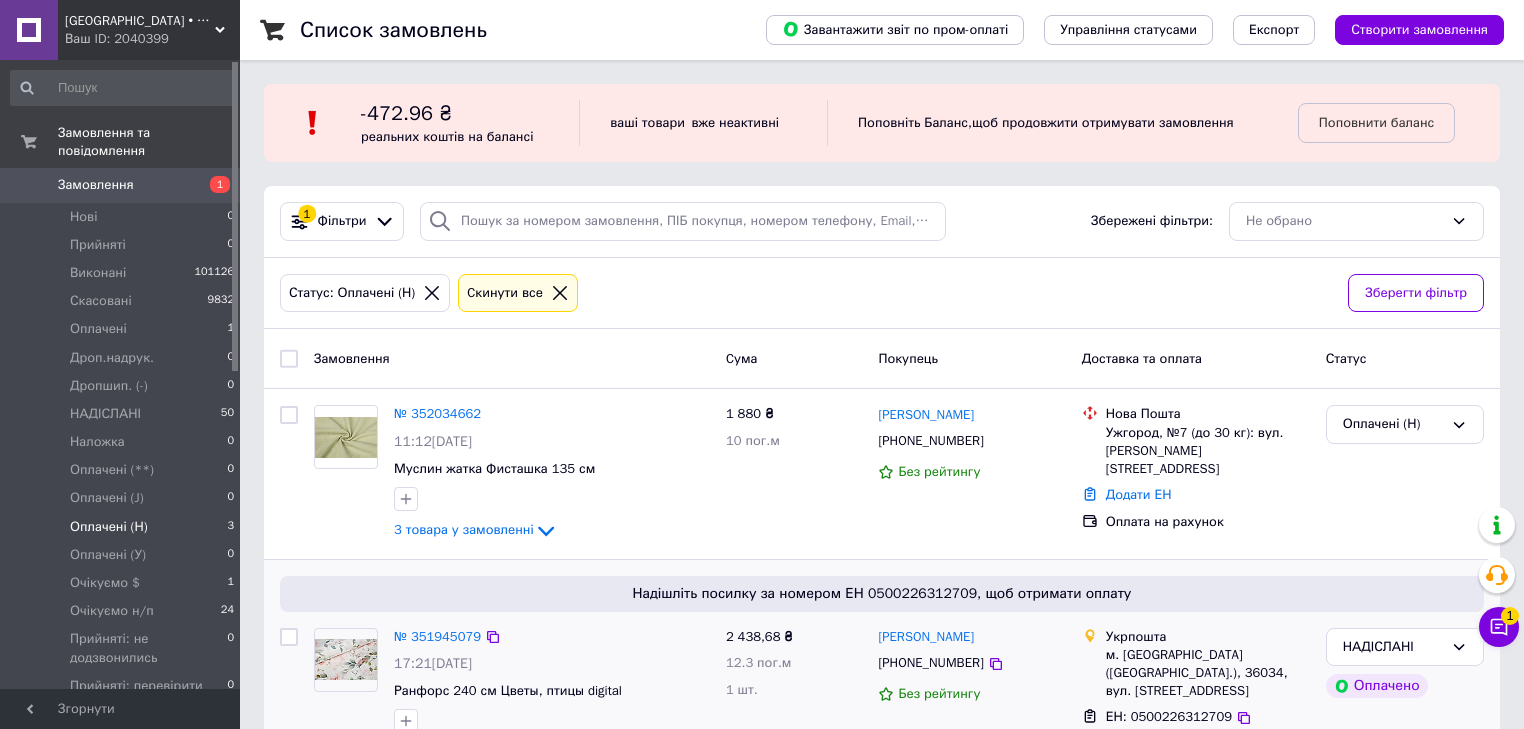 scroll, scrollTop: 91, scrollLeft: 0, axis: vertical 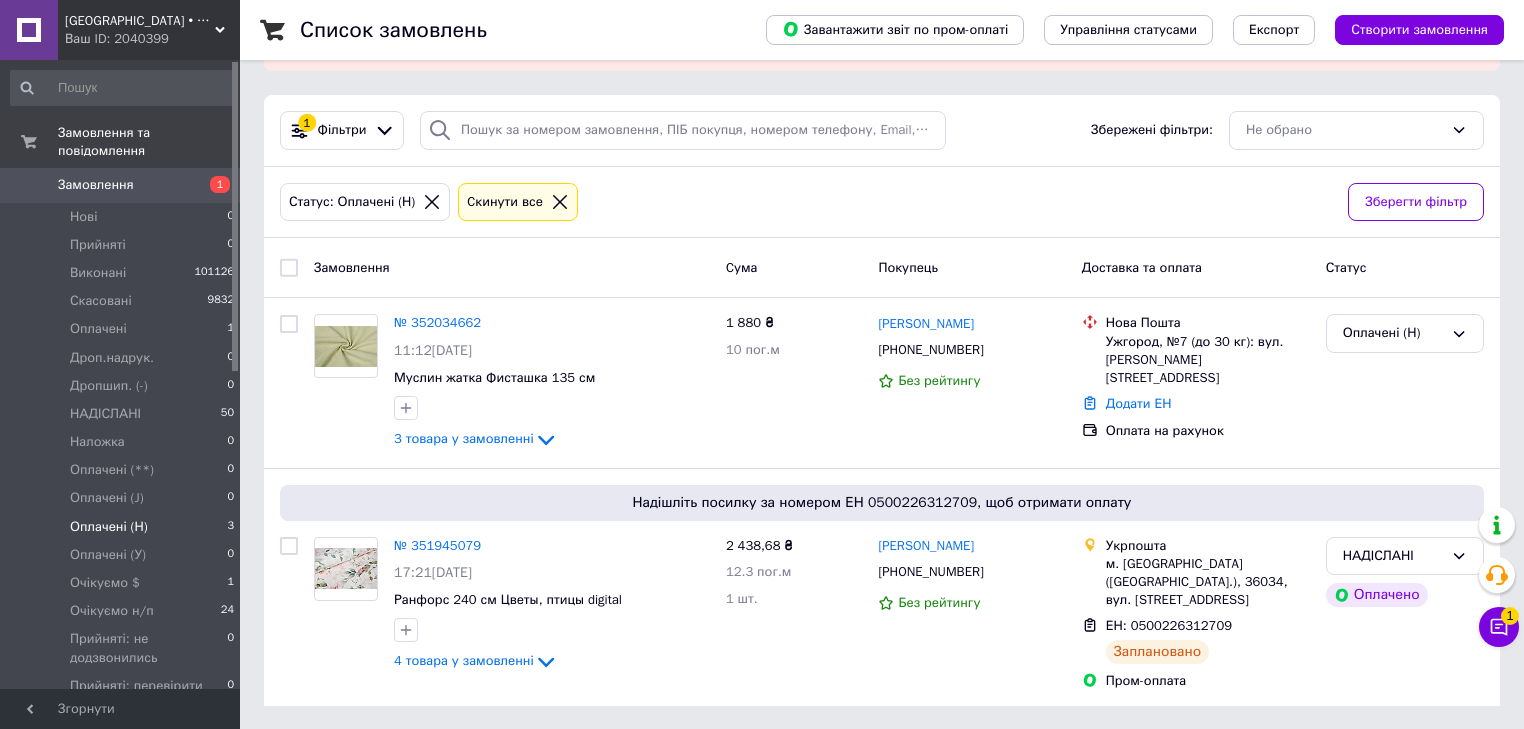 drag, startPoint x: 302, startPoint y: 227, endPoint x: 404, endPoint y: 212, distance: 103.09704 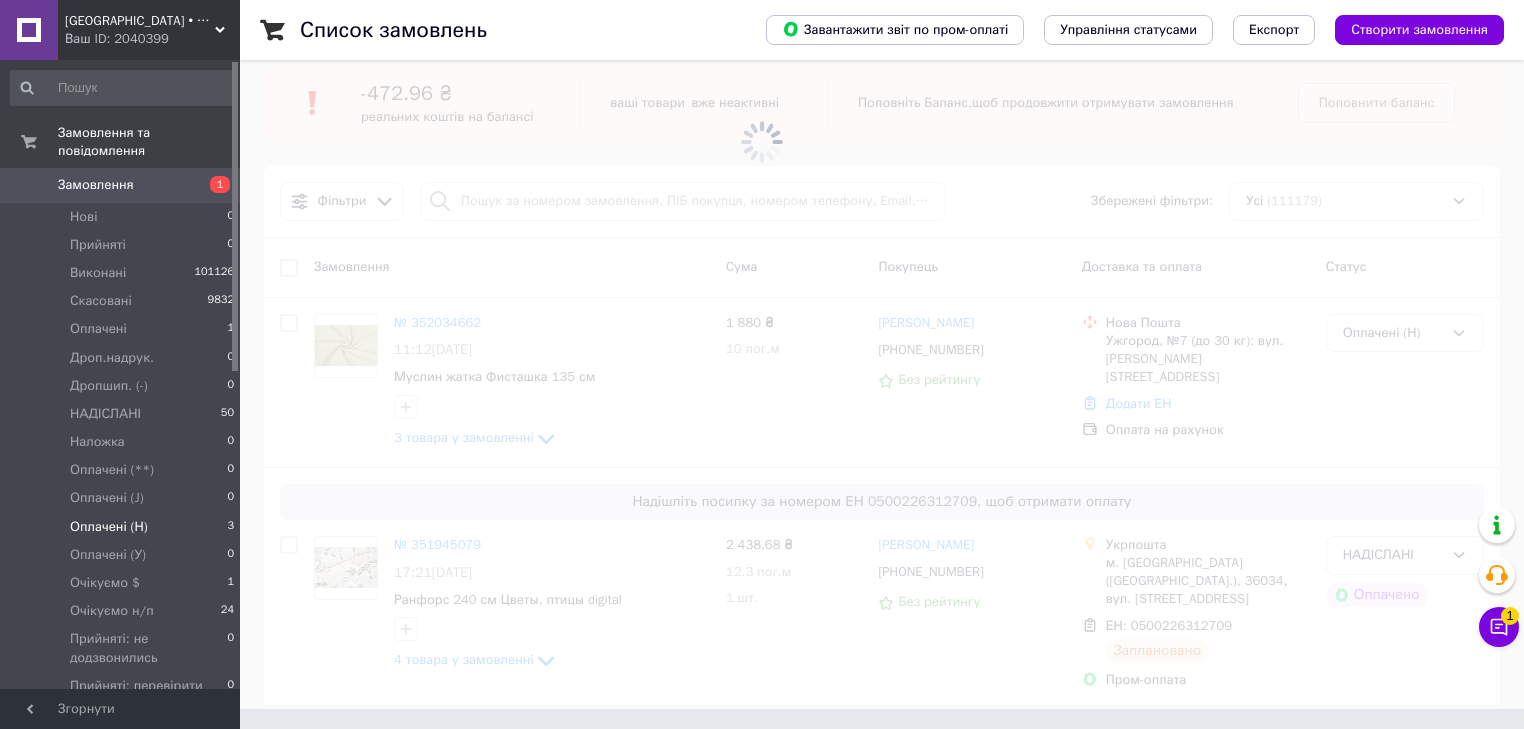 scroll, scrollTop: 20, scrollLeft: 0, axis: vertical 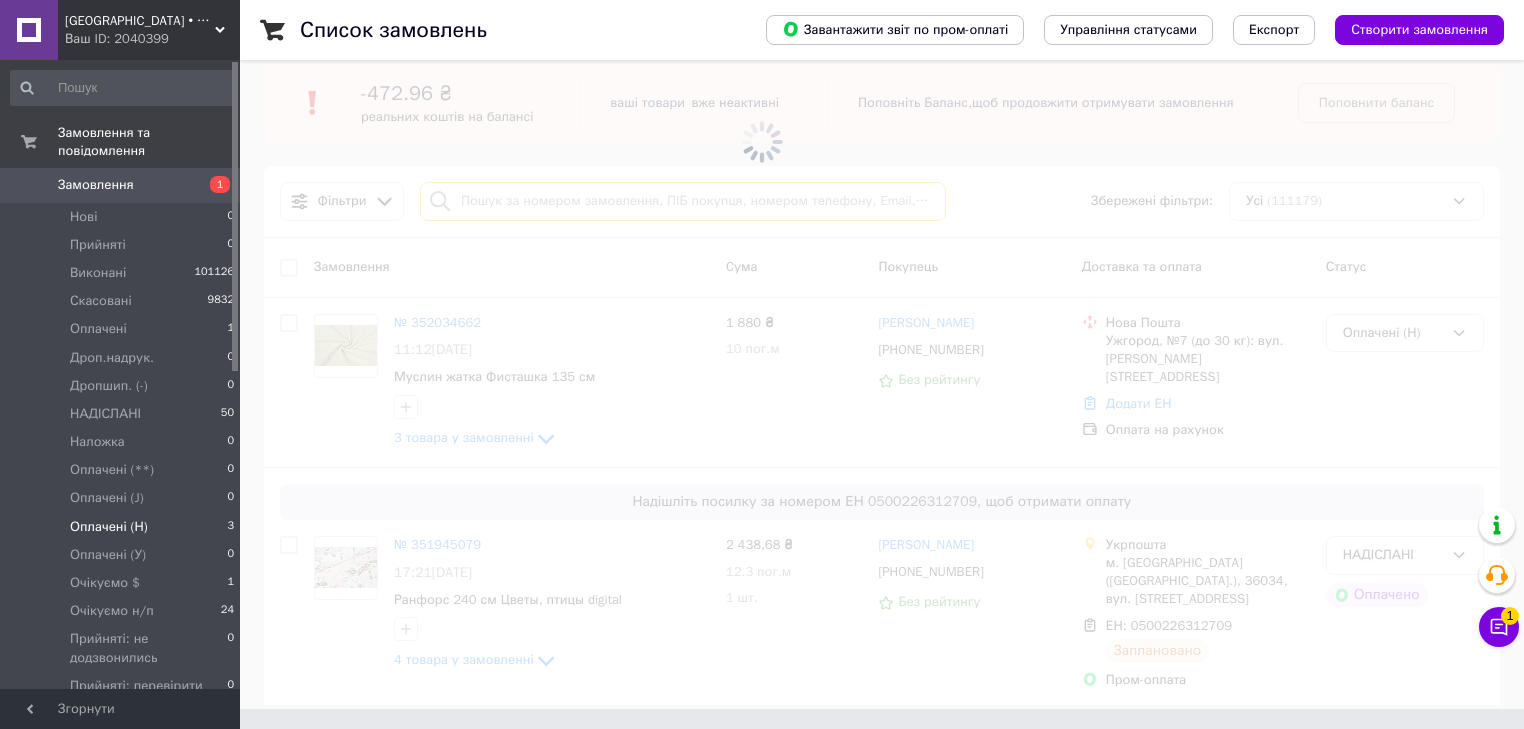 click at bounding box center [683, 201] 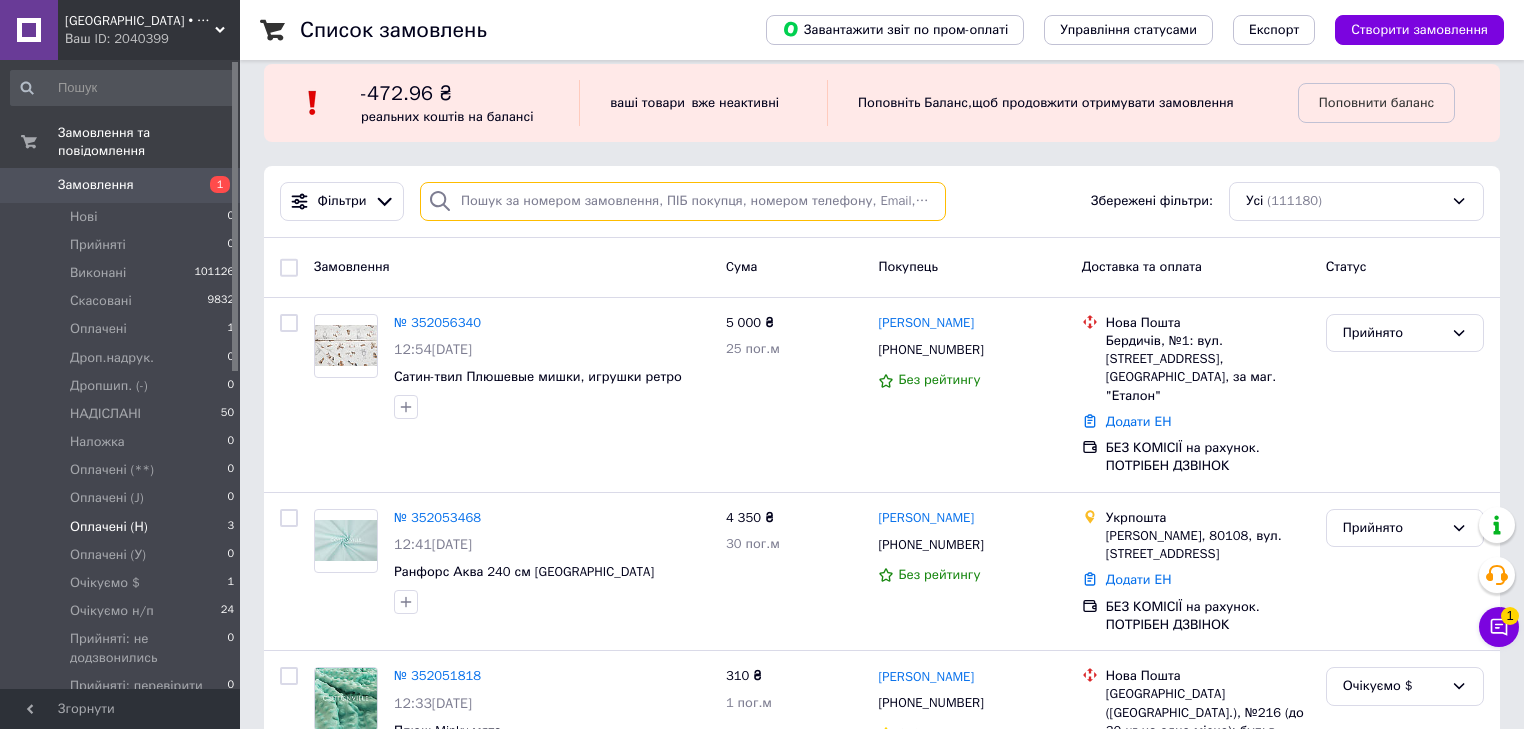 scroll, scrollTop: 0, scrollLeft: 0, axis: both 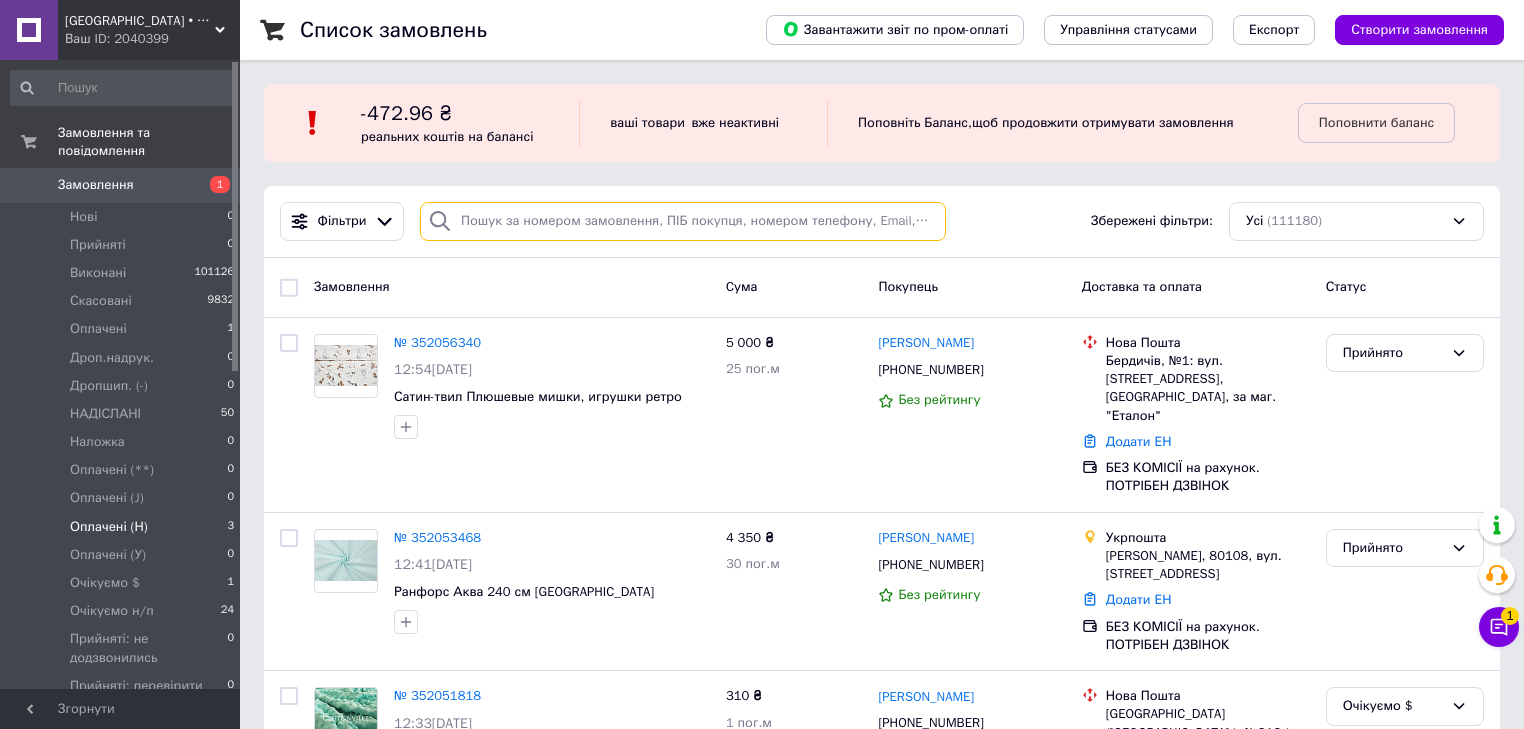 click at bounding box center [683, 221] 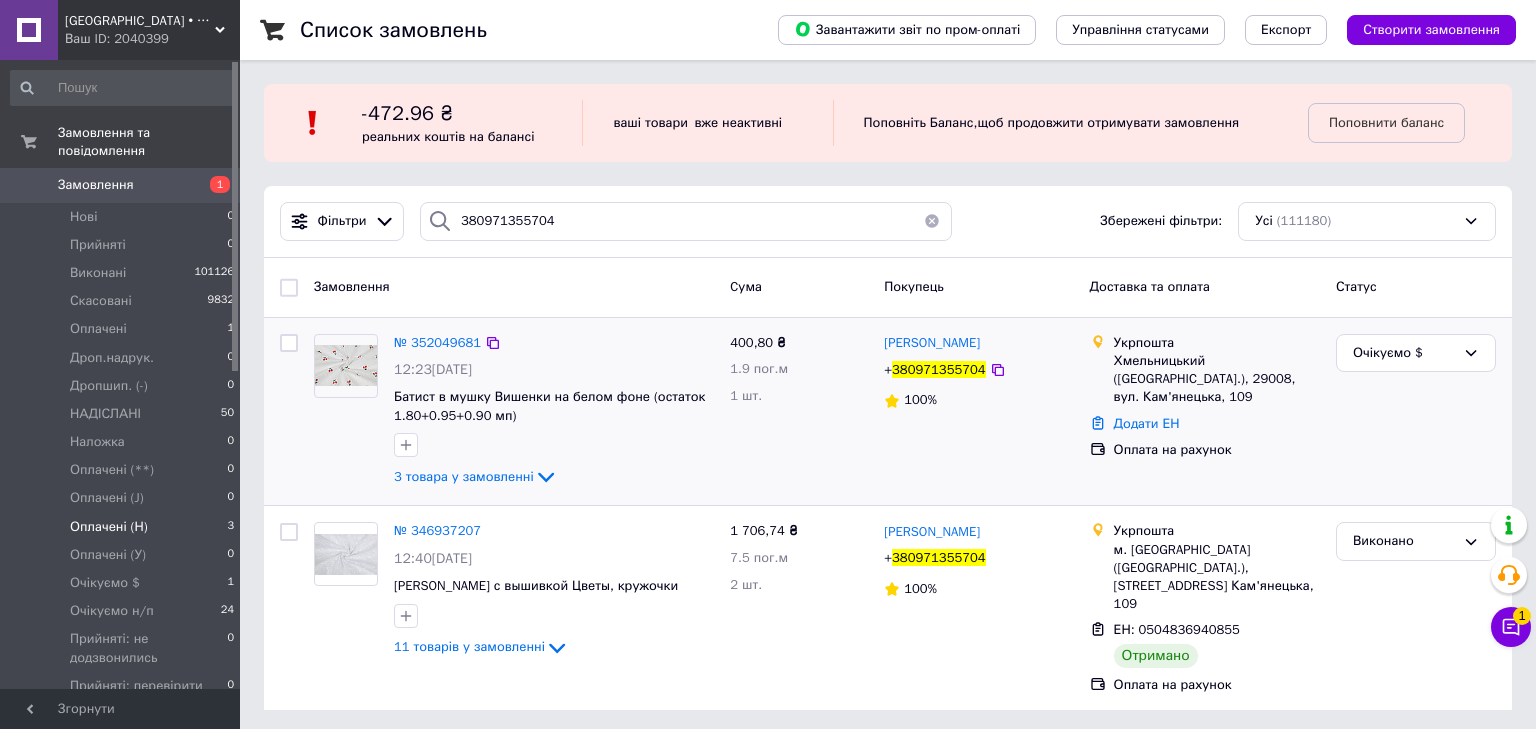 drag, startPoint x: 328, startPoint y: 431, endPoint x: 332, endPoint y: 421, distance: 10.770329 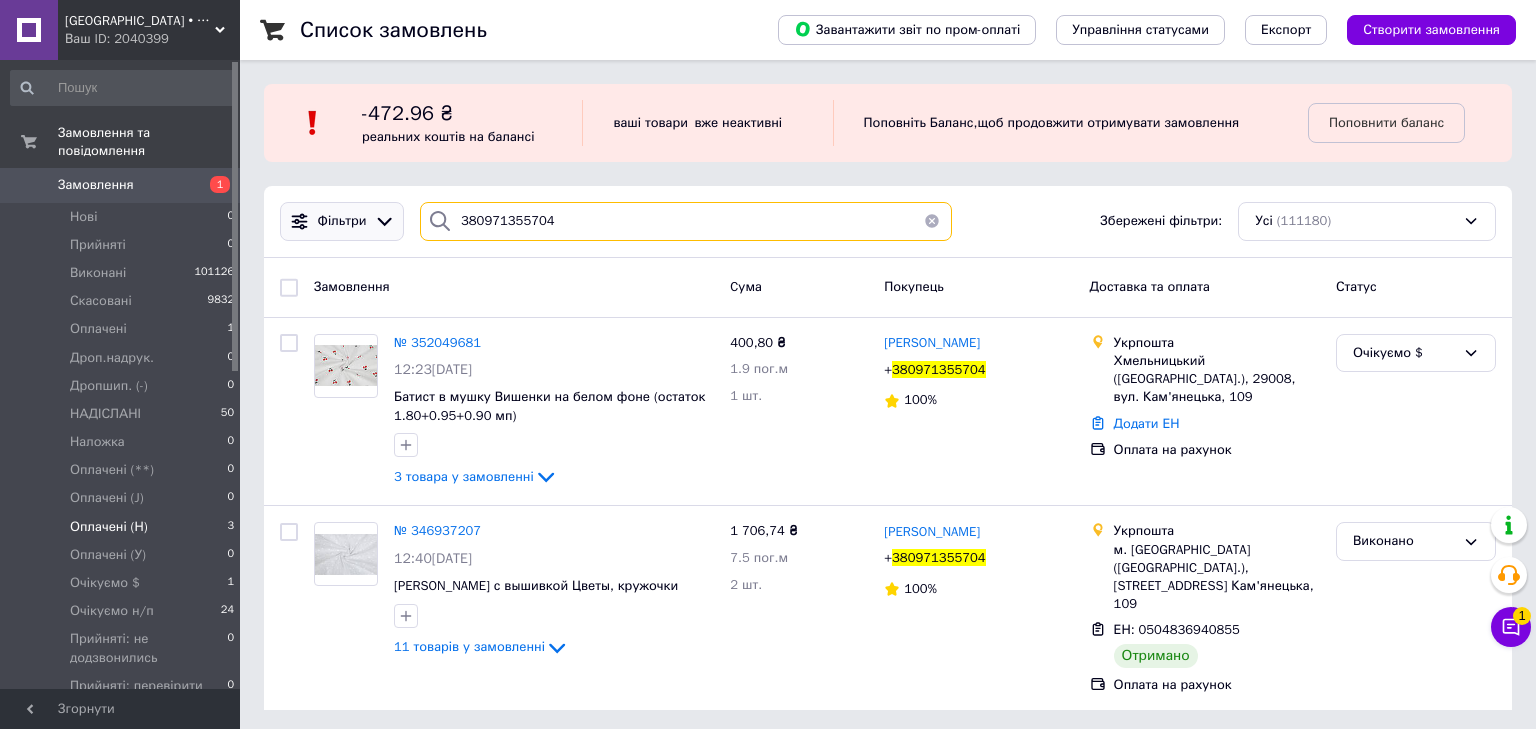 drag, startPoint x: 597, startPoint y: 216, endPoint x: 385, endPoint y: 222, distance: 212.08488 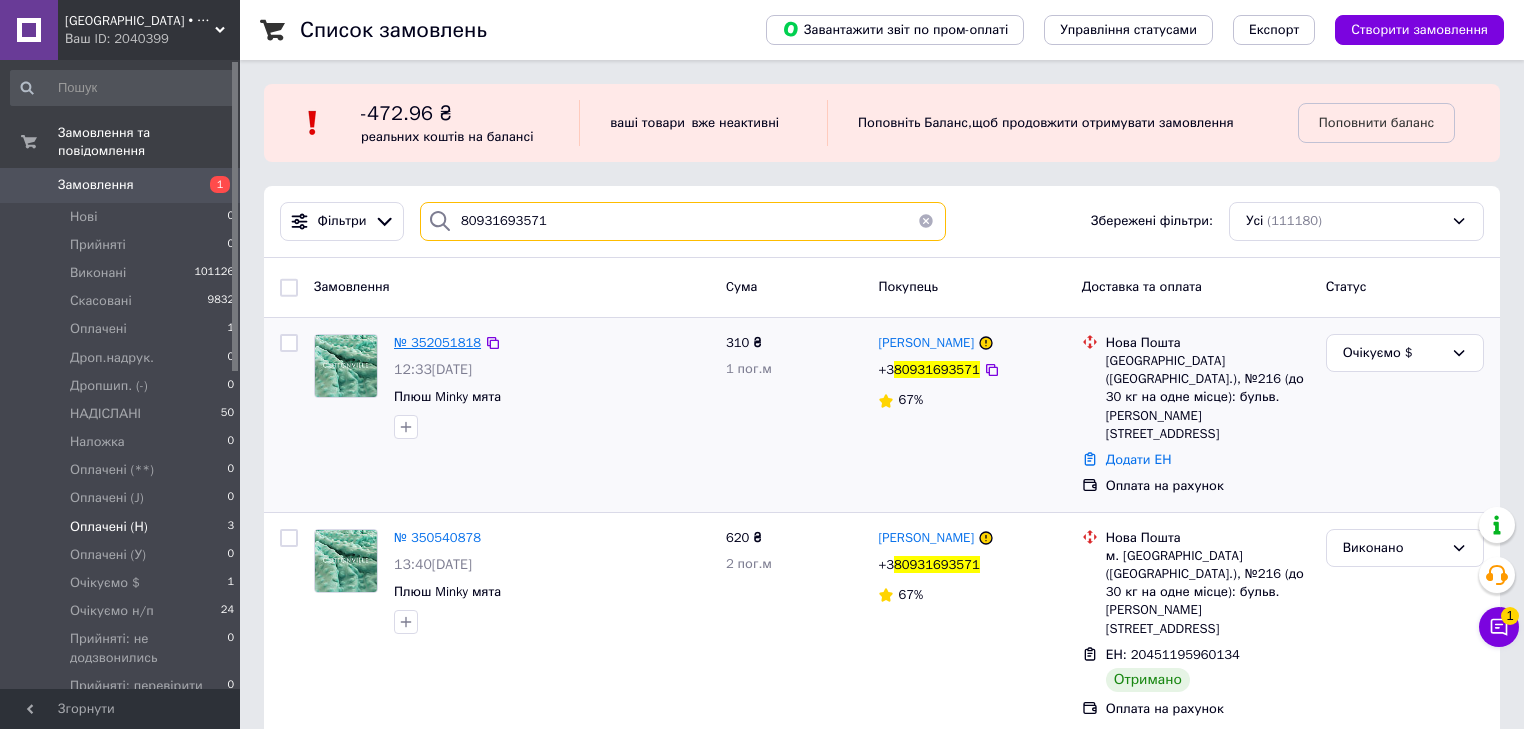 type on "80931693571" 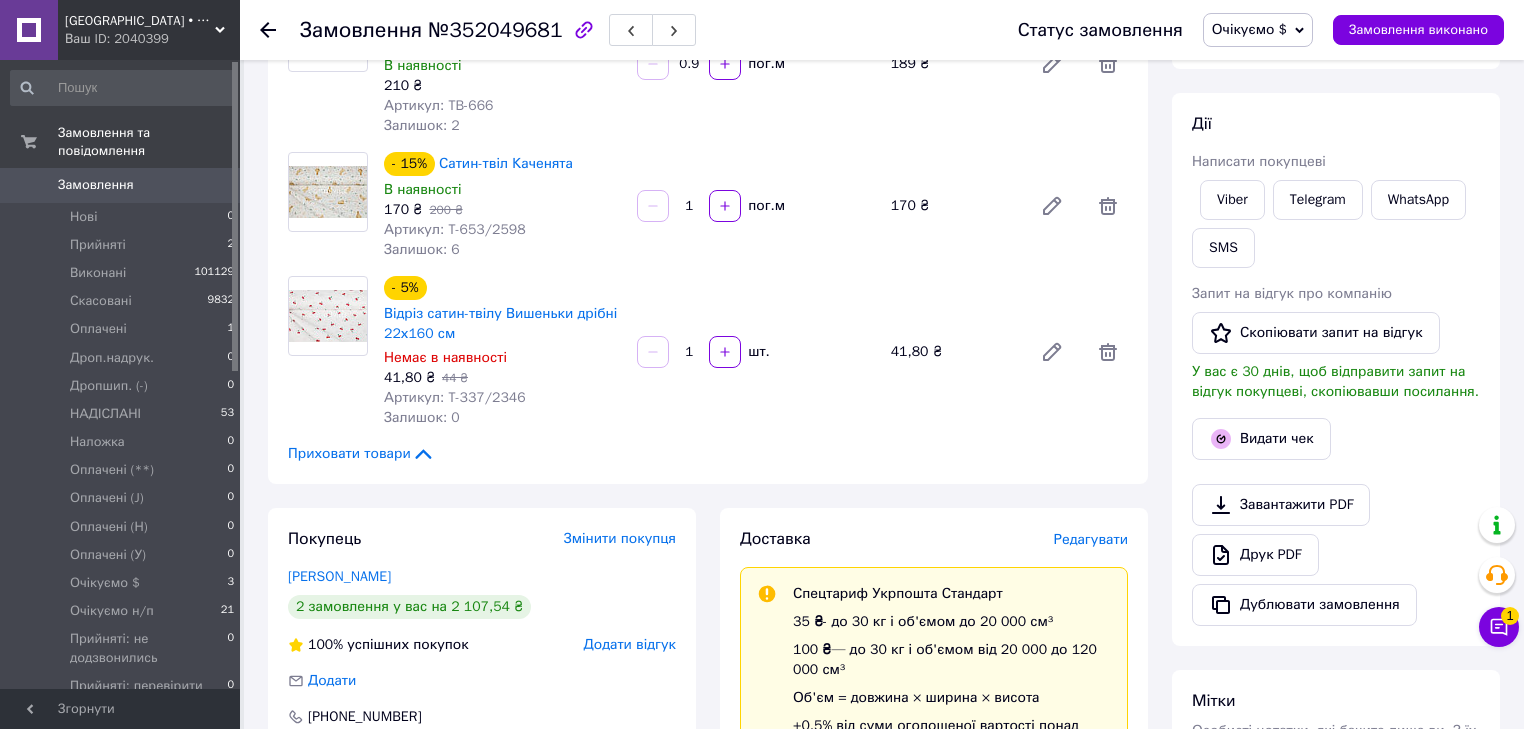 scroll, scrollTop: 240, scrollLeft: 0, axis: vertical 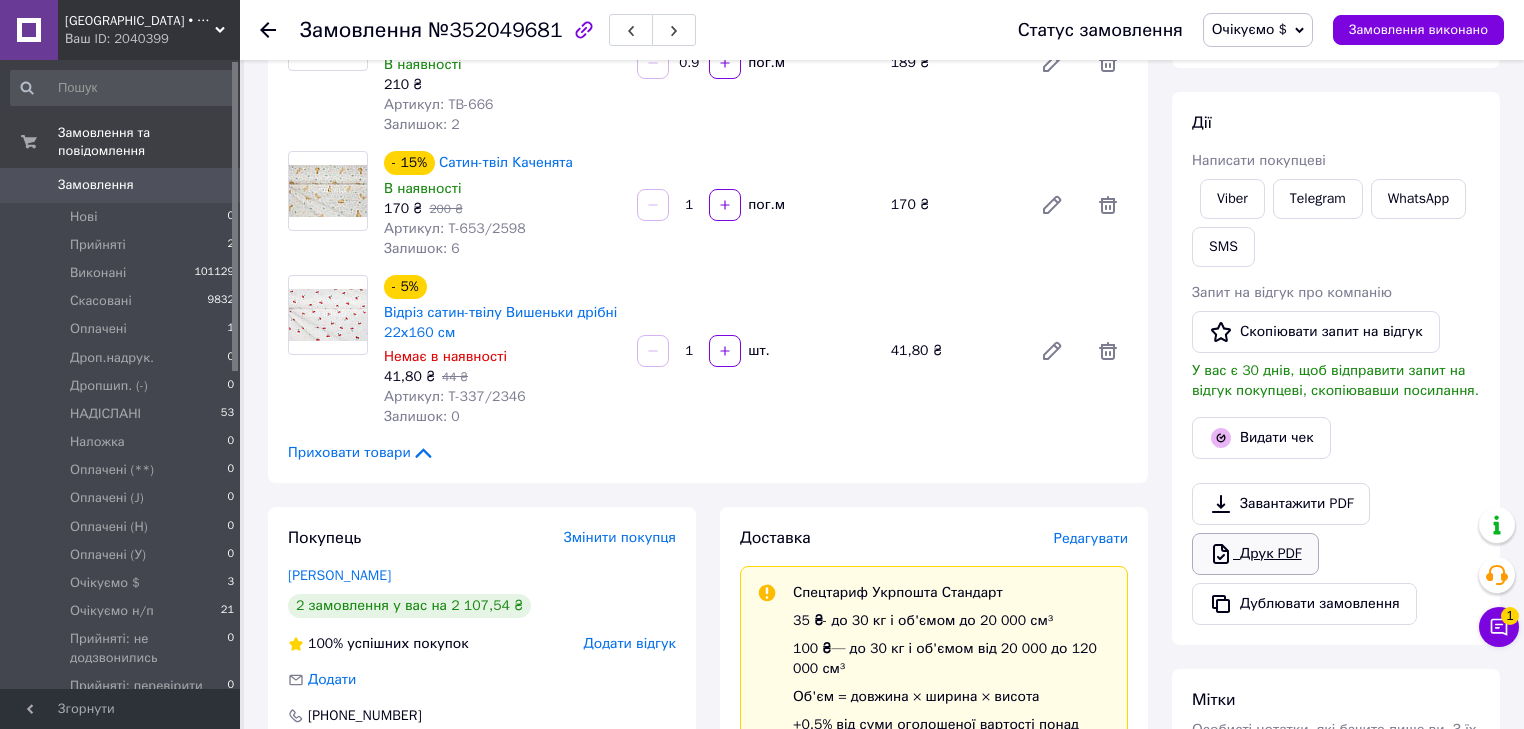 click on "Друк PDF" at bounding box center (1255, 554) 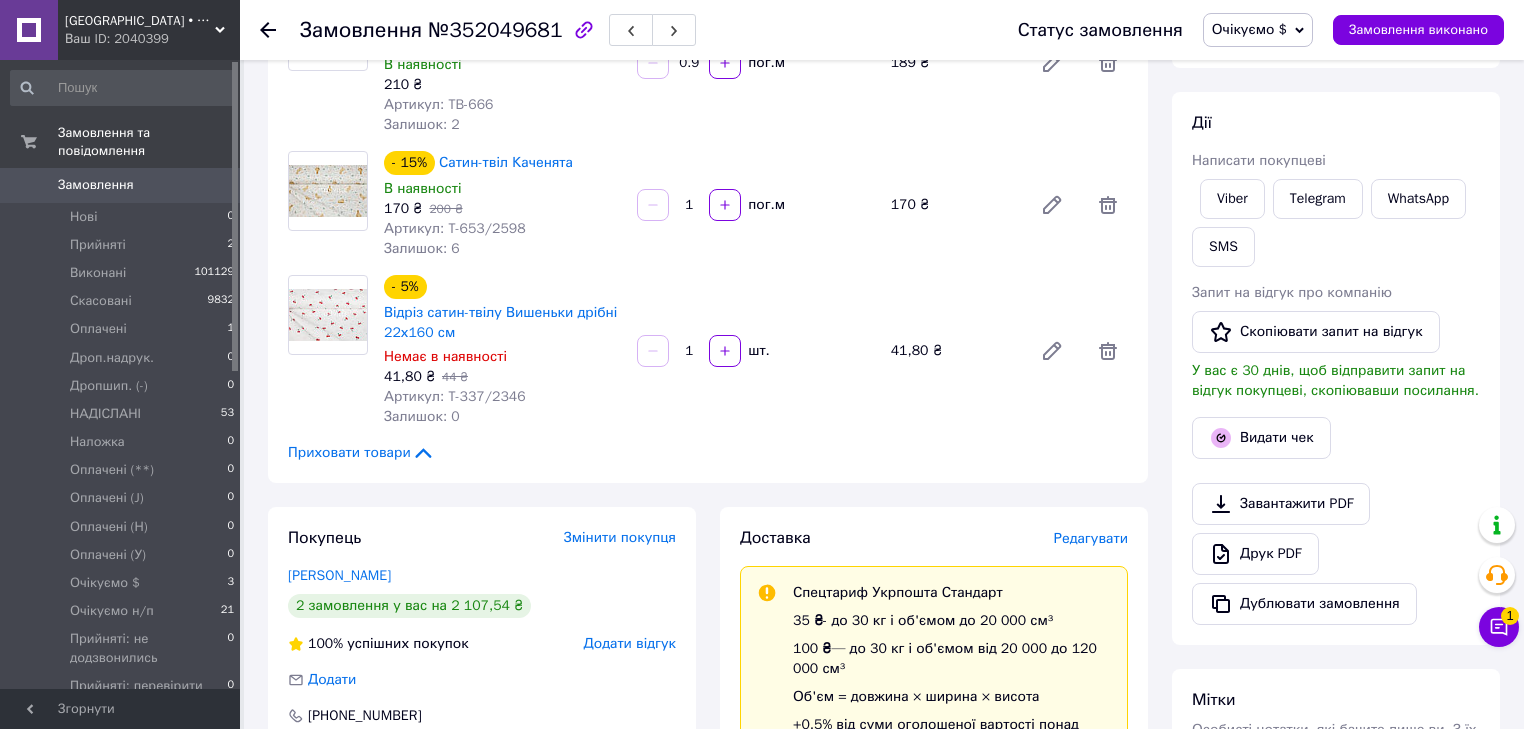 click on "Очікуємо $" at bounding box center [1258, 30] 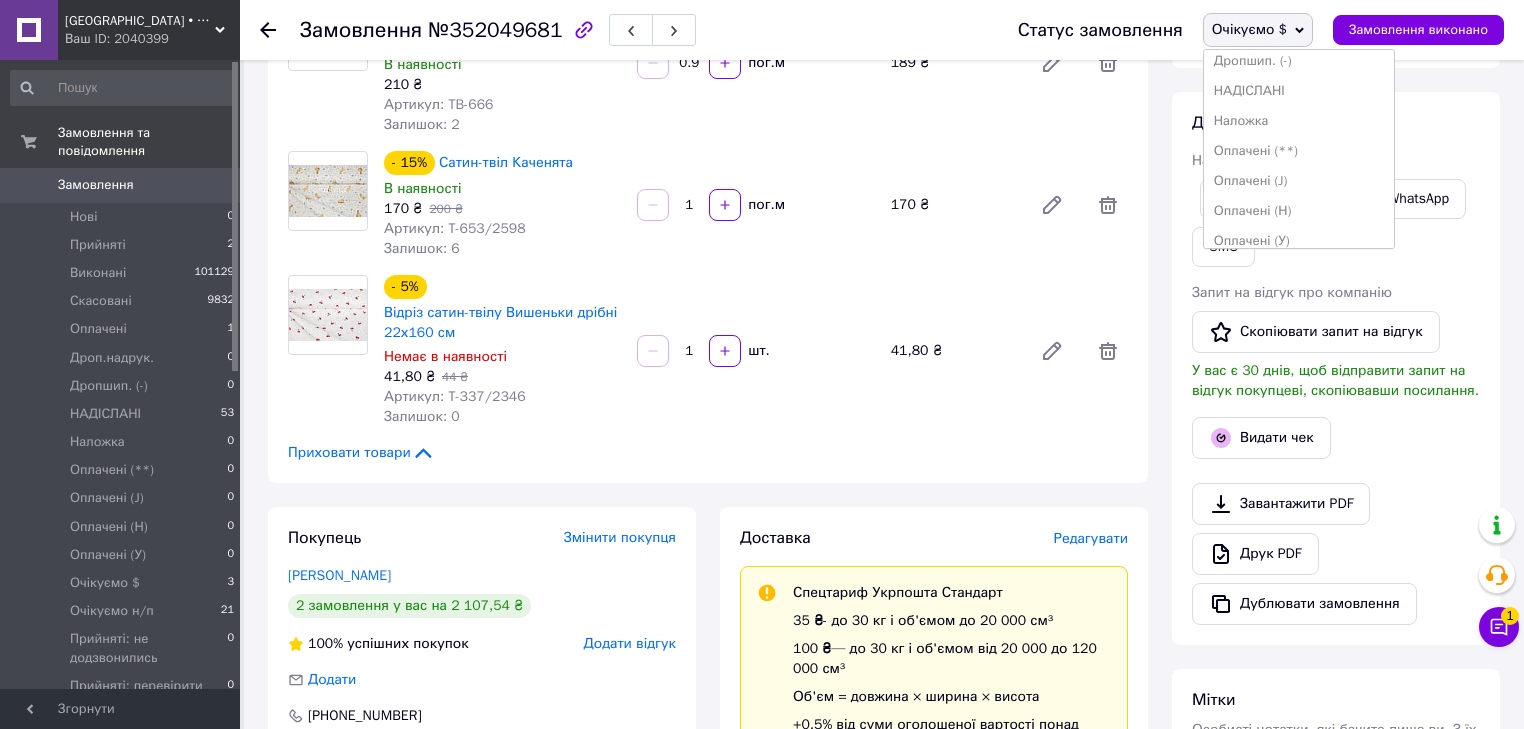 scroll, scrollTop: 160, scrollLeft: 0, axis: vertical 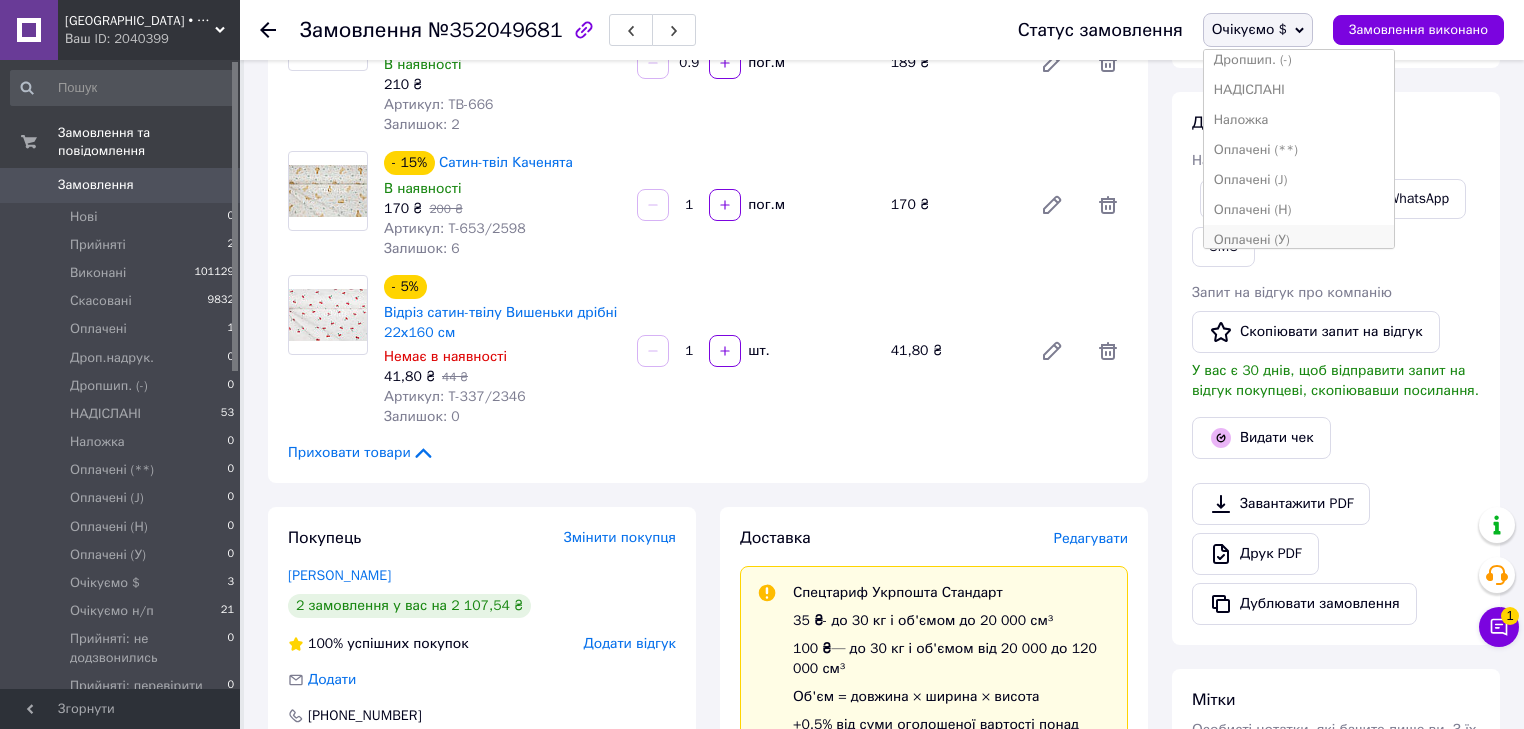 click on "Оплачені (У)" at bounding box center [1299, 240] 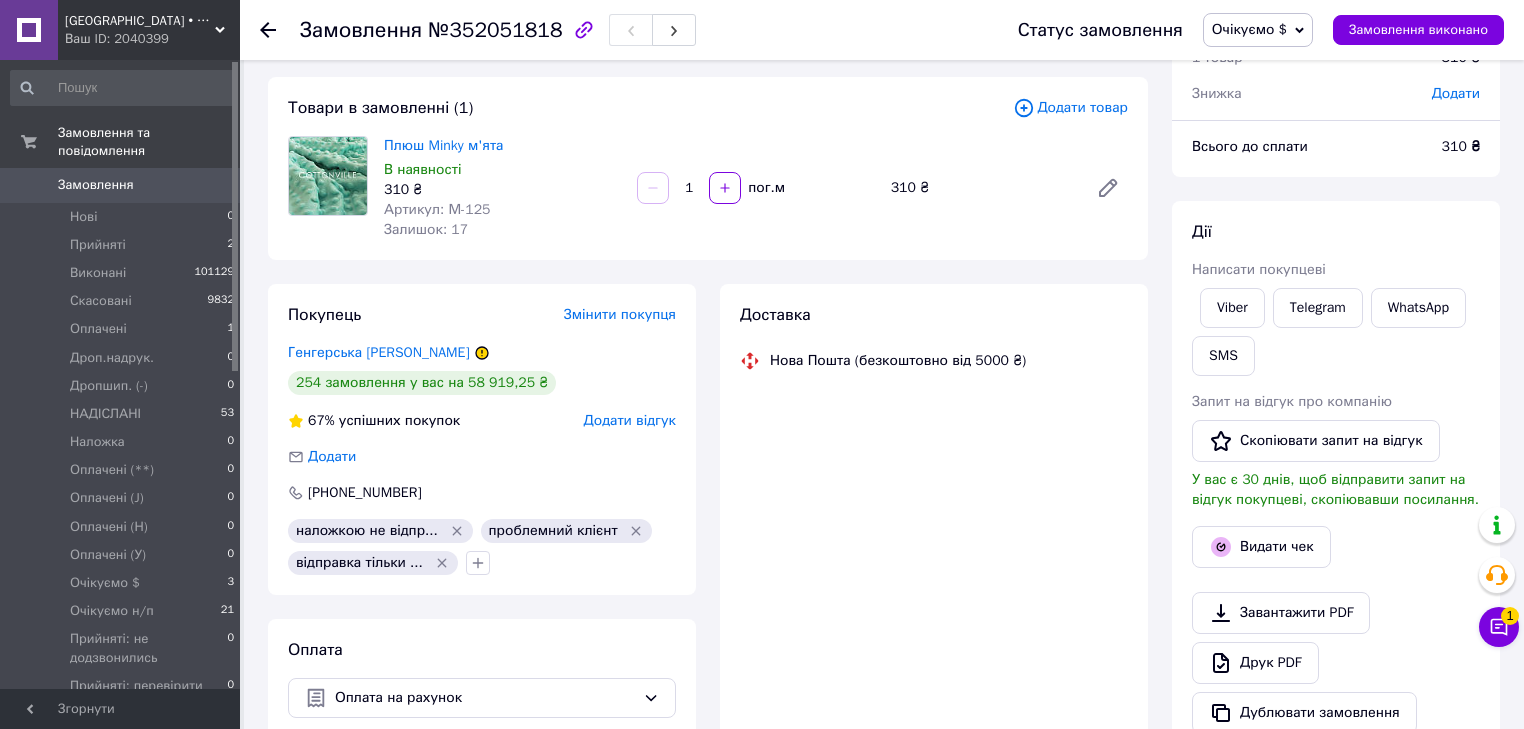 scroll, scrollTop: 157, scrollLeft: 0, axis: vertical 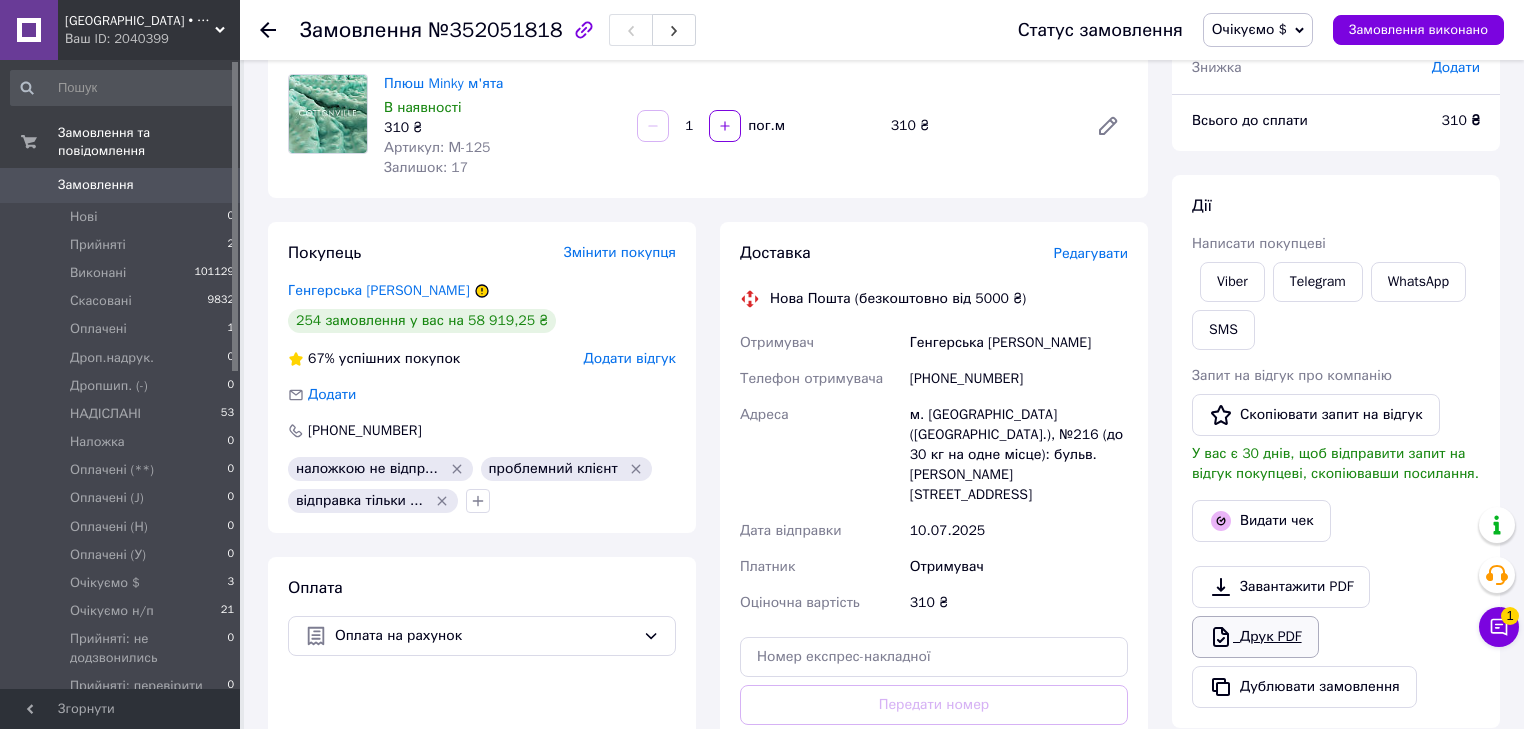 click on "Друк PDF" at bounding box center [1255, 637] 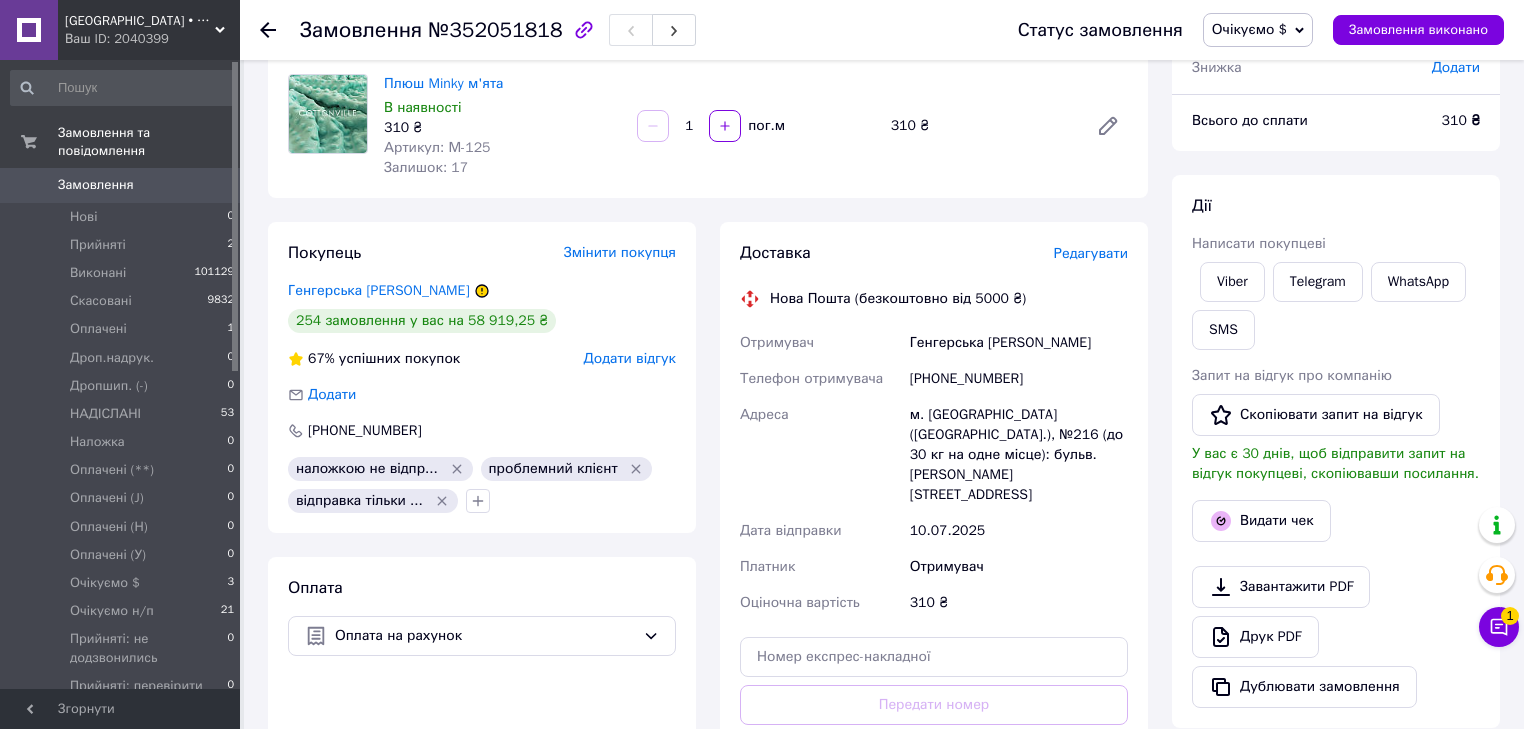 click on "Очікуємо $" at bounding box center (1258, 30) 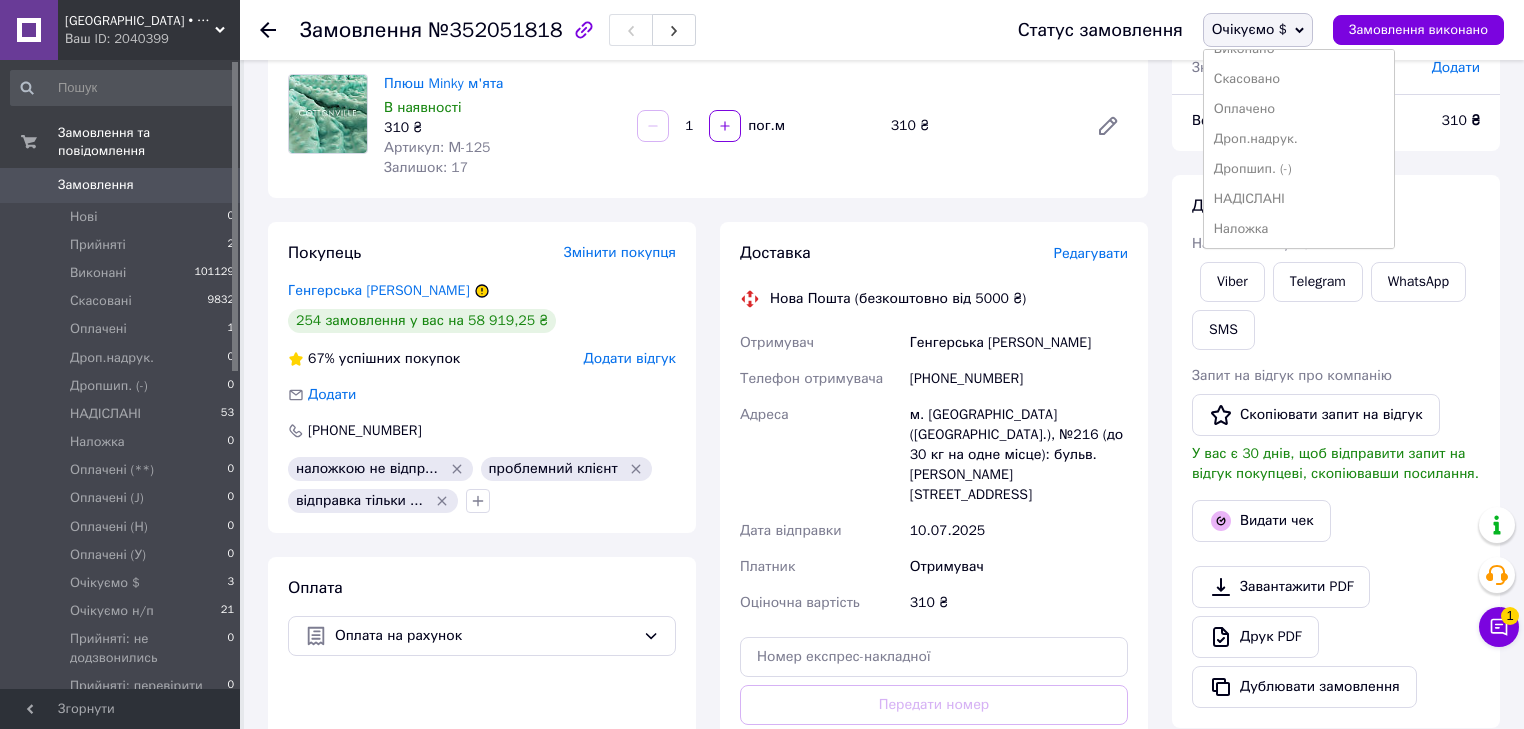 scroll, scrollTop: 240, scrollLeft: 0, axis: vertical 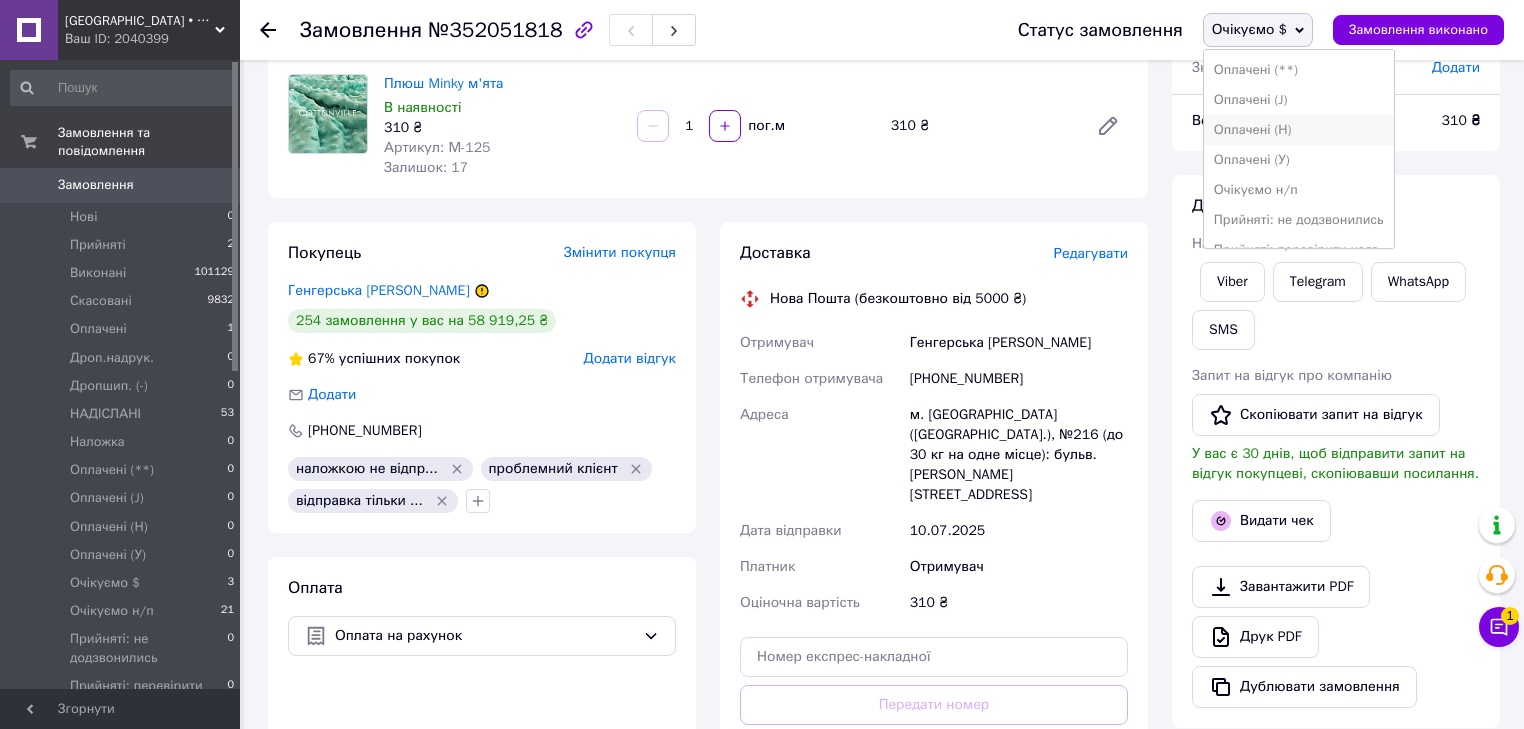 click on "Оплачені (Н)" at bounding box center (1299, 130) 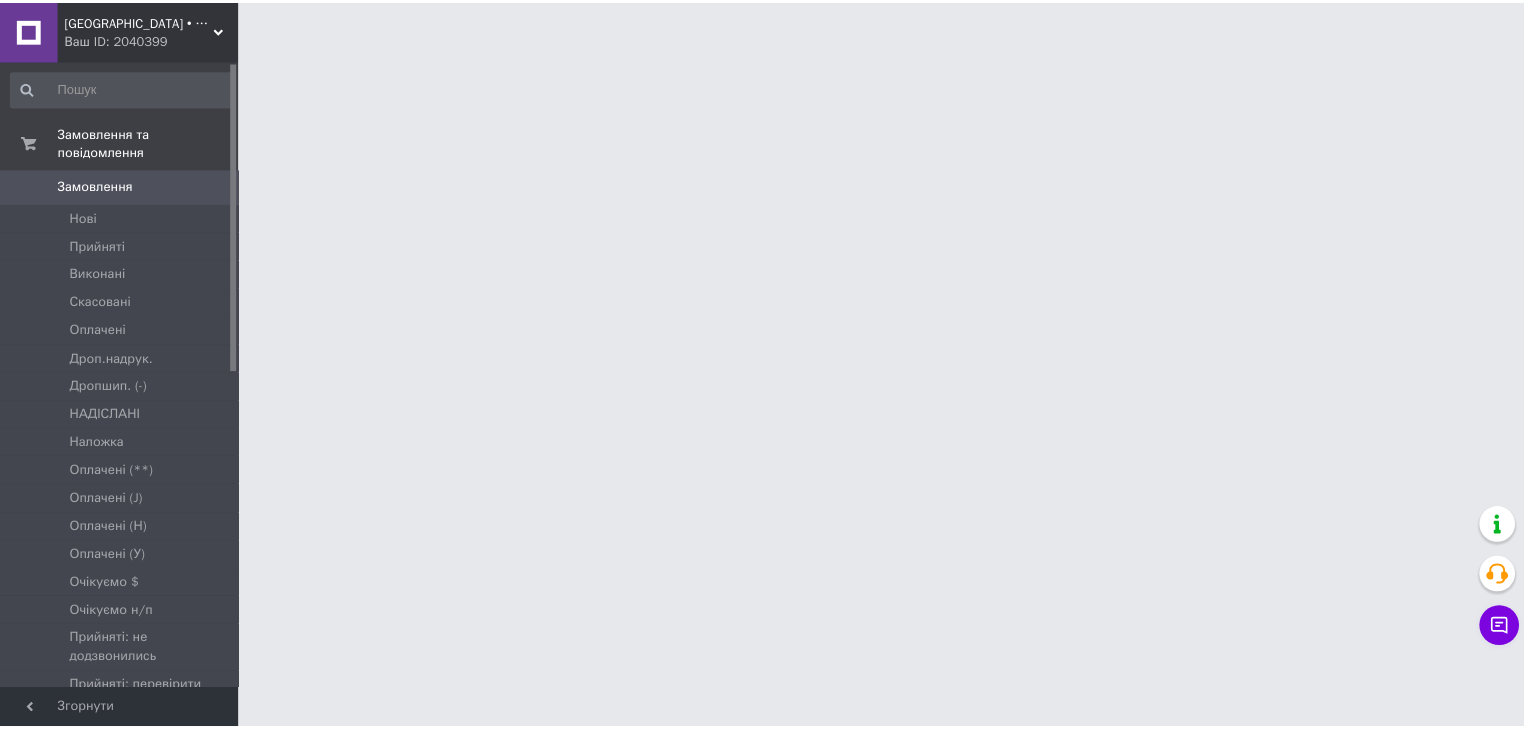 scroll, scrollTop: 0, scrollLeft: 0, axis: both 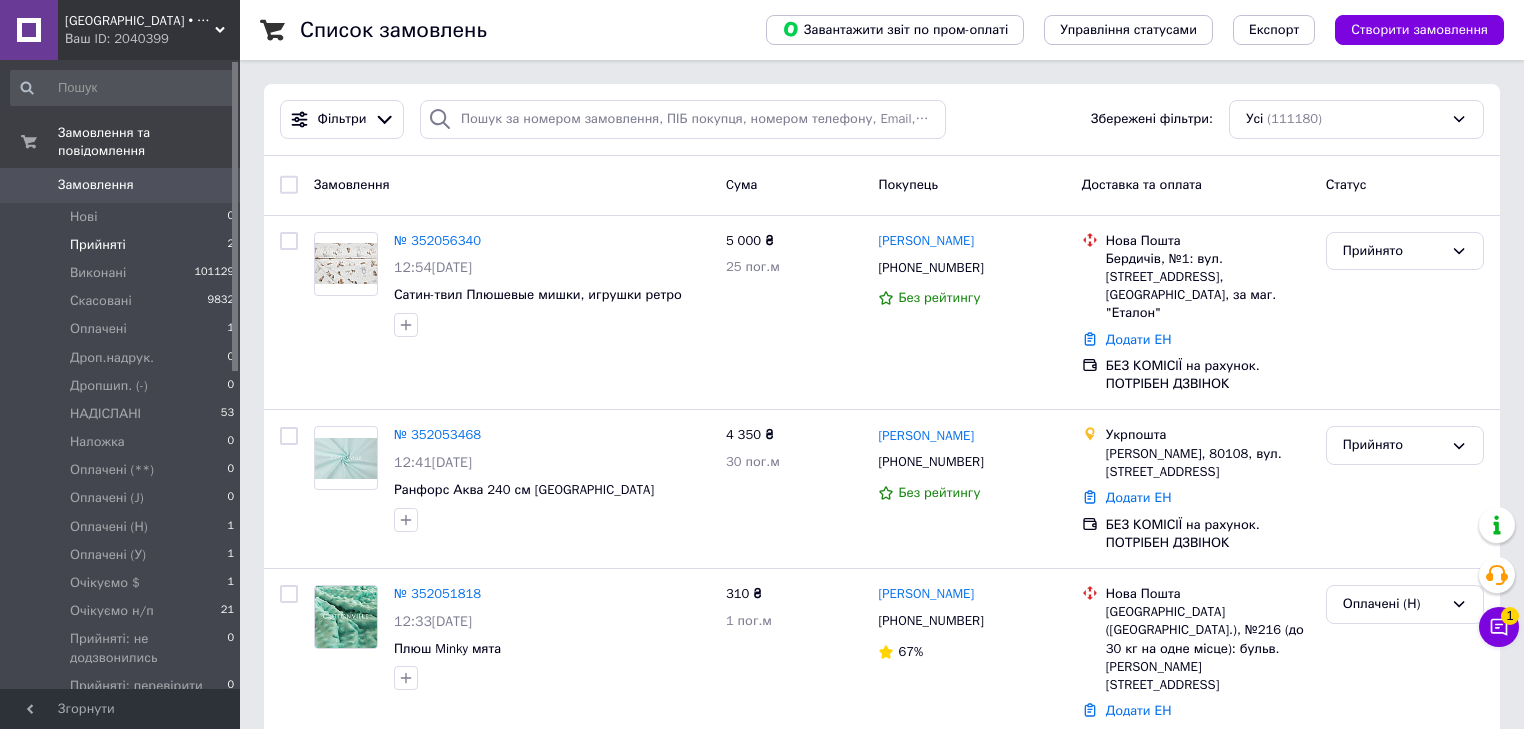 click on "Прийняті 2" at bounding box center [123, 245] 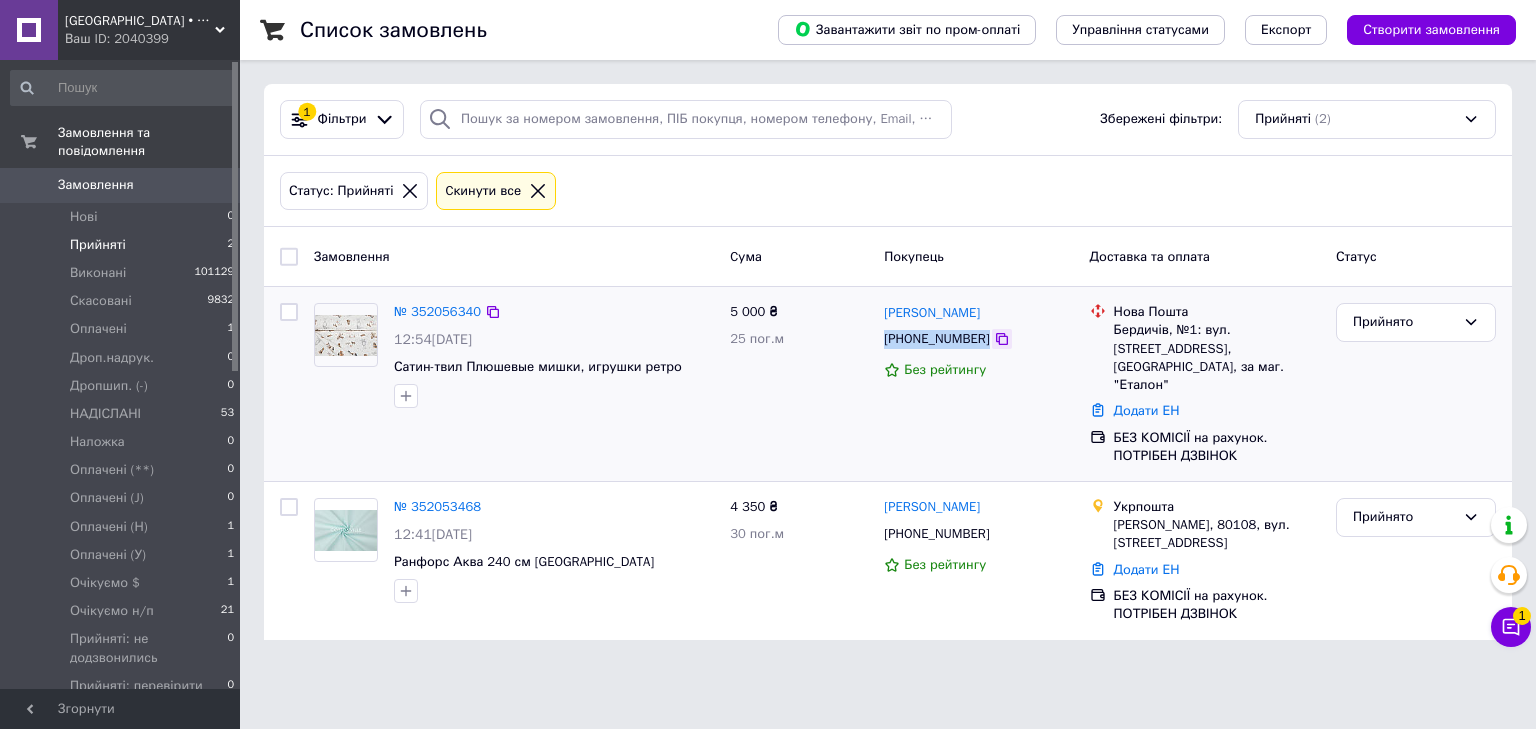 drag, startPoint x: 879, startPoint y: 345, endPoint x: 995, endPoint y: 339, distance: 116.15507 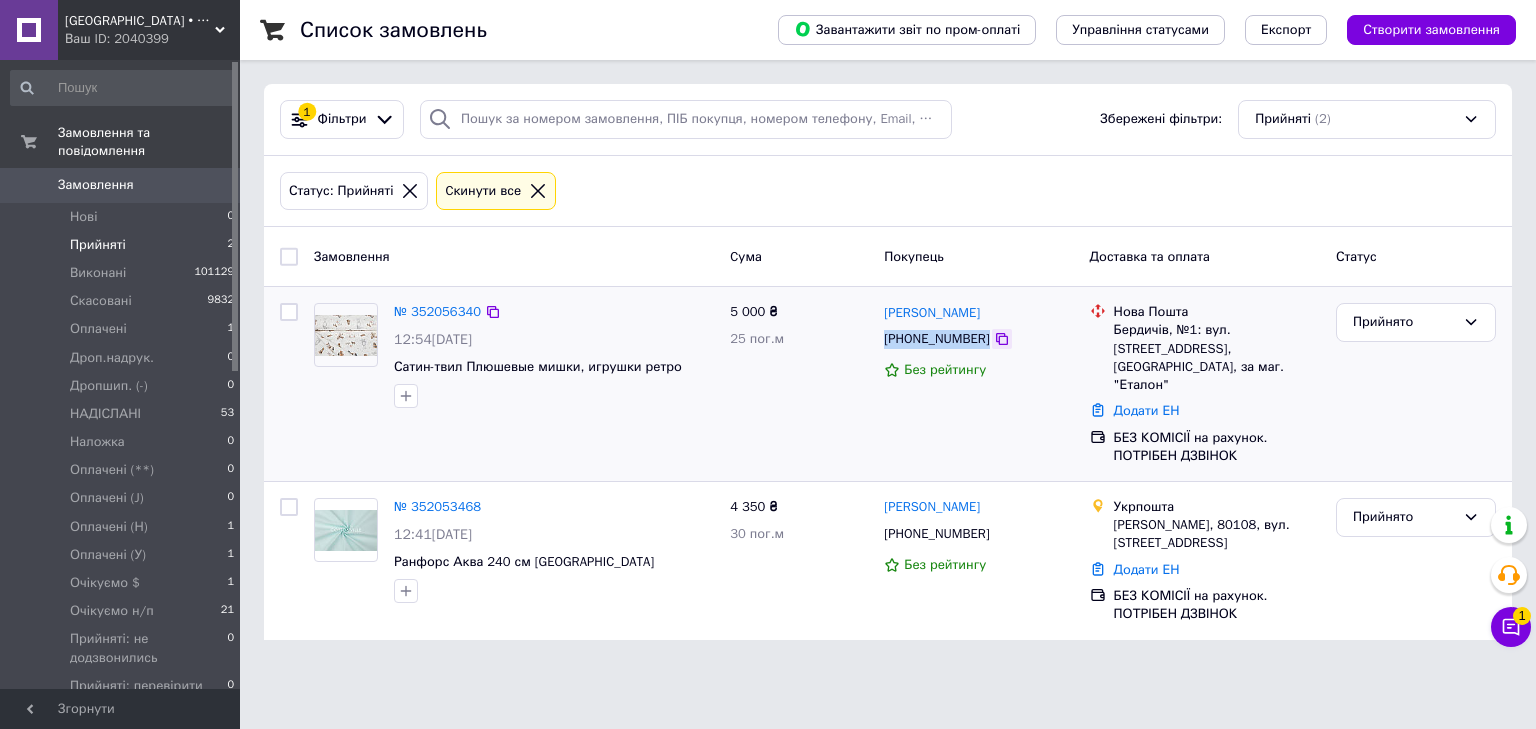 click on "Катерина Міроненко +380681498279 Без рейтингу" at bounding box center [978, 384] 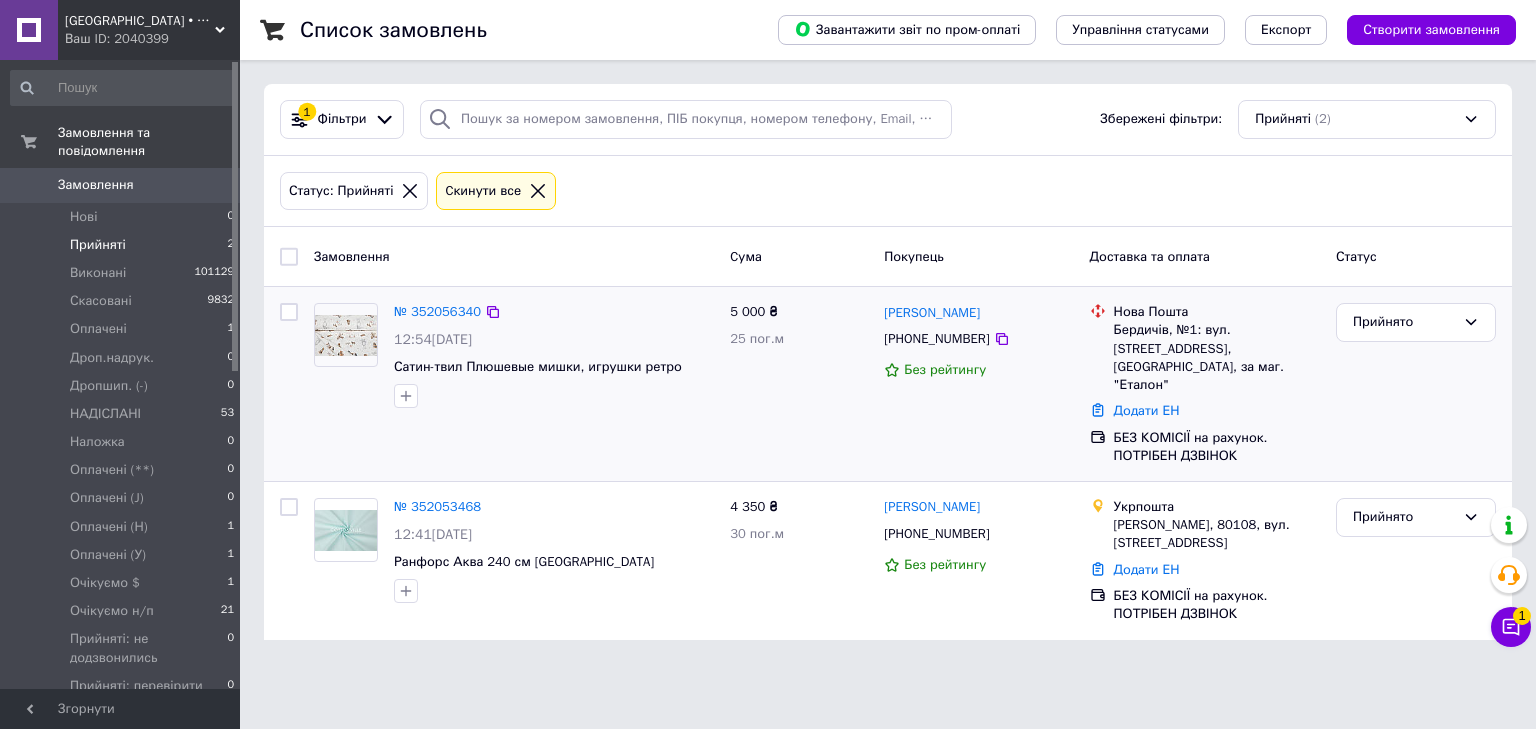 click at bounding box center [554, 396] 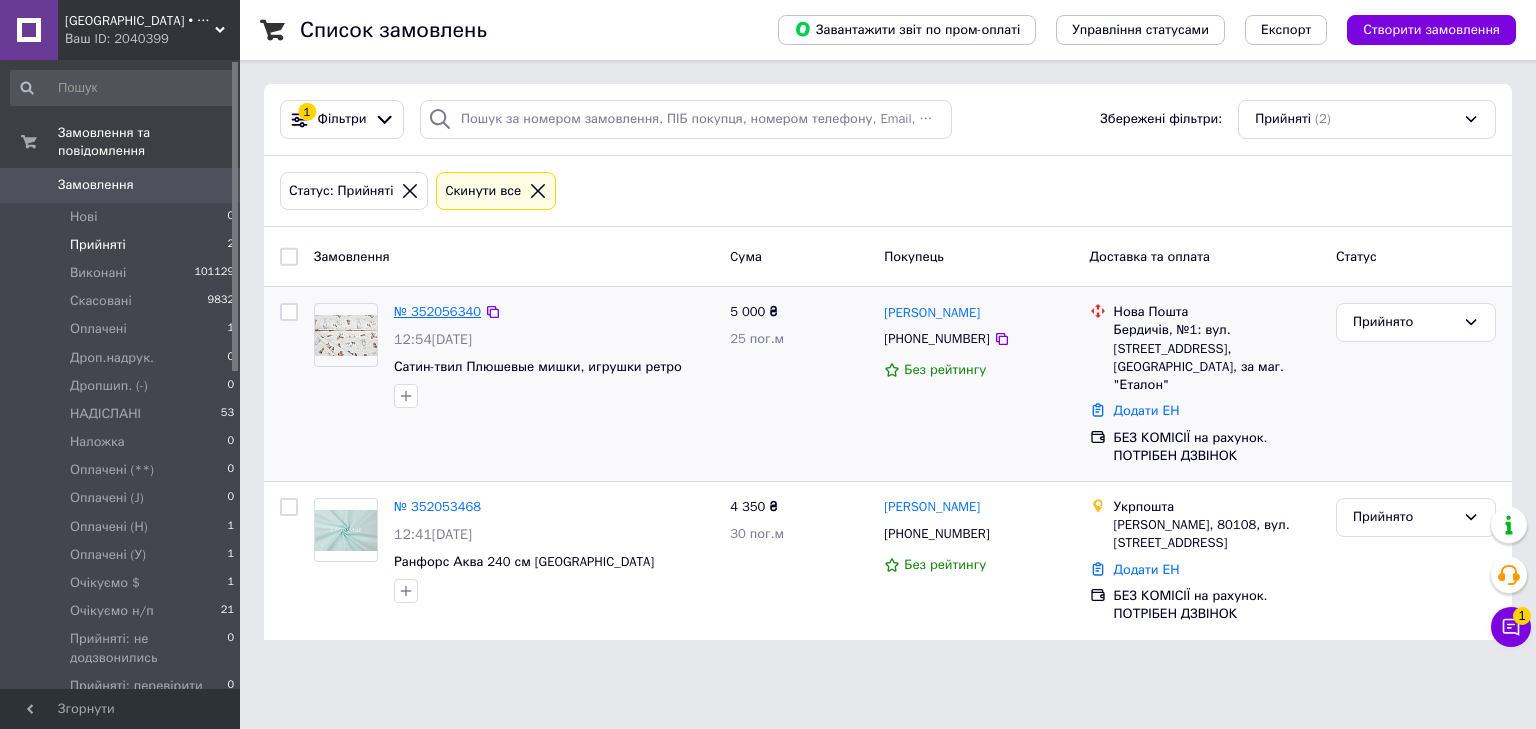 click on "№ 352056340" at bounding box center [437, 311] 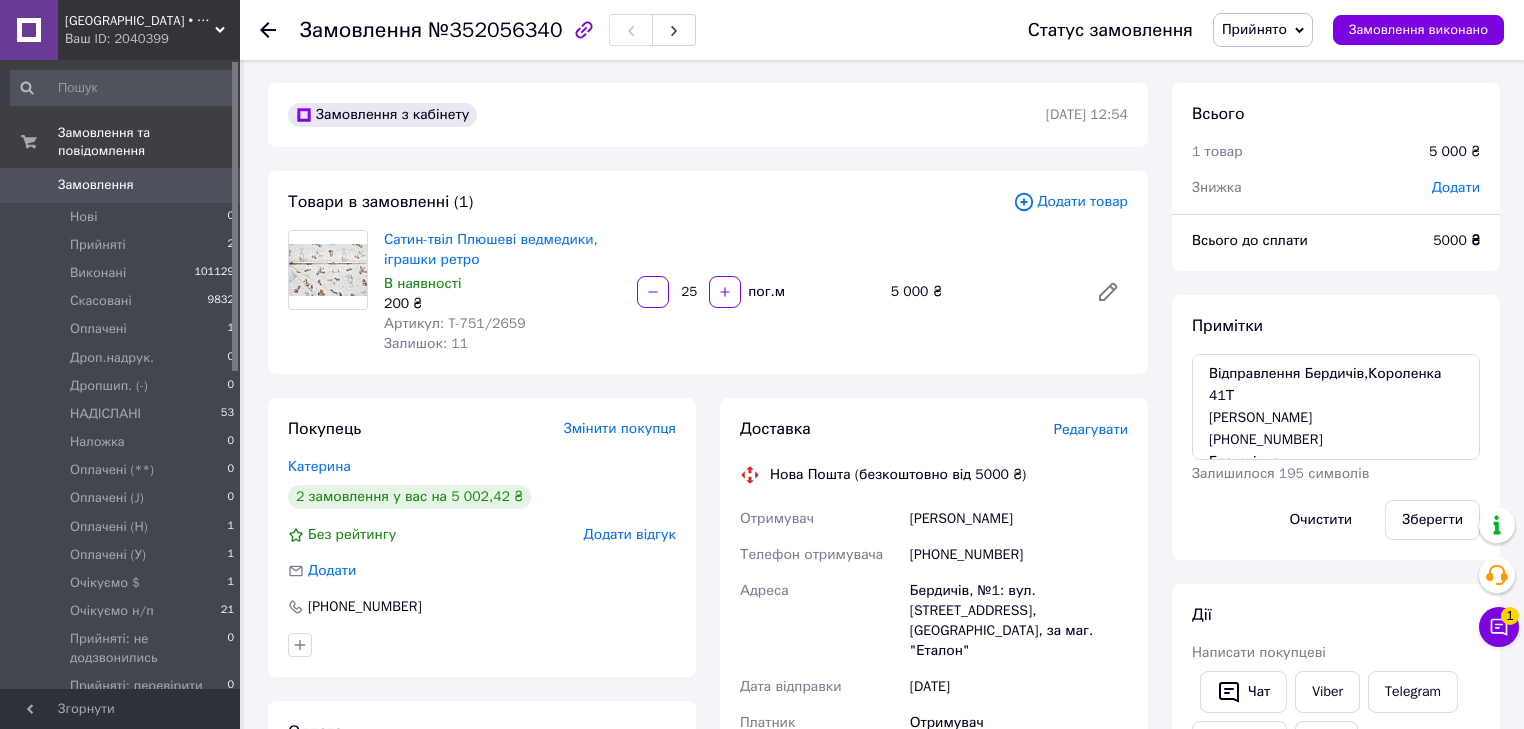 scroll, scrollTop: 0, scrollLeft: 0, axis: both 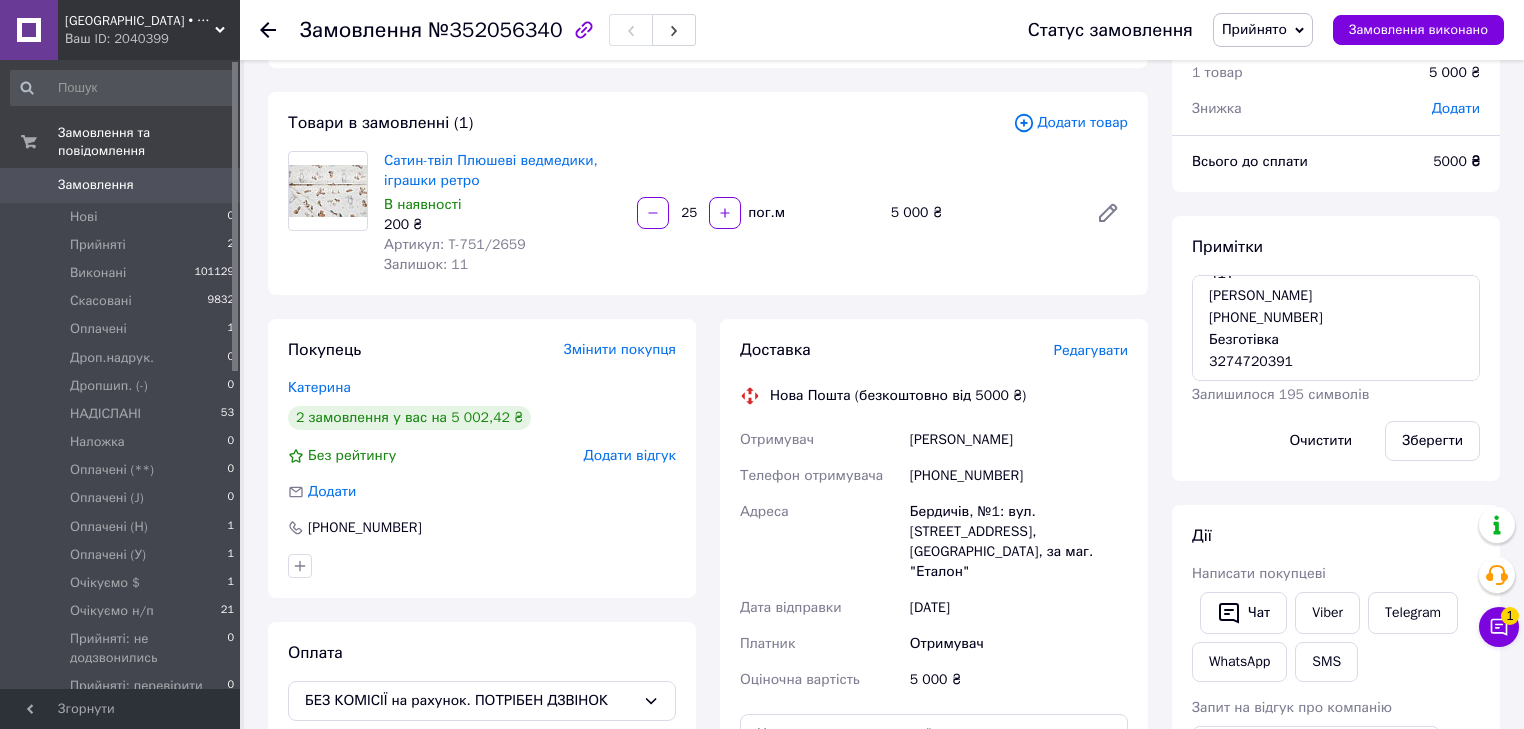 click on "Замовлення" at bounding box center (96, 185) 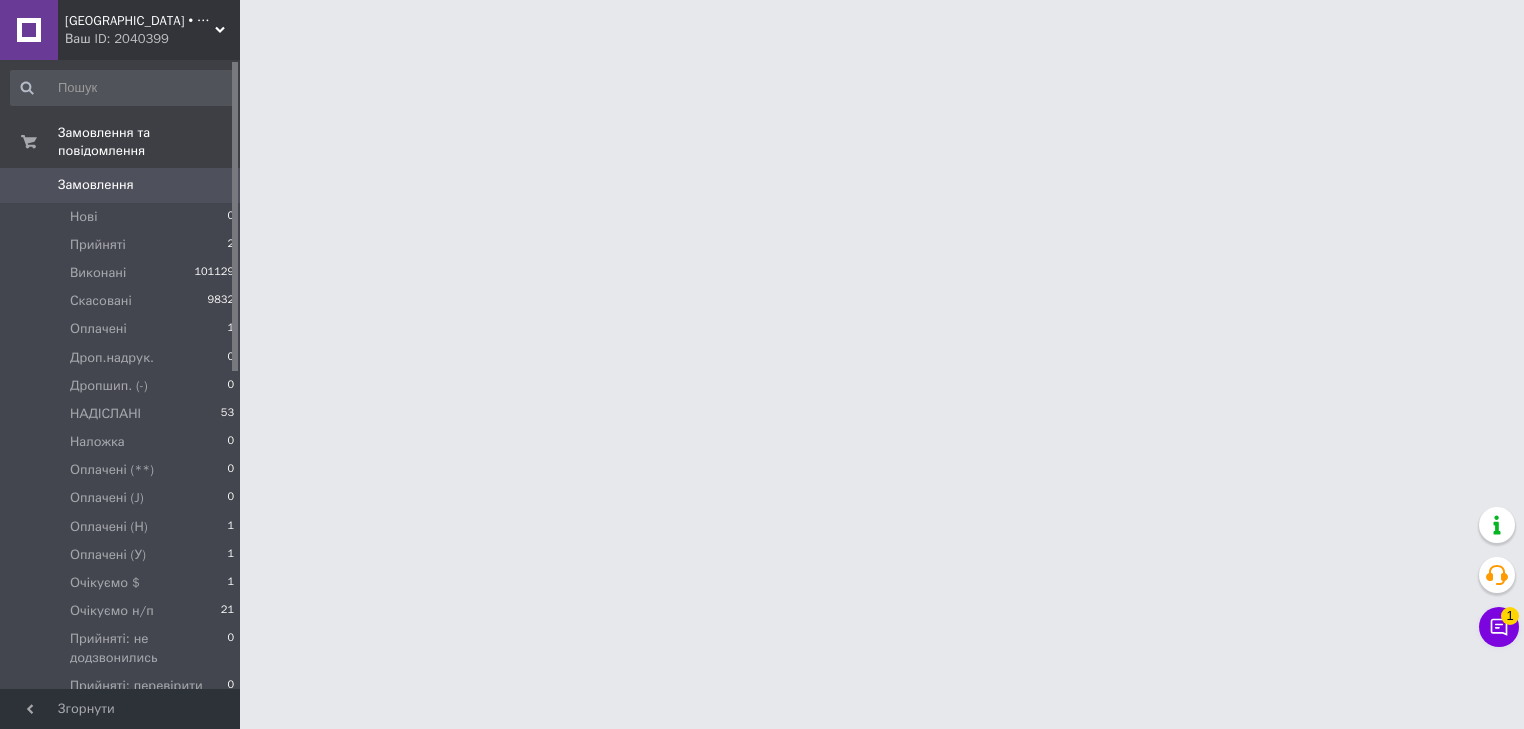scroll, scrollTop: 0, scrollLeft: 0, axis: both 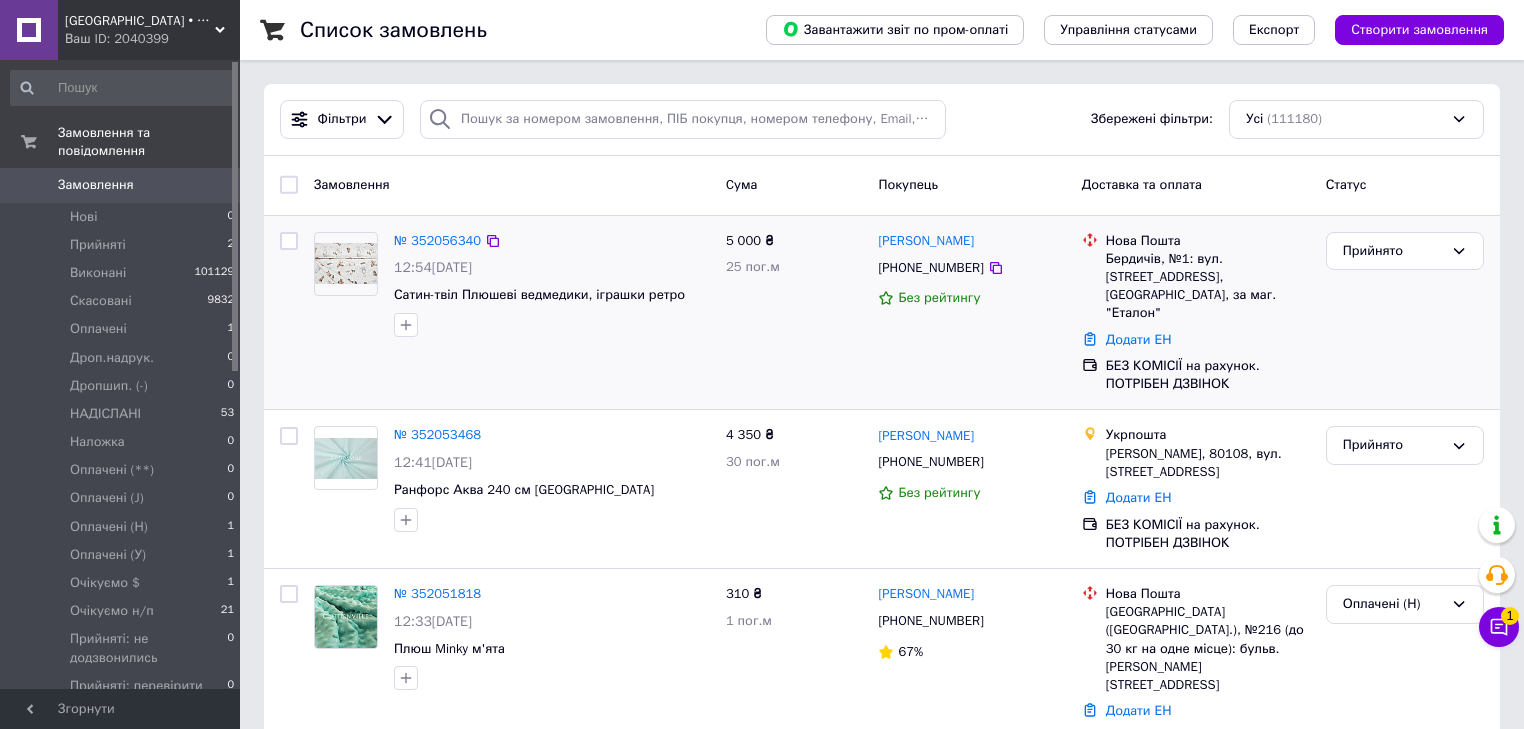 click at bounding box center [289, 313] 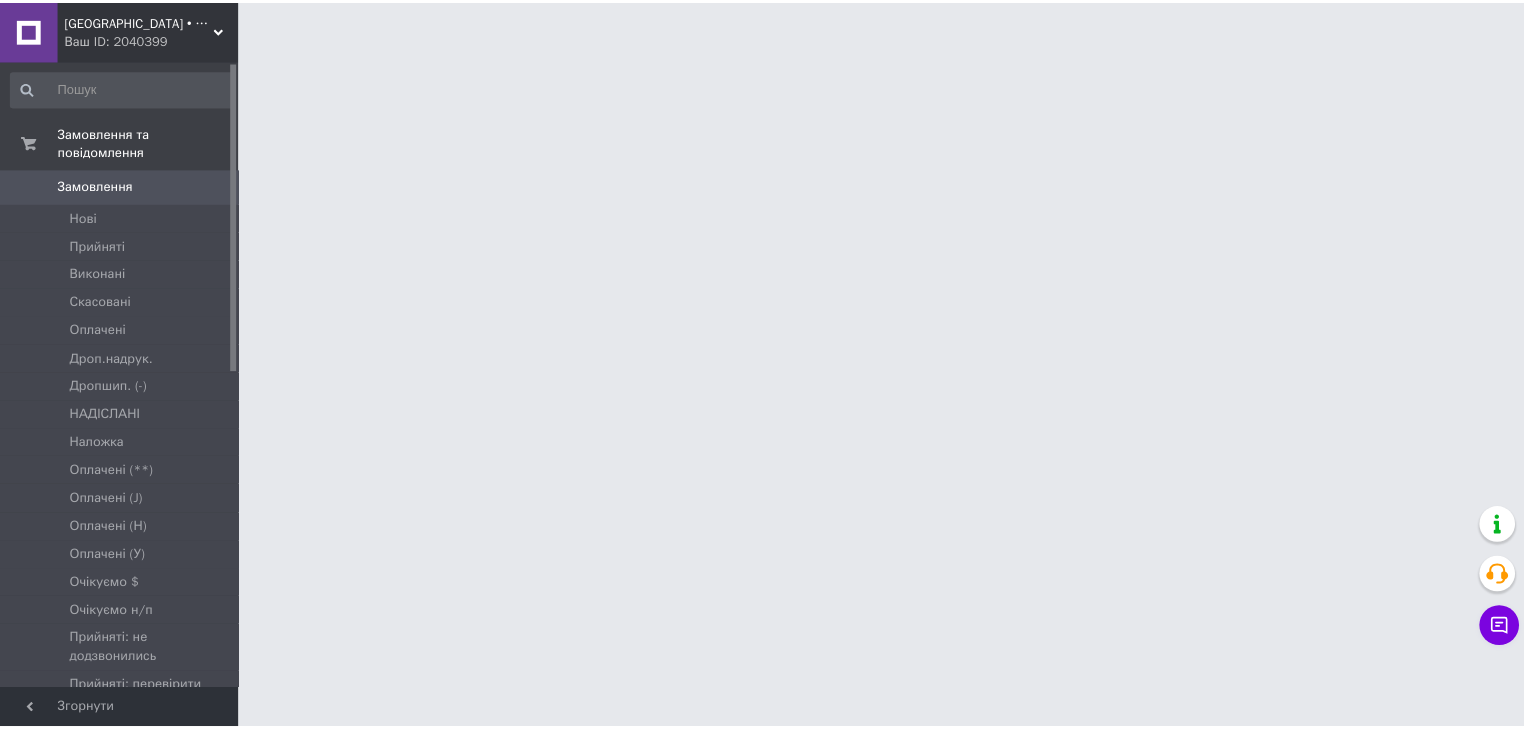 scroll, scrollTop: 0, scrollLeft: 0, axis: both 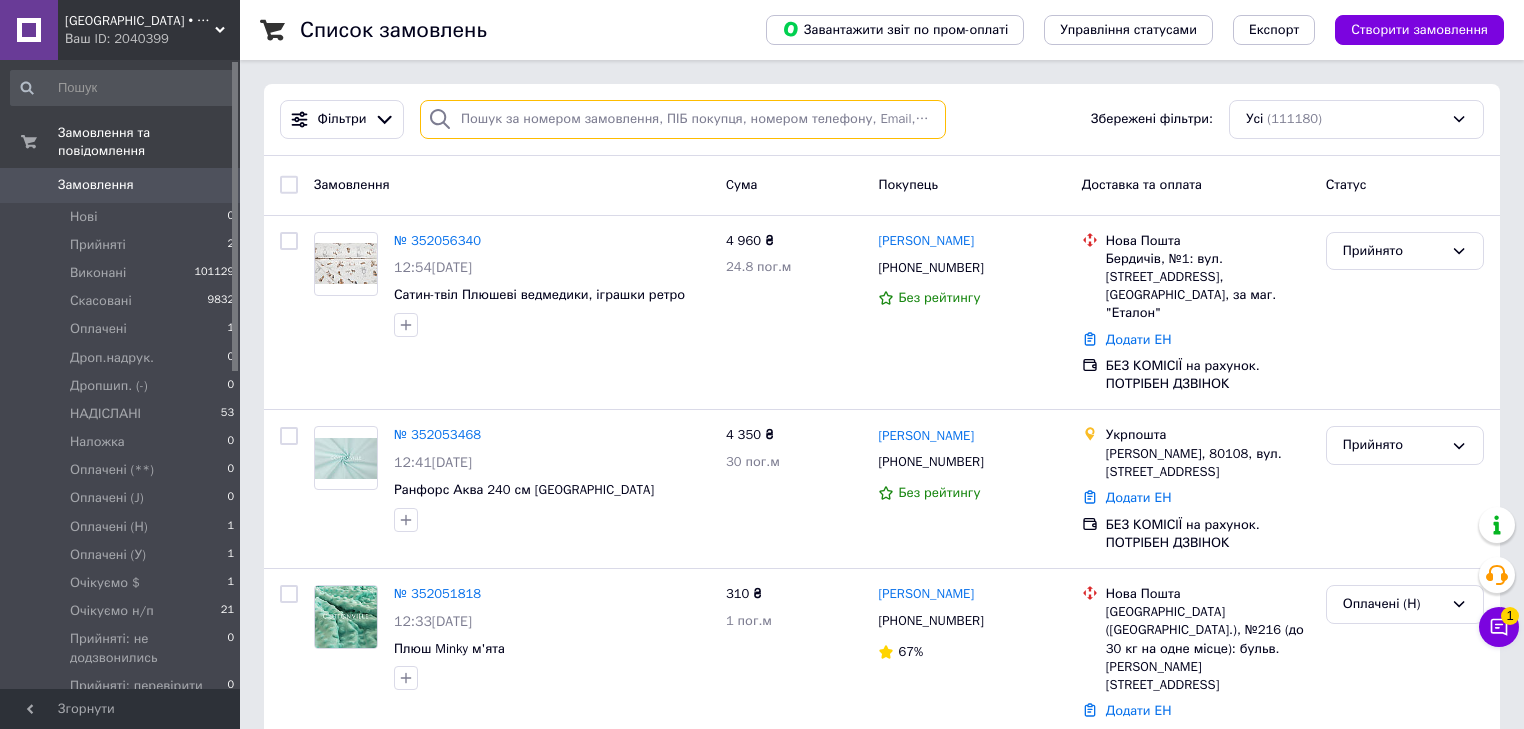 click at bounding box center (683, 119) 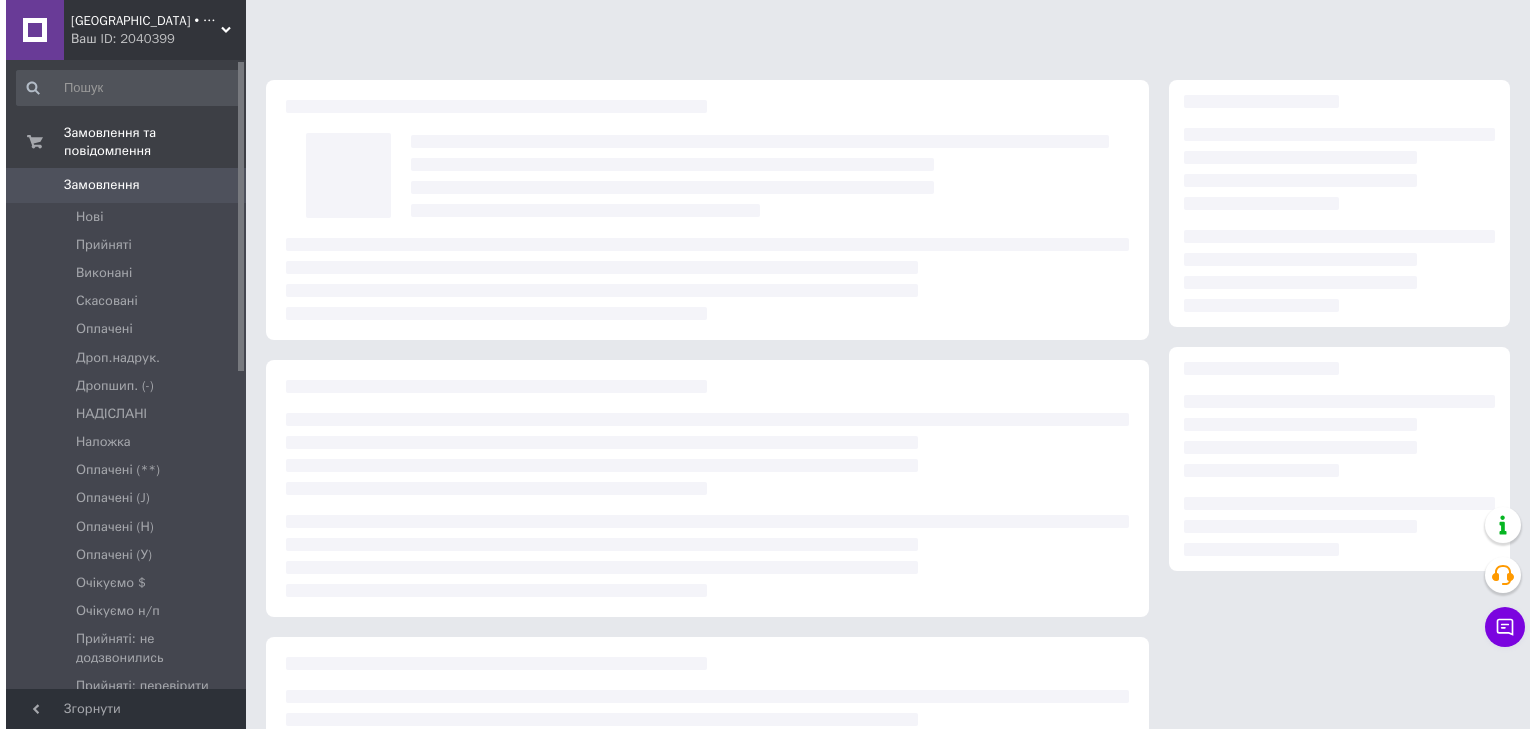 scroll, scrollTop: 0, scrollLeft: 0, axis: both 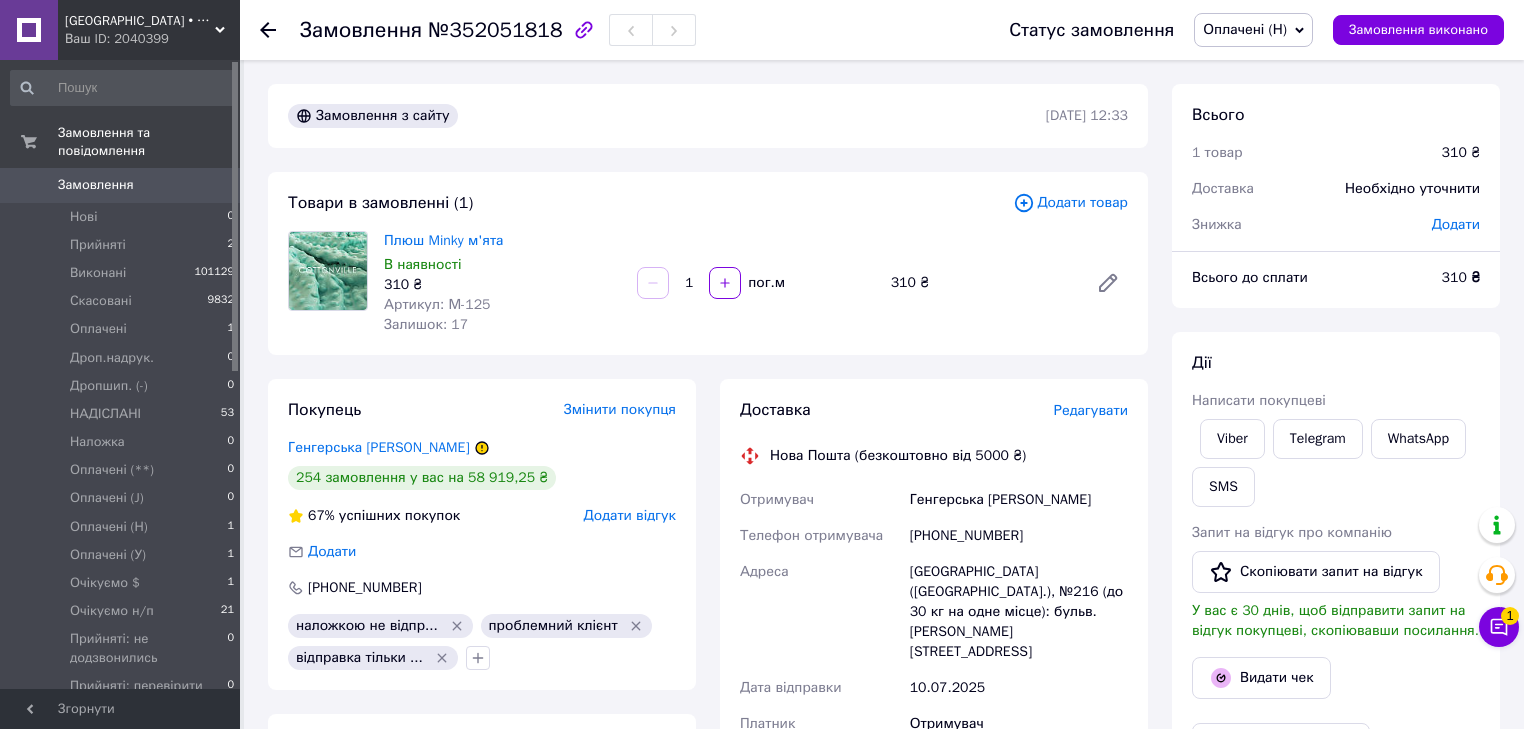 click on "Редагувати" at bounding box center [1091, 410] 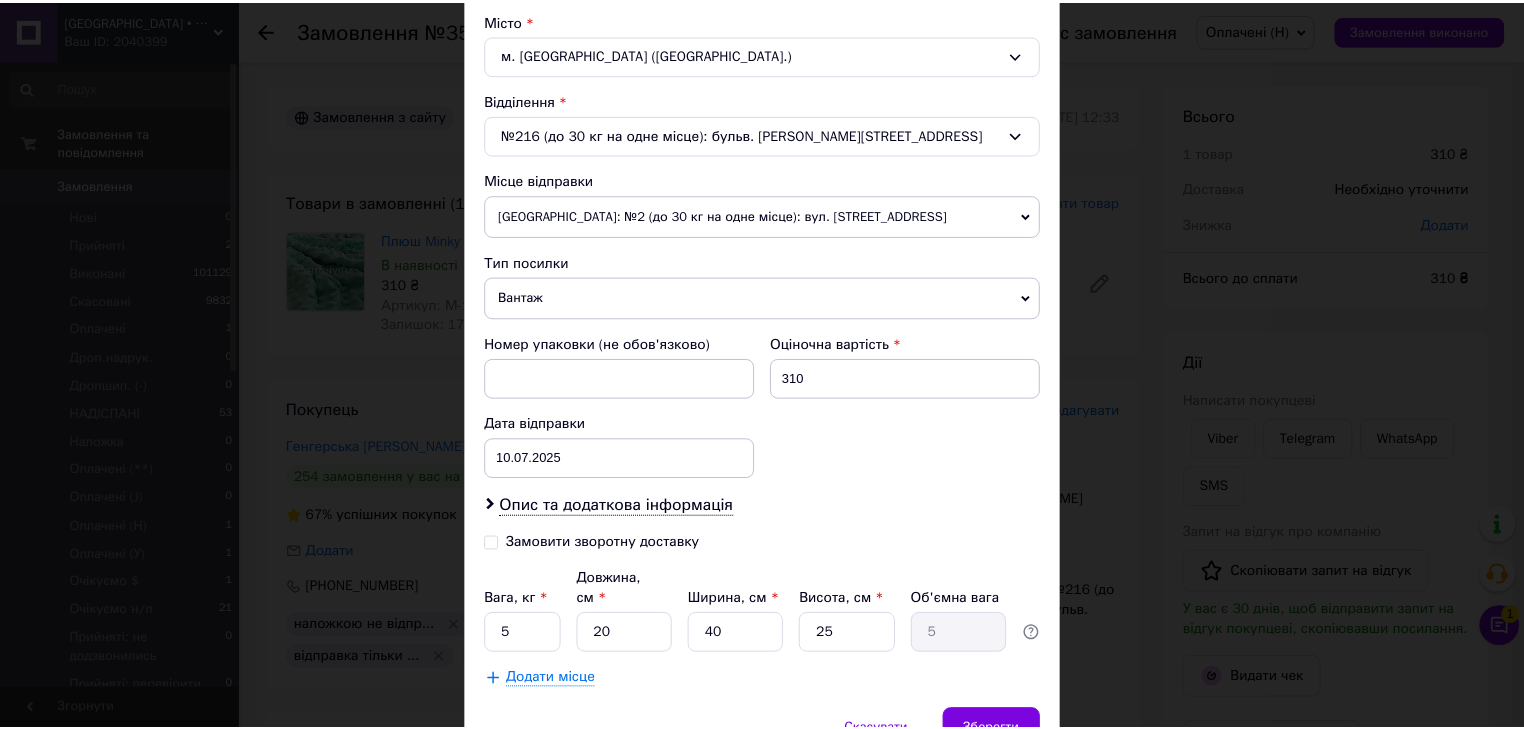scroll, scrollTop: 629, scrollLeft: 0, axis: vertical 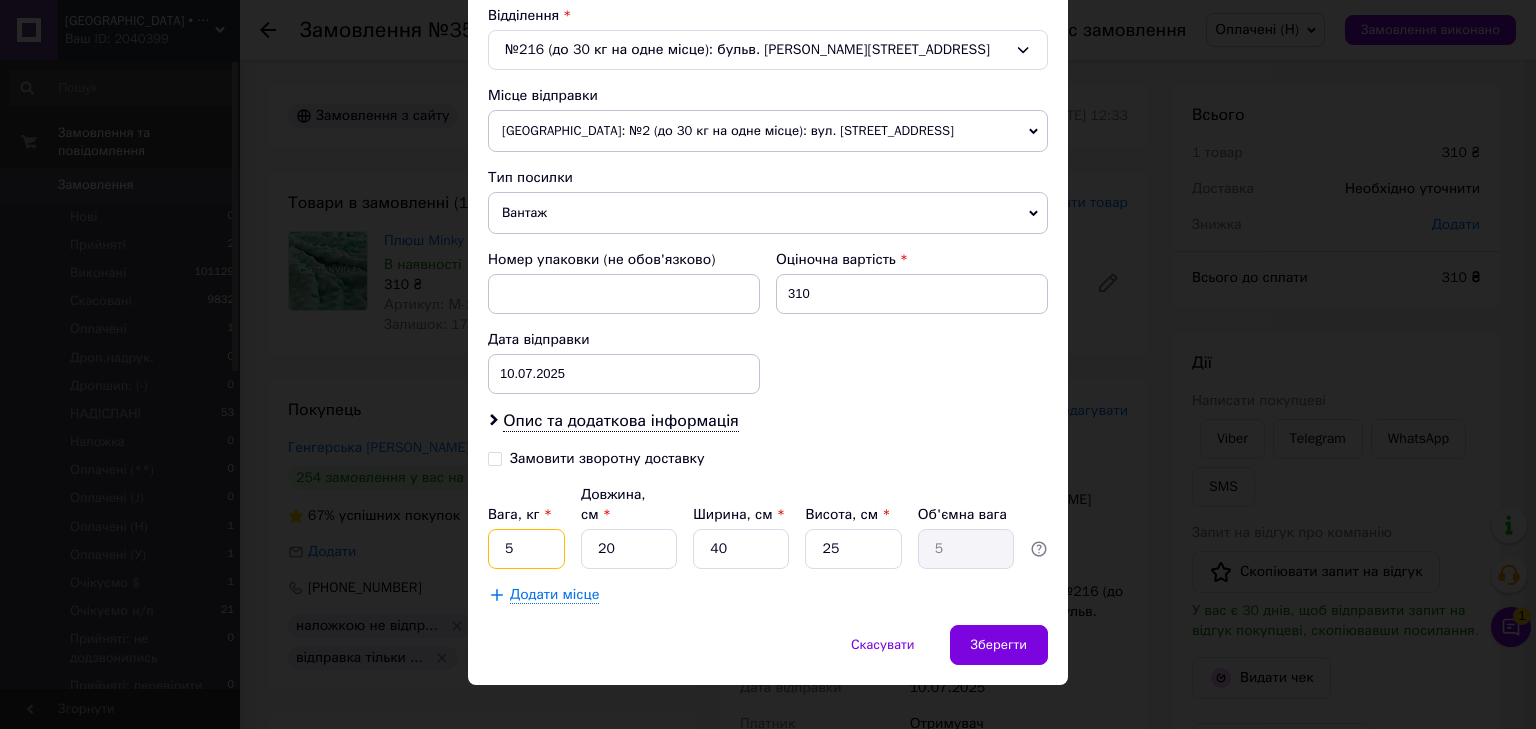 click on "5" at bounding box center (526, 549) 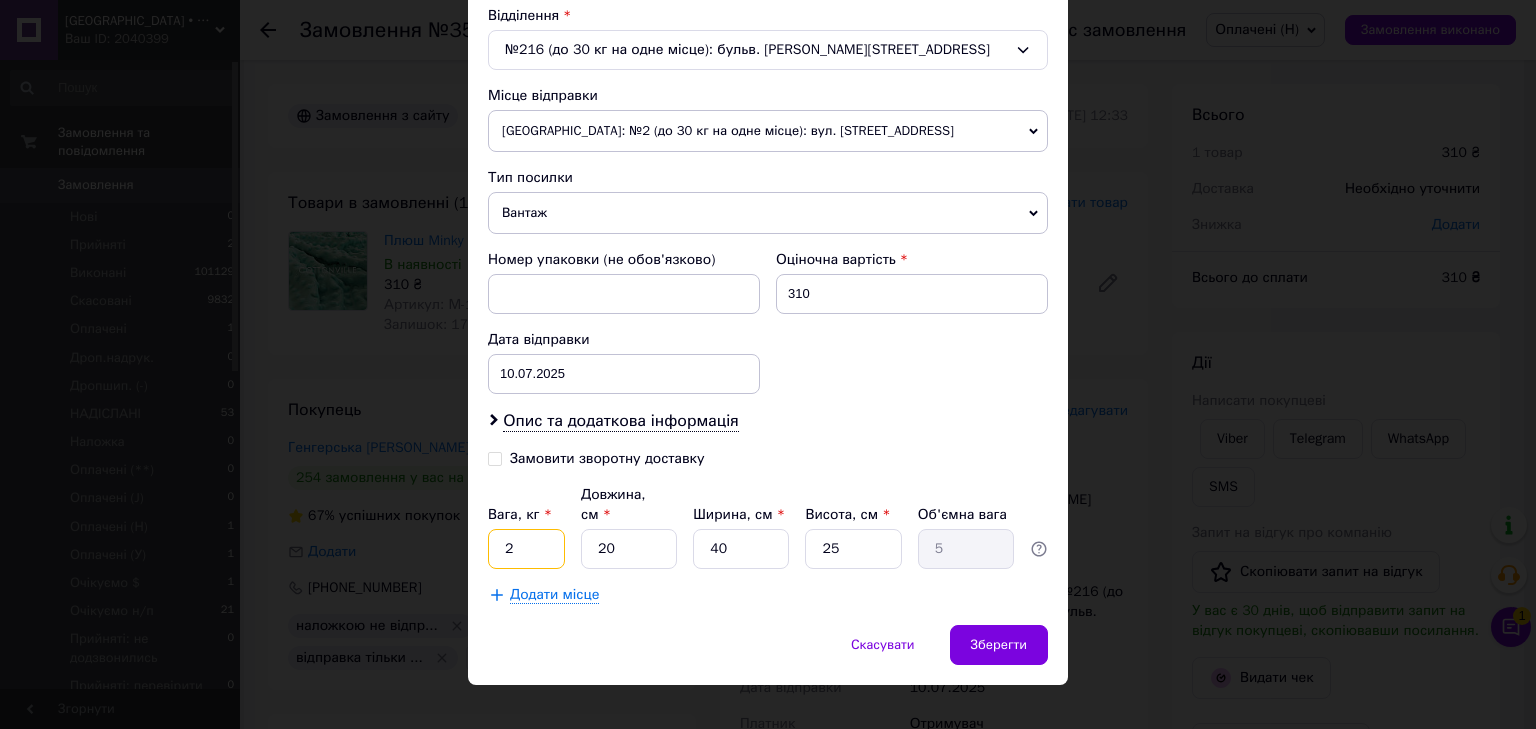 type on "2" 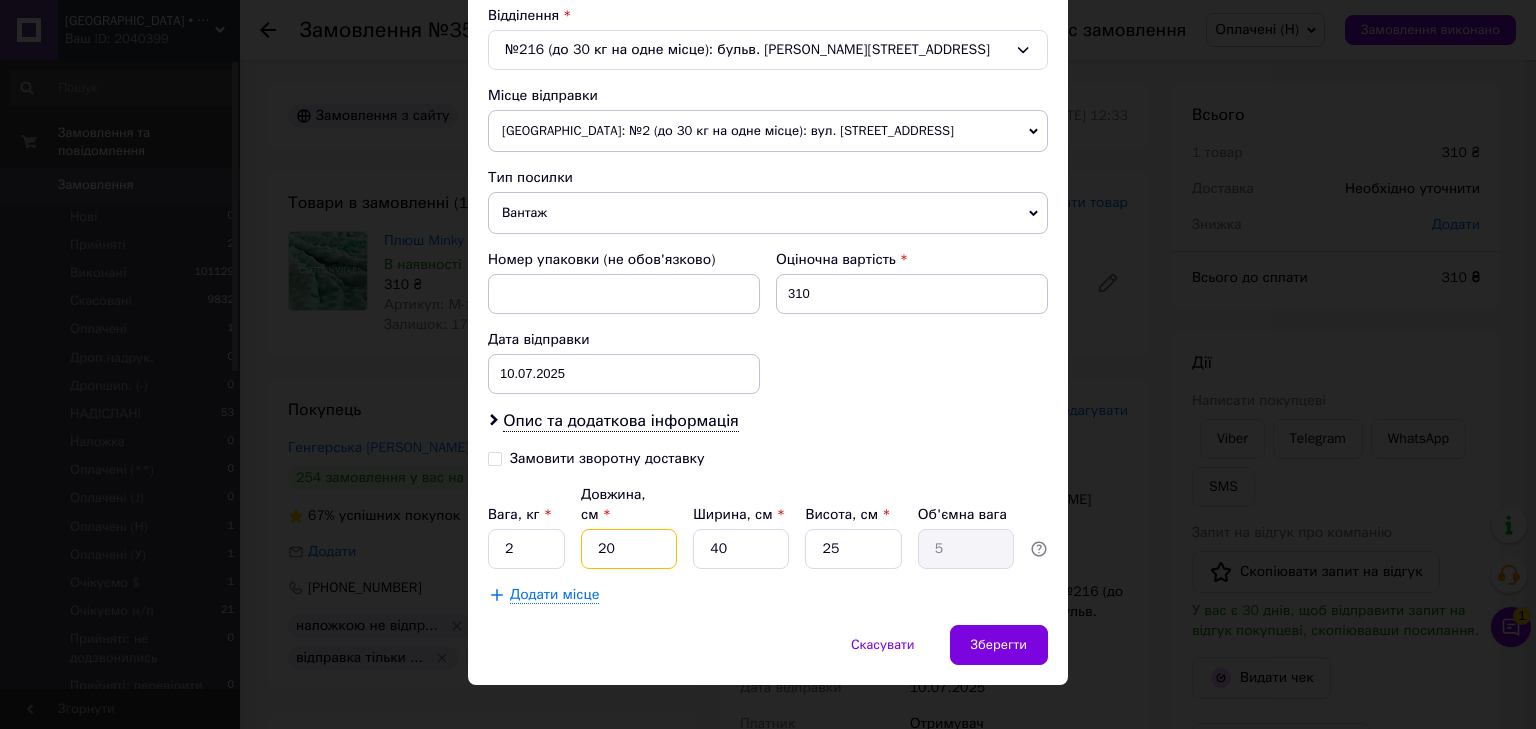 drag, startPoint x: 588, startPoint y: 520, endPoint x: 620, endPoint y: 522, distance: 32.06244 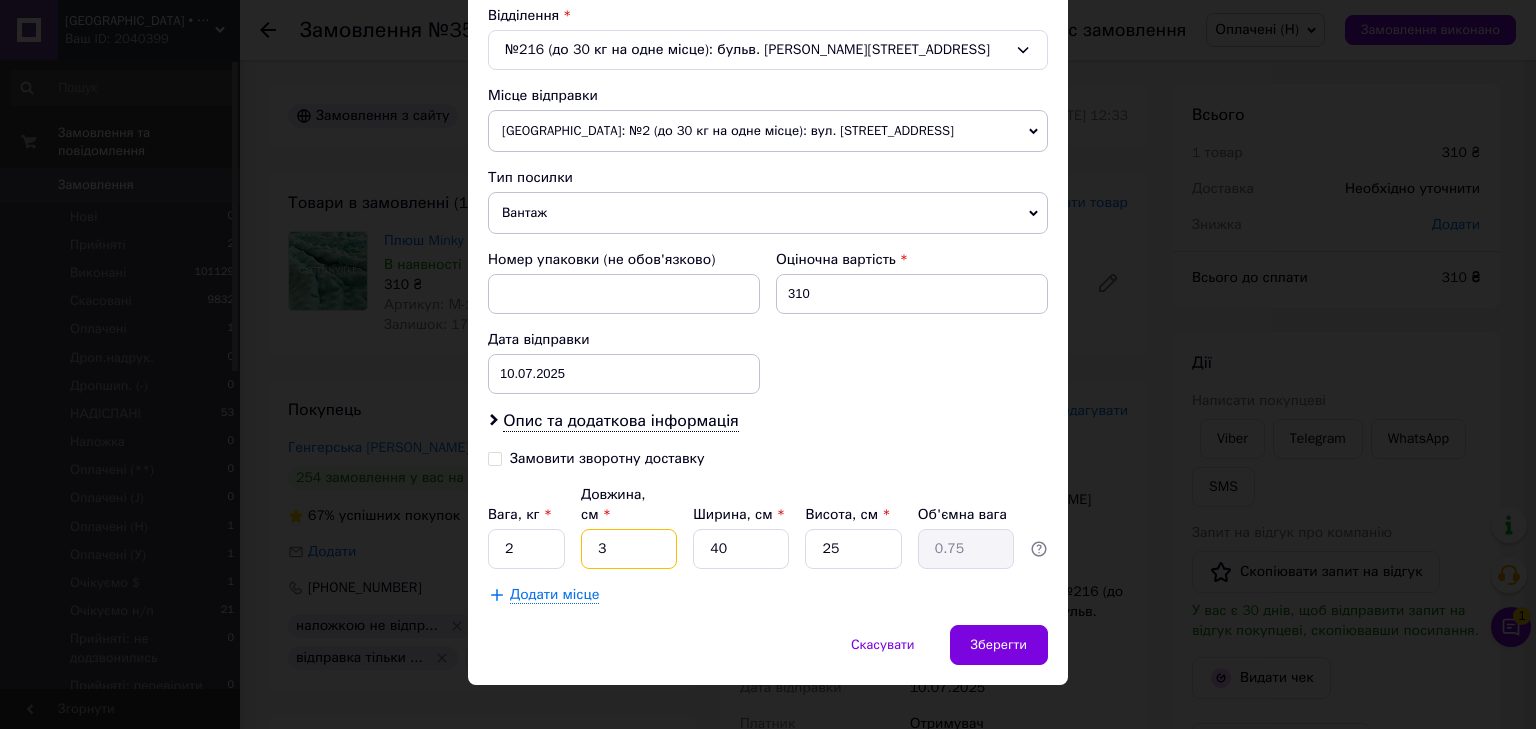 type on "30" 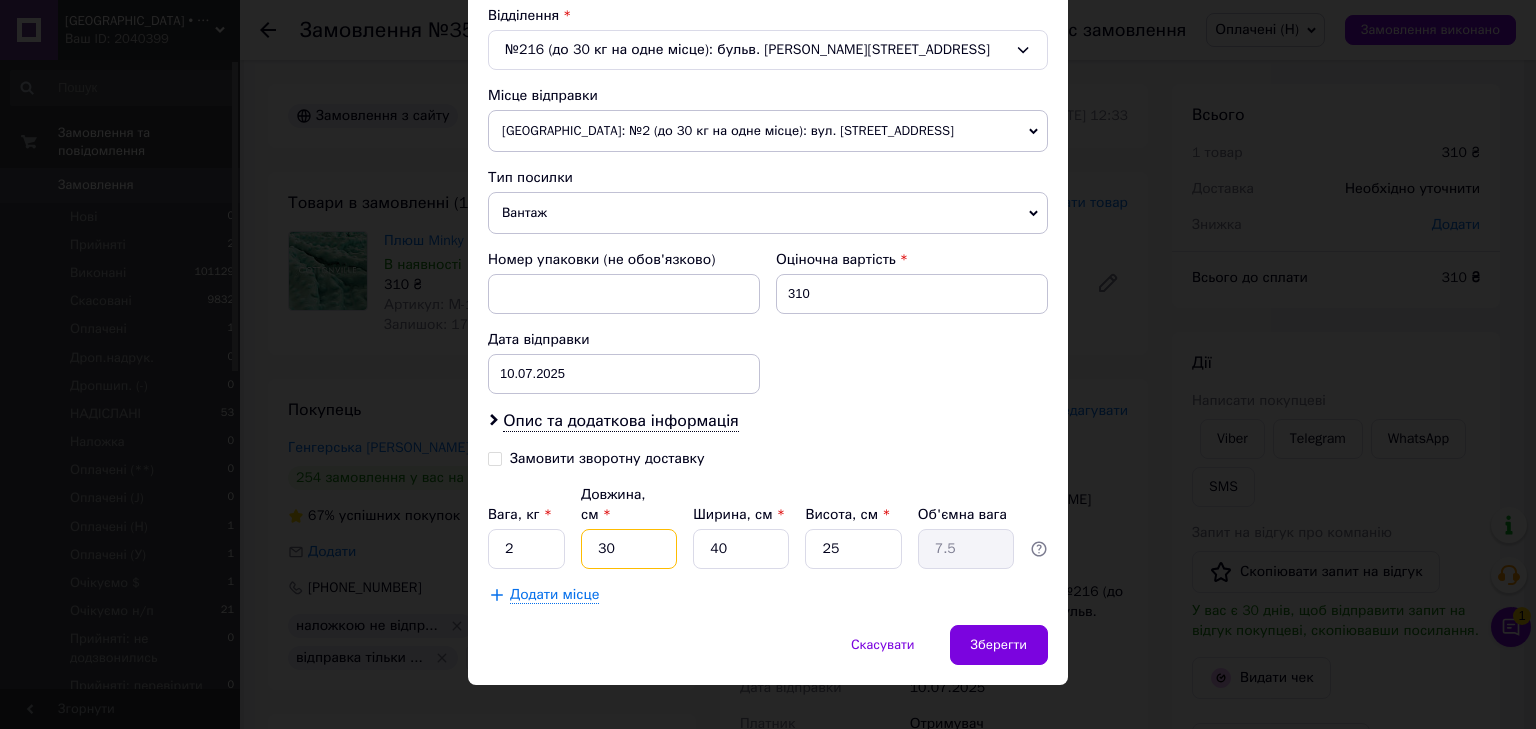 type on "30" 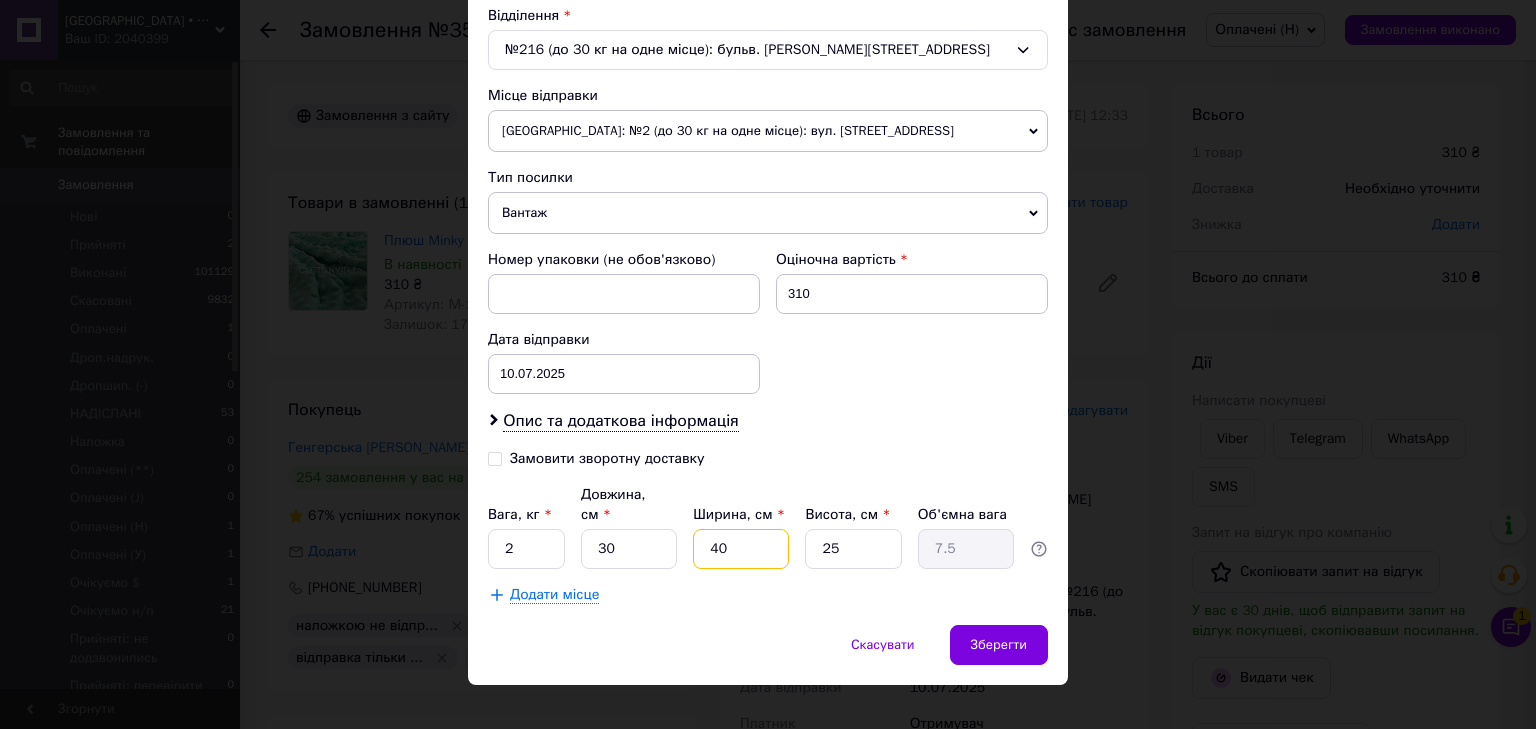 drag, startPoint x: 735, startPoint y: 520, endPoint x: 694, endPoint y: 514, distance: 41.4367 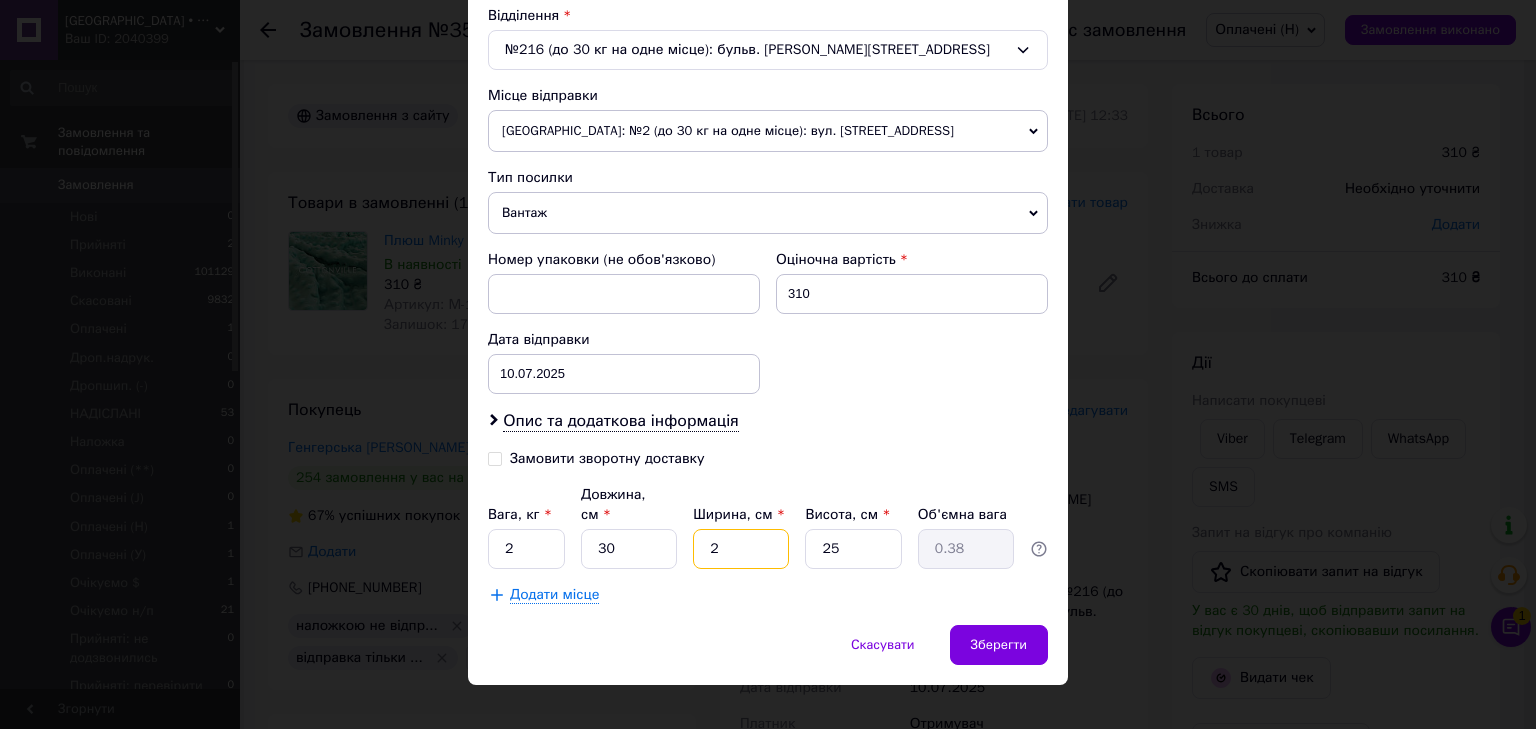 type on "28" 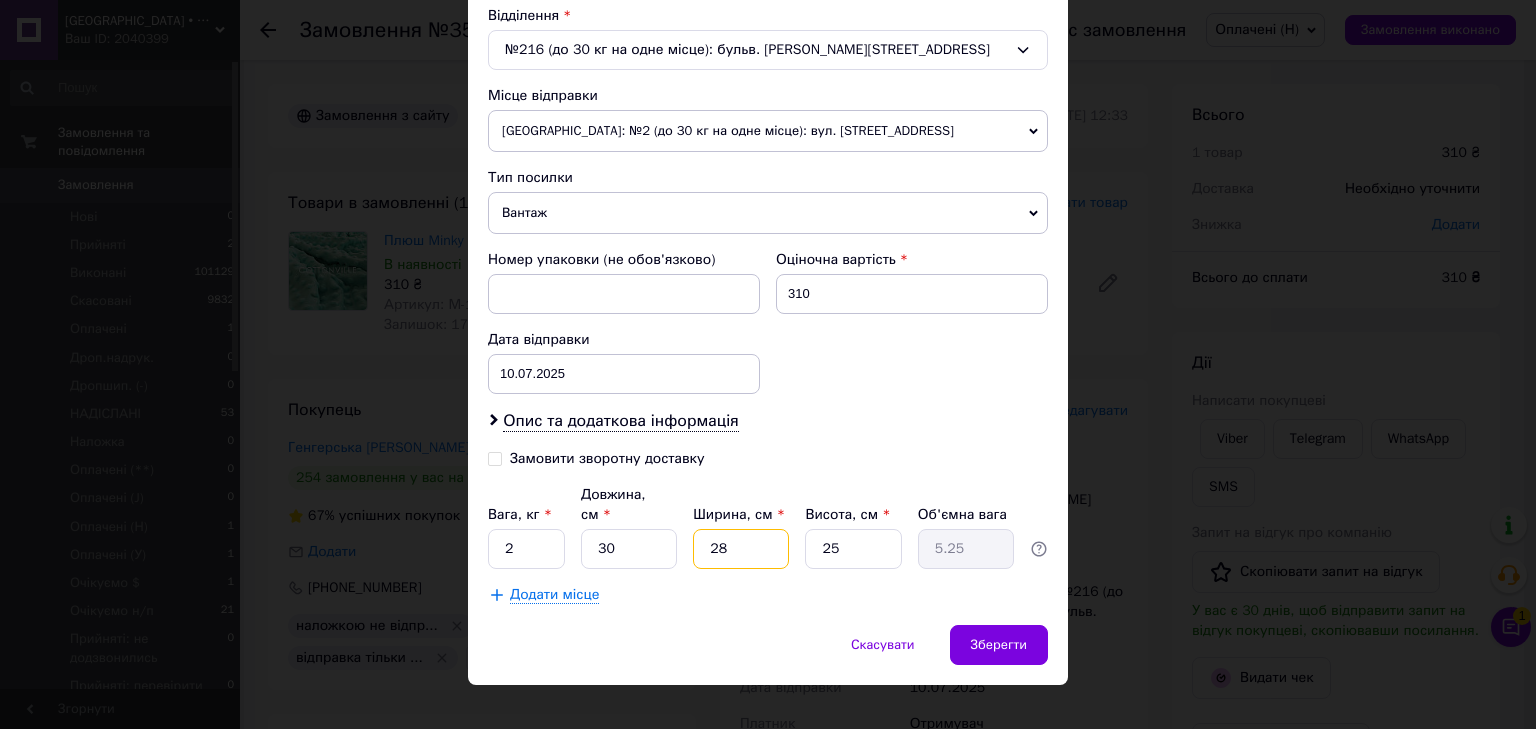 type on "28" 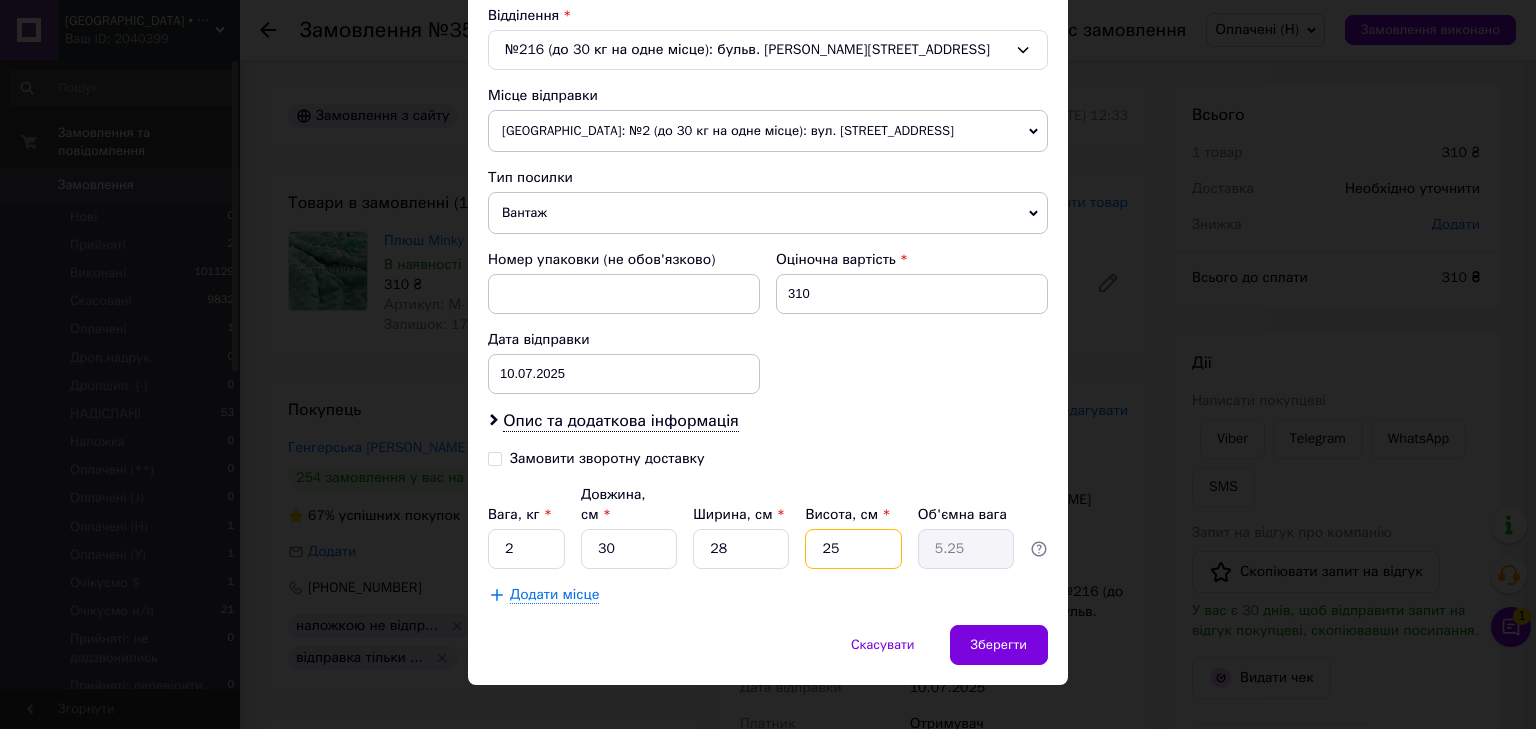 drag, startPoint x: 845, startPoint y: 532, endPoint x: 786, endPoint y: 510, distance: 62.968246 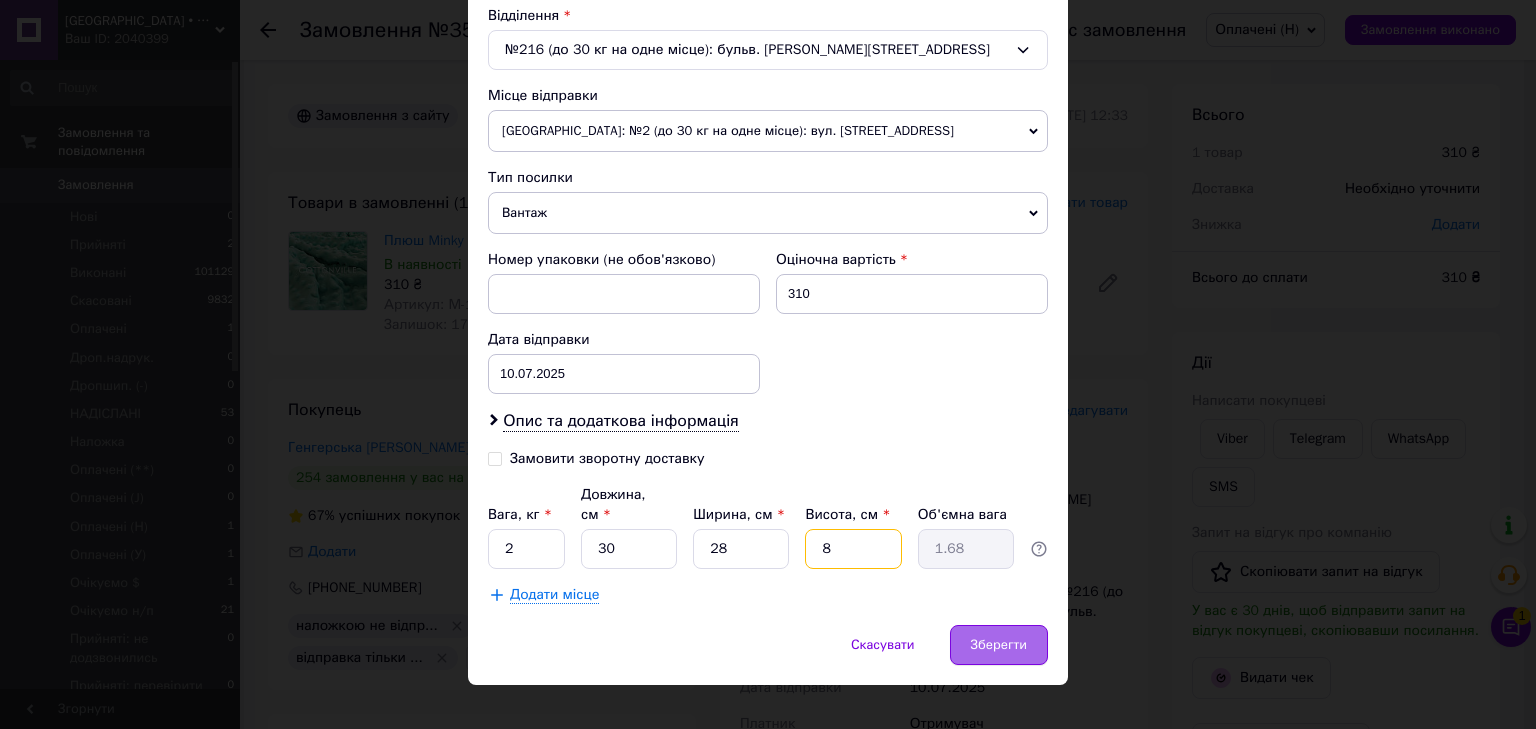 type on "8" 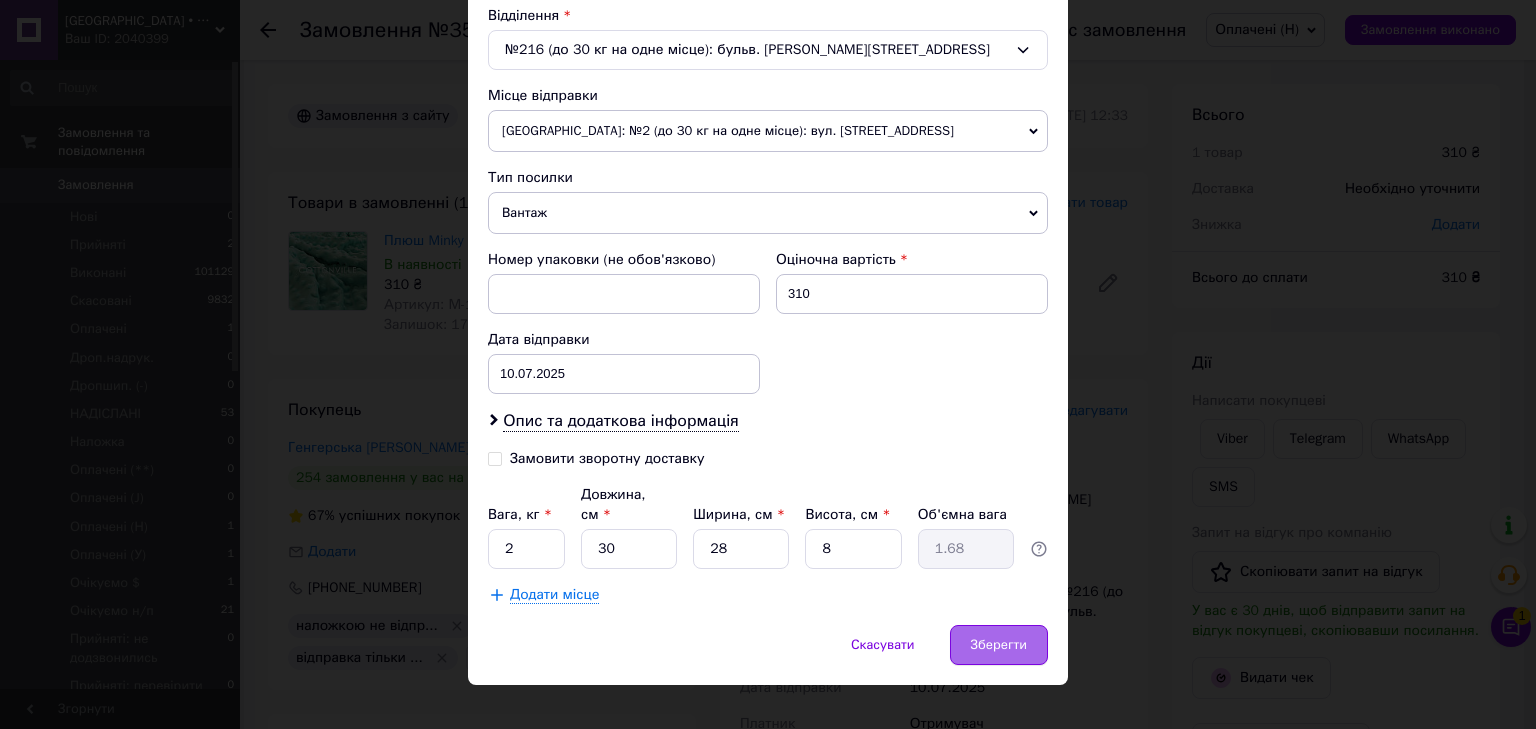 click on "Зберегти" at bounding box center [999, 645] 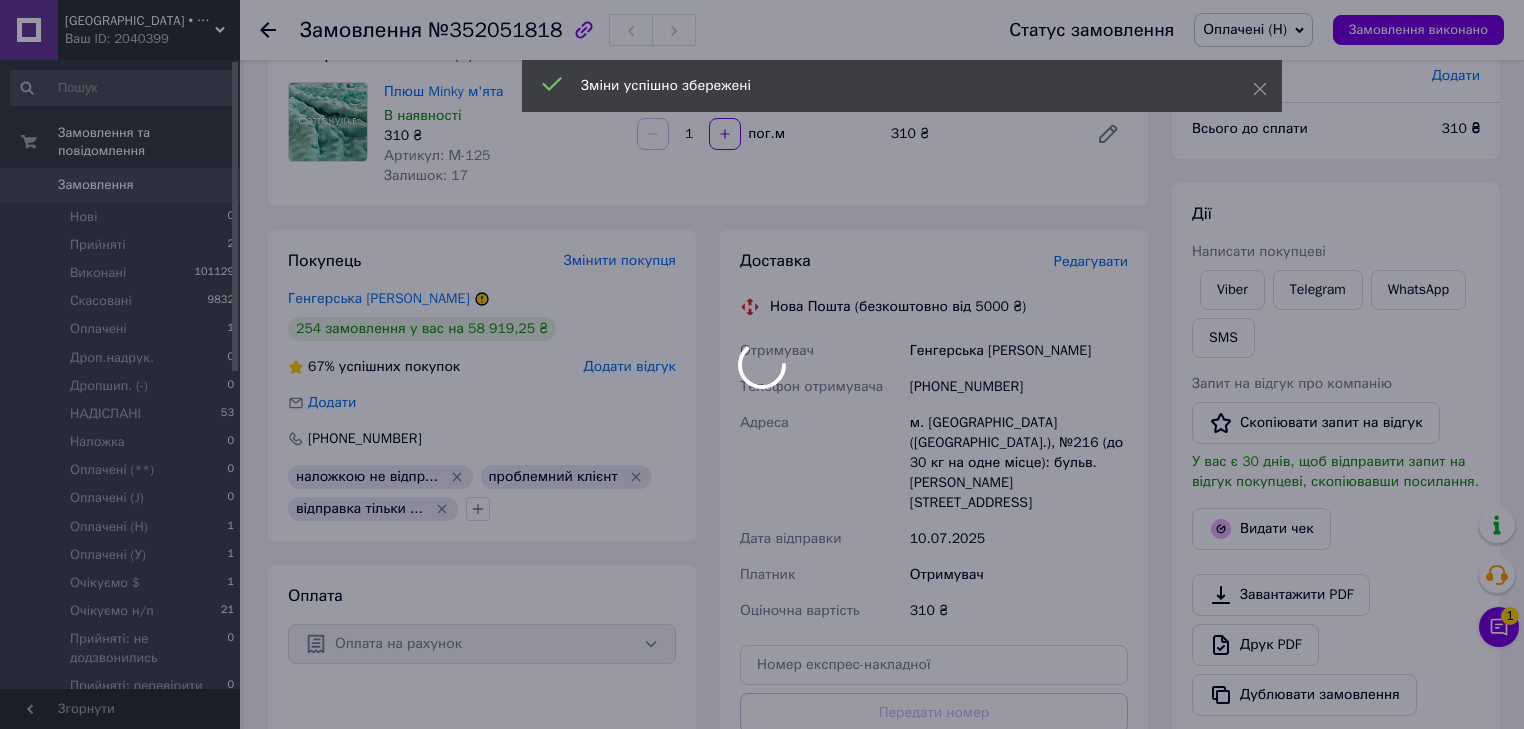 scroll, scrollTop: 400, scrollLeft: 0, axis: vertical 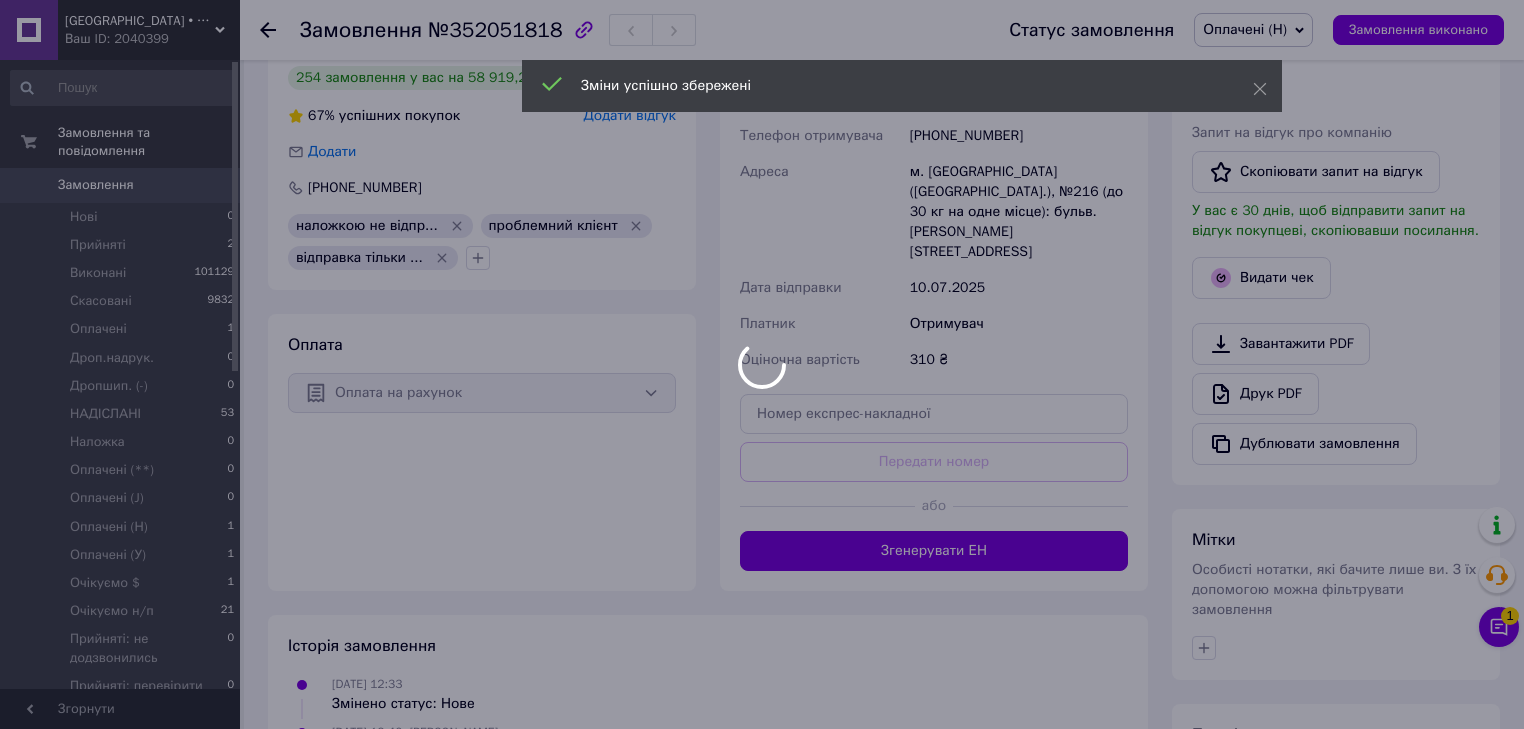 click at bounding box center (762, 364) 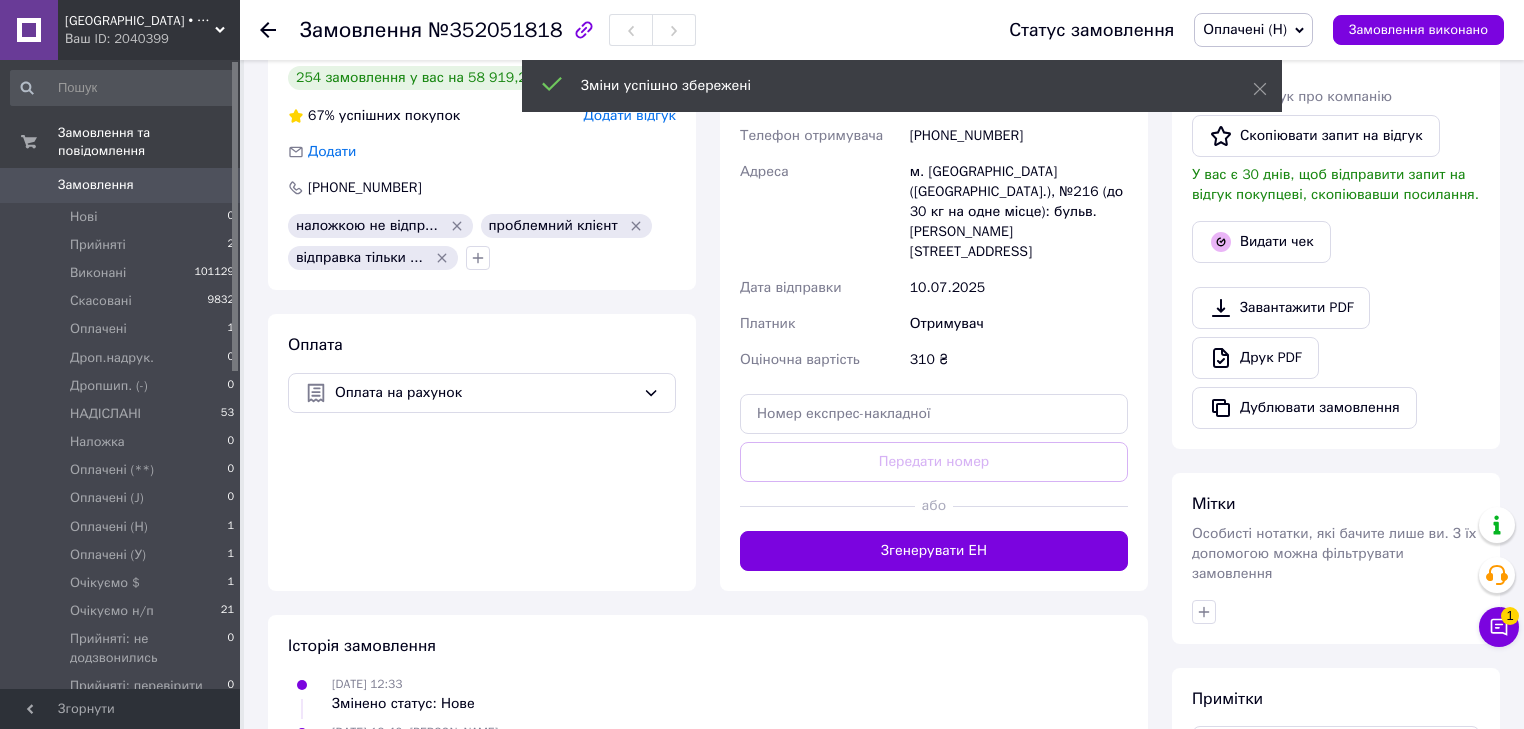 click on "Доставка Редагувати Нова Пошта (безкоштовно від 5000 ₴) Отримувач Генгерська Анна Телефон отримувача +380931693571 Адреса м. Київ (Київська обл.), №216 (до 30 кг на одне місце): бульв. Вацлава Гавела, 75 Дата відправки 10.07.2025 Платник Отримувач Оціночна вартість 310 ₴ Передати номер або Згенерувати ЕН Платник Отримувач Відправник Прізвище отримувача Генгерська Ім'я отримувача Анна По батькові отримувача Телефон отримувача +380931693571 Тип доставки У відділенні Кур'єром В поштоматі Місто м. Київ (Київська обл.) Відділення №216 (до 30 кг на одне місце): бульв. Вацлава Гавела, 75 310 <" at bounding box center (934, 285) 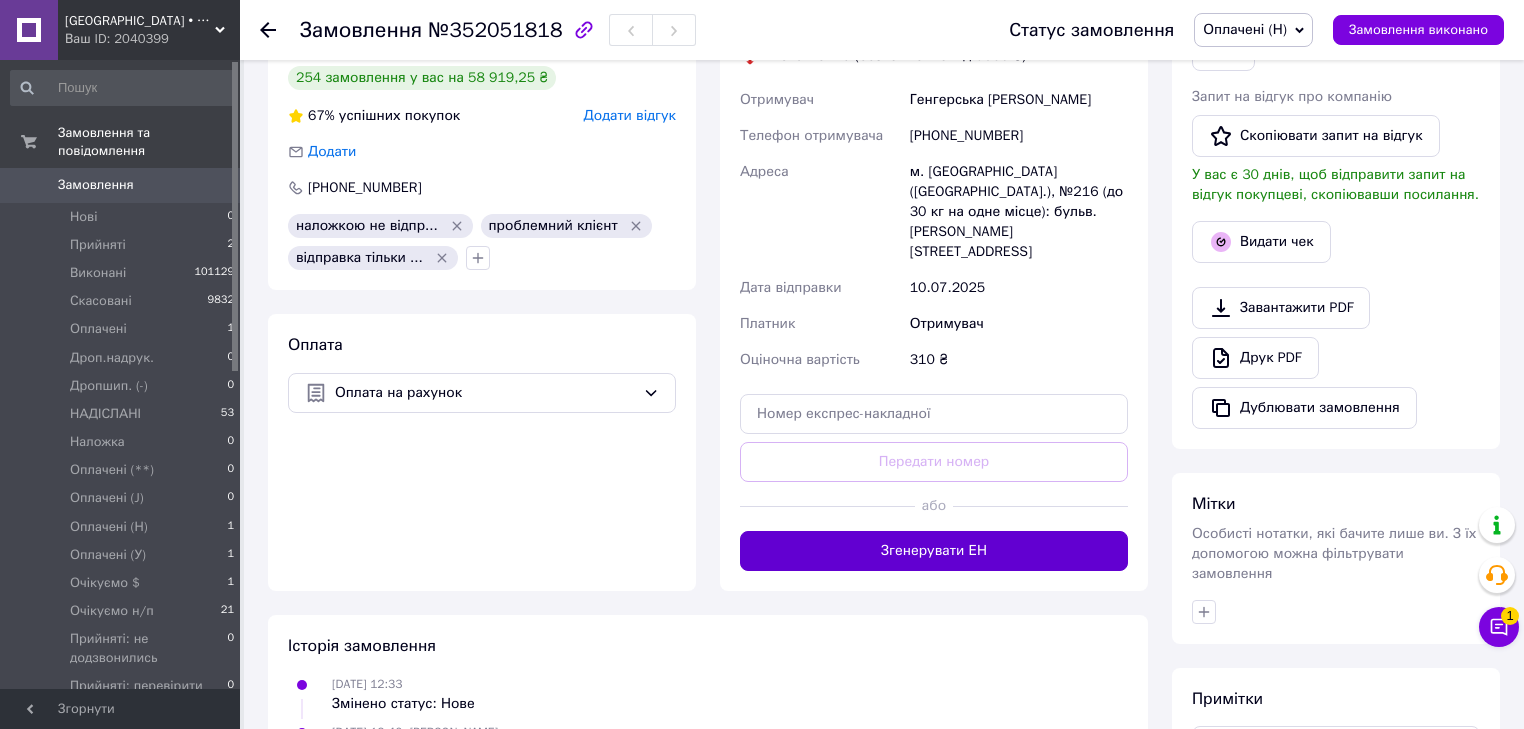 click on "Згенерувати ЕН" at bounding box center [934, 551] 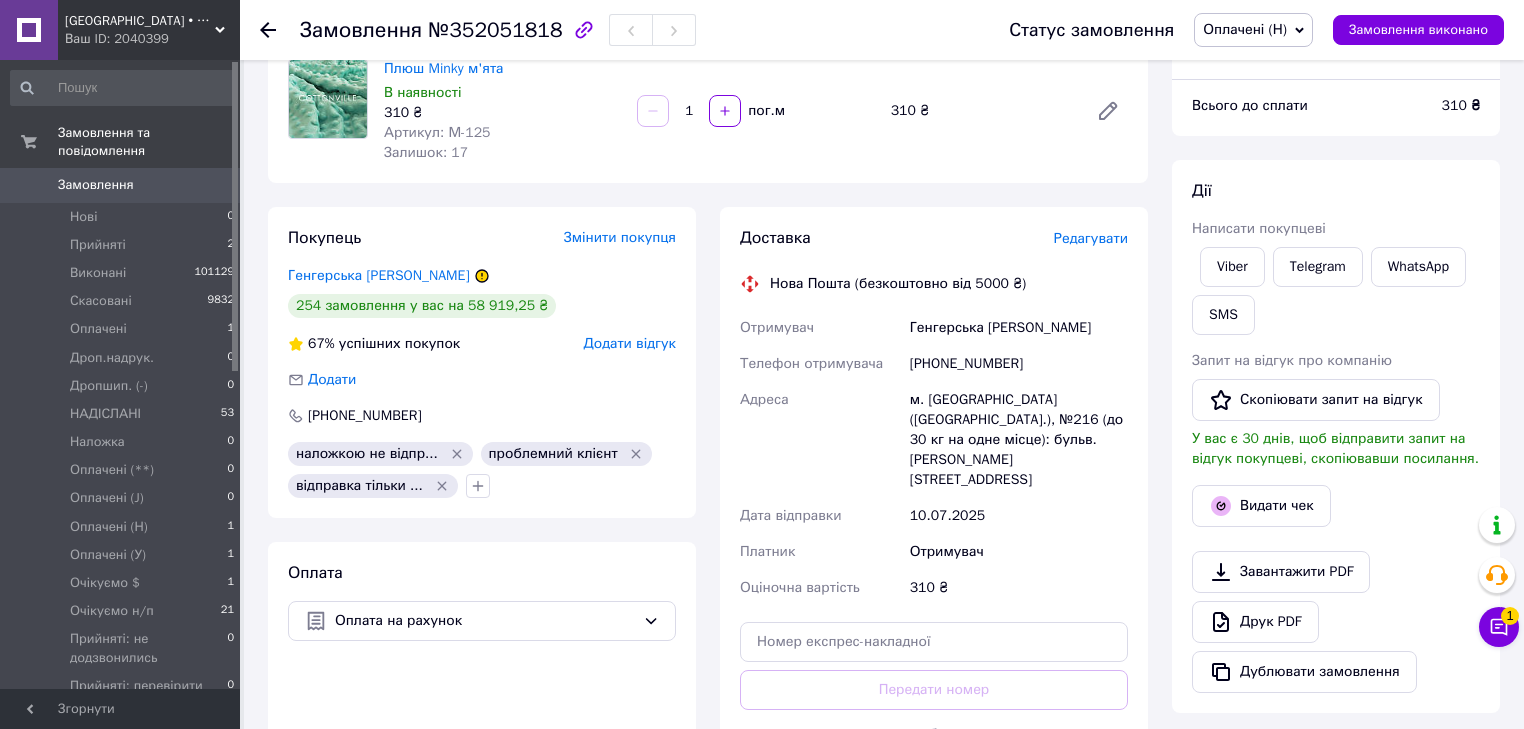 scroll, scrollTop: 160, scrollLeft: 0, axis: vertical 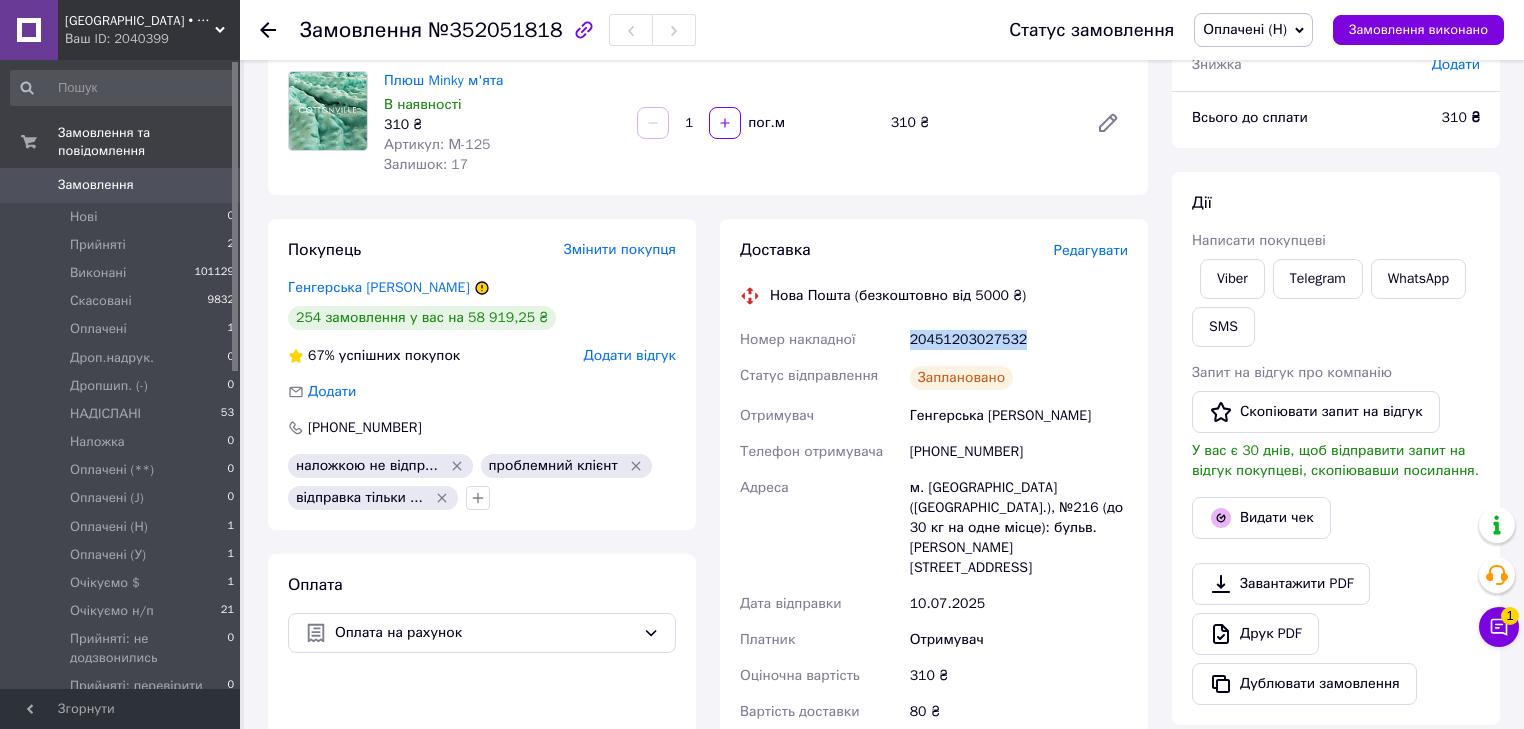 drag, startPoint x: 908, startPoint y: 340, endPoint x: 1022, endPoint y: 348, distance: 114.28036 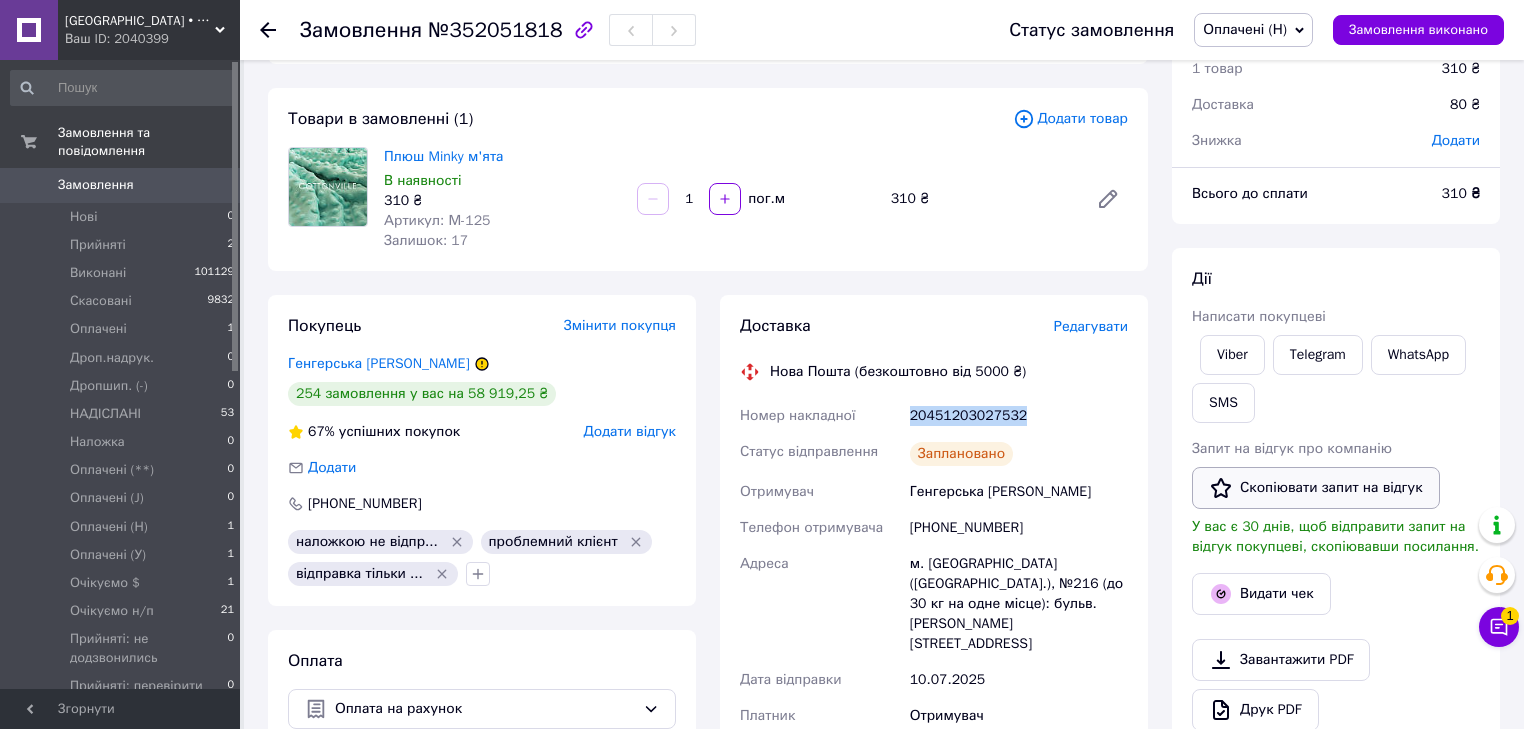 scroll, scrollTop: 0, scrollLeft: 0, axis: both 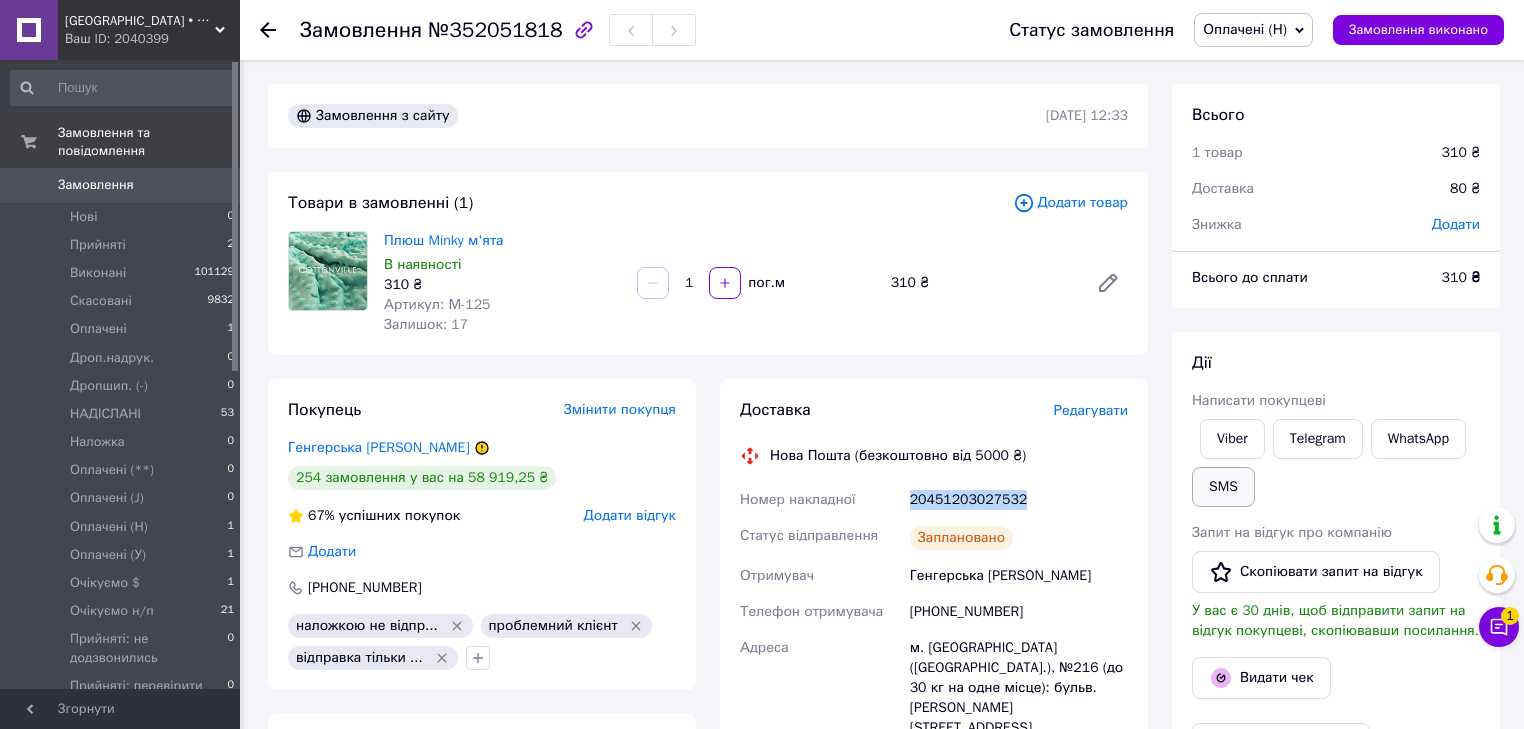 click on "SMS" at bounding box center [1223, 487] 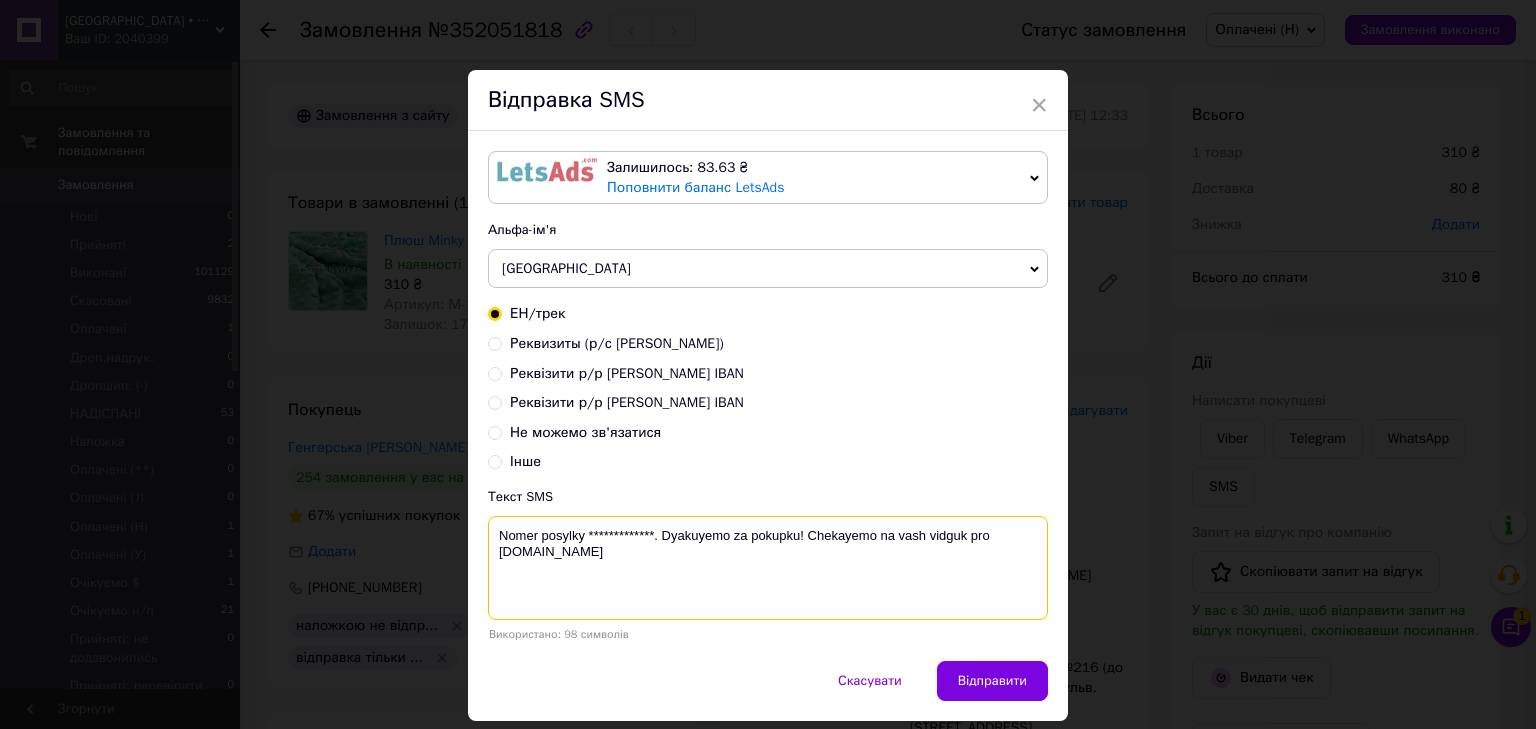 drag, startPoint x: 651, startPoint y: 527, endPoint x: 585, endPoint y: 510, distance: 68.154236 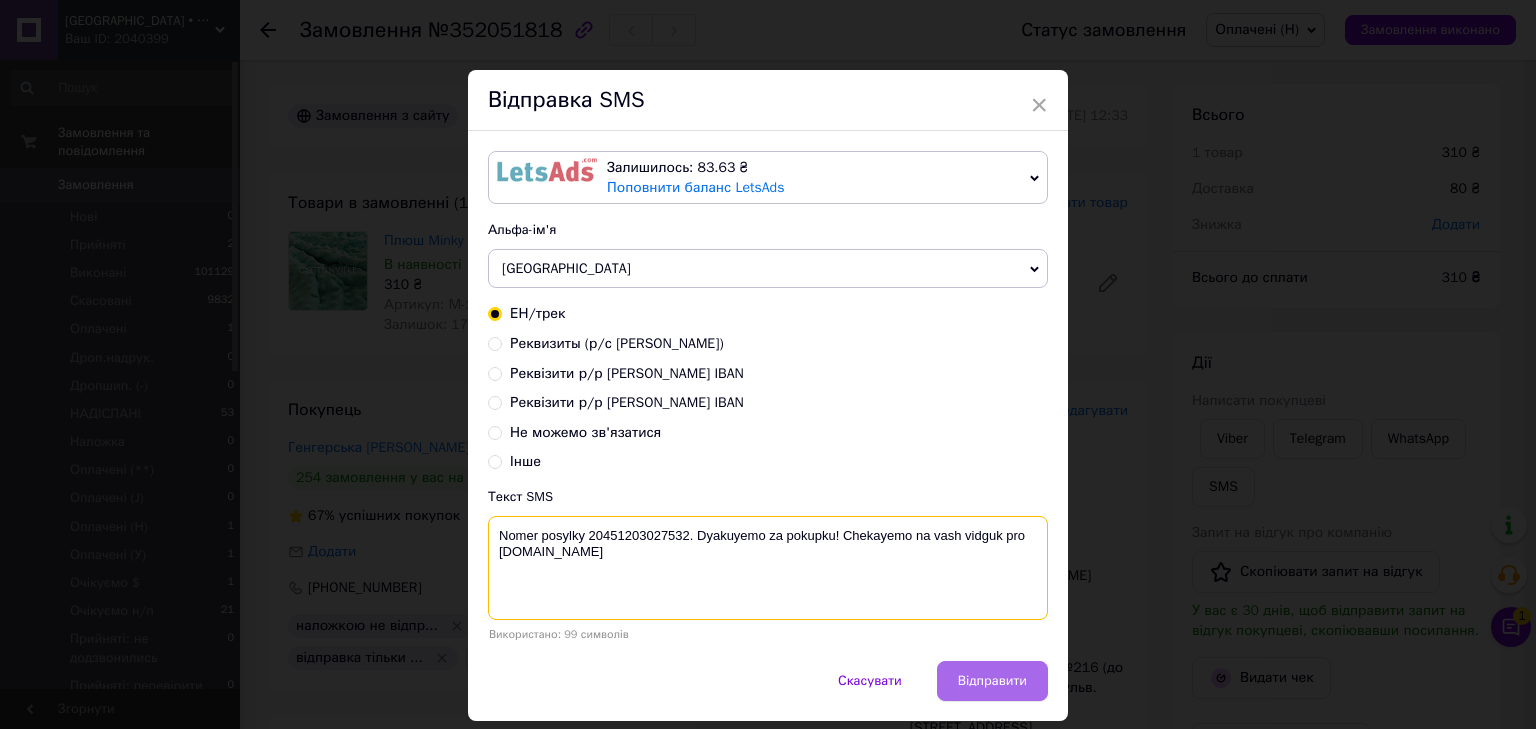 type on "Nomer posylky 20451203027532. Dyakuyemo za pokupku! Chekayemo na vash vidguk pro COTTONville.com.ua" 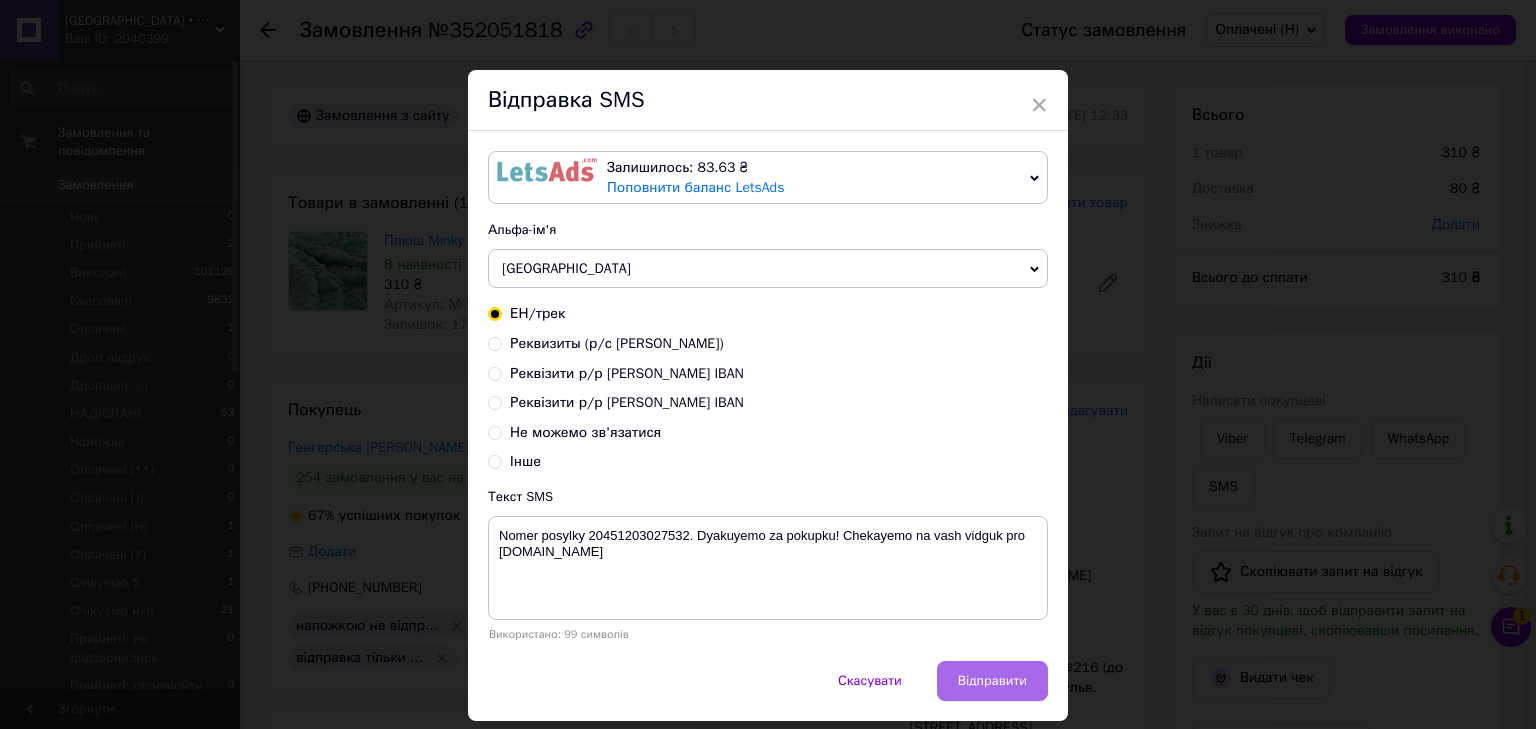 click on "Відправити" at bounding box center [992, 681] 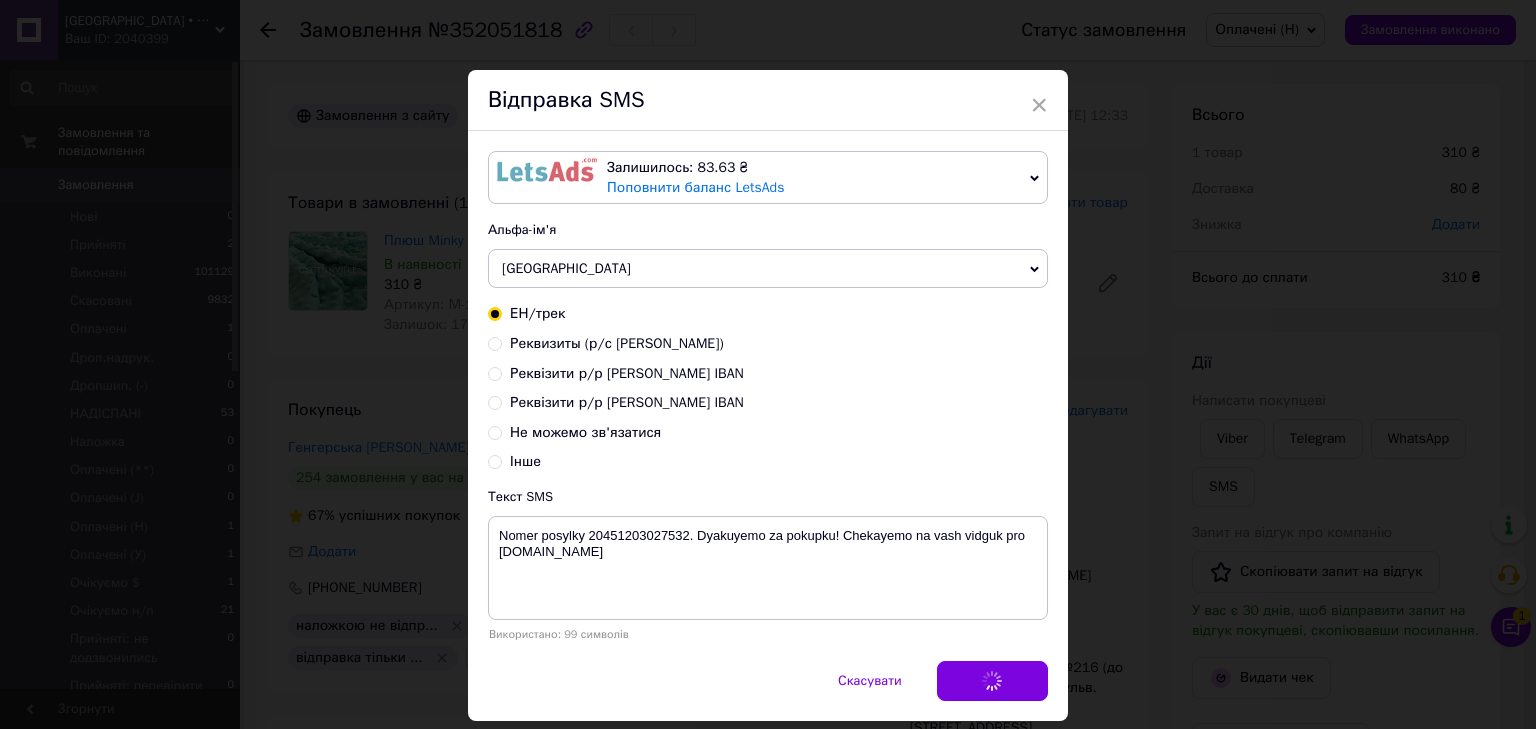 click on "× Відправка SMS Залишилось: 83.63 ₴ Поповнити баланс LetsAds Підключити SMSClub Альфа-ім'я  COTTONville magazin Оновити список альфа-імен  ЕН/трек Реквизиты (р/с Евтушок) Реквізити р/р Дмитрук IBAN Реквізити р/р Євтушок IBAN Не можемо зв'язатися Інше Текст SMS Nomer posylky 20451203027532. Dyakuyemo za pokupku! Chekayemo na vash vidguk pro COTTONville.com.ua Використано: 99 символів Скасувати   Відправити" at bounding box center [768, 364] 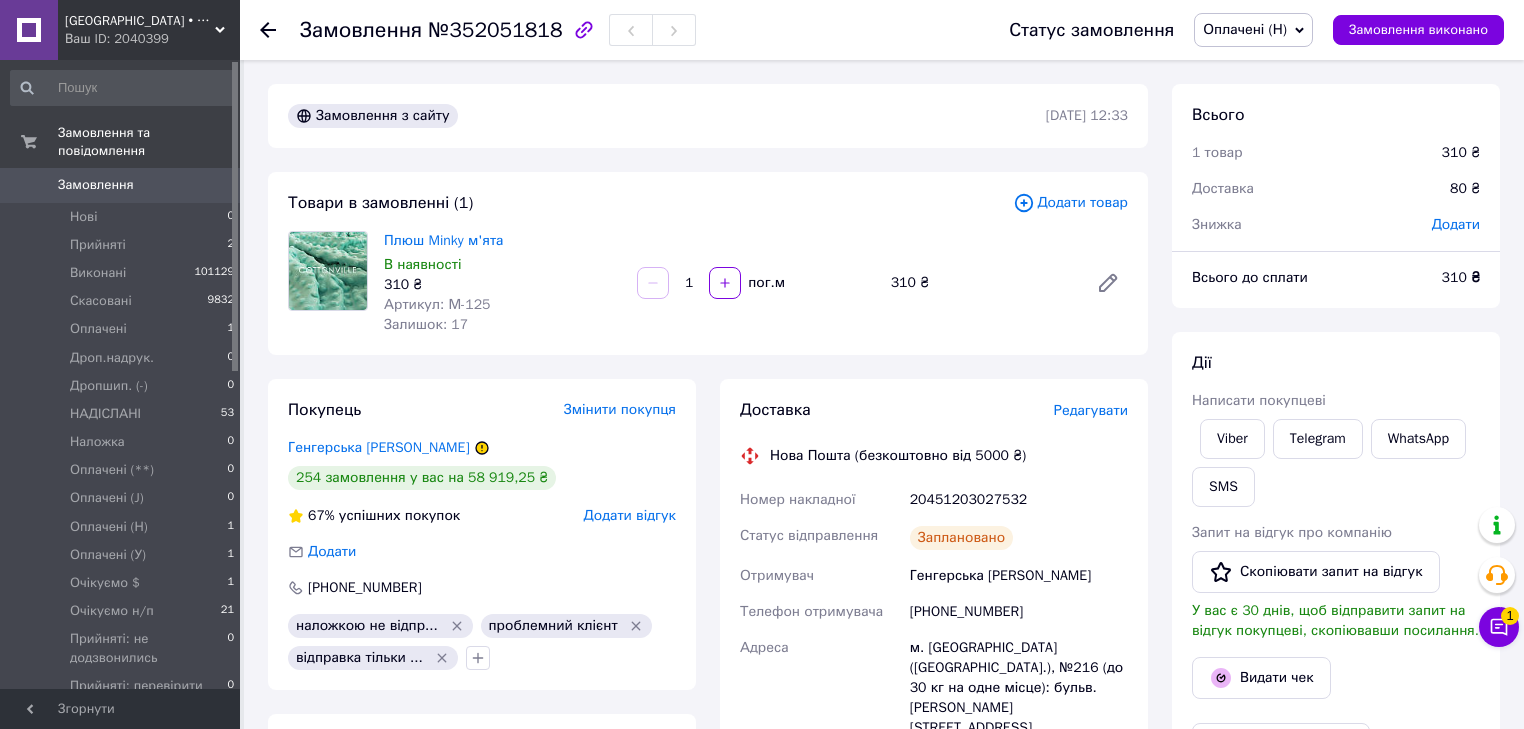 click on "Оплачені (Н)" at bounding box center (1245, 29) 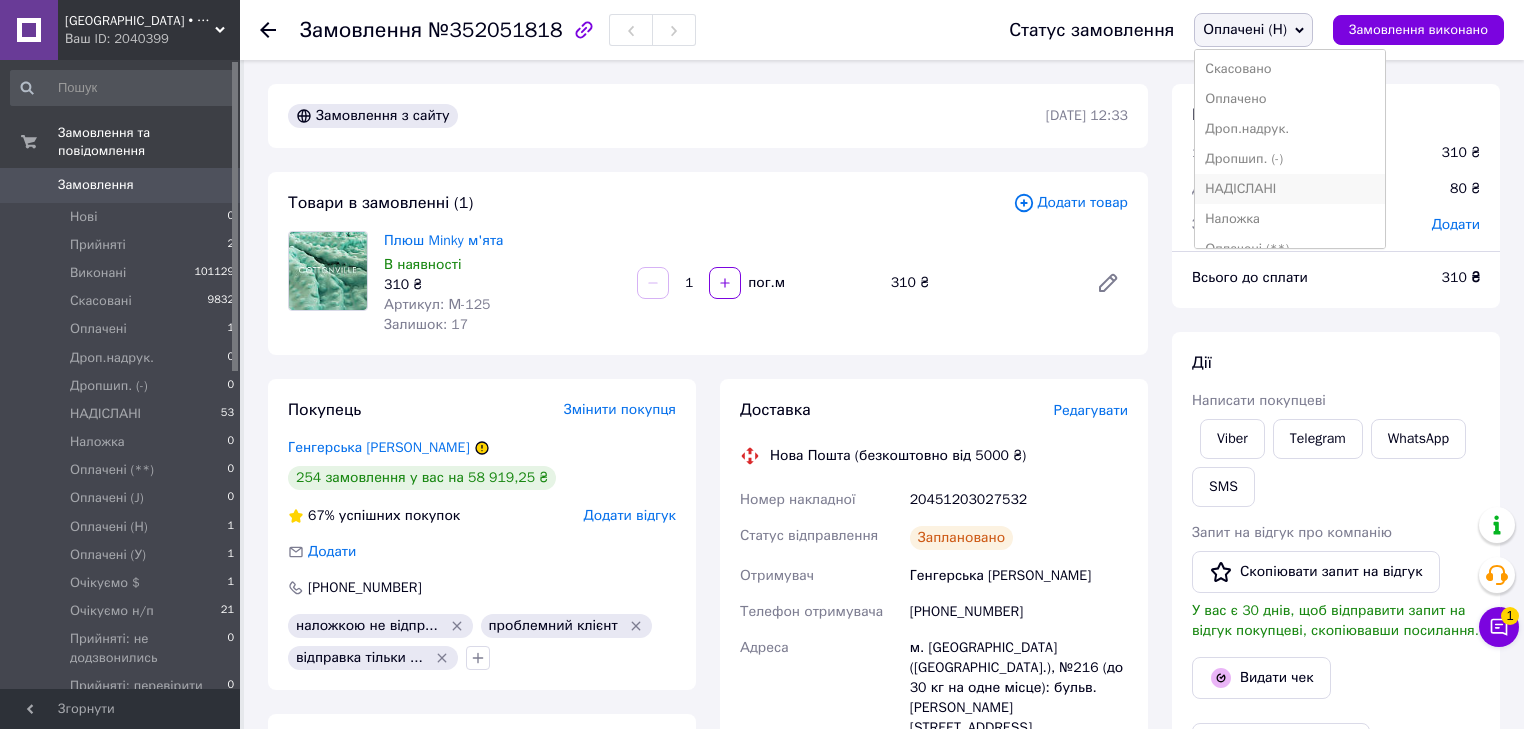 scroll, scrollTop: 160, scrollLeft: 0, axis: vertical 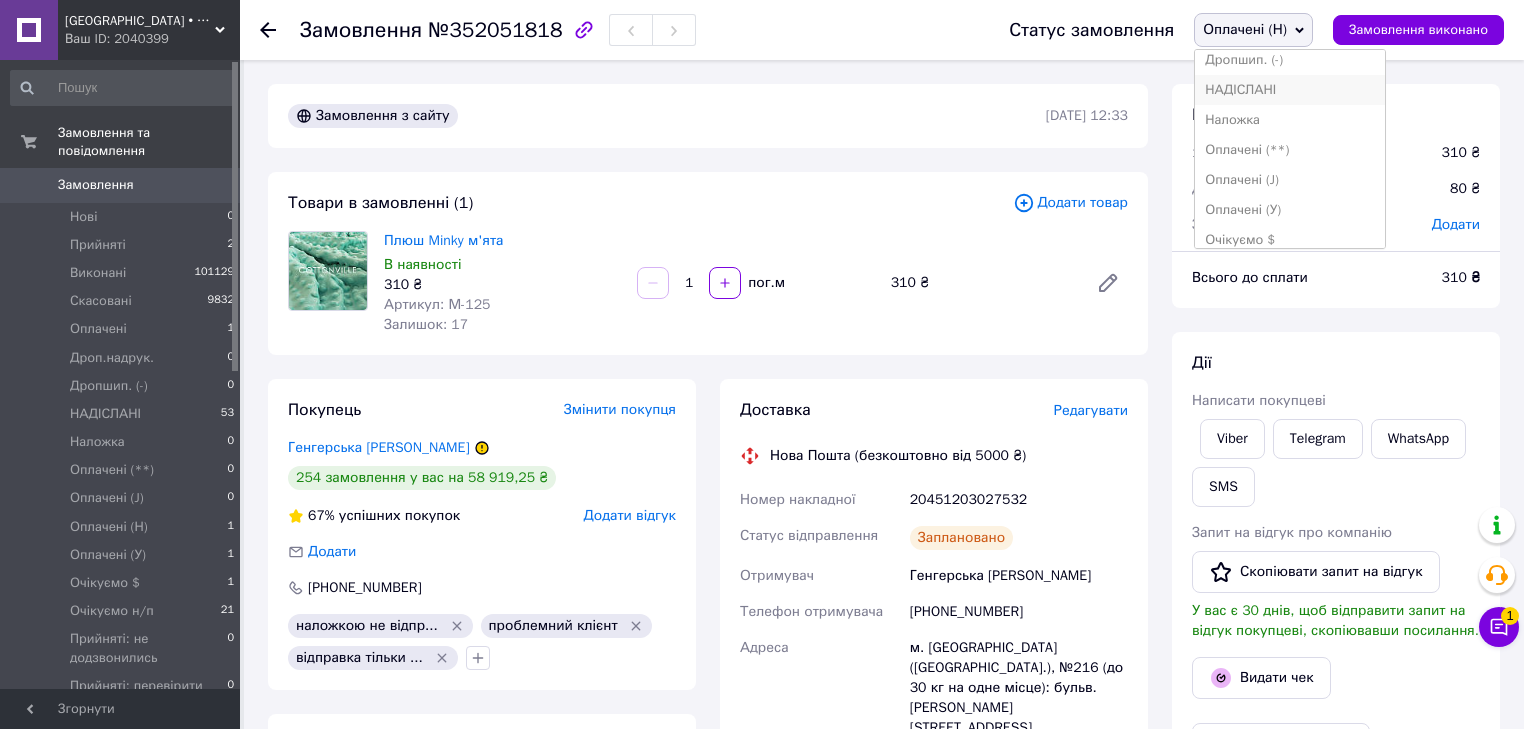 click on "НАДІСЛАНІ" at bounding box center (1290, 90) 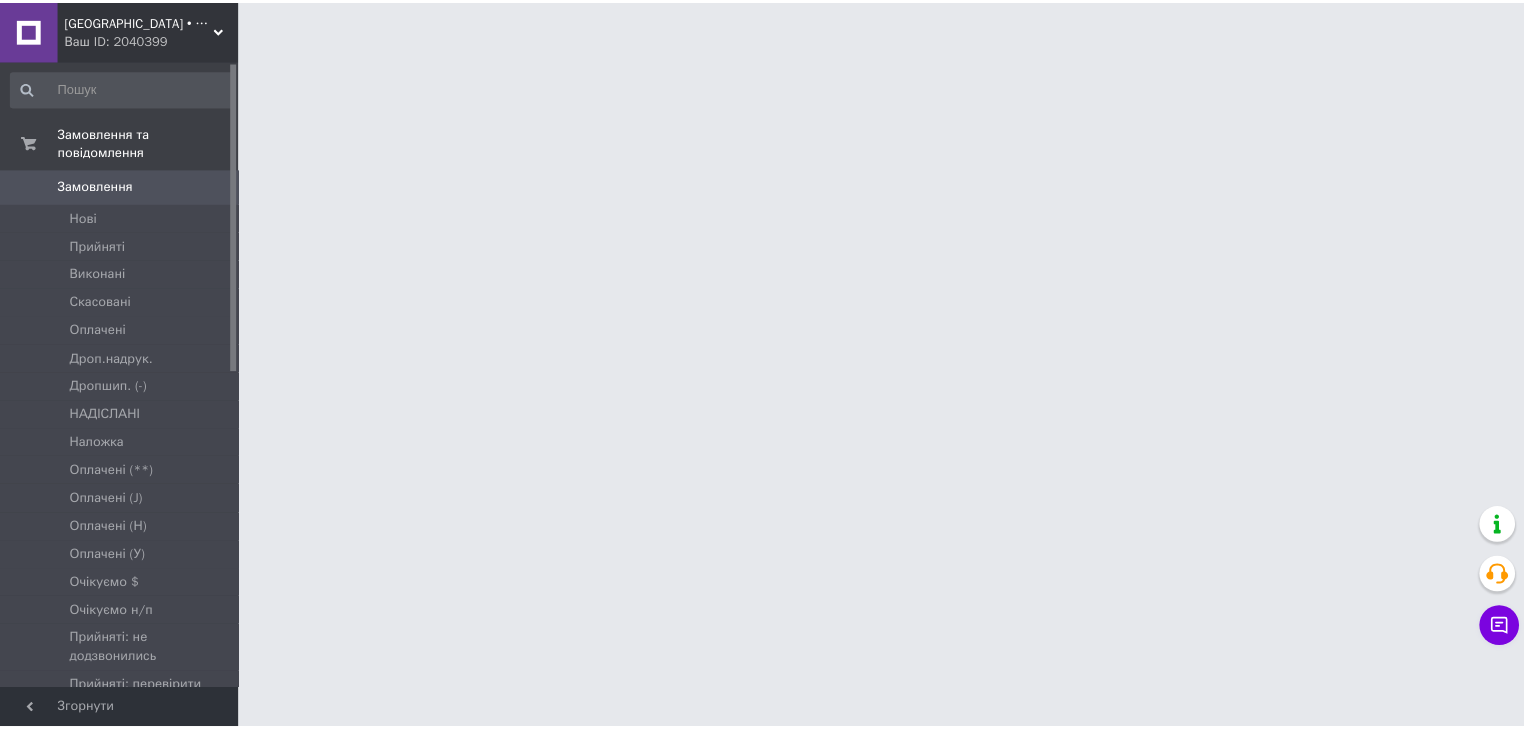 scroll, scrollTop: 0, scrollLeft: 0, axis: both 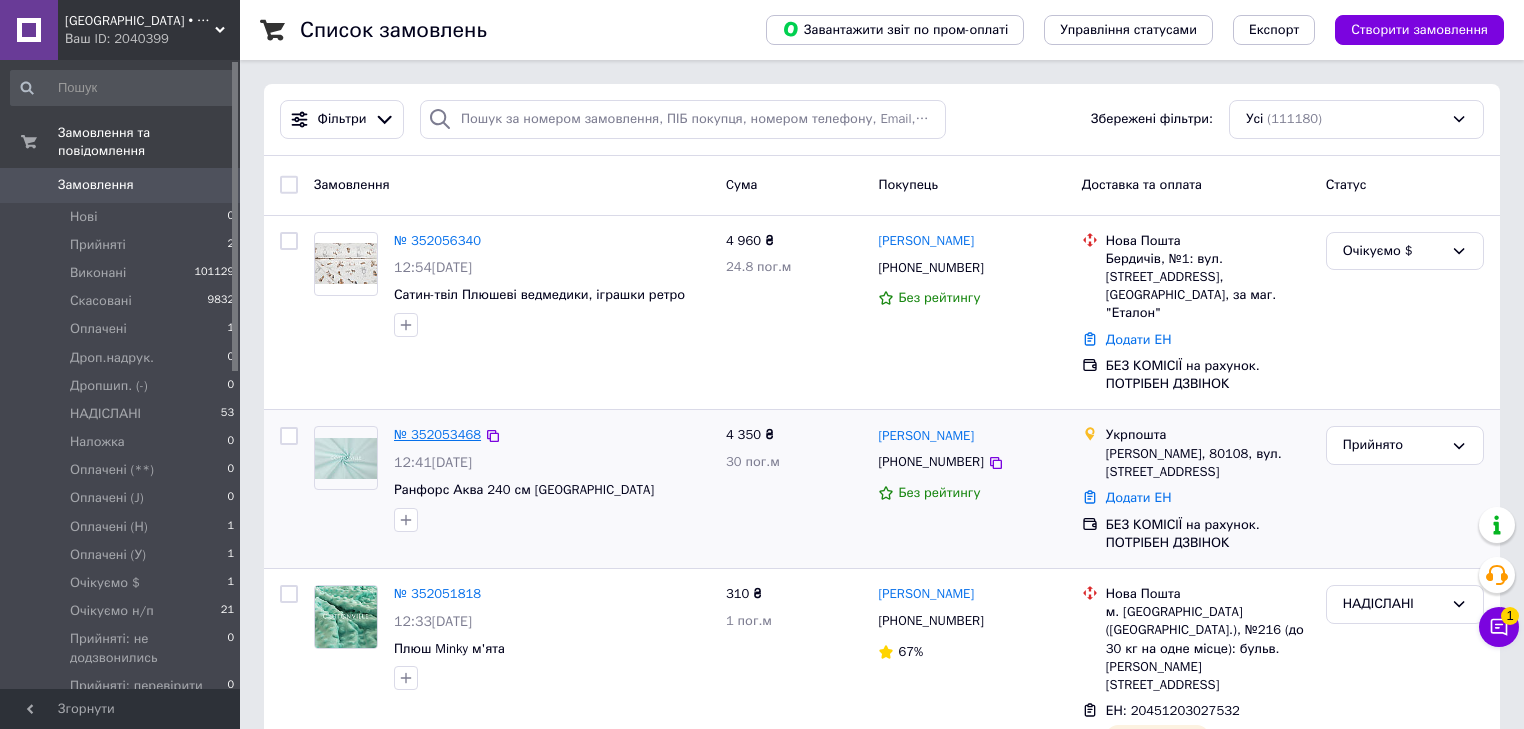 click on "№ 352053468" at bounding box center (437, 434) 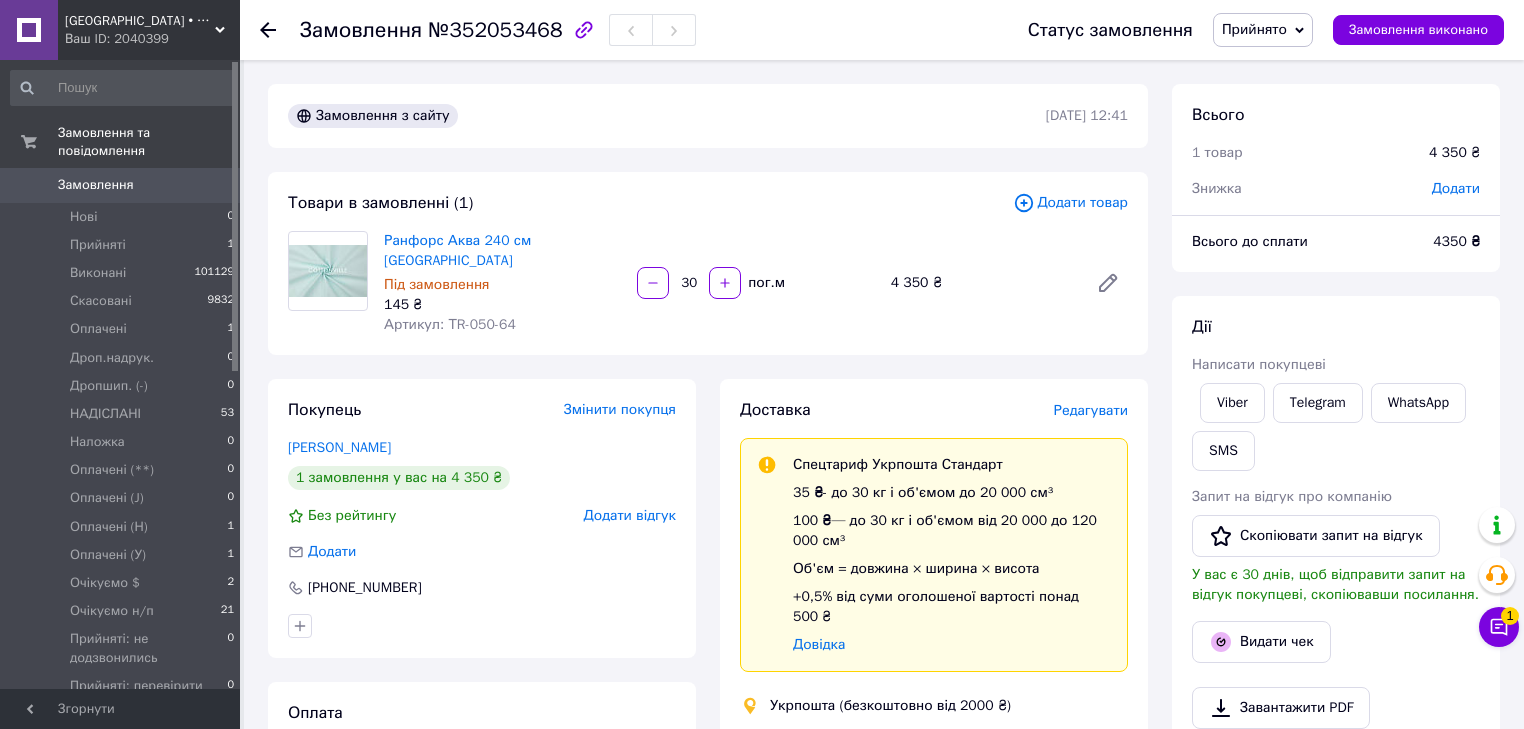 click on "Товари в замовленні (1) Додати товар Ранфорс Аква 240 см [GEOGRAPHIC_DATA] Під замовлення 145 ₴ Артикул: ТR-050-64 30   пог.м 4 350 ₴" at bounding box center [708, 263] 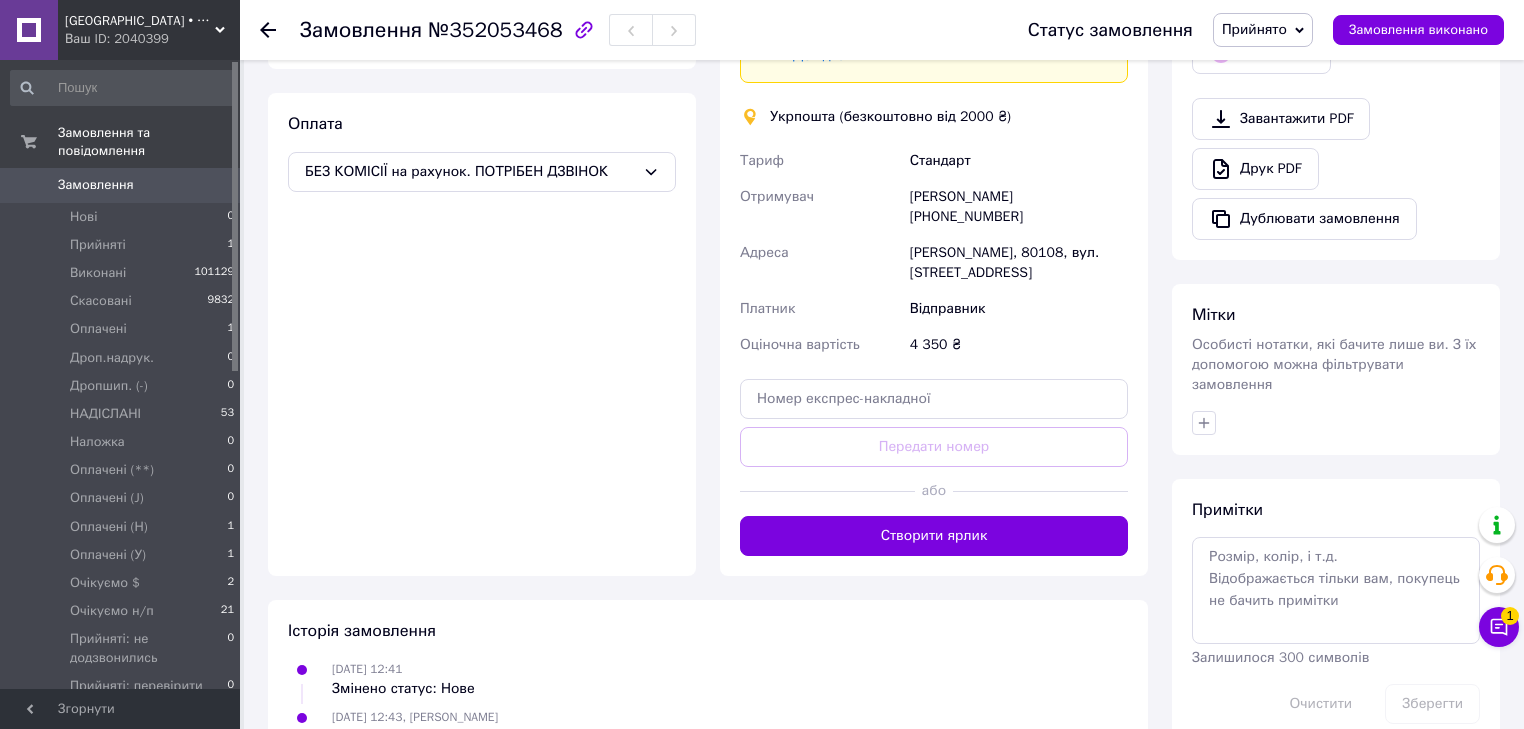 scroll, scrollTop: 605, scrollLeft: 0, axis: vertical 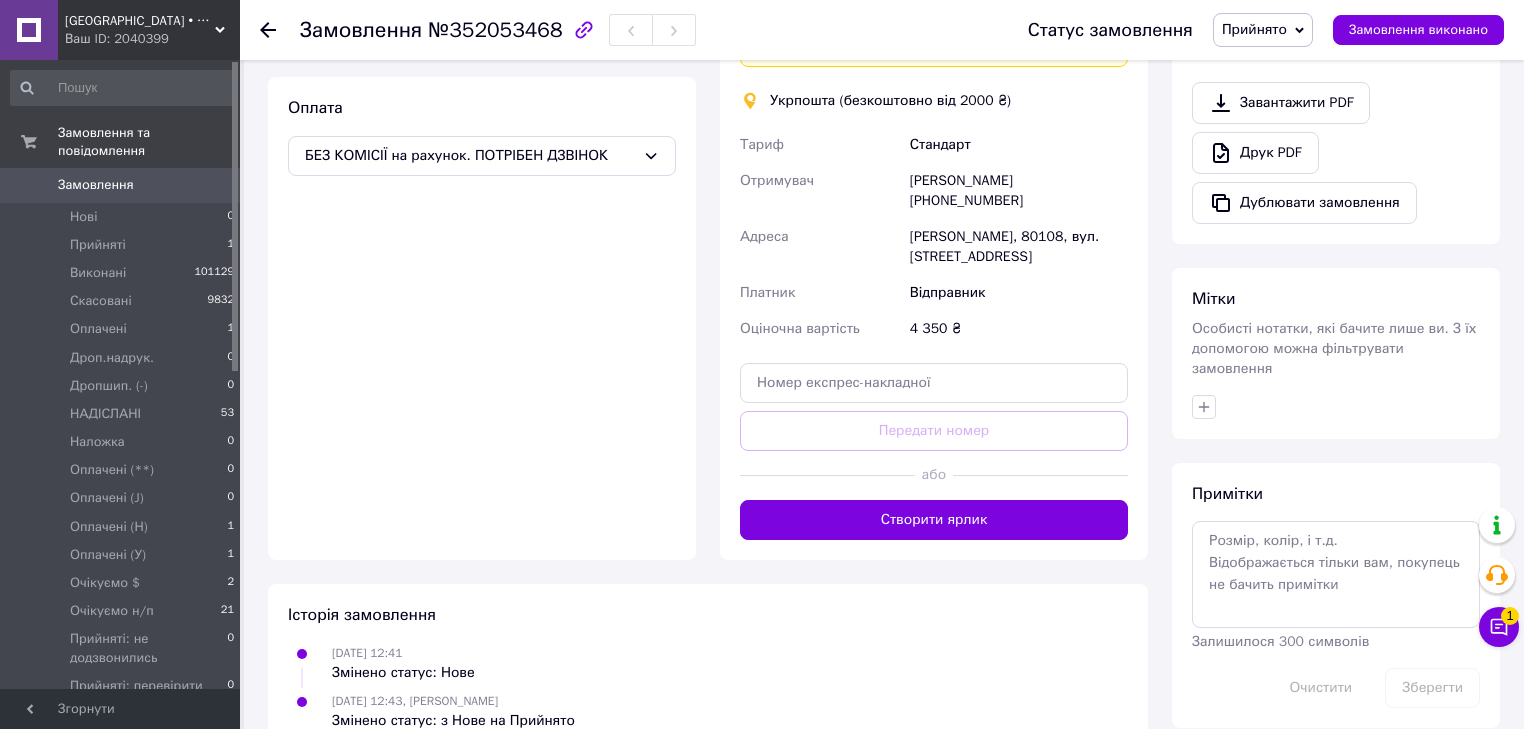 click on "Замовлення" at bounding box center [96, 185] 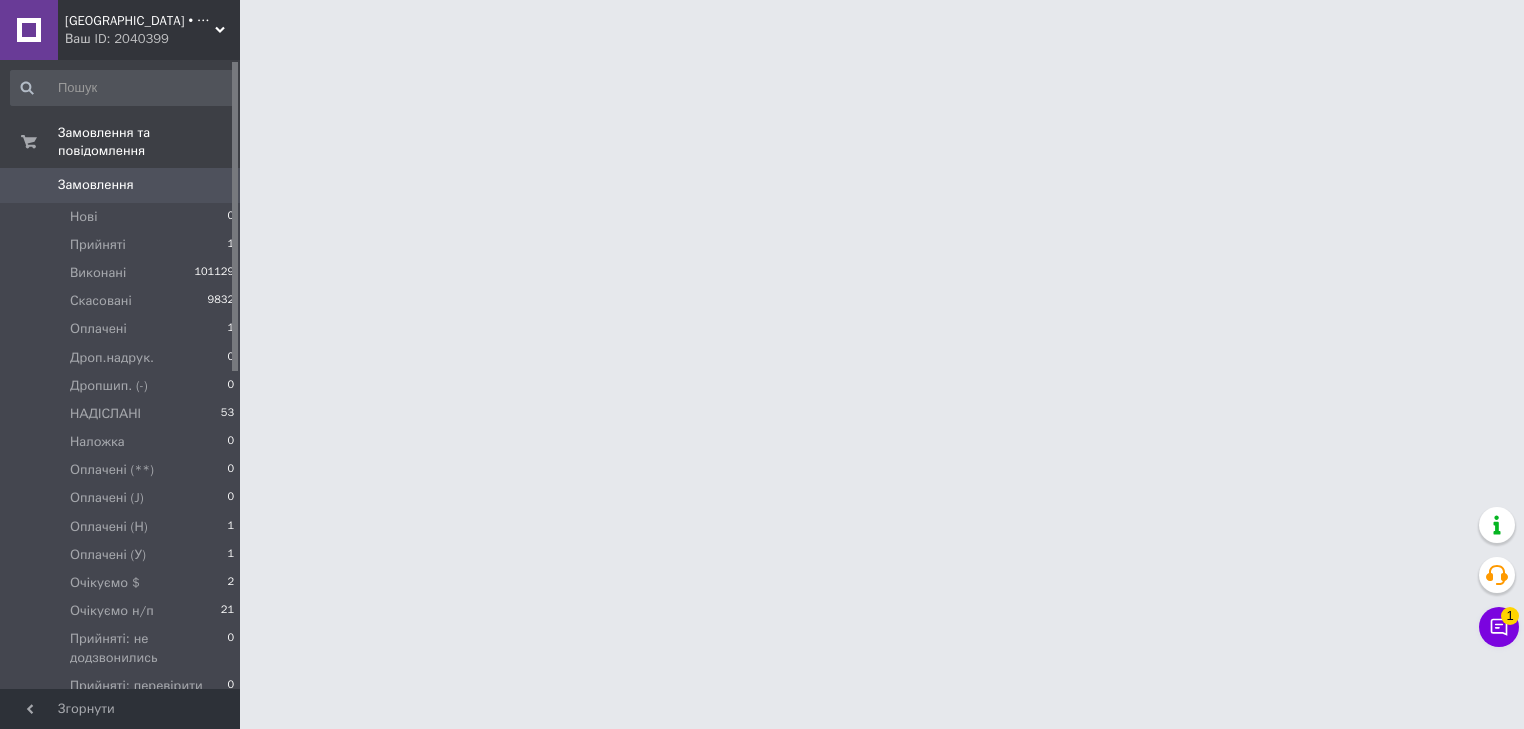 scroll, scrollTop: 0, scrollLeft: 0, axis: both 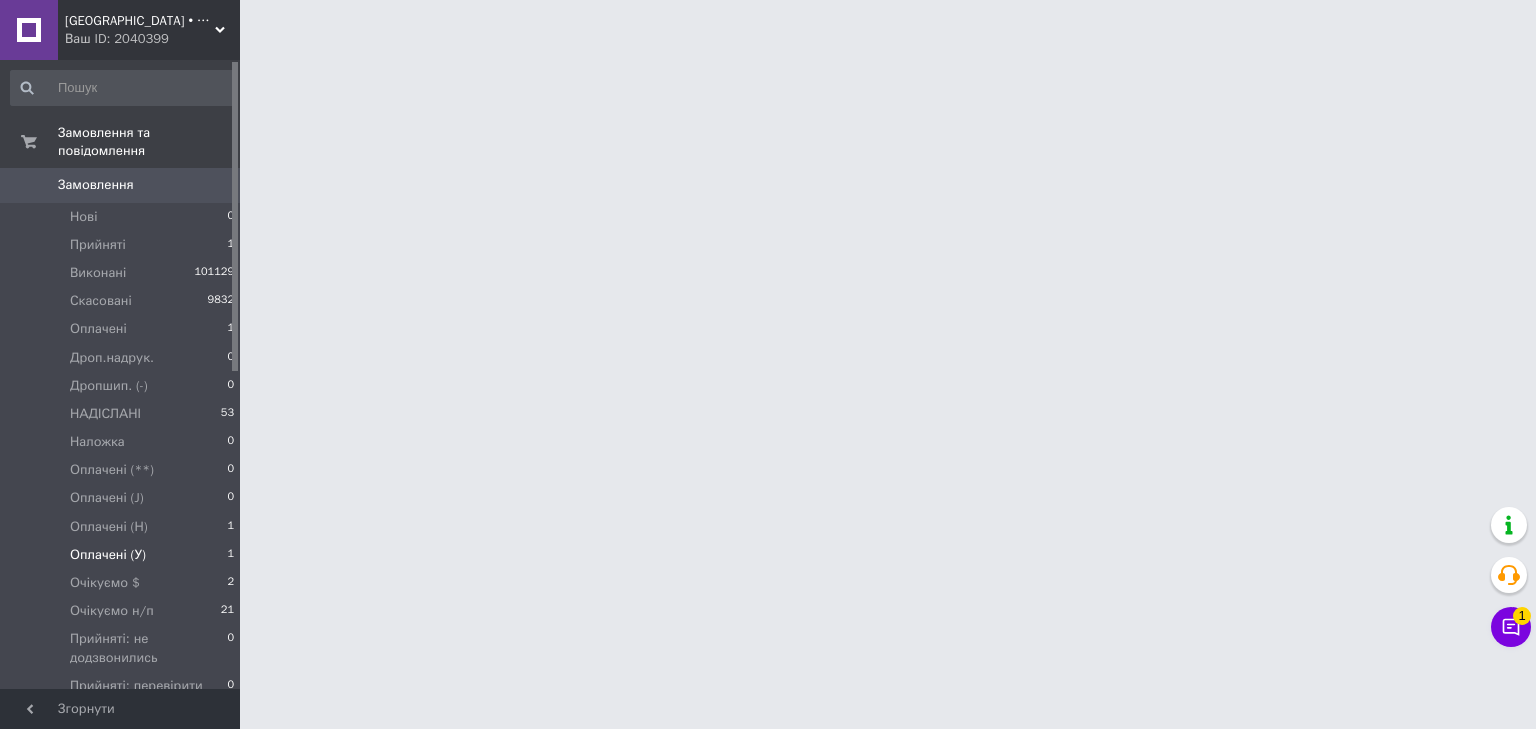click on "Оплачені (У)" at bounding box center (108, 555) 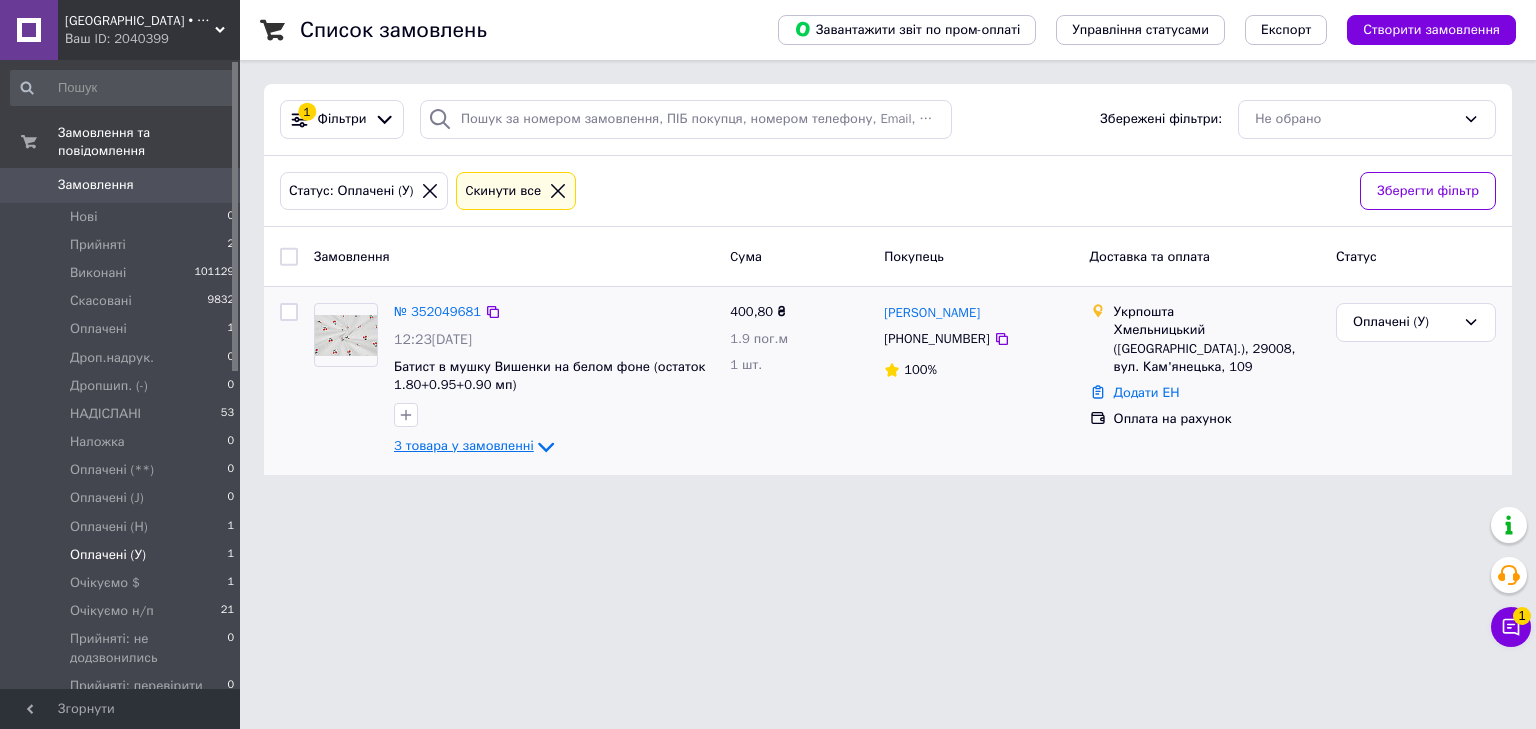 click 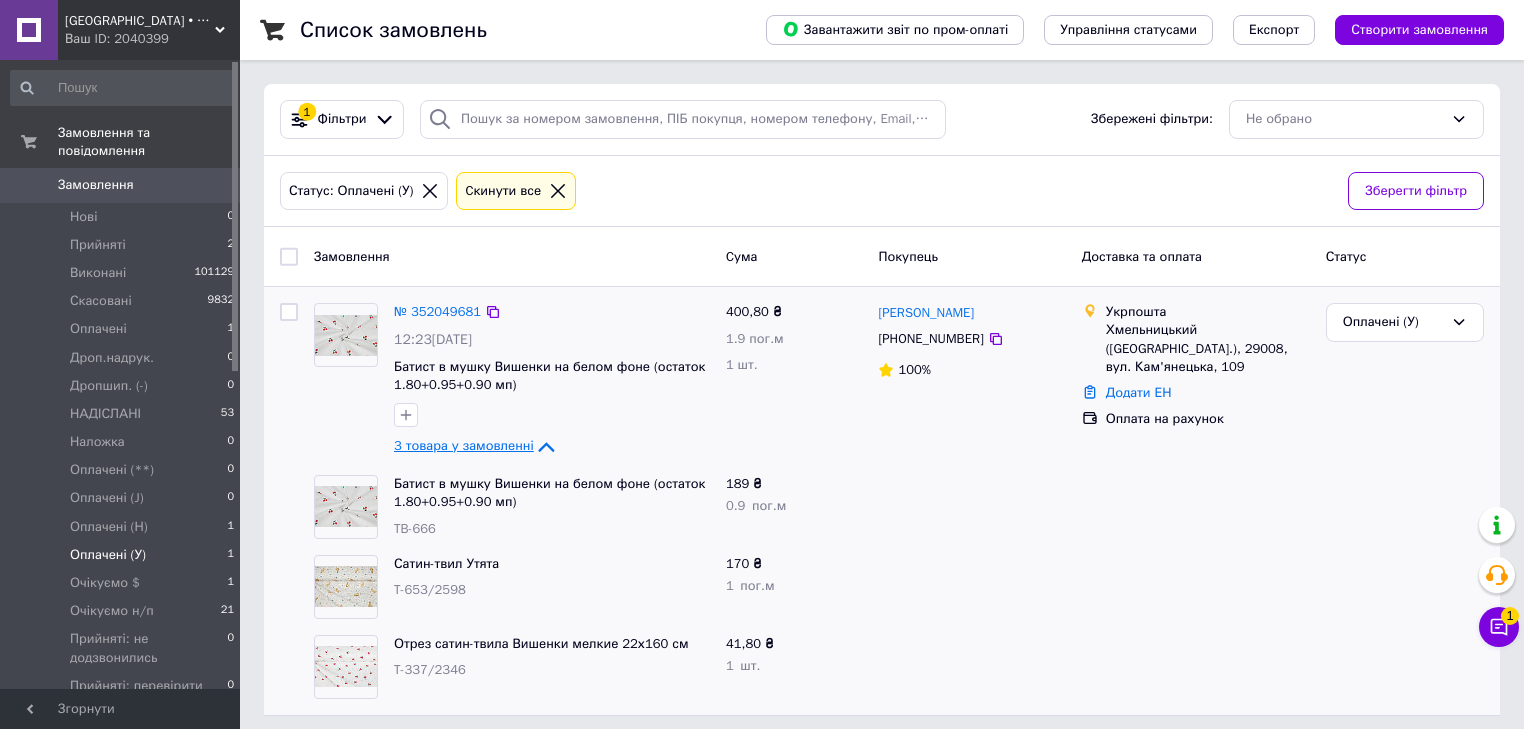 scroll, scrollTop: 9, scrollLeft: 0, axis: vertical 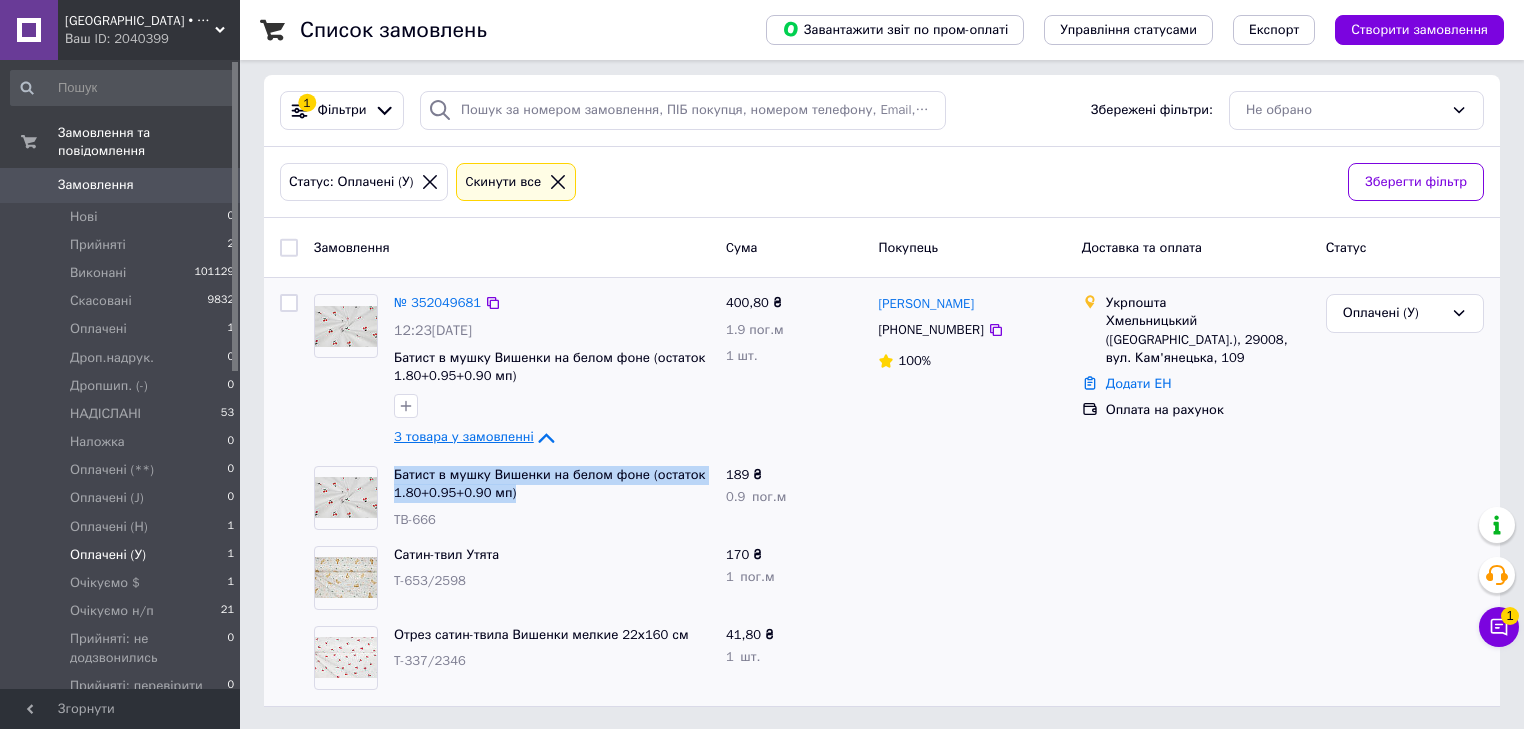 copy on "Батист в мушку Вишенки на белом фоне (остаток 1.80+0.95+0.90 мп)" 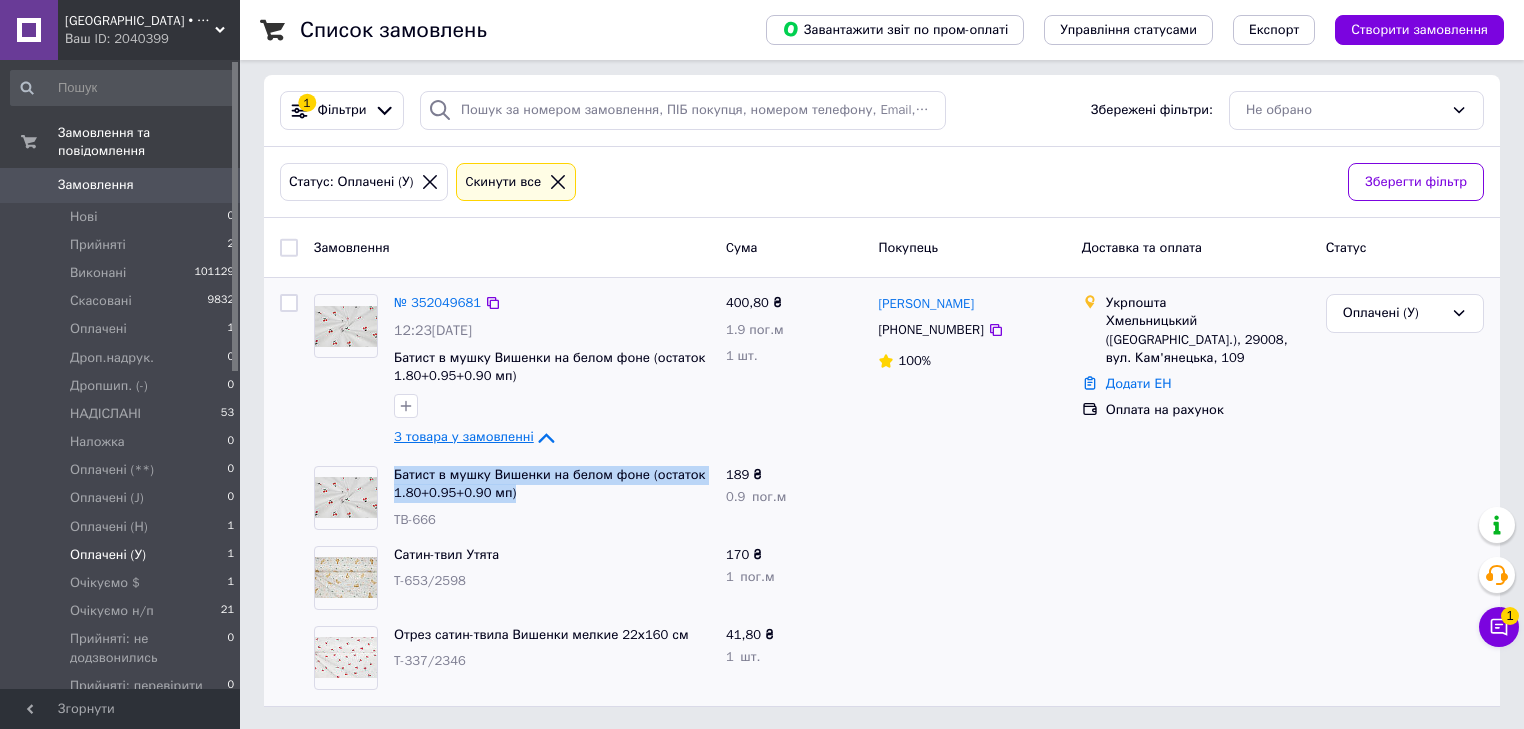 drag, startPoint x: 511, startPoint y: 495, endPoint x: 393, endPoint y: 460, distance: 123.081276 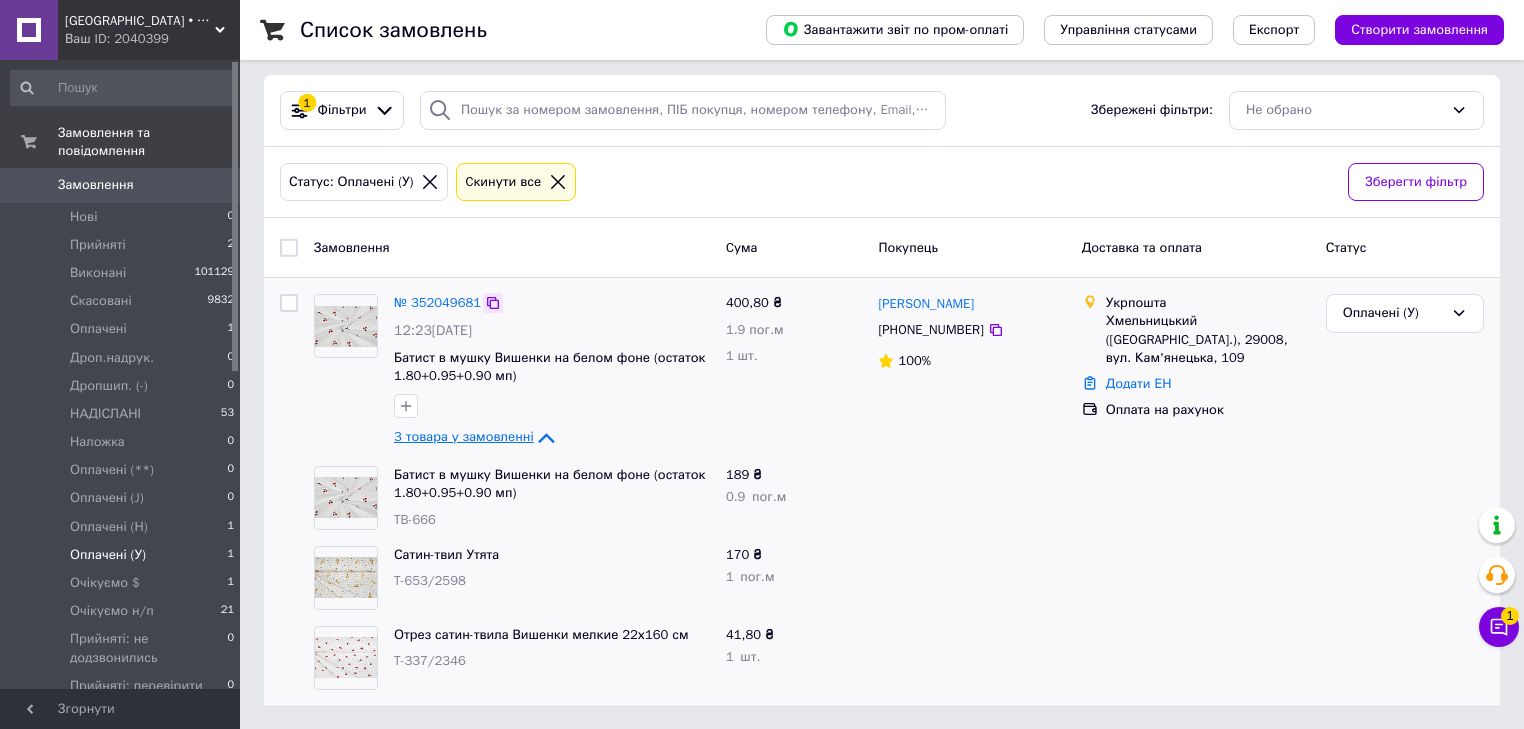 click at bounding box center [493, 303] 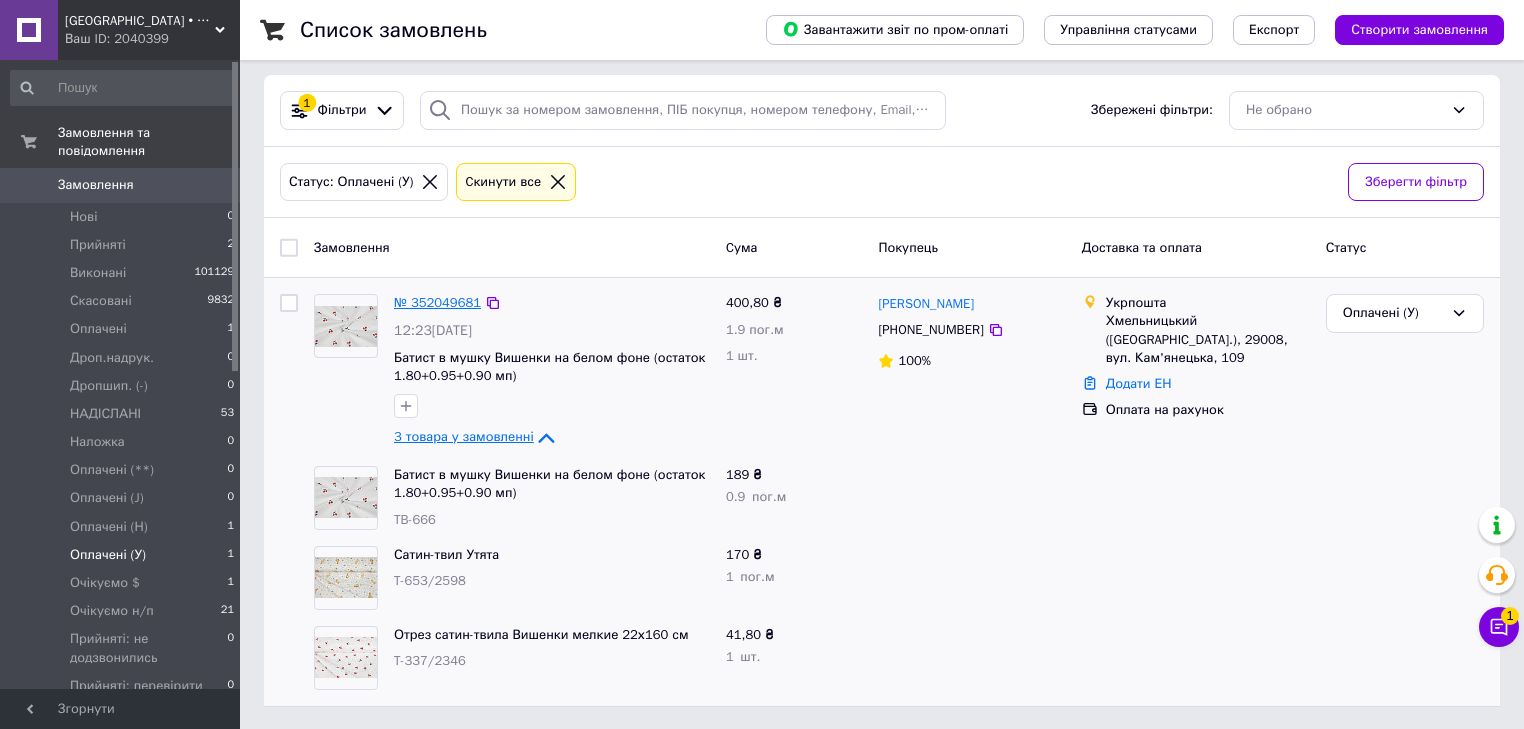 click on "№ 352049681" at bounding box center [437, 302] 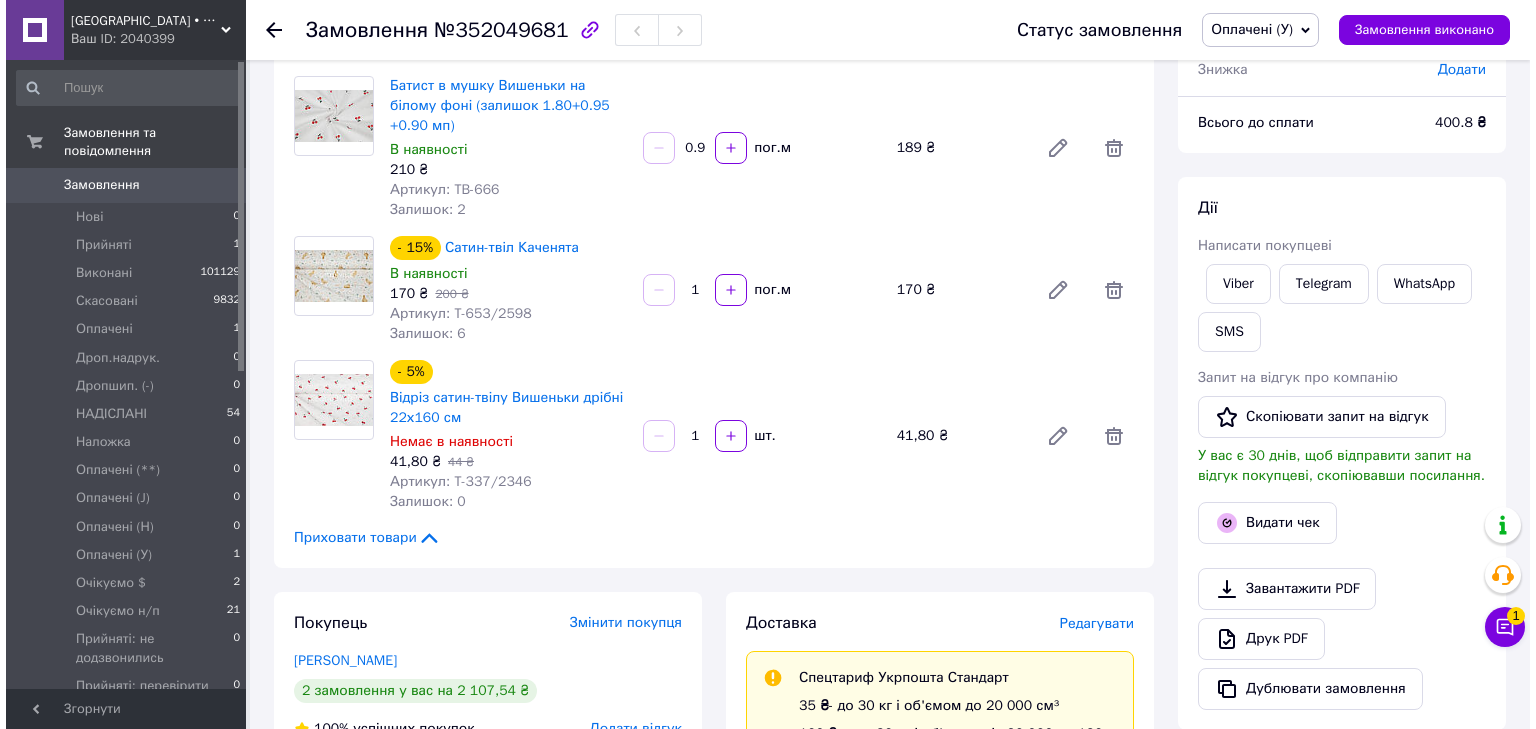 scroll, scrollTop: 169, scrollLeft: 0, axis: vertical 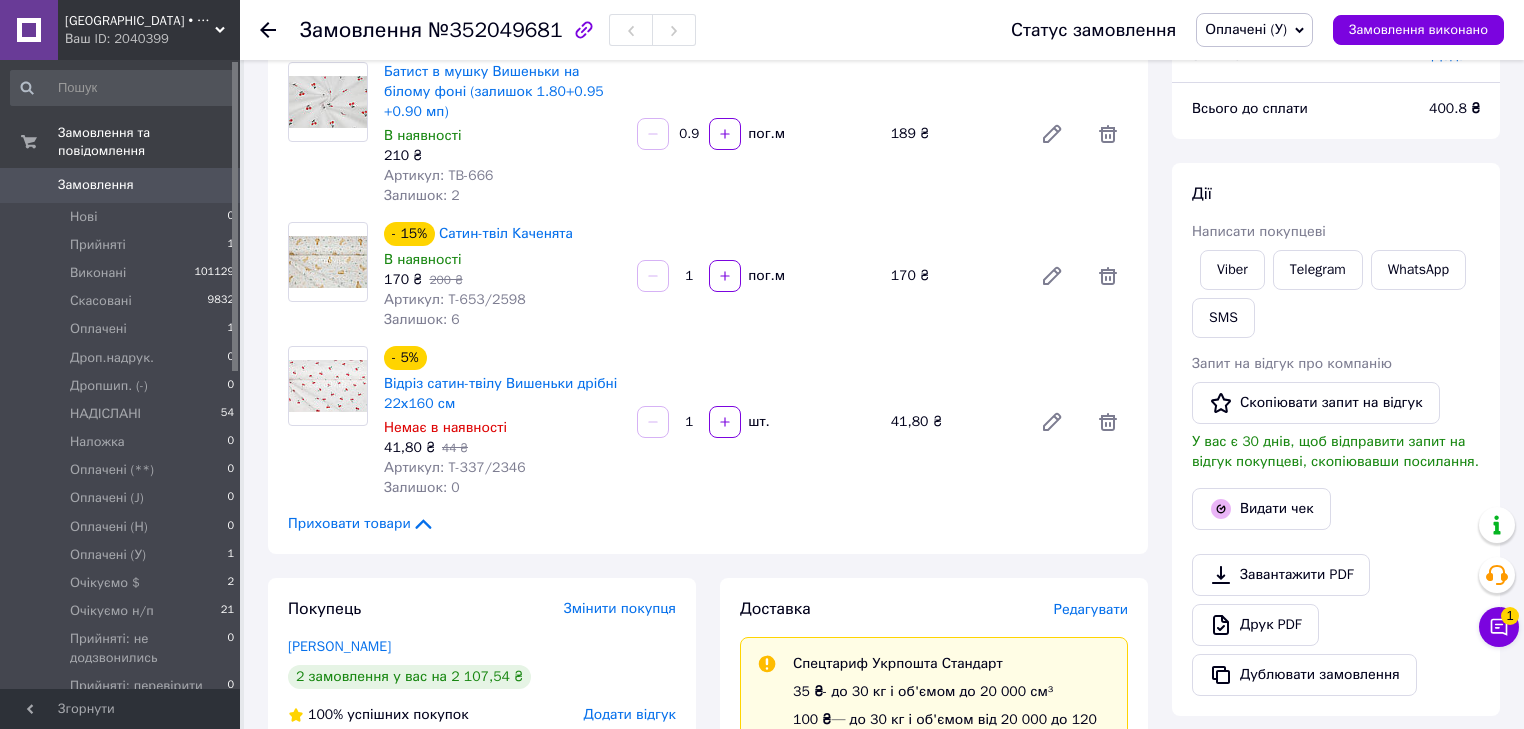 click on "Редагувати" at bounding box center (1091, 609) 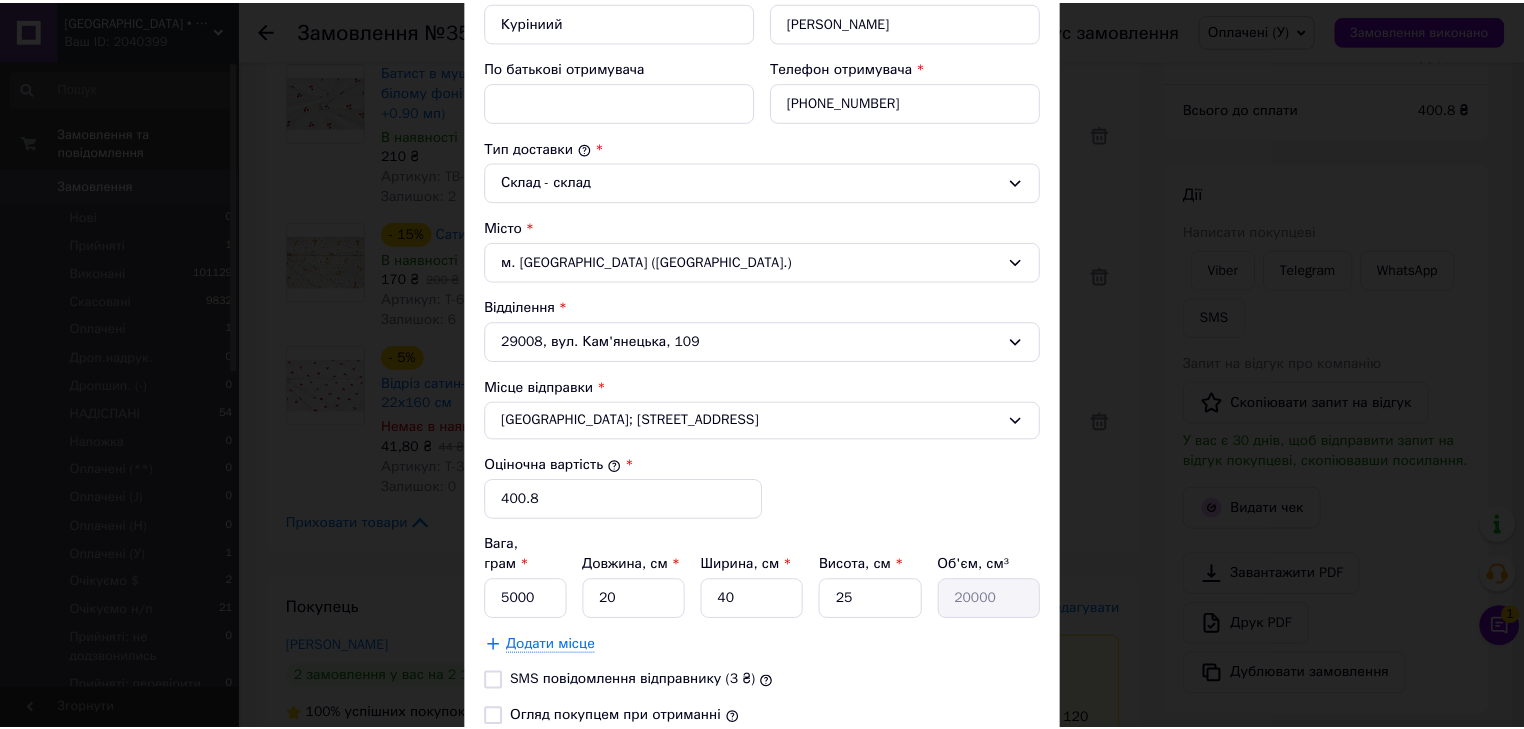 scroll, scrollTop: 560, scrollLeft: 0, axis: vertical 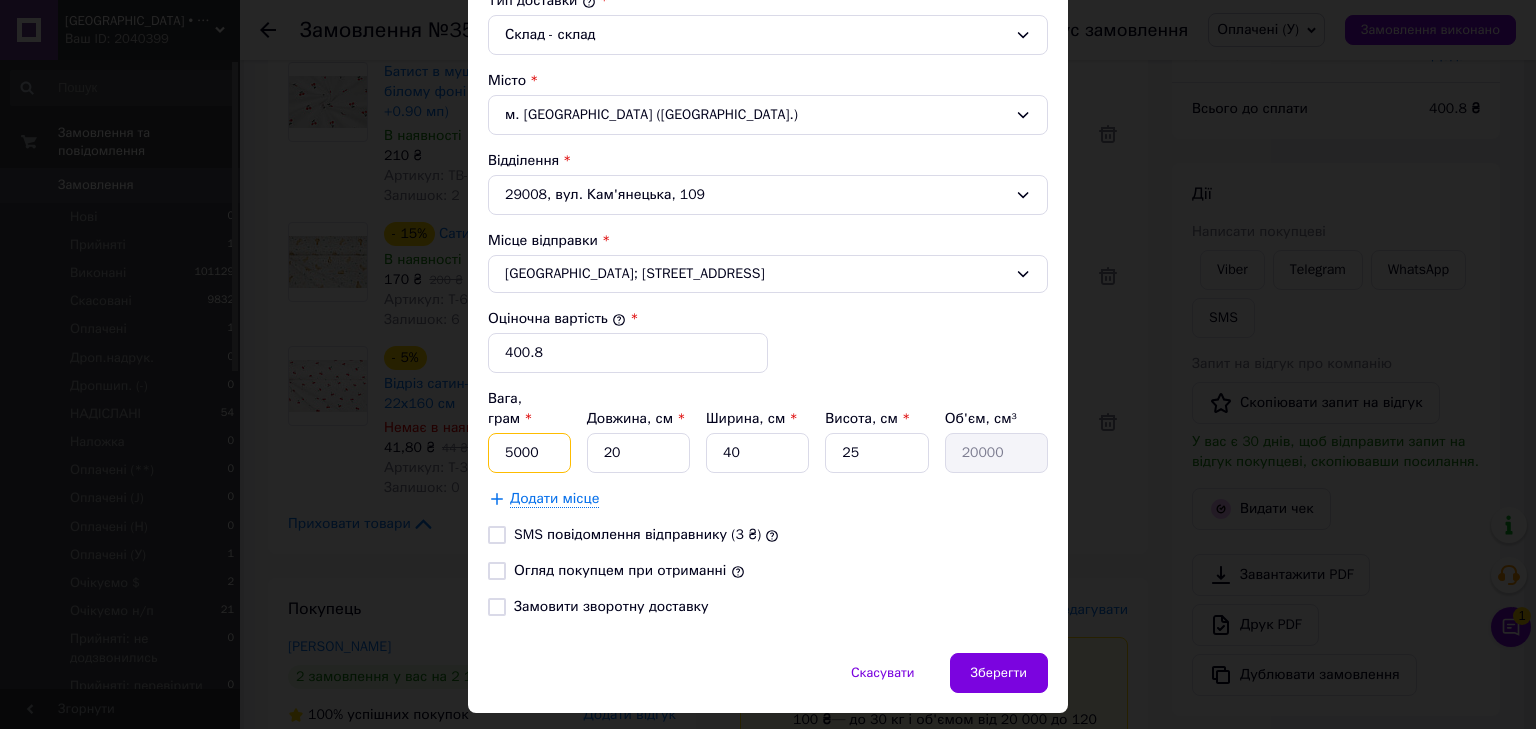 drag, startPoint x: 545, startPoint y: 447, endPoint x: 491, endPoint y: 436, distance: 55.108982 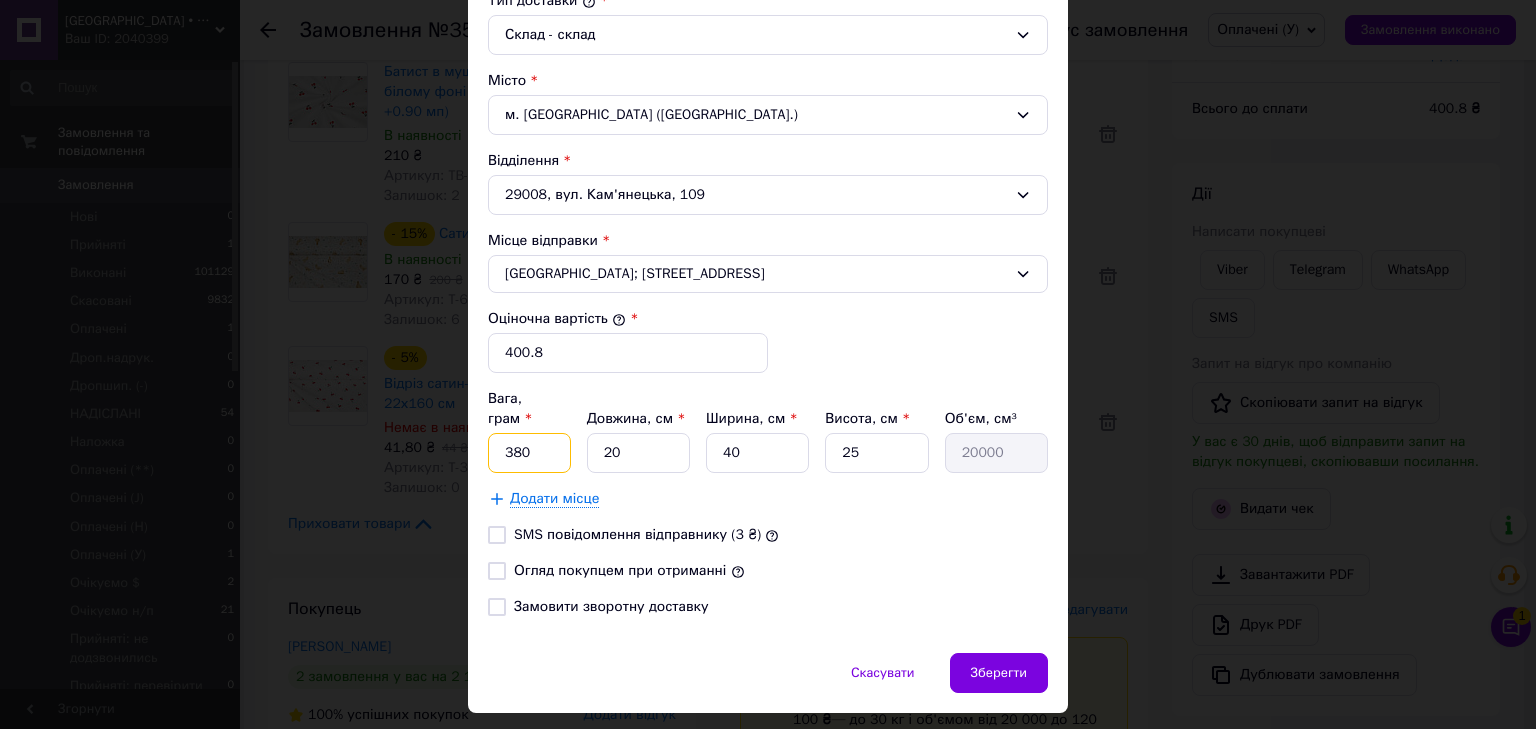 type on "380" 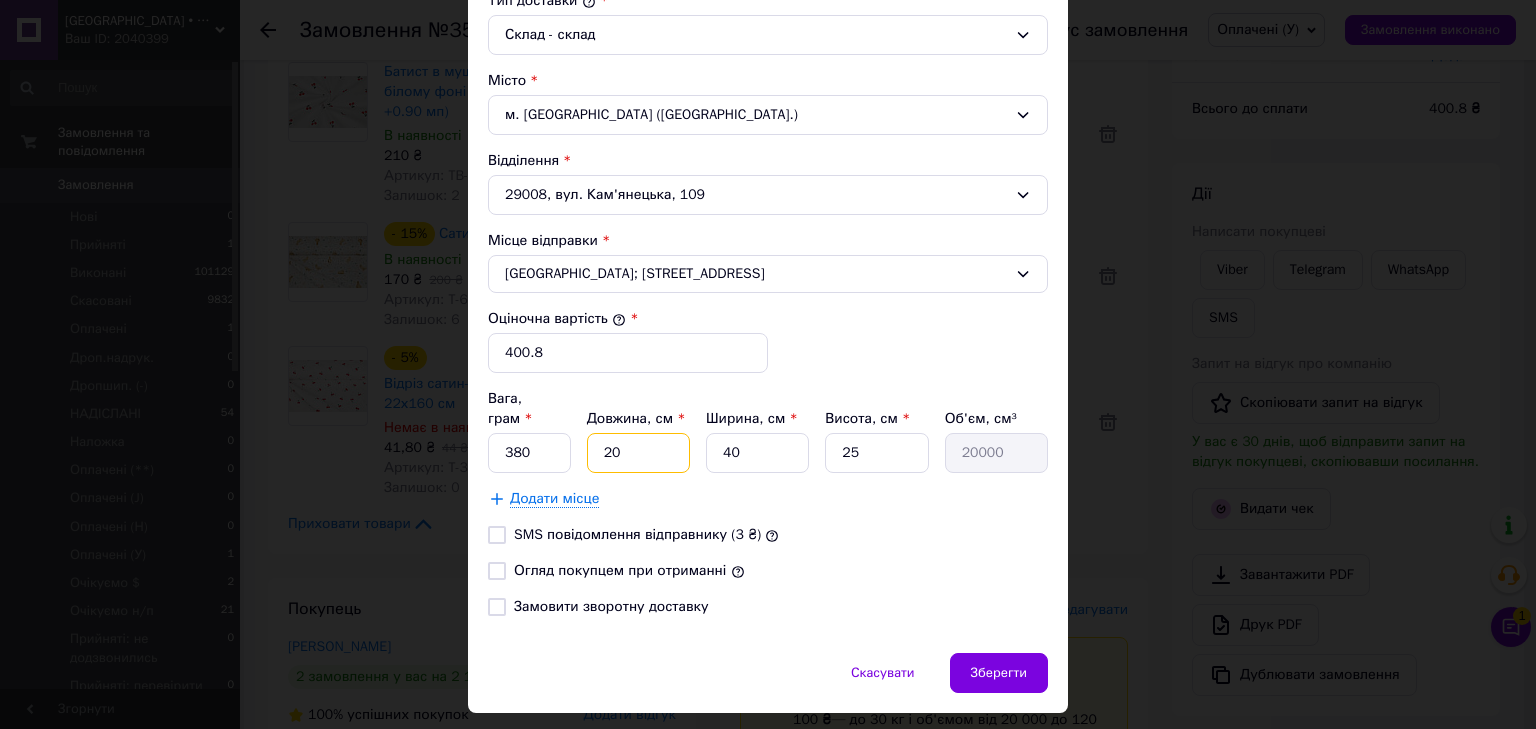 click on "20" at bounding box center (638, 453) 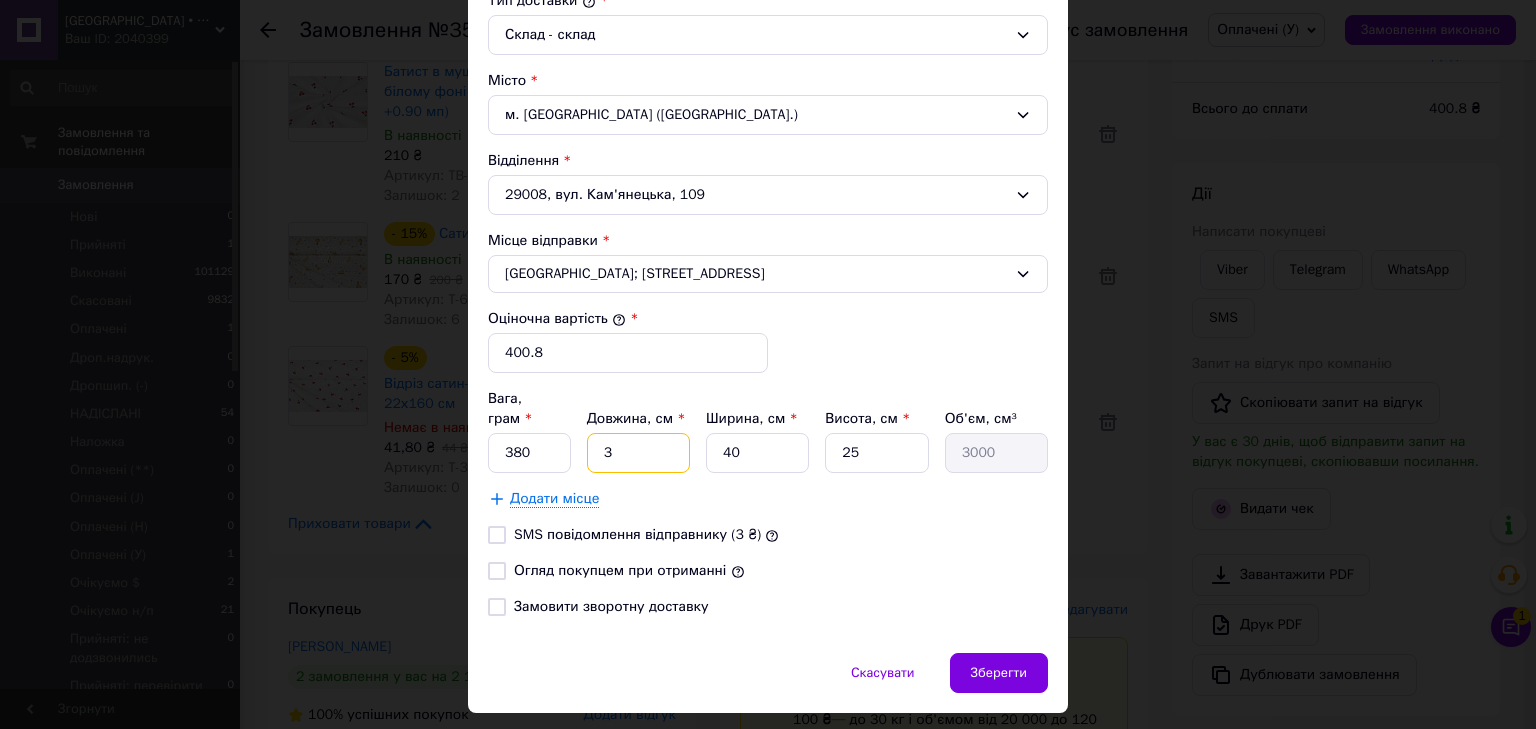 type on "30" 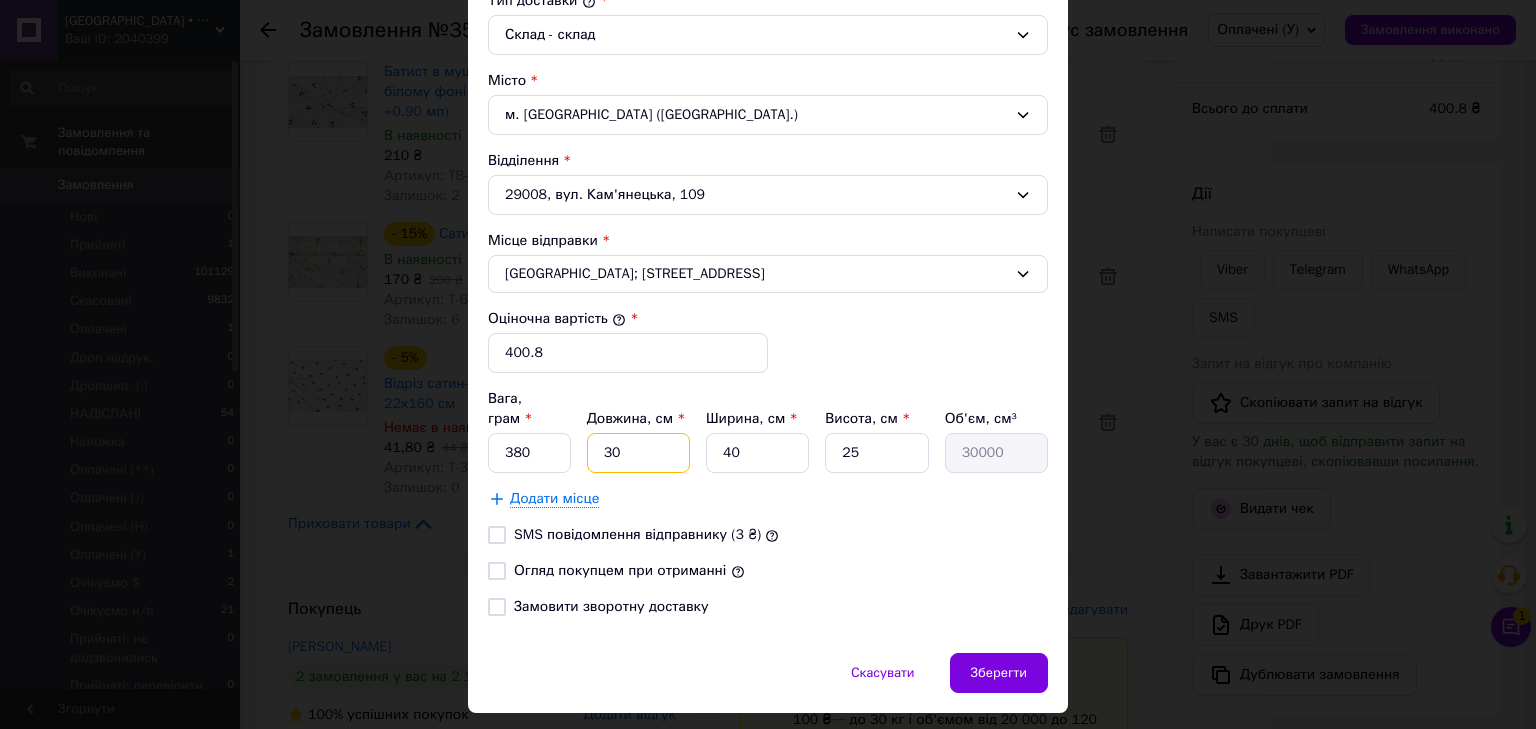 type on "30" 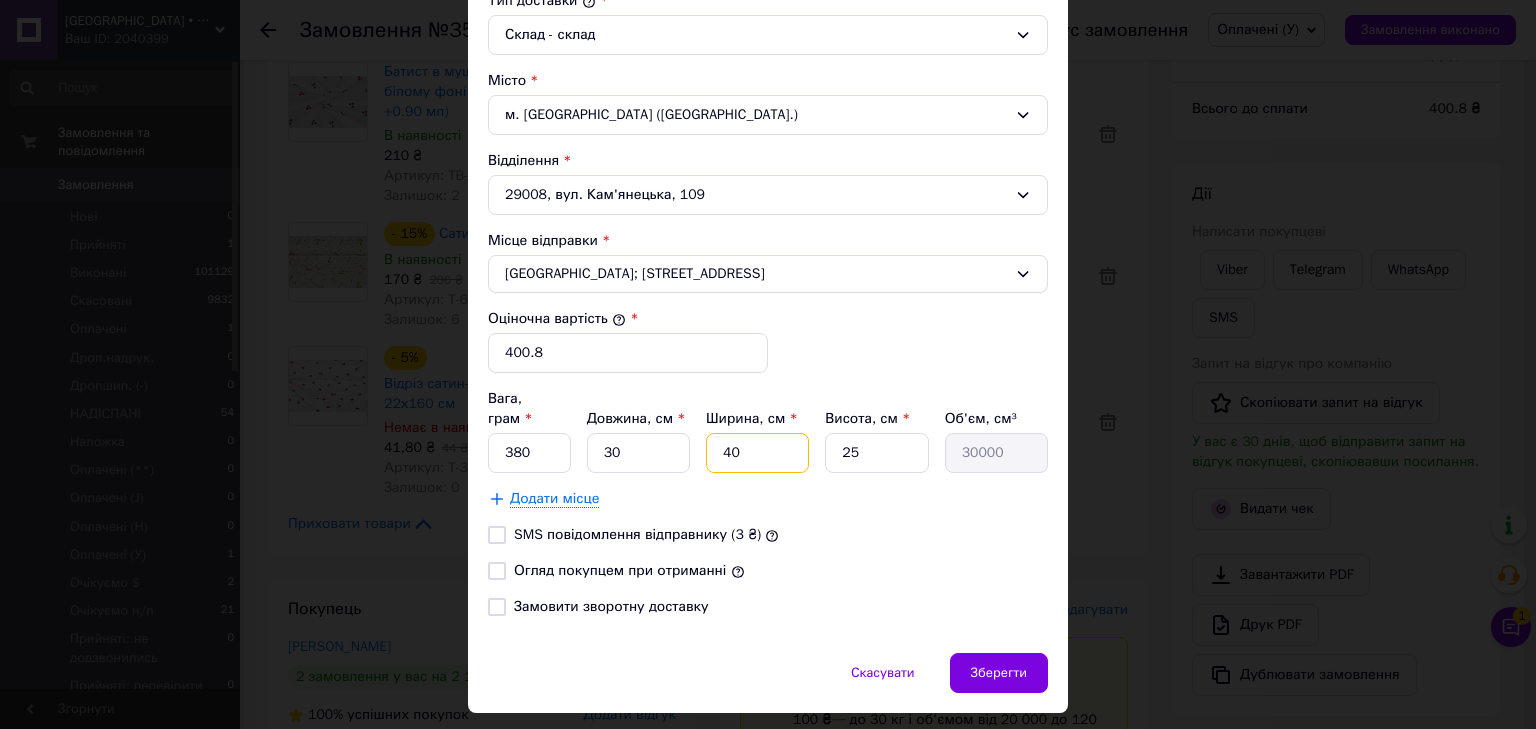 drag, startPoint x: 740, startPoint y: 428, endPoint x: 717, endPoint y: 417, distance: 25.495098 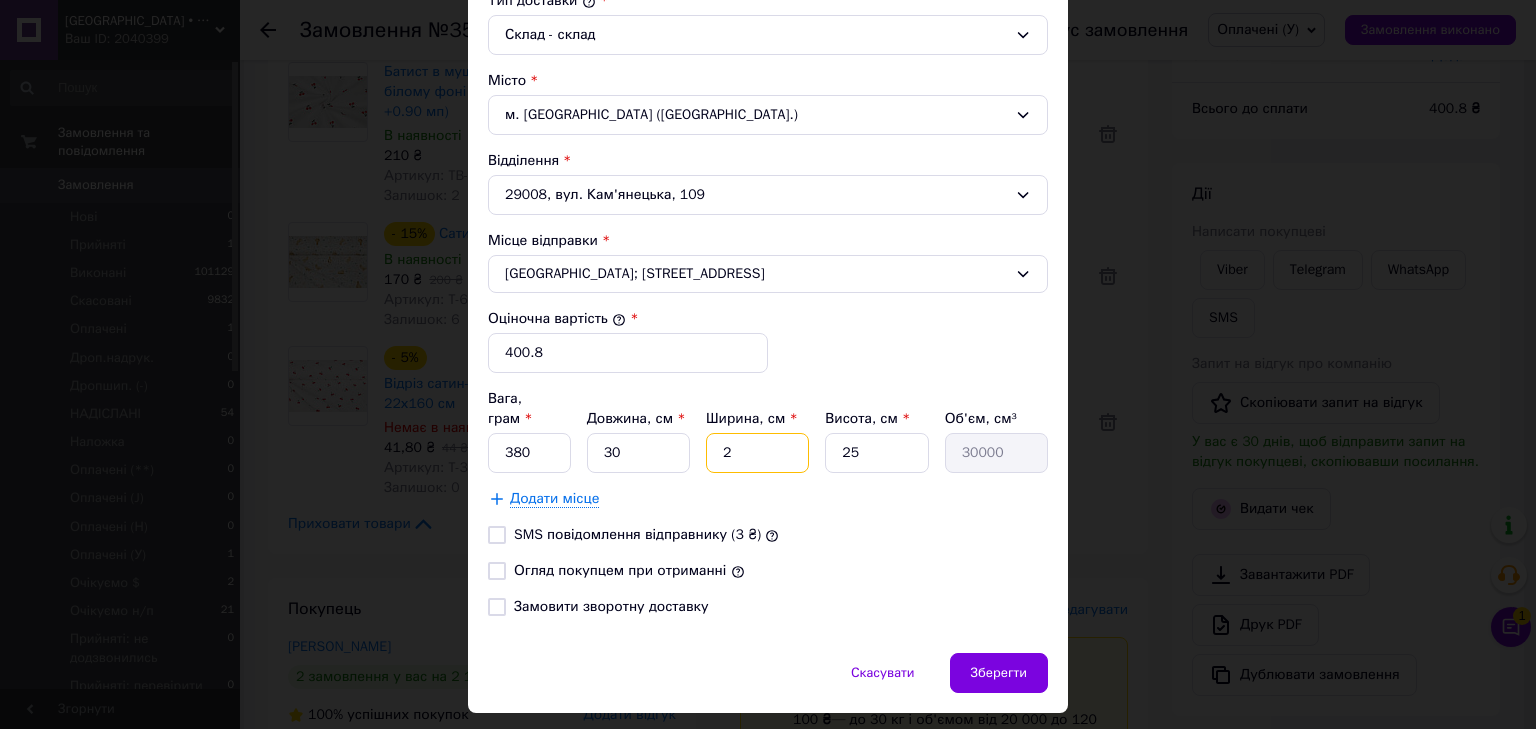 type on "1500" 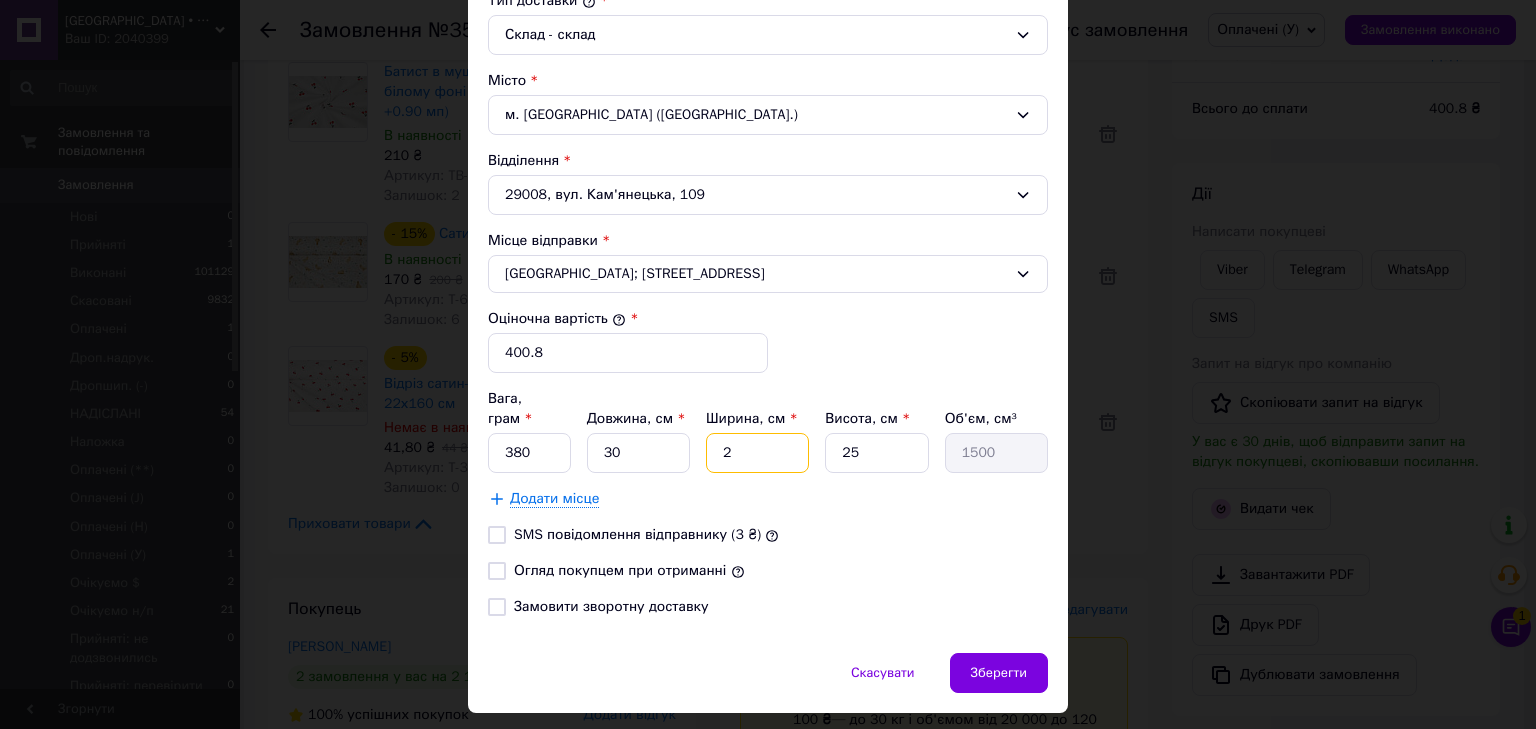 type on "28" 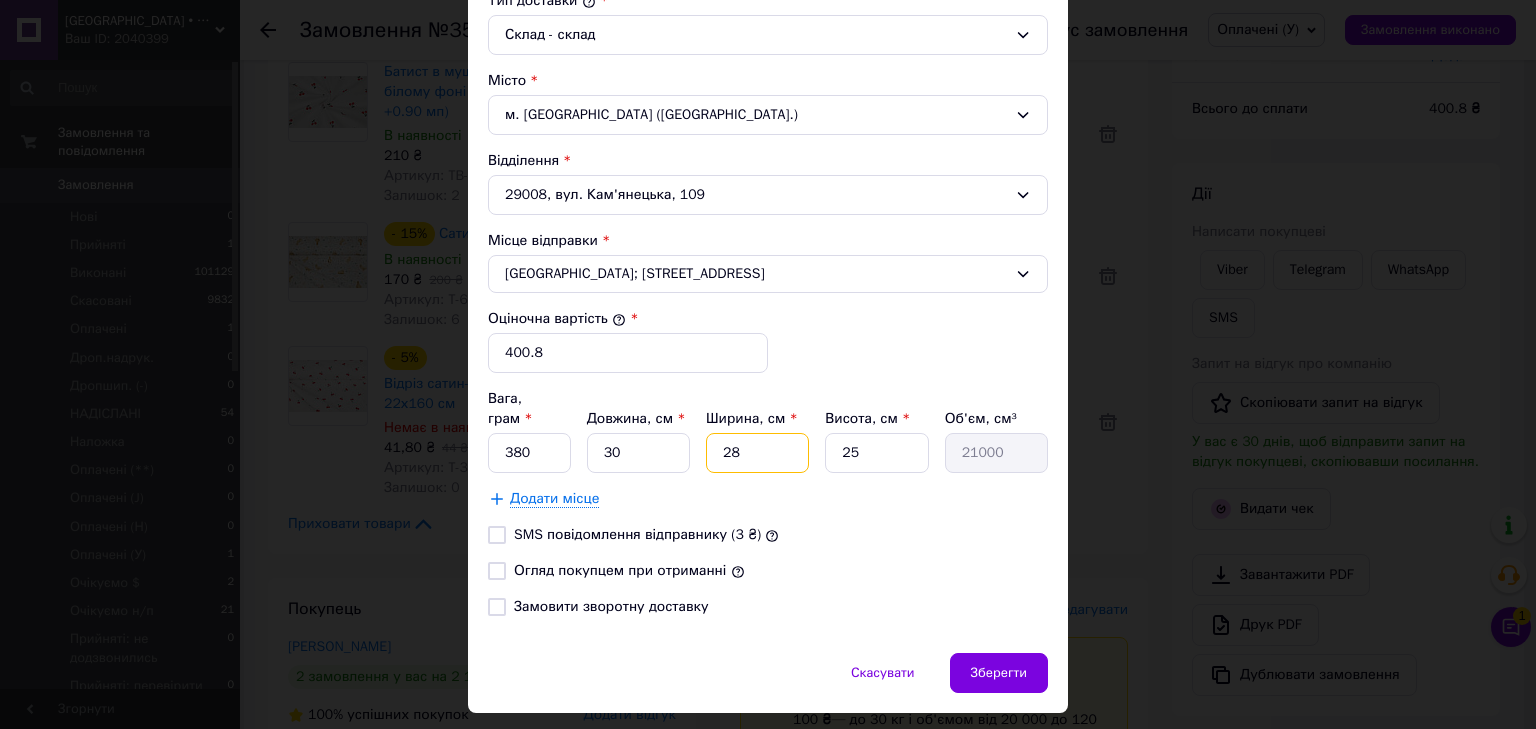 type on "28" 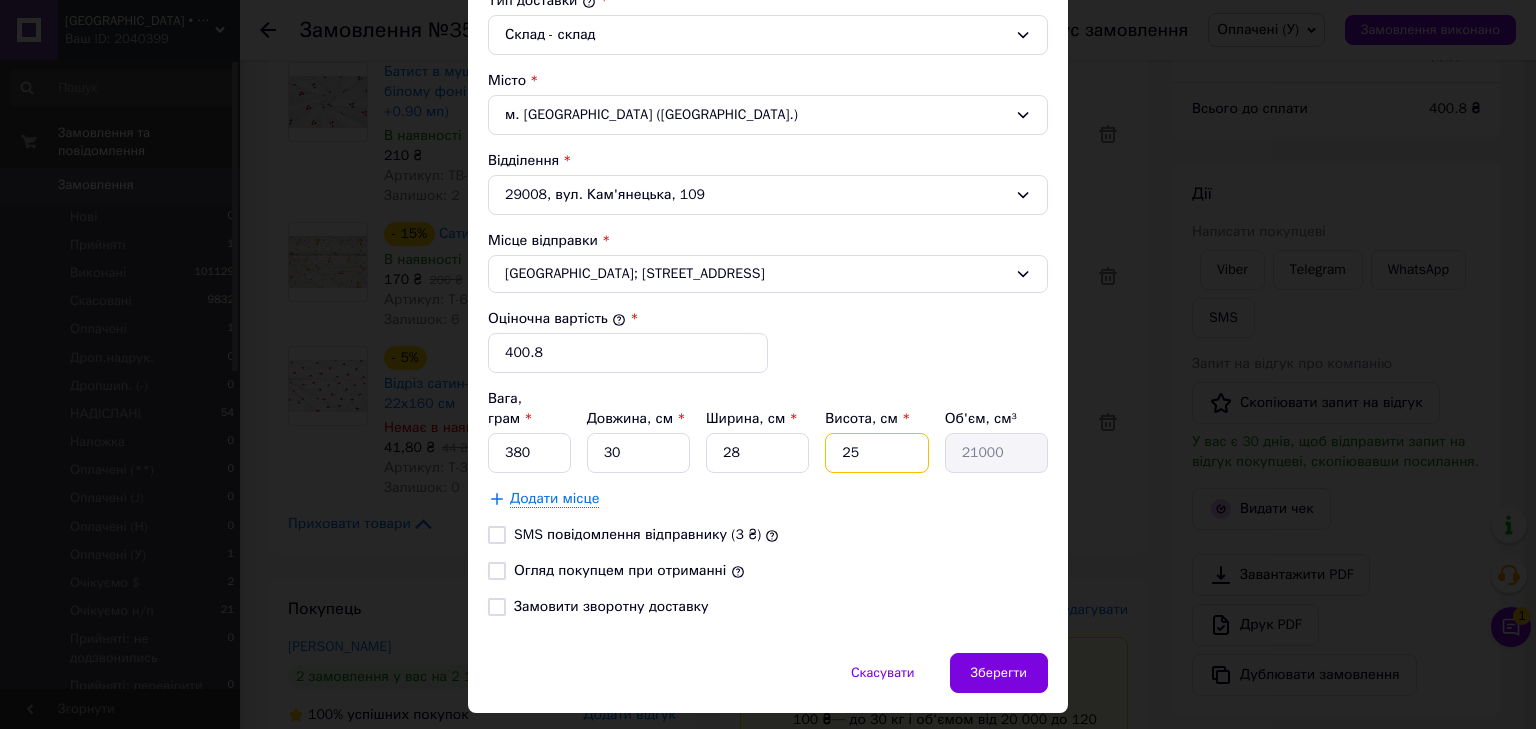drag, startPoint x: 836, startPoint y: 421, endPoint x: 884, endPoint y: 432, distance: 49.24429 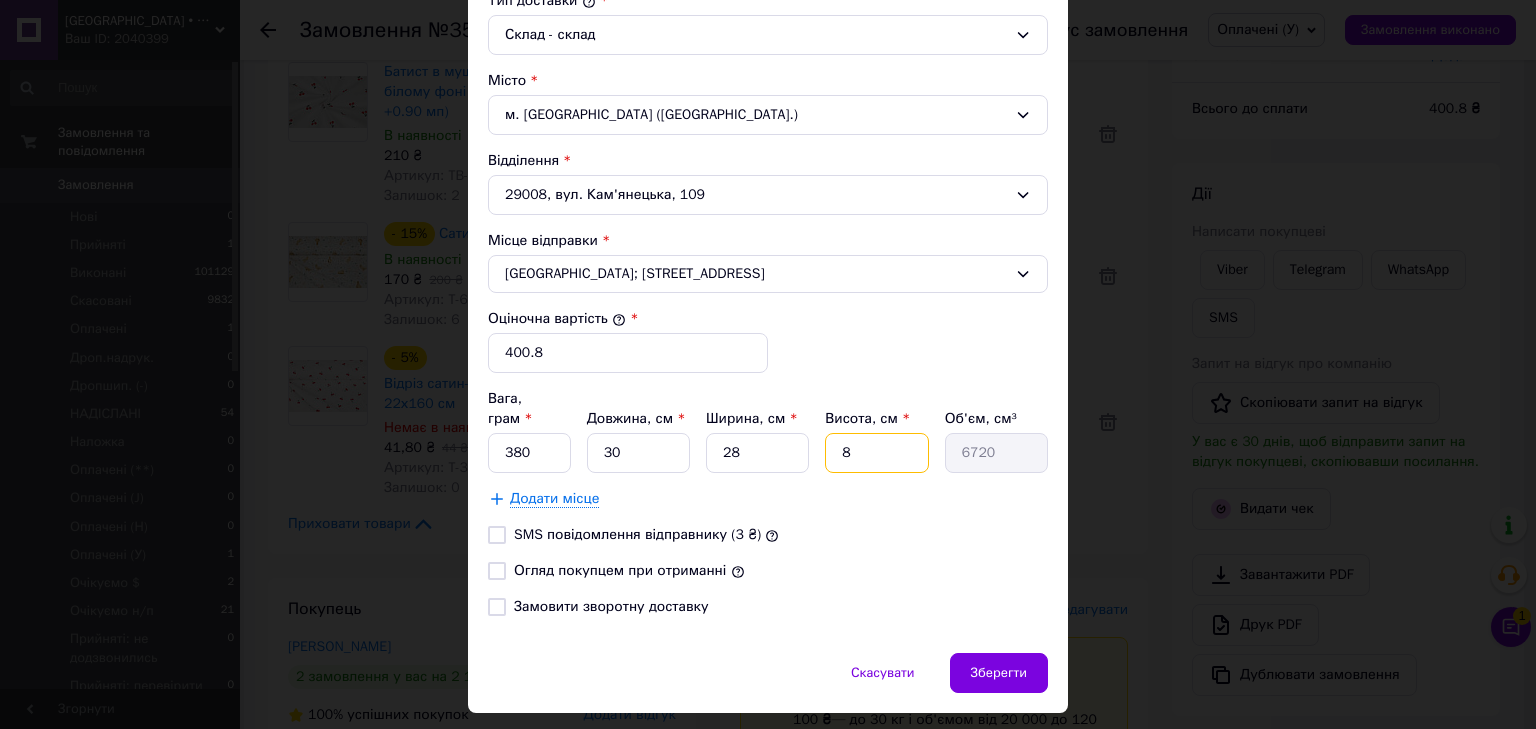 type on "8" 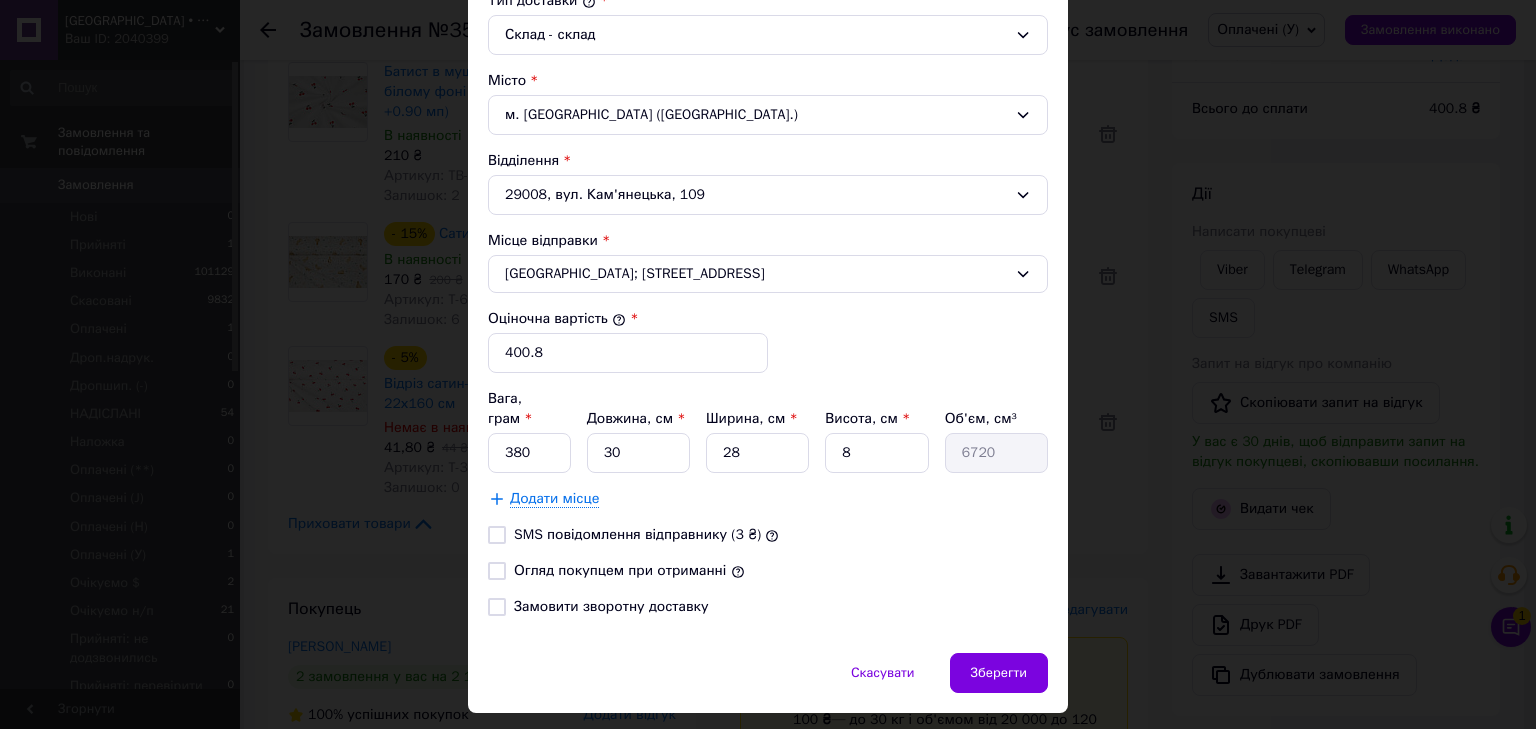 click on "Огляд покупцем при отриманні" at bounding box center (497, 571) 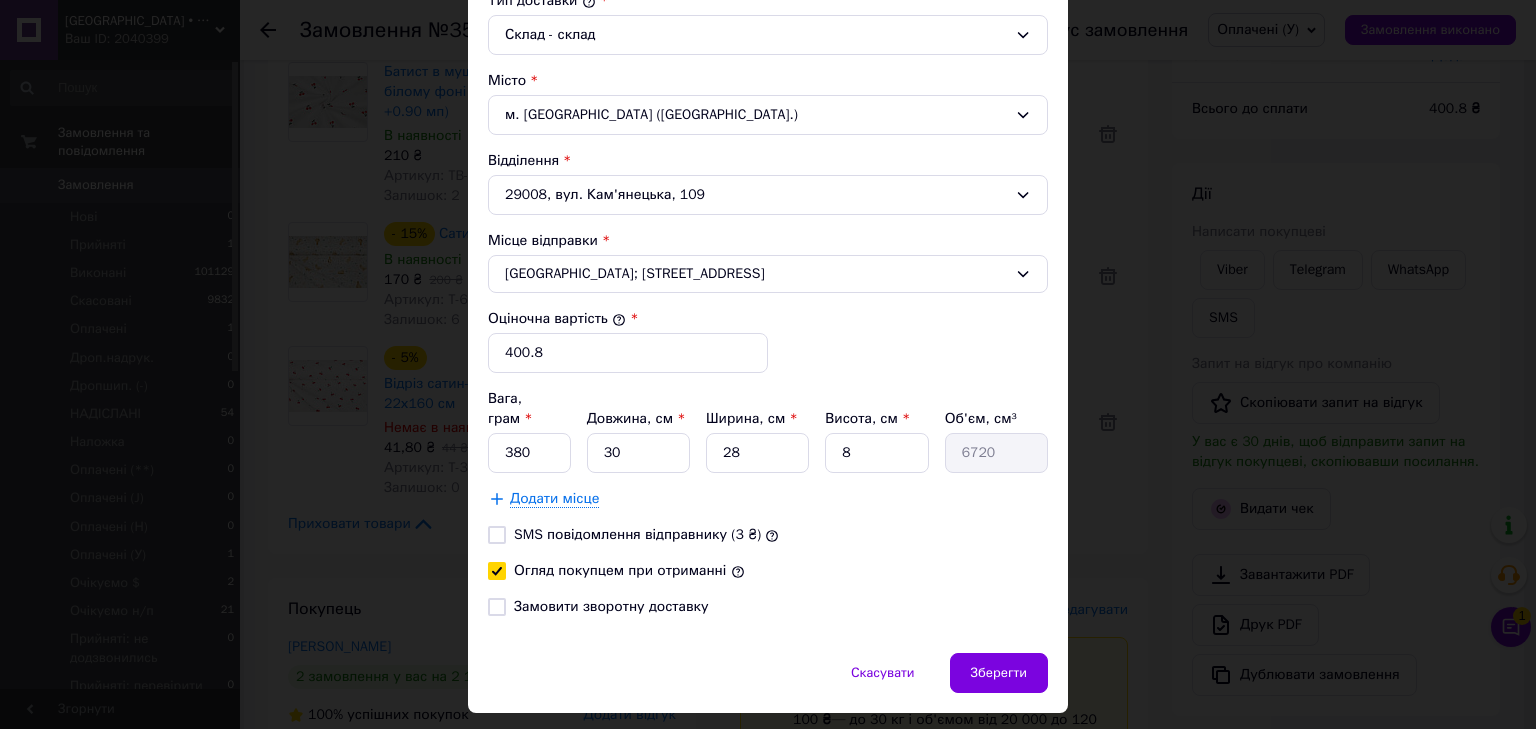checkbox on "true" 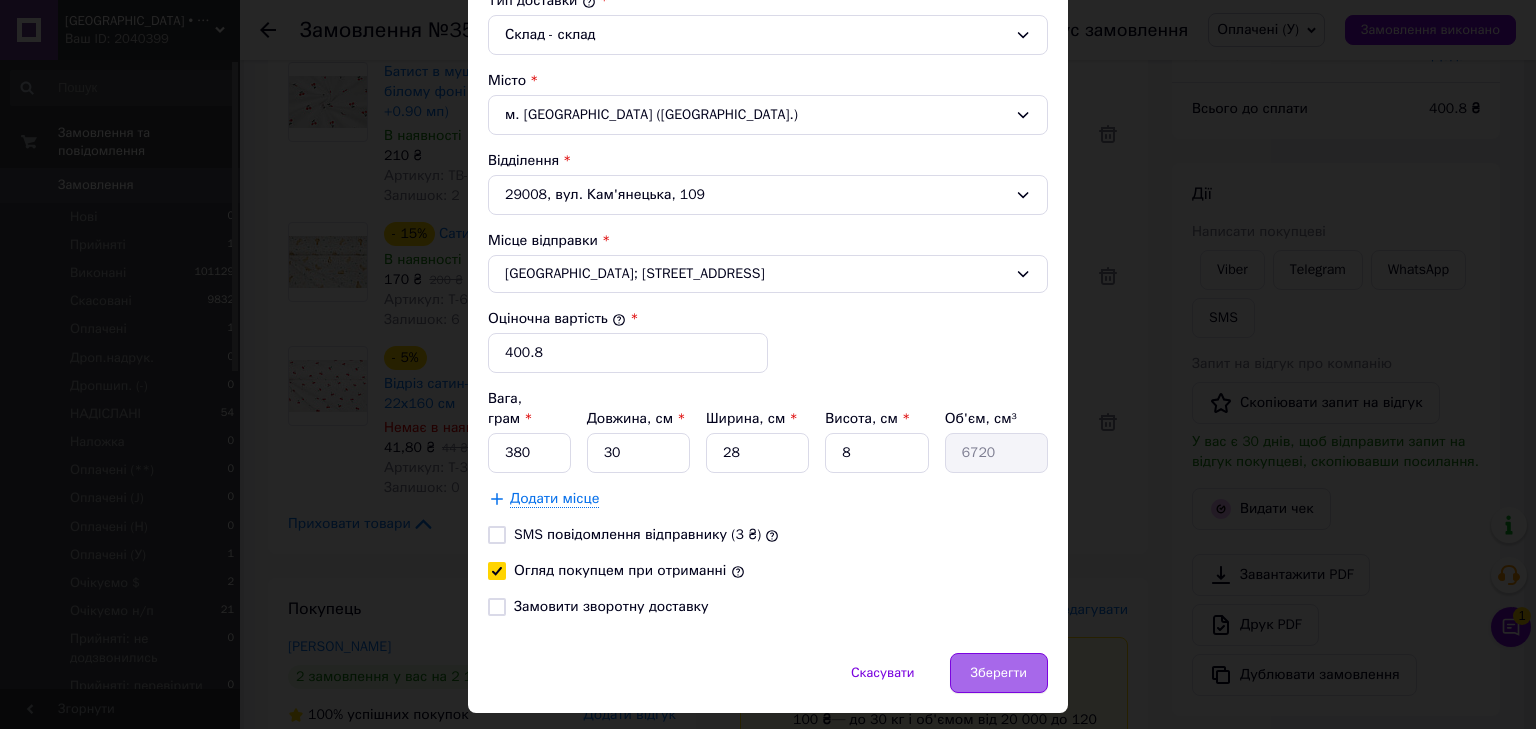 click on "Зберегти" at bounding box center [999, 673] 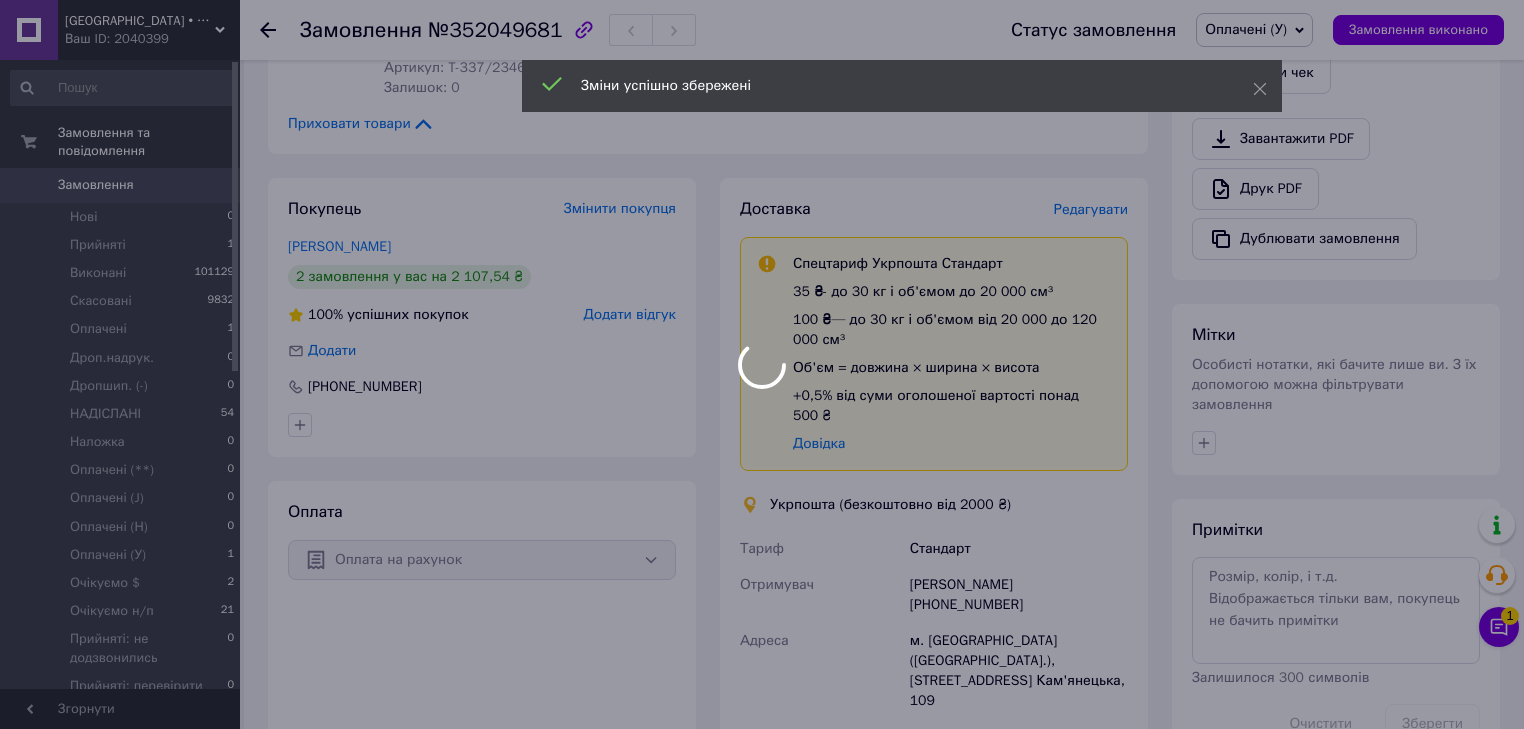 scroll, scrollTop: 809, scrollLeft: 0, axis: vertical 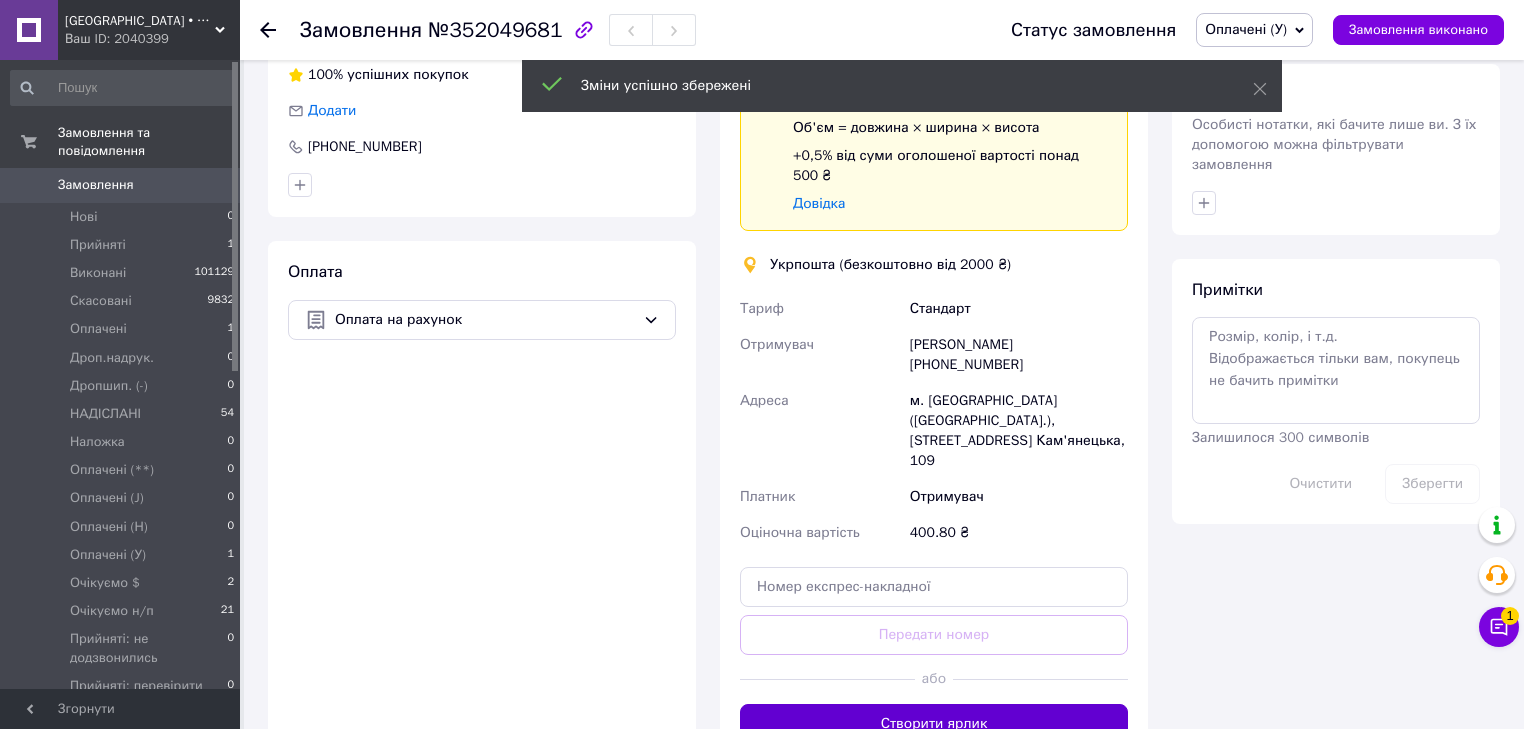 click on "Створити ярлик" at bounding box center (934, 724) 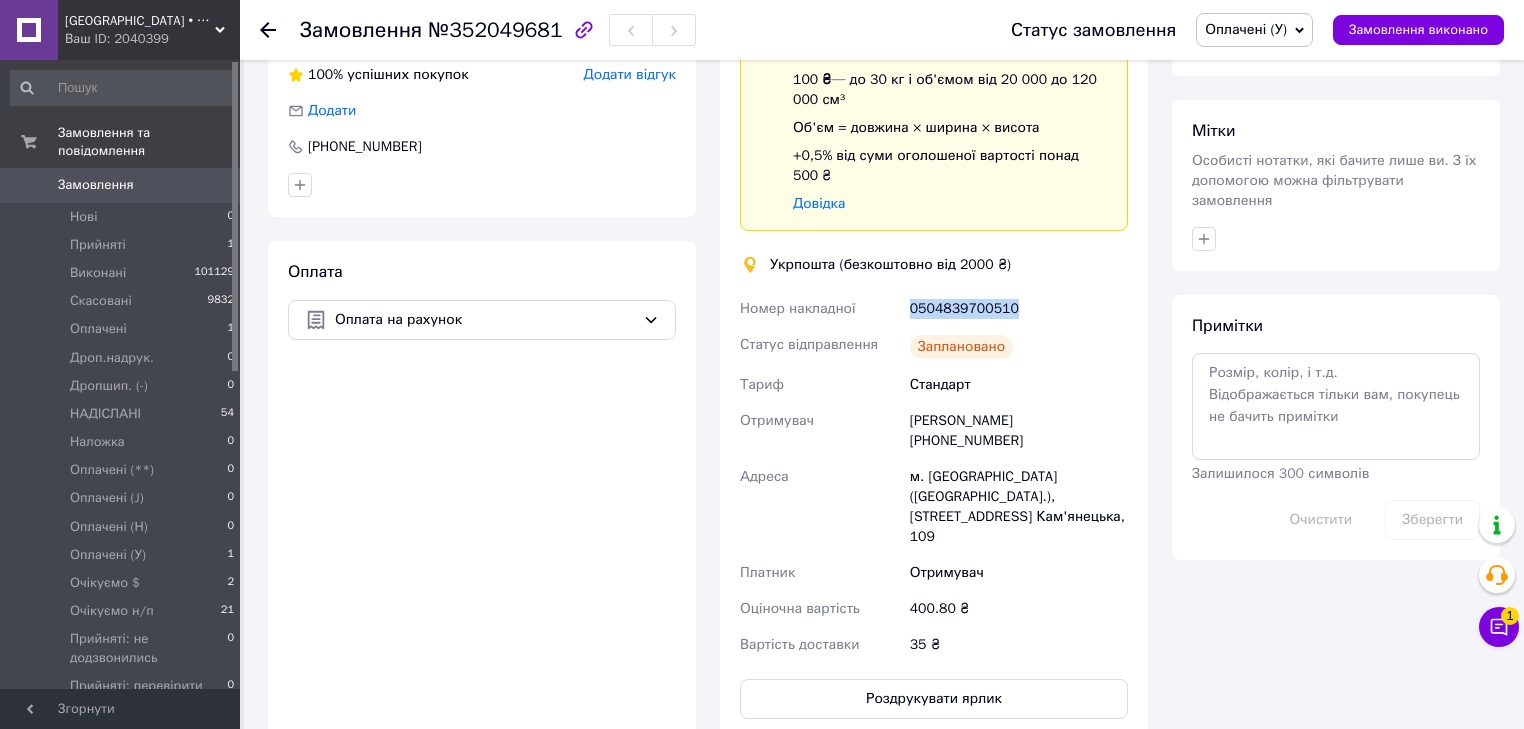 drag, startPoint x: 897, startPoint y: 267, endPoint x: 1016, endPoint y: 275, distance: 119.26861 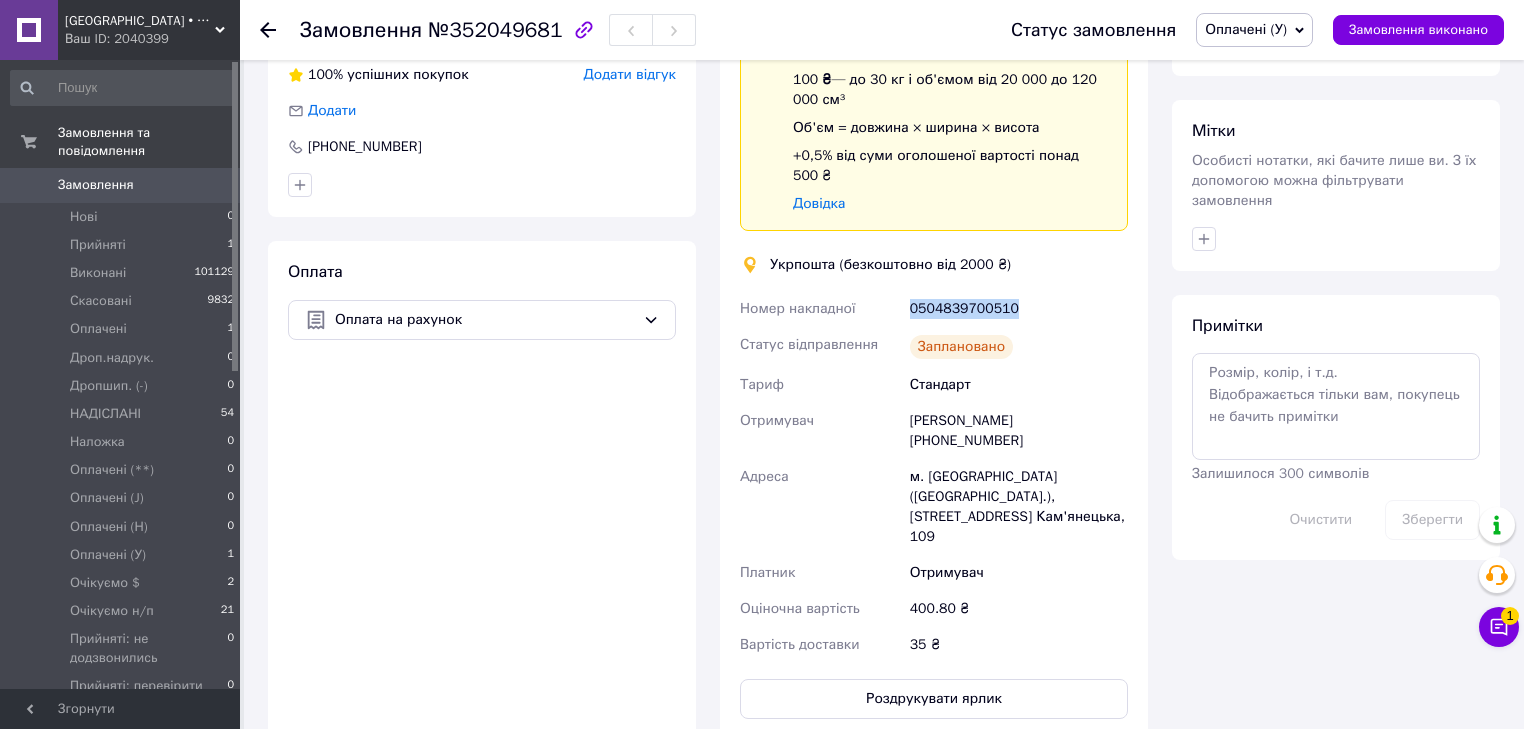copy on "Номер накладної 0504839700510" 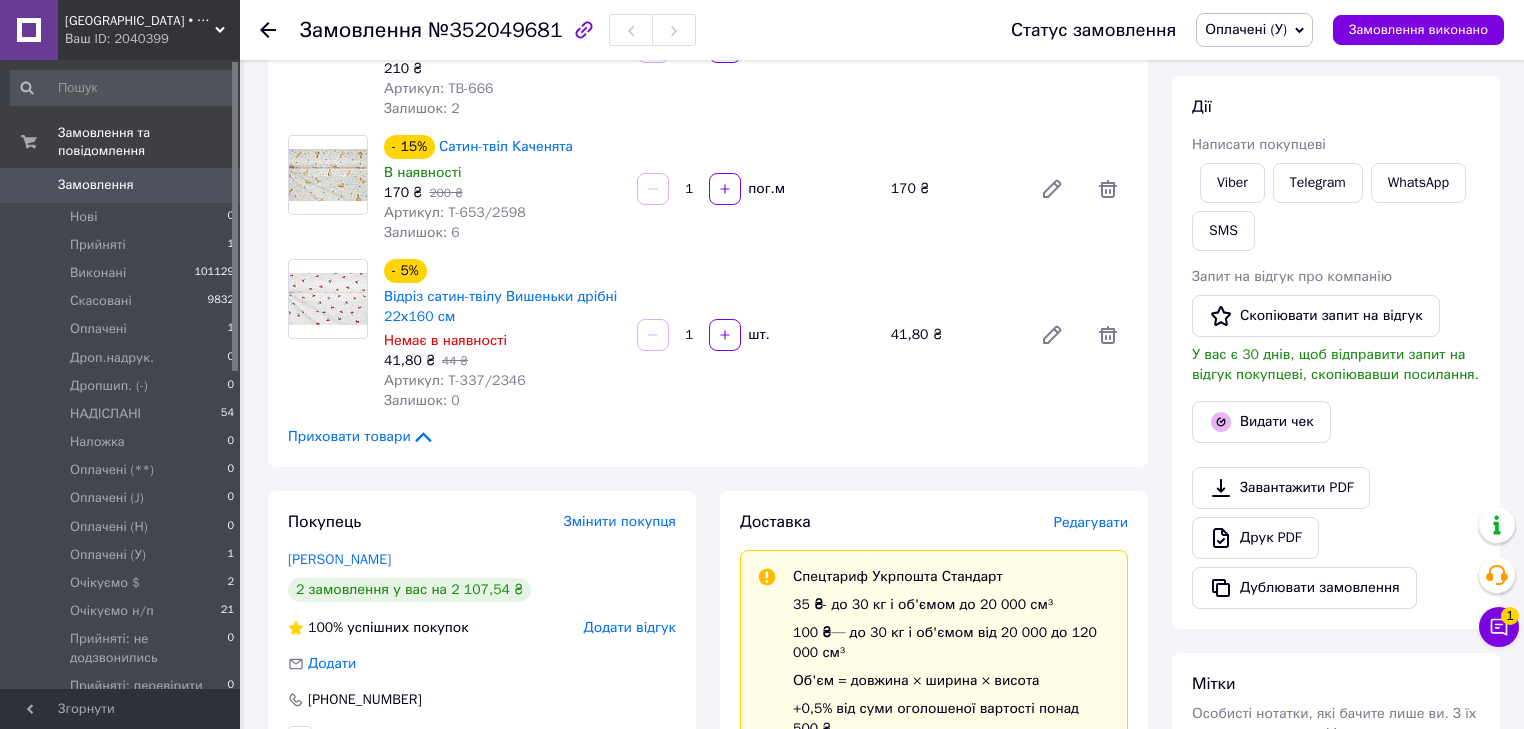 scroll, scrollTop: 249, scrollLeft: 0, axis: vertical 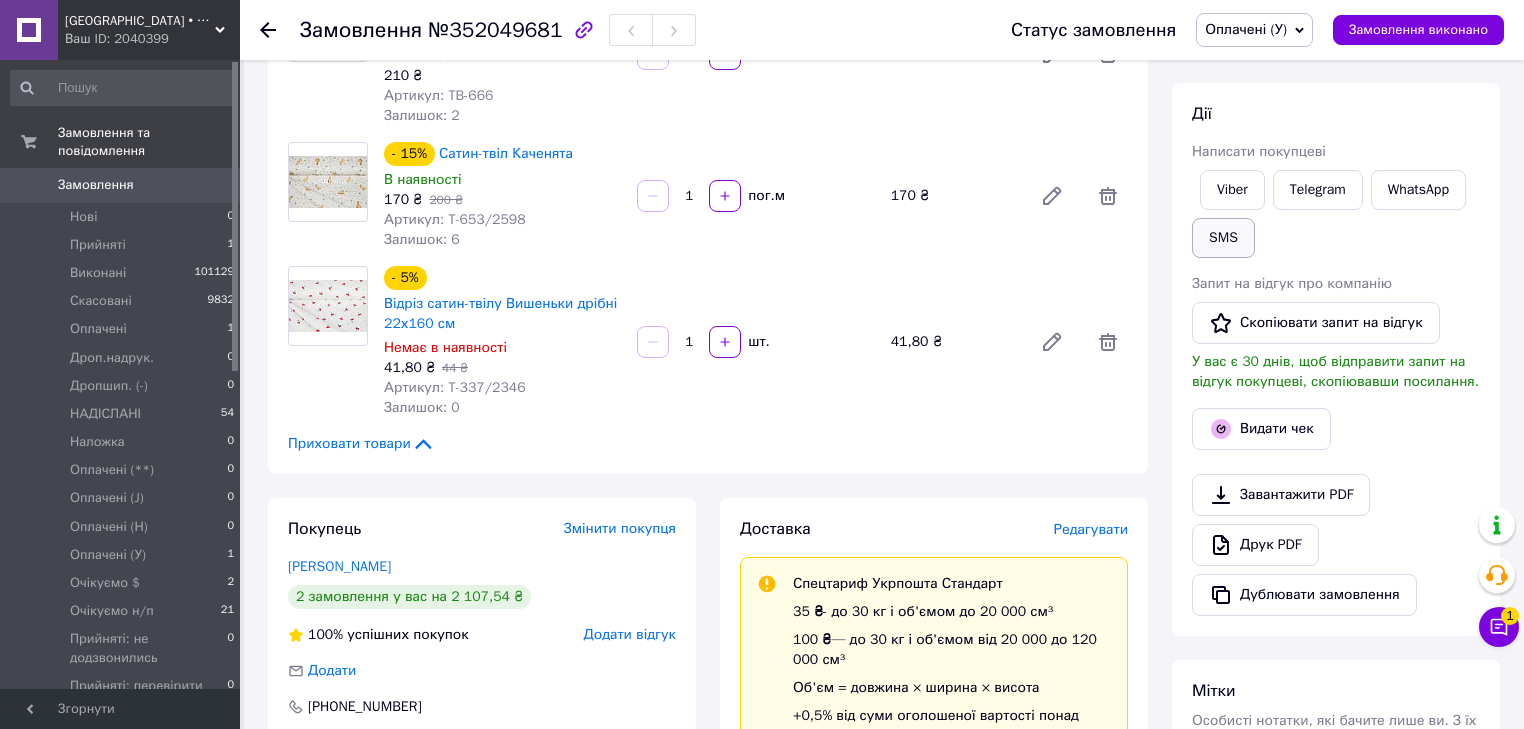click on "SMS" at bounding box center [1223, 238] 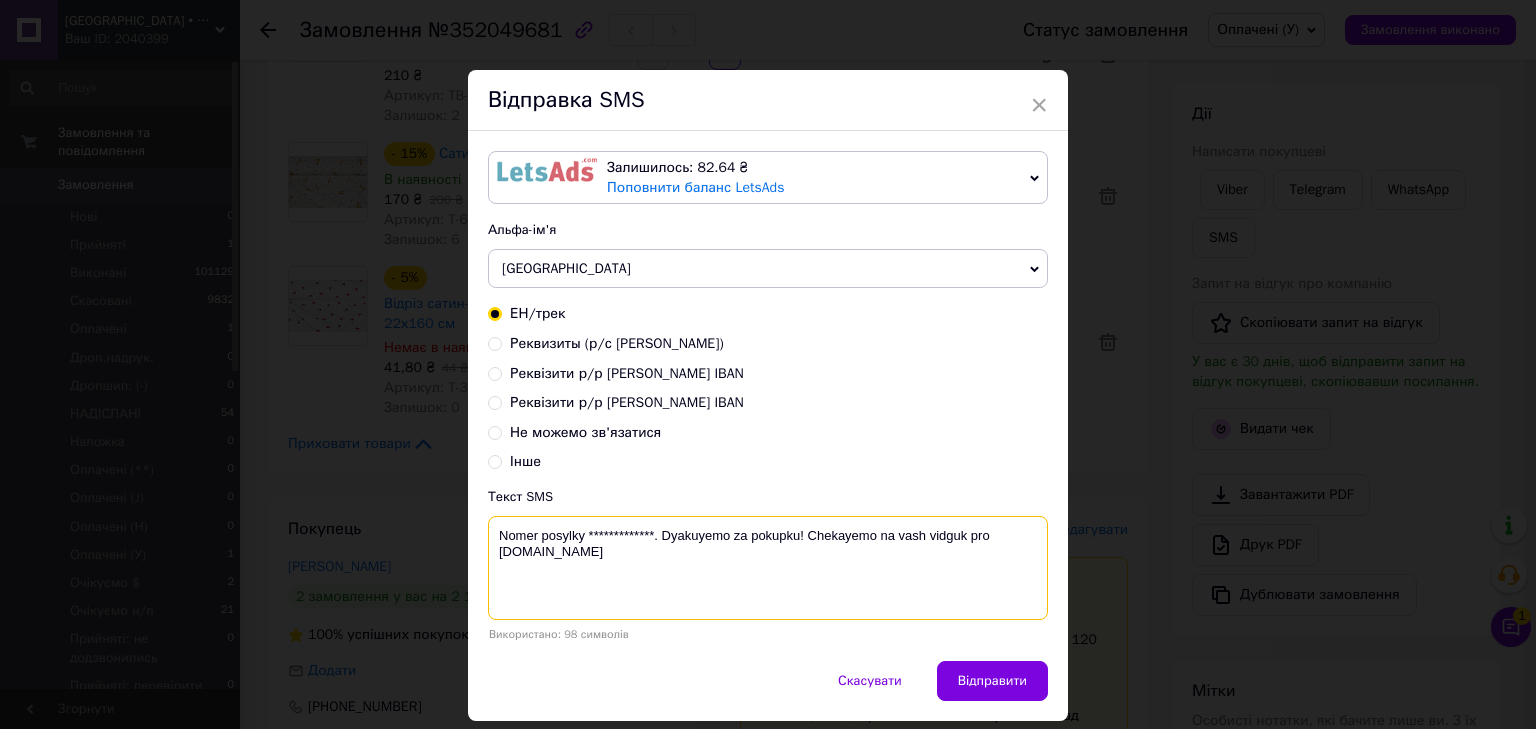 click on "**********" at bounding box center (768, 568) 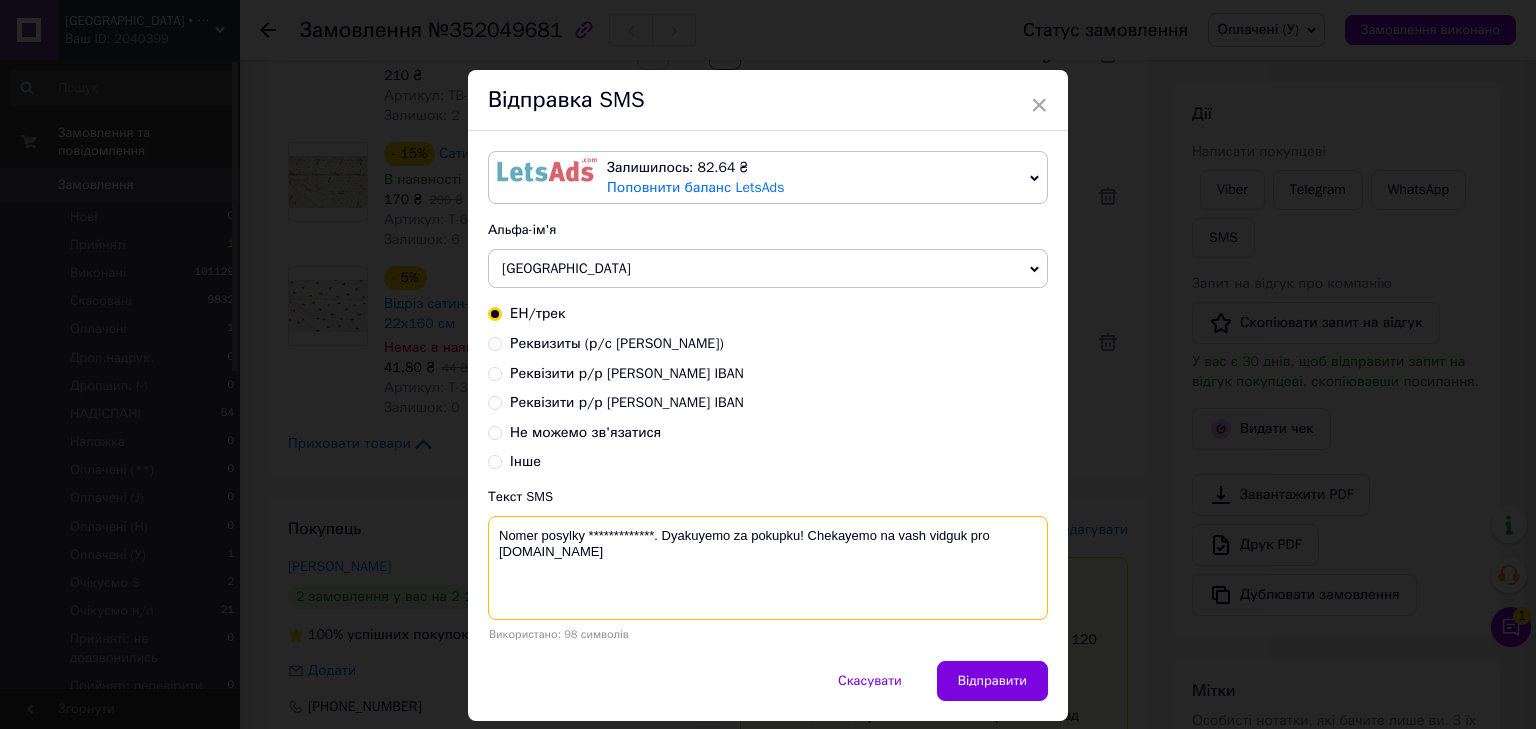 paste on "0504839700510" 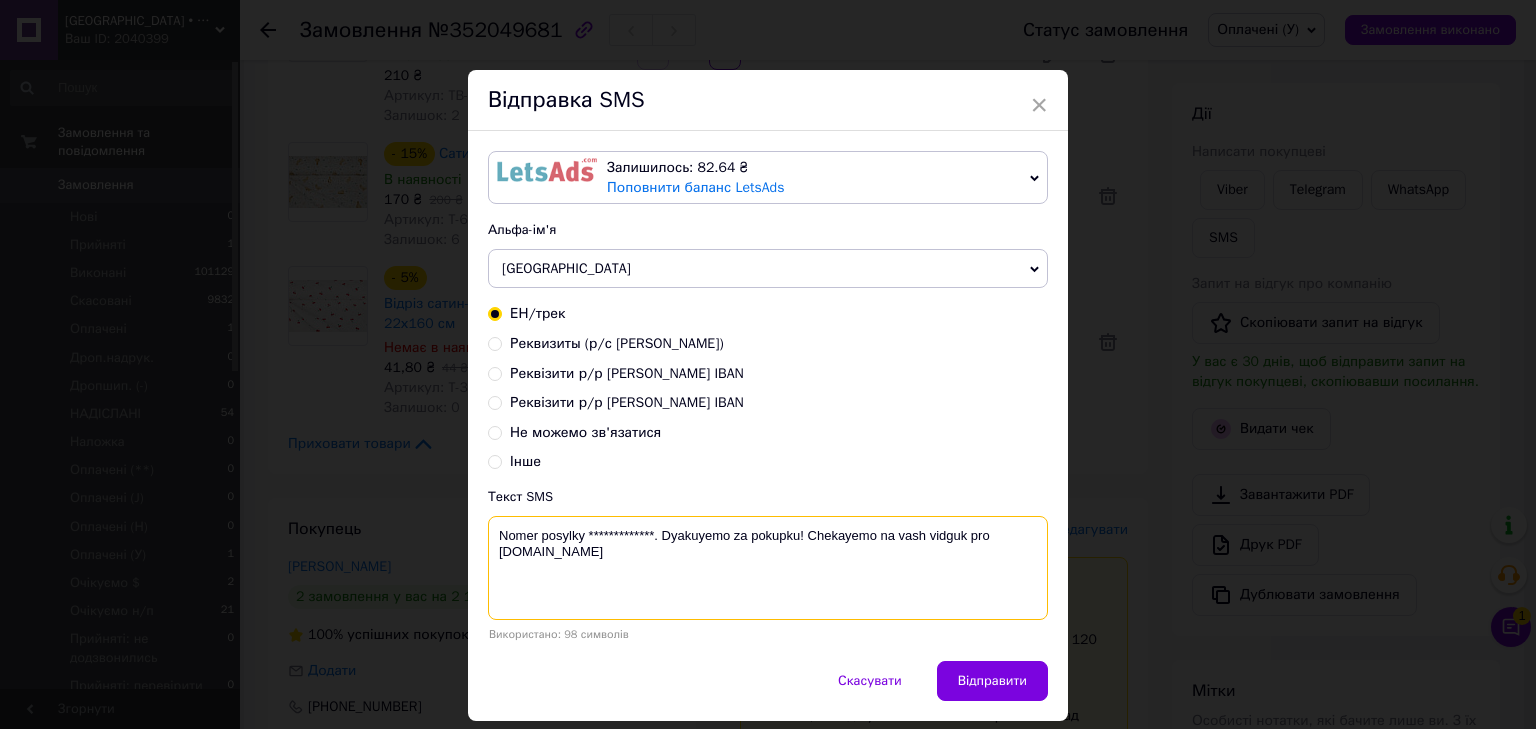 drag, startPoint x: 652, startPoint y: 528, endPoint x: 585, endPoint y: 526, distance: 67.02985 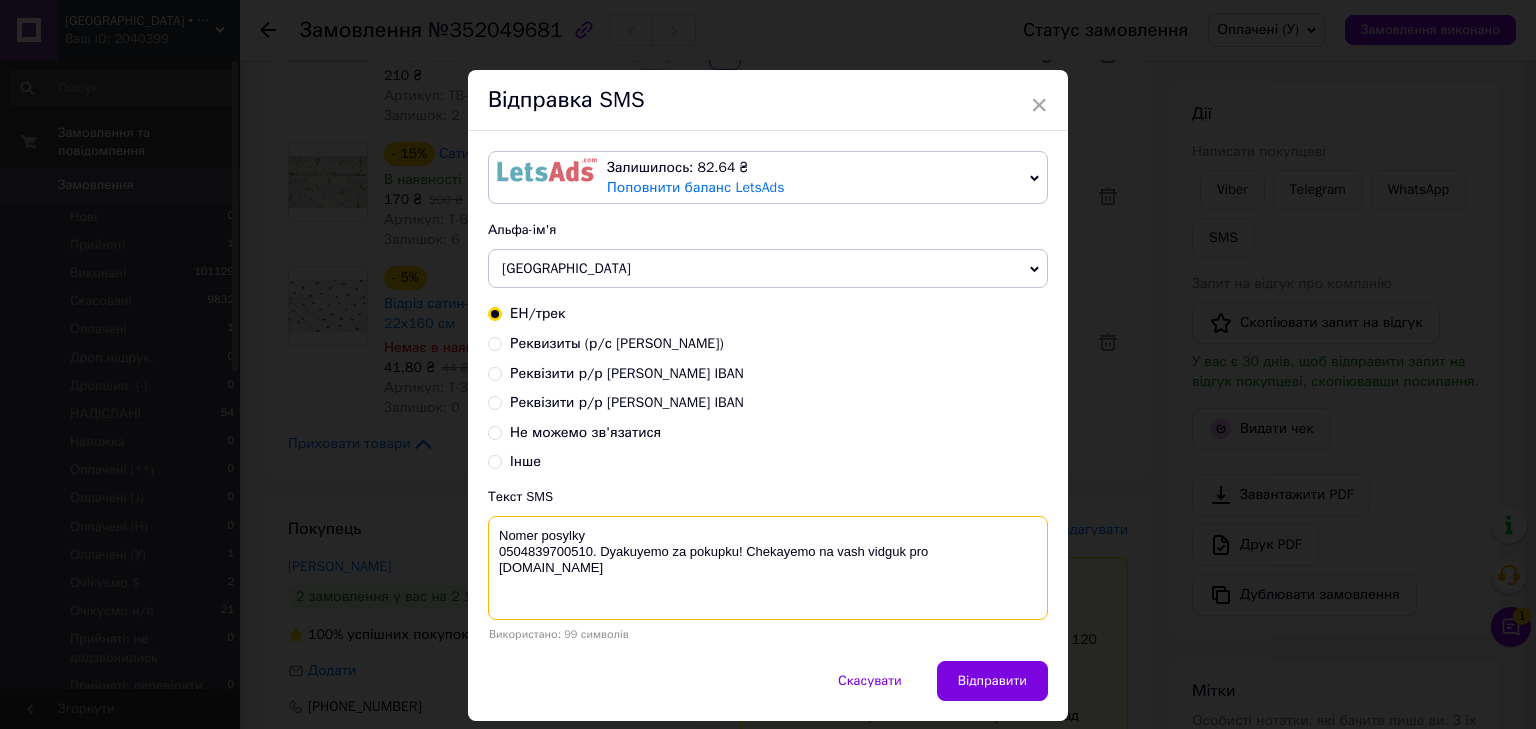 click on "Nomer posylky
0504839700510. Dyakuyemo za pokupku! Chekayemo na vash vidguk pro COTTONville.com.ua" at bounding box center [768, 568] 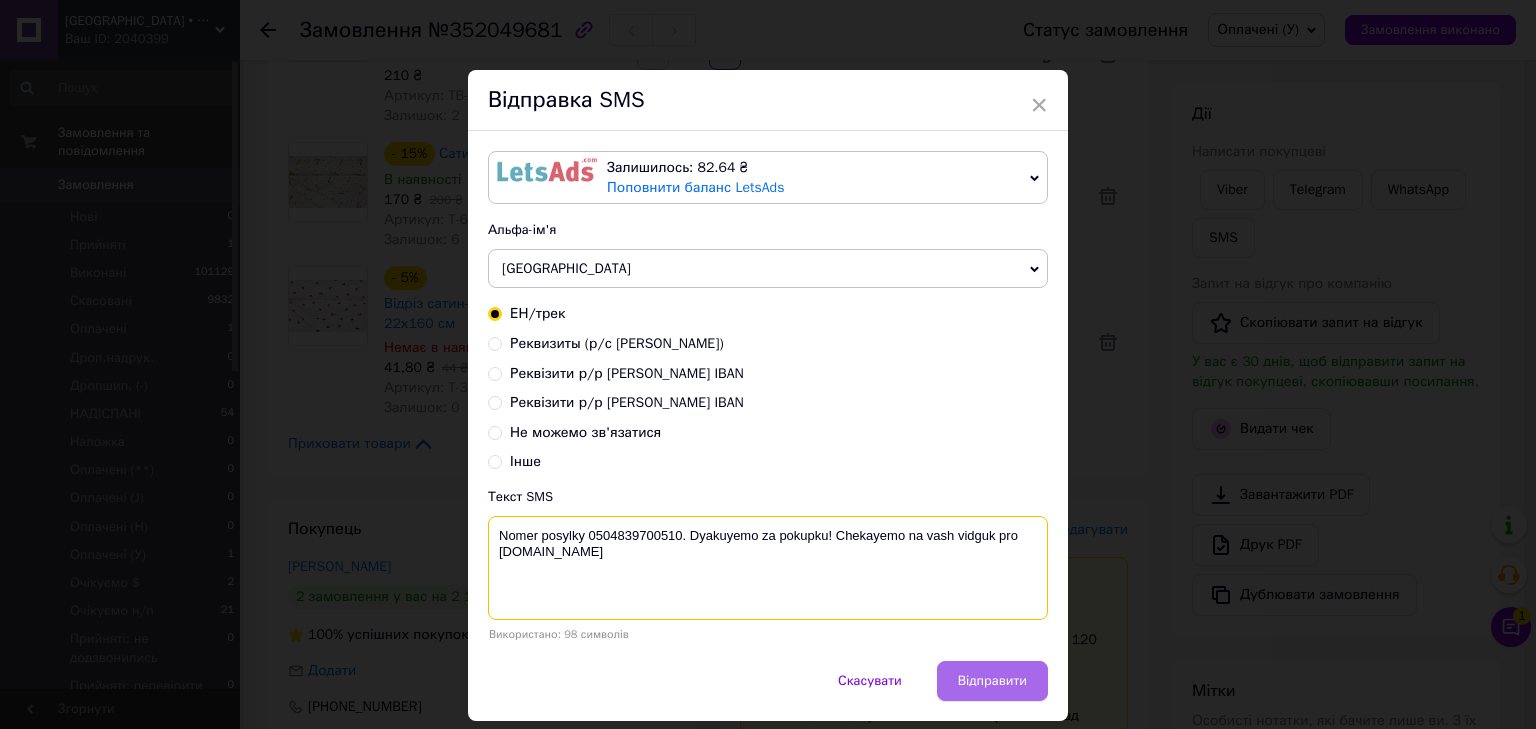 type on "Nomer posylky 0504839700510. Dyakuyemo za pokupku! Chekayemo na vash vidguk pro COTTONville.com.ua" 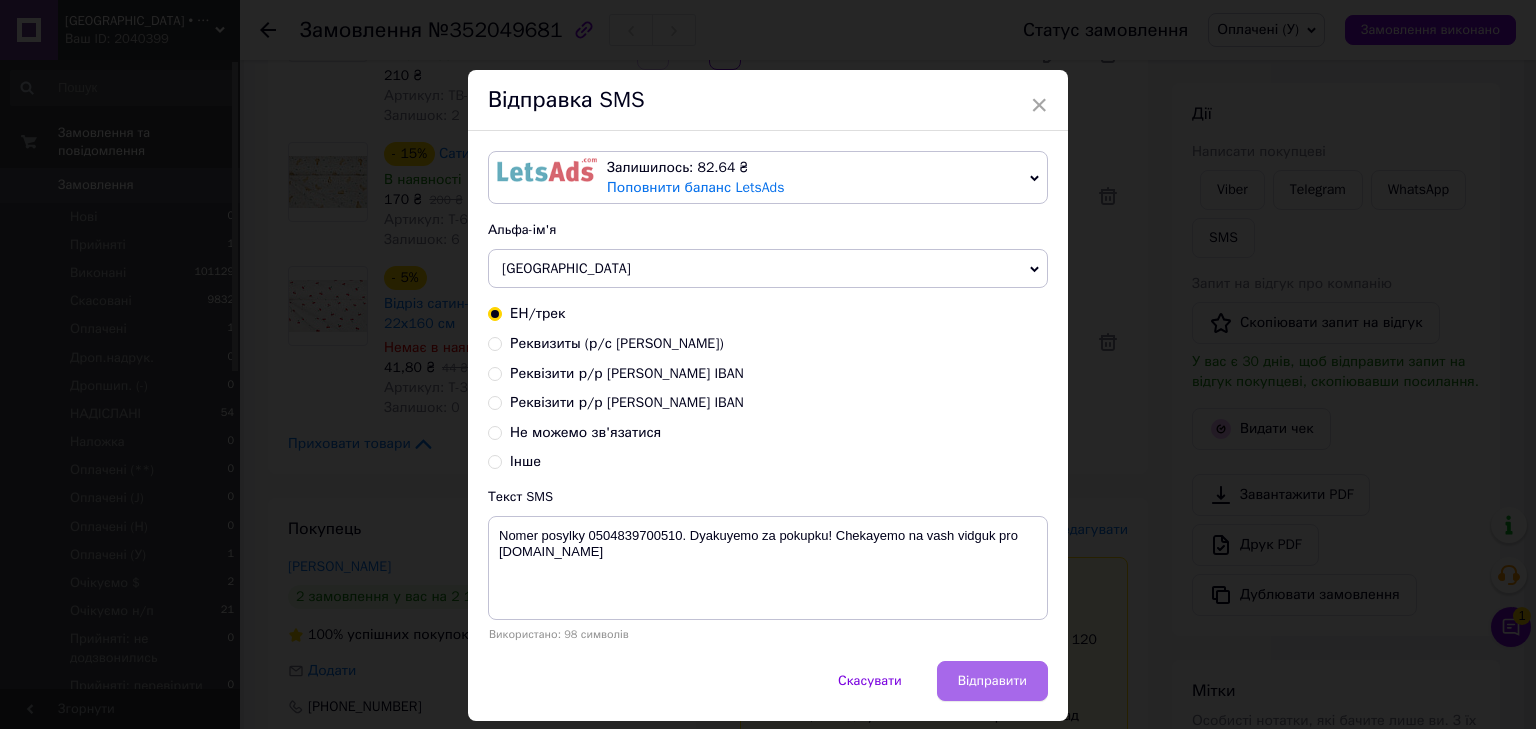 click on "Відправити" at bounding box center (992, 681) 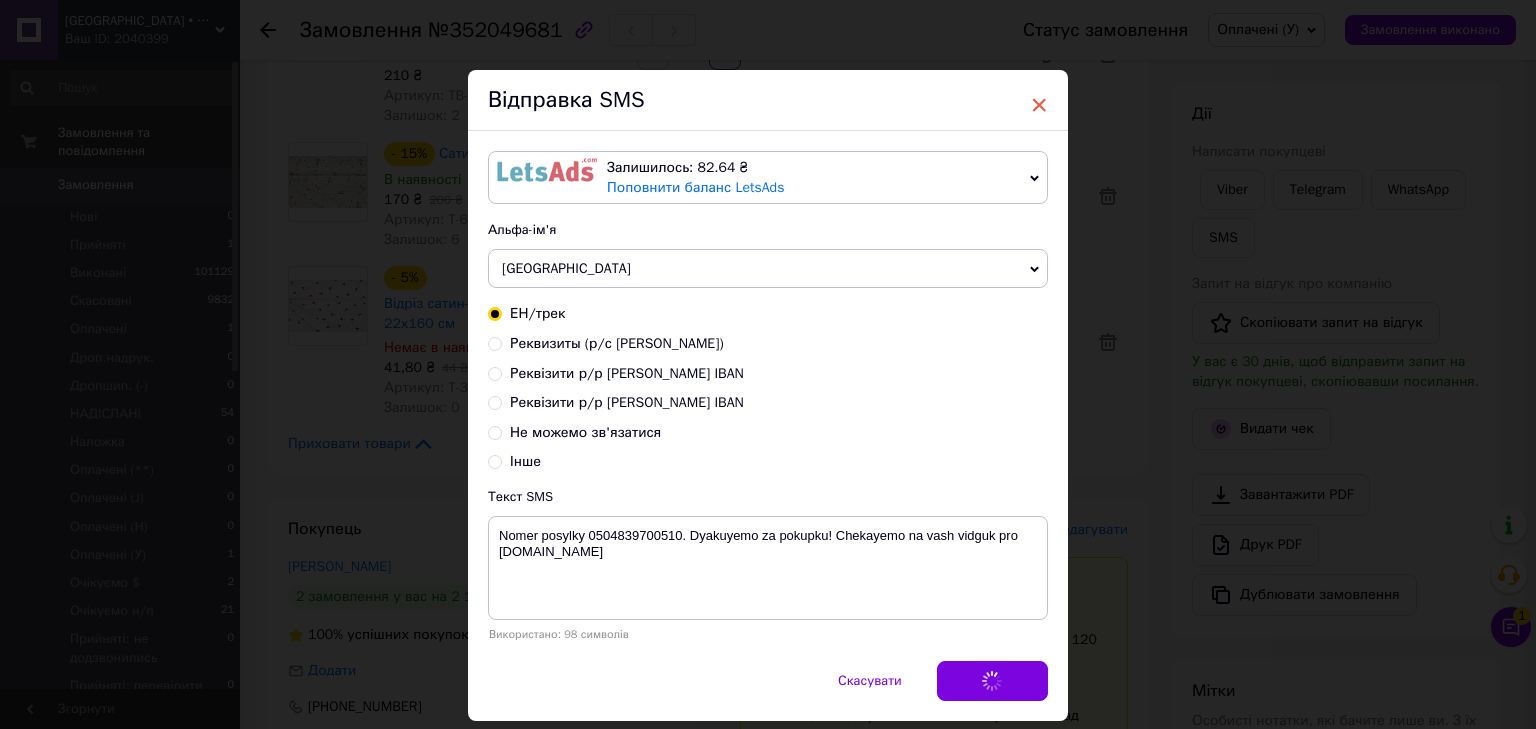 click on "×" at bounding box center [1039, 105] 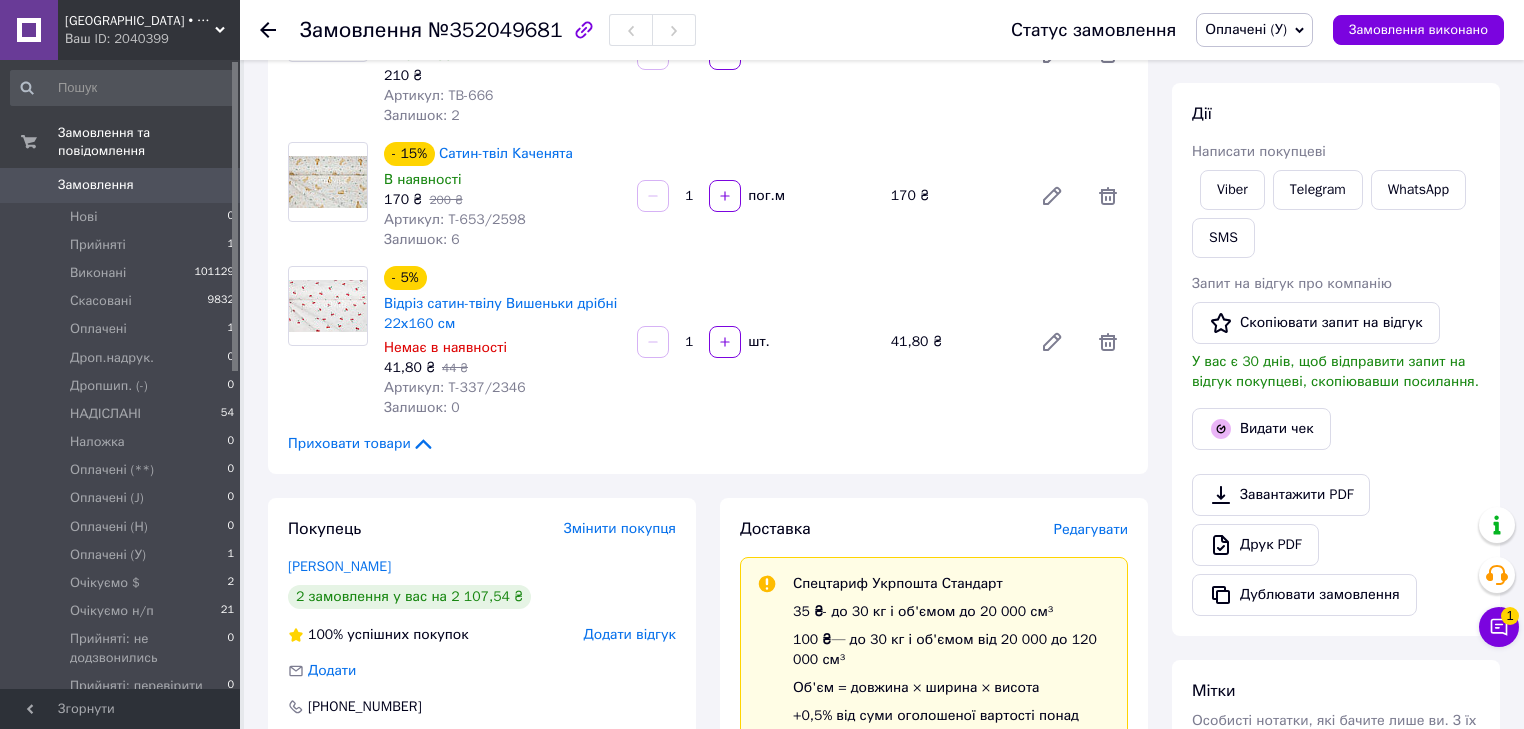 click on "Оплачені (У)" at bounding box center [1246, 29] 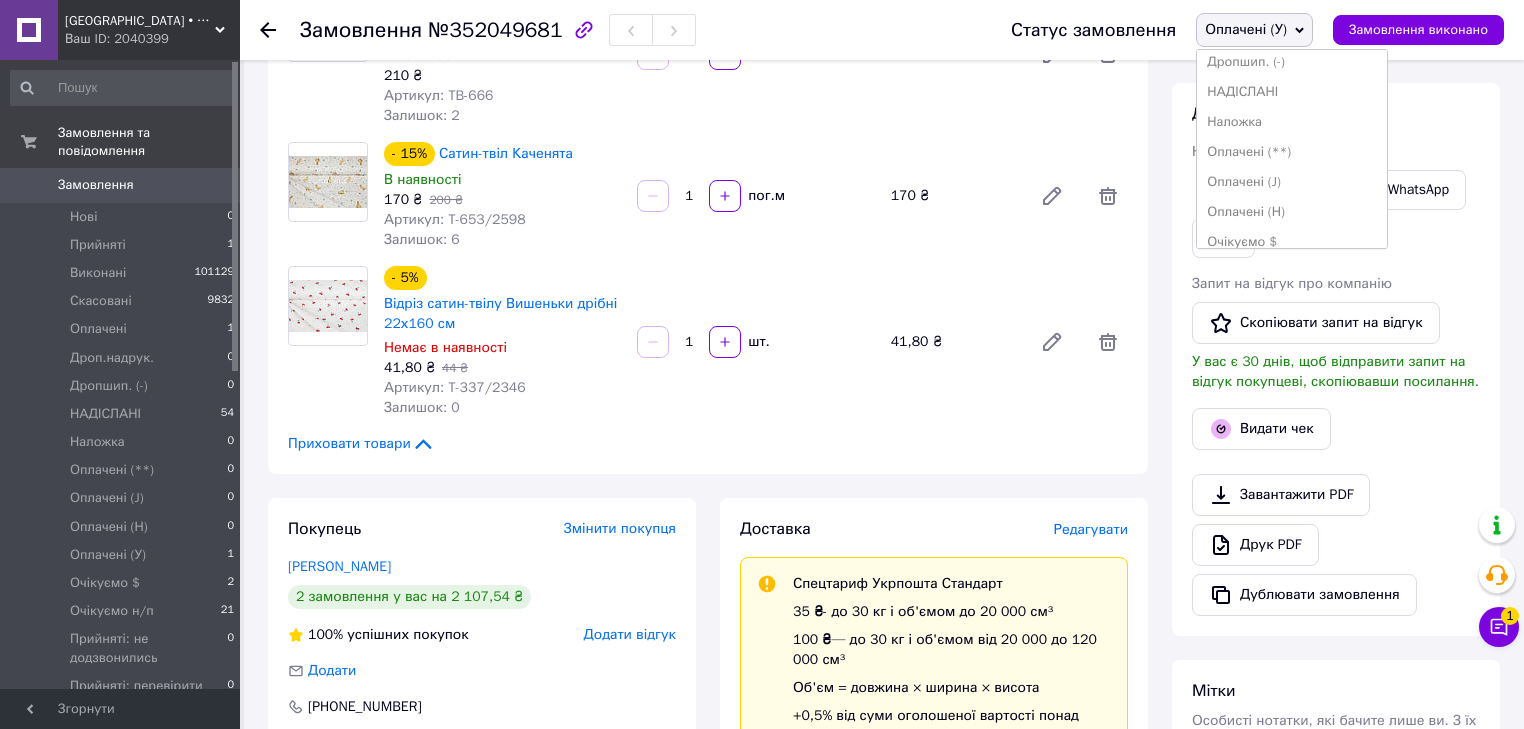 scroll, scrollTop: 160, scrollLeft: 0, axis: vertical 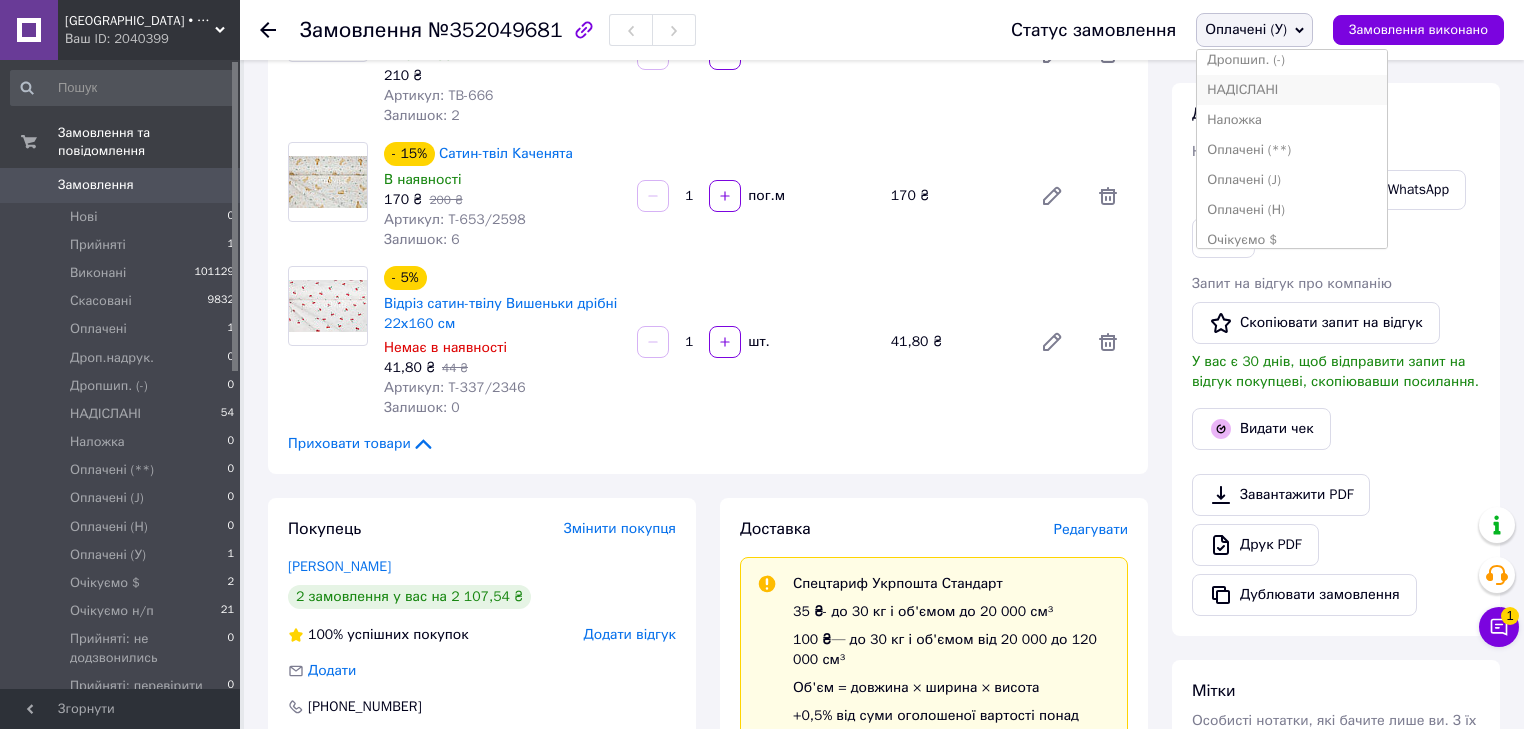 click on "НАДІСЛАНІ" at bounding box center [1292, 90] 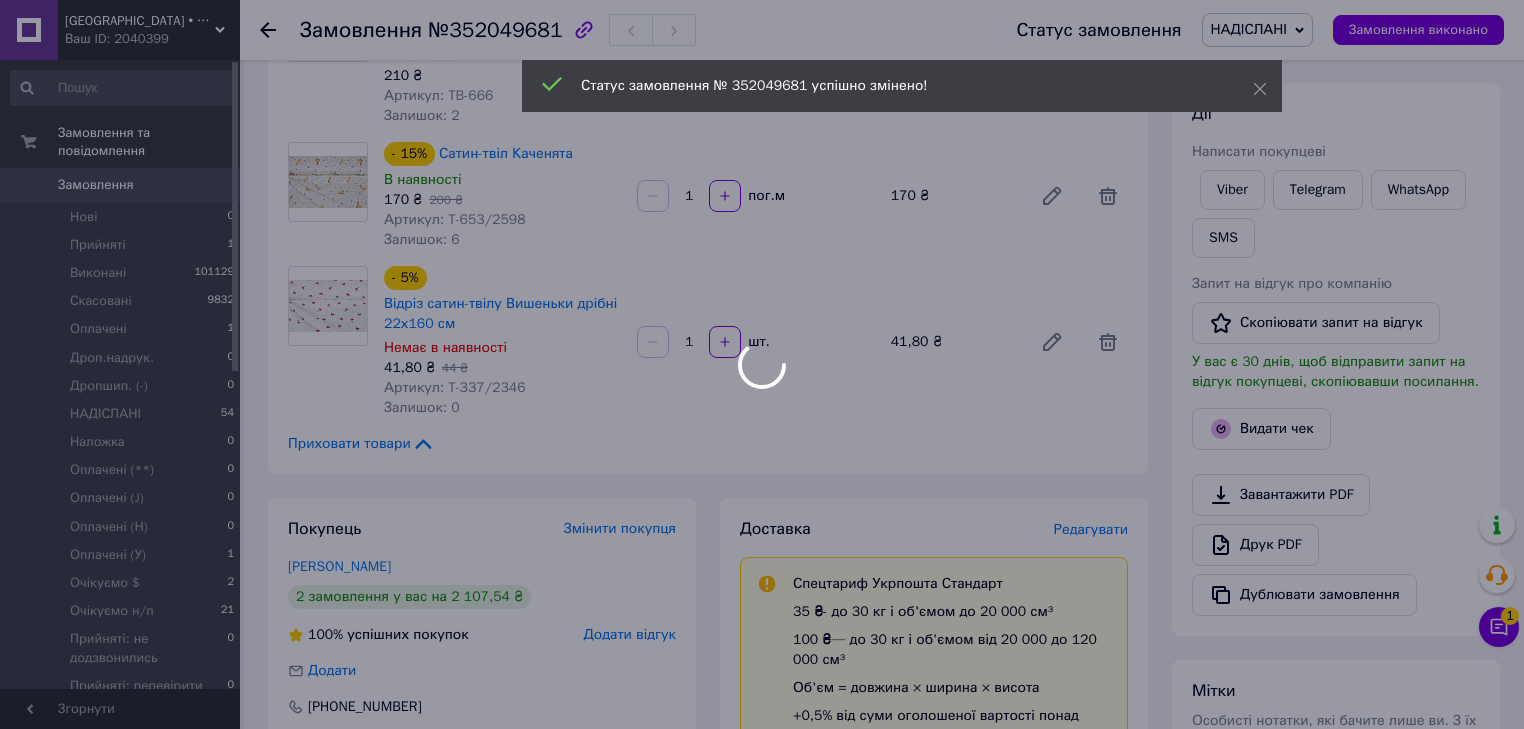 click at bounding box center [762, 364] 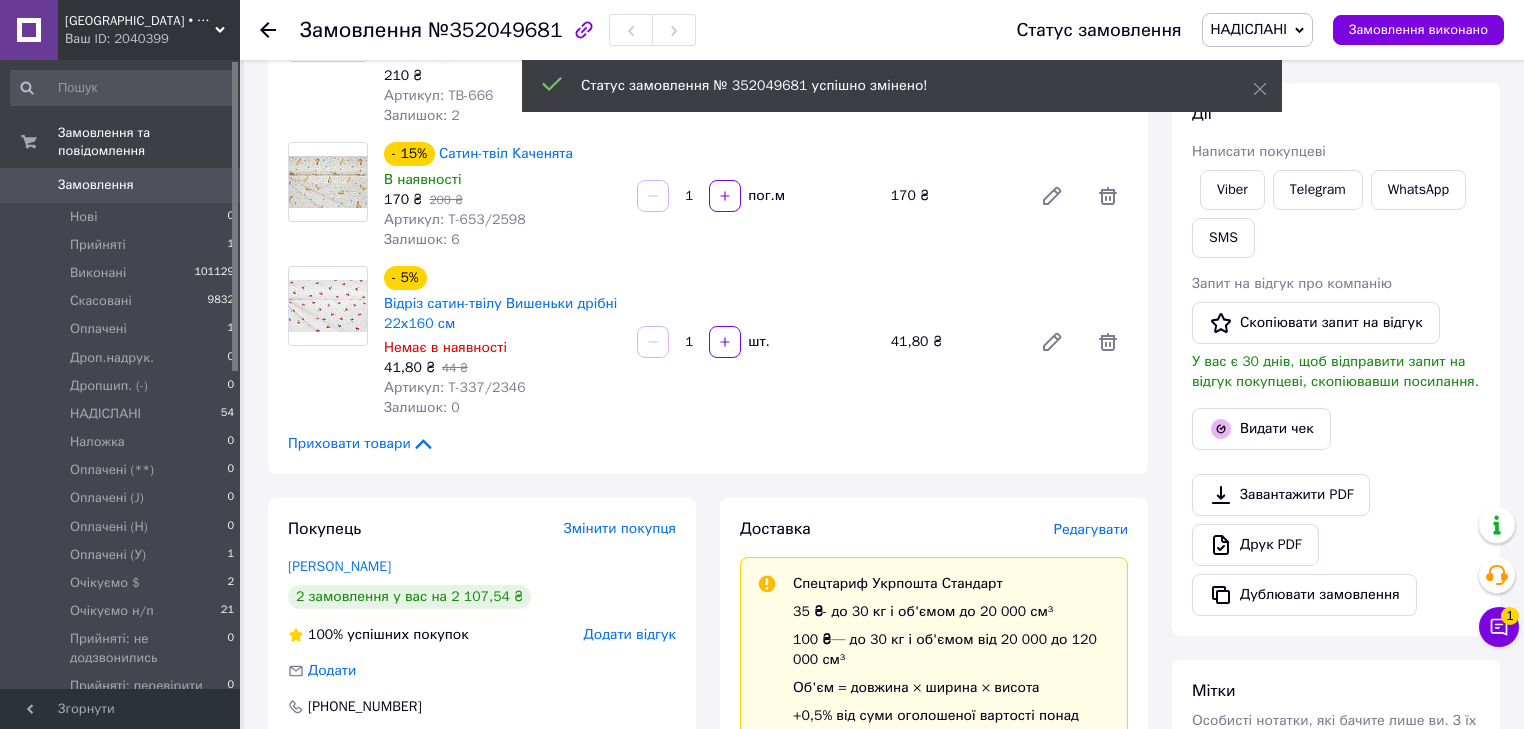 click on "Замовлення" at bounding box center (96, 185) 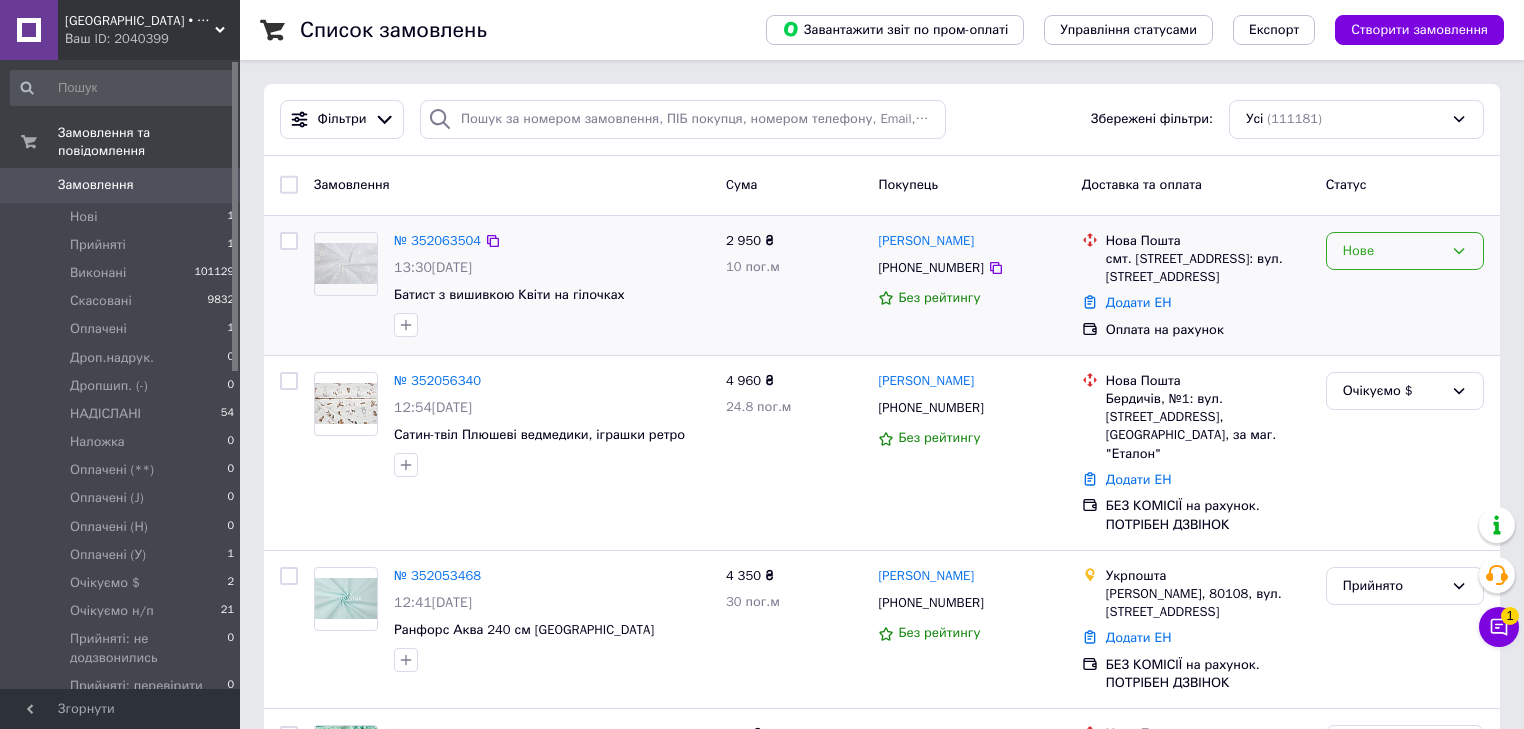 click on "Нове" at bounding box center (1393, 251) 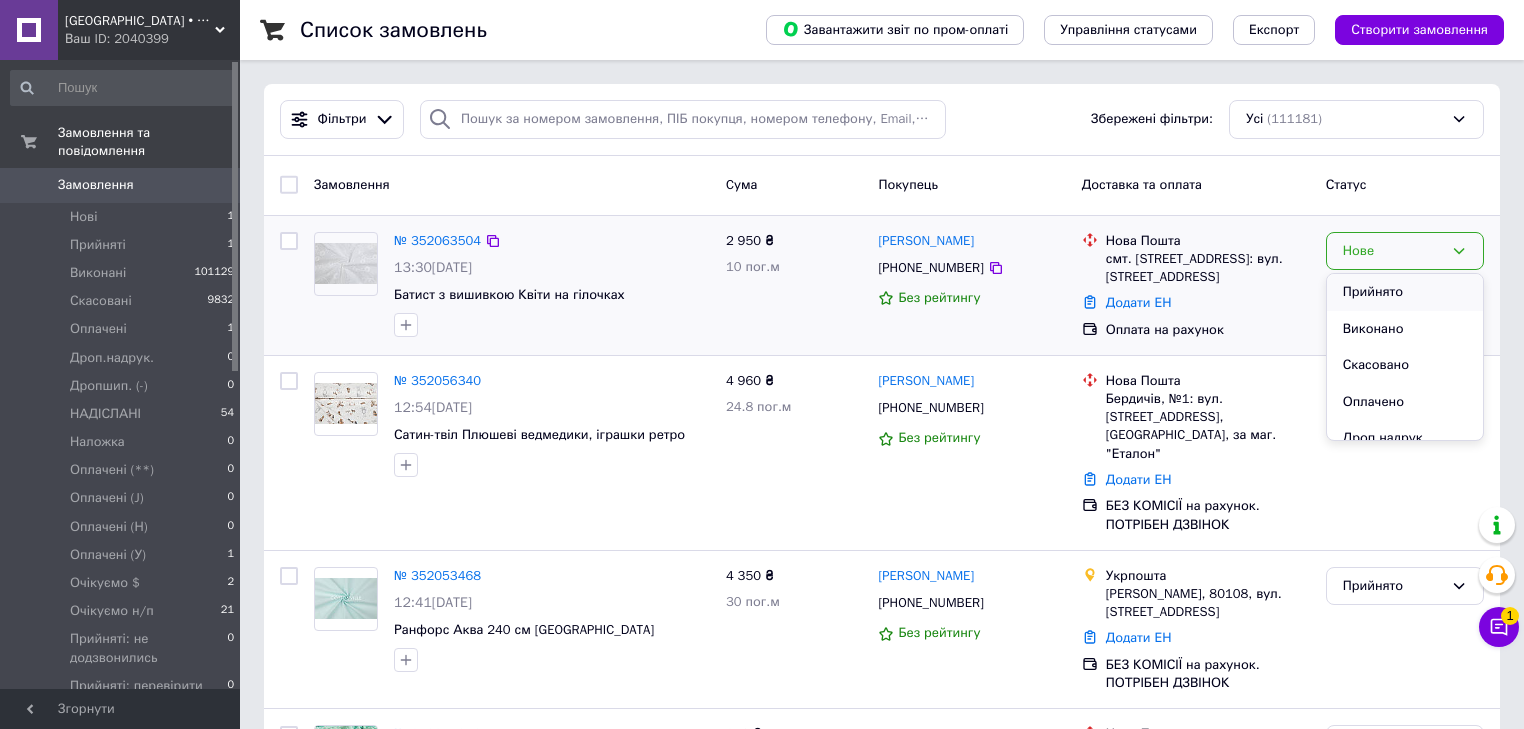 click on "Прийнято" at bounding box center (1405, 292) 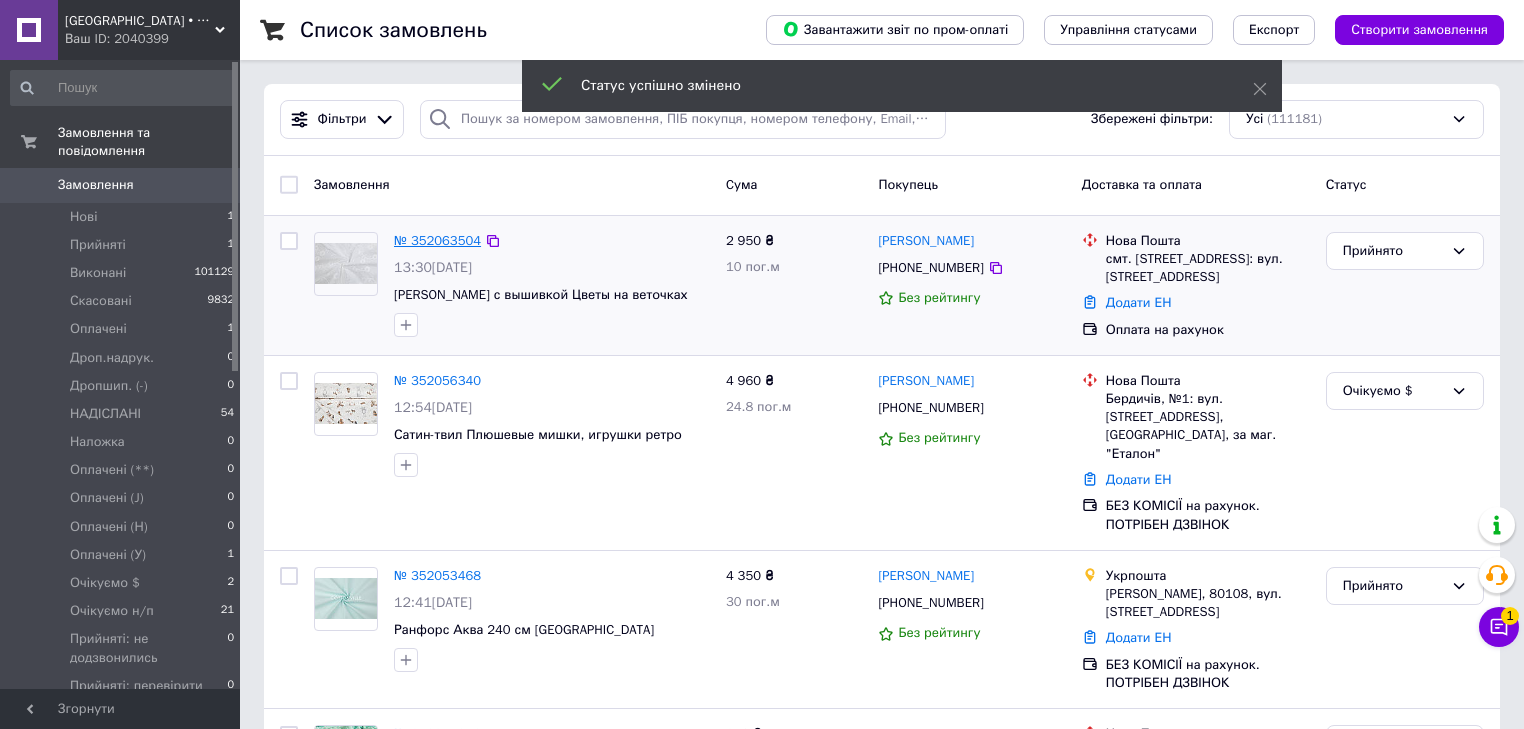 click on "№ 352063504" at bounding box center [437, 240] 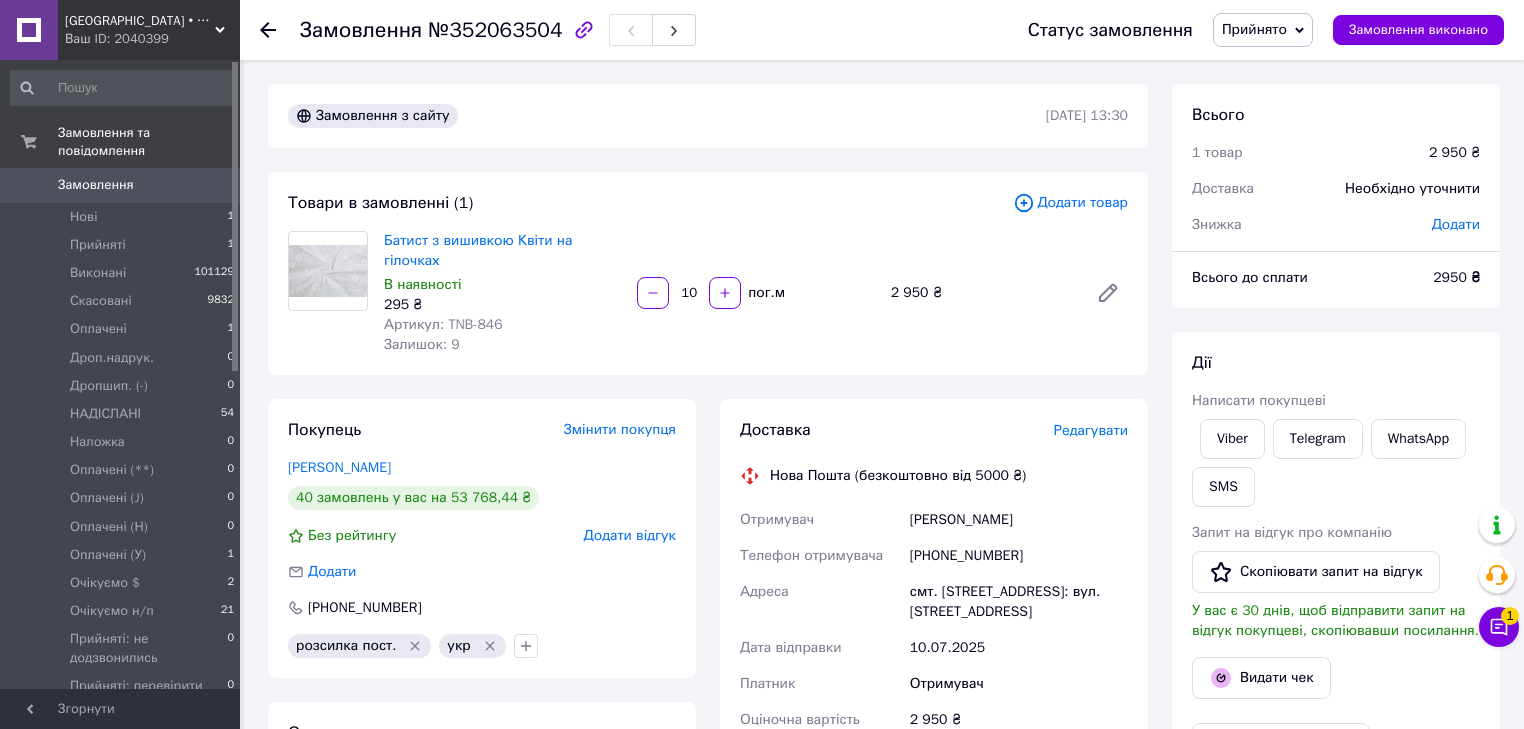 click on "Артикул: TNB-846" at bounding box center [502, 325] 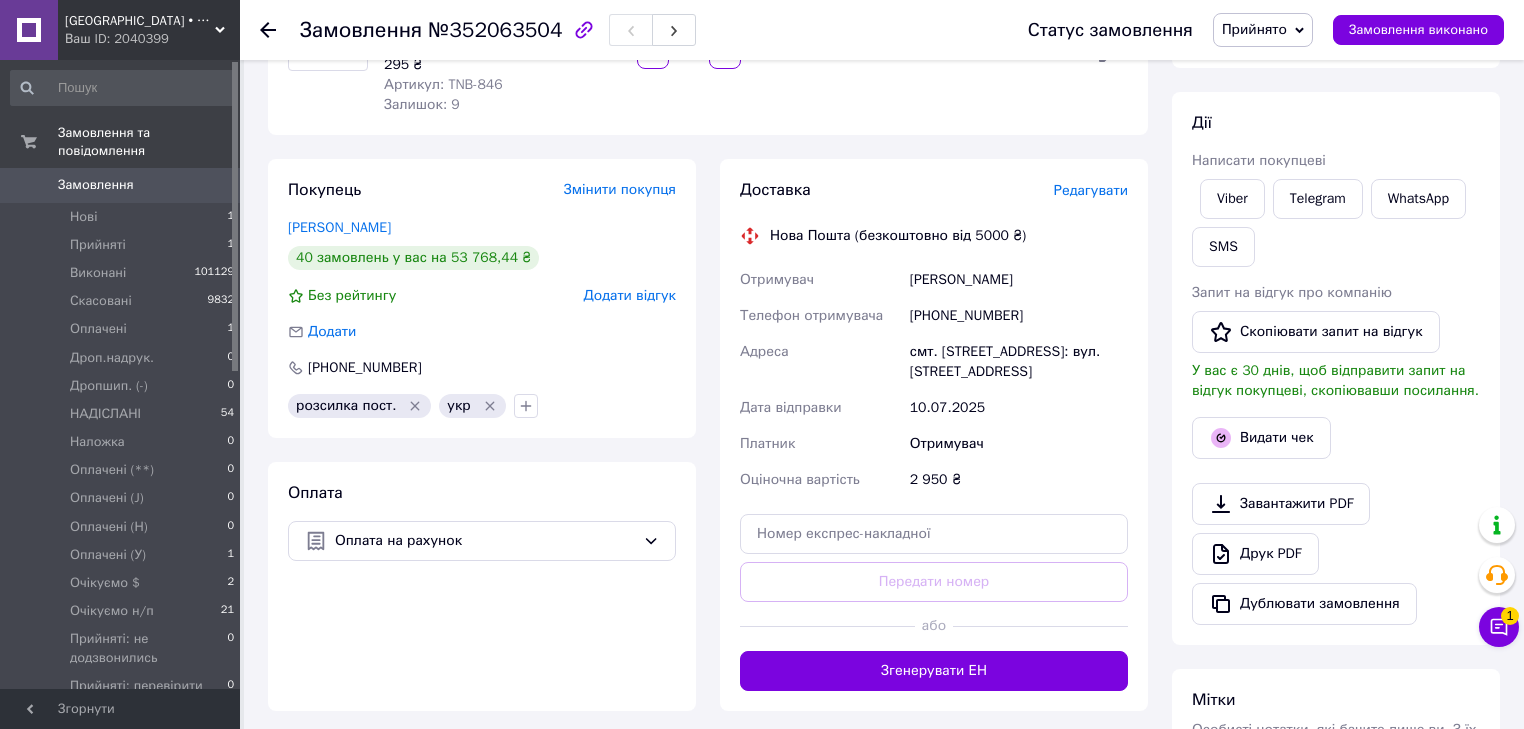 scroll, scrollTop: 0, scrollLeft: 0, axis: both 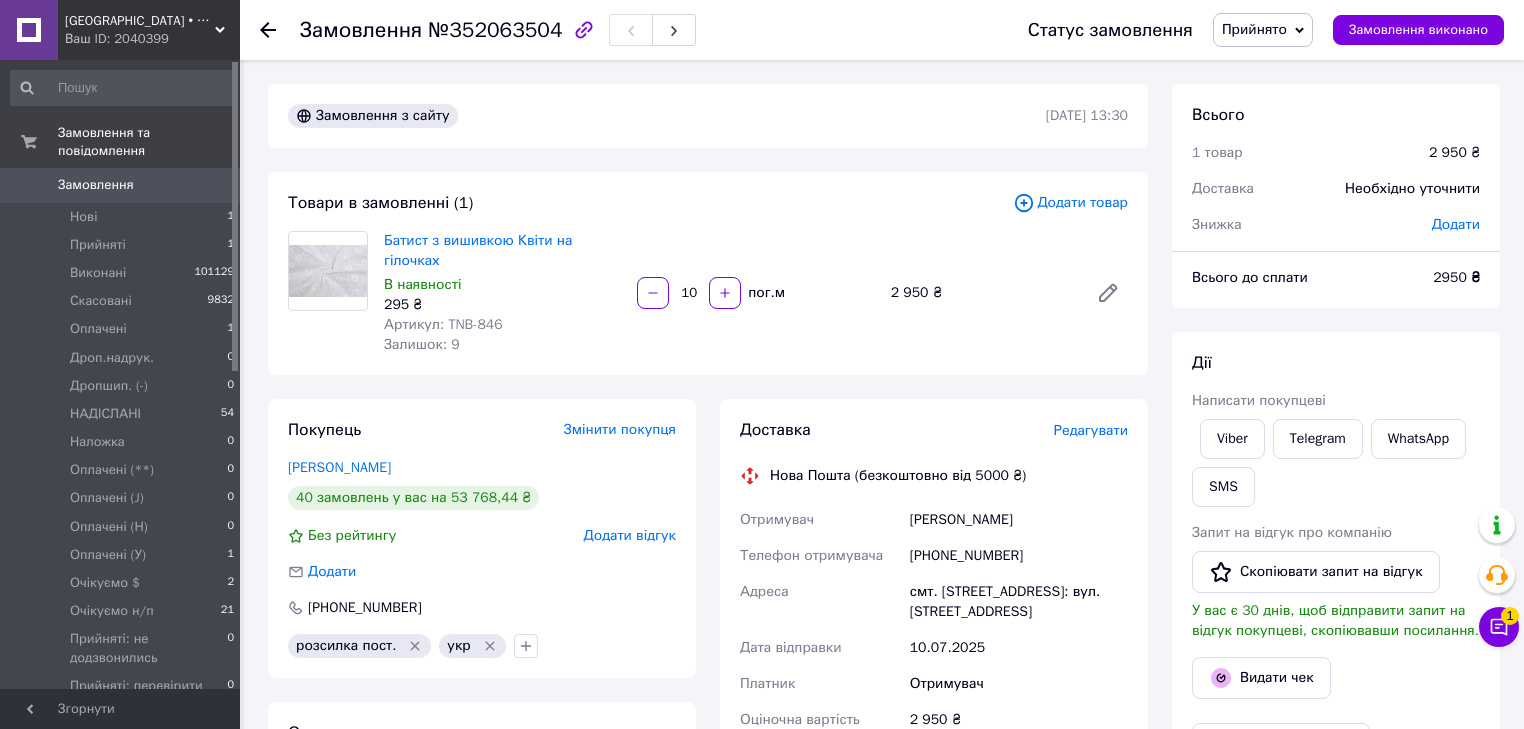 click on "Замовлення" at bounding box center (96, 185) 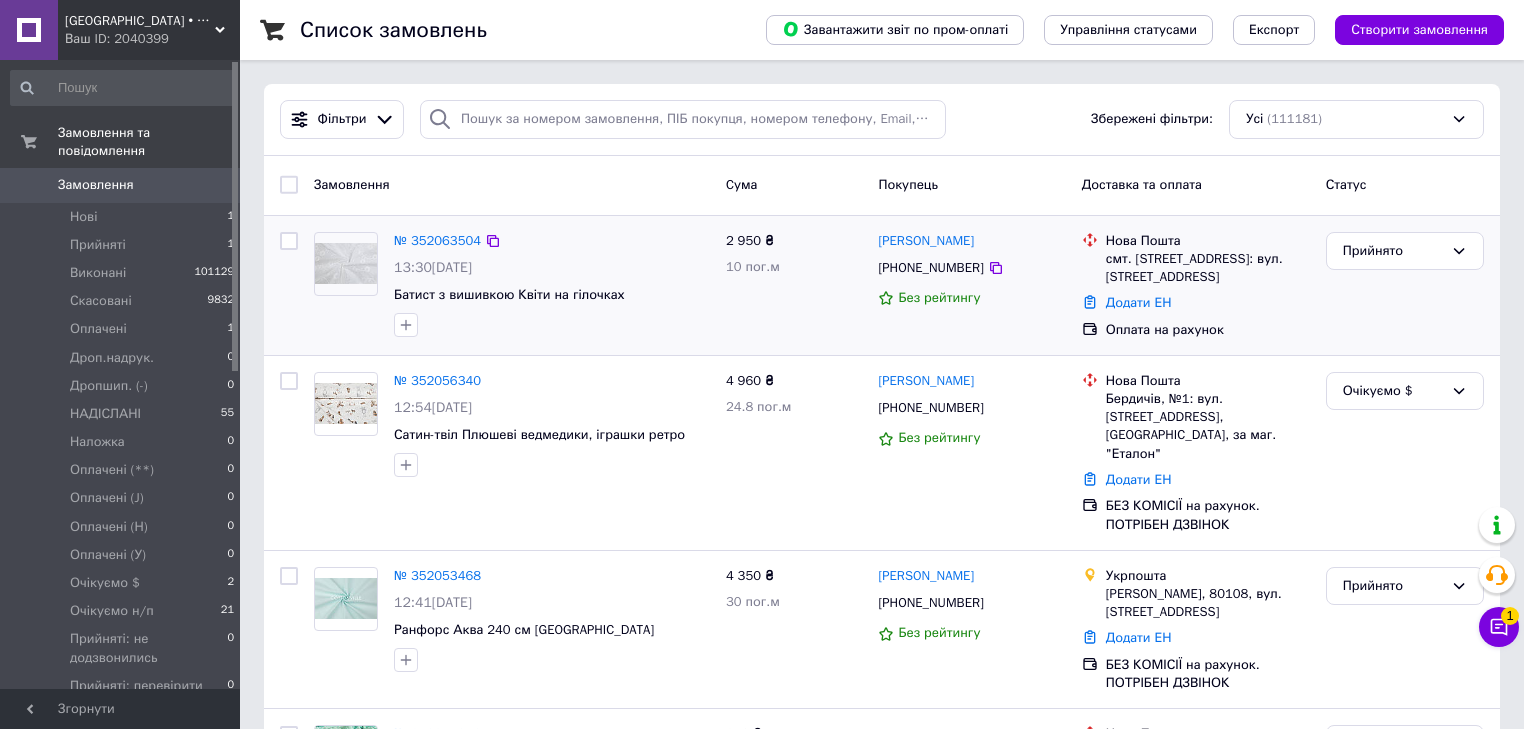 click on "№ 352063504" at bounding box center (437, 241) 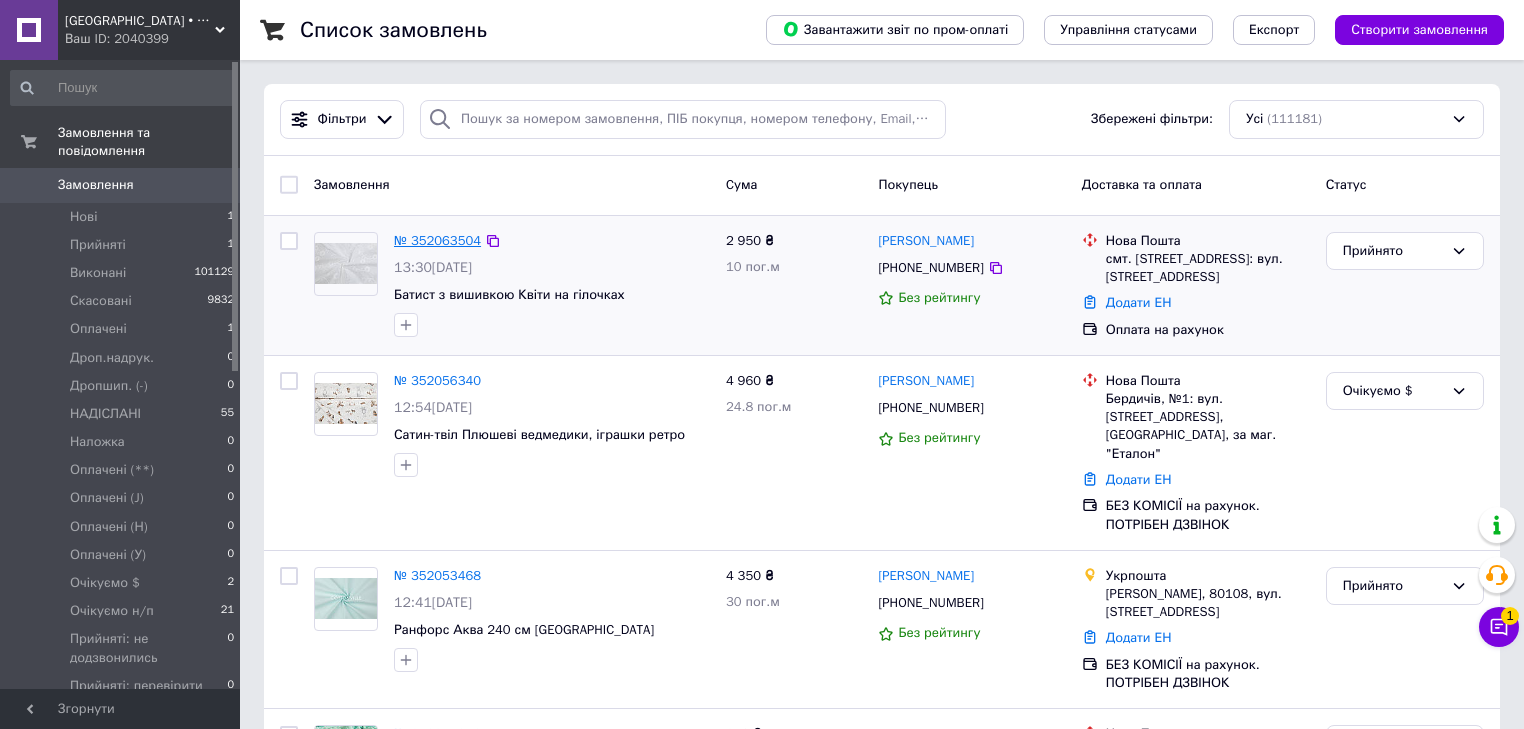 click on "№ 352063504" at bounding box center [437, 240] 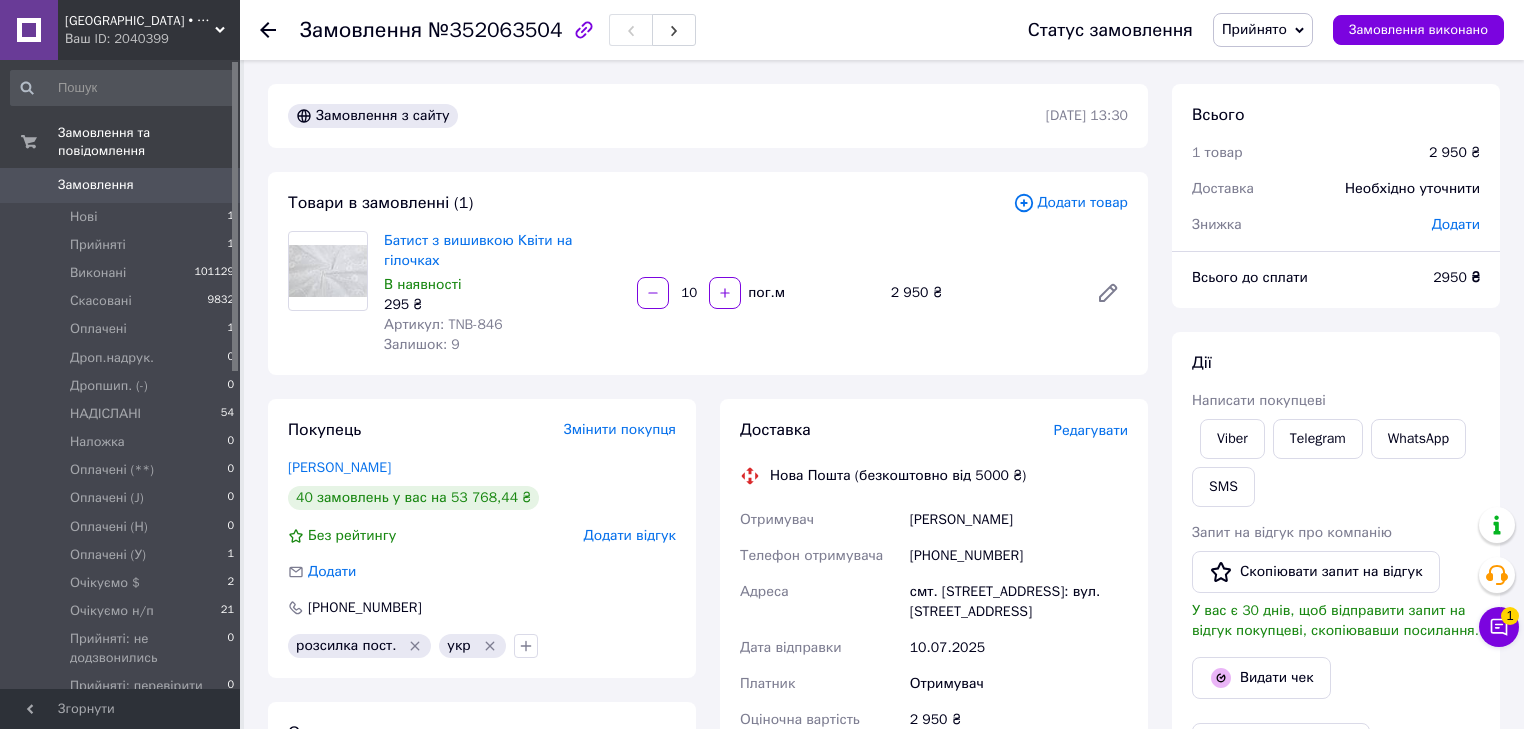 drag, startPoint x: 1384, startPoint y: 258, endPoint x: 1356, endPoint y: 292, distance: 44.04543 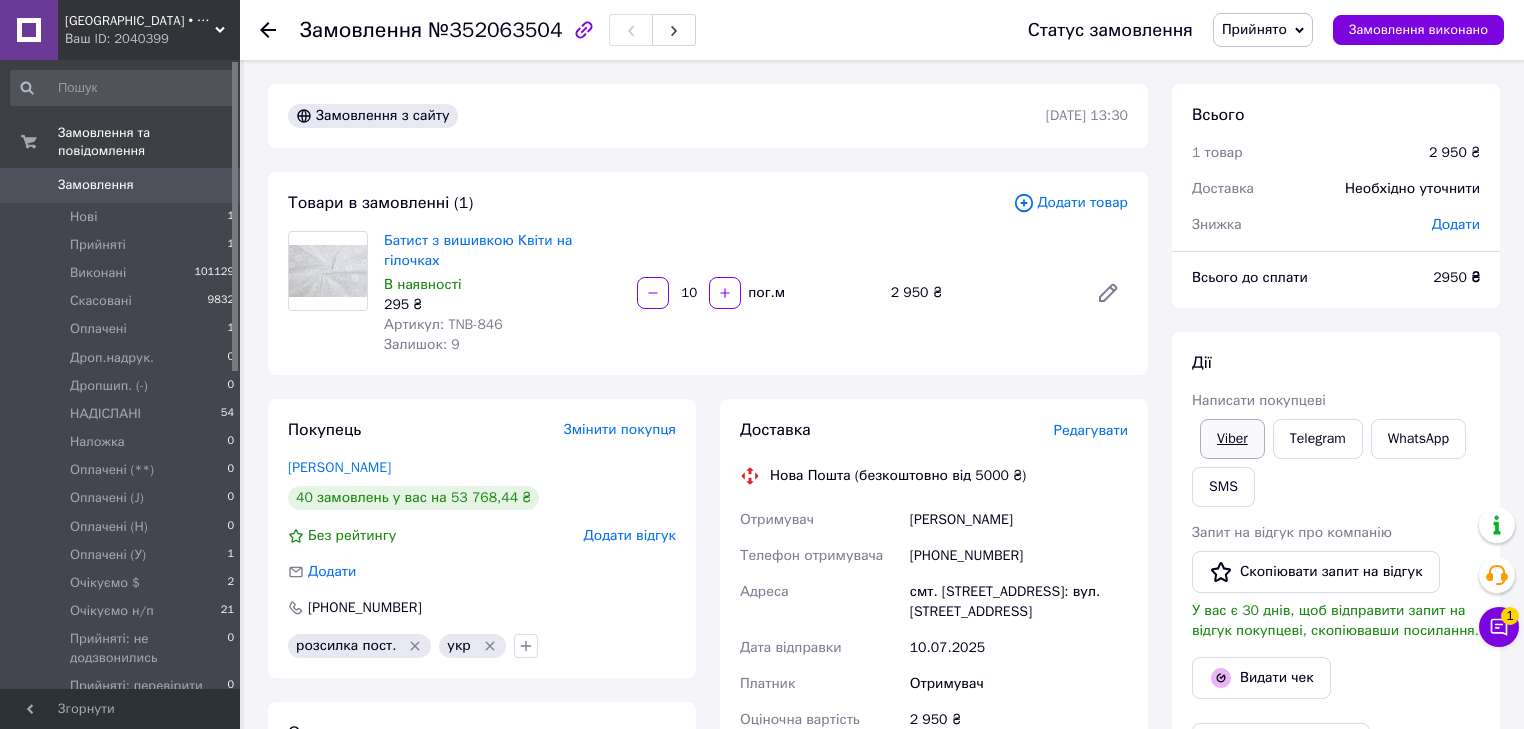 click on "Viber" at bounding box center (1232, 439) 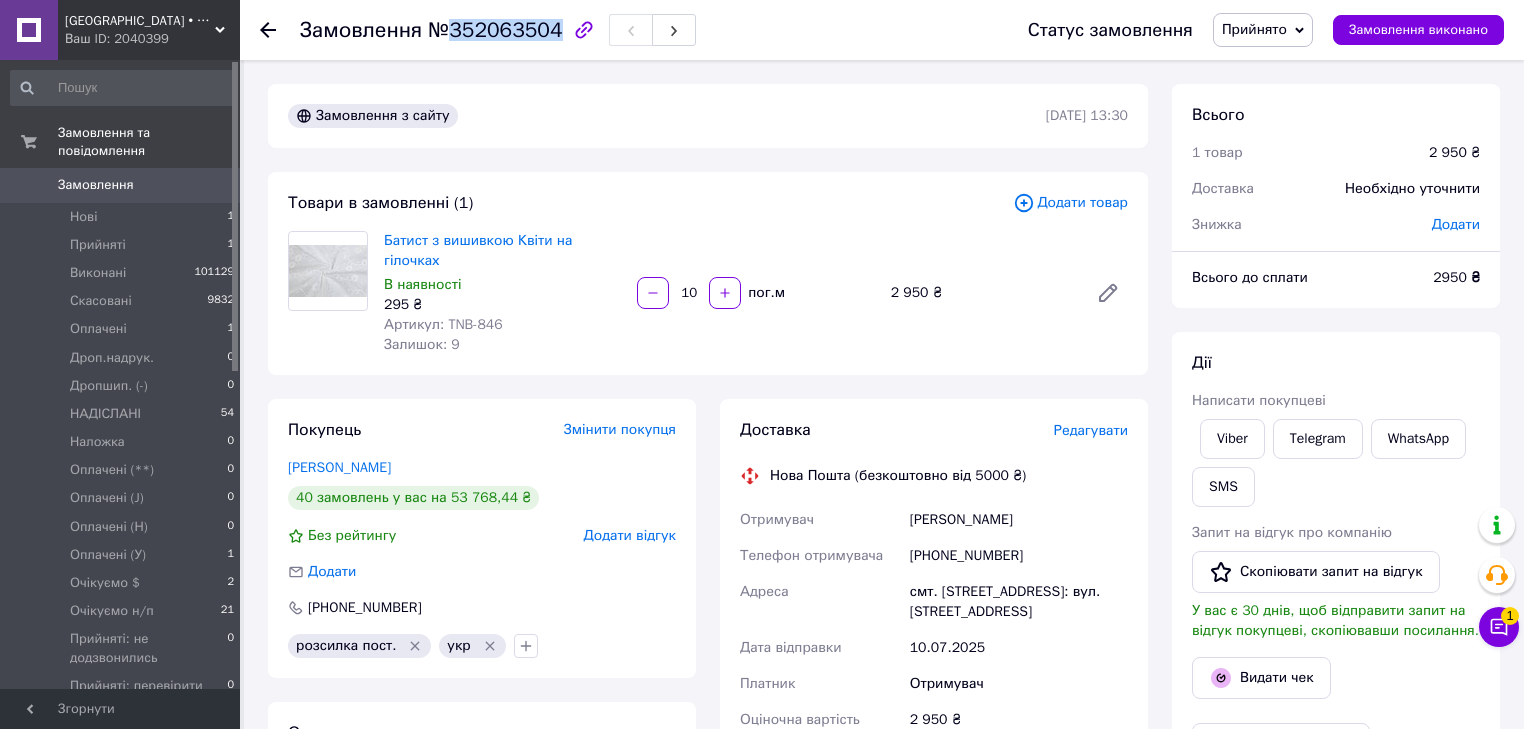 drag, startPoint x: 448, startPoint y: 28, endPoint x: 547, endPoint y: 27, distance: 99.00505 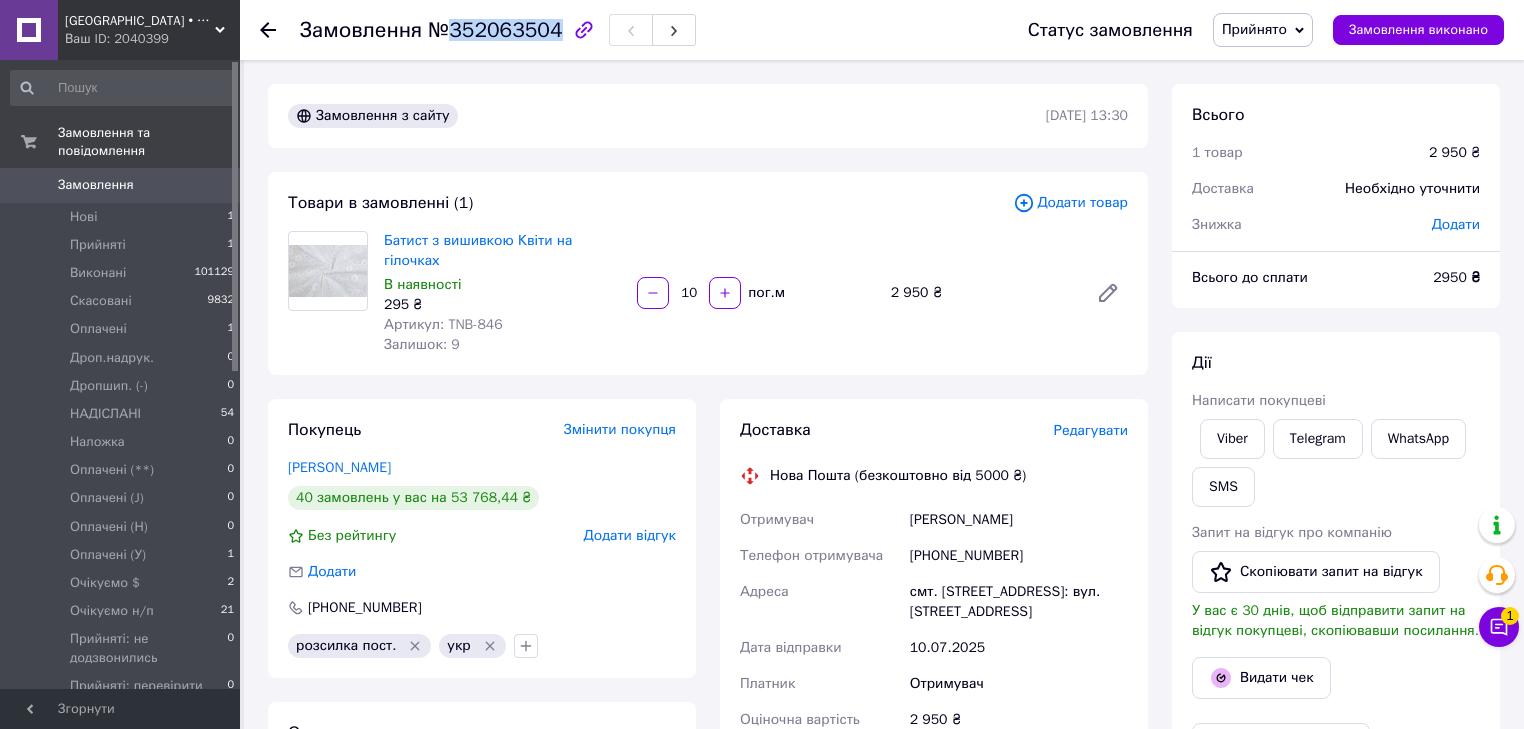 click on "№352063504" at bounding box center (495, 30) 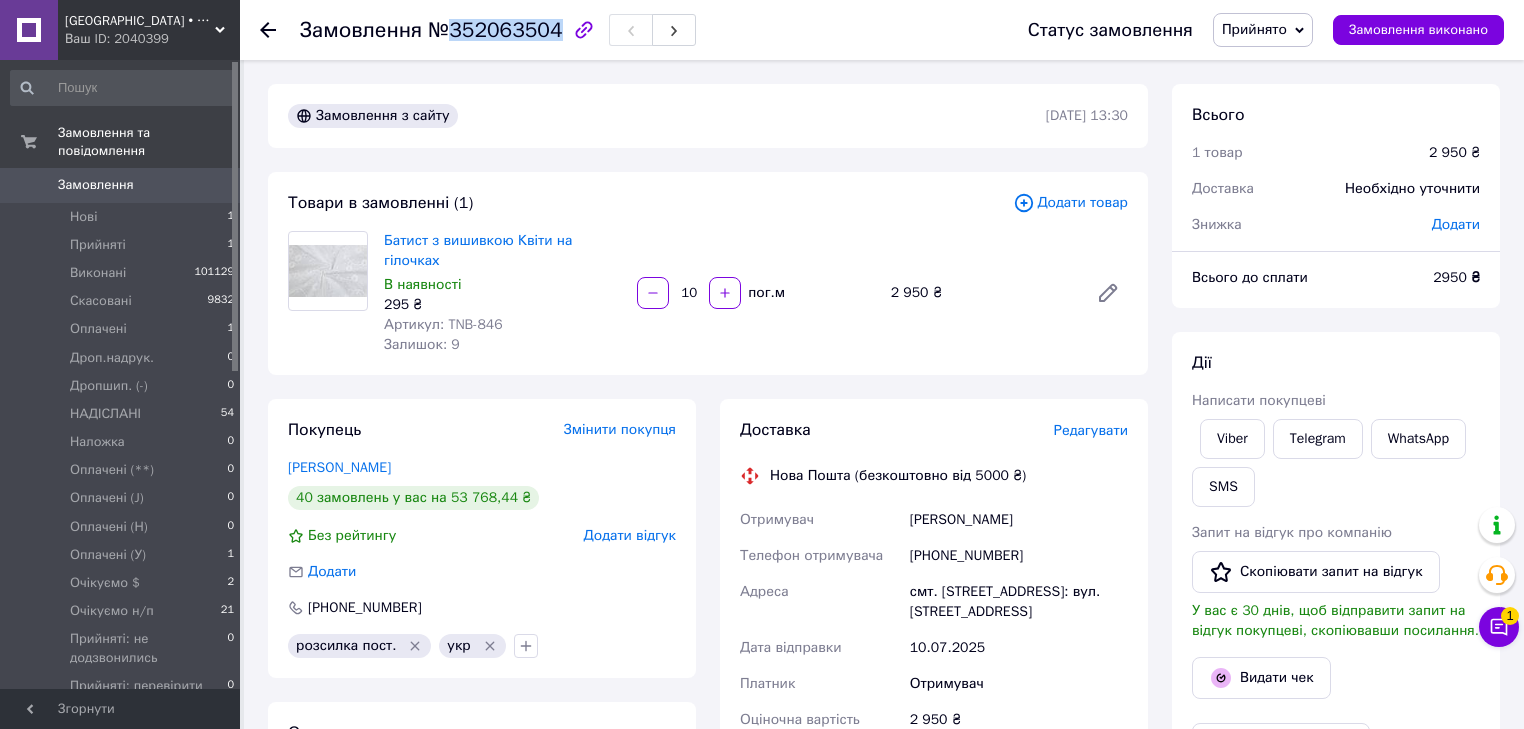 click on "Прийнято" at bounding box center [1263, 30] 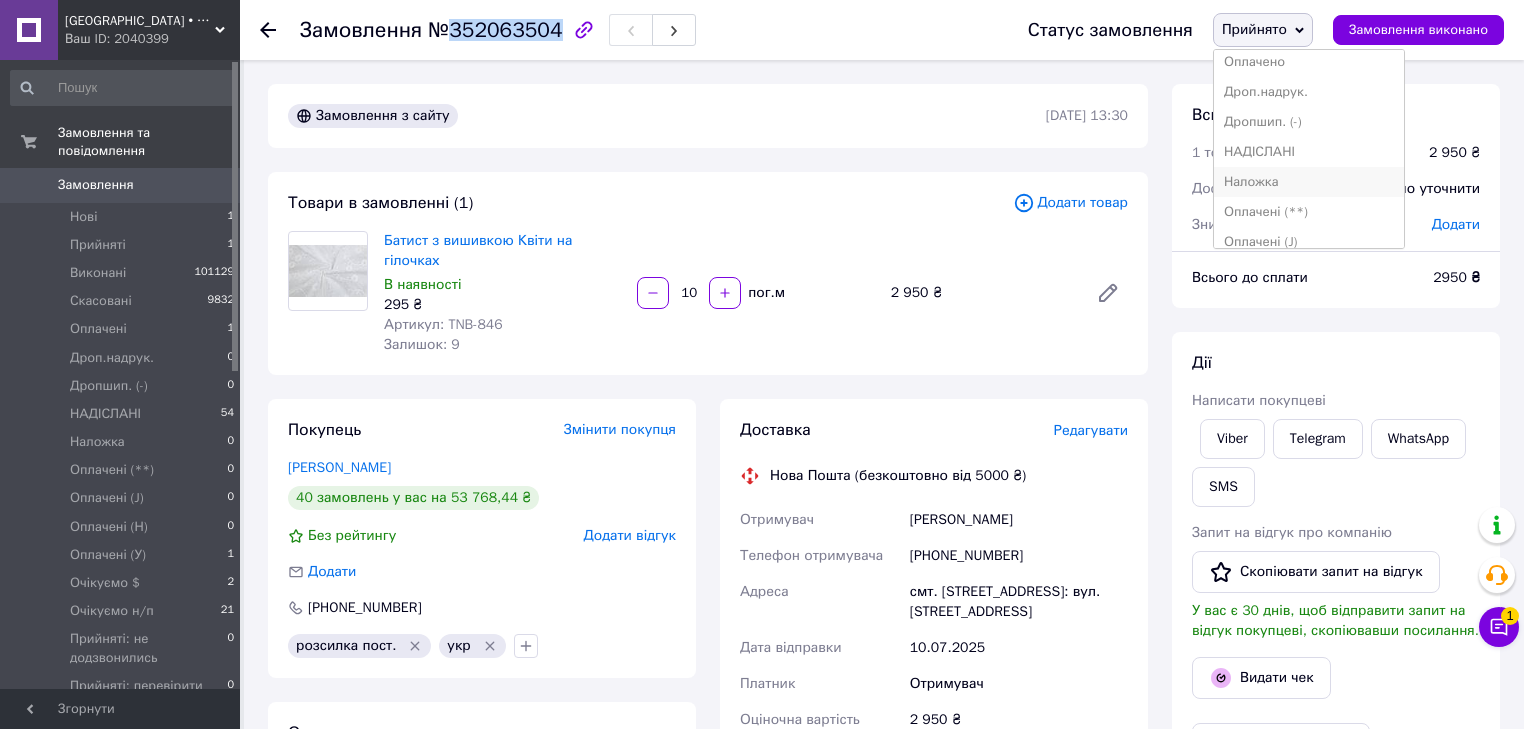scroll, scrollTop: 160, scrollLeft: 0, axis: vertical 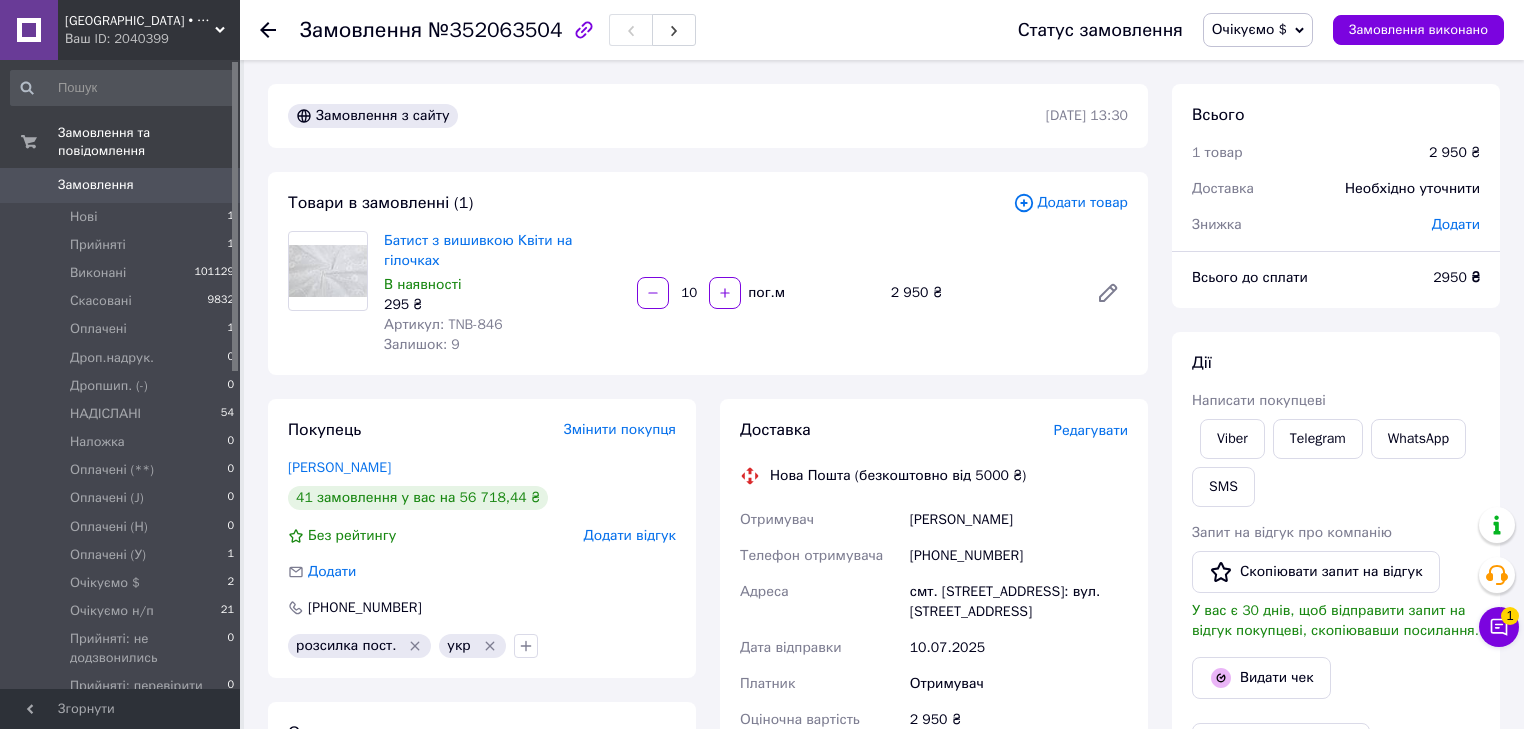 click on "Замовлення з сайту 10.07.2025 | 13:30 Товари в замовленні (1) Додати товар Батист з вишивкою Квіти на гілочках В наявності 295 ₴ Артикул: TNB-846 Залишок: 9 10   пог.м 2 950 ₴ Покупець Змінити покупця Івегеш Світлана 41 замовлення у вас на 56 718,44 ₴ Без рейтингу   Додати відгук Додати +380509104586 розсилка пост.   укр   Оплата Оплата на рахунок Доставка Редагувати Нова Пошта (безкоштовно від 5000 ₴) Отримувач Івегеш Світлана Телефон отримувача +380509104586 Адреса смт. Королево, №1: вул. Центральна, 118 Дата відправки 10.07.2025 Платник Отримувач Оціночна вартість 2 950 ₴ Передати номер або 2950 < >" at bounding box center [708, 726] 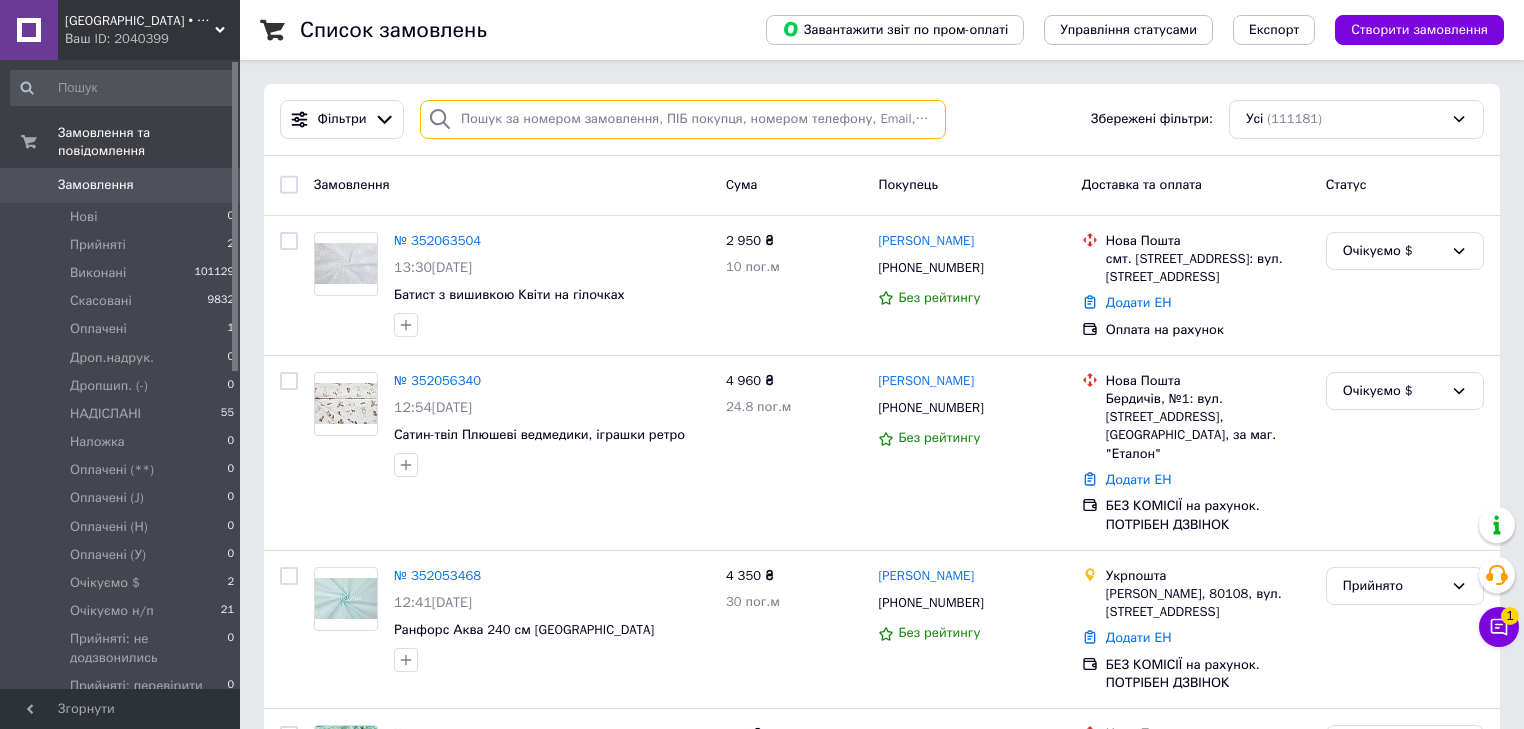 click at bounding box center (683, 119) 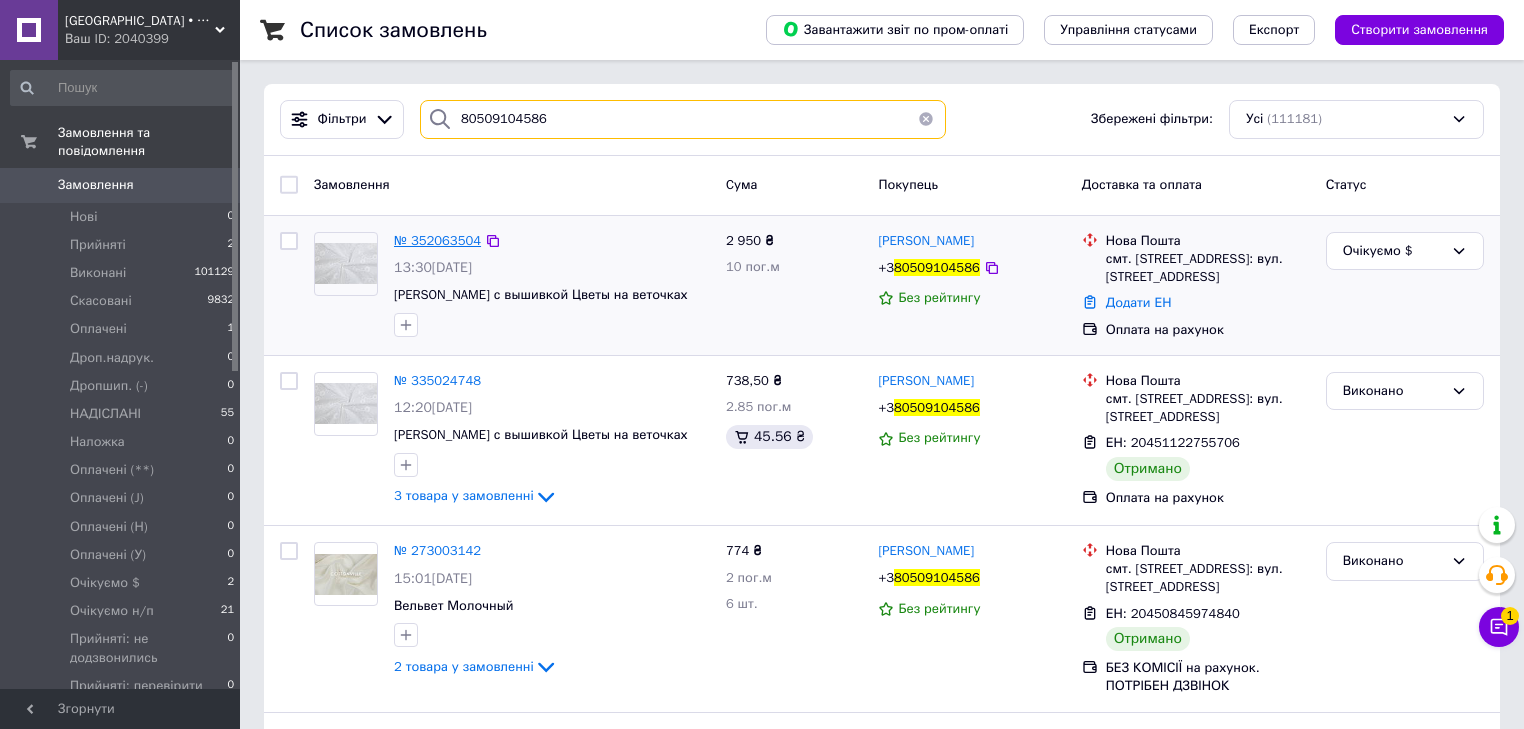 type on "80509104586" 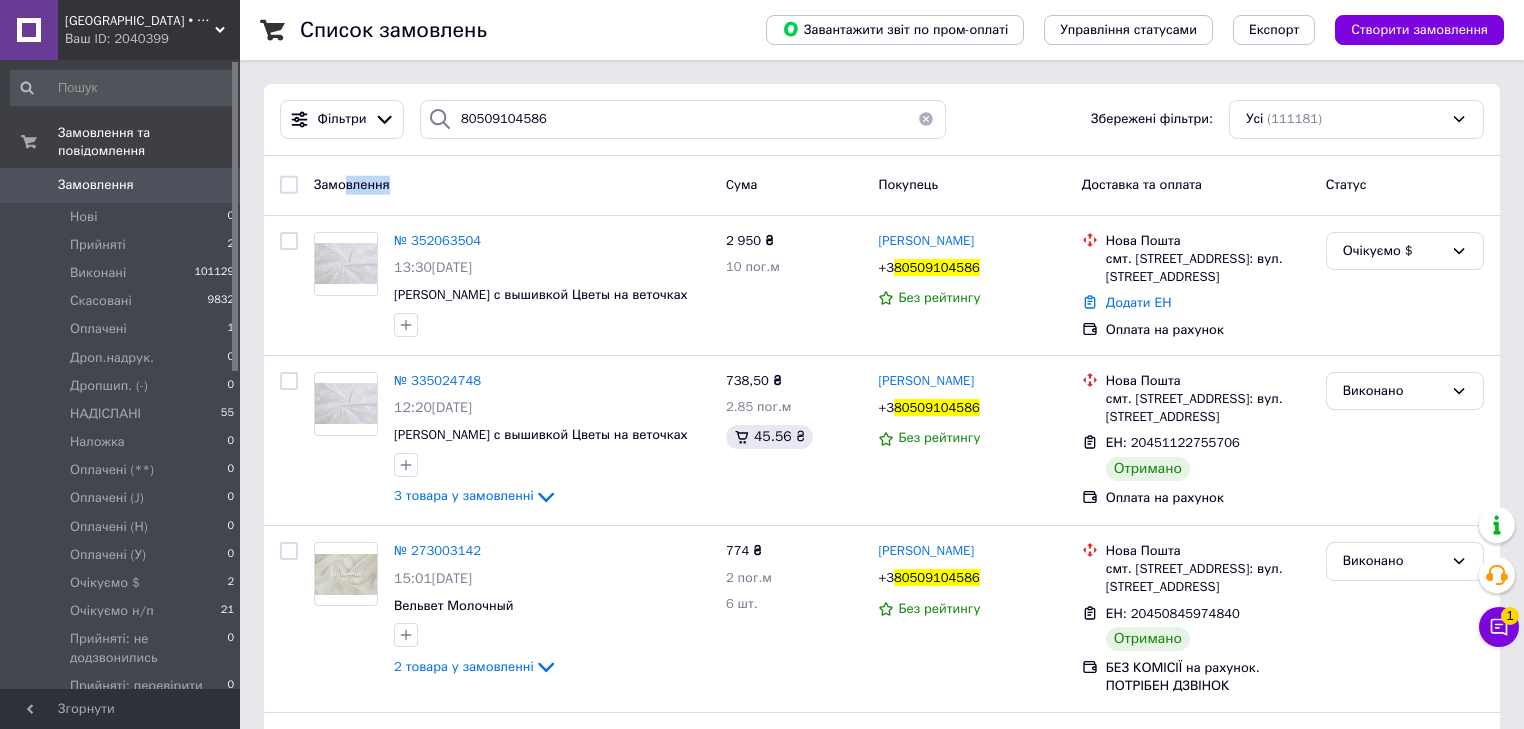 drag, startPoint x: 500, startPoint y: 146, endPoint x: 346, endPoint y: 164, distance: 155.04839 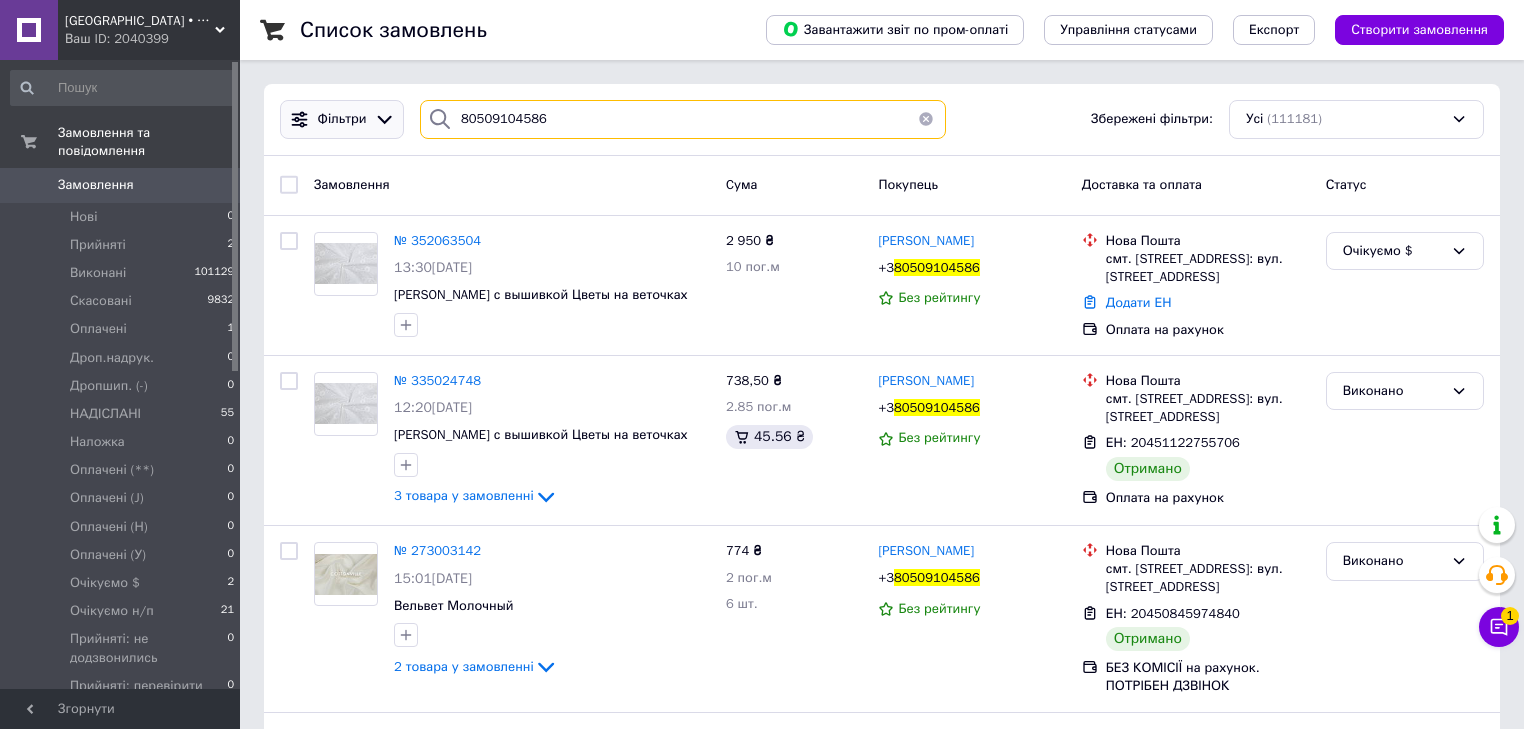 drag, startPoint x: 428, startPoint y: 118, endPoint x: 389, endPoint y: 122, distance: 39.20459 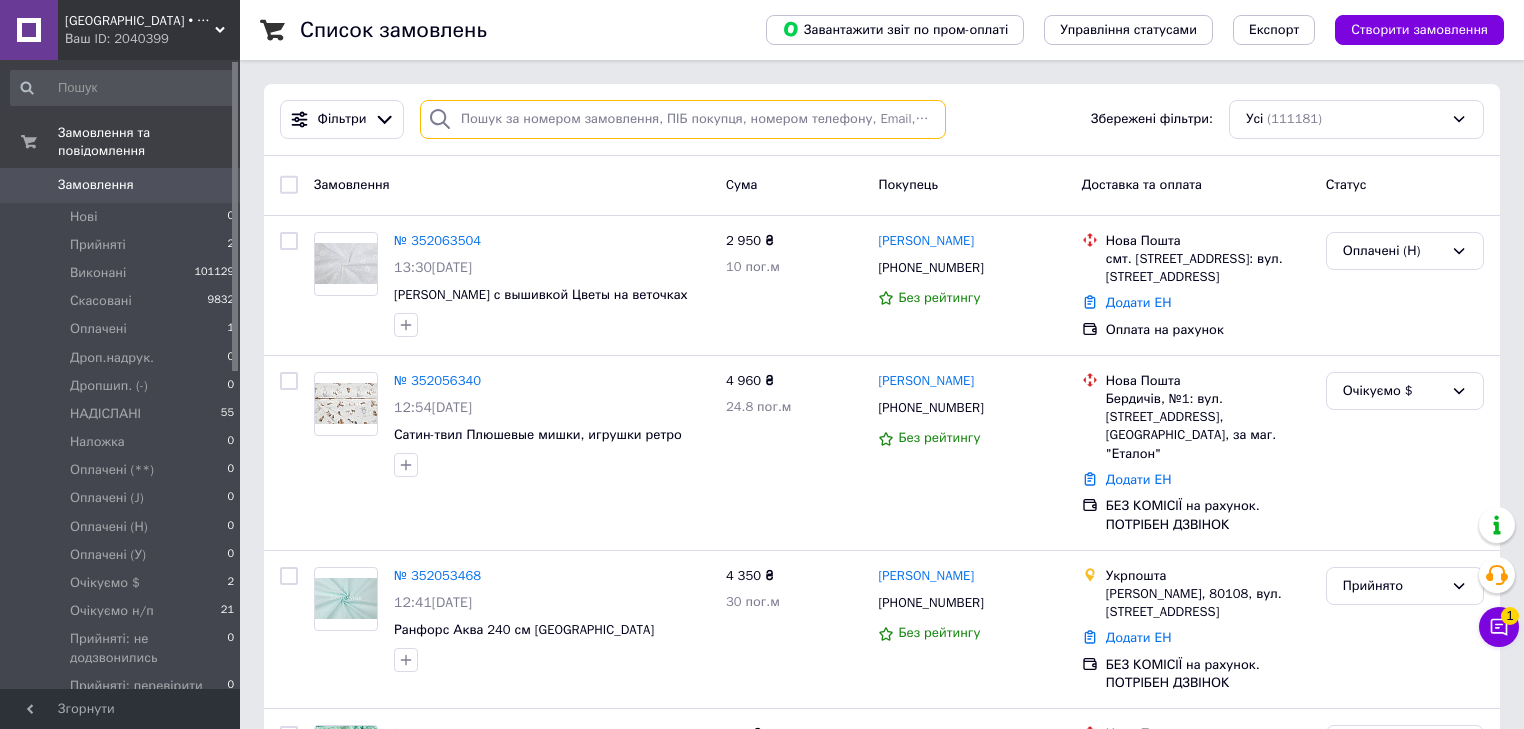 click at bounding box center [683, 119] 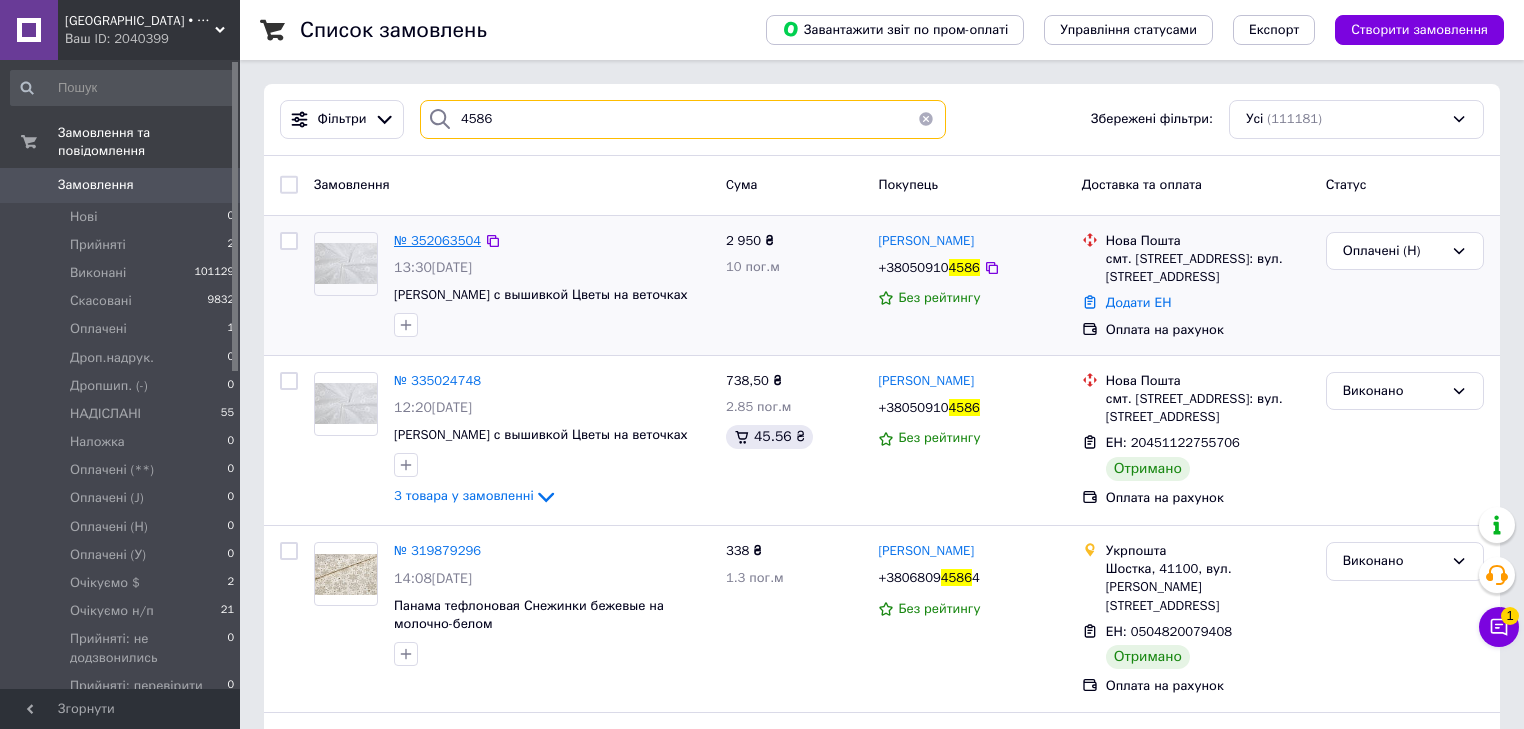 type on "4586" 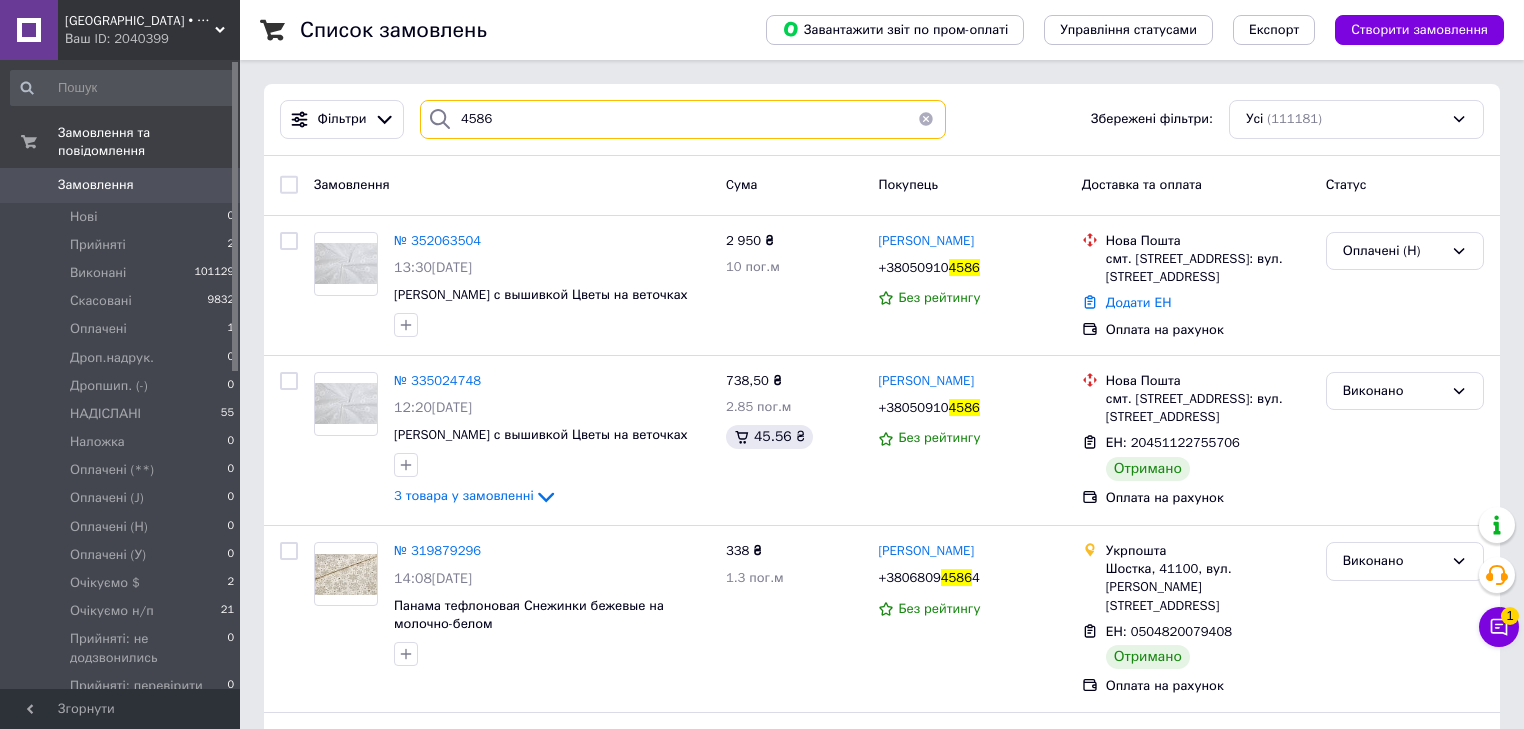 drag, startPoint x: 500, startPoint y: 115, endPoint x: 422, endPoint y: 112, distance: 78.05767 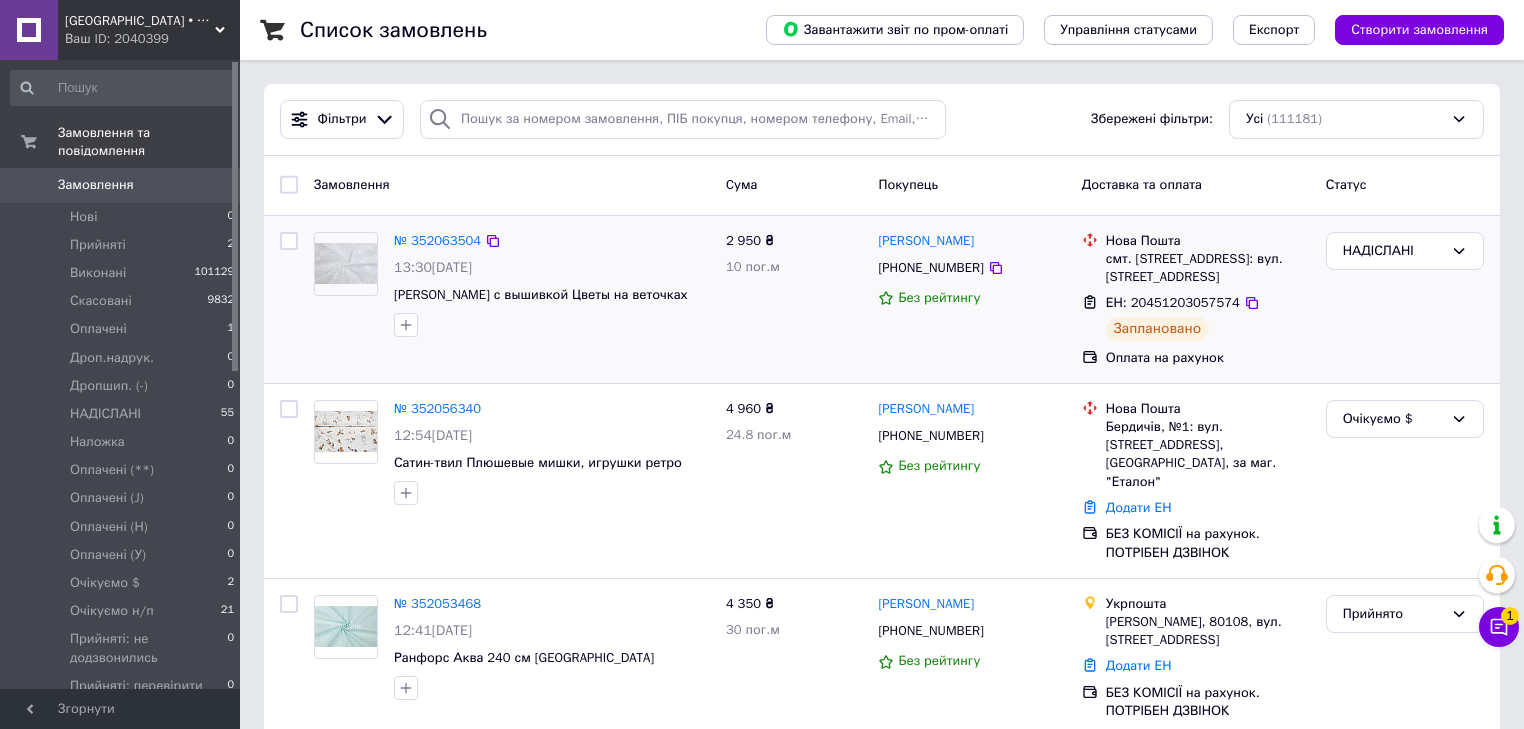 click at bounding box center (289, 299) 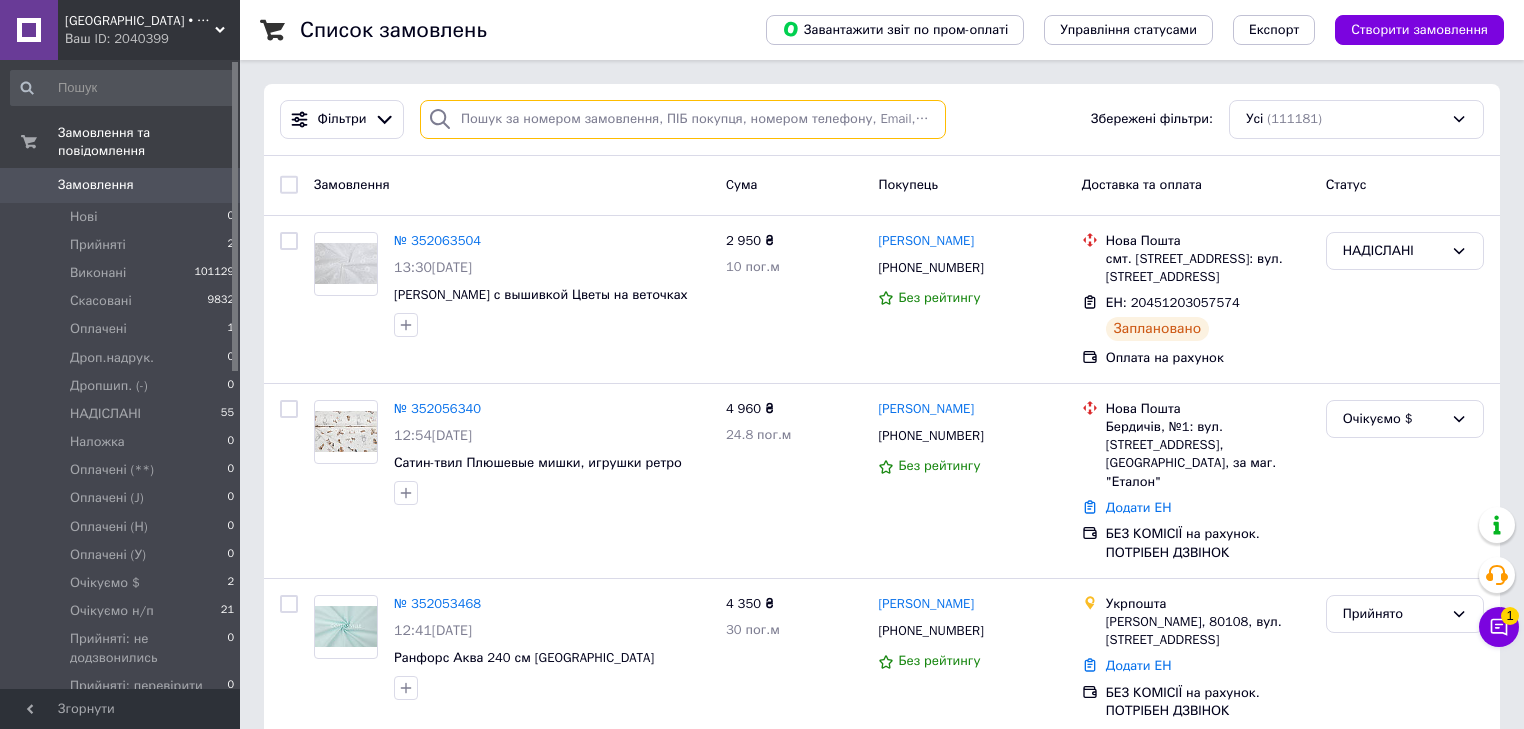 paste on "0509104586" 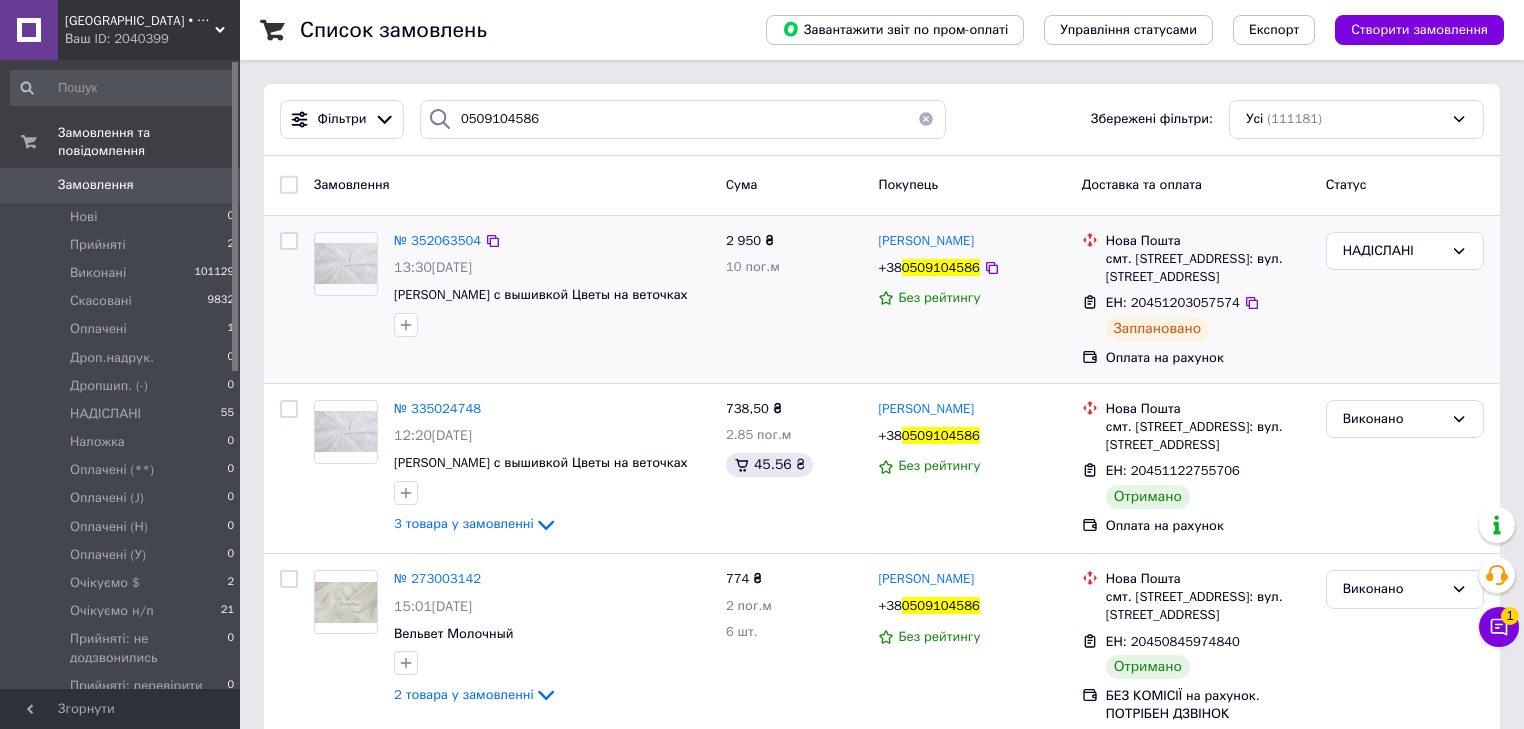 click on "№ 352063504 13:30, 10.07.2025 Батист с вышивкой Цветы на веточках" at bounding box center [512, 299] 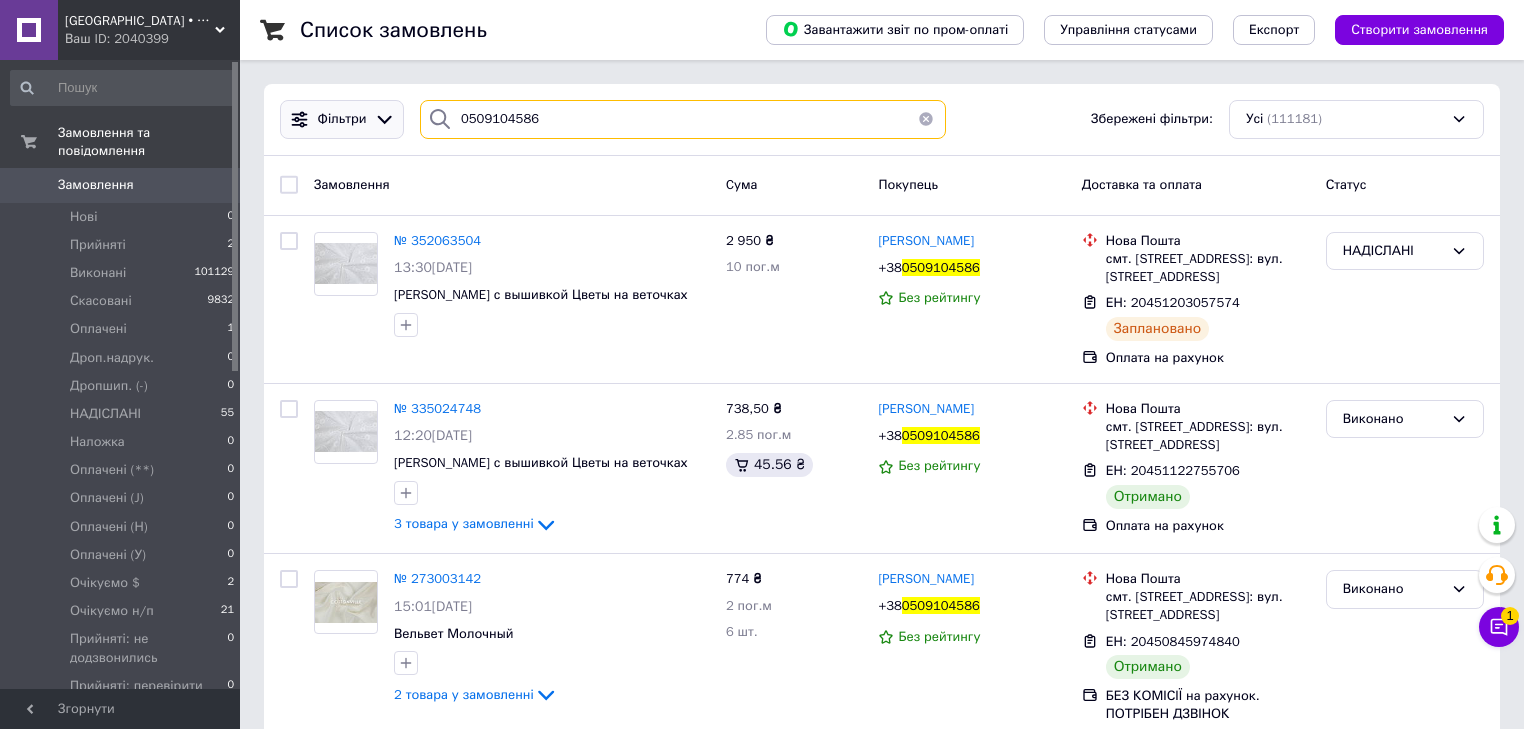 drag, startPoint x: 503, startPoint y: 108, endPoint x: 381, endPoint y: 119, distance: 122.494896 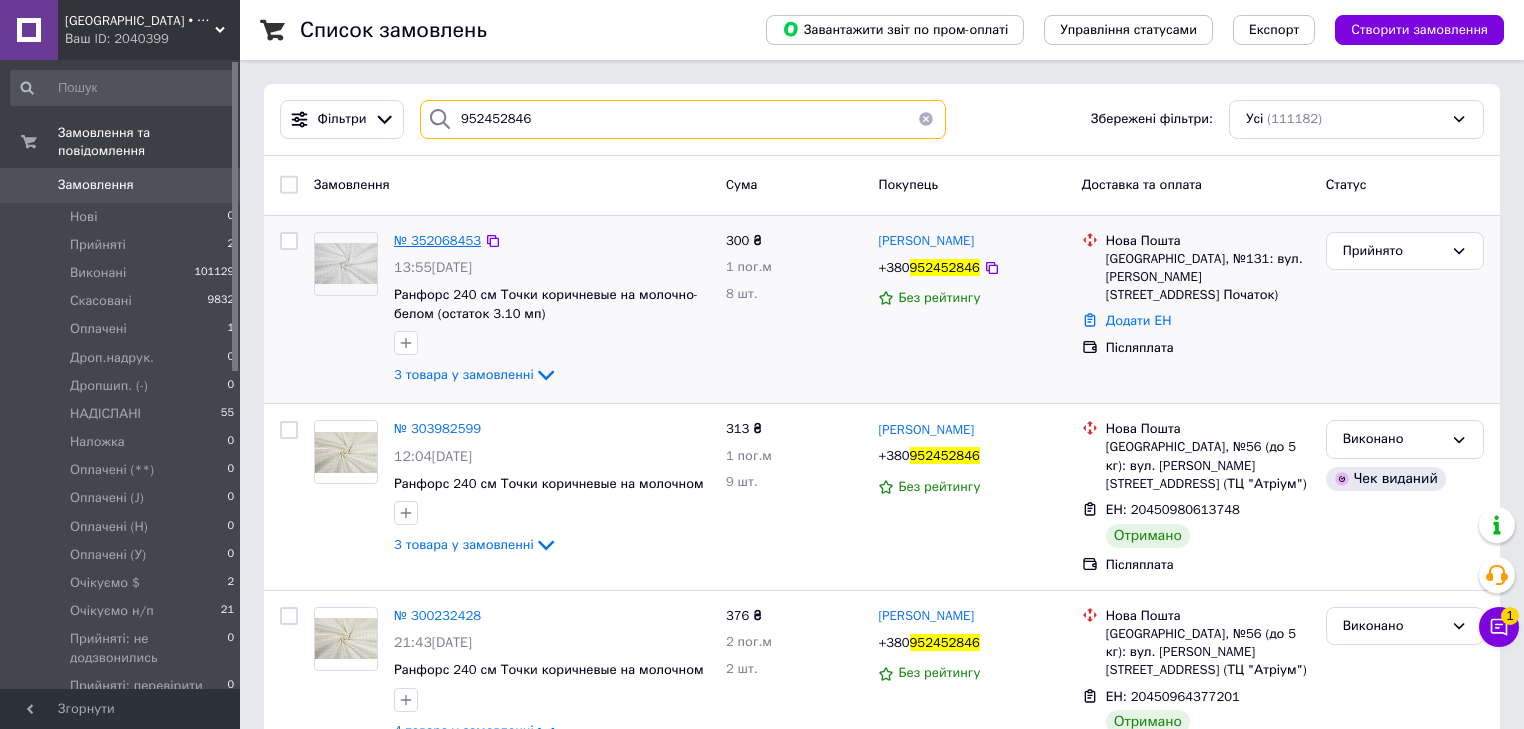 type on "952452846" 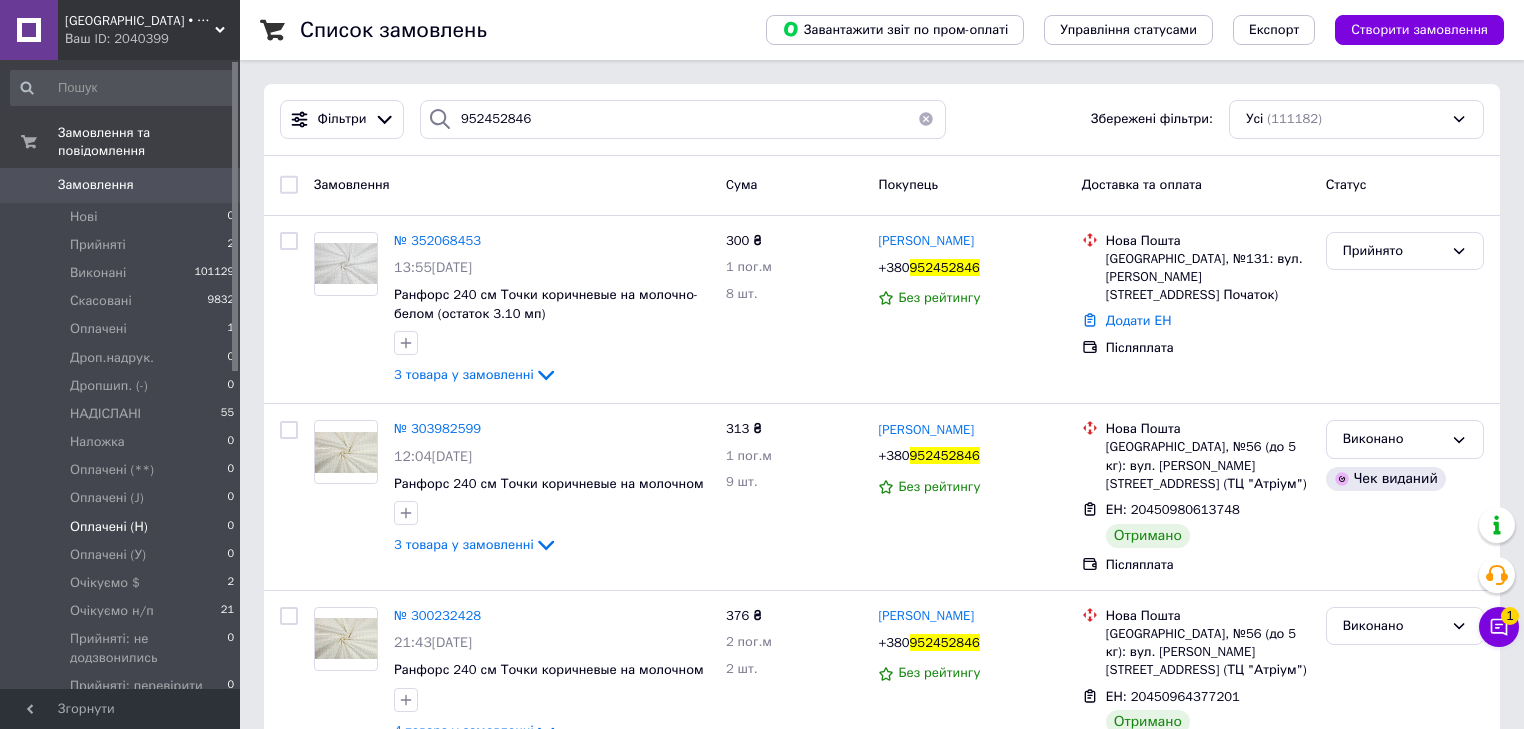 click on "Оплачені (Н) 0" at bounding box center (123, 527) 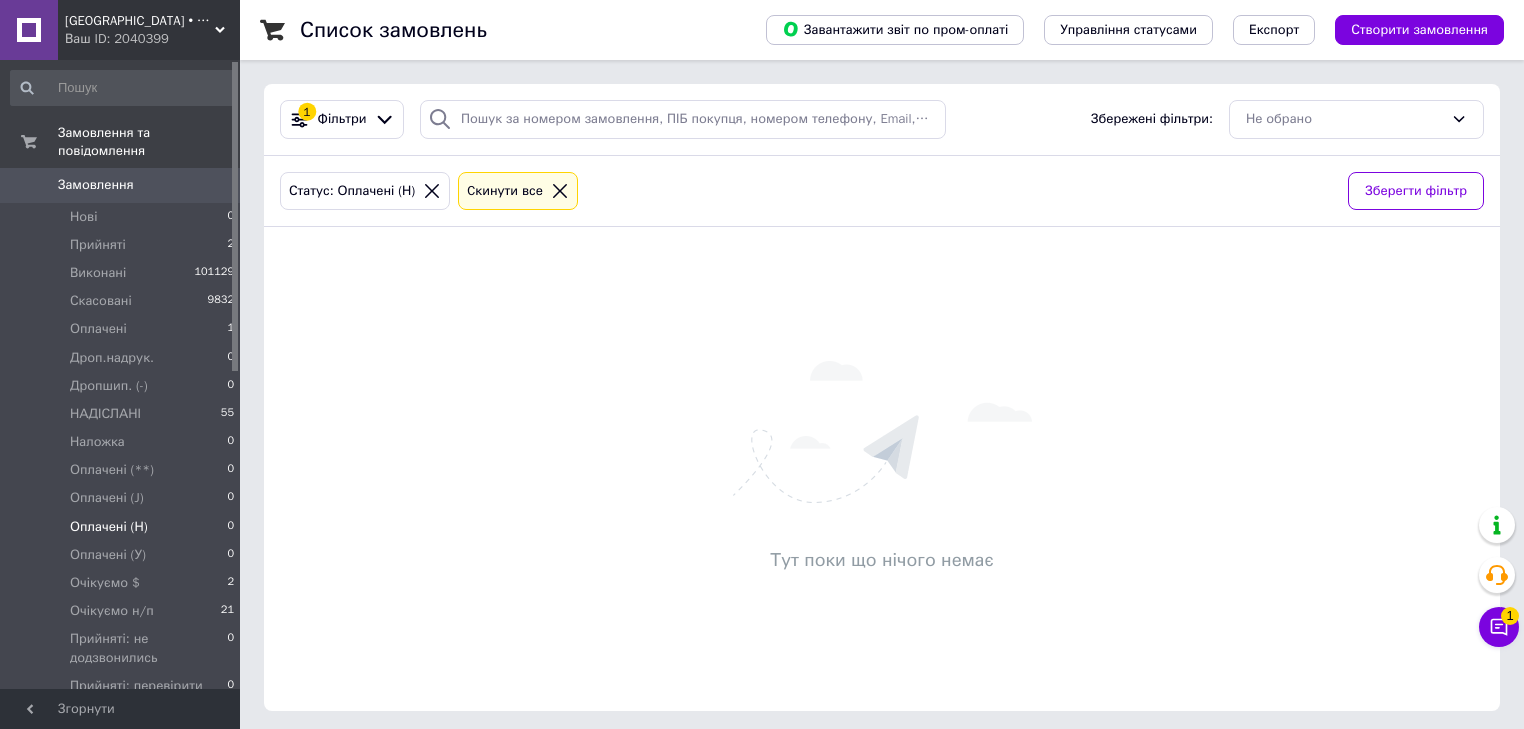 click 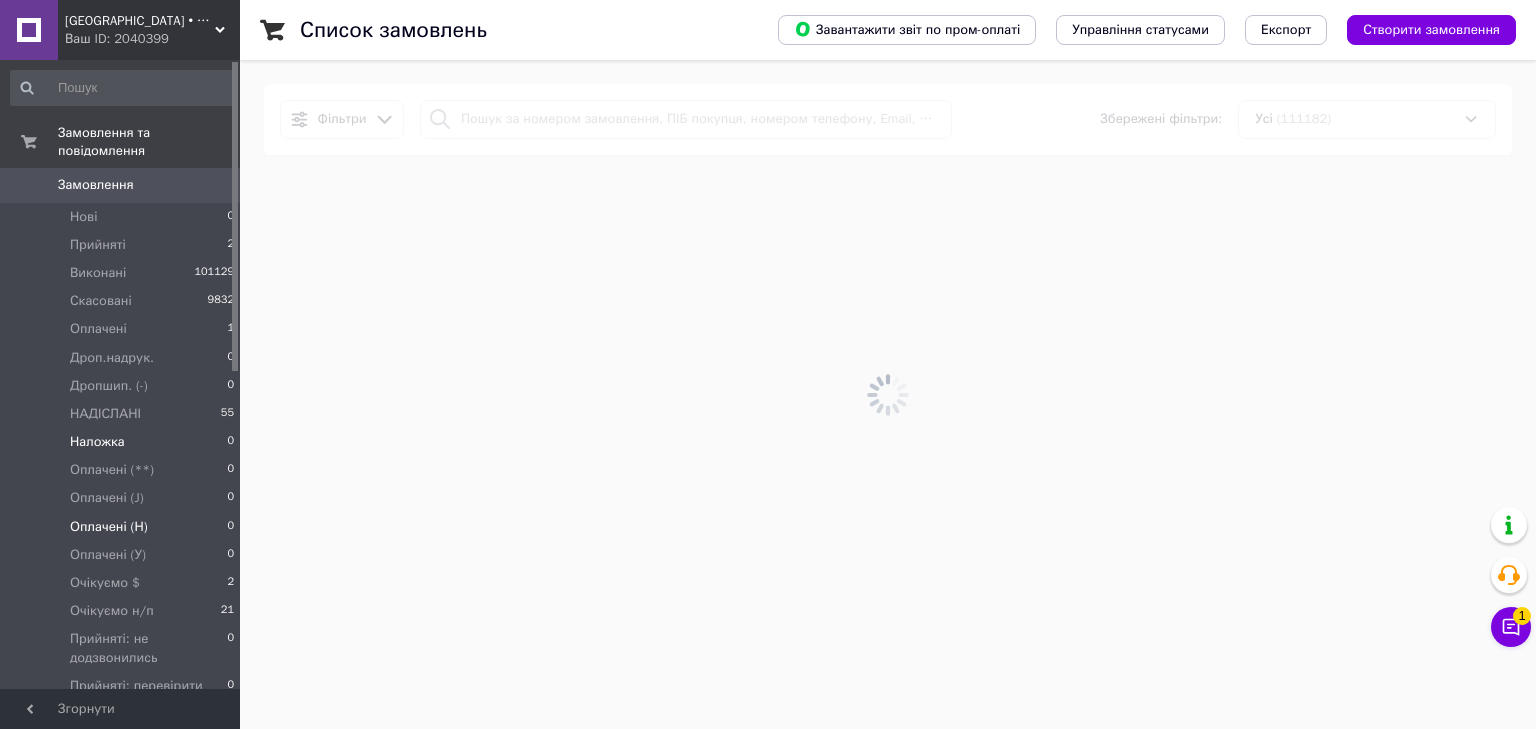 click on "Наложка 0" at bounding box center [123, 442] 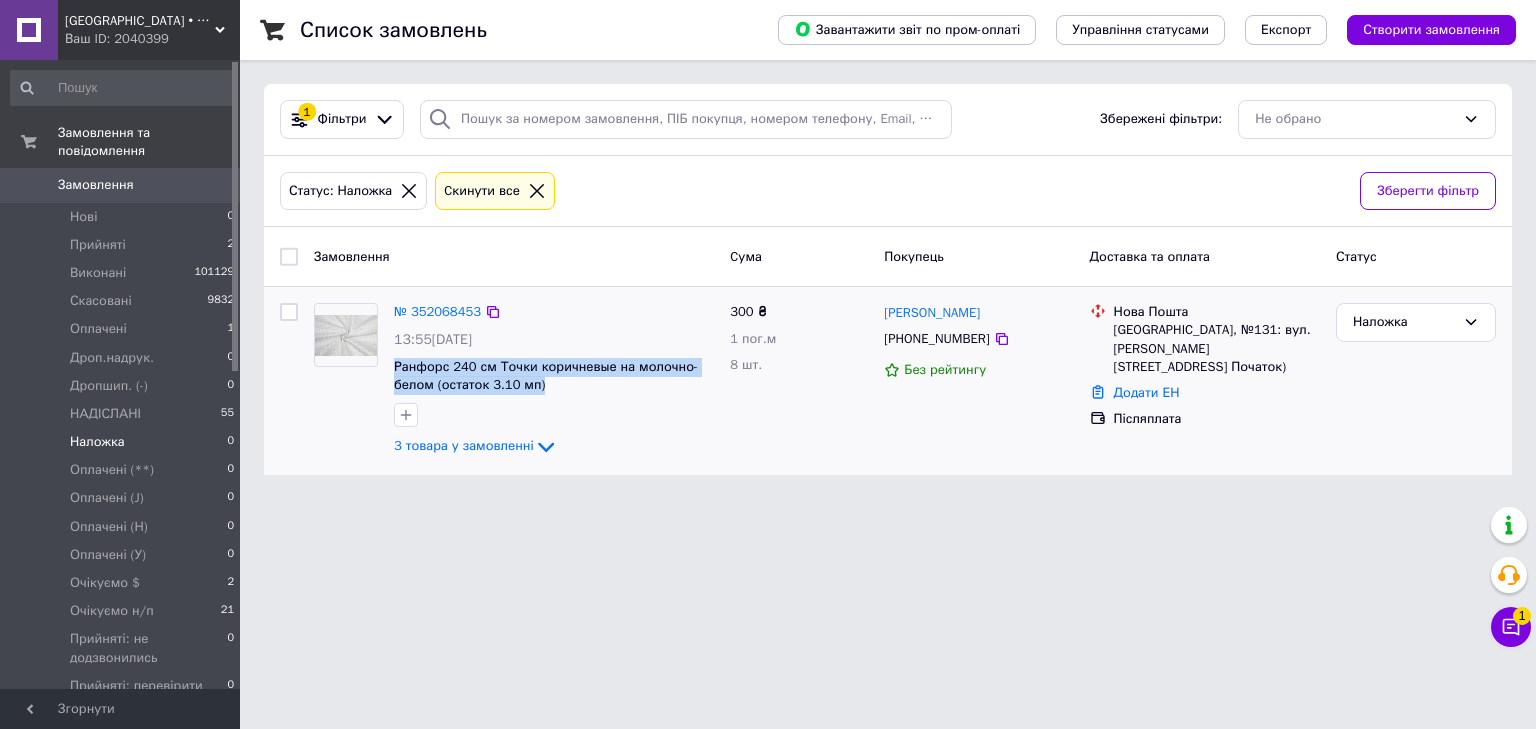 drag, startPoint x: 544, startPoint y: 386, endPoint x: 392, endPoint y: 365, distance: 153.4438 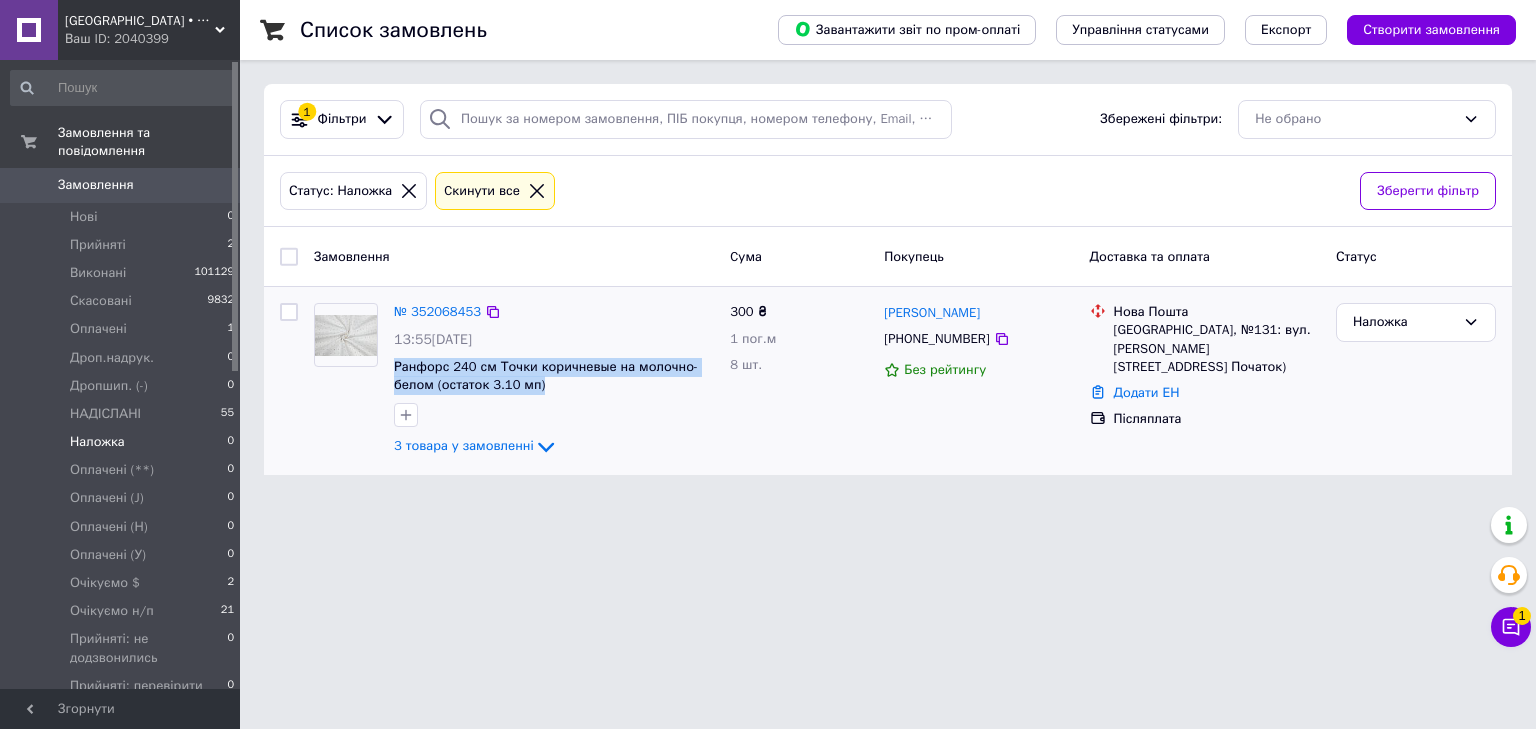 click on "№ 352068453 13:55, 10.07.2025 Ранфорс 240 см Точки коричневые на молочно-белом (остаток 3.10 мп) 3 товара у замовленні" at bounding box center (554, 381) 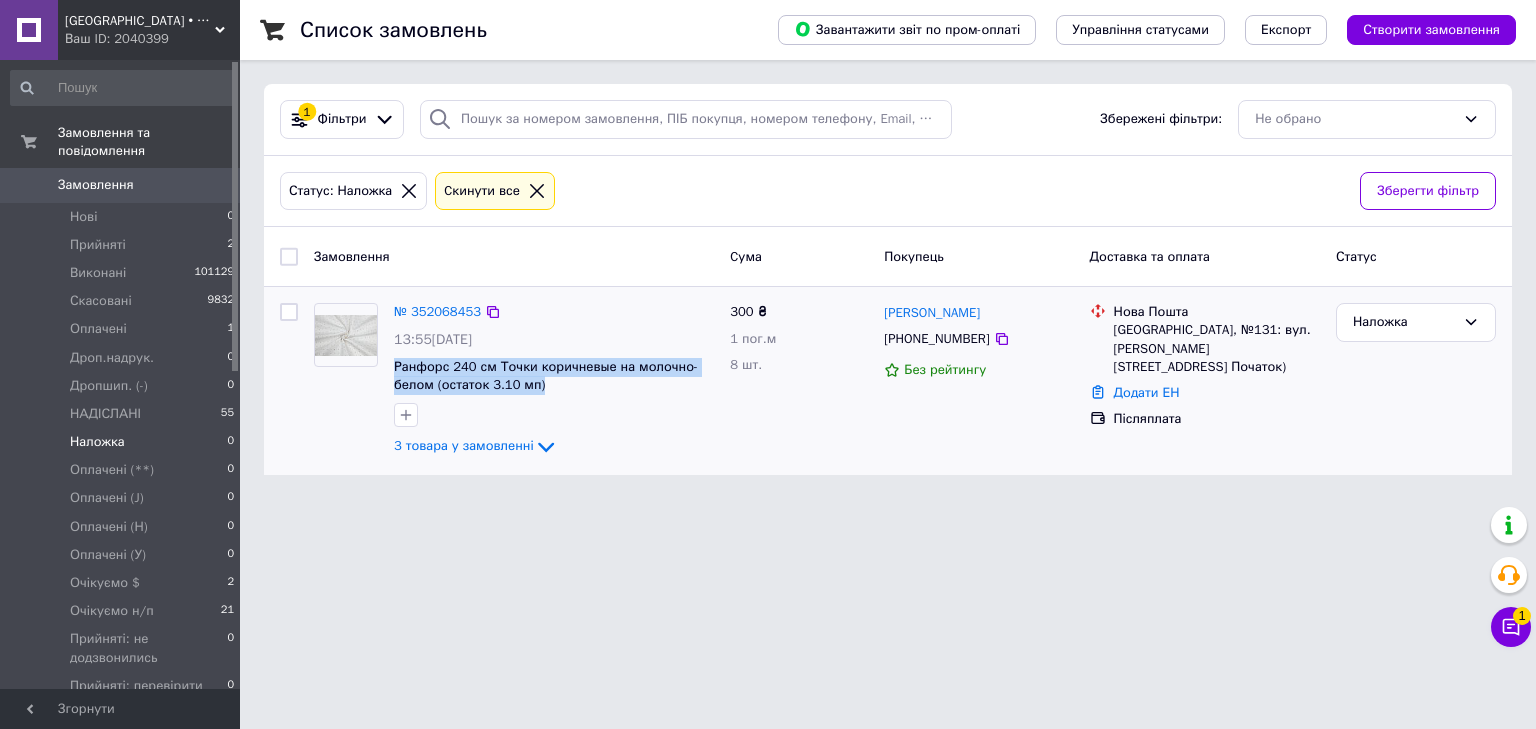 copy on "Ранфорс 240 см Точки коричневые на молочно-белом (остаток 3.10 мп)" 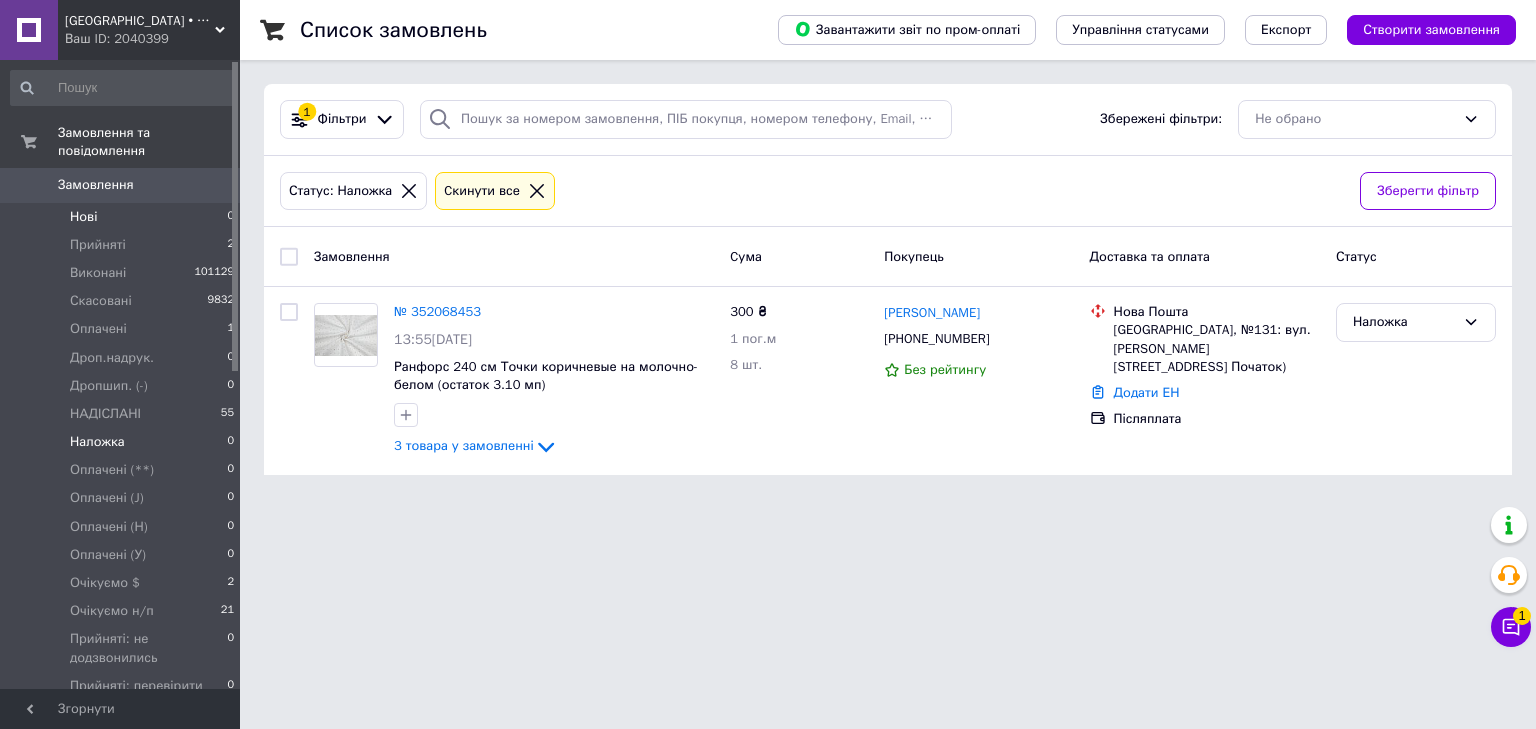 click on "Нові 0" at bounding box center [123, 217] 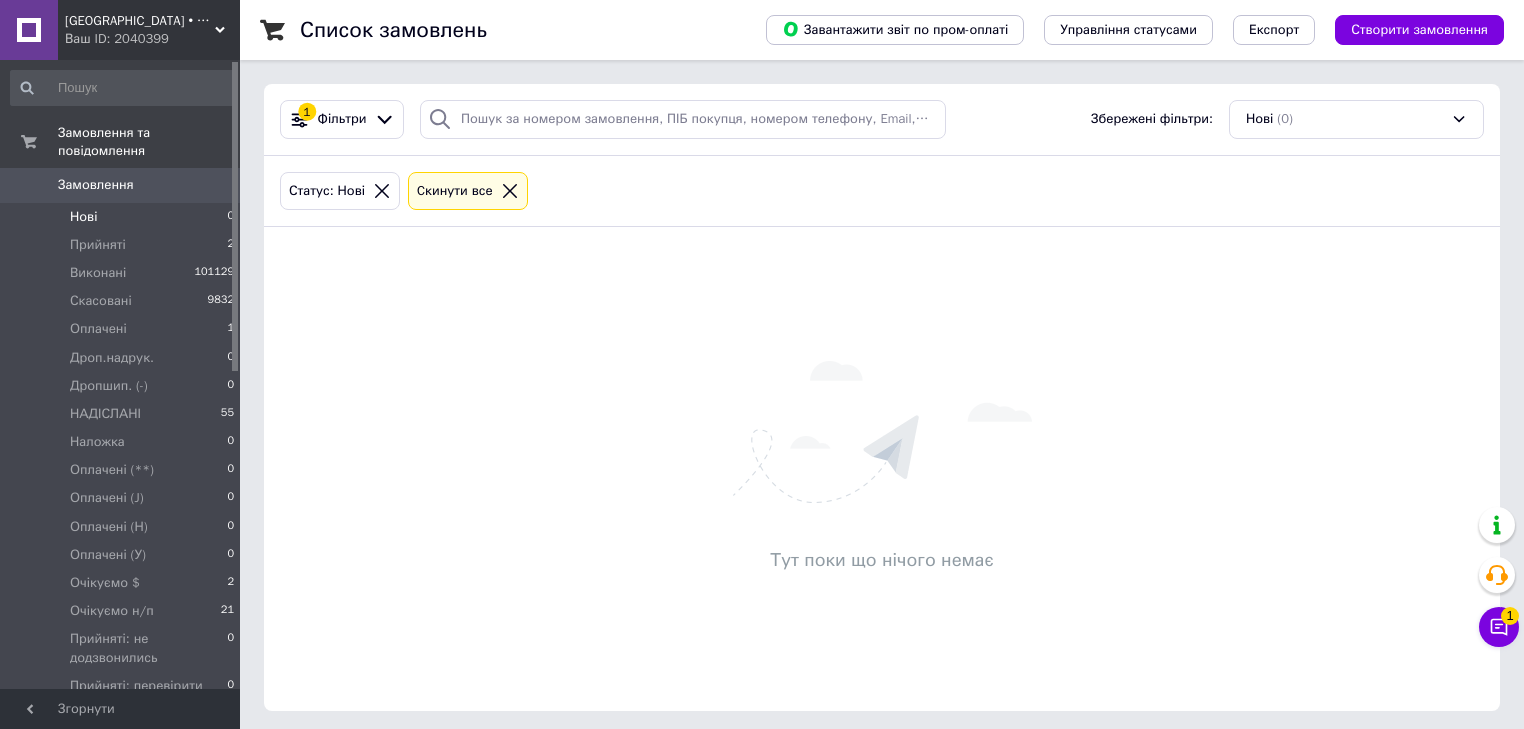 click on "Тут поки що нічого немає" at bounding box center (882, 469) 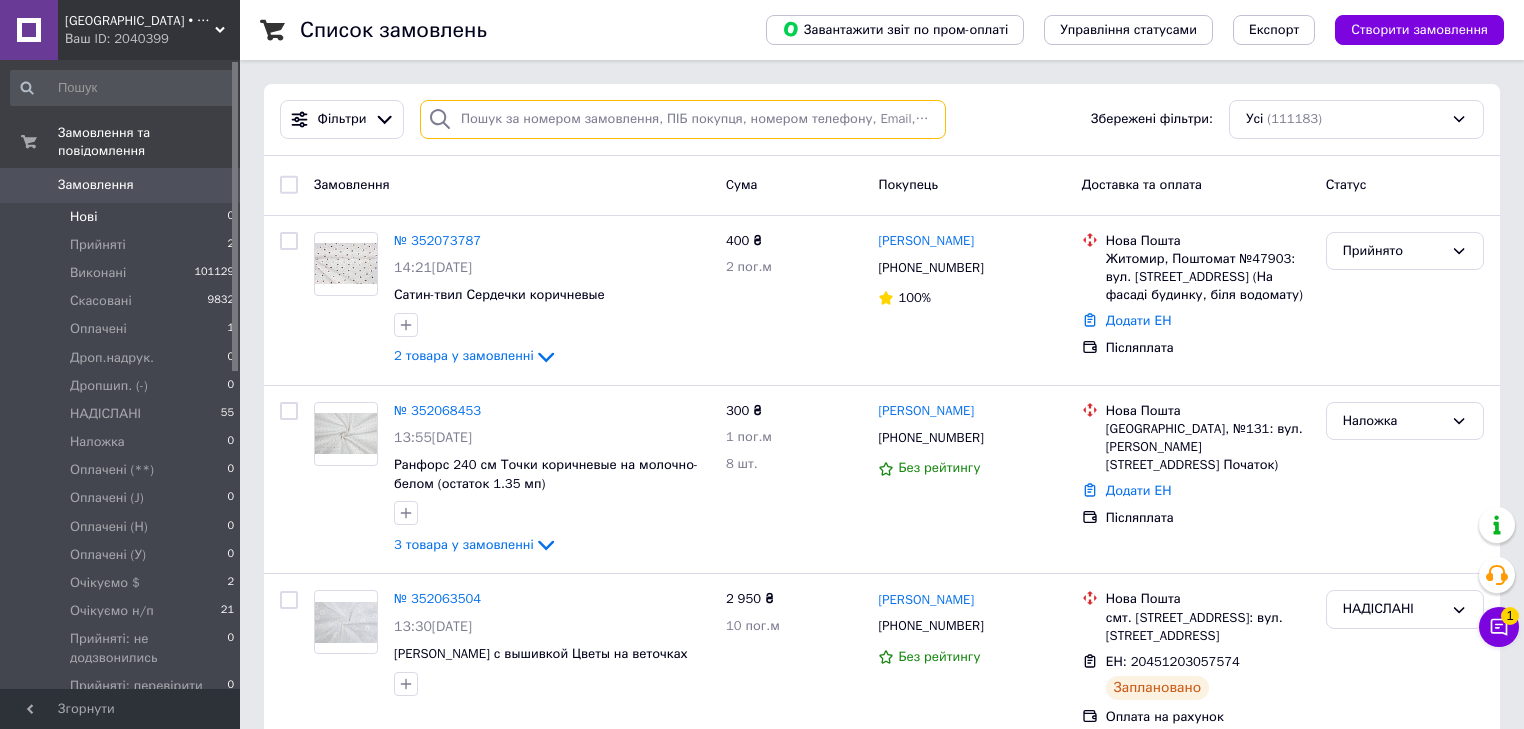 click at bounding box center [683, 119] 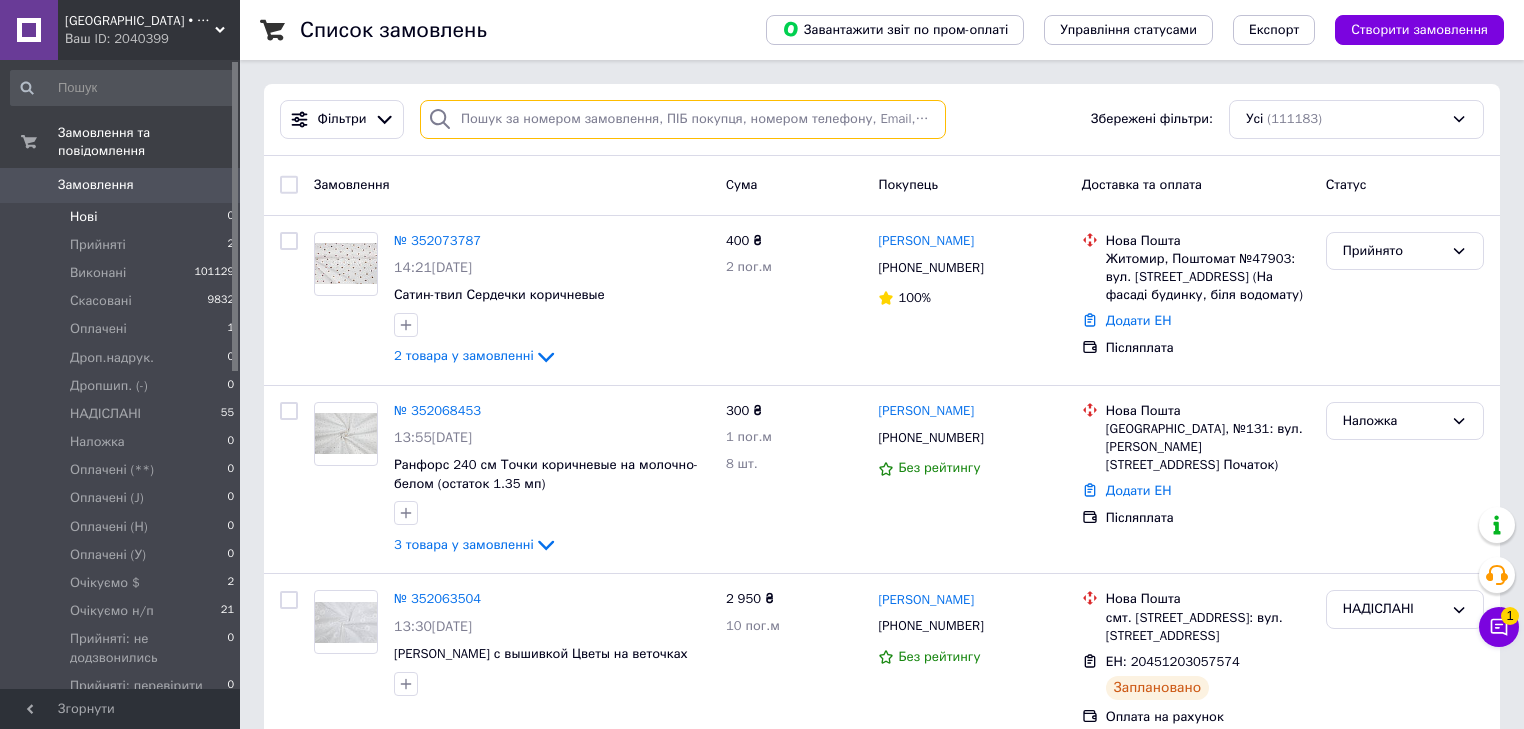 paste on "380982654165" 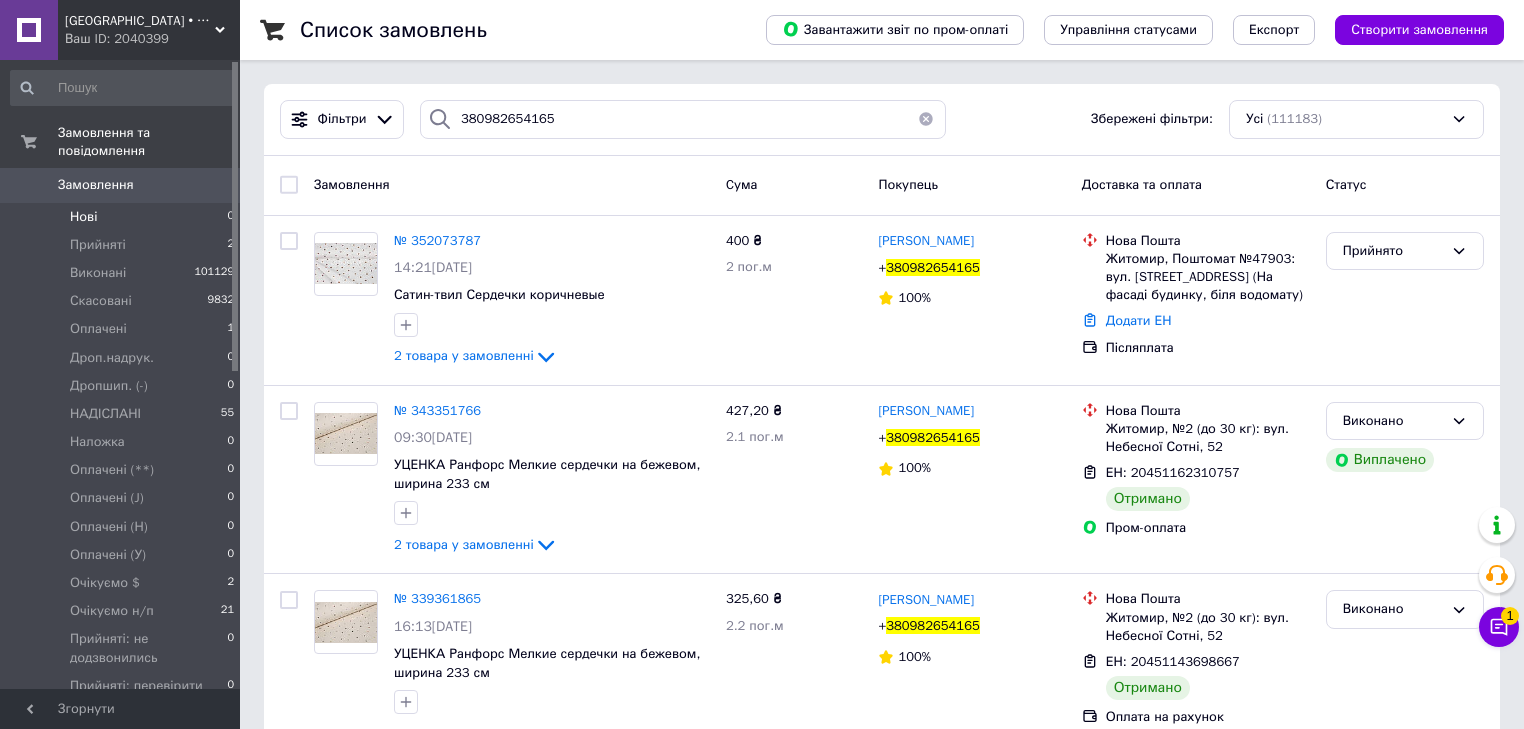 drag, startPoint x: 320, startPoint y: 196, endPoint x: 375, endPoint y: 178, distance: 57.870544 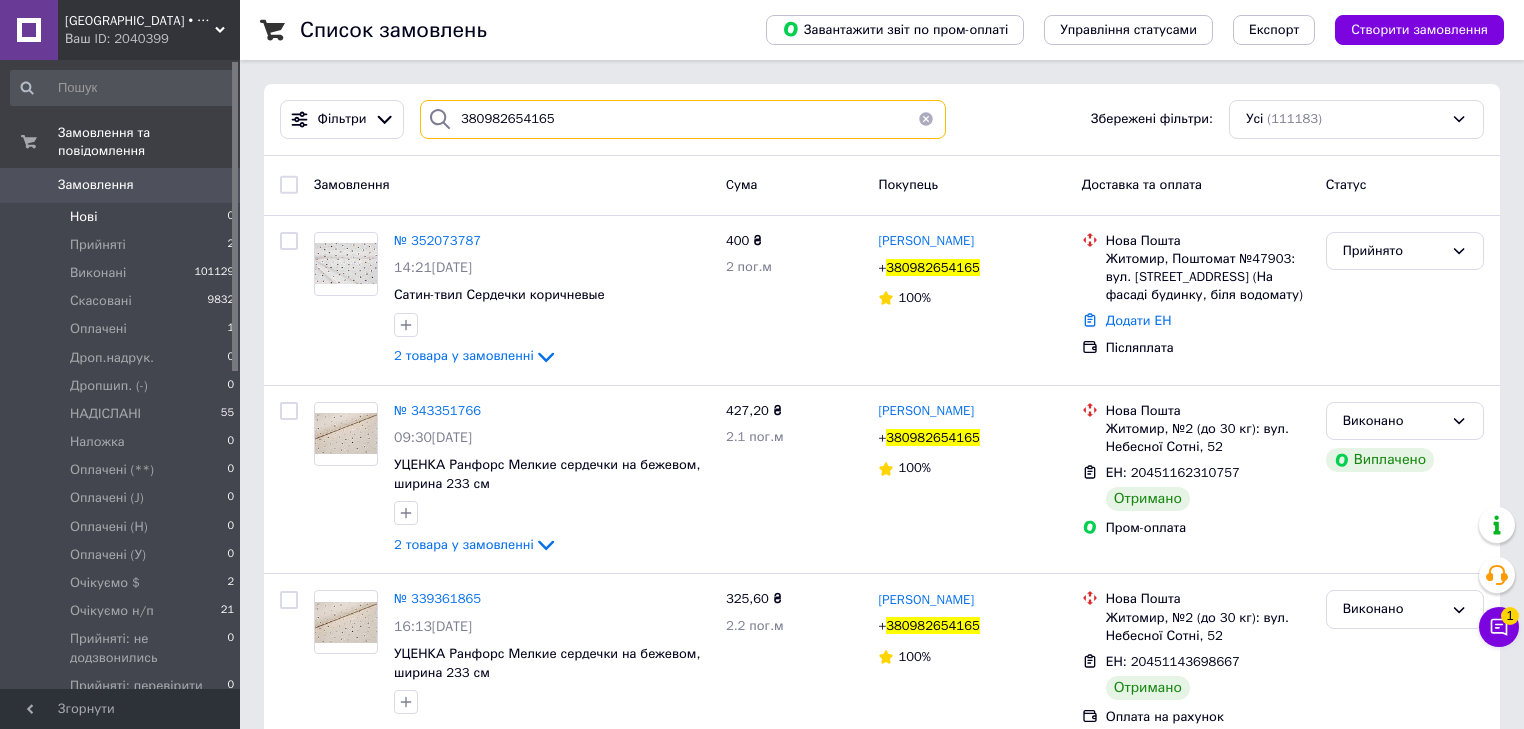 drag, startPoint x: 568, startPoint y: 129, endPoint x: 419, endPoint y: 112, distance: 149.96666 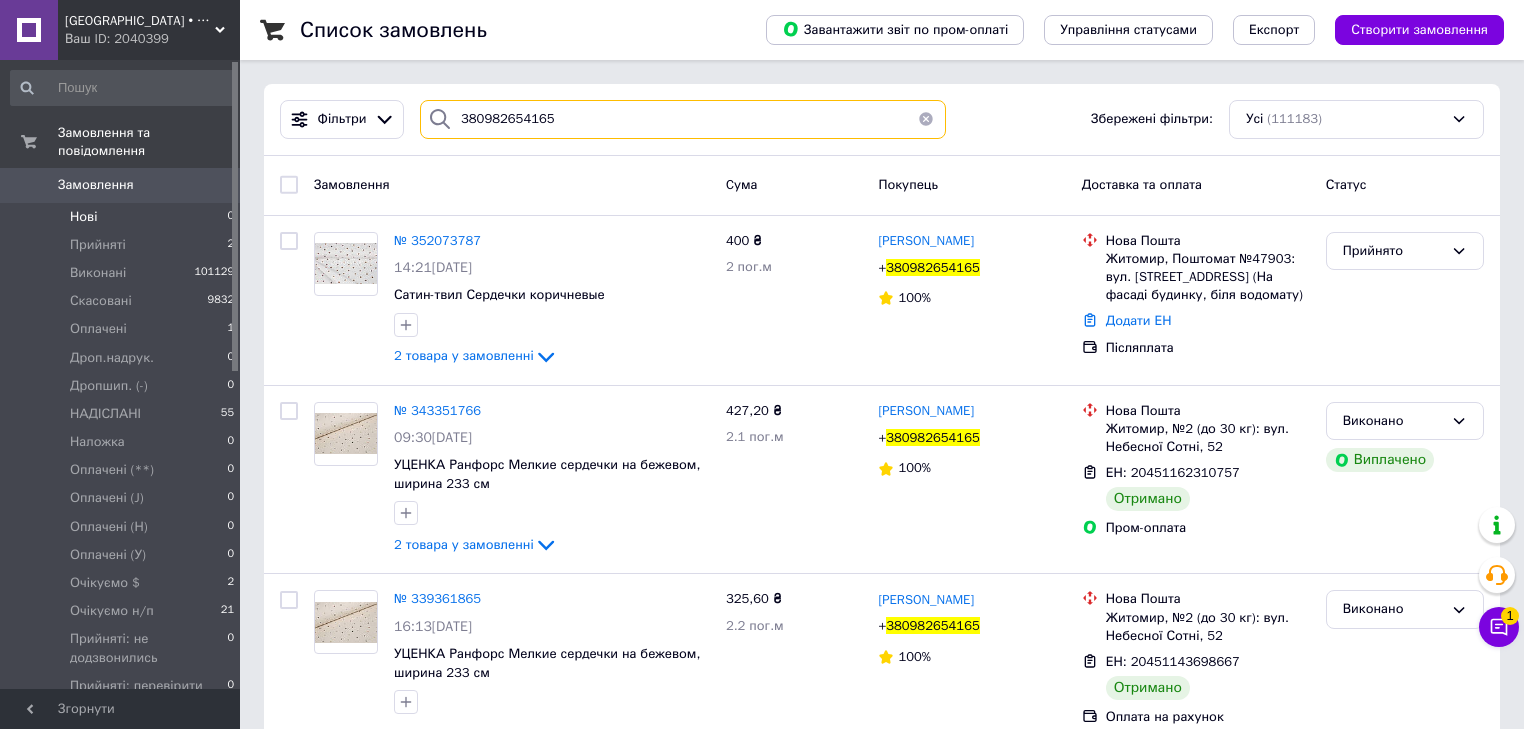 click on "380982654165" at bounding box center (683, 119) 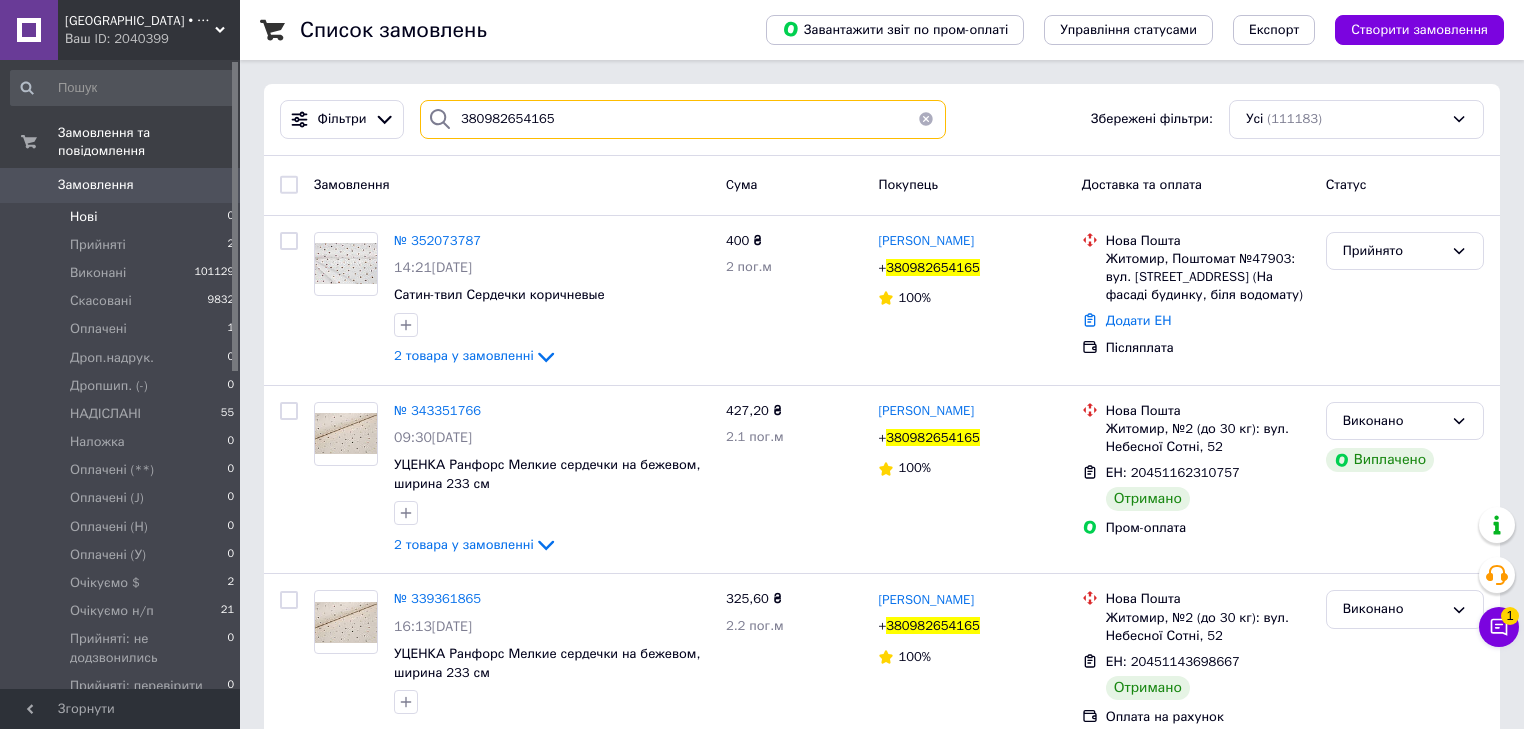 paste on "+38097377701" 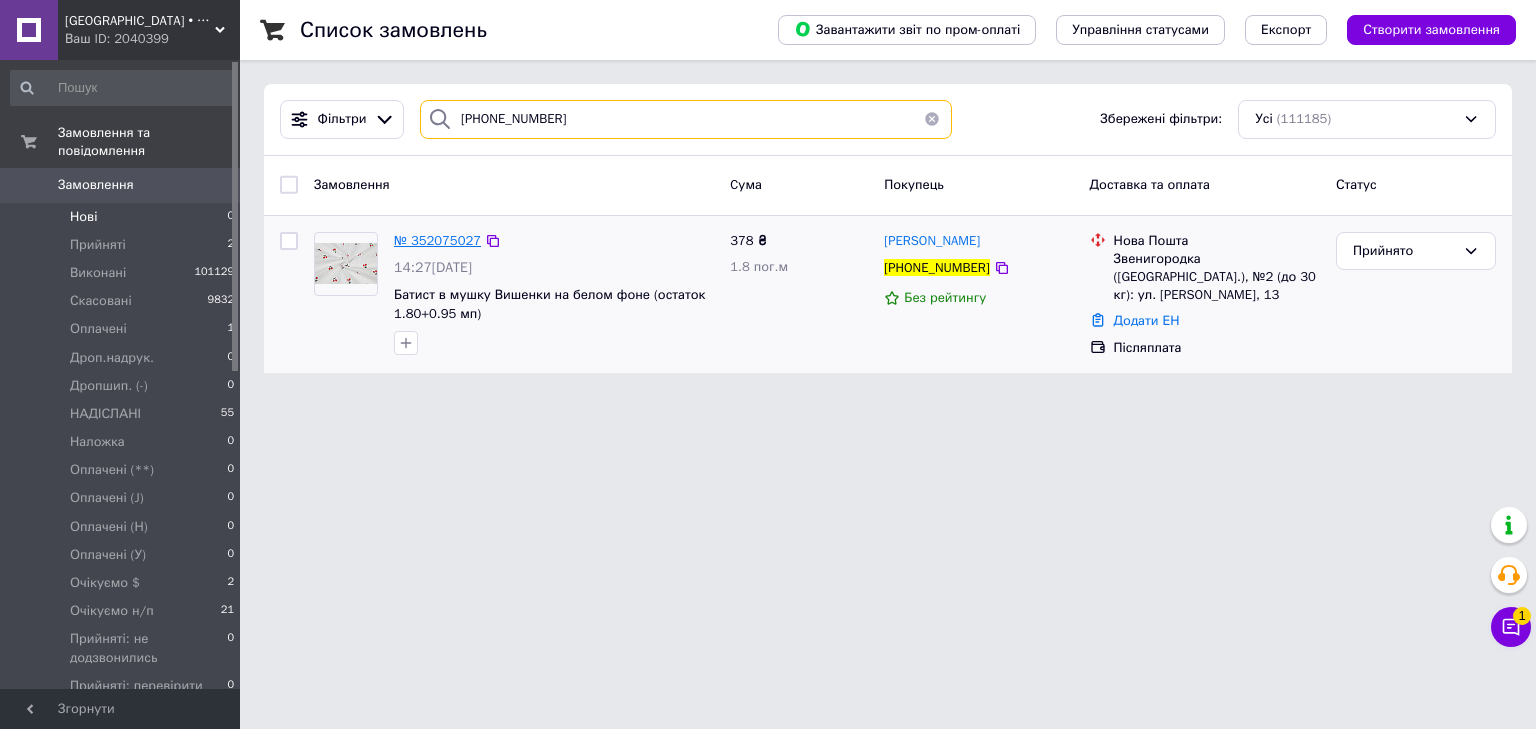 type on "[PHONE_NUMBER]" 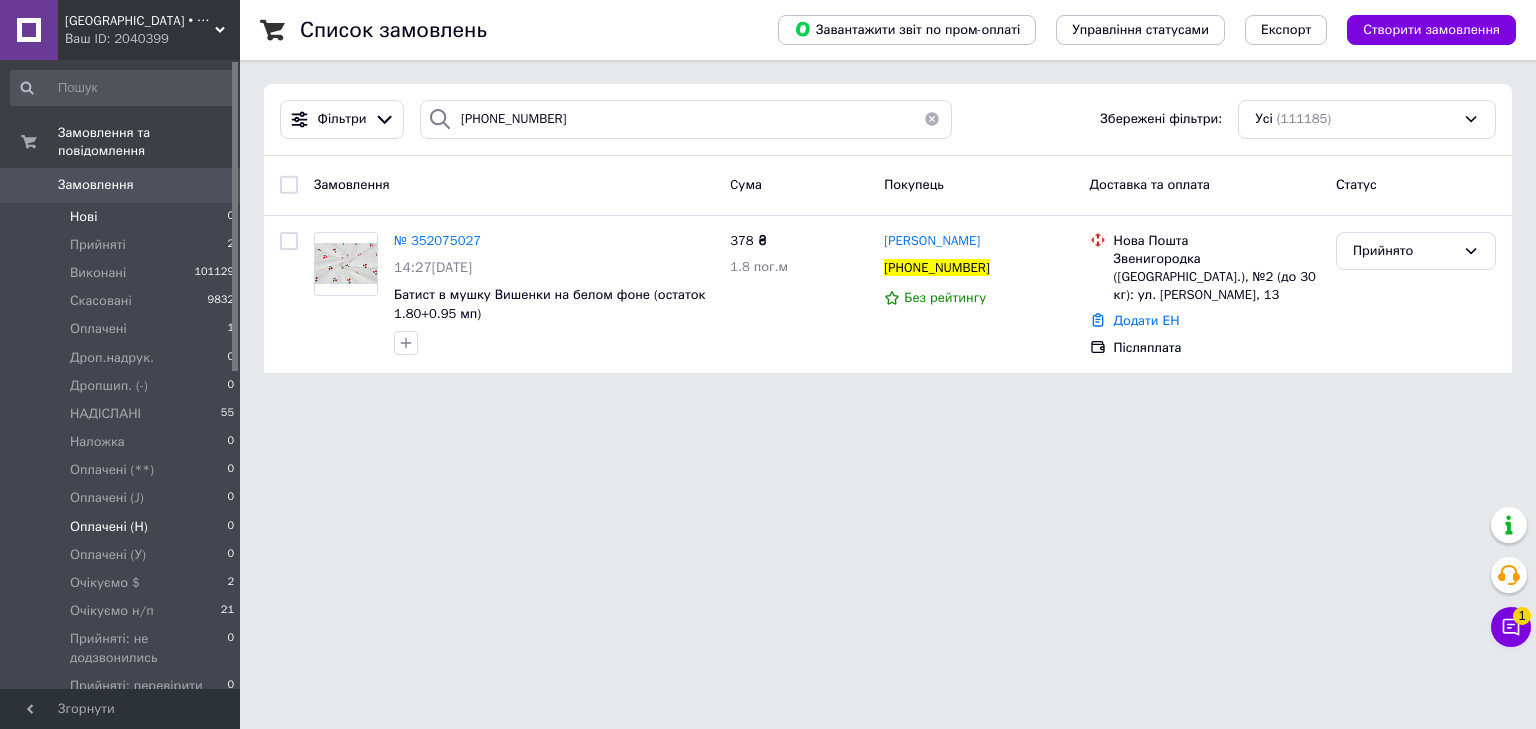 click on "Оплачені (Н) 0" at bounding box center [123, 527] 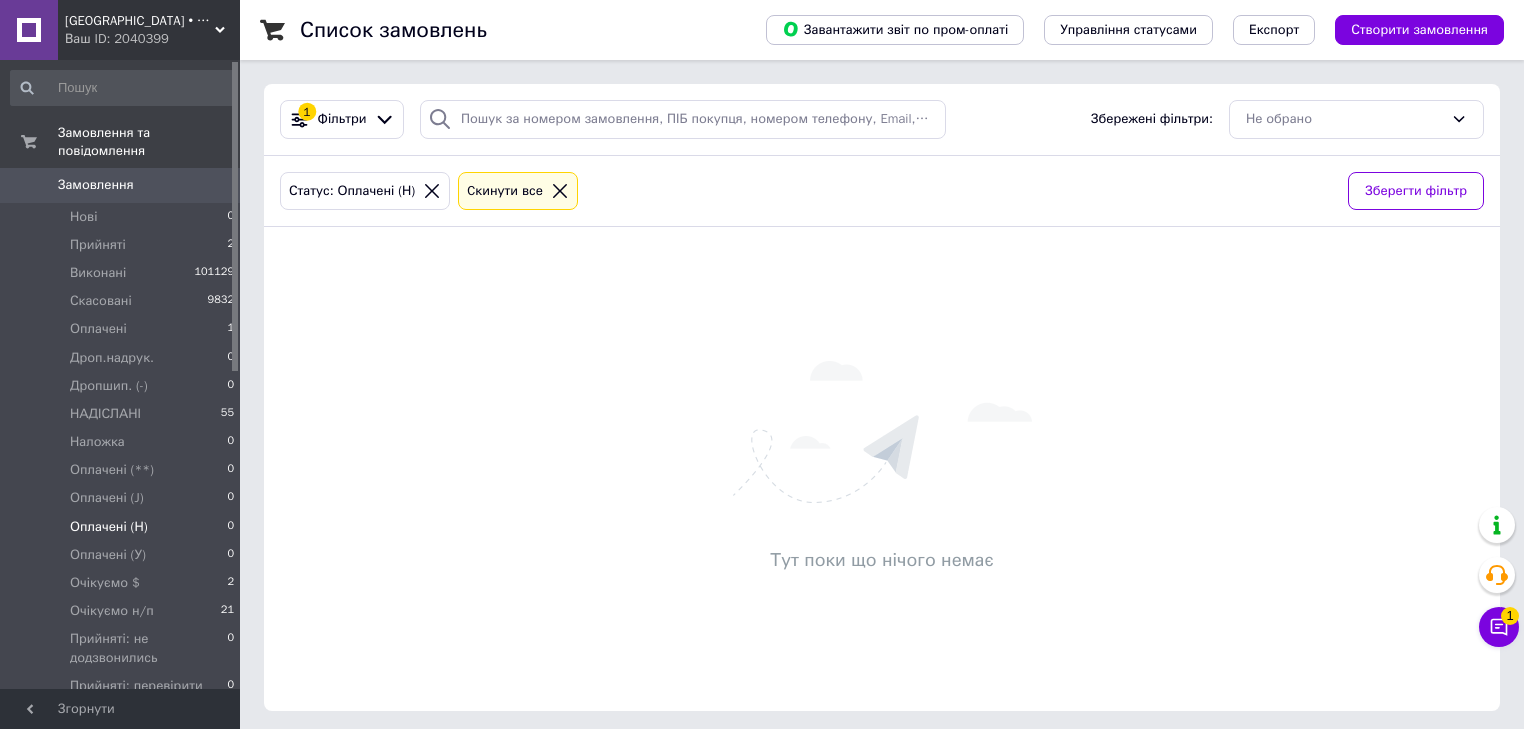 click on "Оплачені (Н) 0" at bounding box center [123, 527] 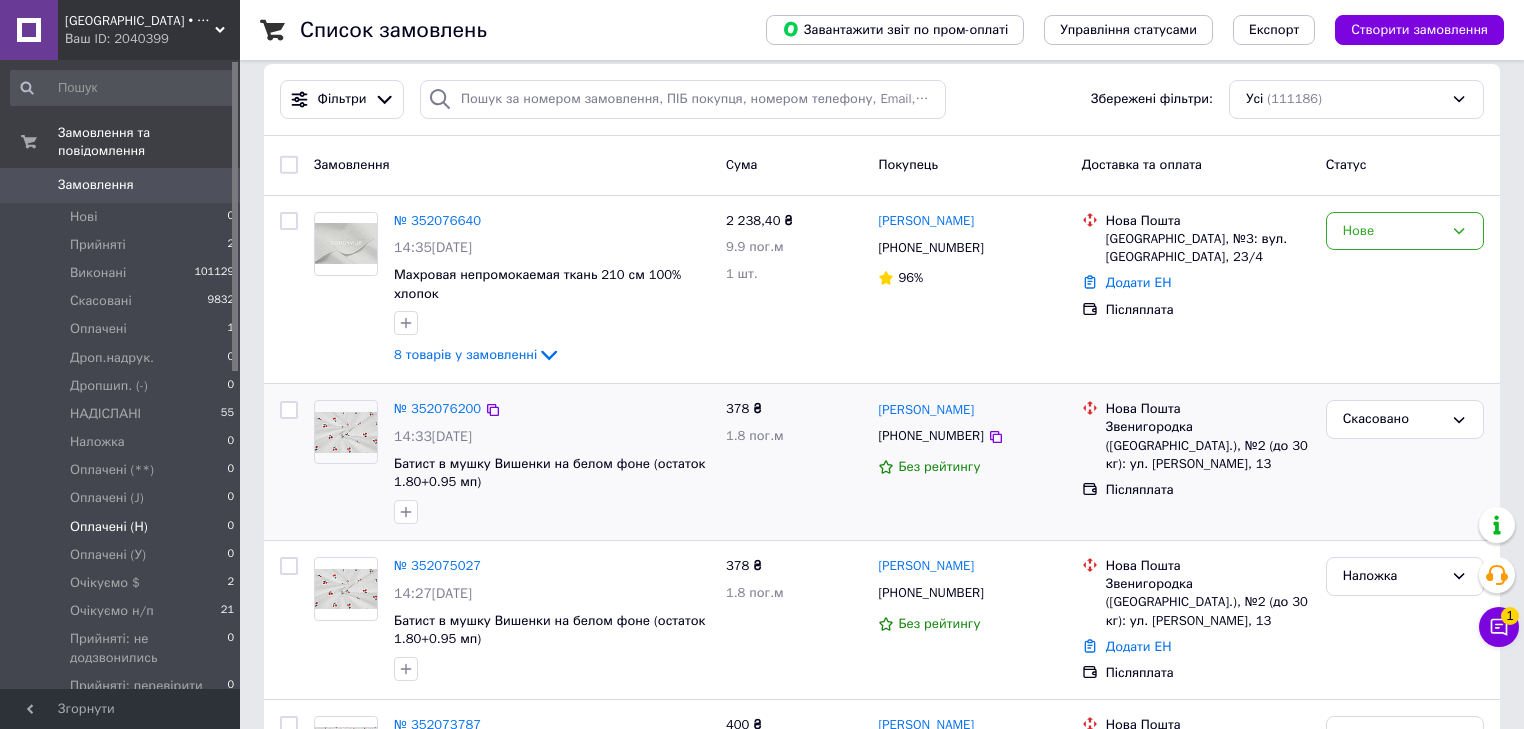 scroll, scrollTop: 240, scrollLeft: 0, axis: vertical 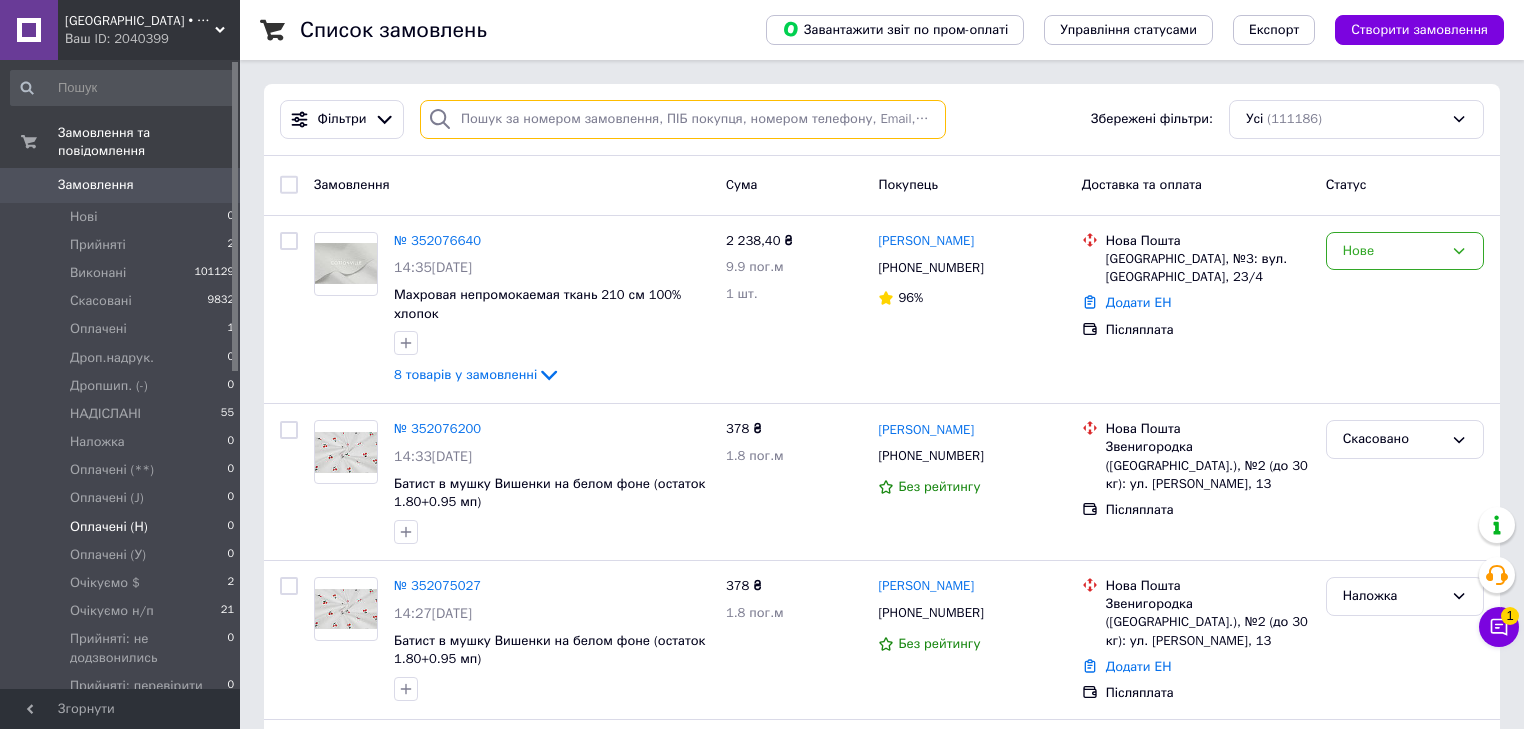 click at bounding box center (683, 119) 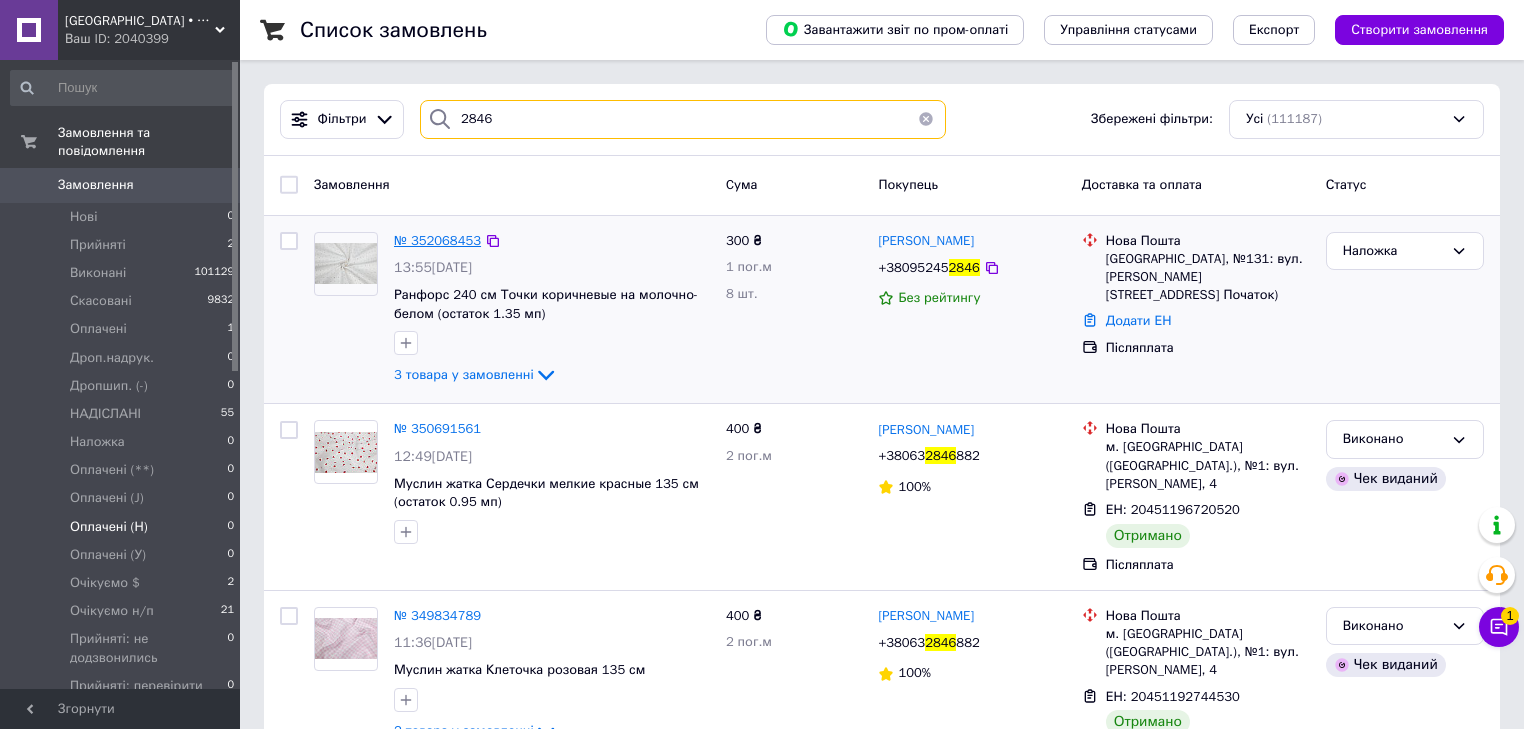 type on "2846" 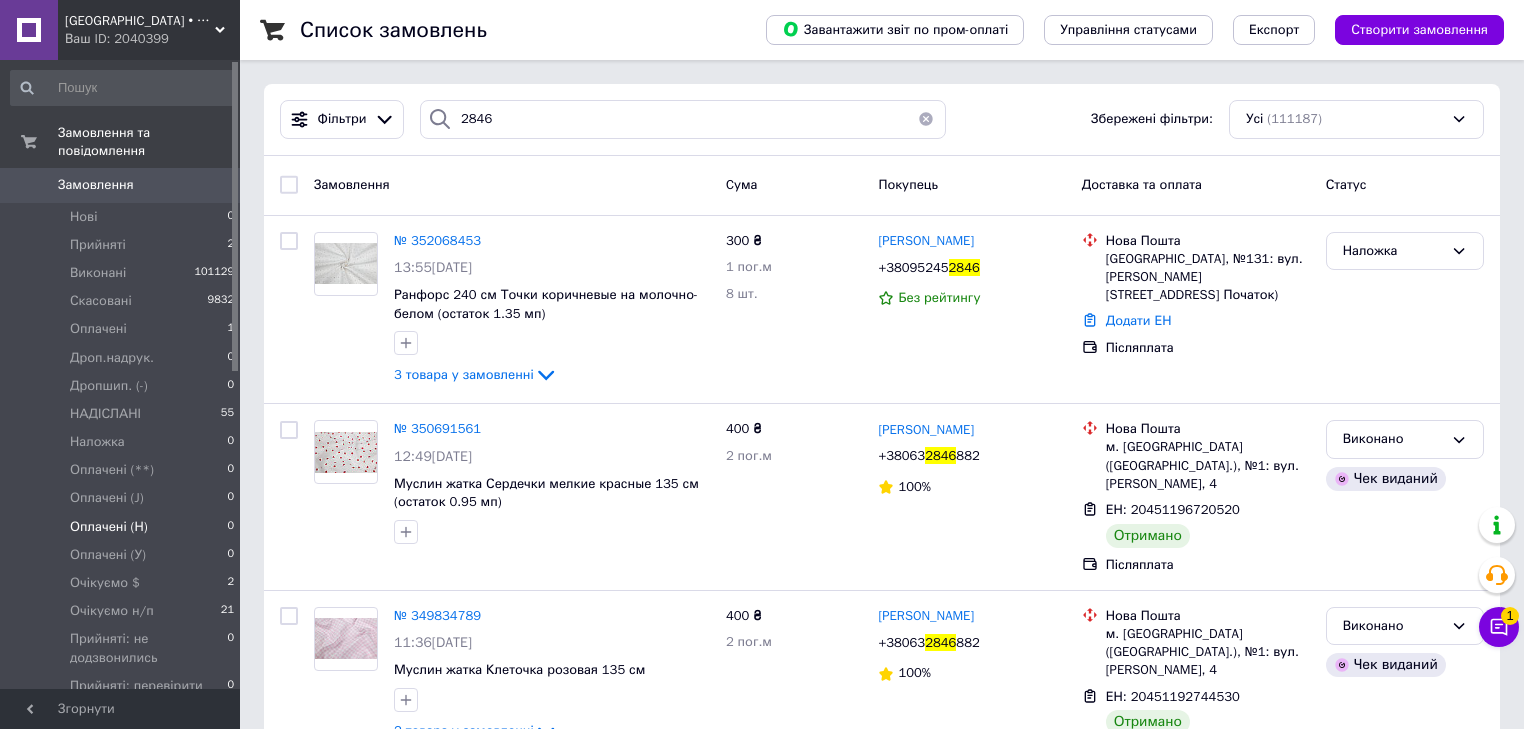 click on "Оплачені (Н)" at bounding box center (109, 527) 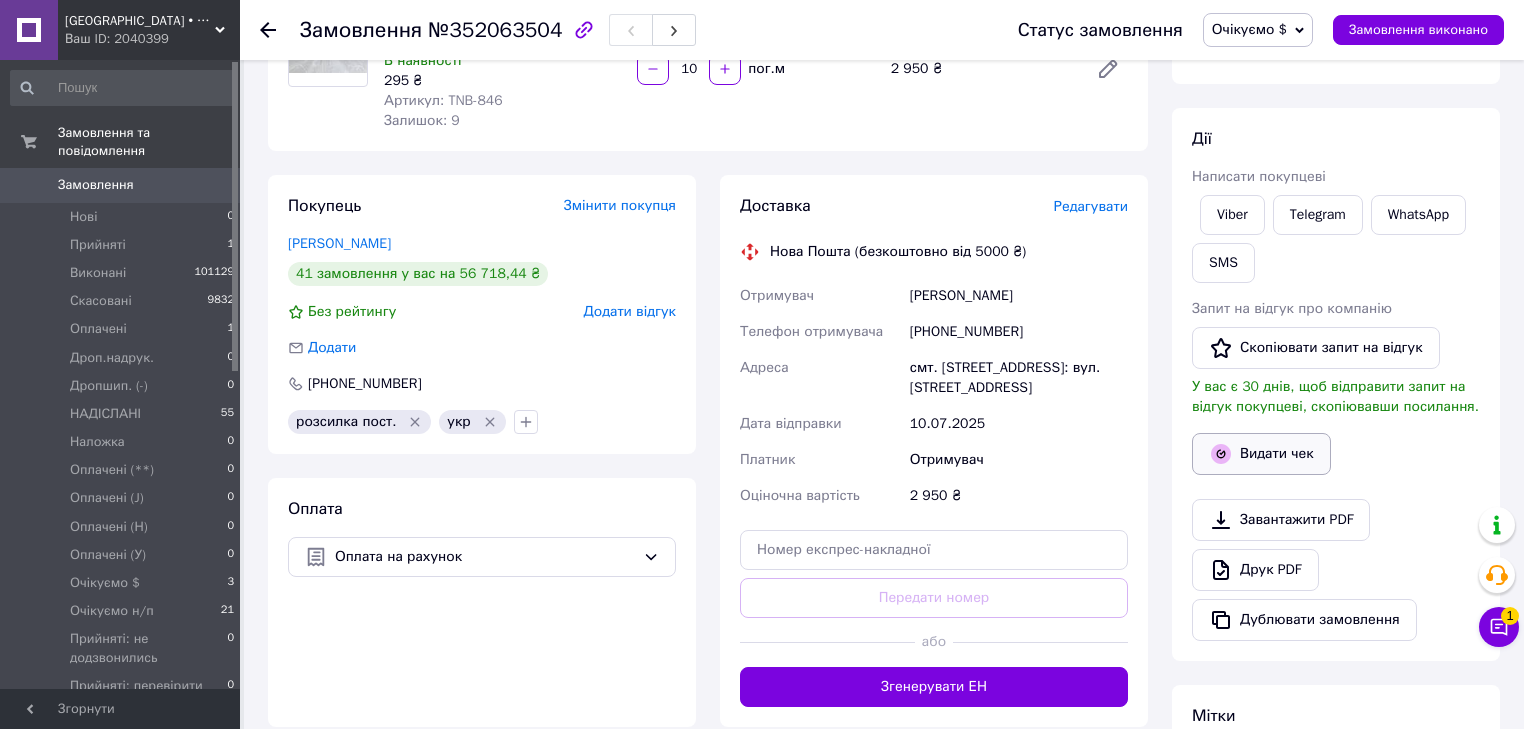 scroll, scrollTop: 240, scrollLeft: 0, axis: vertical 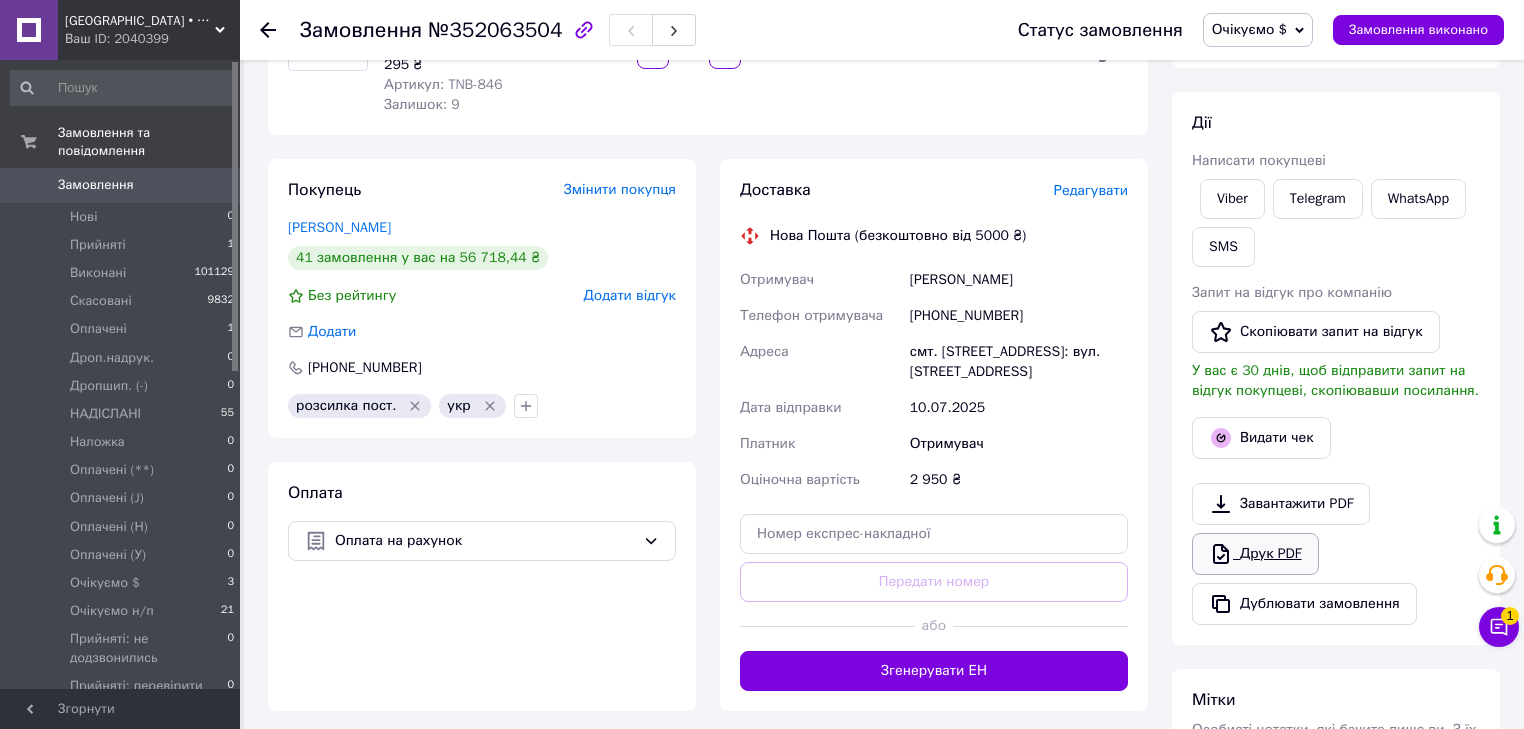 click on "Друк PDF" at bounding box center (1255, 554) 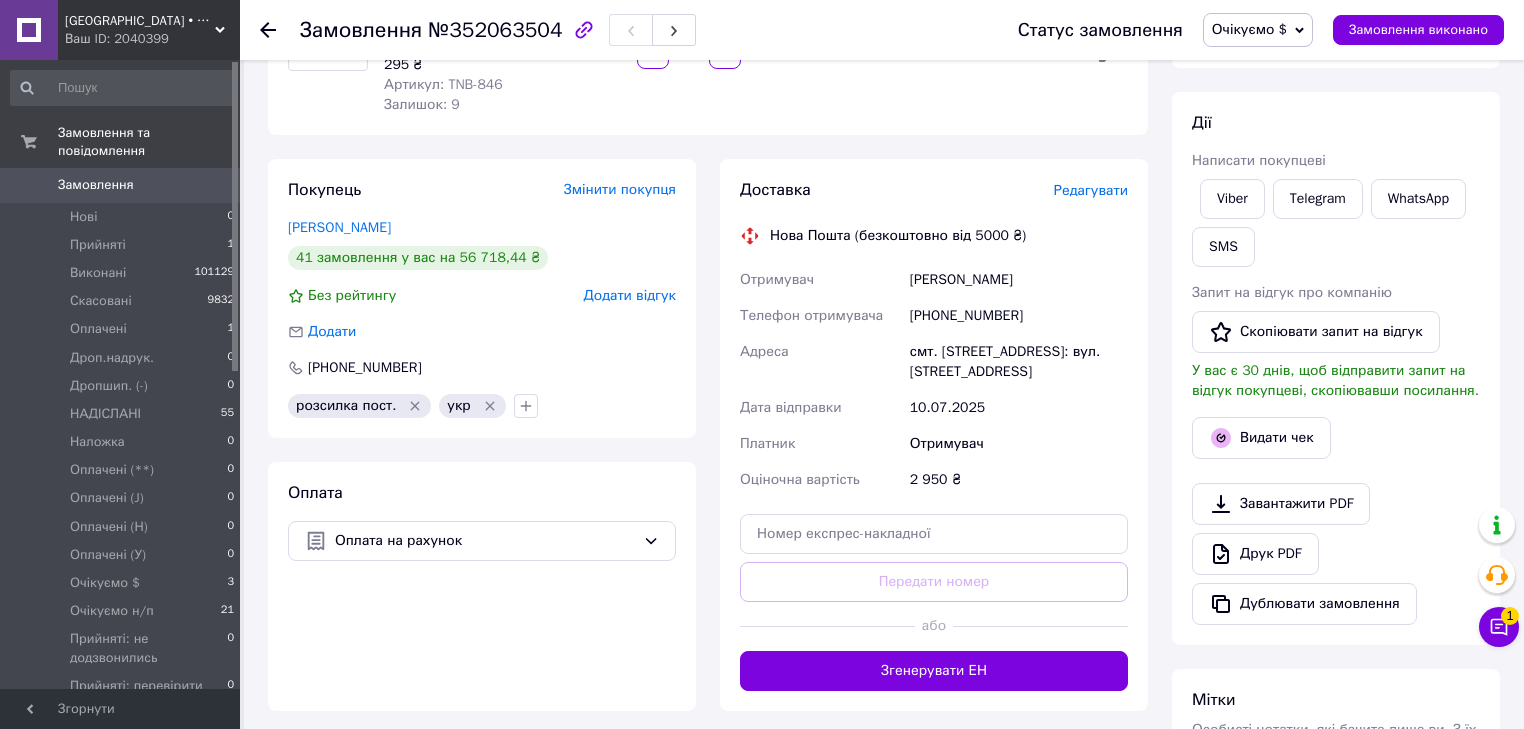click on "Очікуємо $" at bounding box center [1249, 29] 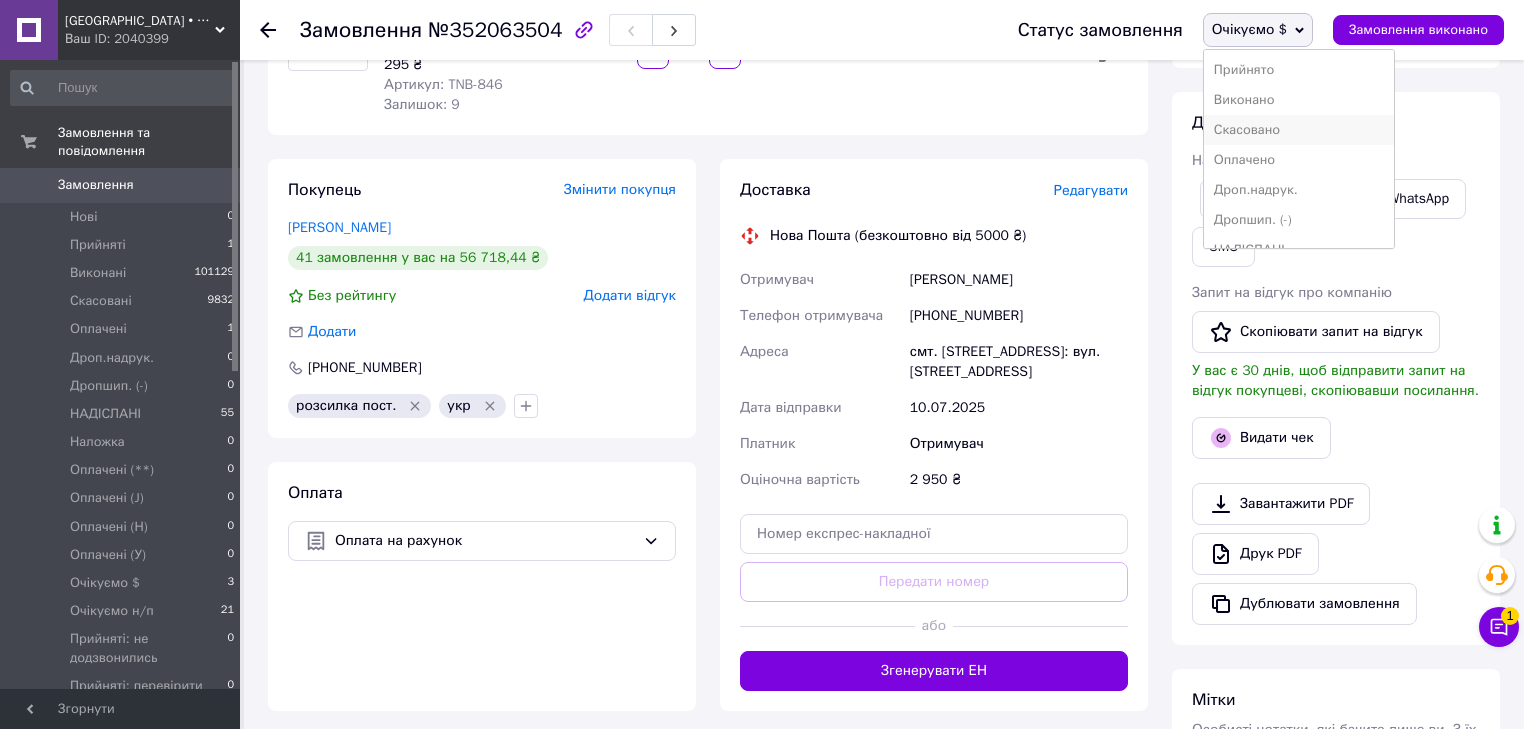 scroll, scrollTop: 160, scrollLeft: 0, axis: vertical 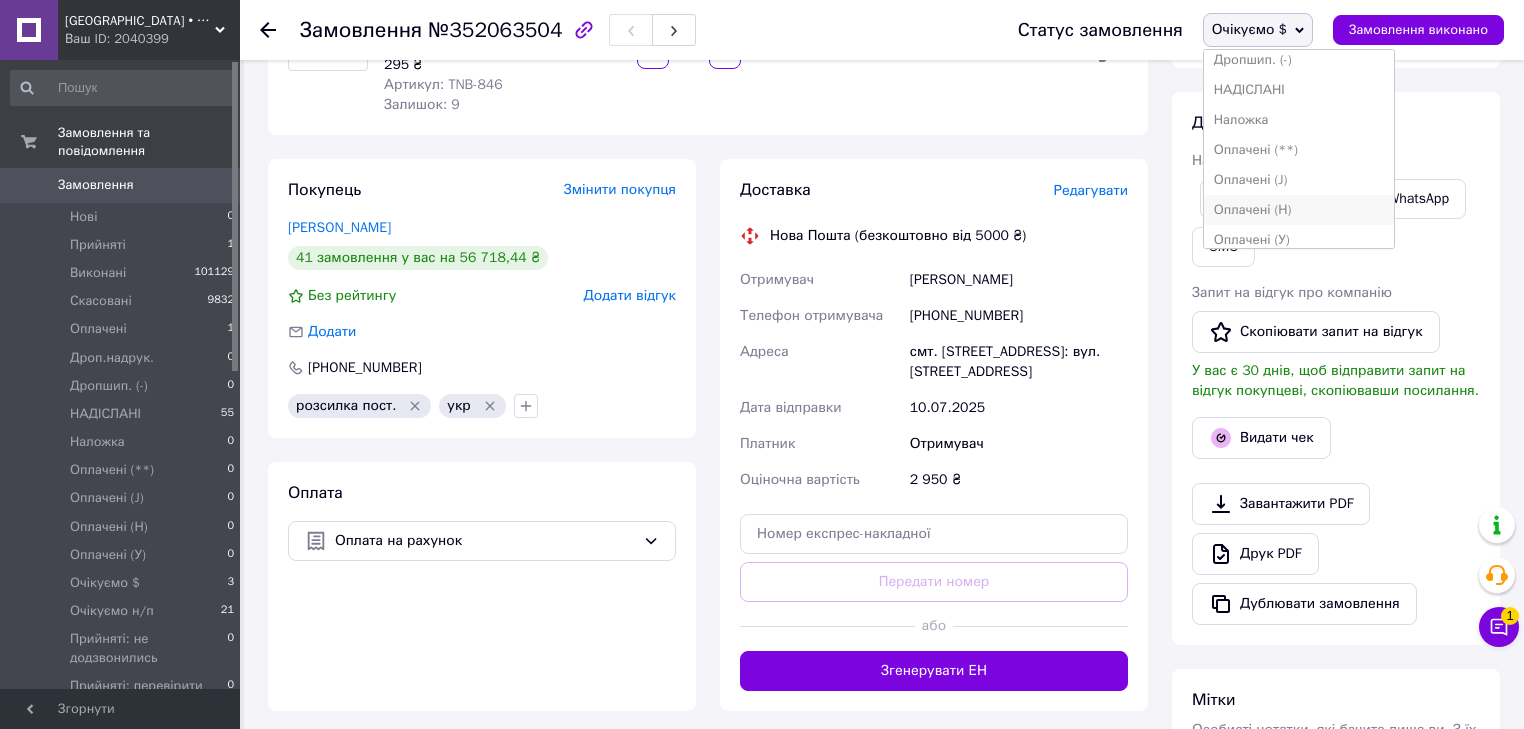 click on "Оплачені (Н)" at bounding box center (1299, 210) 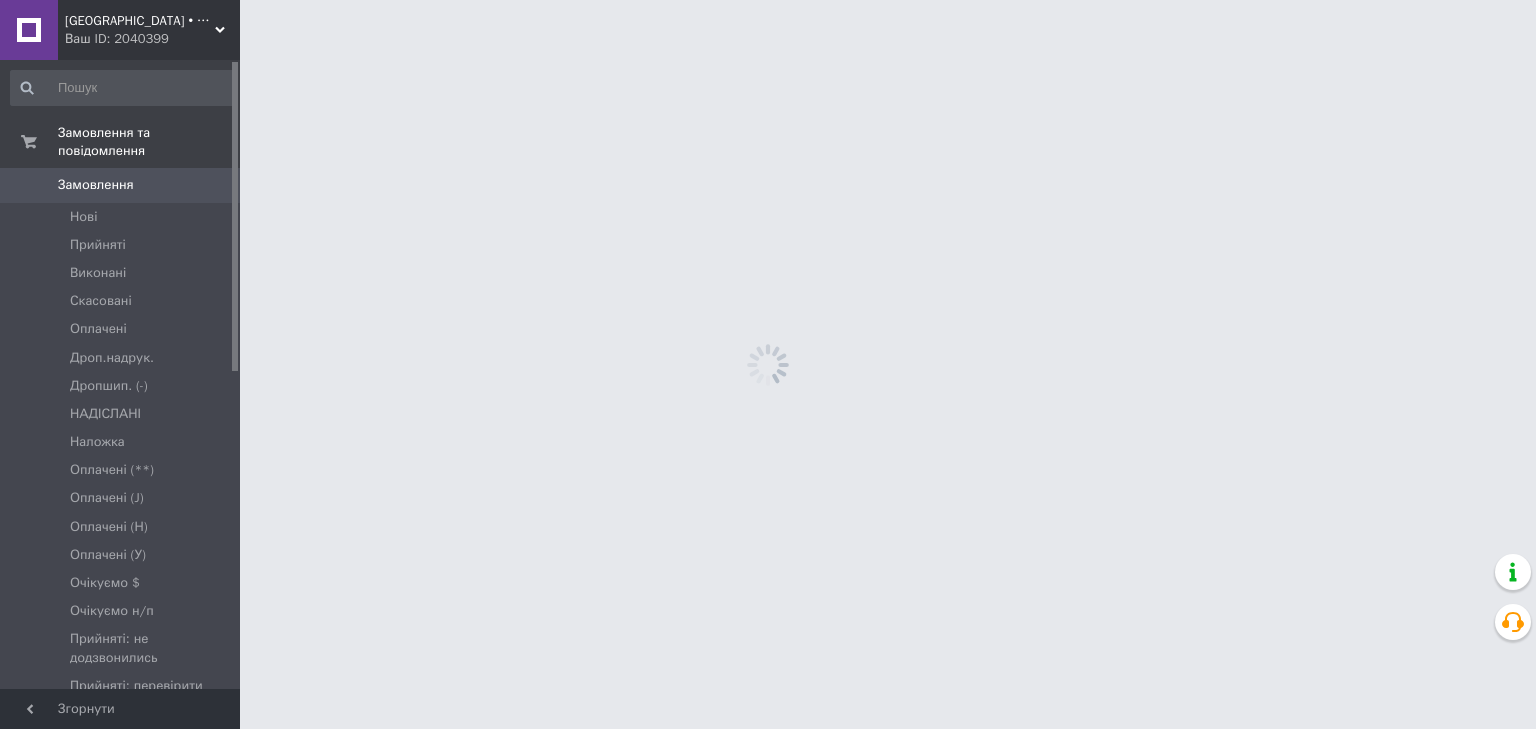 scroll, scrollTop: 0, scrollLeft: 0, axis: both 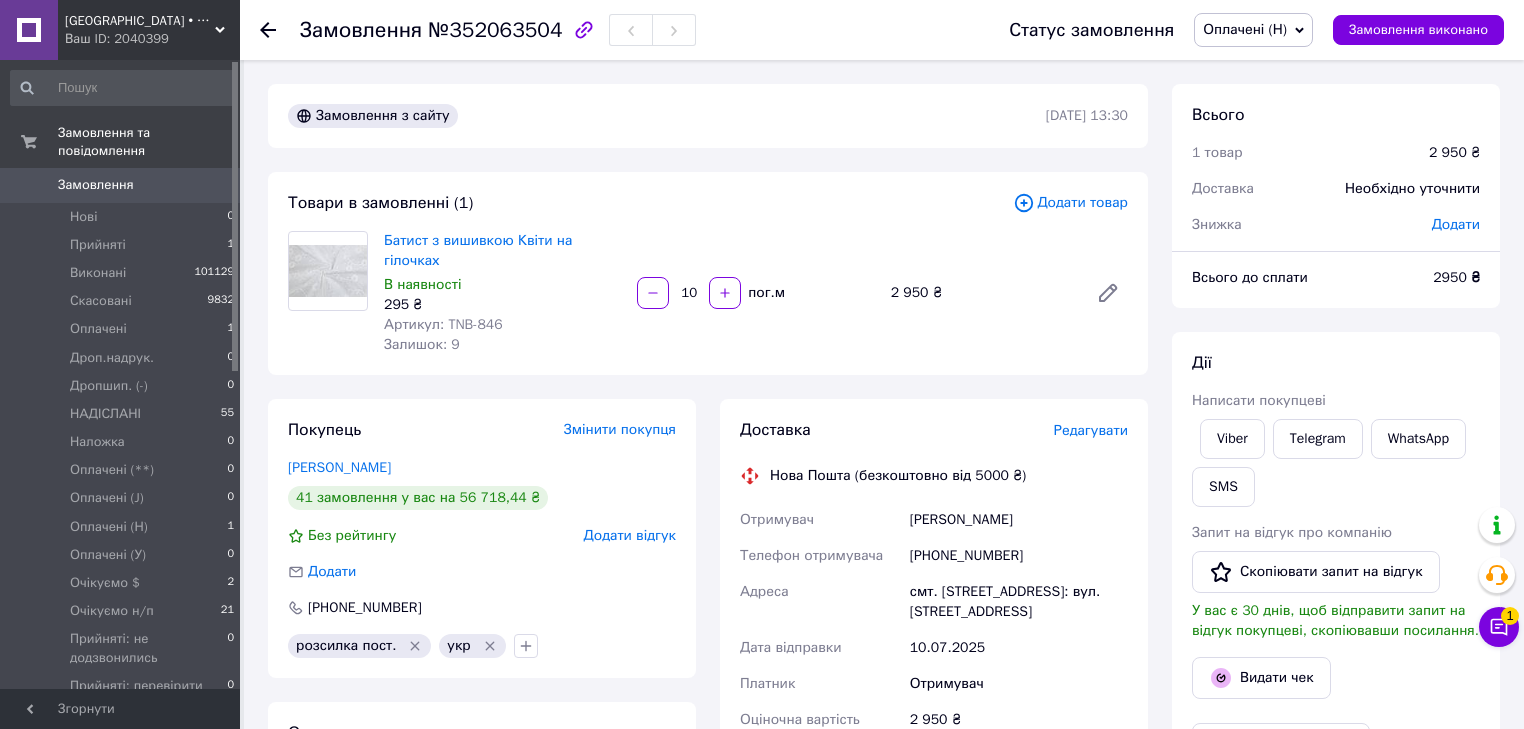 click on "Редагувати" at bounding box center (1091, 430) 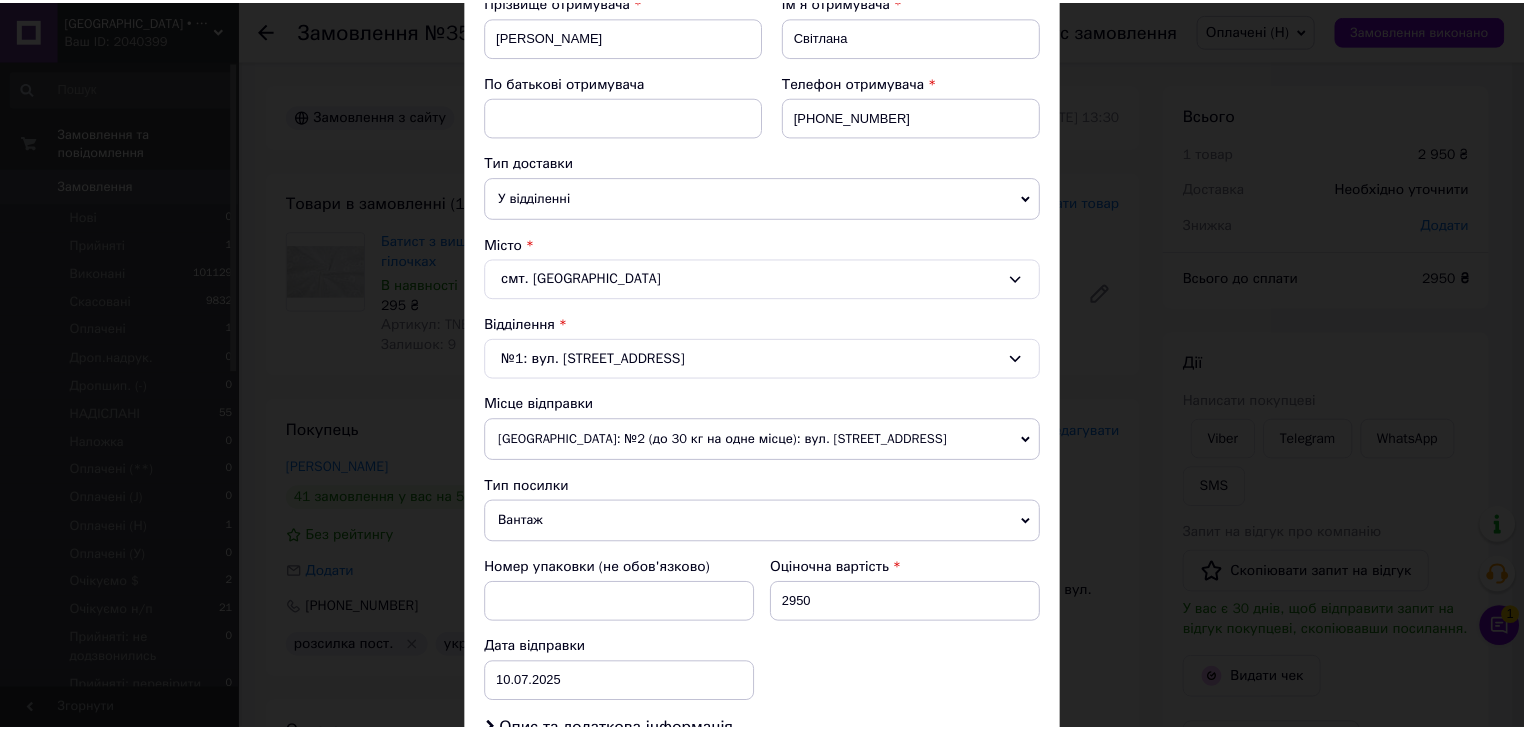 scroll, scrollTop: 629, scrollLeft: 0, axis: vertical 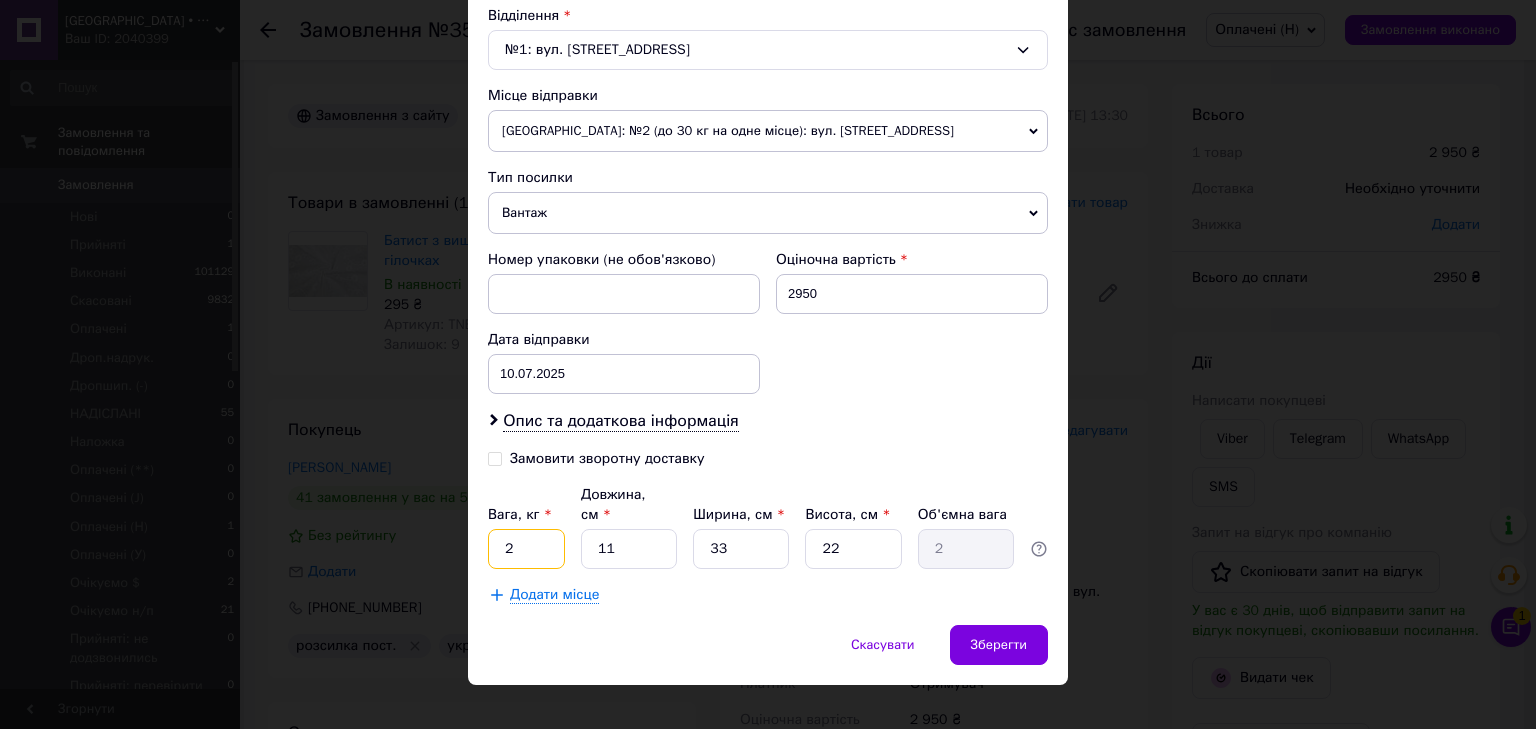 drag, startPoint x: 523, startPoint y: 518, endPoint x: 492, endPoint y: 517, distance: 31.016125 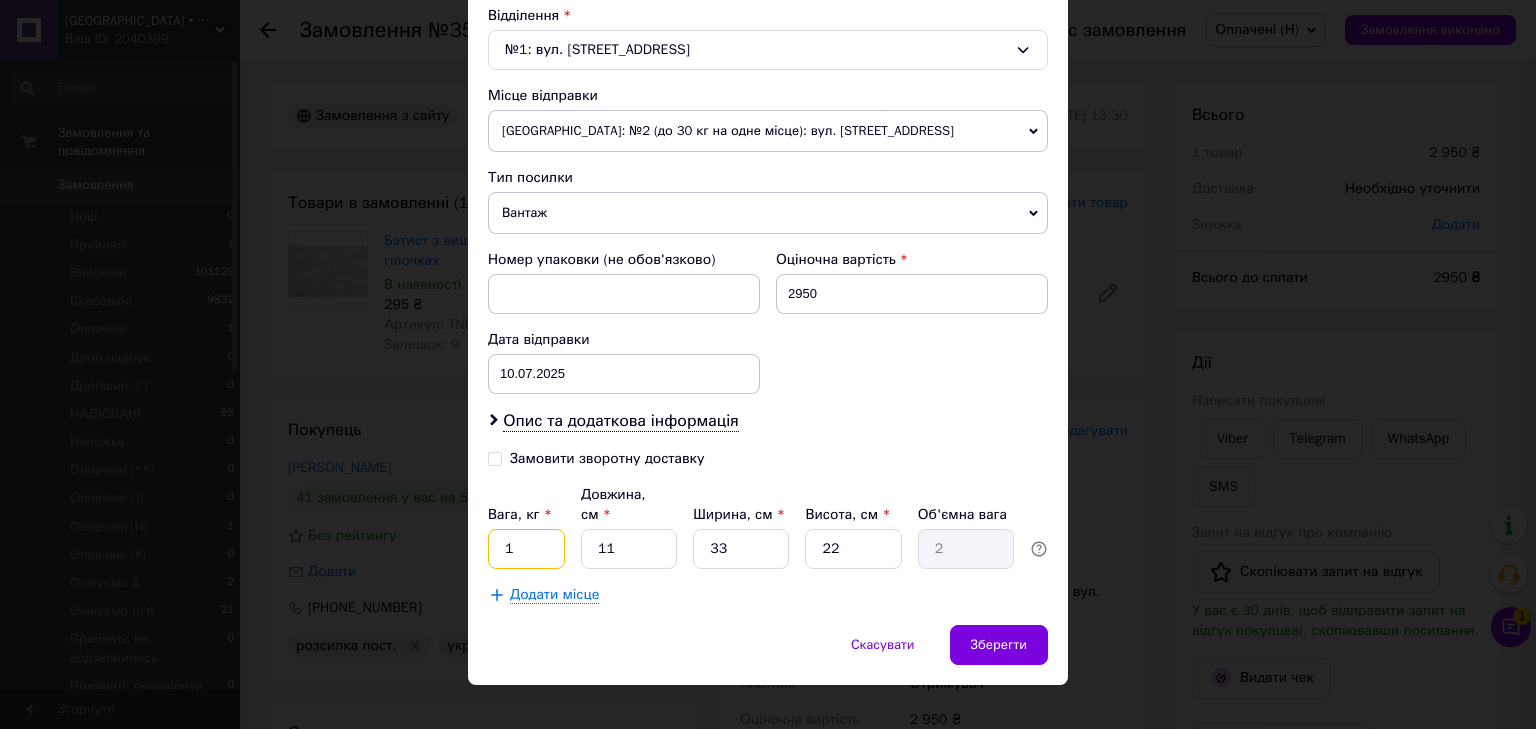 type on "1" 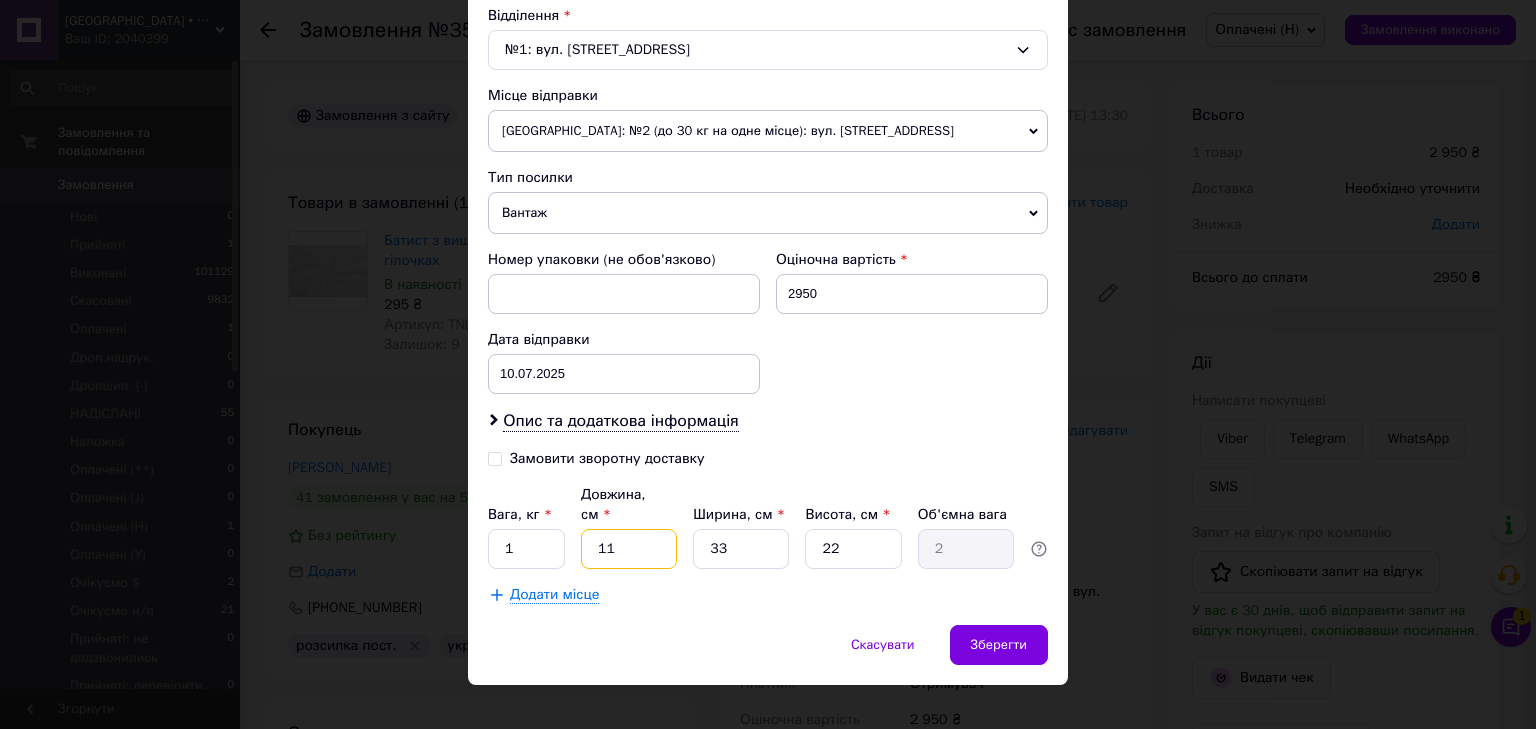 drag, startPoint x: 614, startPoint y: 529, endPoint x: 592, endPoint y: 526, distance: 22.203604 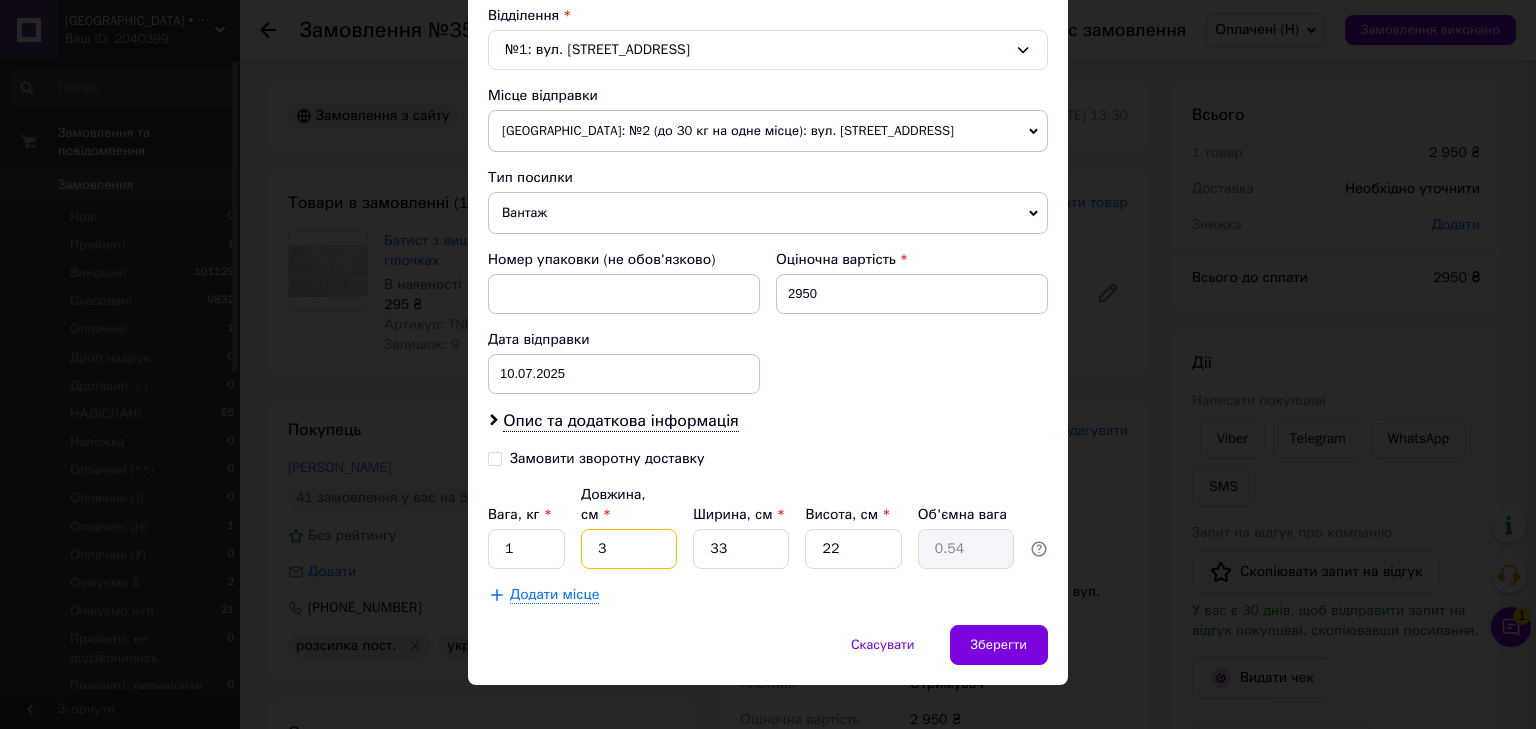 type on "30" 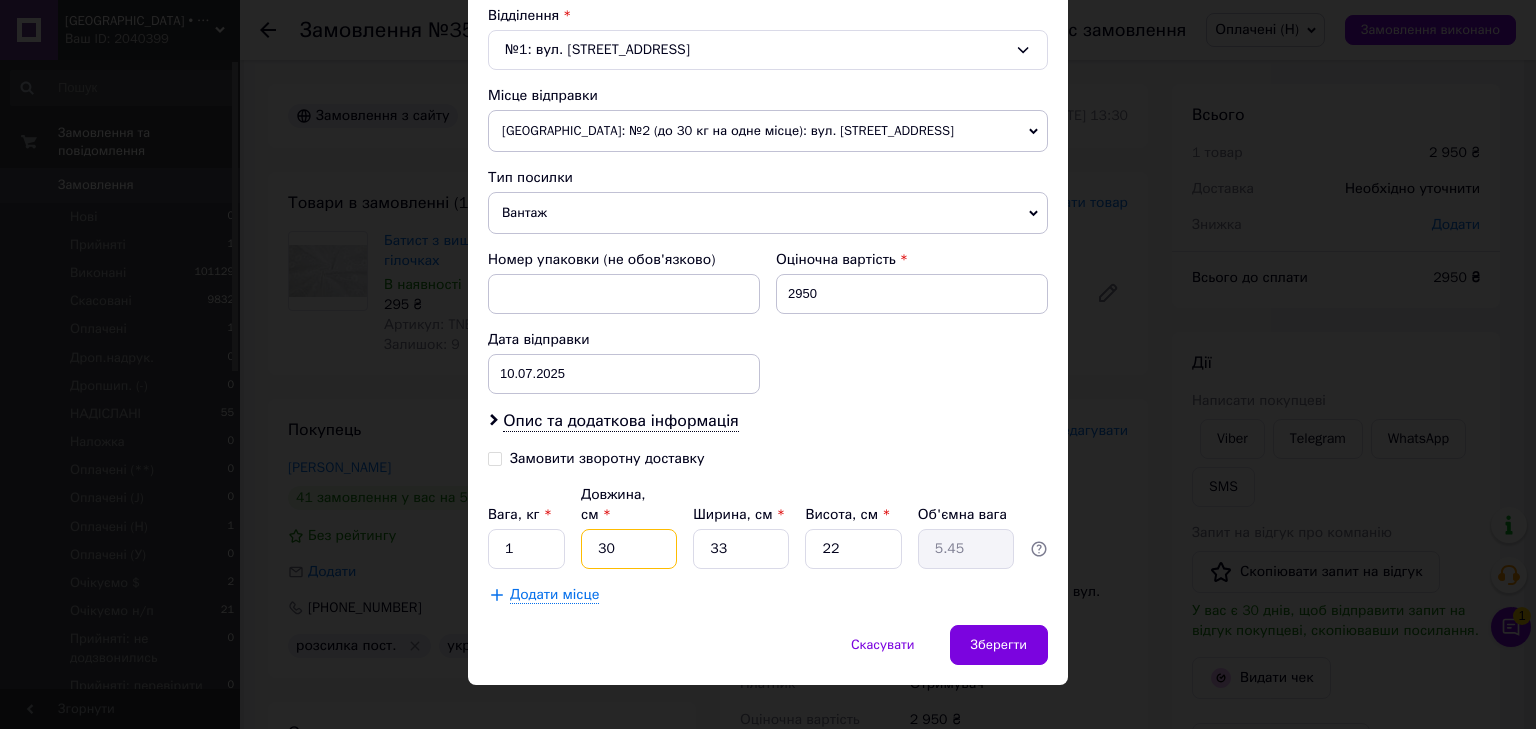 type on "30" 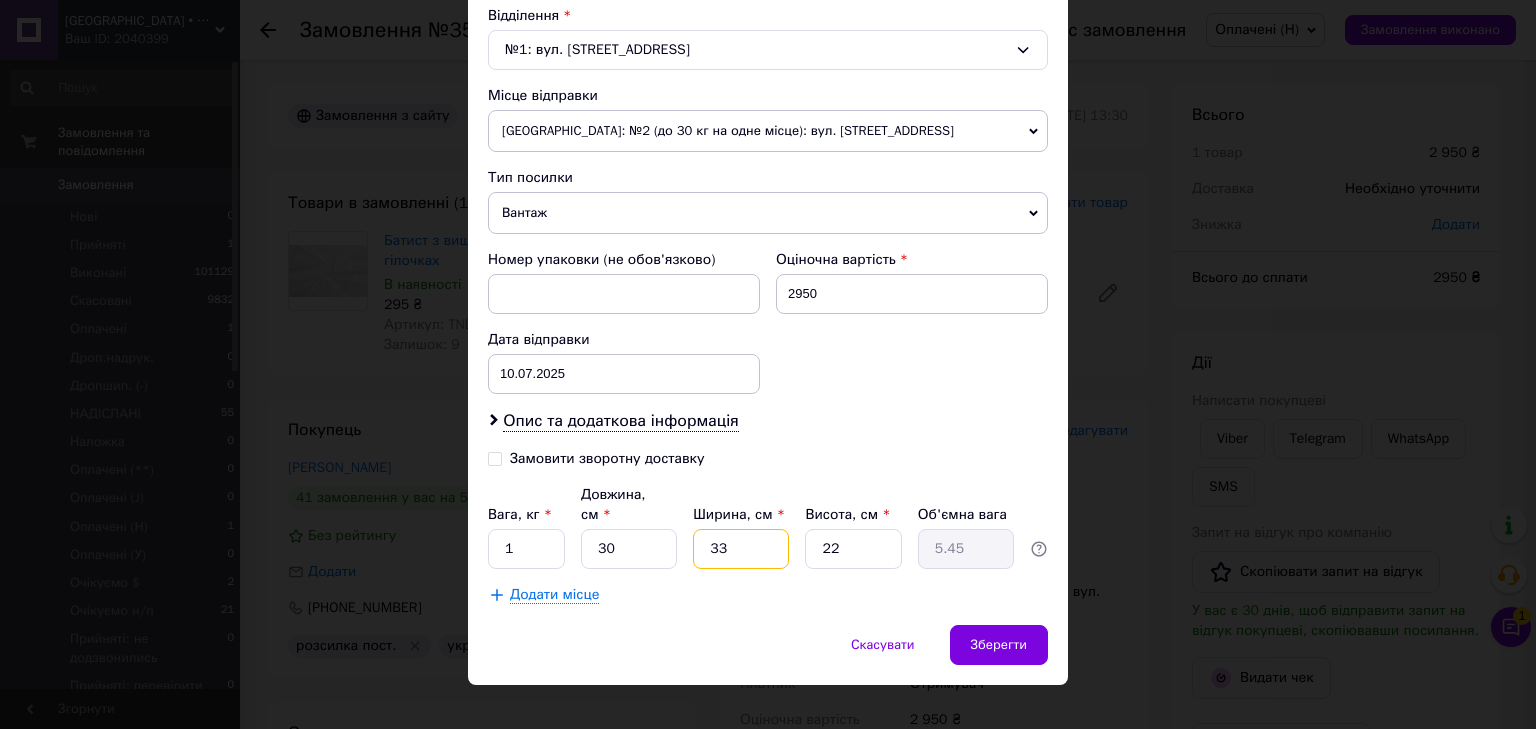 drag, startPoint x: 716, startPoint y: 510, endPoint x: 696, endPoint y: 504, distance: 20.880613 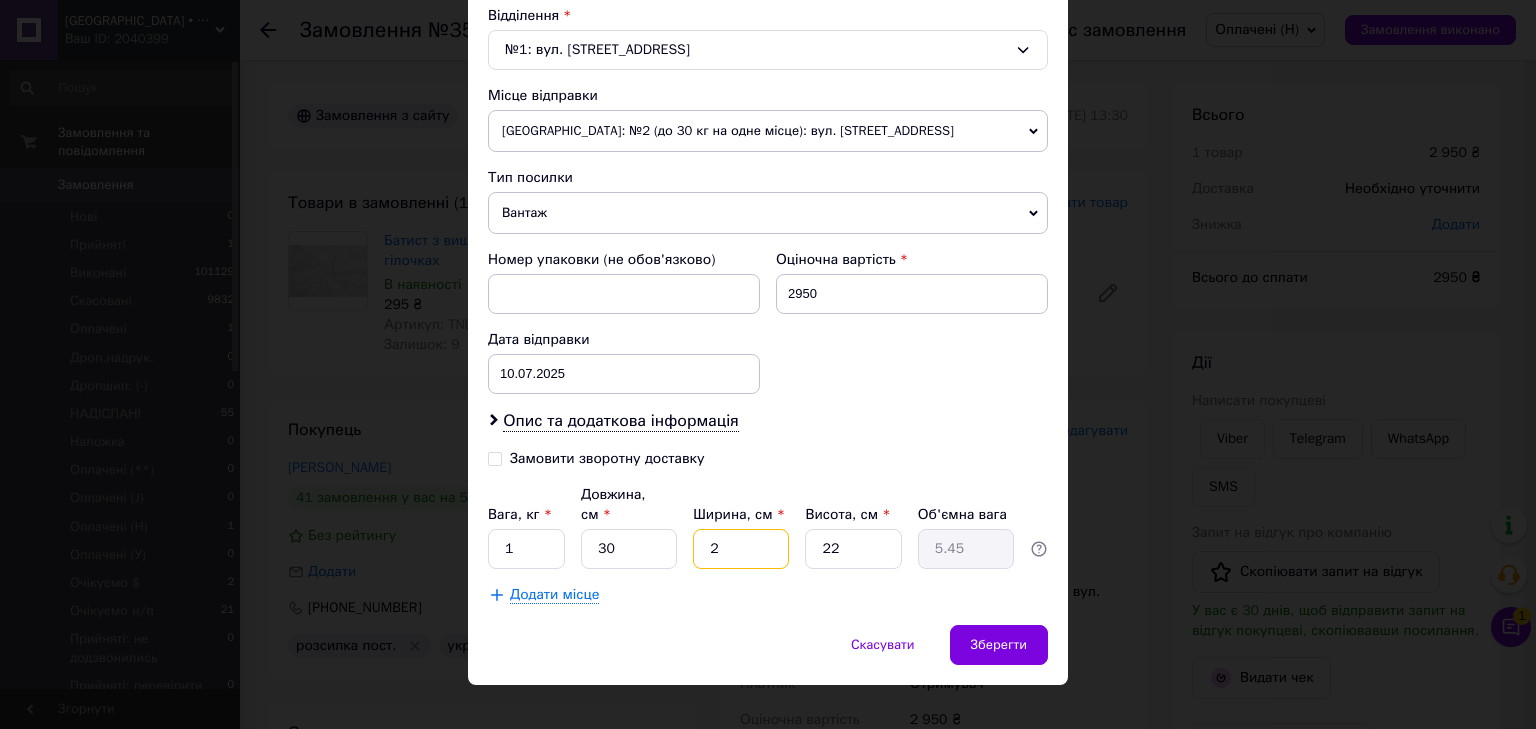 type on "0.33" 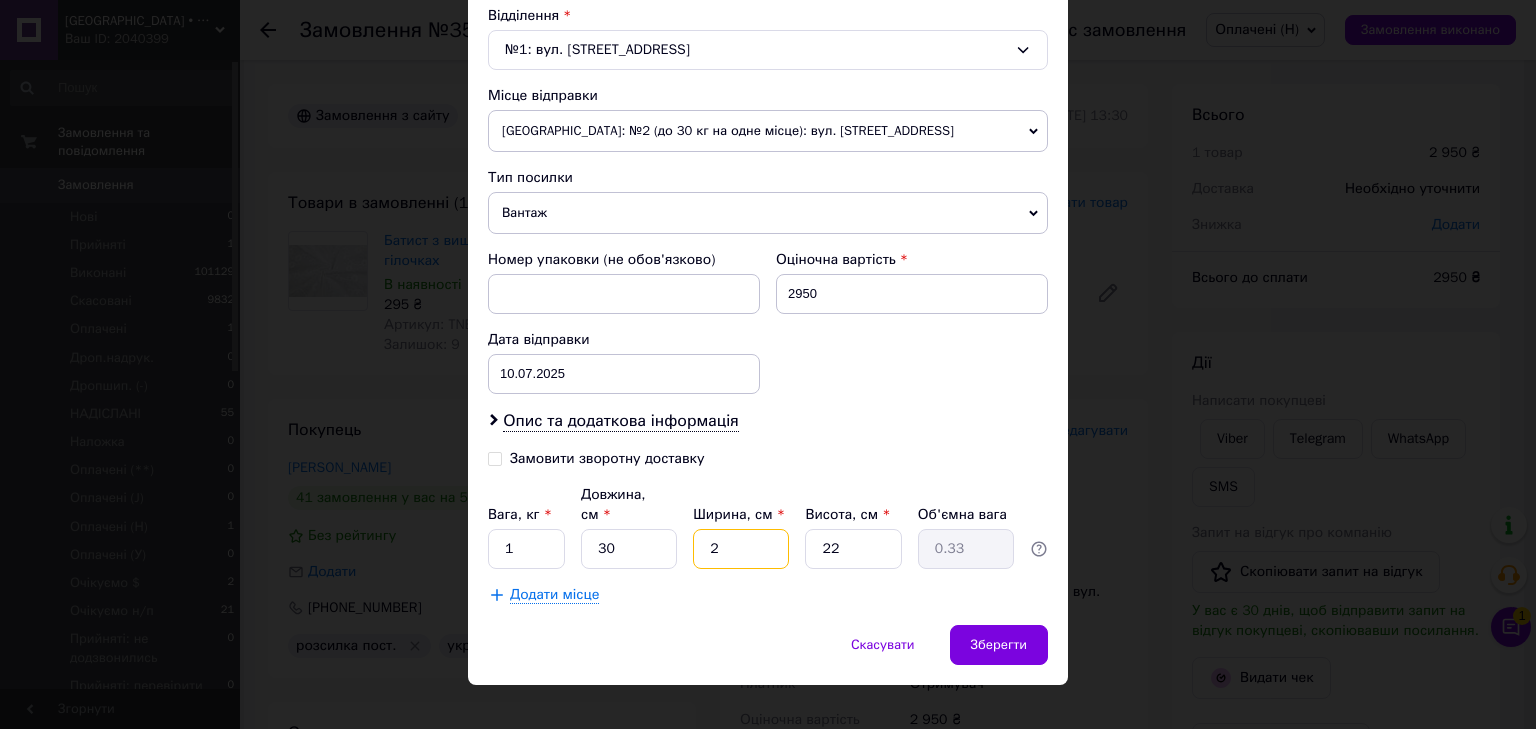 type on "28" 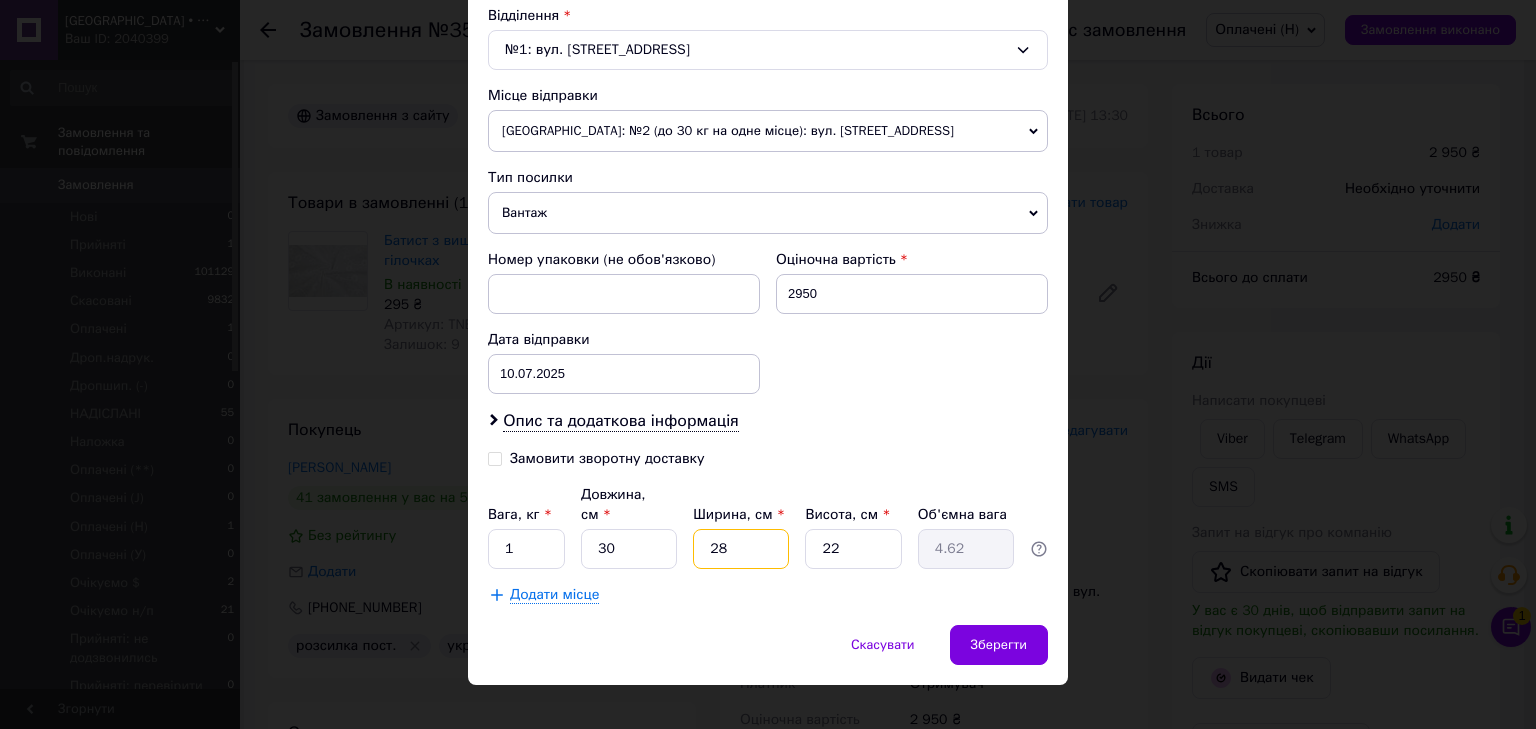 type on "28" 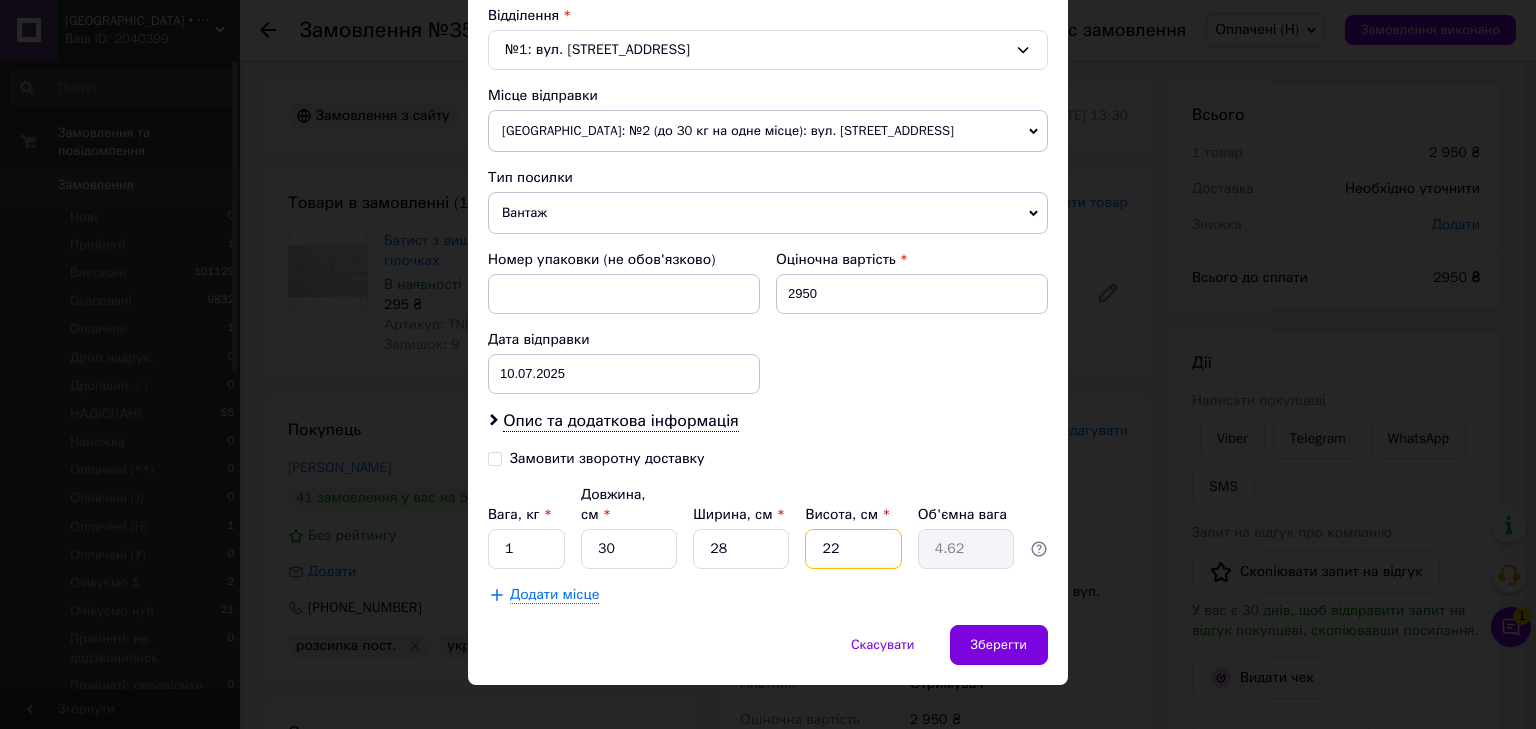 click on "Вага, кг   * 1 Довжина, см   * 30 Ширина, см   * 28 Висота, см   * 22 Об'ємна вага 4.62" at bounding box center [768, 527] 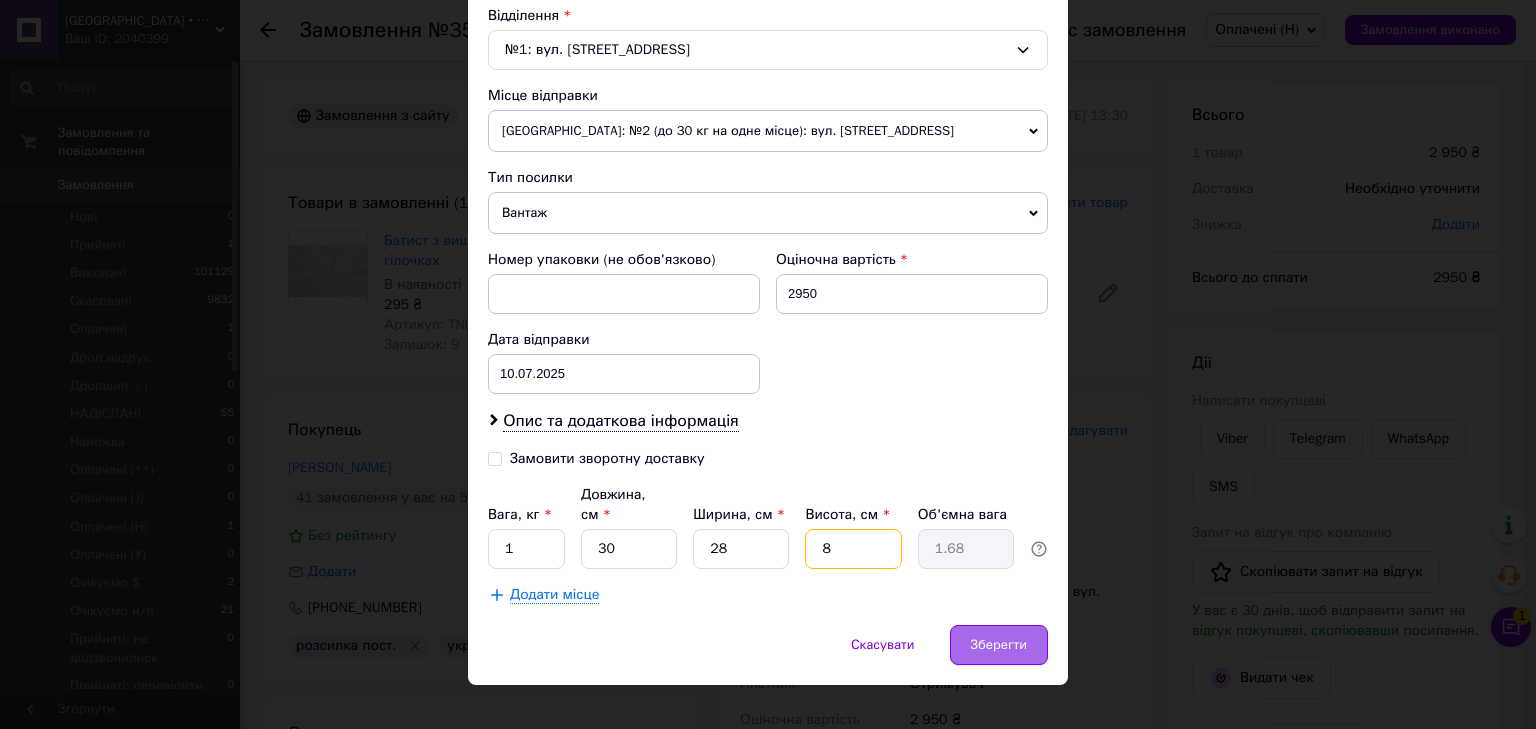 type on "8" 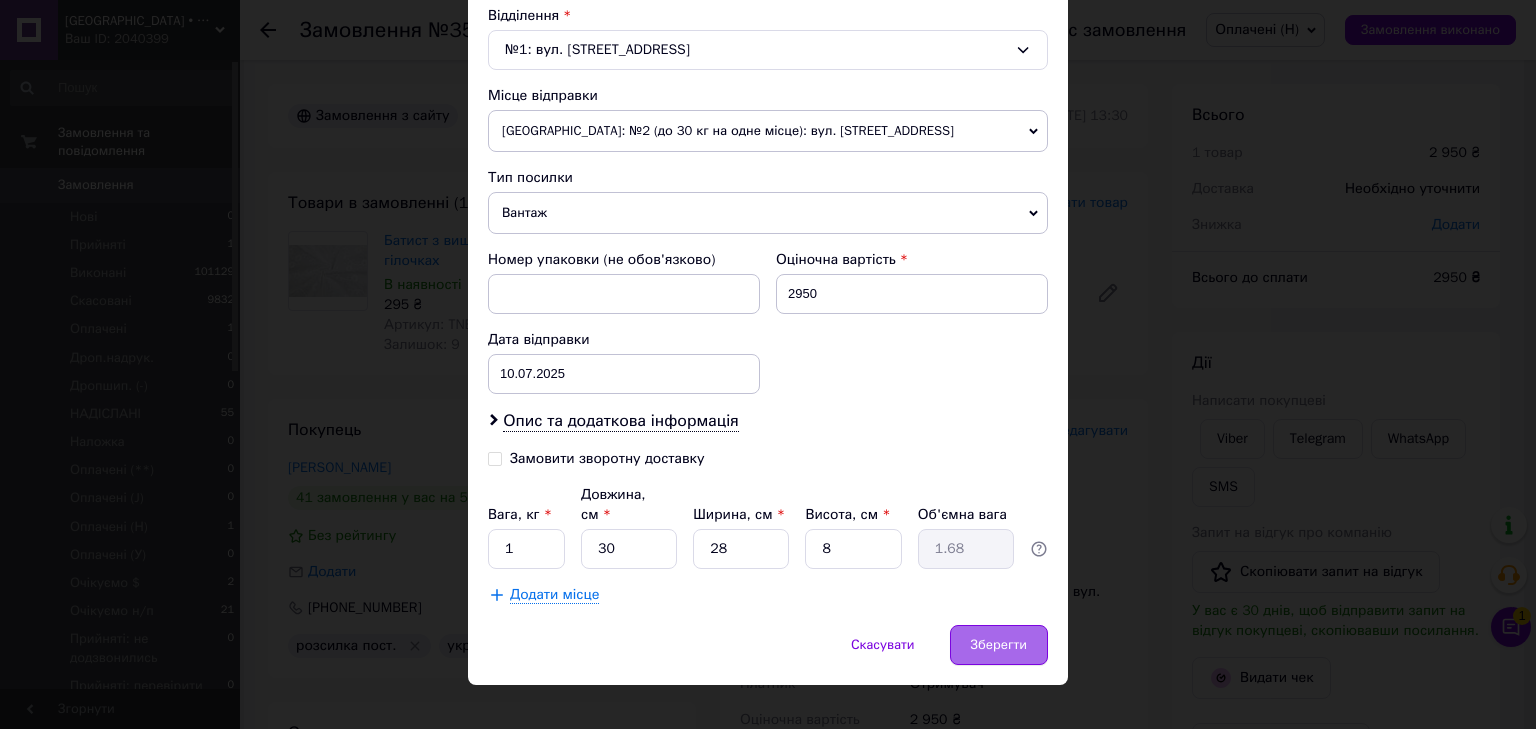 click on "Зберегти" at bounding box center [999, 645] 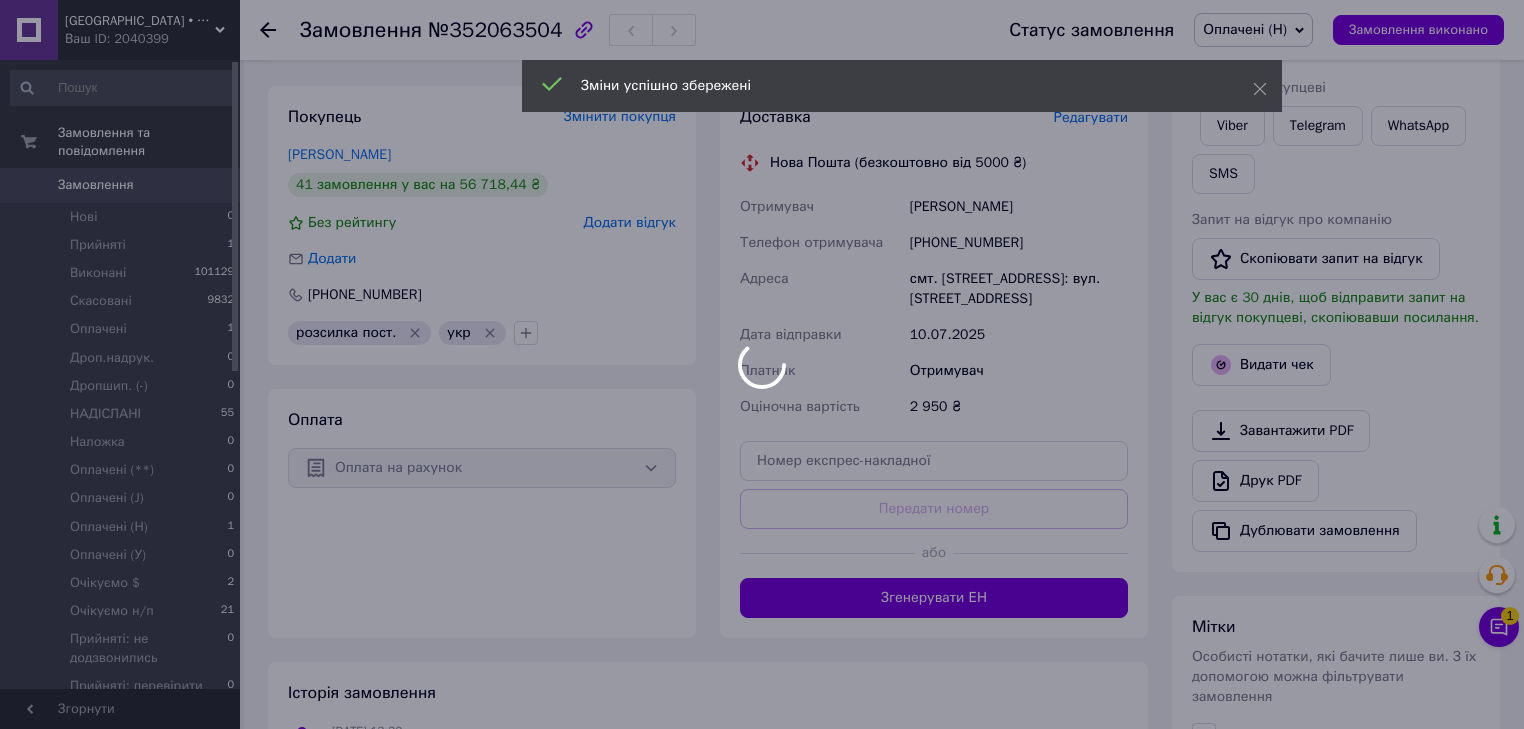 scroll, scrollTop: 320, scrollLeft: 0, axis: vertical 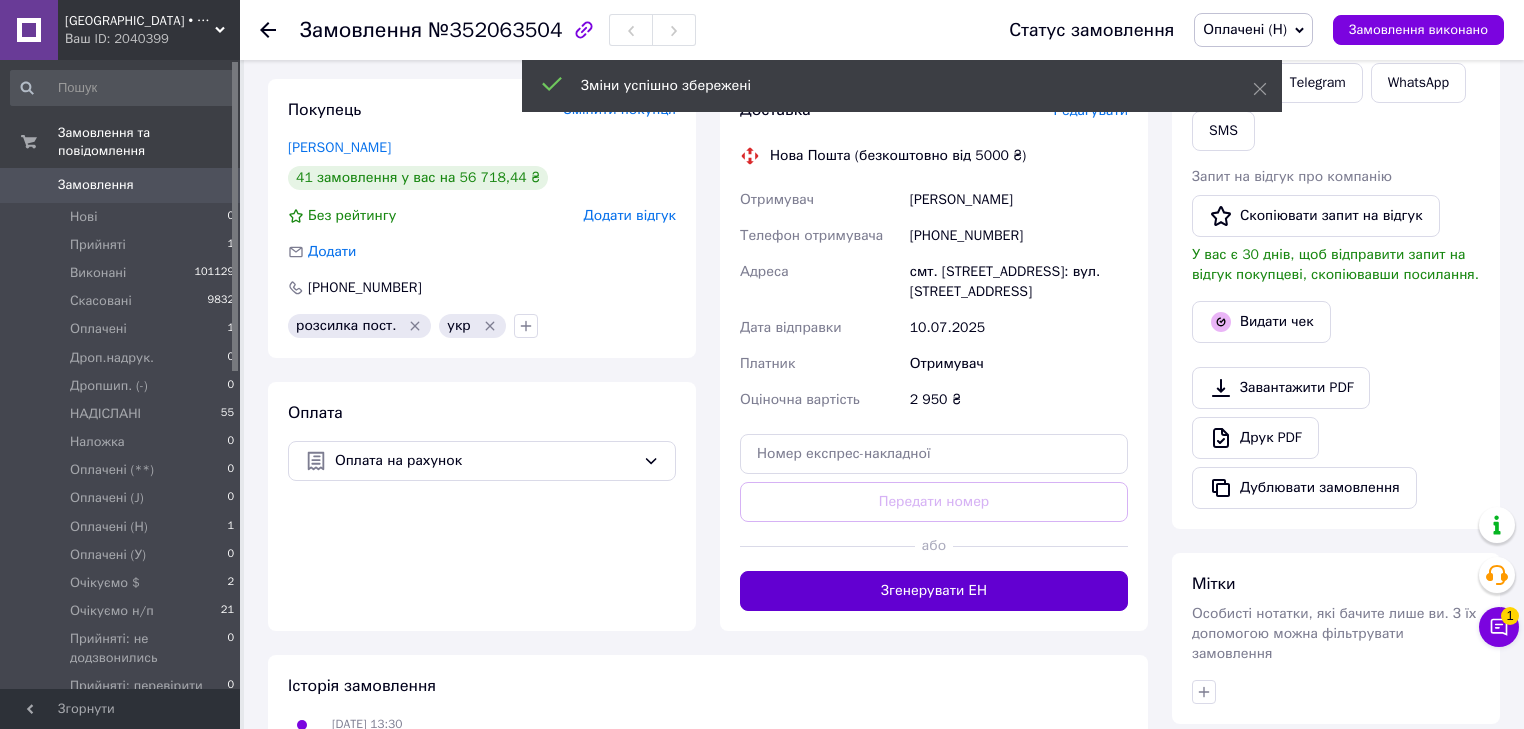 click on "Згенерувати ЕН" at bounding box center [934, 591] 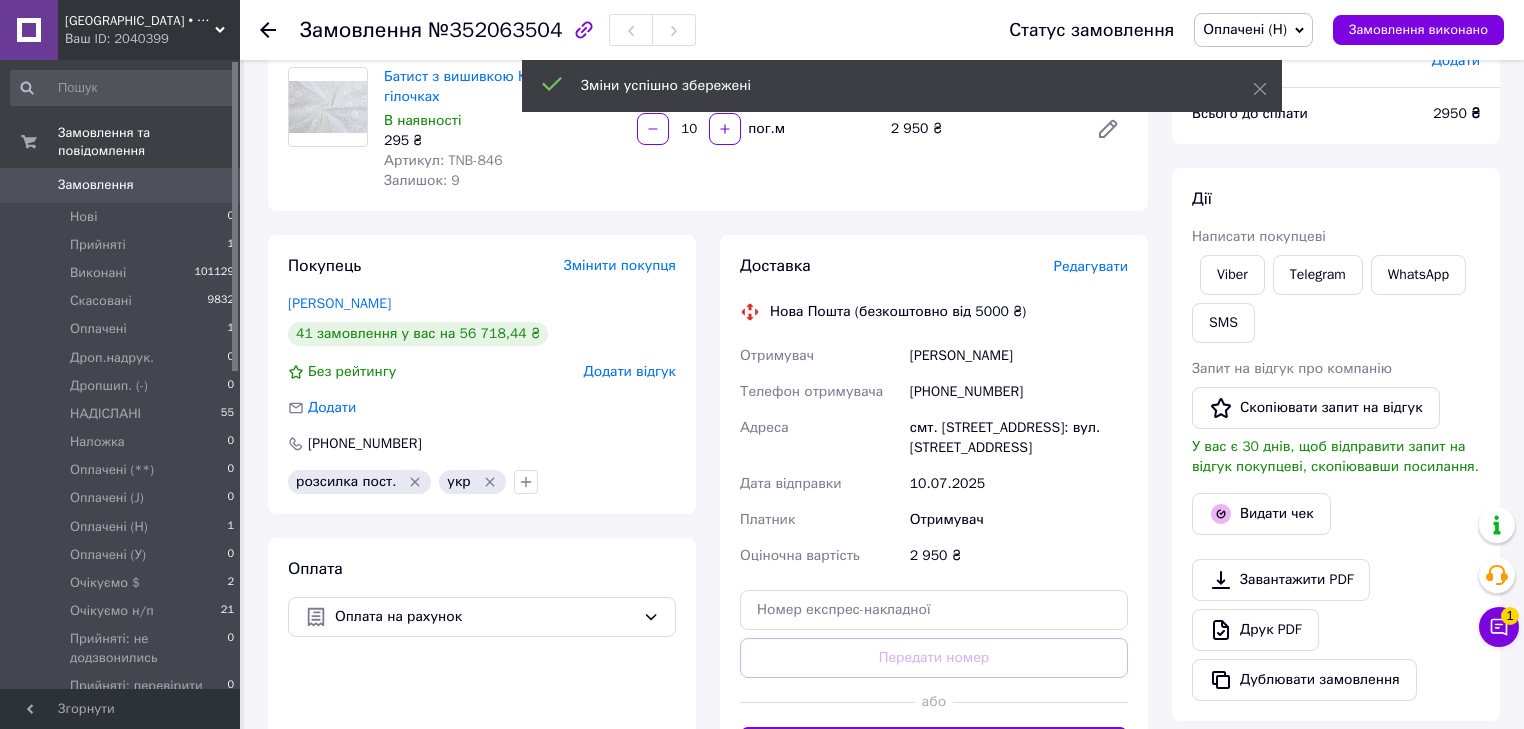 scroll, scrollTop: 160, scrollLeft: 0, axis: vertical 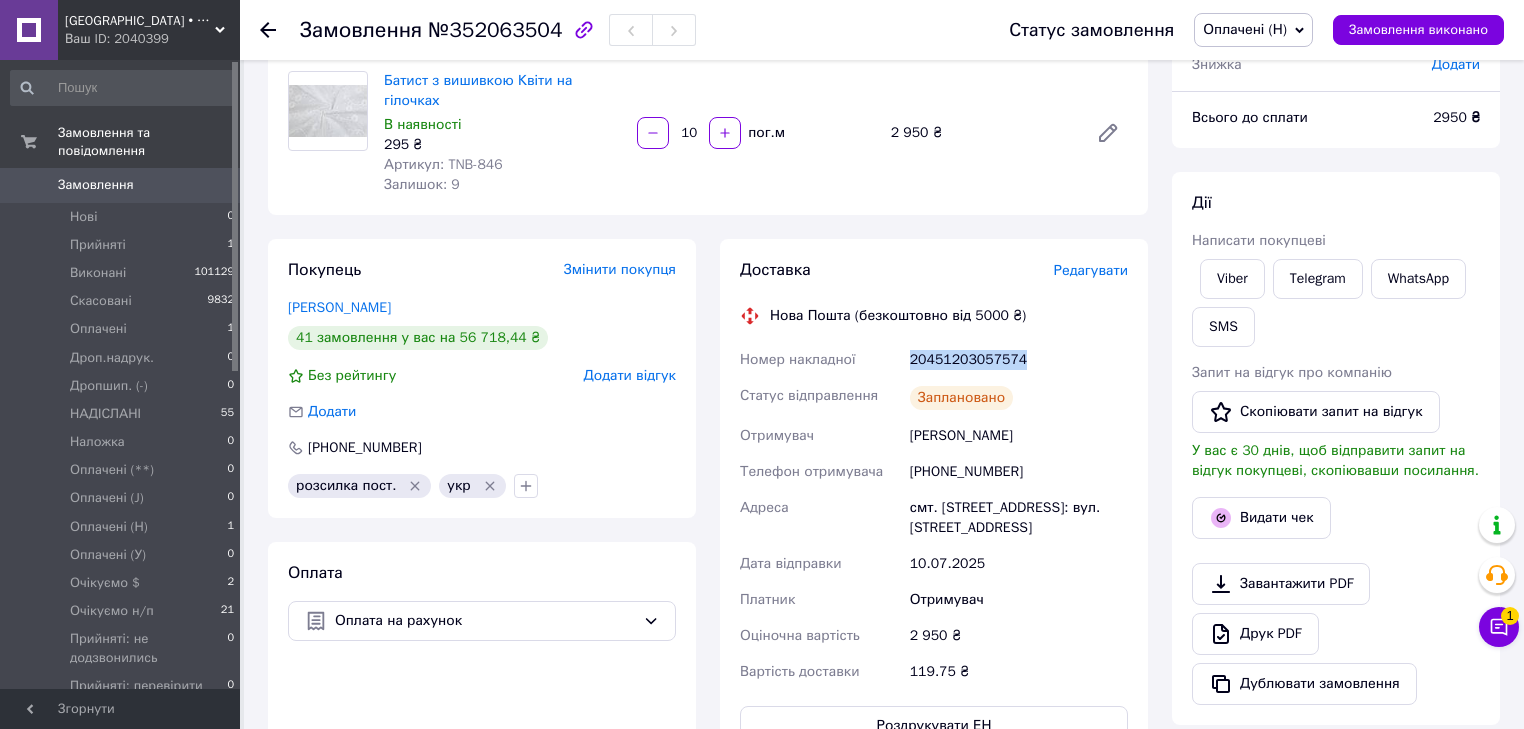 drag, startPoint x: 903, startPoint y: 348, endPoint x: 1017, endPoint y: 342, distance: 114.15778 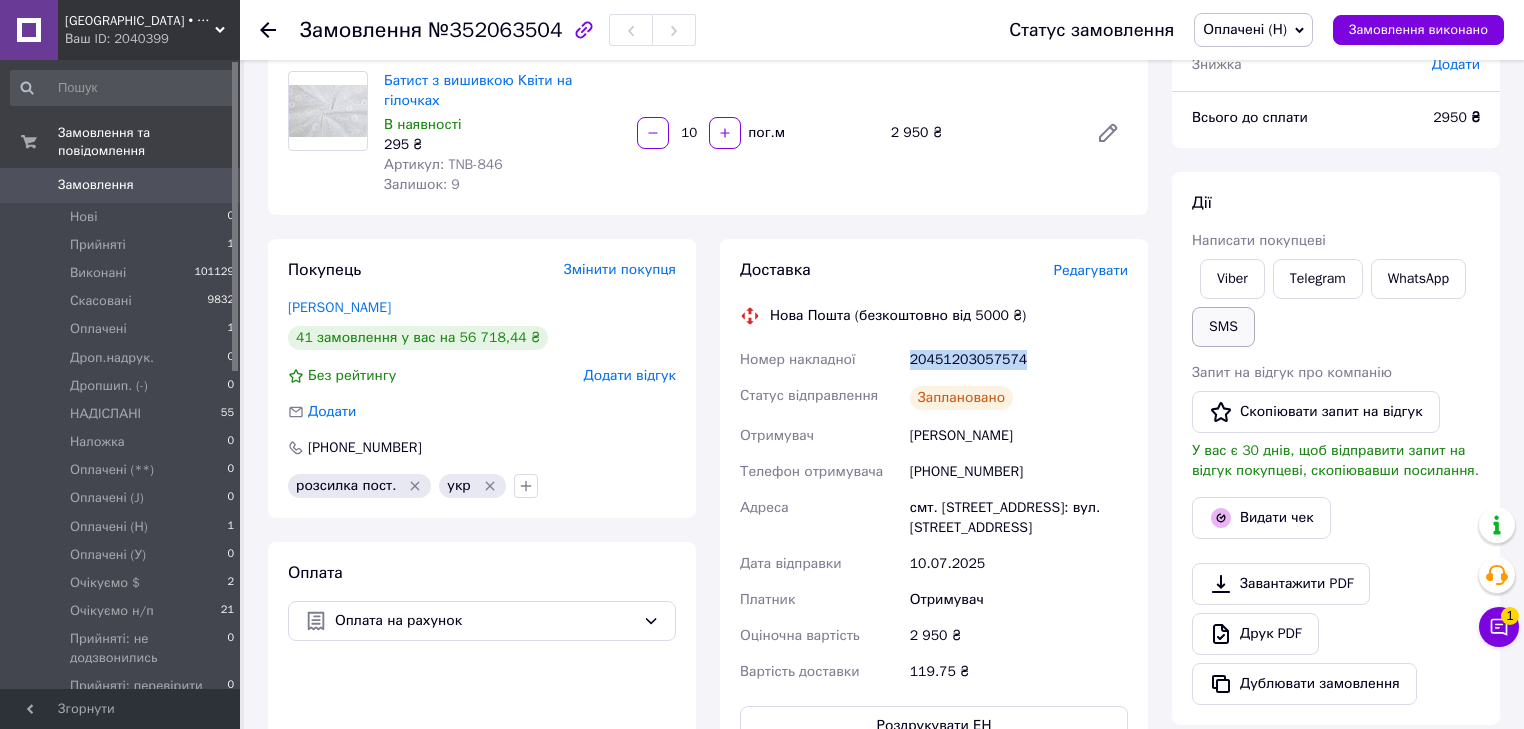 click on "SMS" at bounding box center (1223, 327) 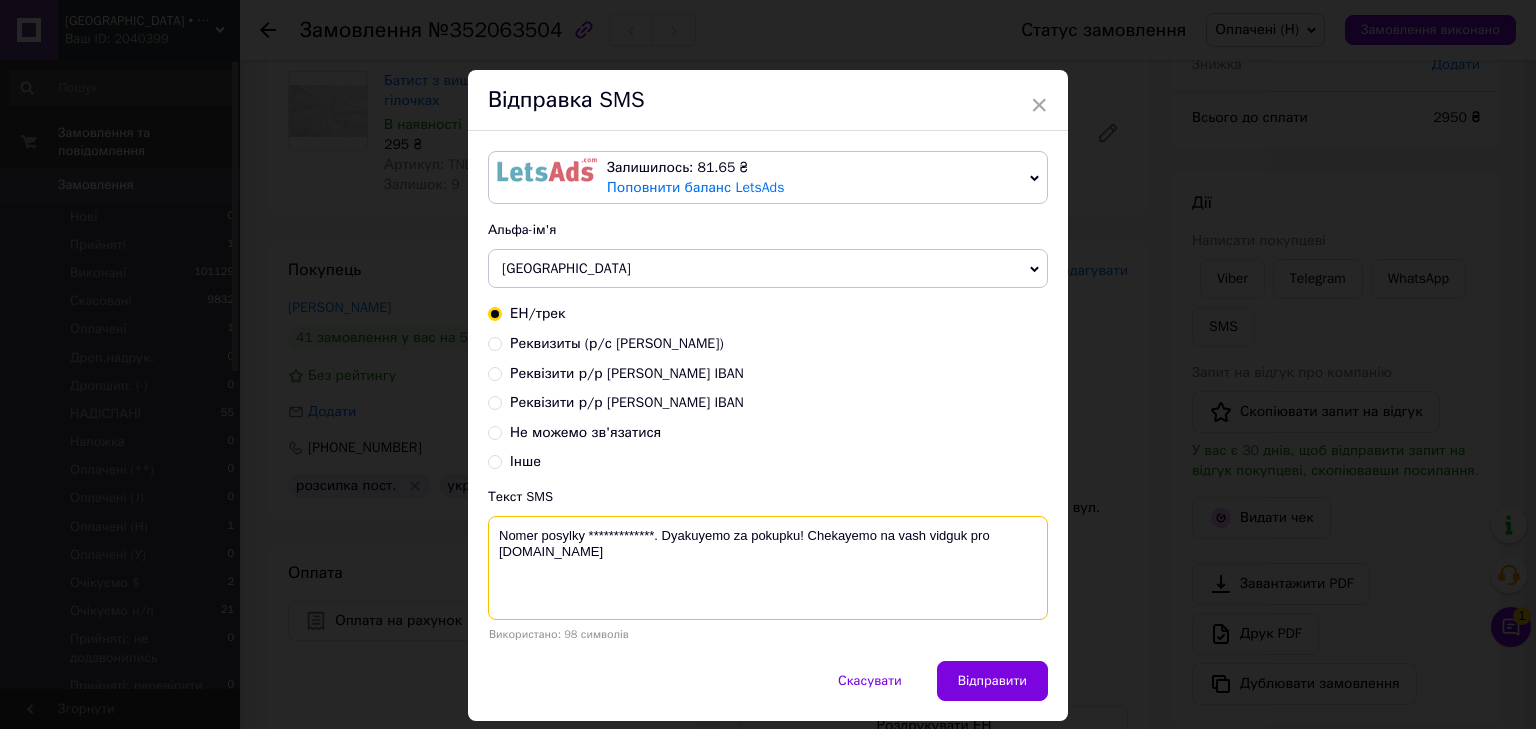 paste on "20451203057574" 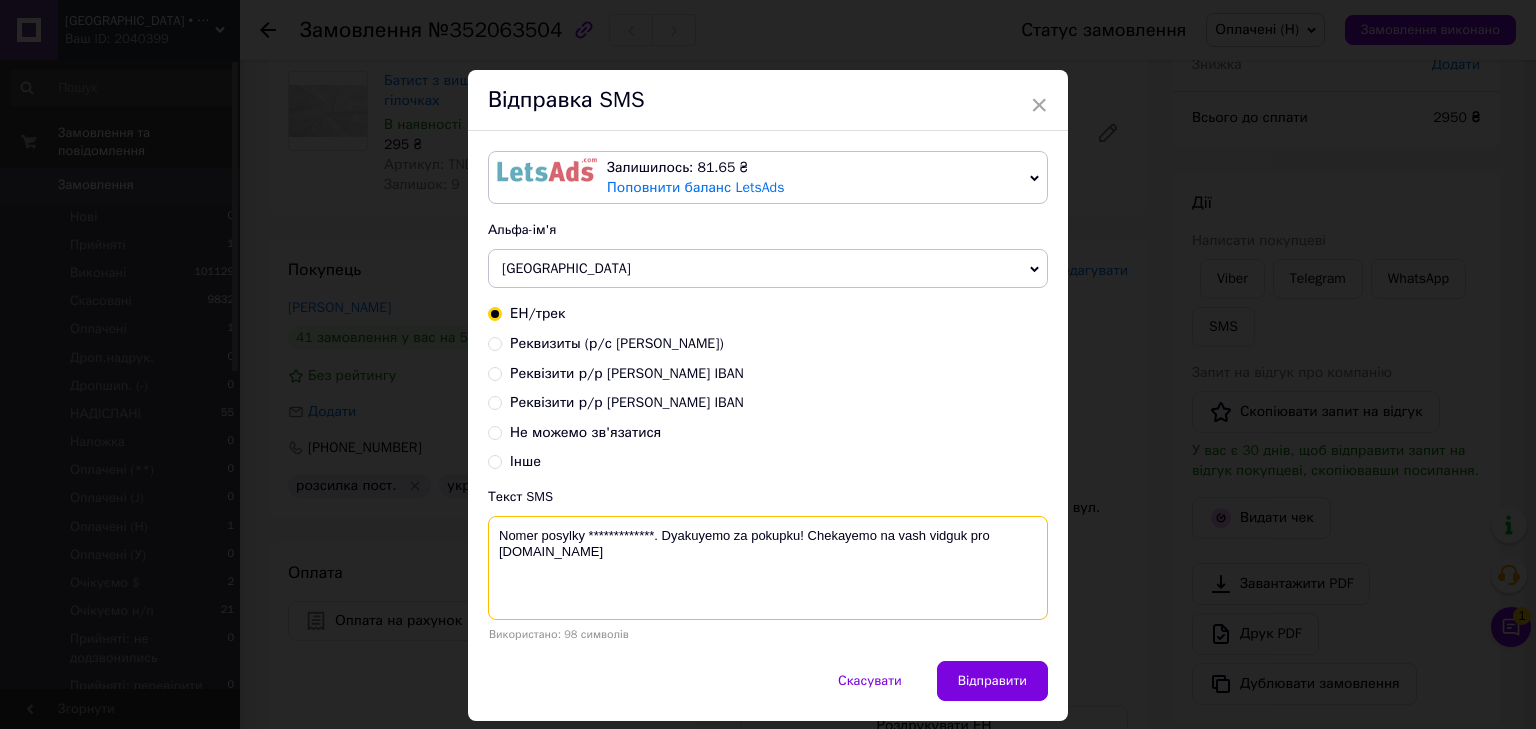 drag, startPoint x: 652, startPoint y: 528, endPoint x: 585, endPoint y: 525, distance: 67.06713 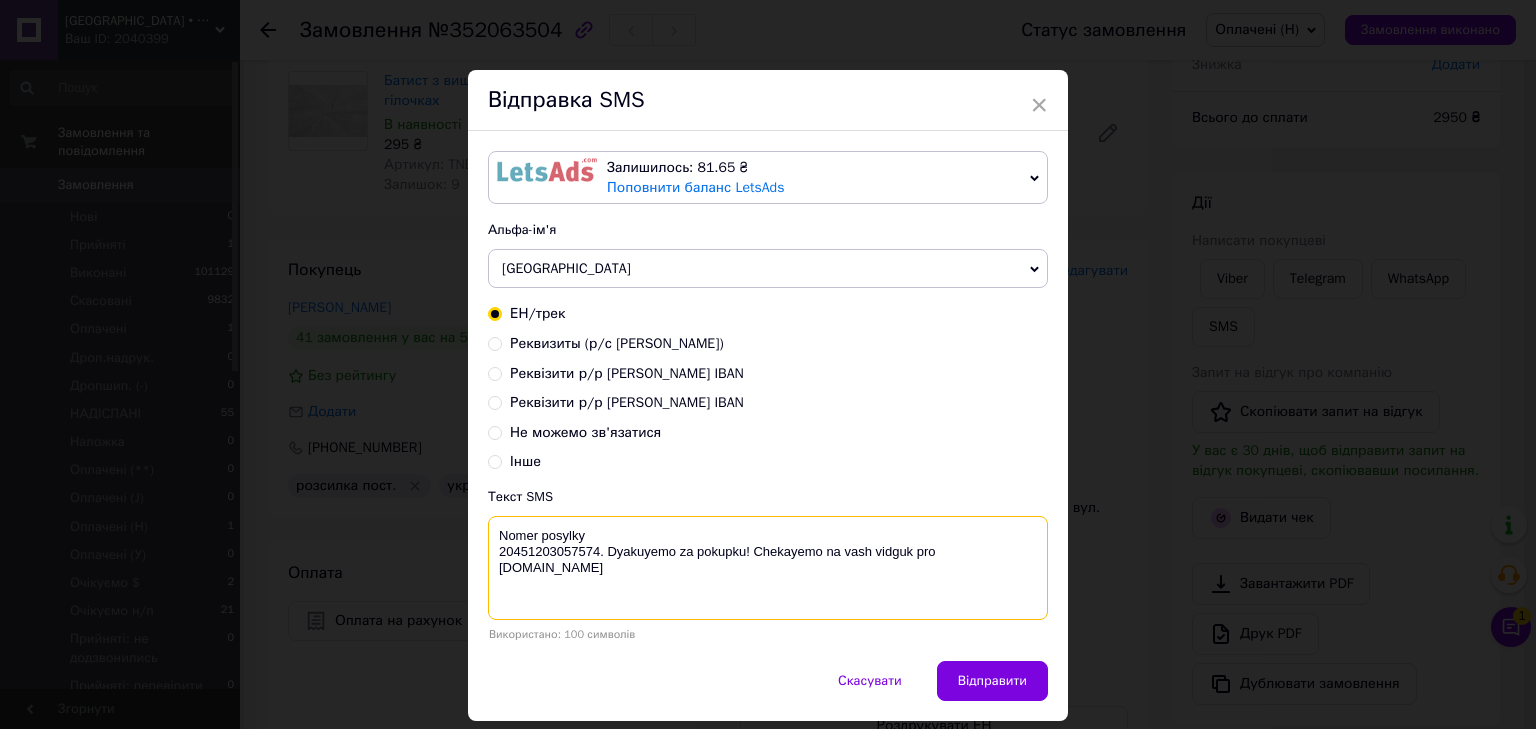 click on "Nomer posylky
20451203057574. Dyakuyemo za pokupku! Chekayemo na vash vidguk pro COTTONville.com.ua" at bounding box center (768, 568) 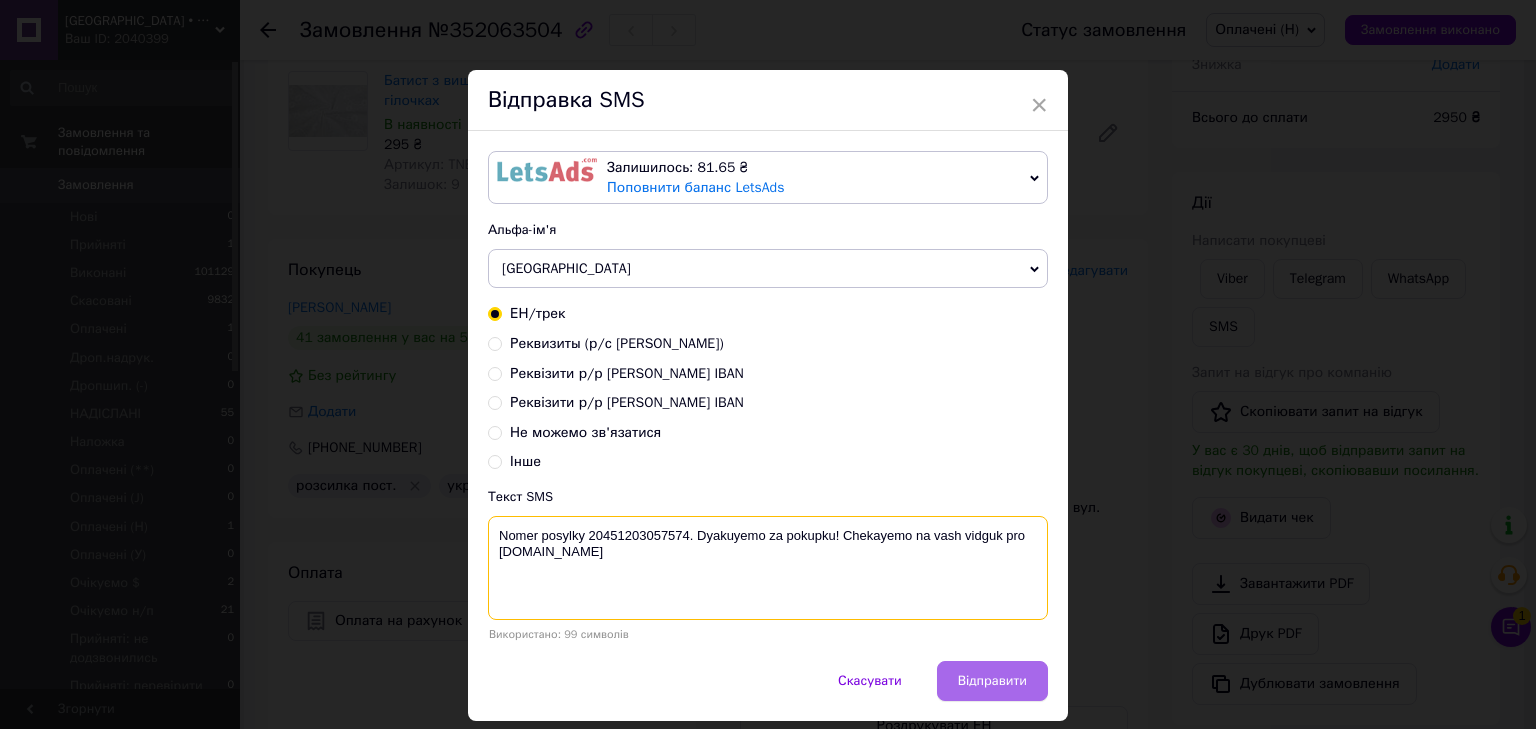 type on "Nomer posylky 20451203057574. Dyakuyemo za pokupku! Chekayemo na vash vidguk pro COTTONville.com.ua" 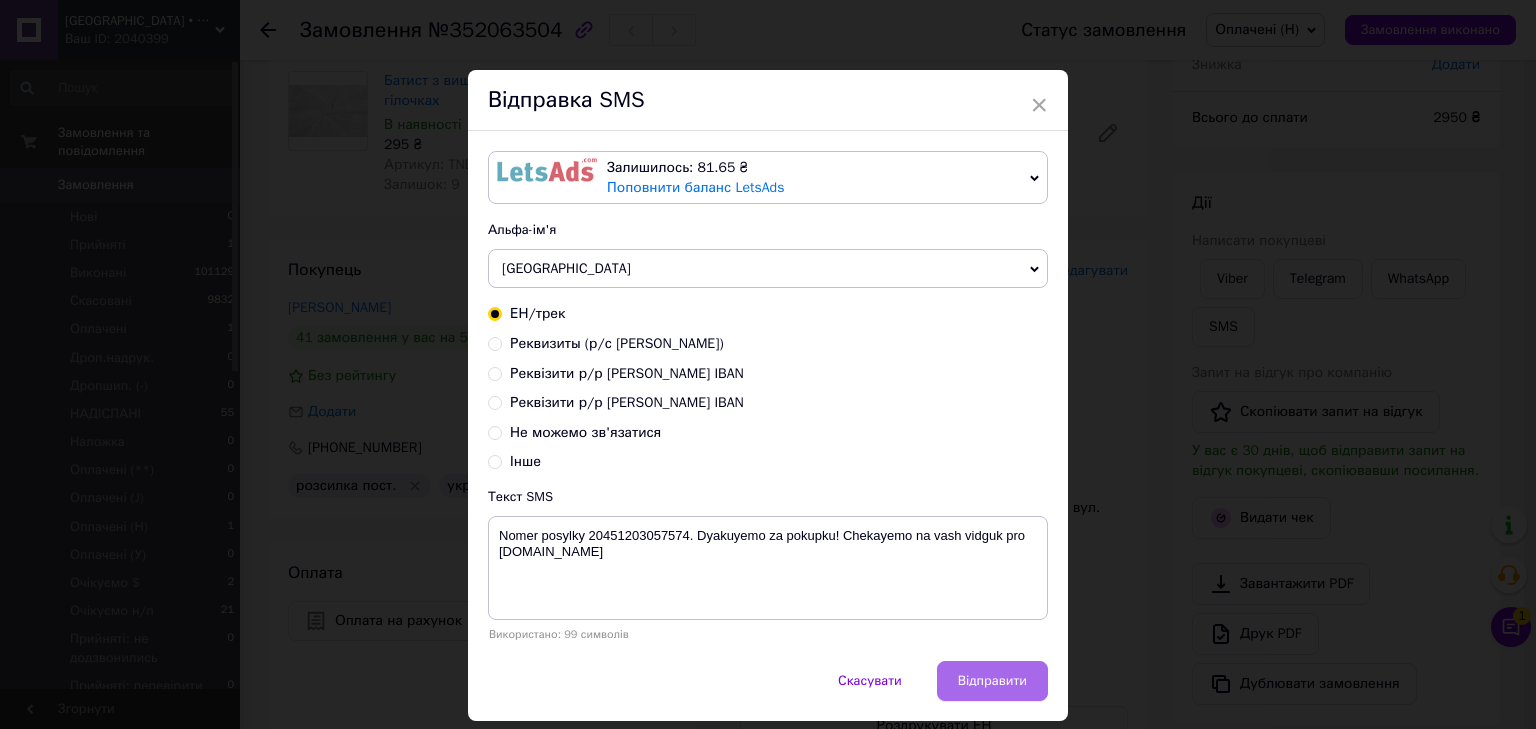 click on "Відправити" at bounding box center [992, 681] 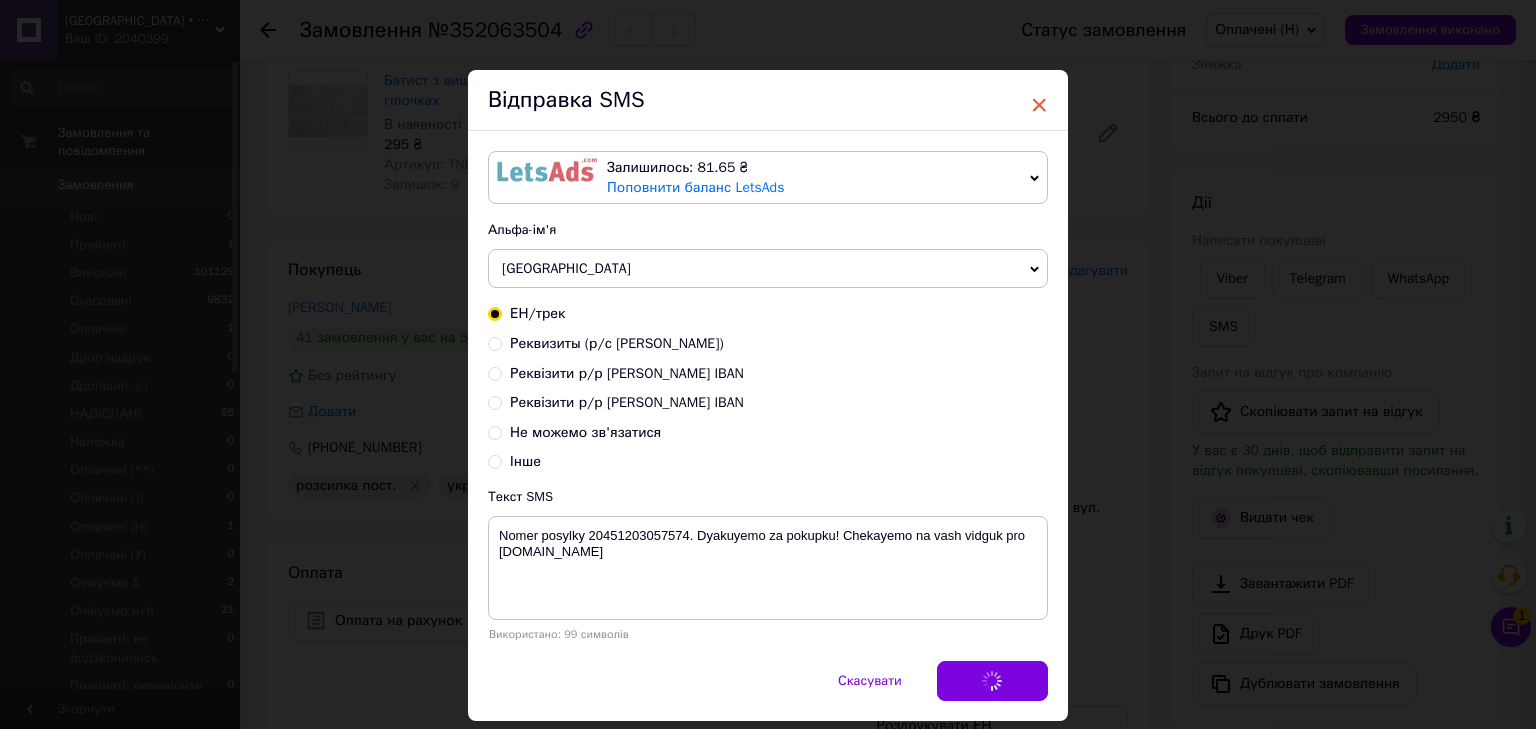 click on "×" at bounding box center (1039, 105) 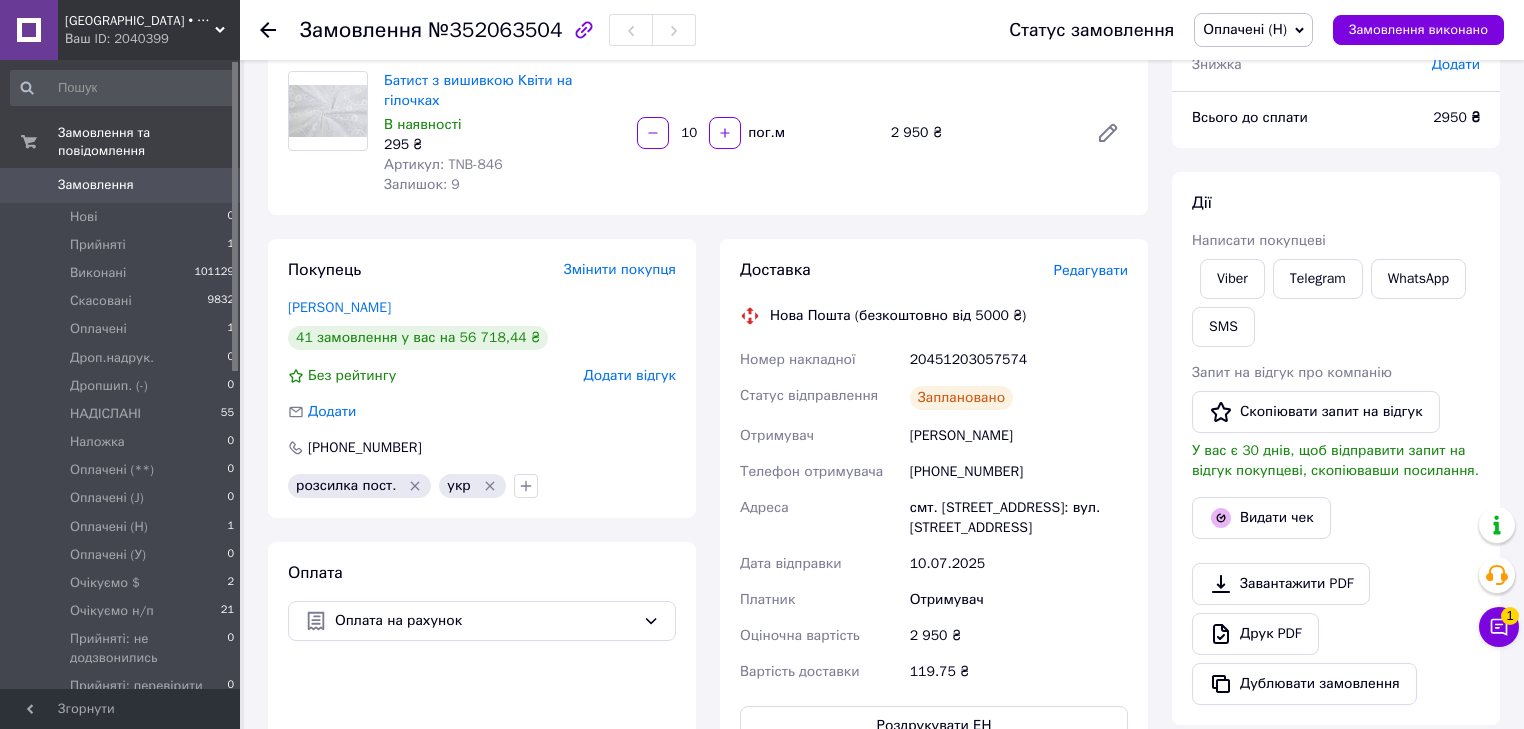 click on "Оплачені (Н)" at bounding box center [1245, 29] 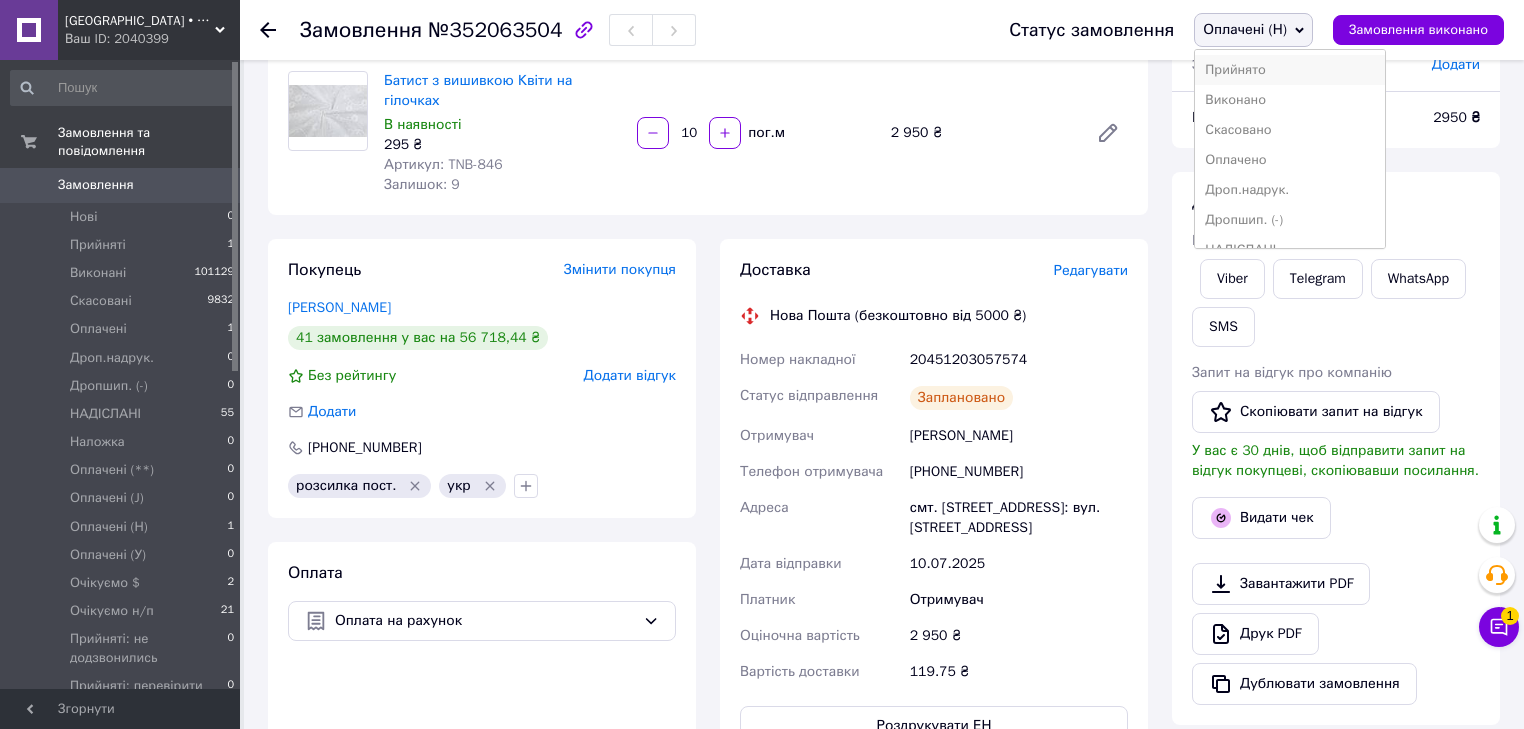 scroll, scrollTop: 80, scrollLeft: 0, axis: vertical 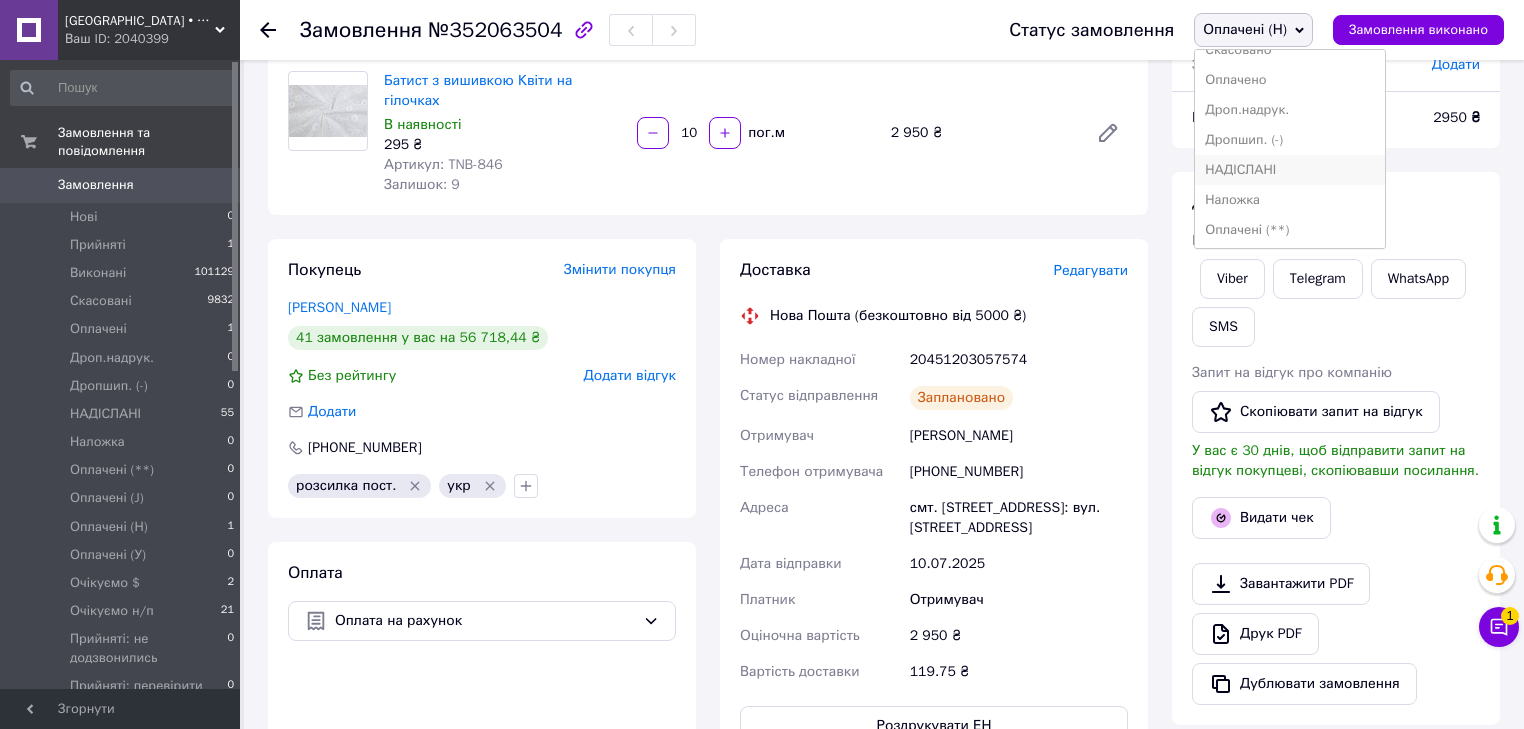 click on "НАДІСЛАНІ" at bounding box center [1290, 170] 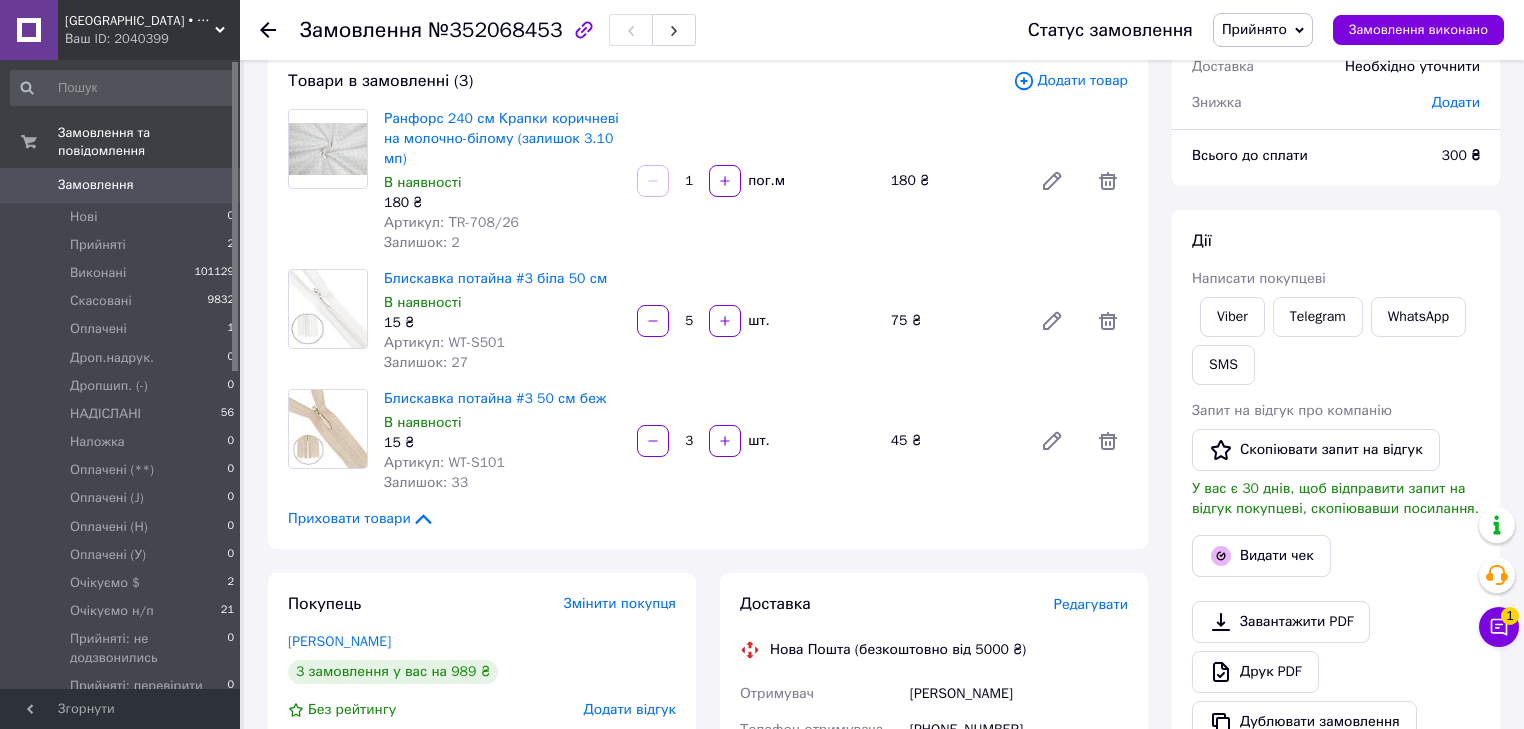 scroll, scrollTop: 160, scrollLeft: 0, axis: vertical 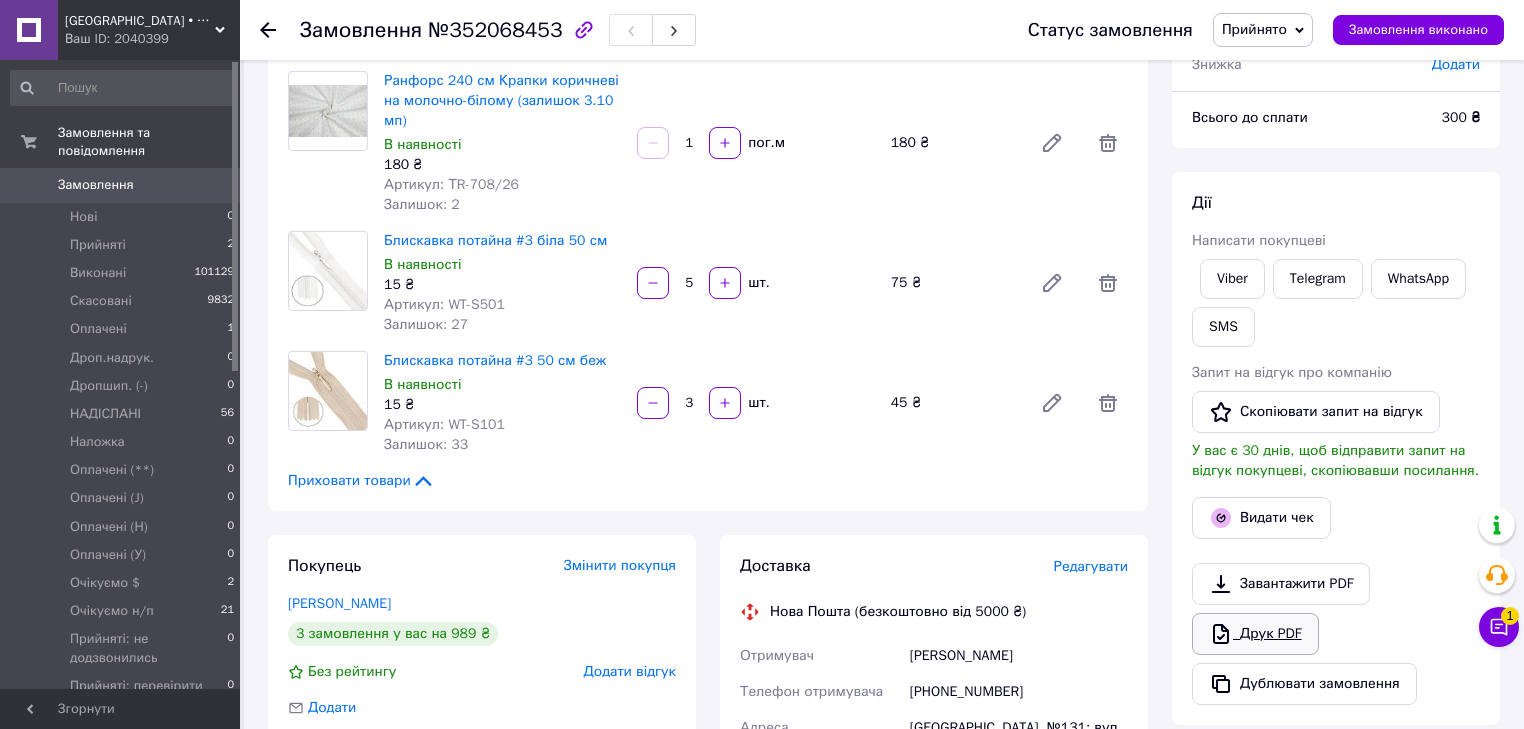 click on "Друк PDF" at bounding box center (1255, 634) 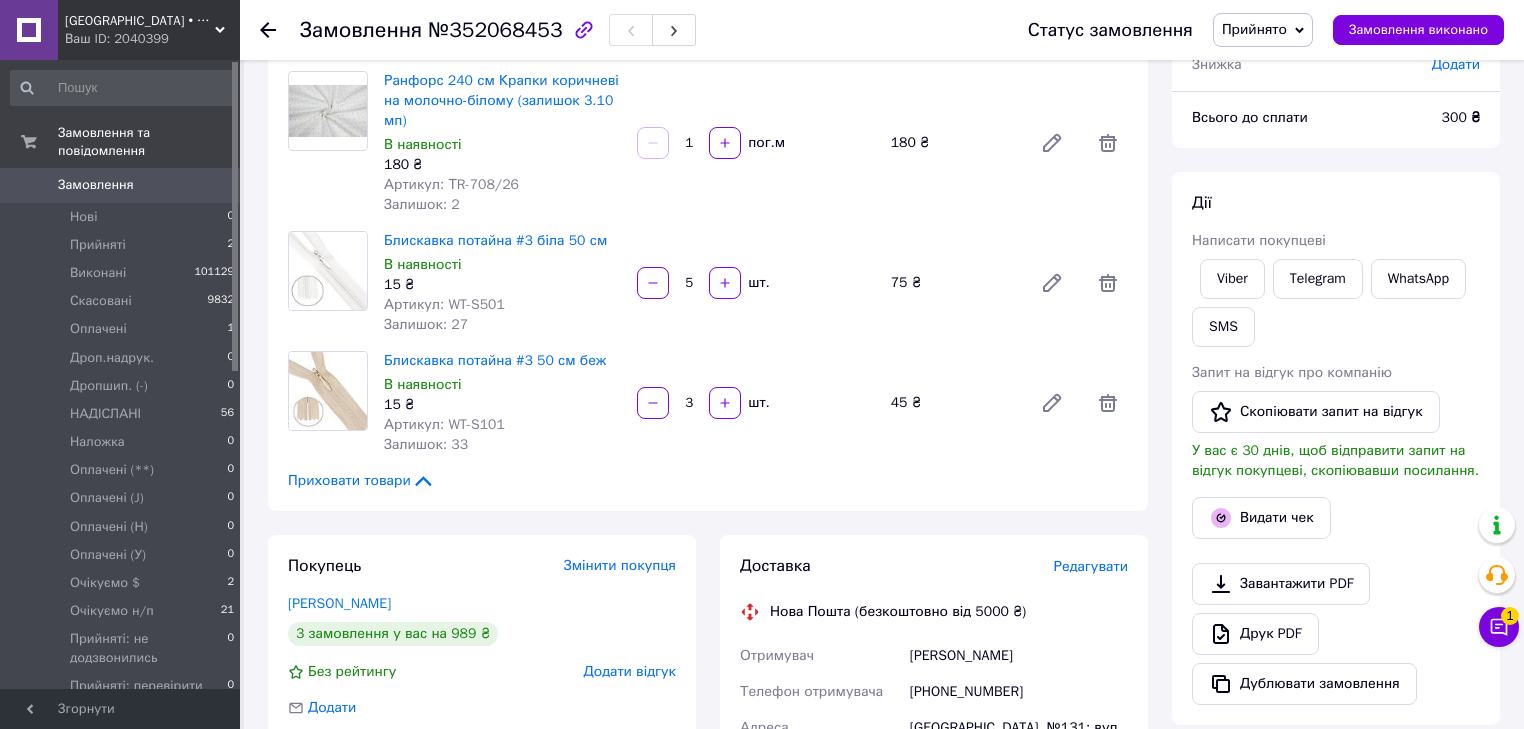 click on "Прийнято" at bounding box center [1254, 29] 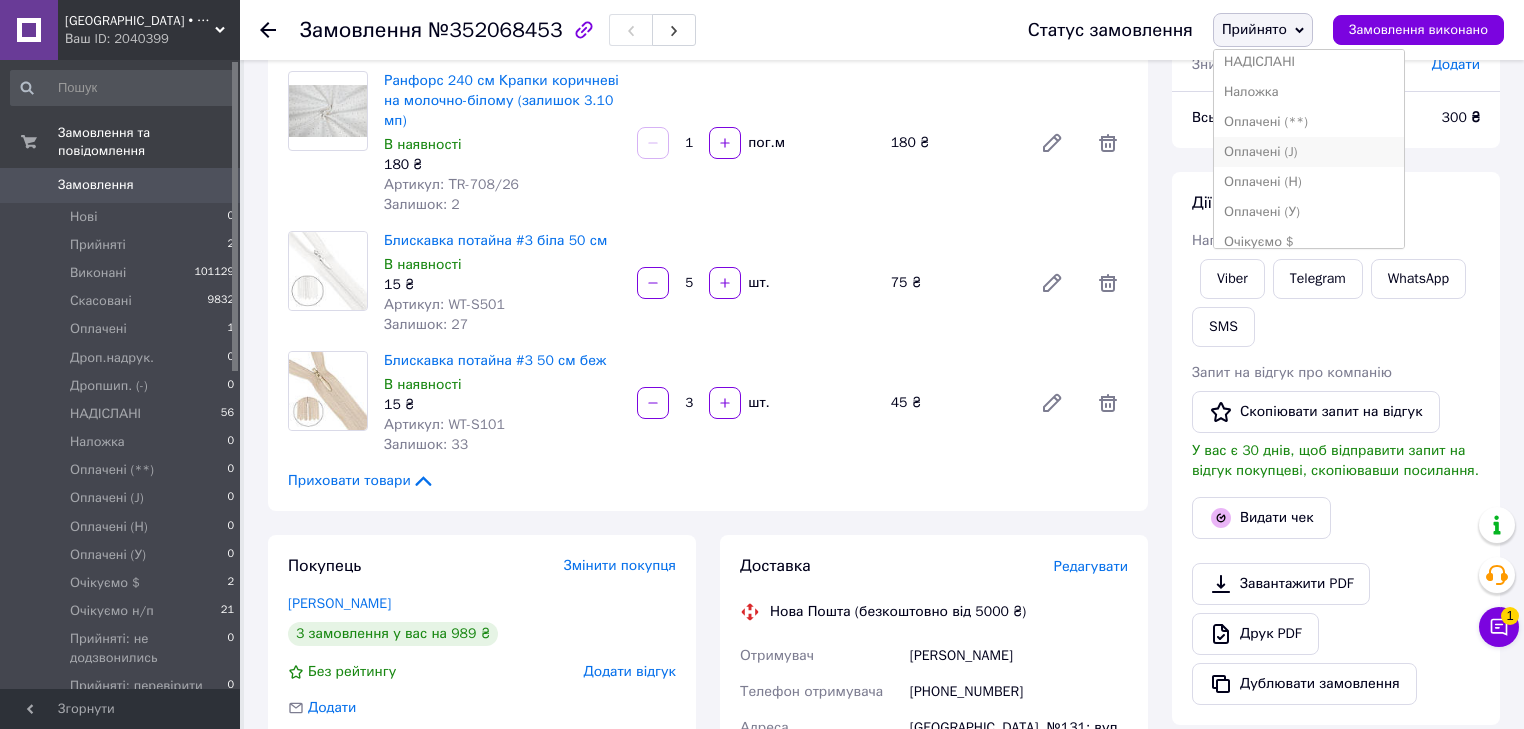 scroll, scrollTop: 160, scrollLeft: 0, axis: vertical 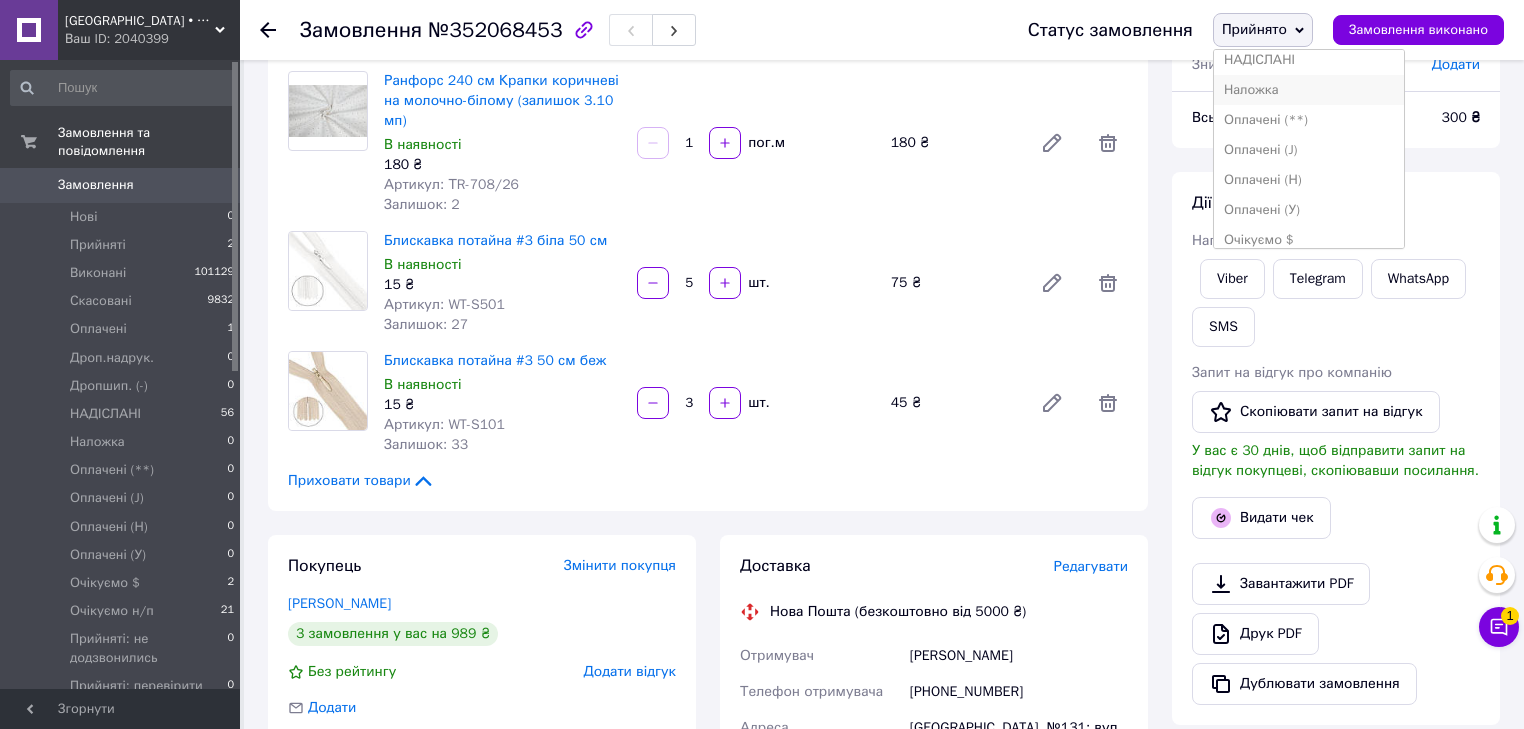 click on "Наложка" at bounding box center [1309, 90] 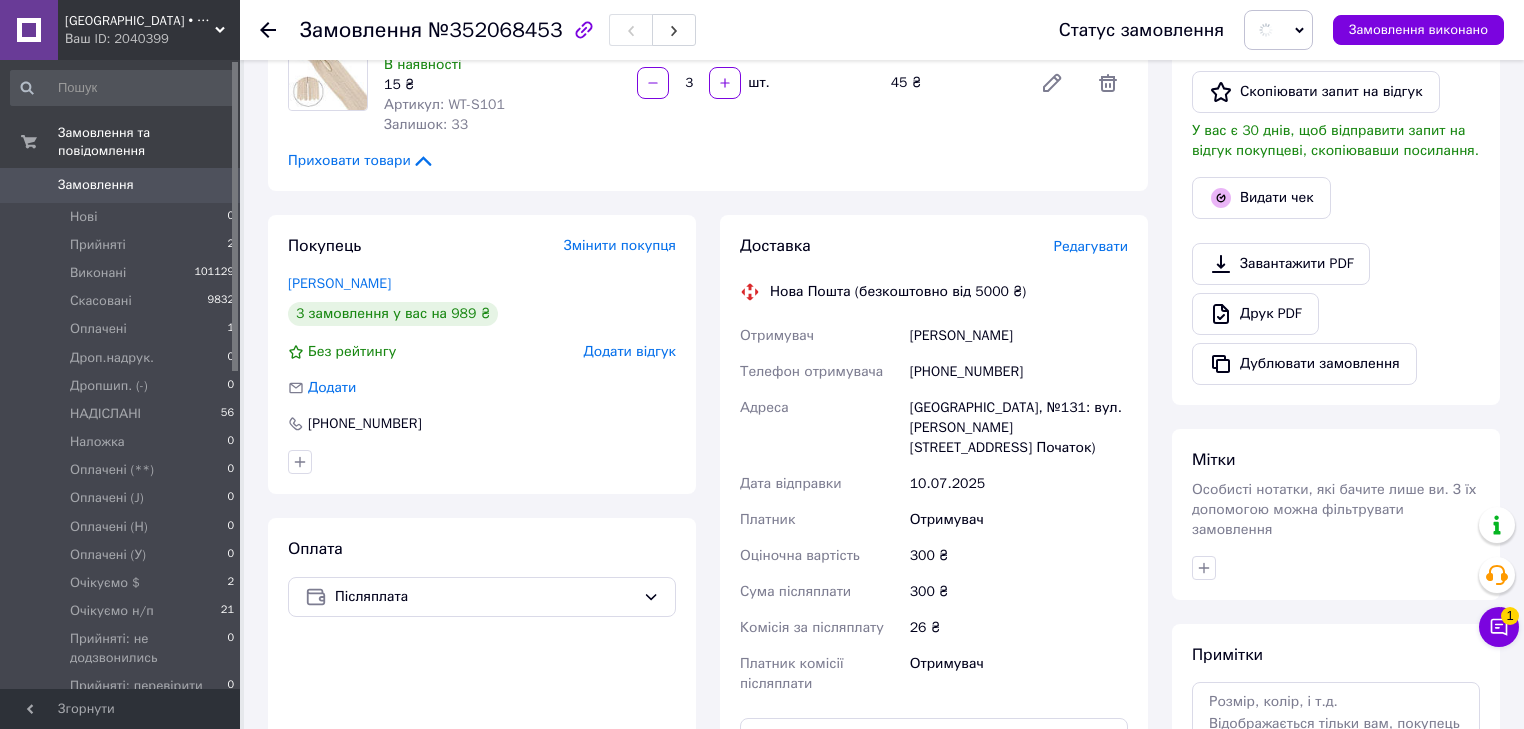 scroll, scrollTop: 640, scrollLeft: 0, axis: vertical 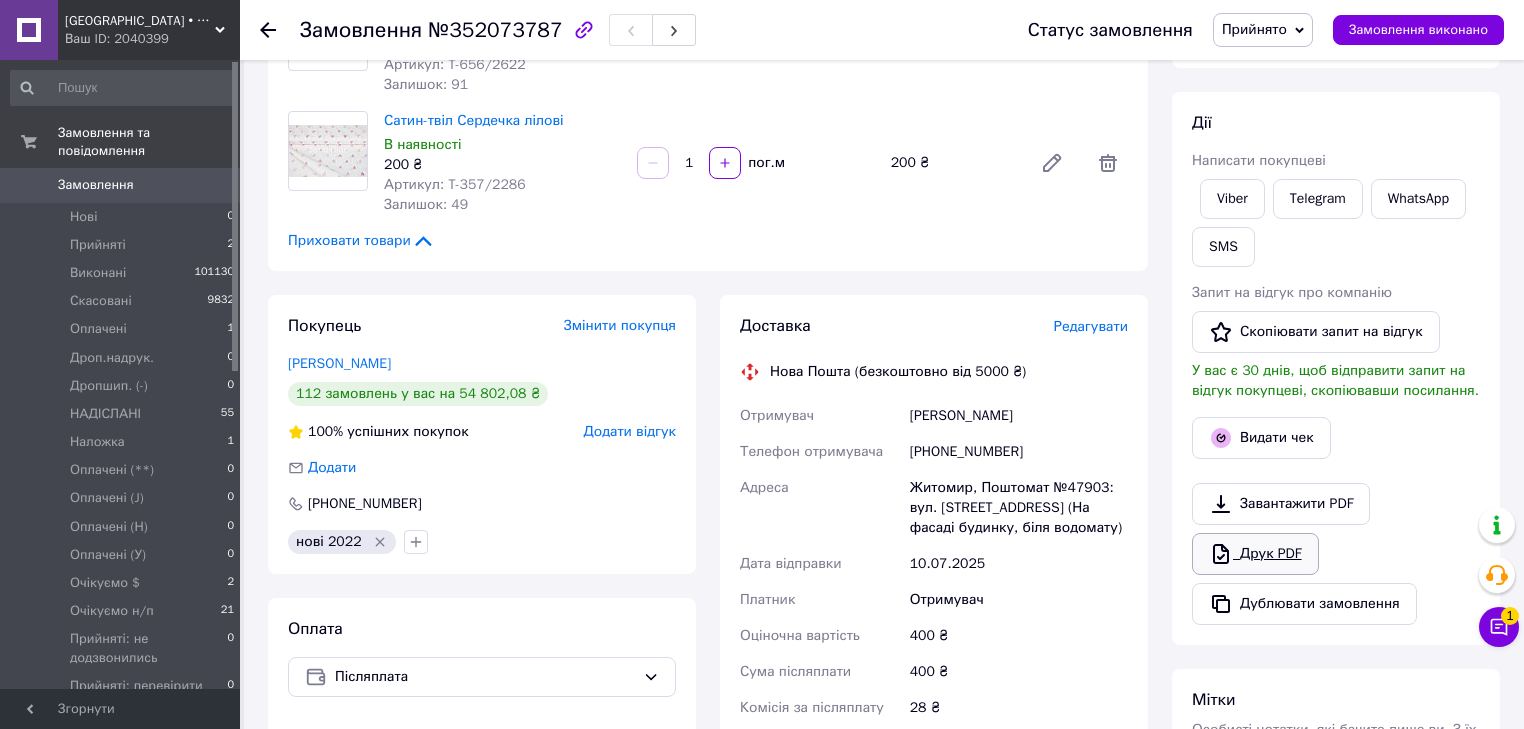 click on "Друк PDF" at bounding box center [1255, 554] 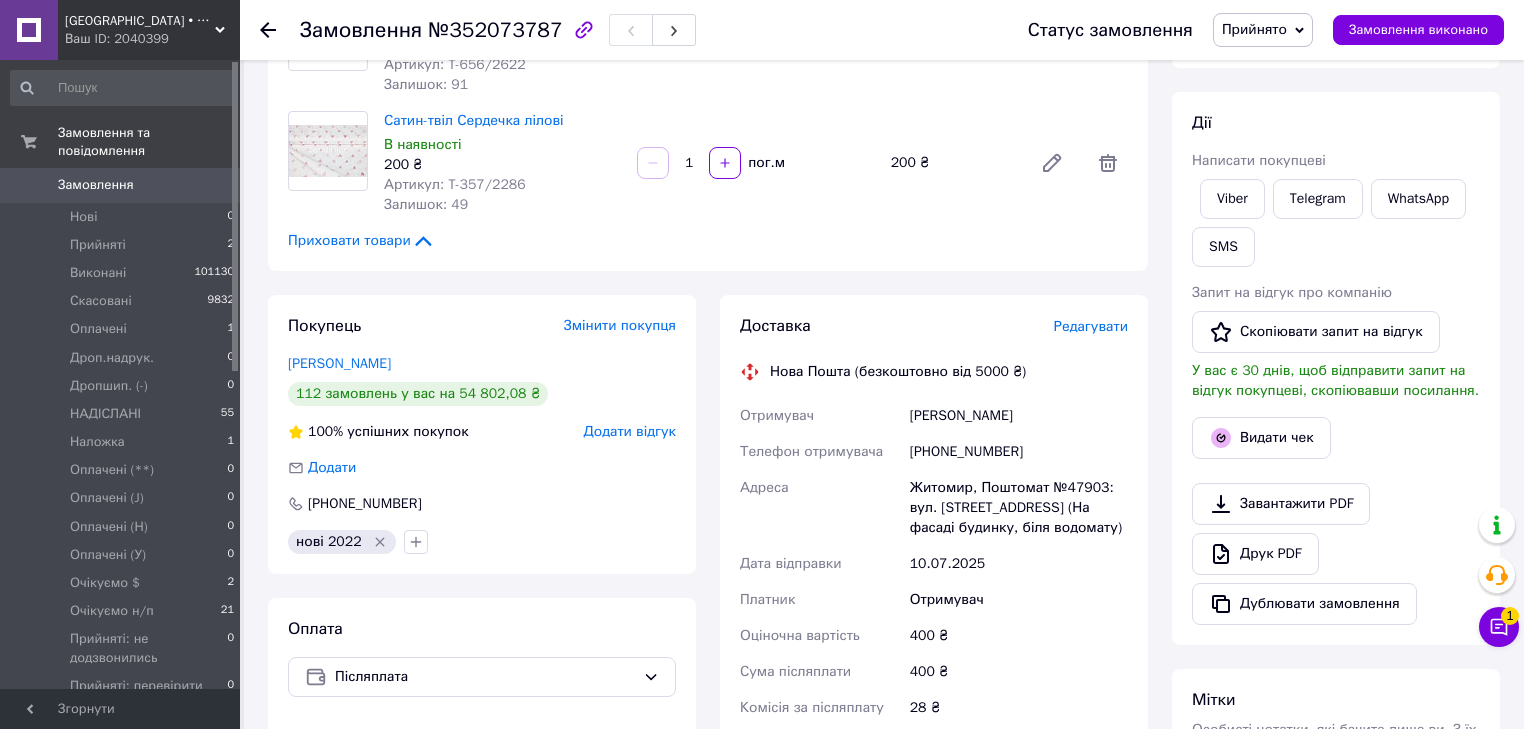 click on "Прийнято" at bounding box center (1254, 29) 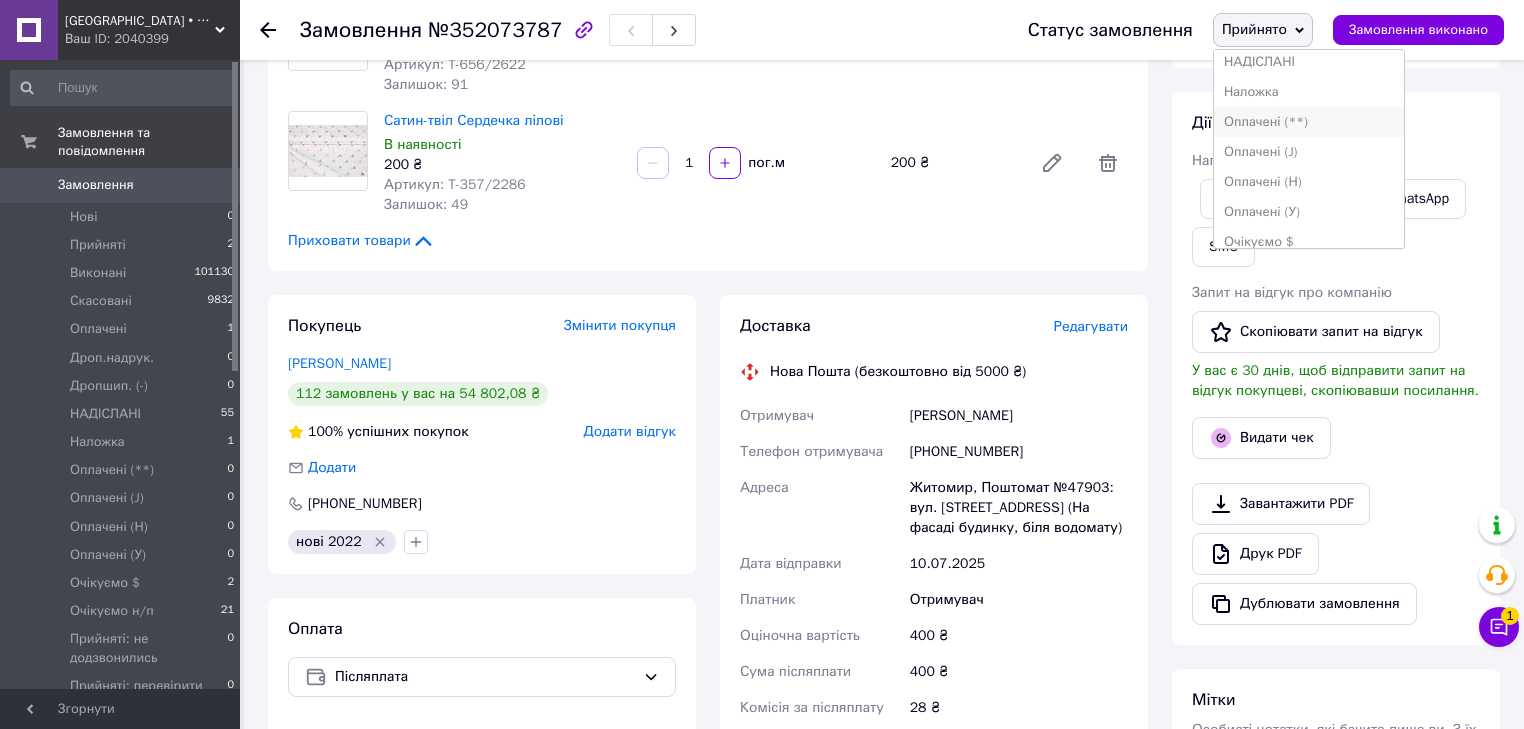 scroll, scrollTop: 160, scrollLeft: 0, axis: vertical 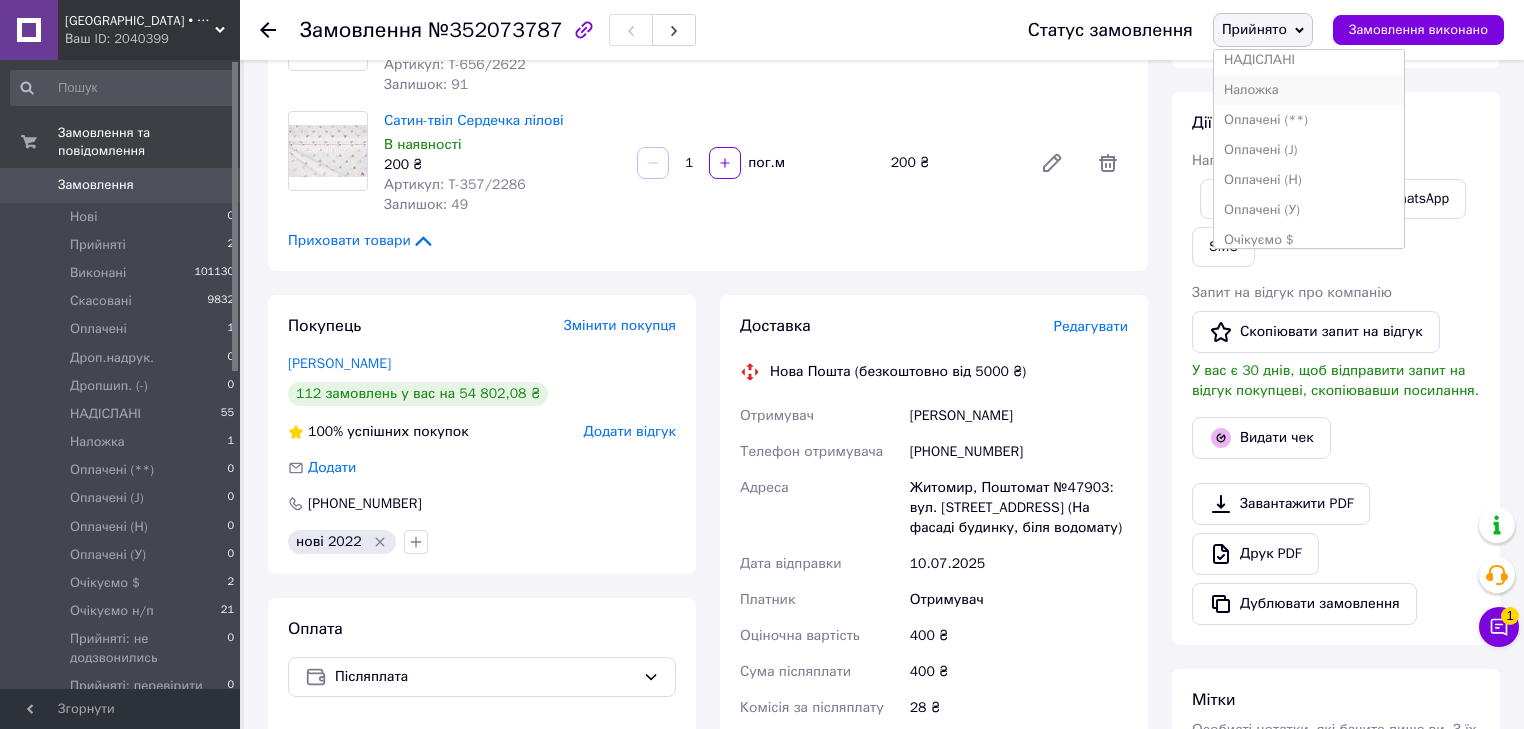 click on "Наложка" at bounding box center (1309, 90) 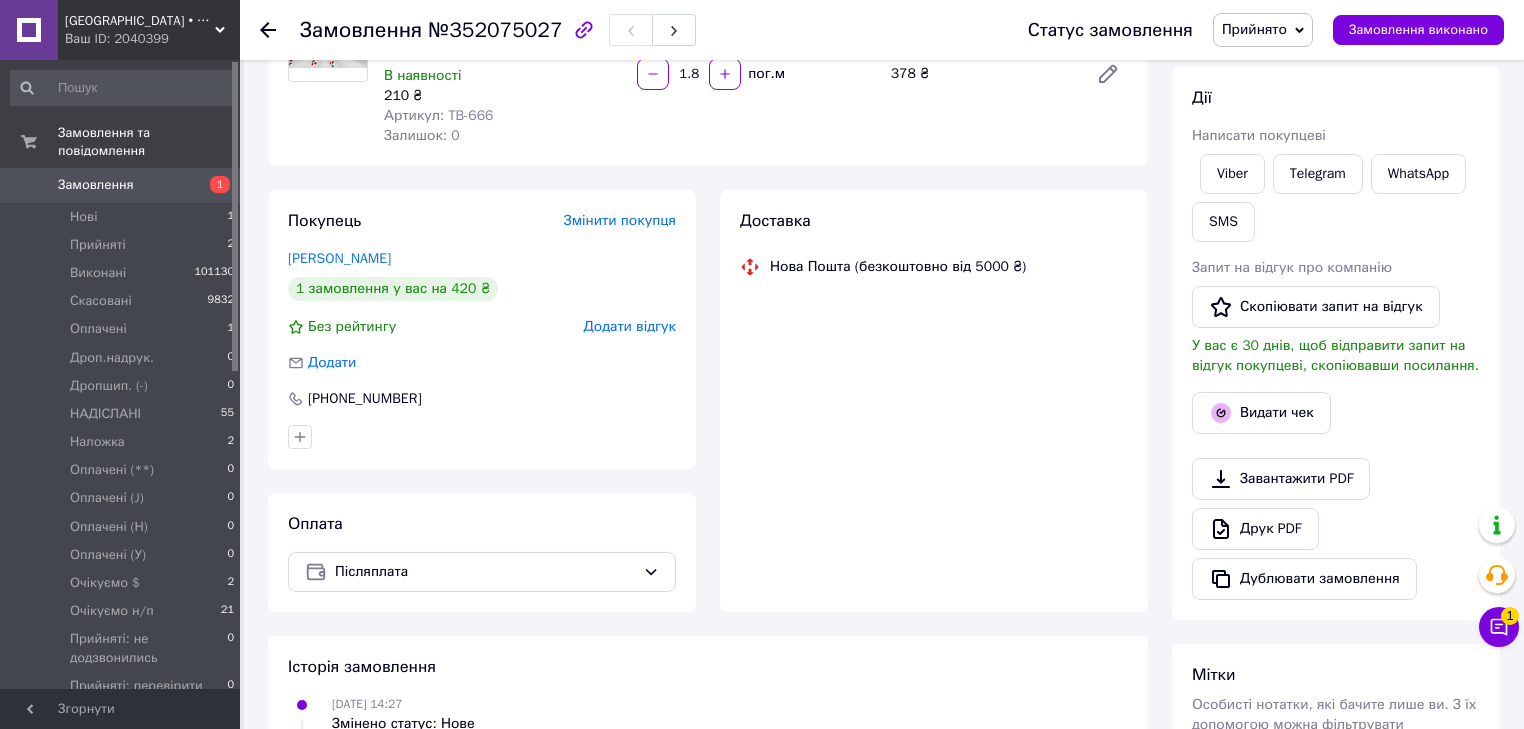 scroll, scrollTop: 240, scrollLeft: 0, axis: vertical 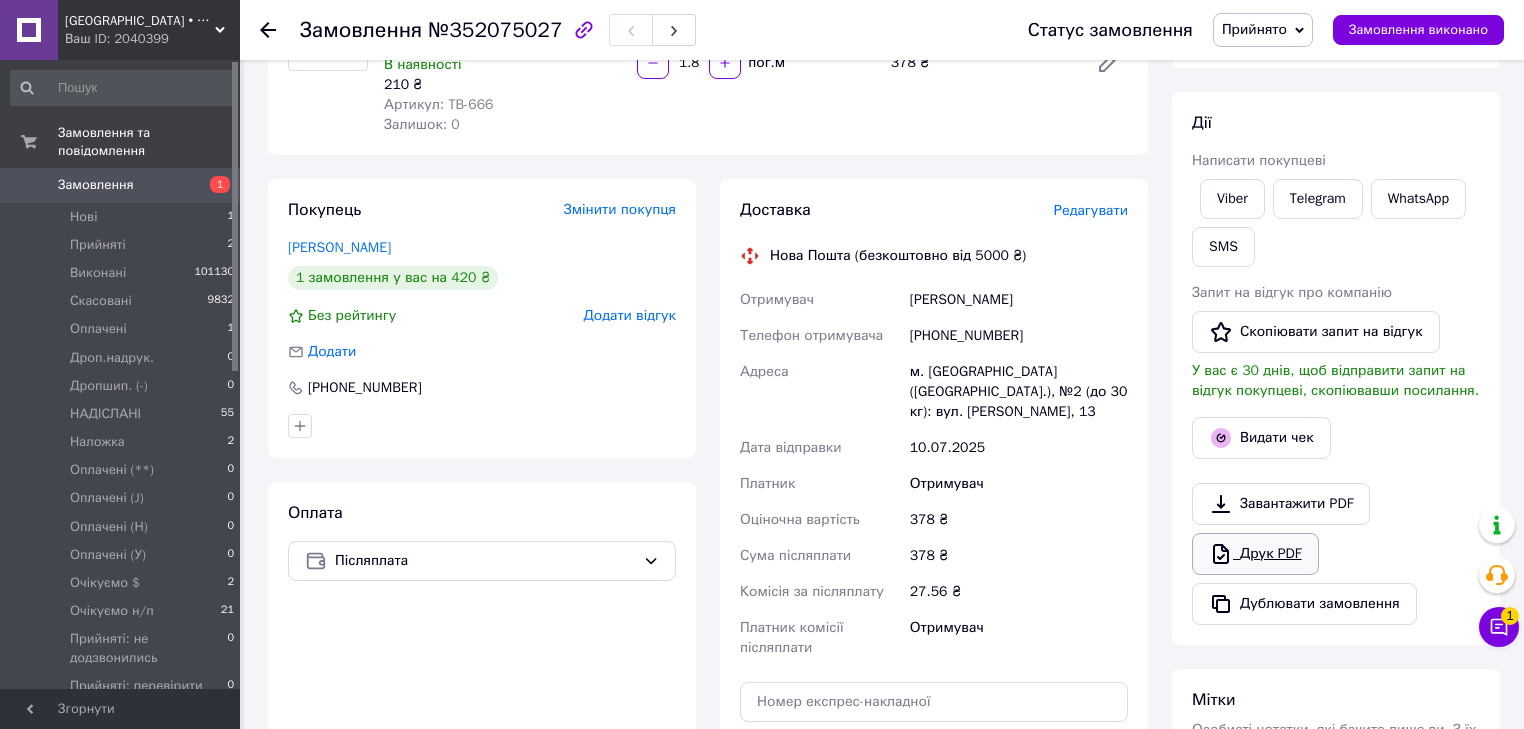 click on "Друк PDF" at bounding box center [1255, 554] 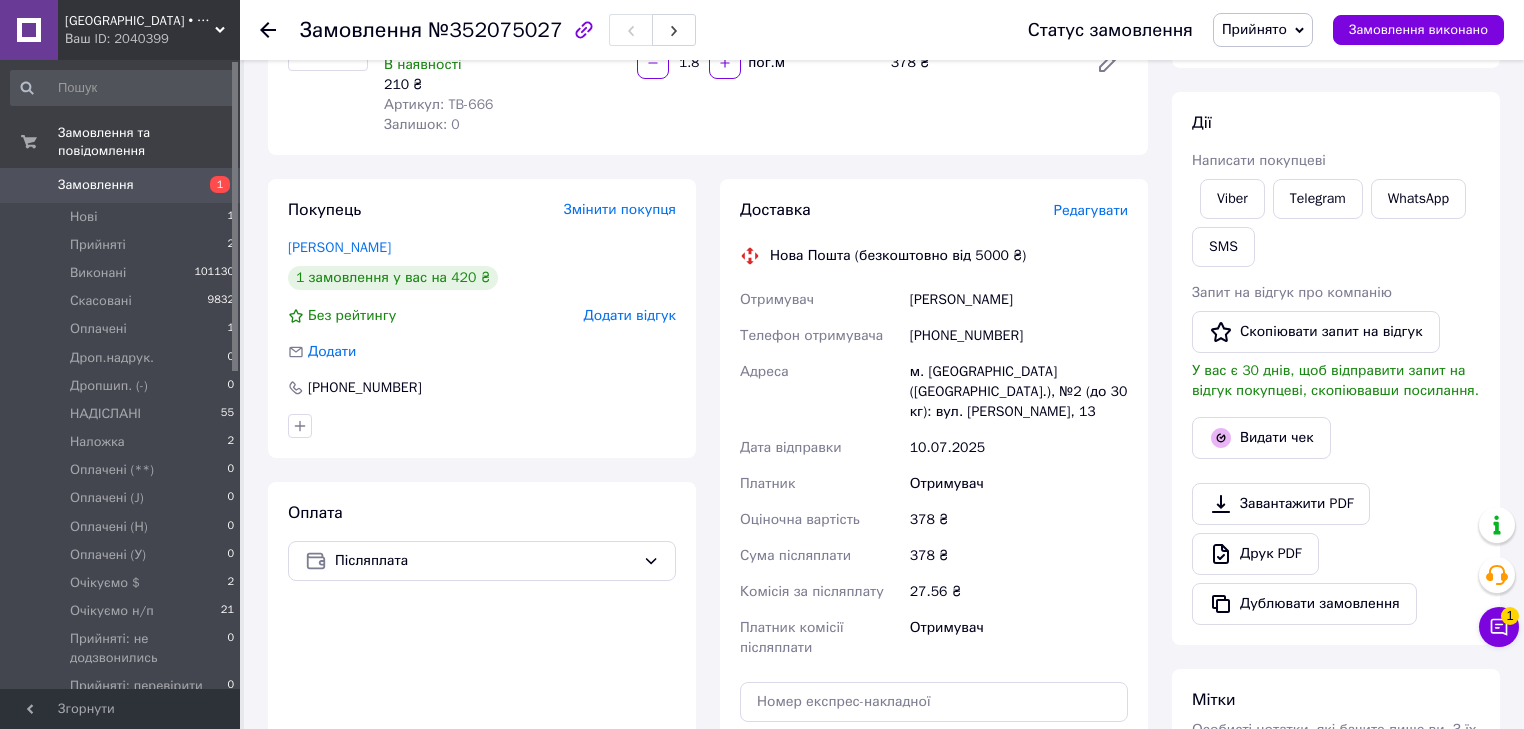 drag, startPoint x: 1269, startPoint y: 20, endPoint x: 1279, endPoint y: 83, distance: 63.788715 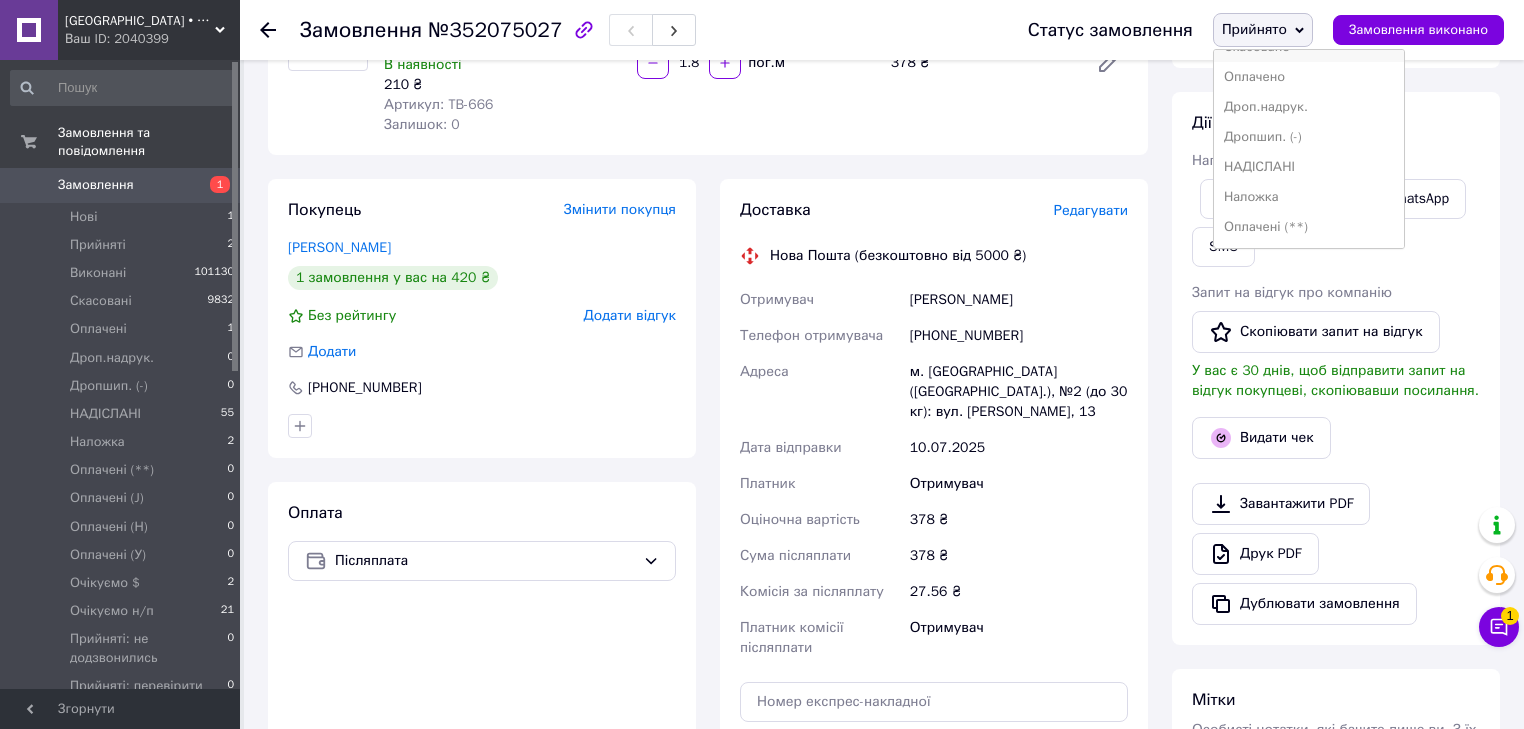 scroll, scrollTop: 80, scrollLeft: 0, axis: vertical 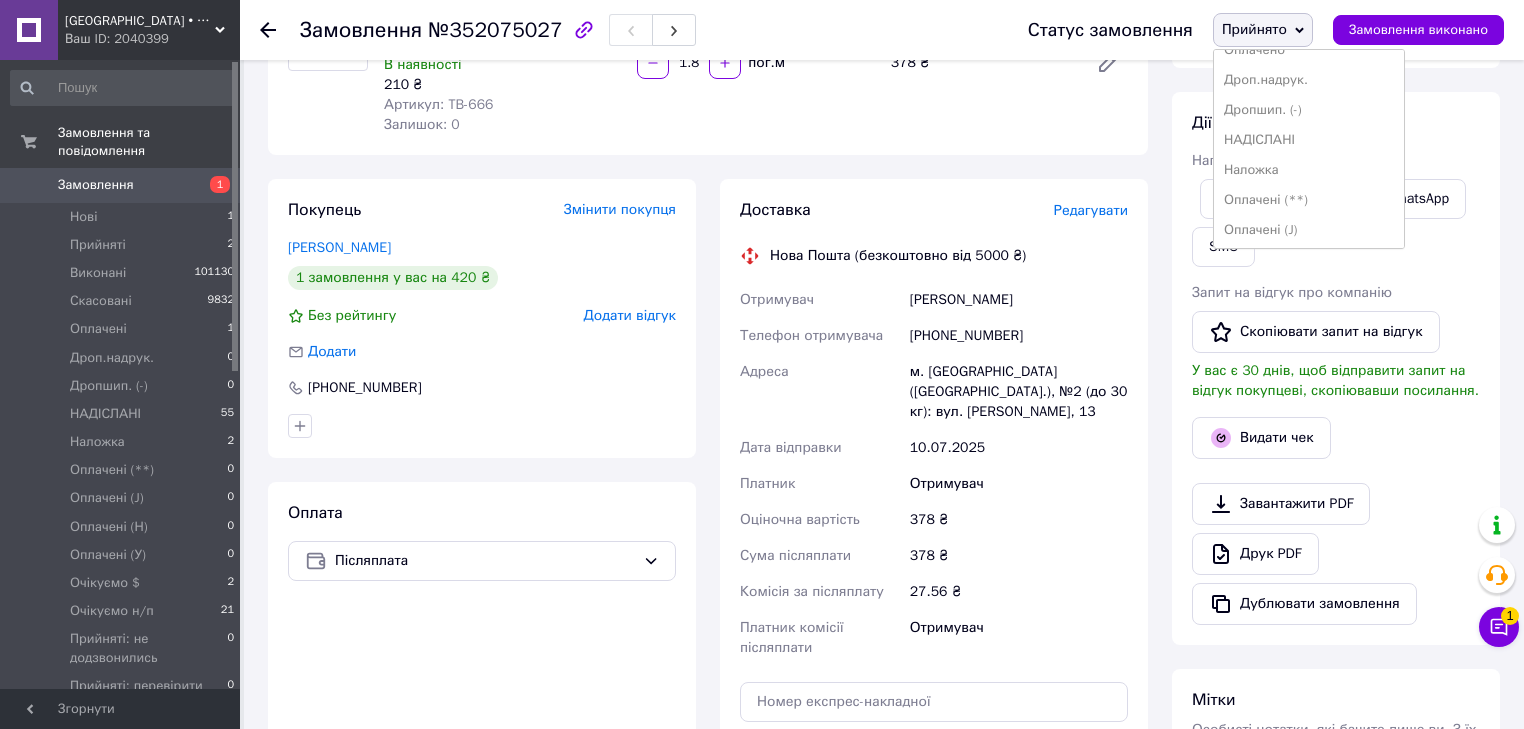drag, startPoint x: 1259, startPoint y: 164, endPoint x: 1233, endPoint y: 132, distance: 41.231056 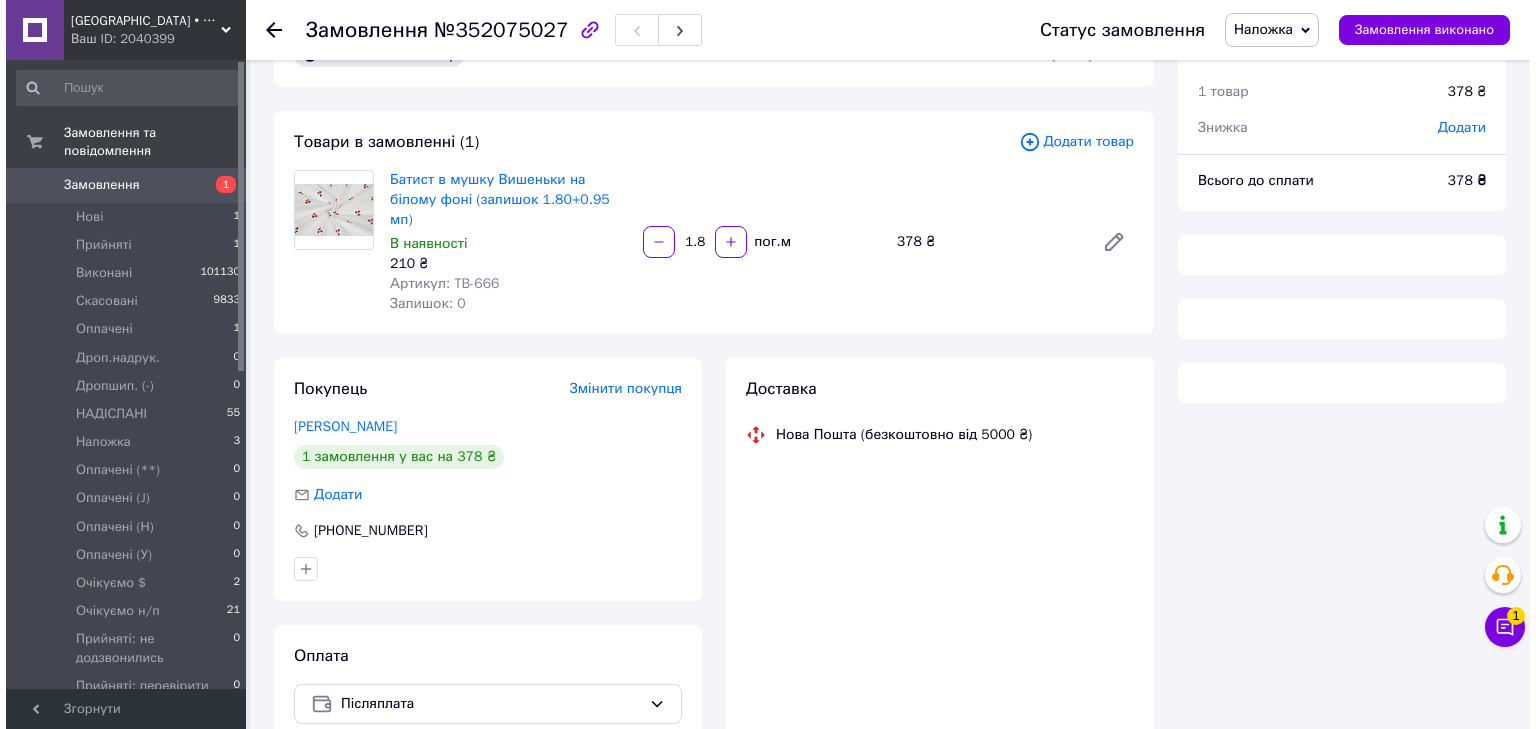 scroll, scrollTop: 80, scrollLeft: 0, axis: vertical 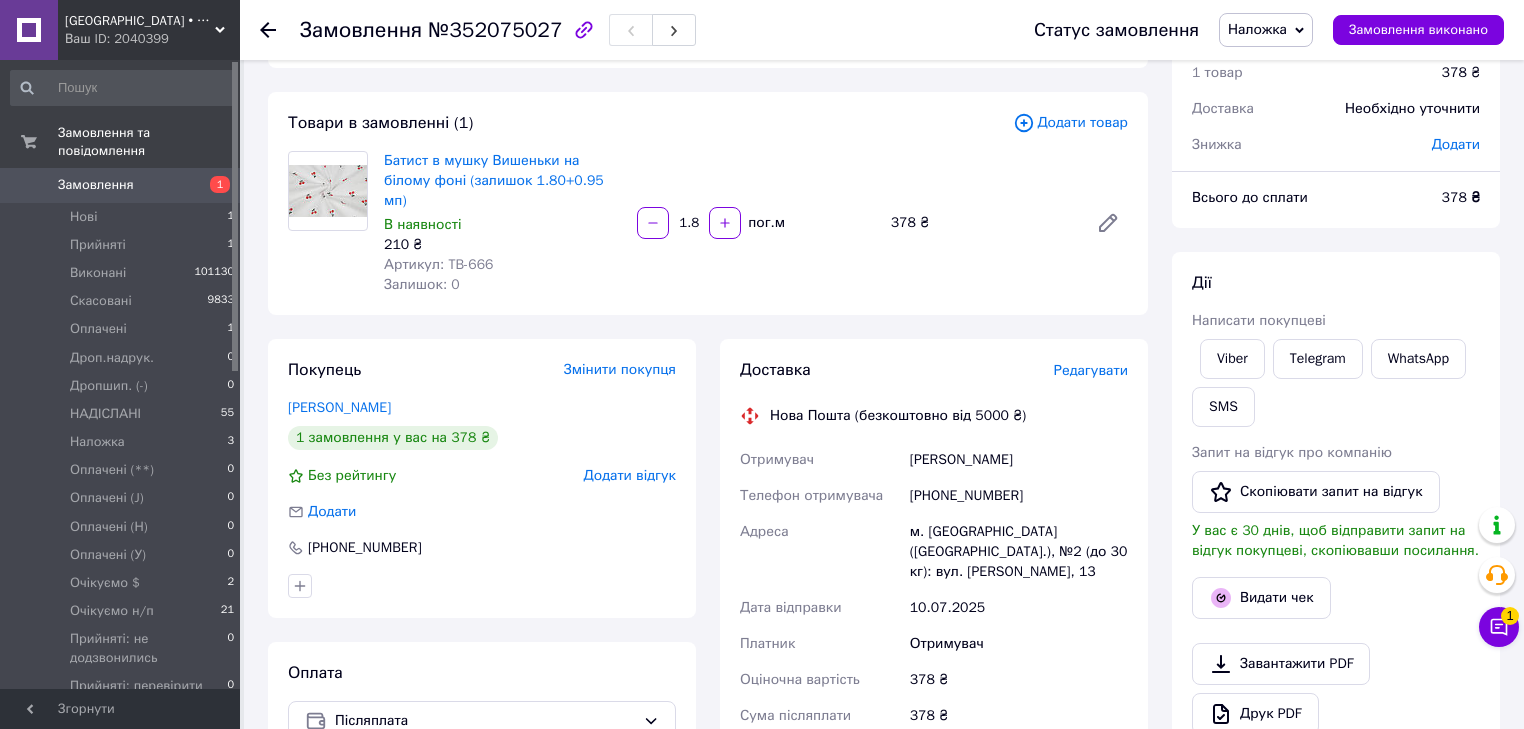 drag, startPoint x: 1396, startPoint y: 241, endPoint x: 1347, endPoint y: 258, distance: 51.86521 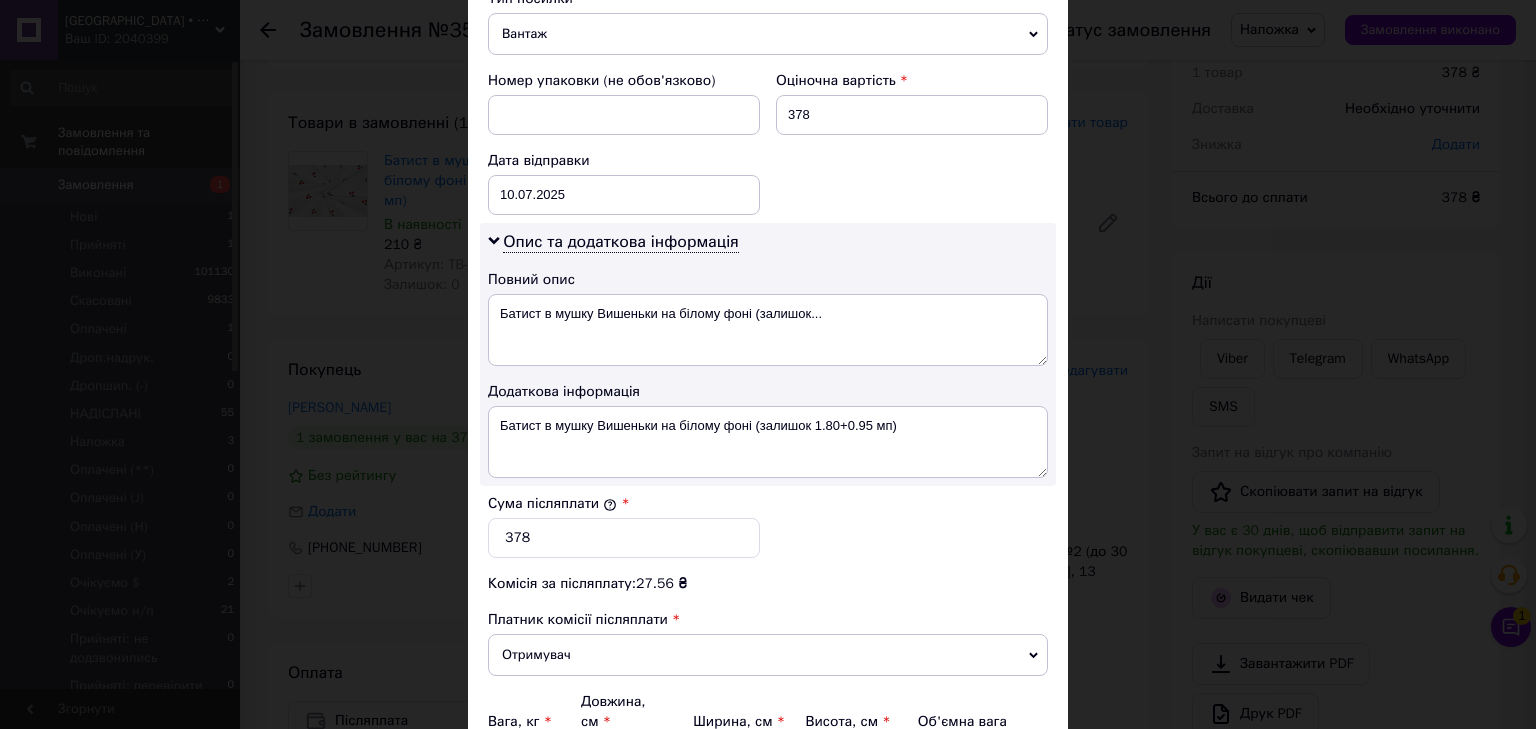 scroll, scrollTop: 960, scrollLeft: 0, axis: vertical 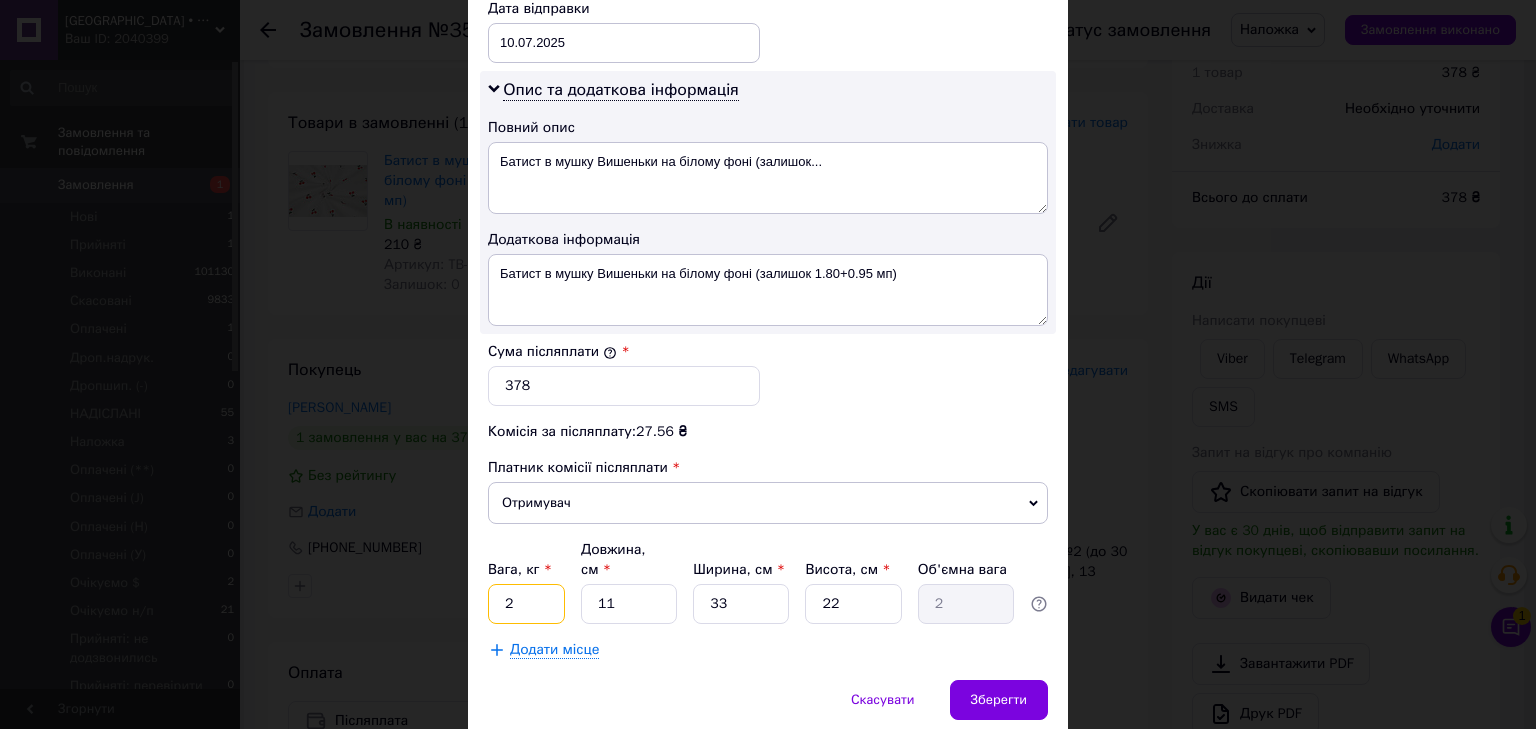 drag, startPoint x: 526, startPoint y: 578, endPoint x: 490, endPoint y: 576, distance: 36.05551 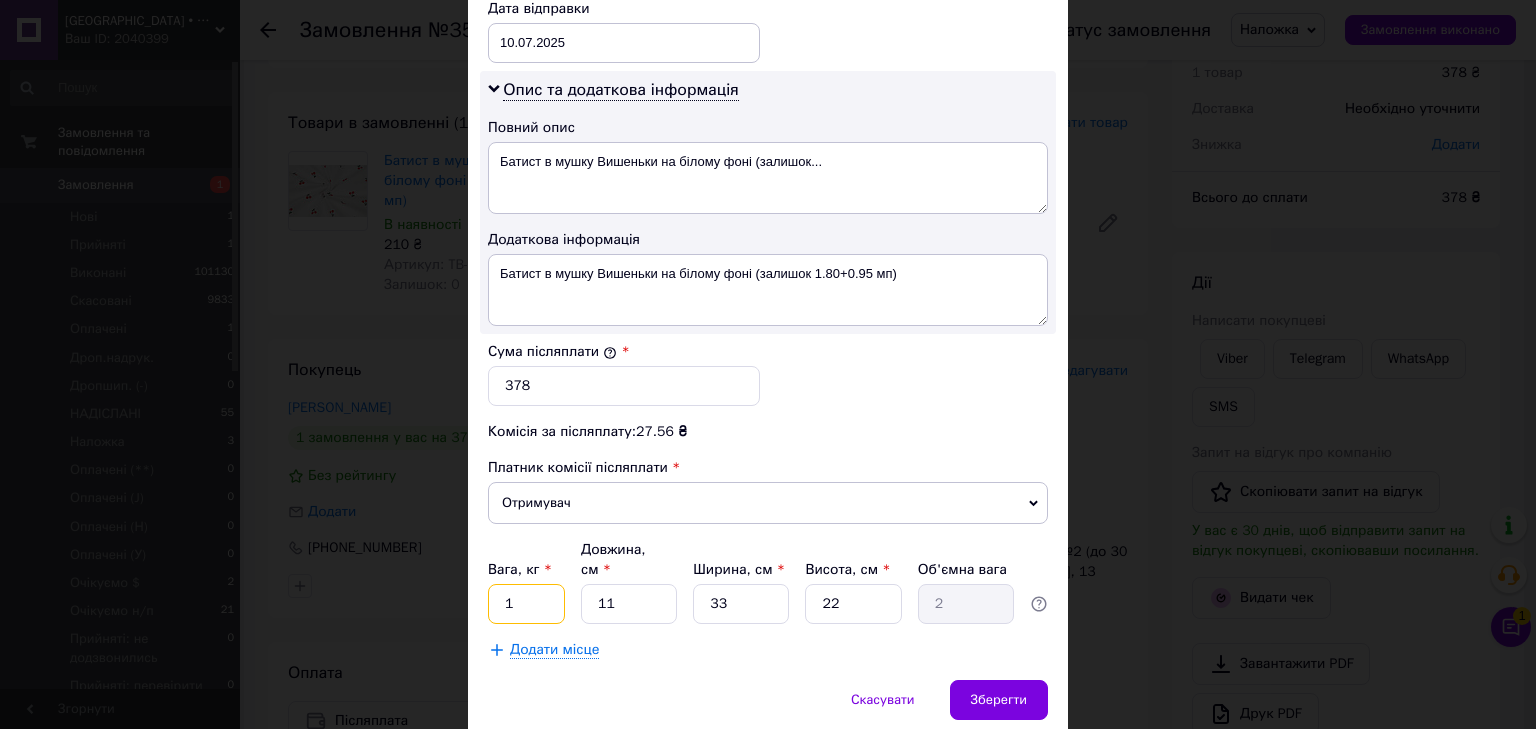 type on "1" 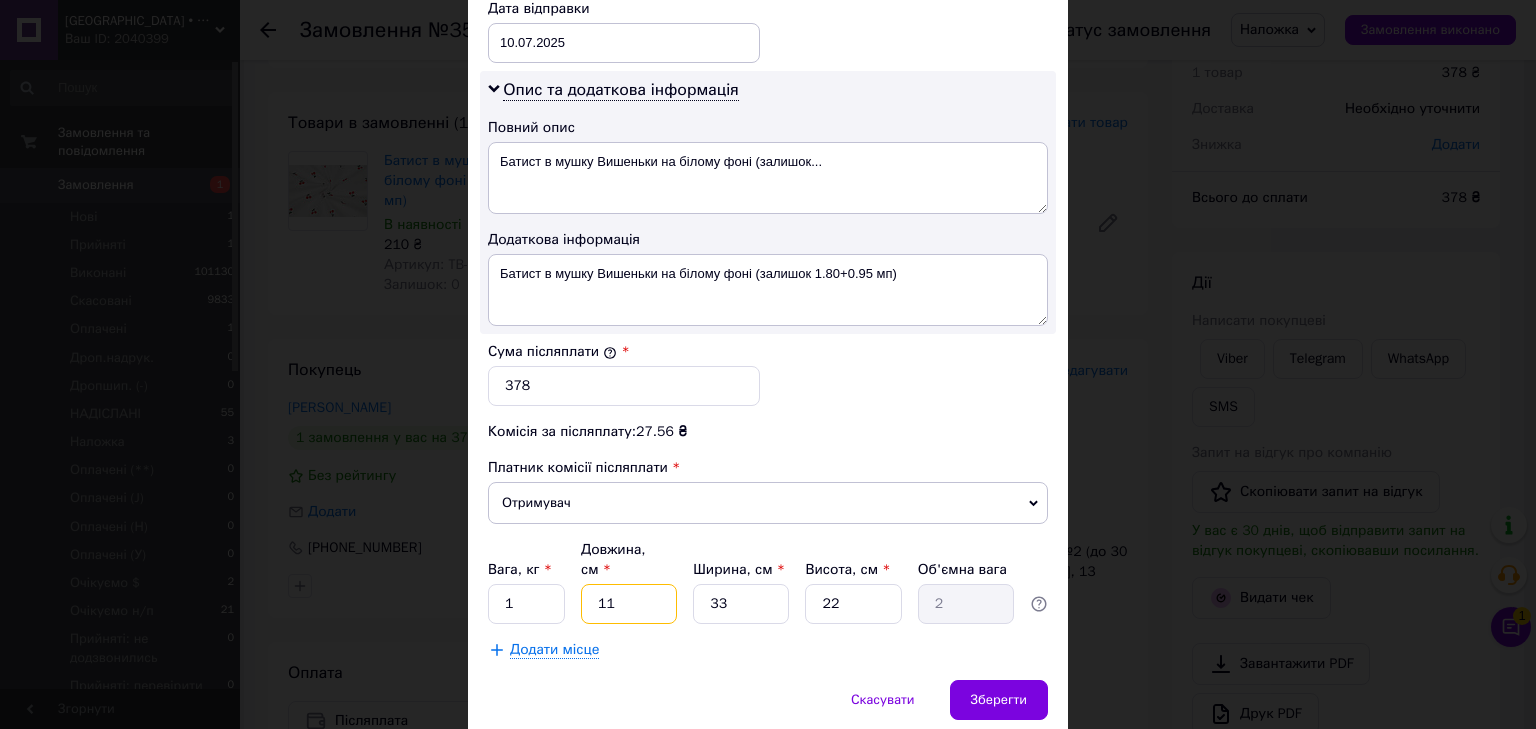 drag, startPoint x: 598, startPoint y: 576, endPoint x: 567, endPoint y: 577, distance: 31.016125 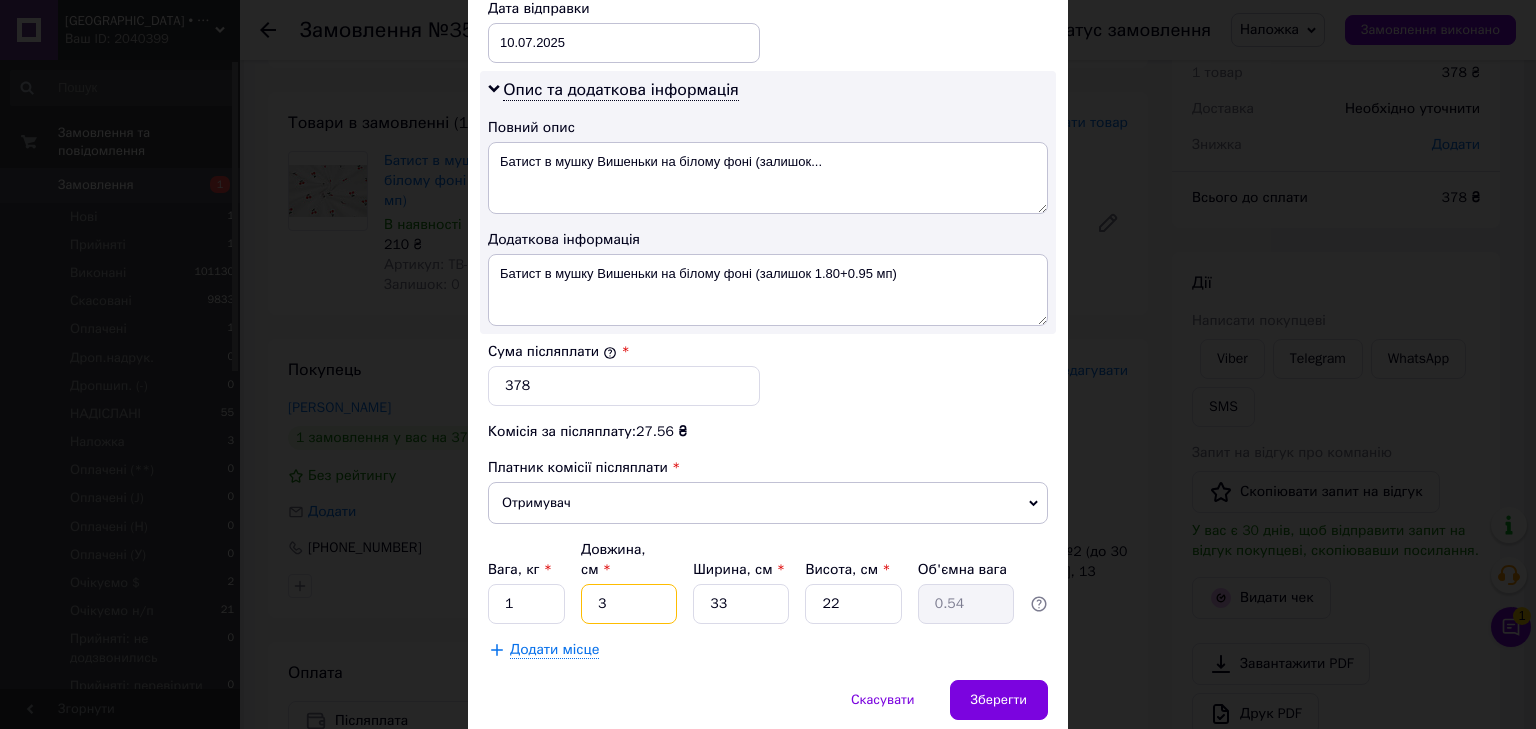 type on "30" 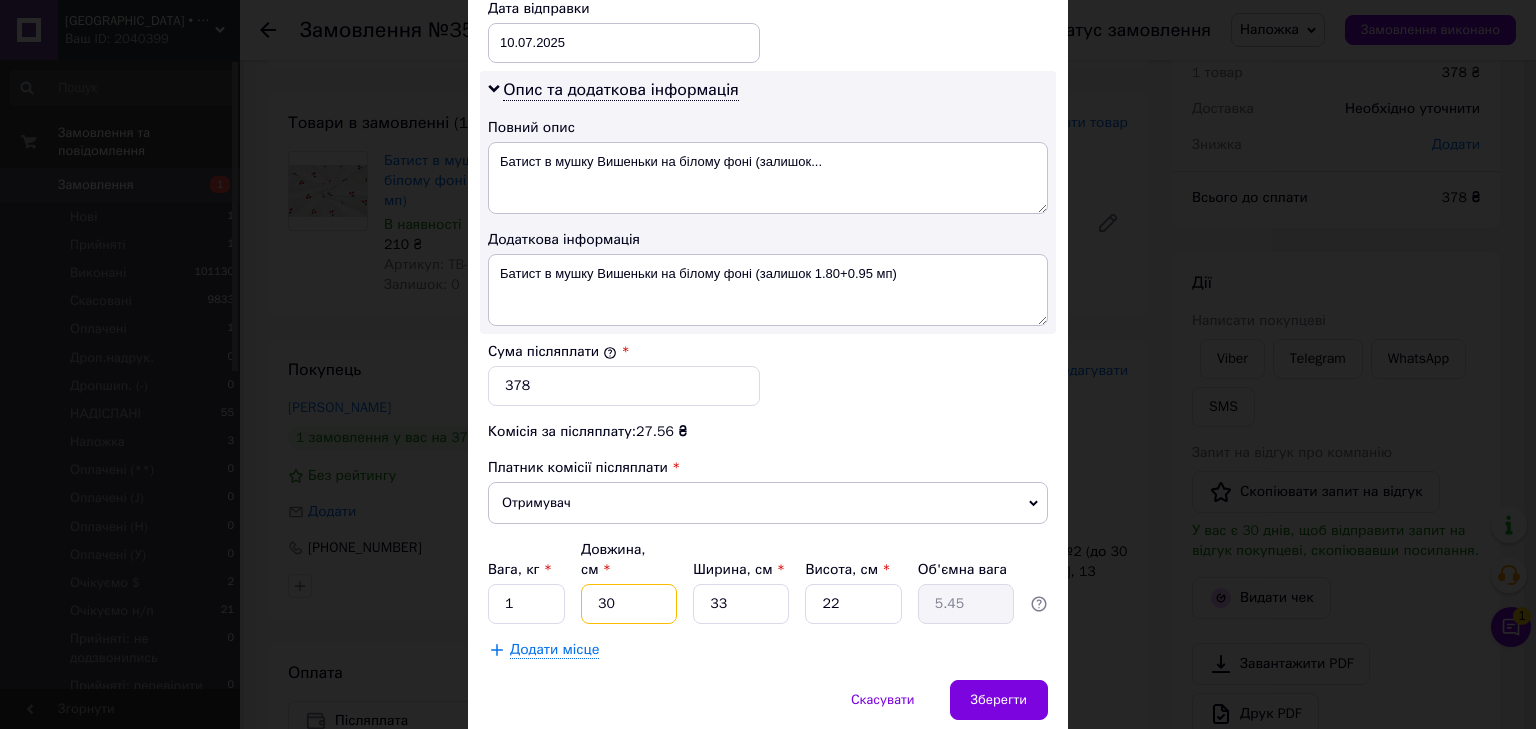 click on "30" at bounding box center (629, 604) 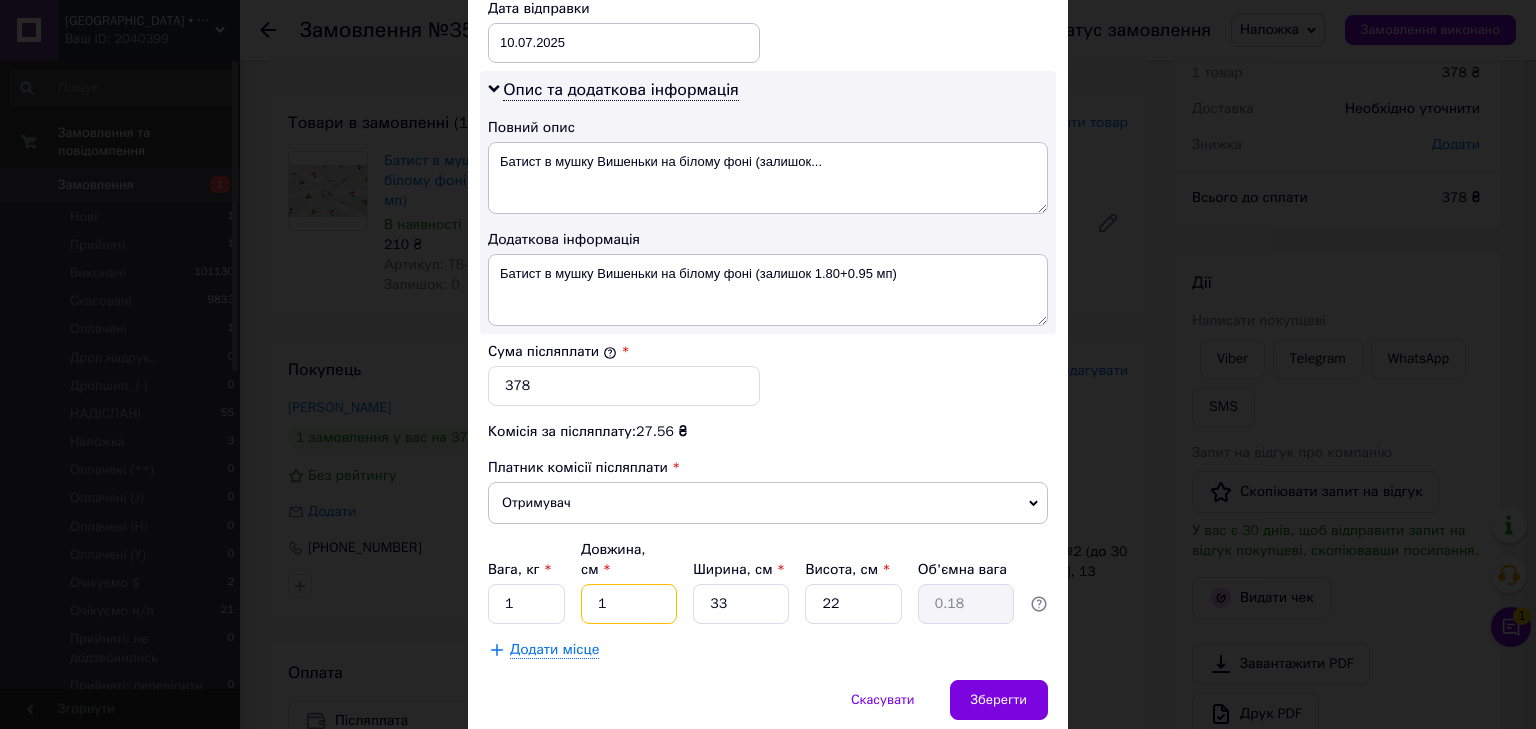 type on "11" 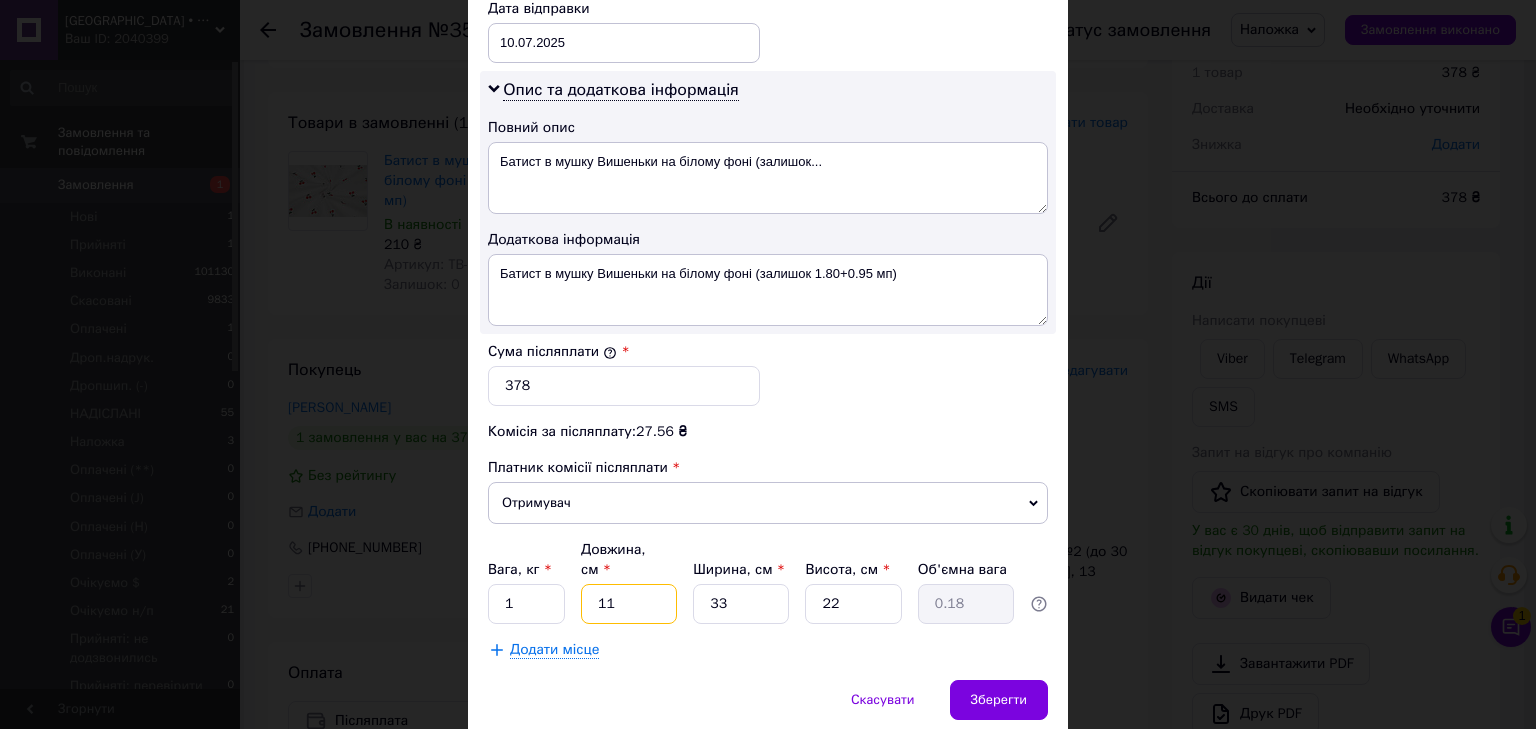 type on "2" 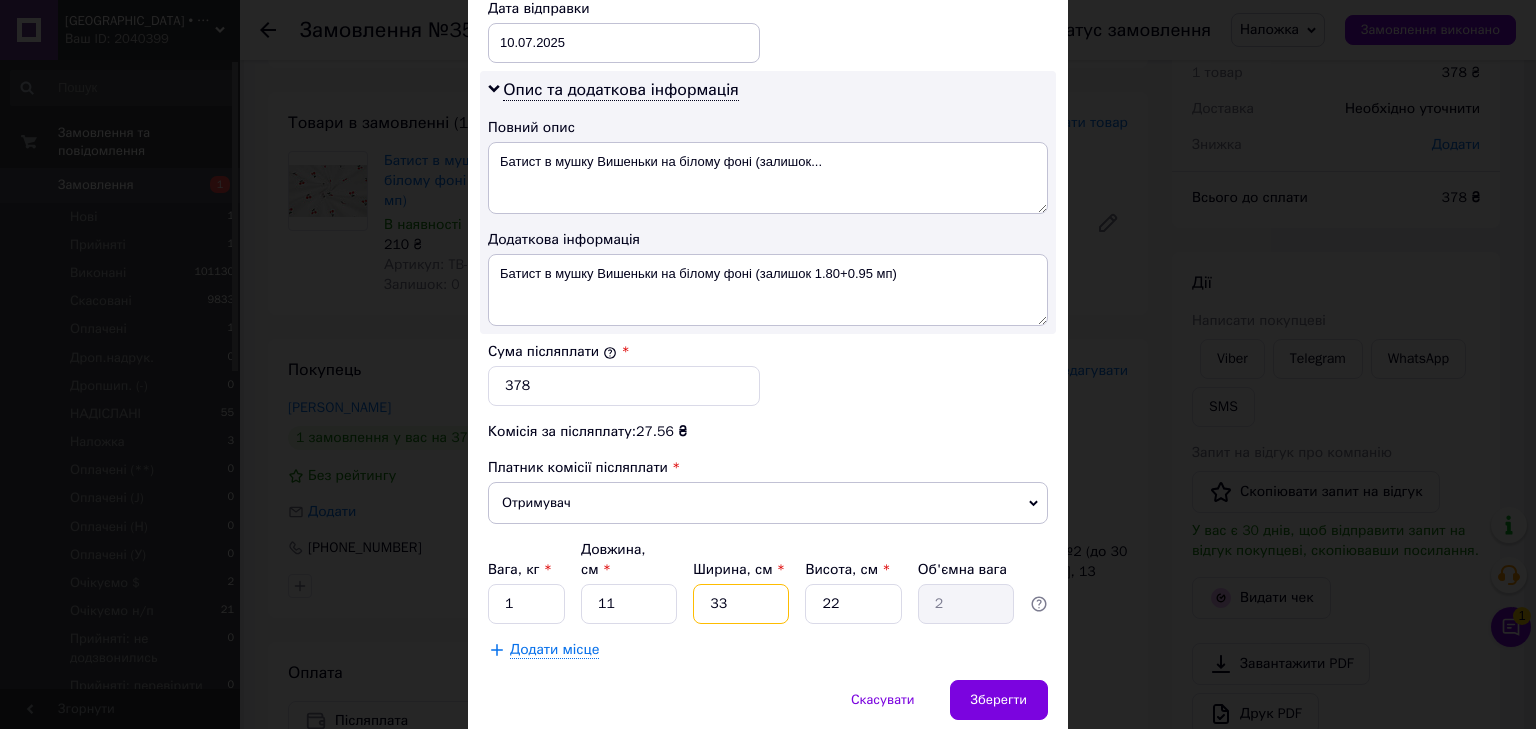 click on "Вага, кг   * 1 Довжина, см   * 11 Ширина, см   * 33 Висота, см   * 22 Об'ємна вага 2" at bounding box center [768, 582] 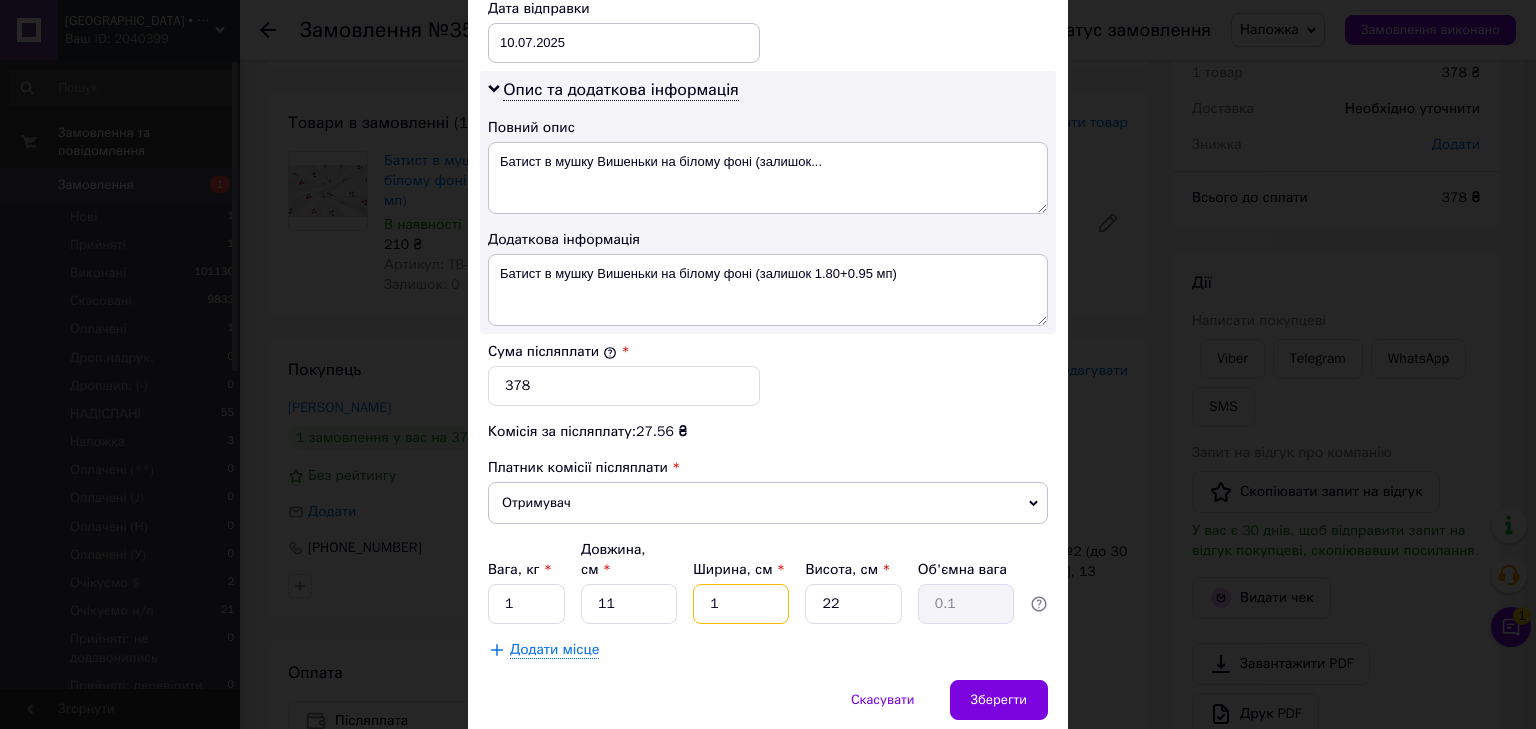 type on "15" 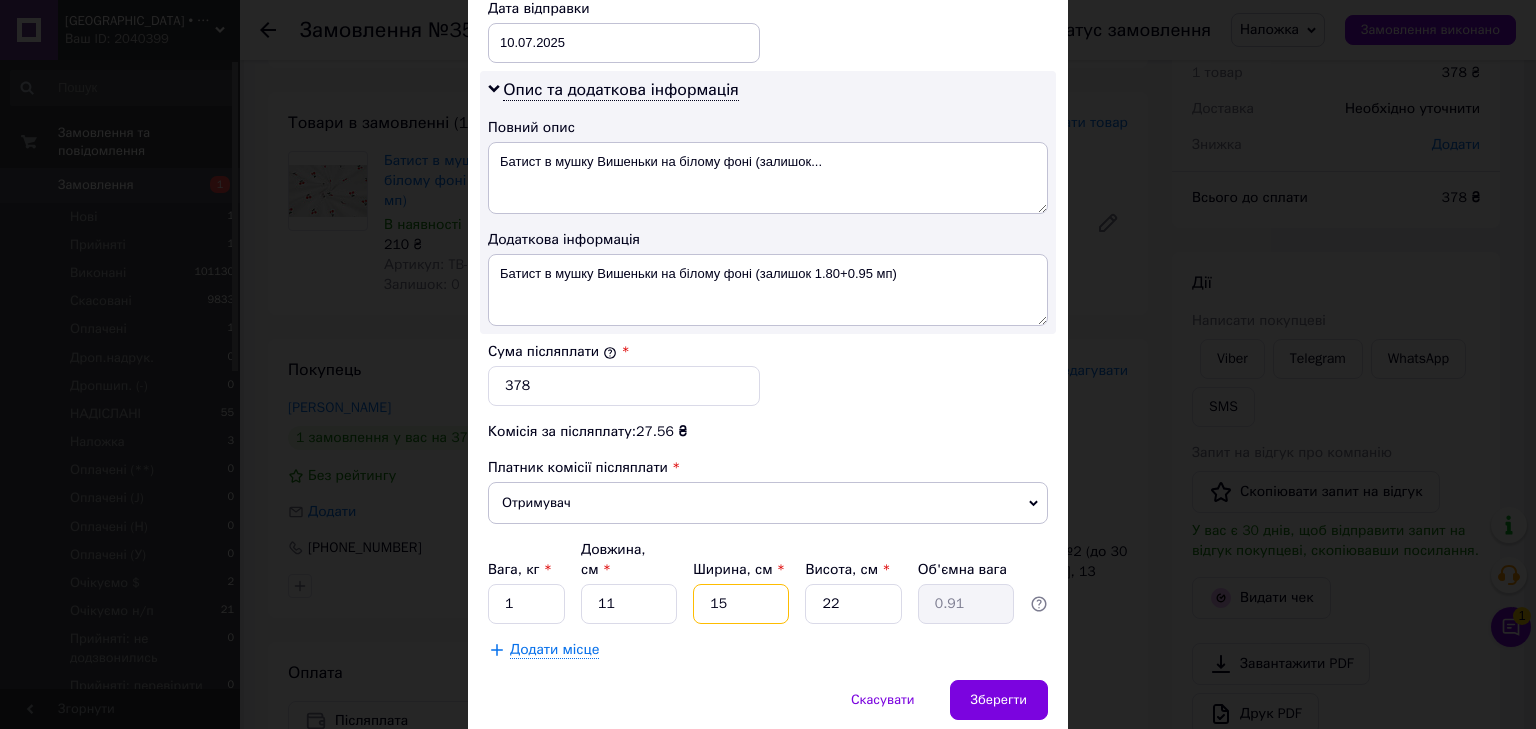 type on "15" 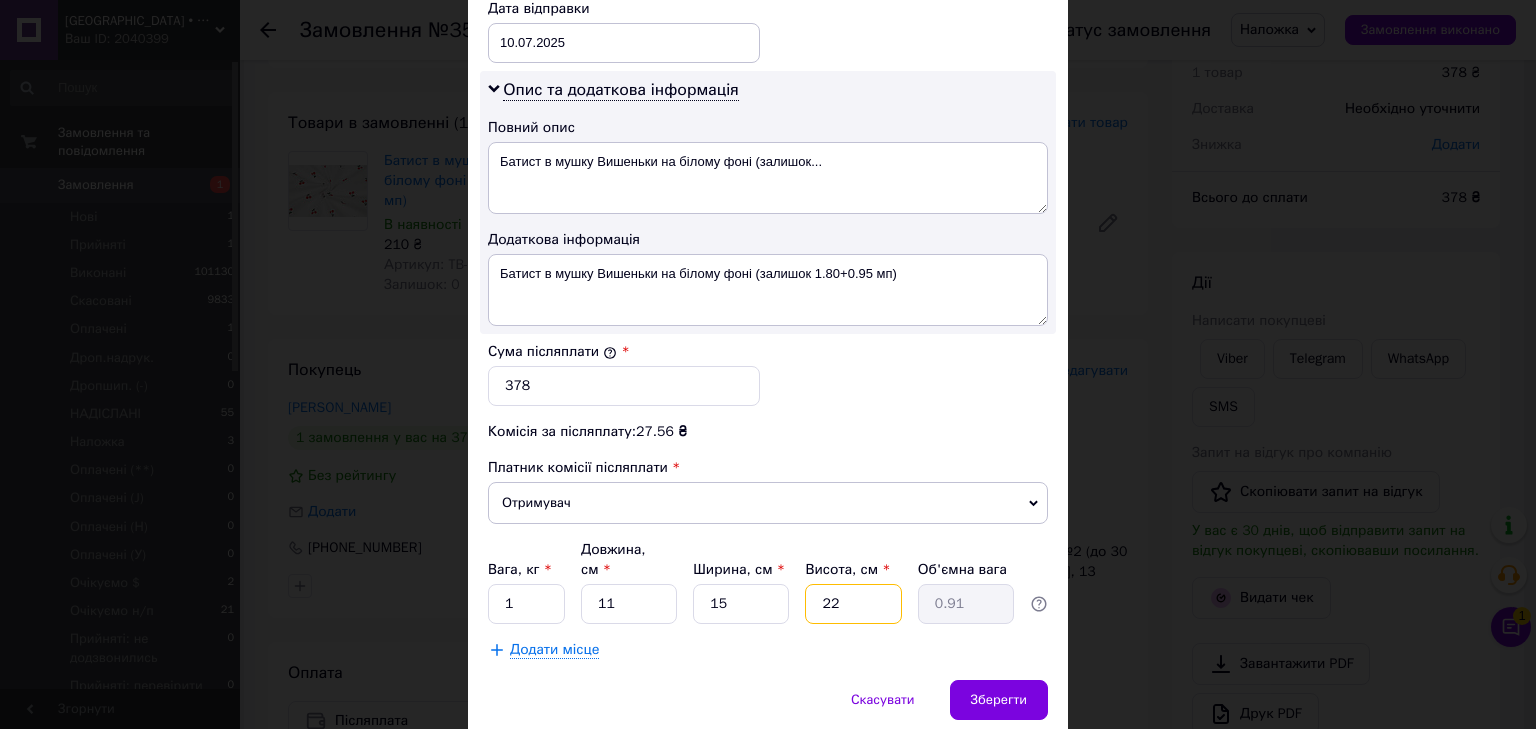 drag, startPoint x: 840, startPoint y: 573, endPoint x: 797, endPoint y: 569, distance: 43.185646 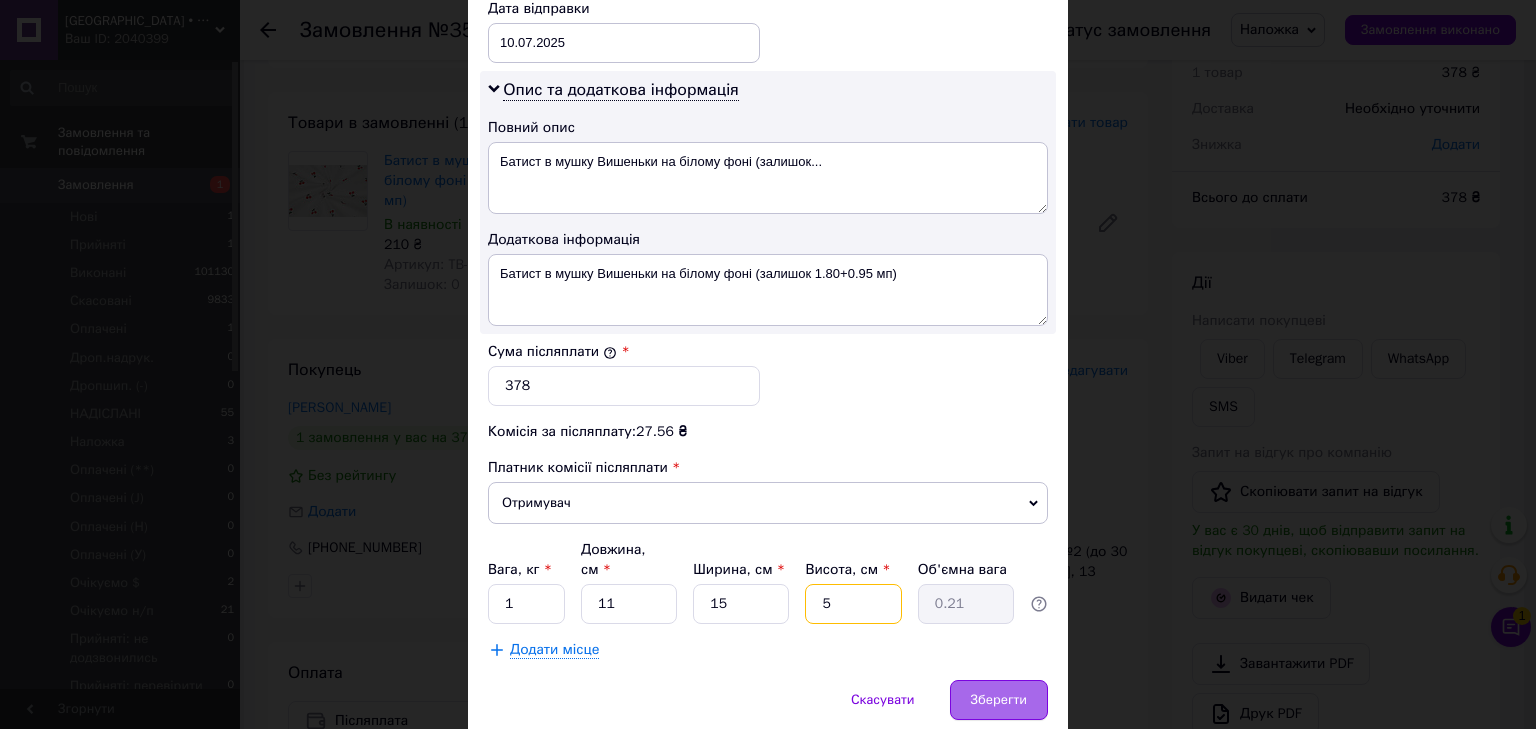 type on "5" 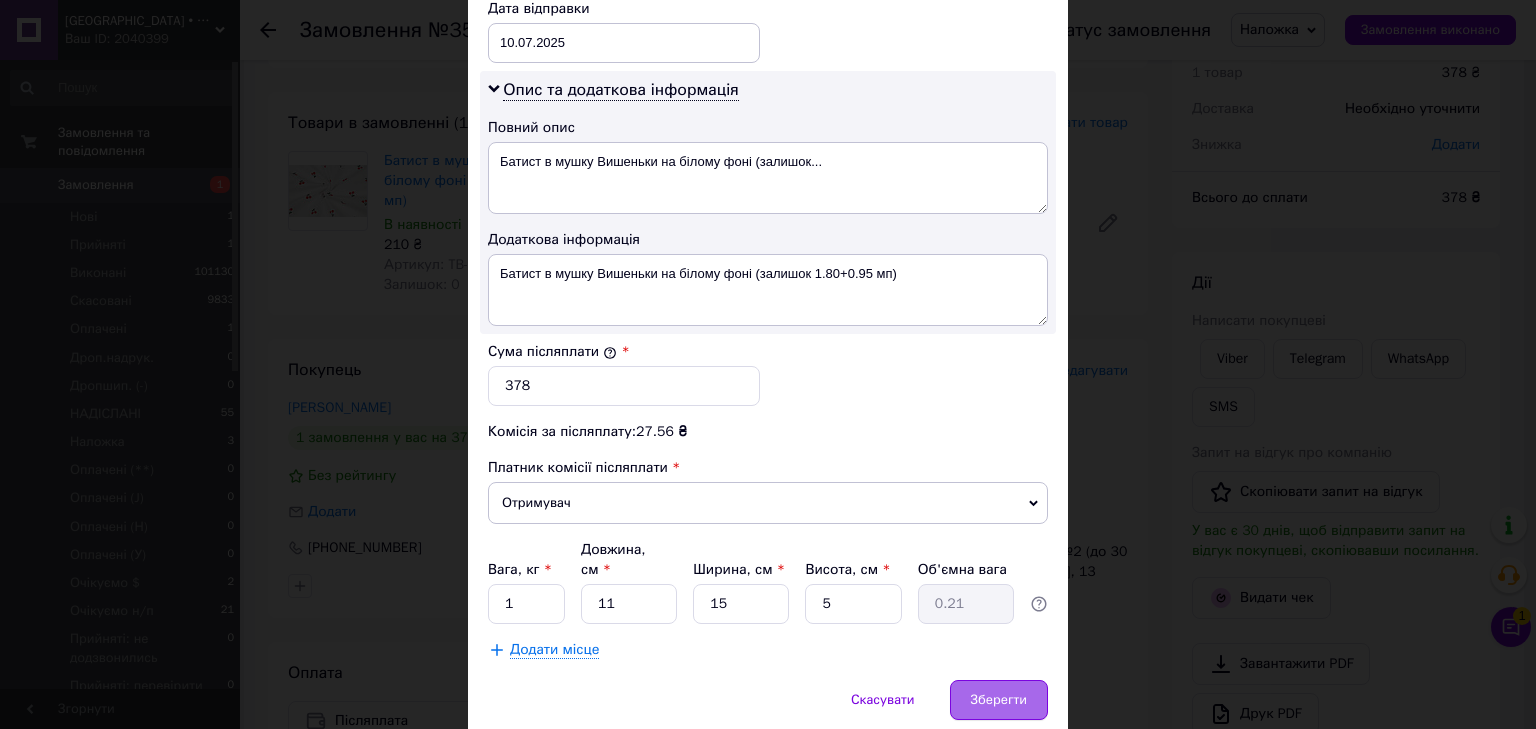 click on "Зберегти" at bounding box center [999, 700] 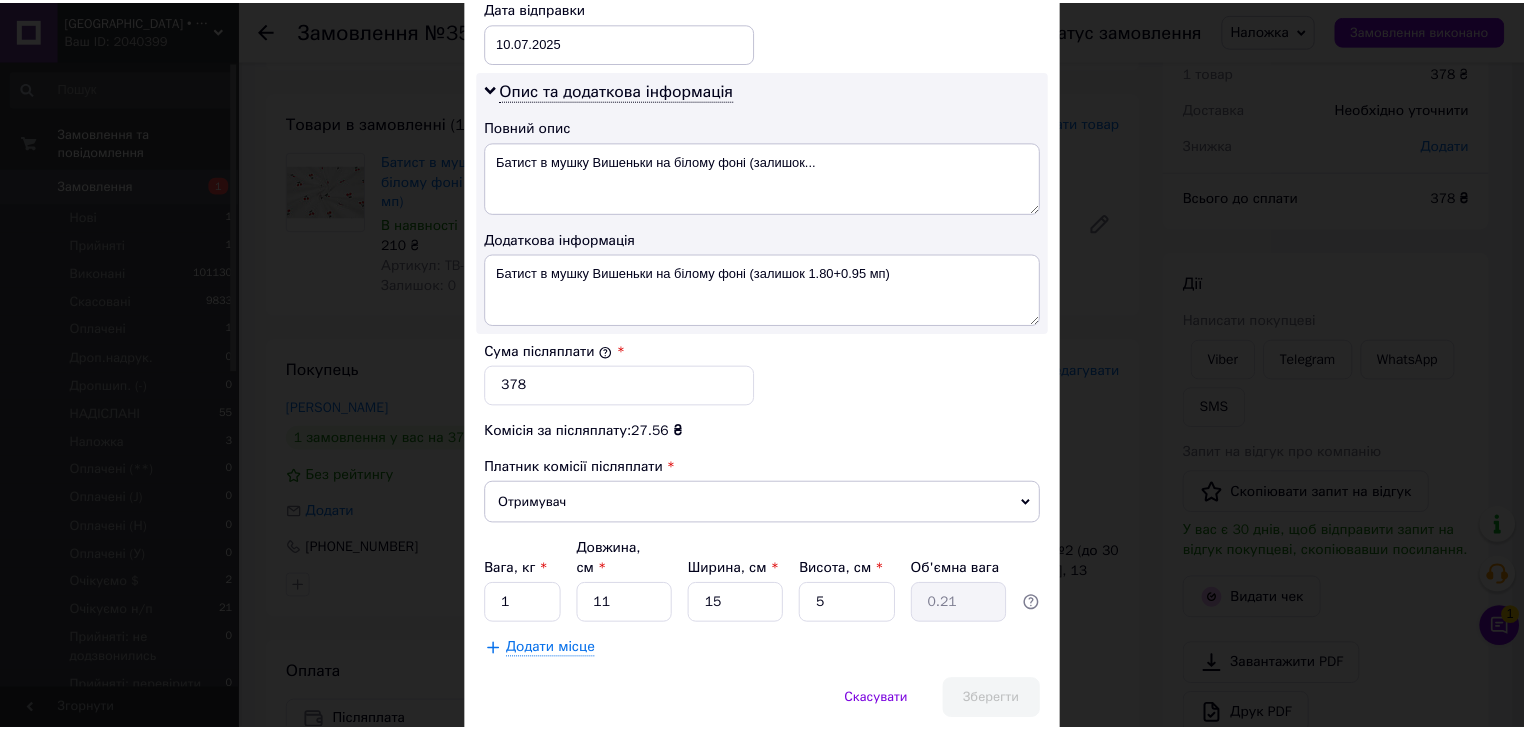 scroll, scrollTop: 1014, scrollLeft: 0, axis: vertical 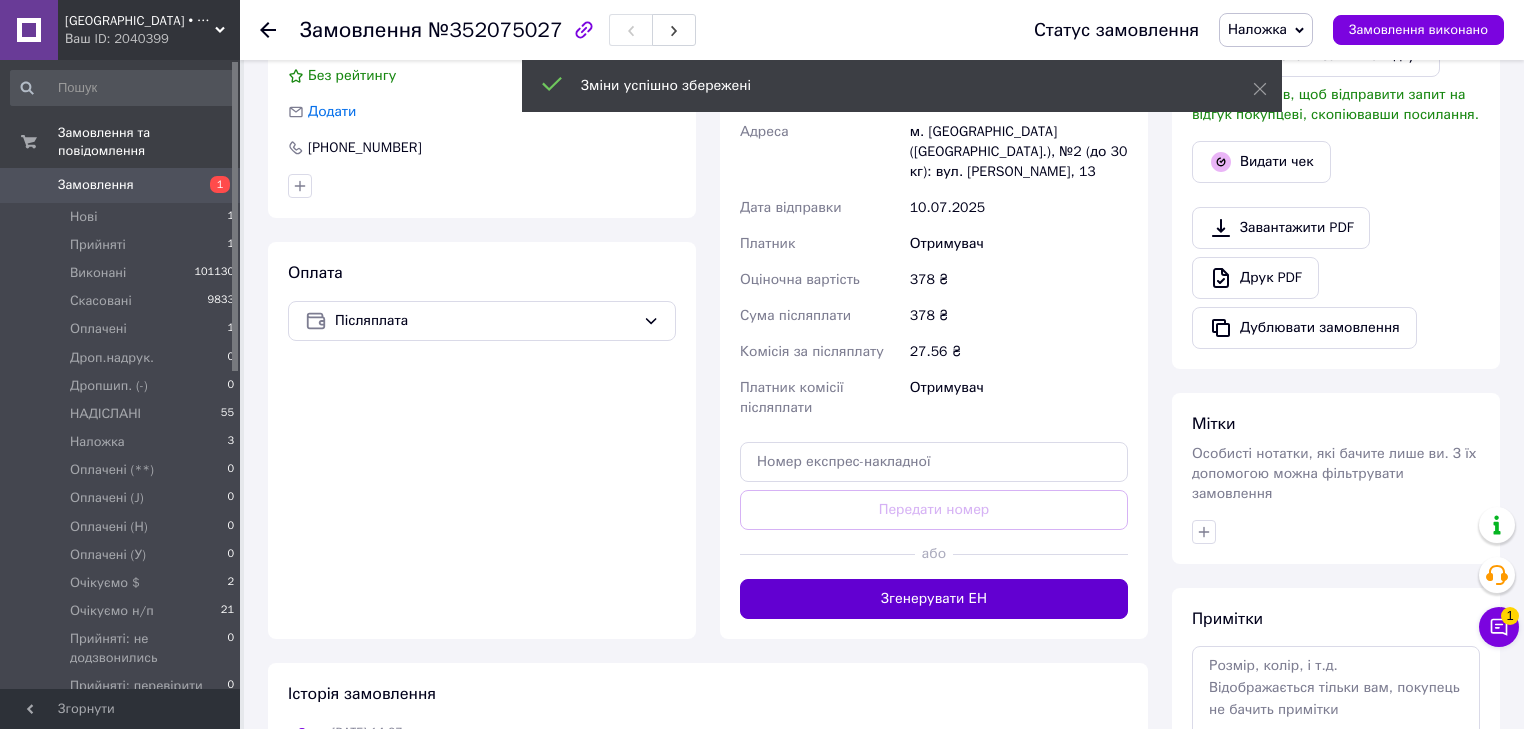 click on "Згенерувати ЕН" at bounding box center [934, 599] 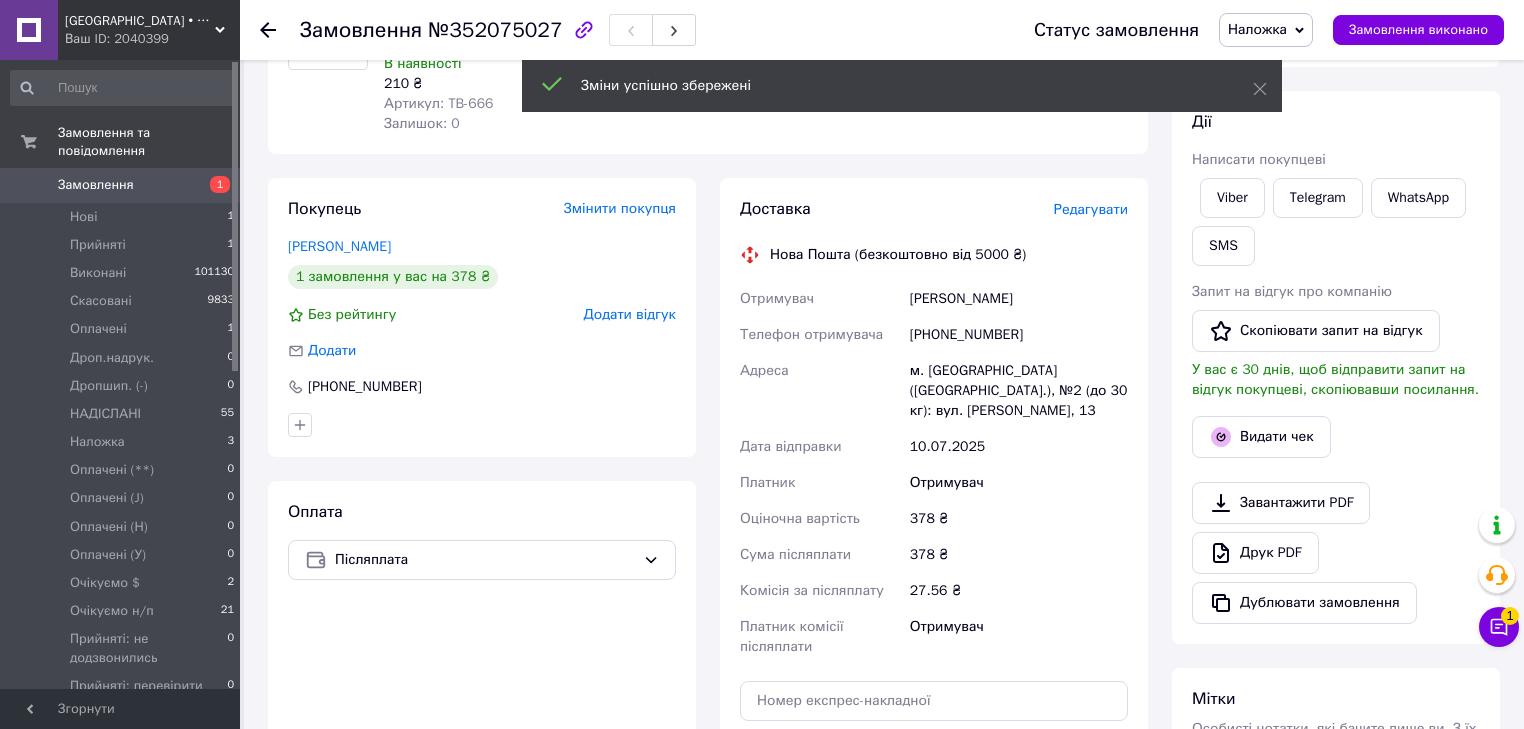 scroll, scrollTop: 240, scrollLeft: 0, axis: vertical 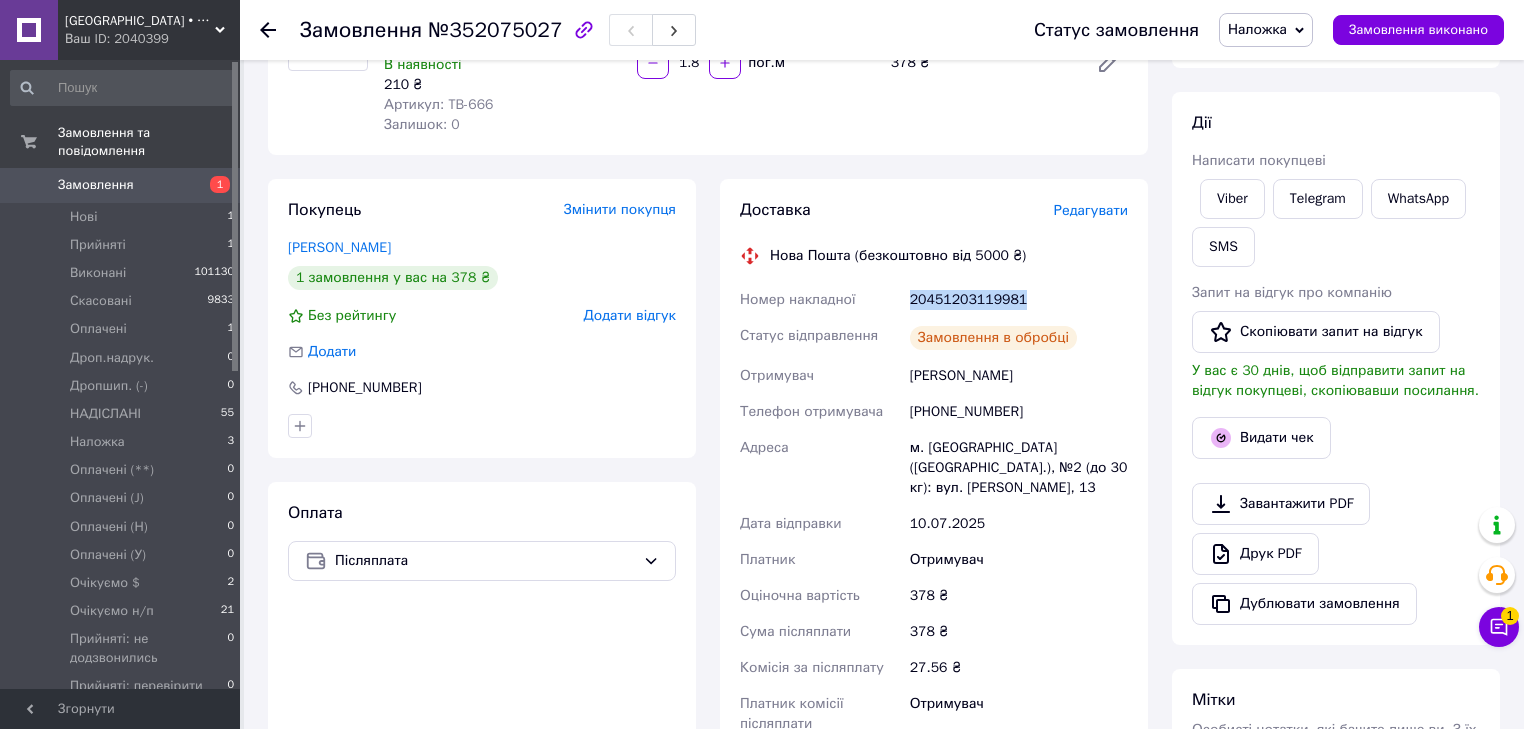 drag, startPoint x: 906, startPoint y: 280, endPoint x: 1043, endPoint y: 279, distance: 137.00365 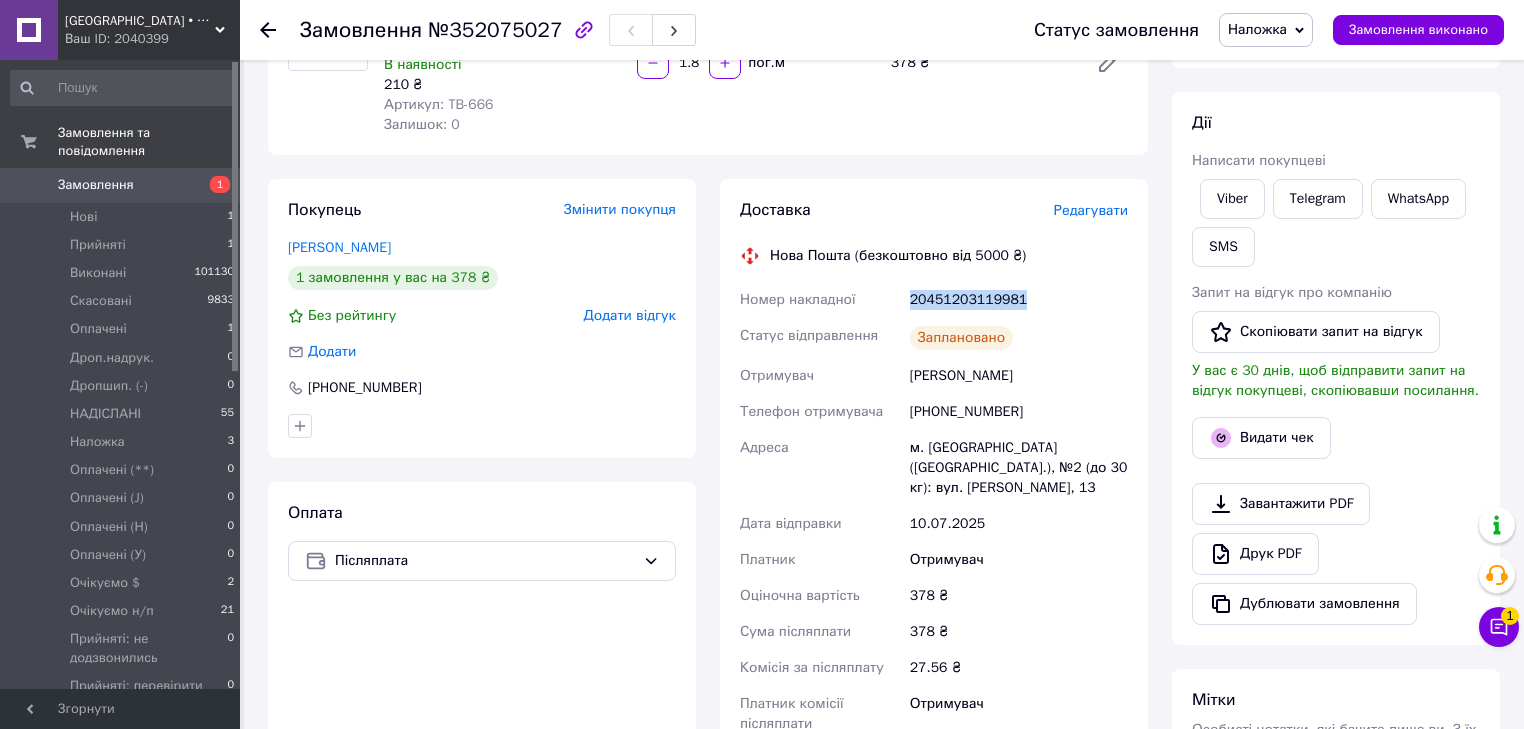 copy on "20451203119981" 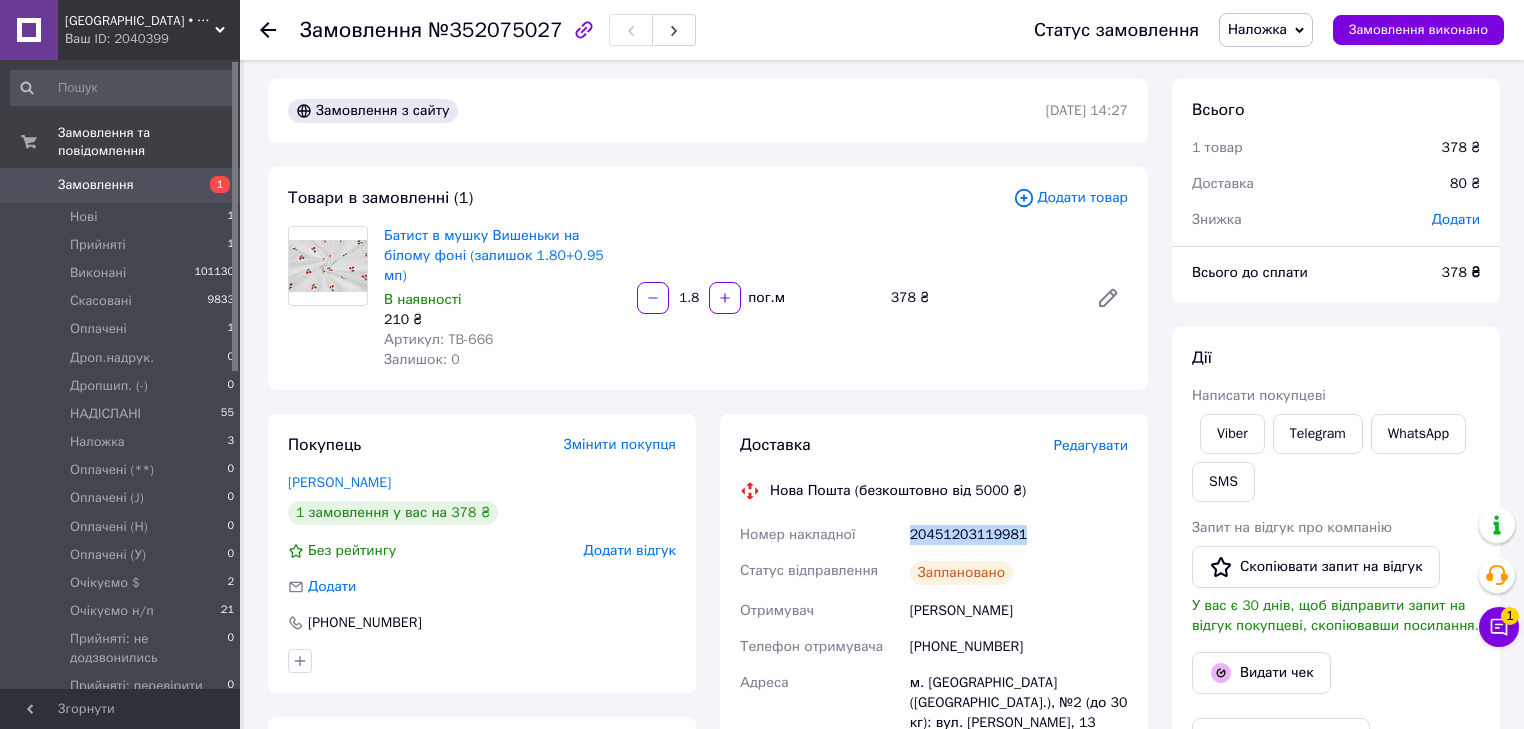 scroll, scrollTop: 0, scrollLeft: 0, axis: both 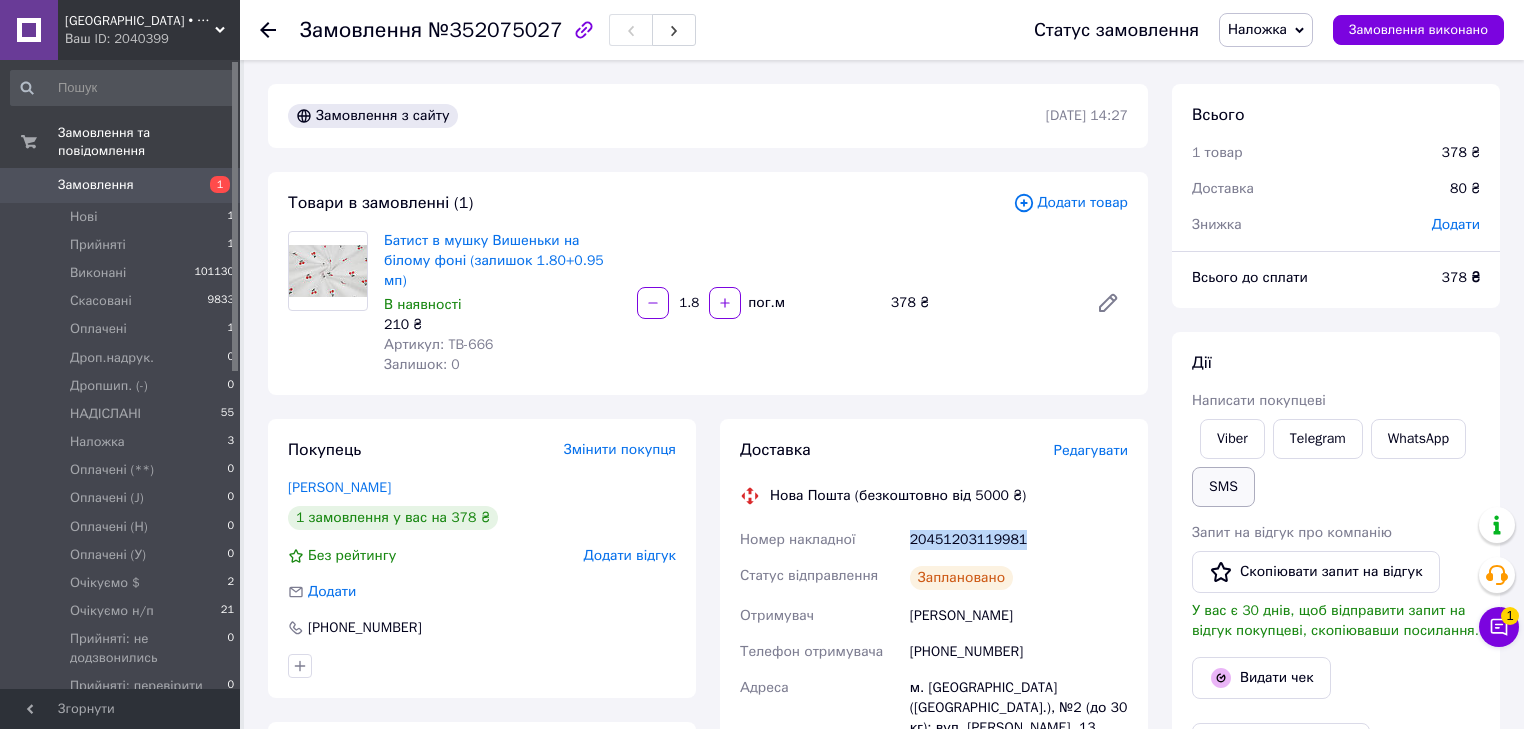 click on "SMS" at bounding box center [1223, 487] 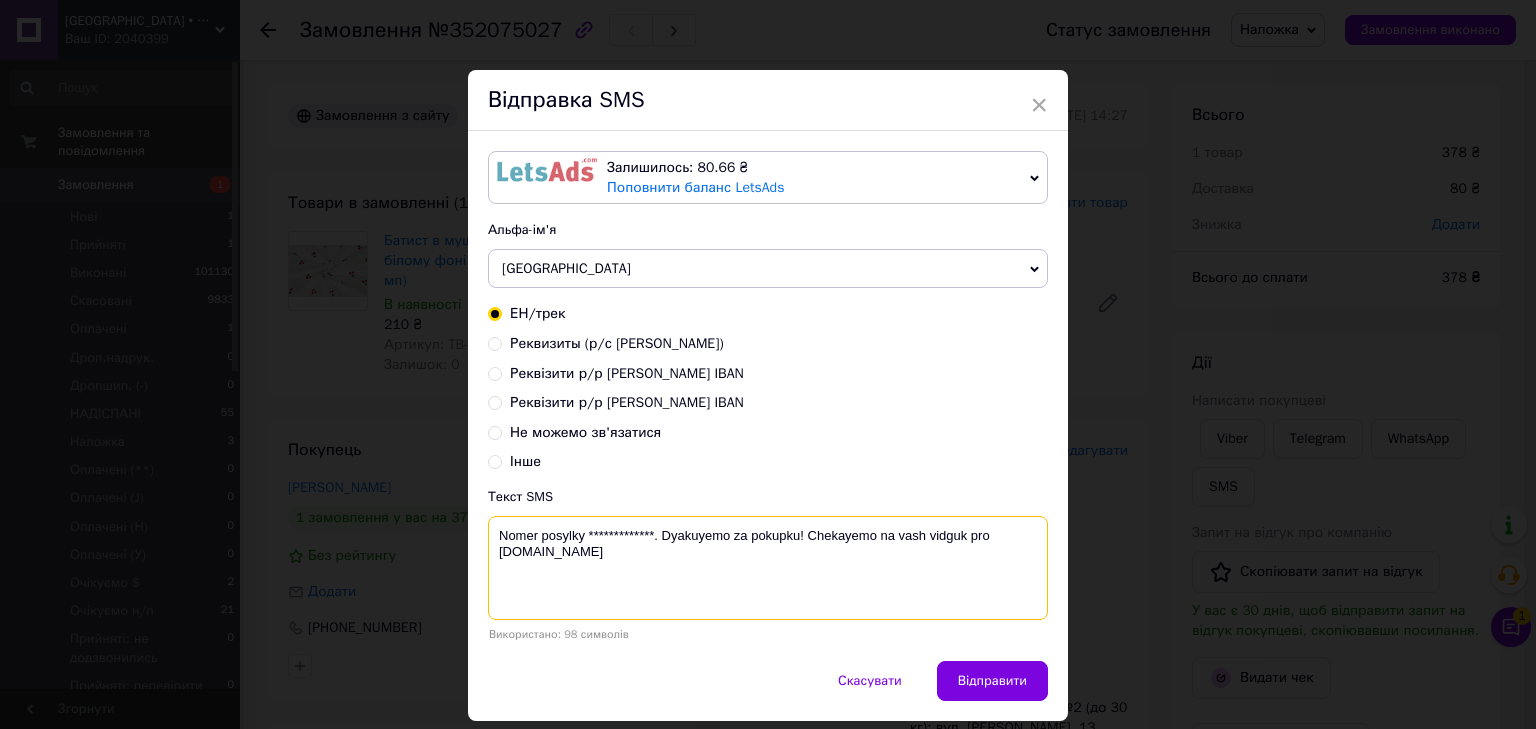 drag, startPoint x: 652, startPoint y: 524, endPoint x: 584, endPoint y: 526, distance: 68.0294 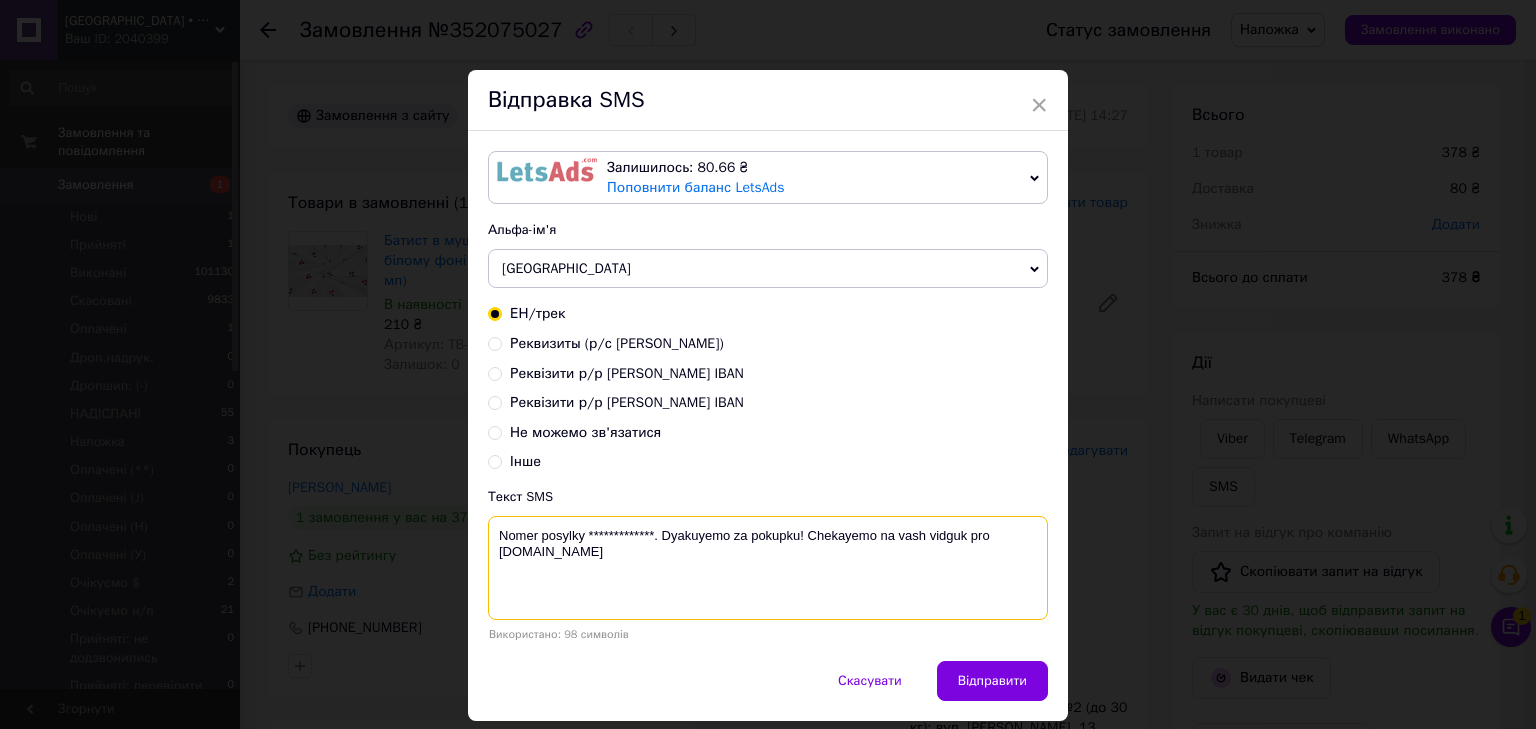 click on "**********" at bounding box center (768, 568) 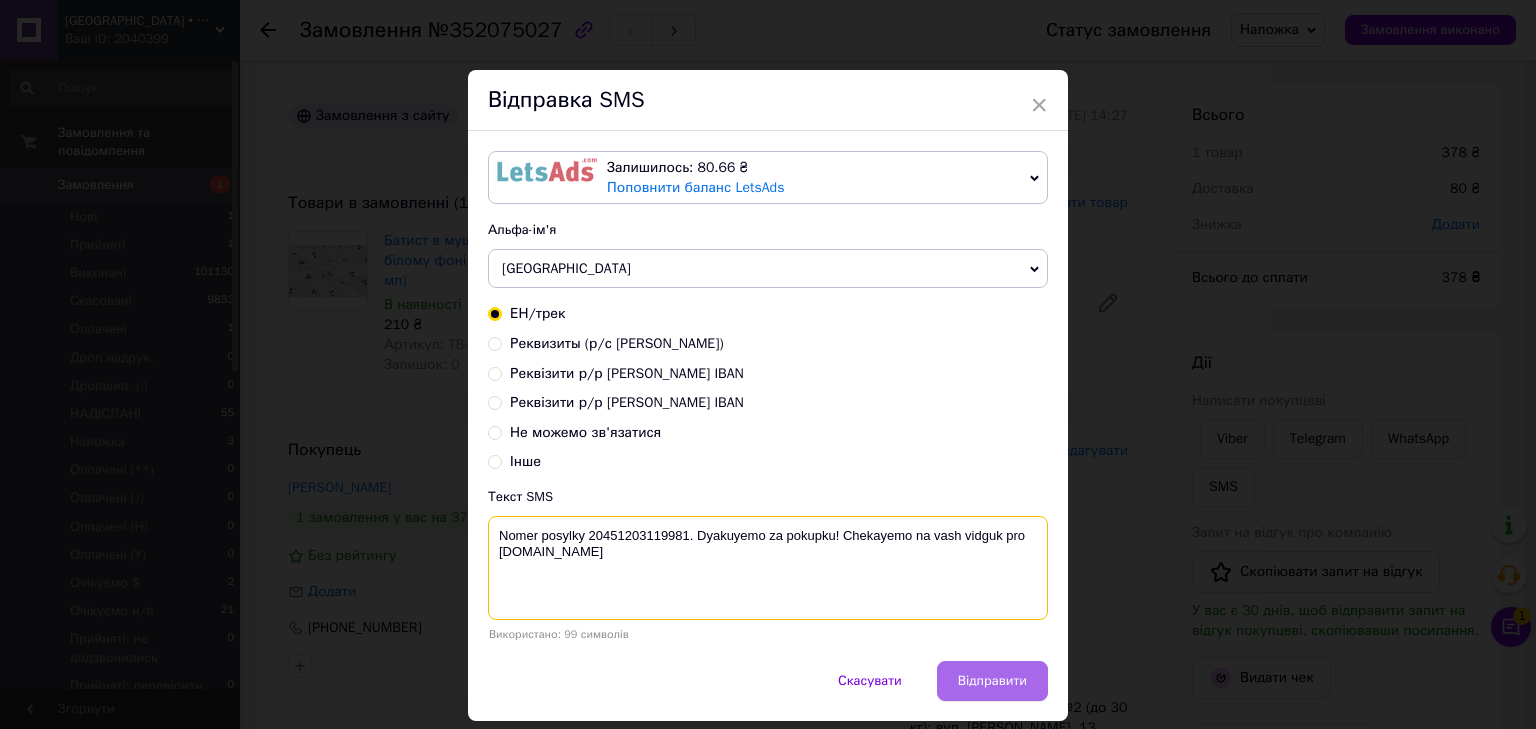 type on "Nomer posylky 20451203119981. Dyakuyemo za pokupku! Chekayemo na vash vidguk pro COTTONville.com.ua" 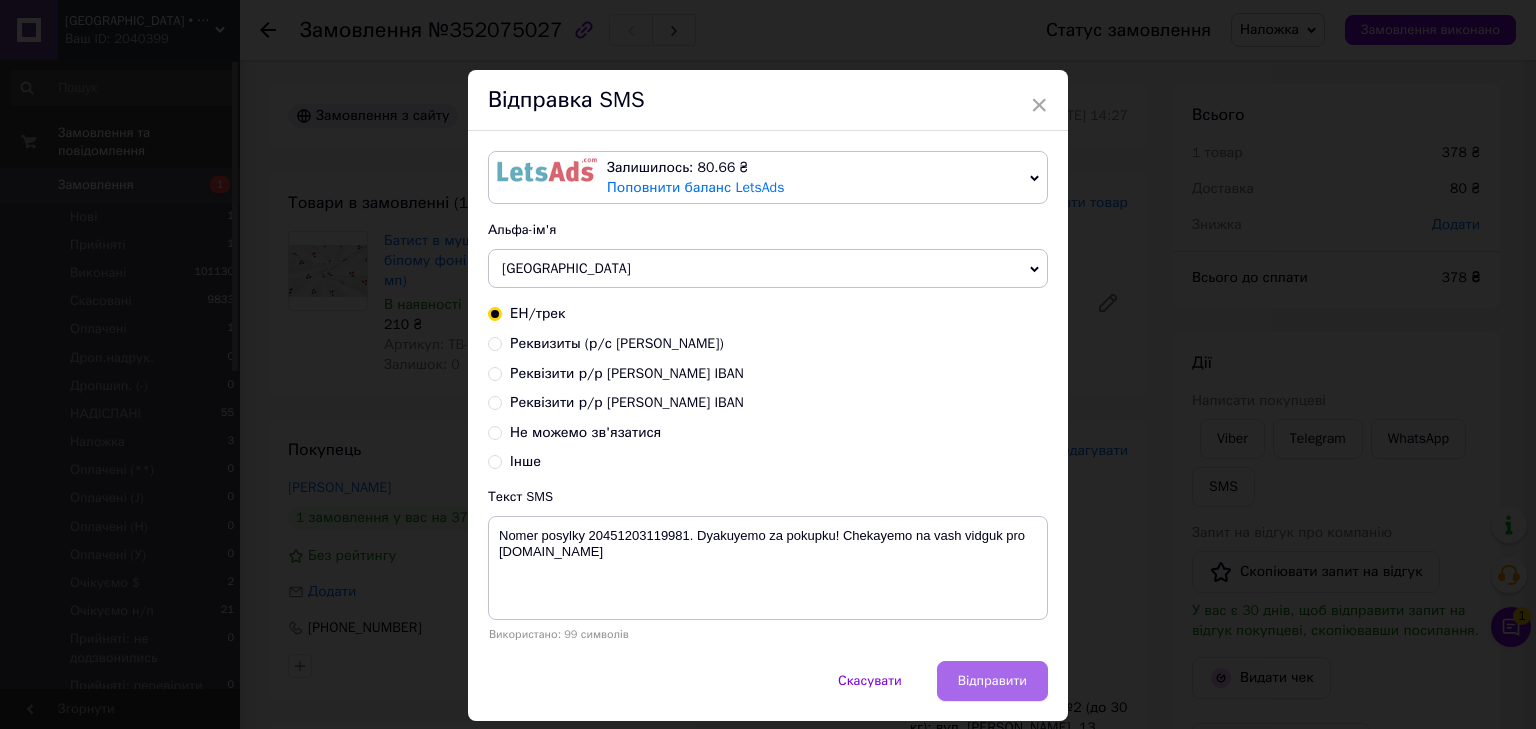 click on "Відправити" at bounding box center [992, 681] 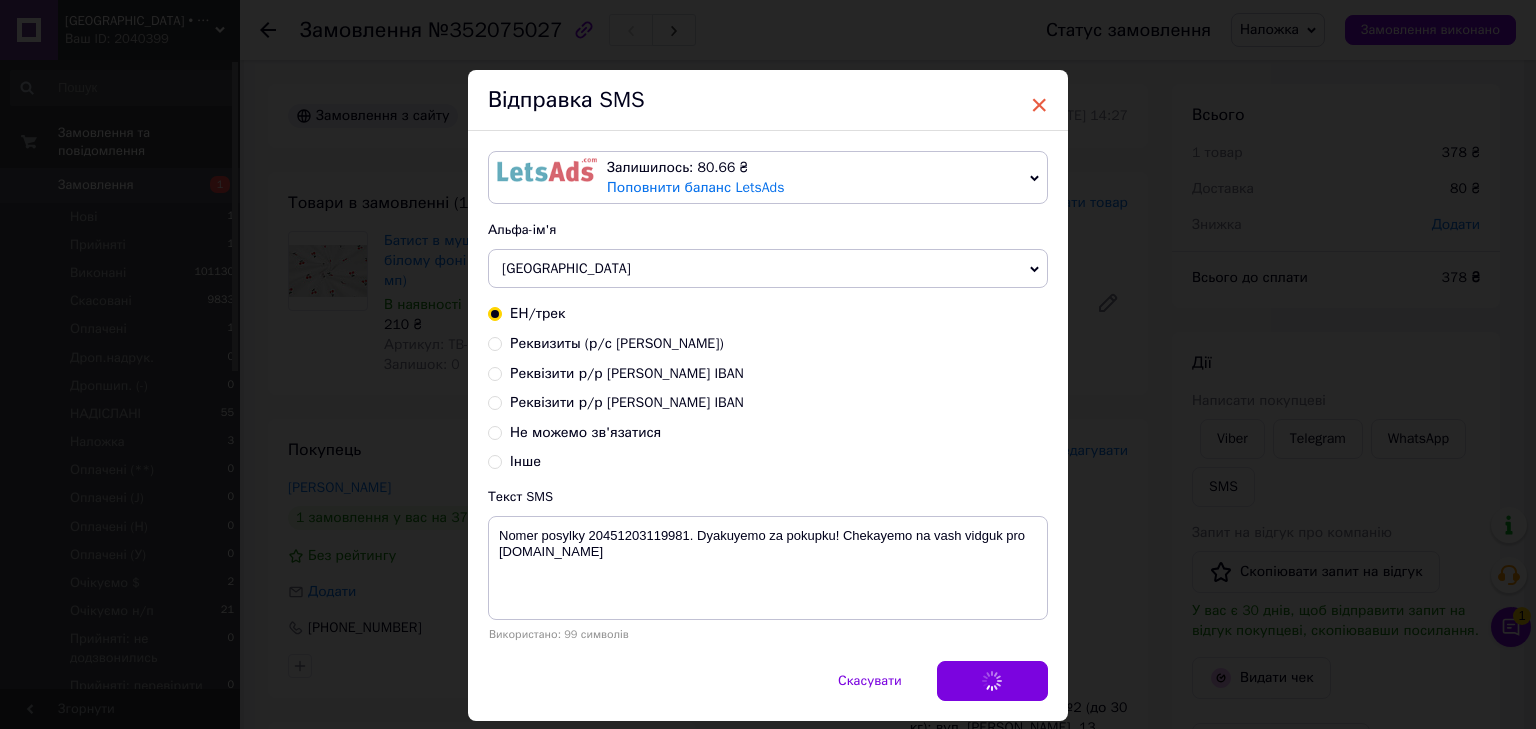 click on "× Відправка SMS Залишилось: 80.66 ₴ Поповнити баланс LetsAds Підключити SMSClub Альфа-ім'я  COTTONville magazin Оновити список альфа-імен  ЕН/трек Реквизиты (р/с Евтушок) Реквізити р/р Дмитрук IBAN Реквізити р/р Євтушок IBAN Не можемо зв'язатися Інше Текст SMS Nomer posylky 20451203119981. Dyakuyemo za pokupku! Chekayemo na vash vidguk pro COTTONville.com.ua Використано: 99 символів Скасувати   Відправити" at bounding box center (768, 364) 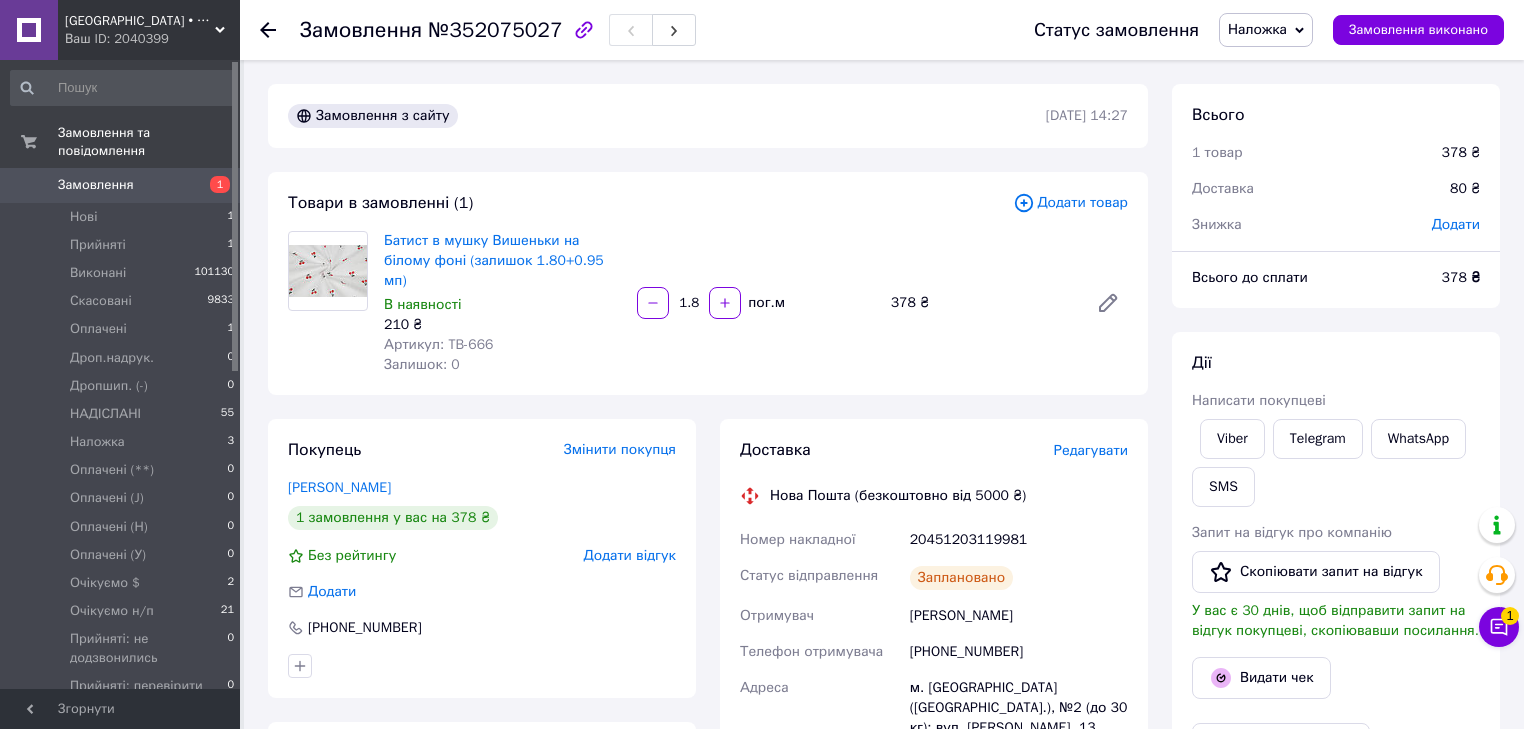 click on "Наложка" at bounding box center [1257, 29] 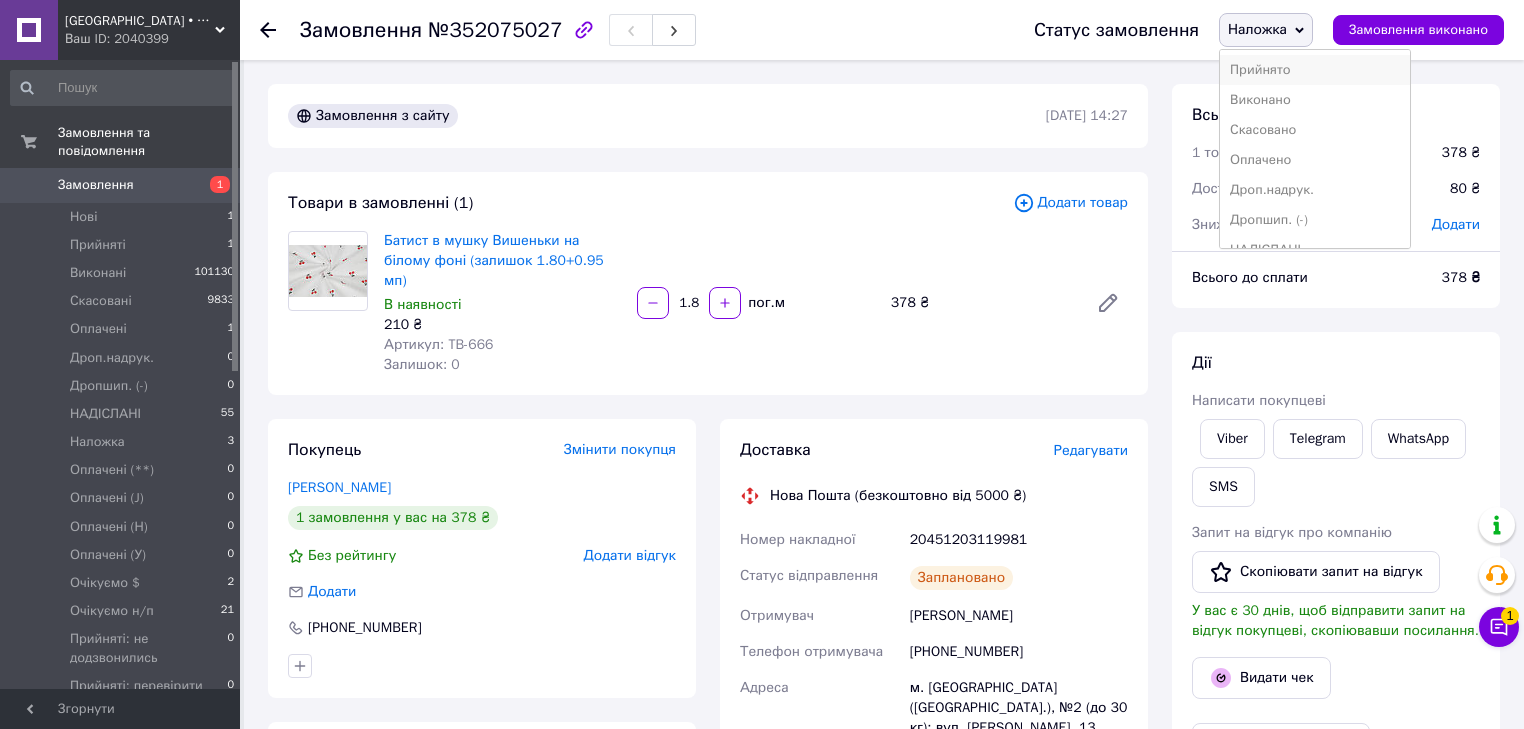 scroll, scrollTop: 320, scrollLeft: 0, axis: vertical 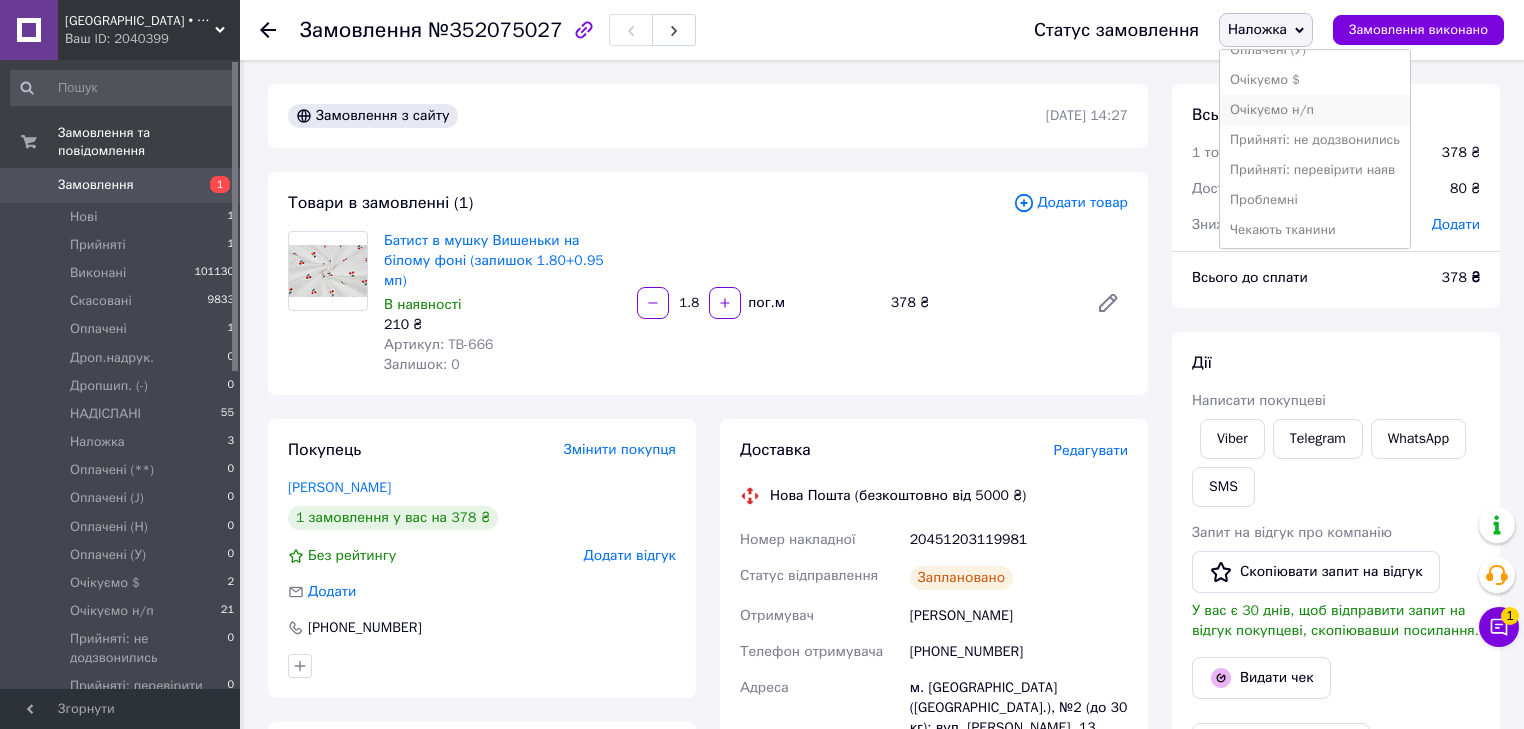 click on "Очікуємо н/п" at bounding box center [1315, 110] 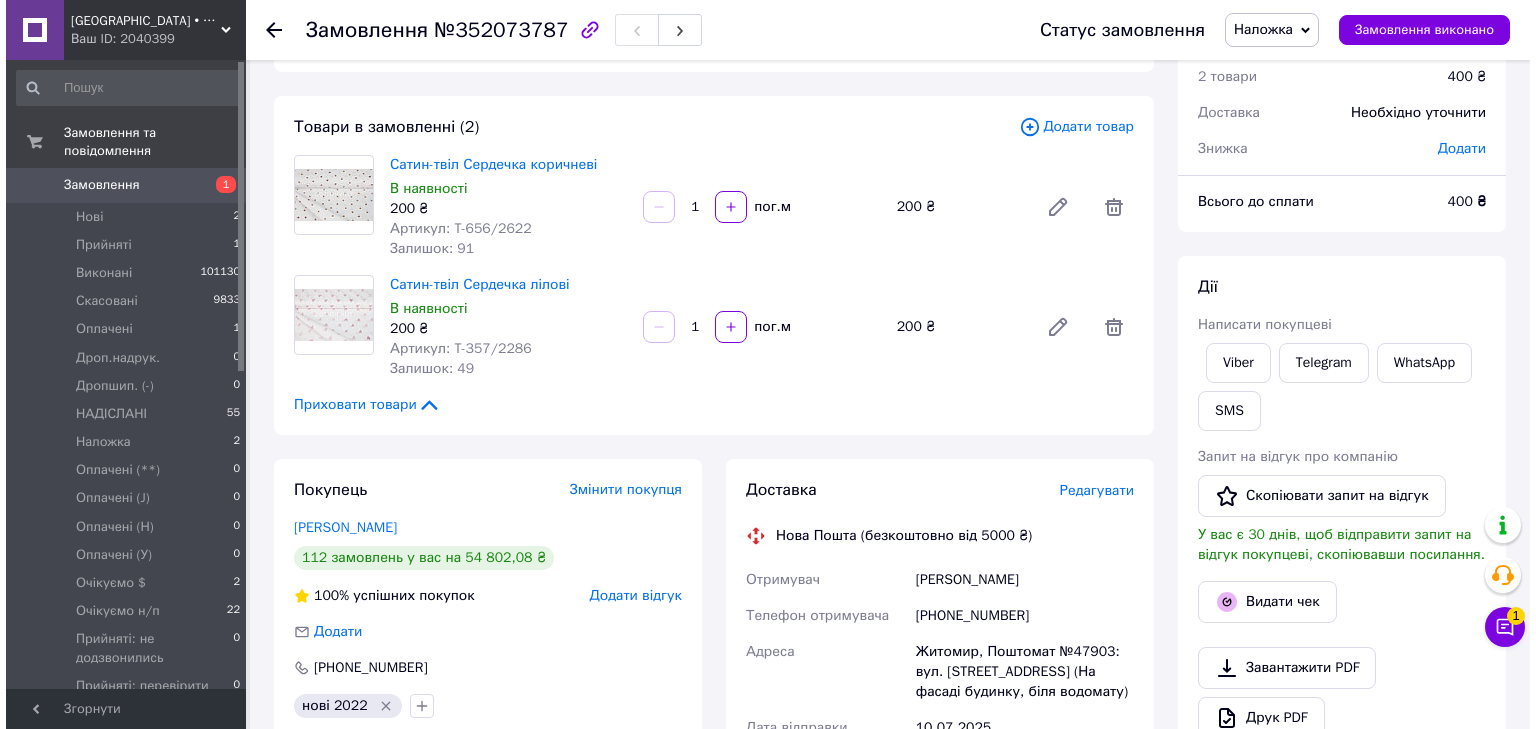 scroll, scrollTop: 240, scrollLeft: 0, axis: vertical 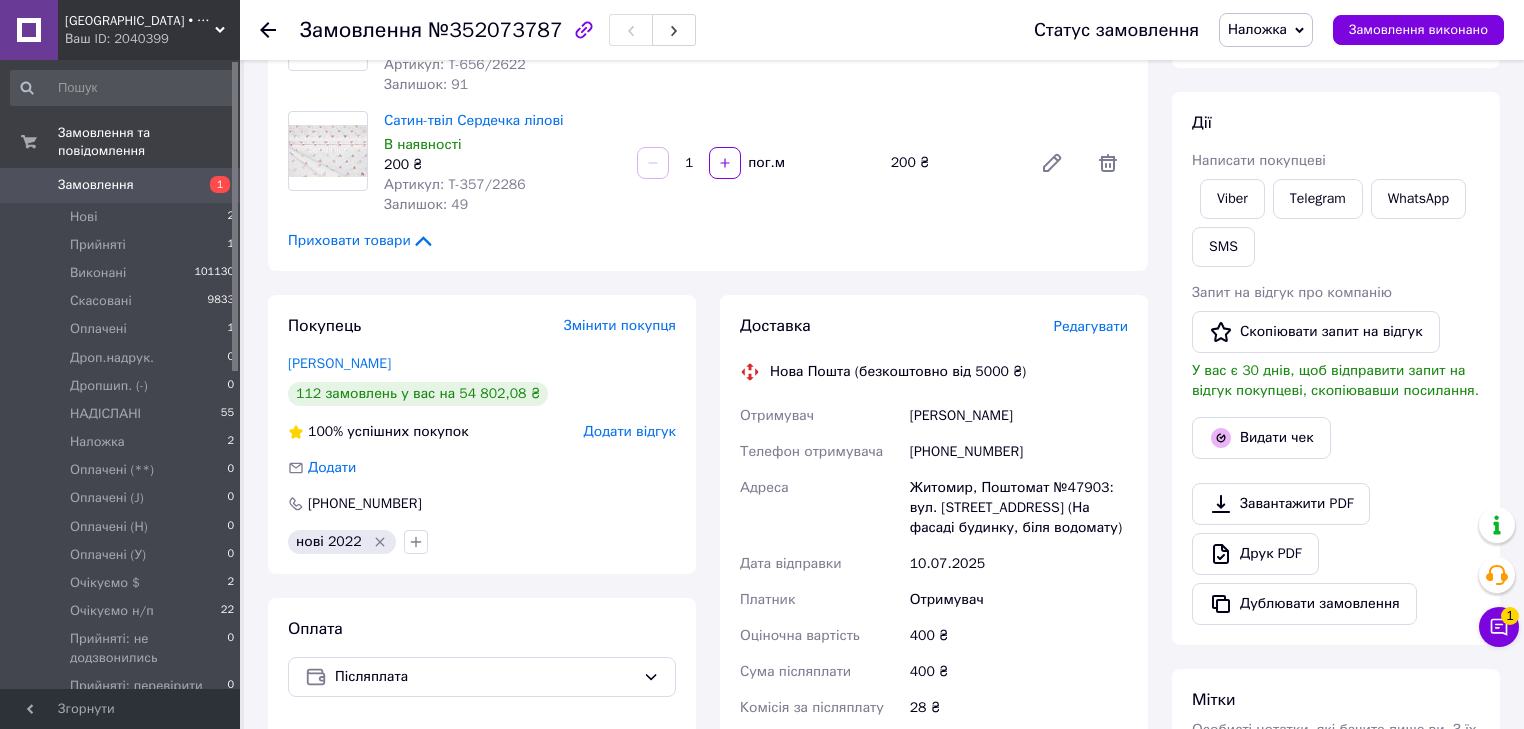 click on "Редагувати" at bounding box center (1091, 326) 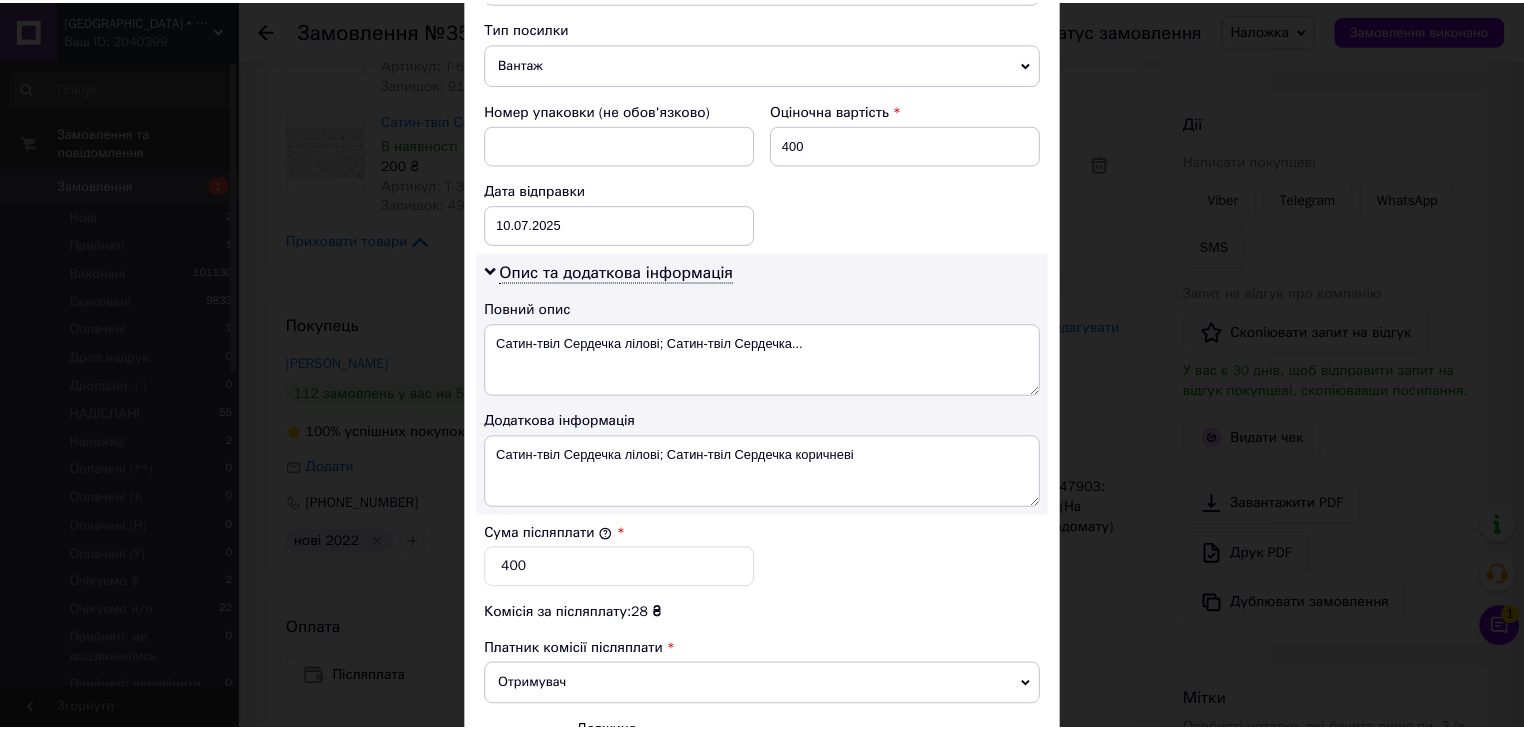 scroll, scrollTop: 1036, scrollLeft: 0, axis: vertical 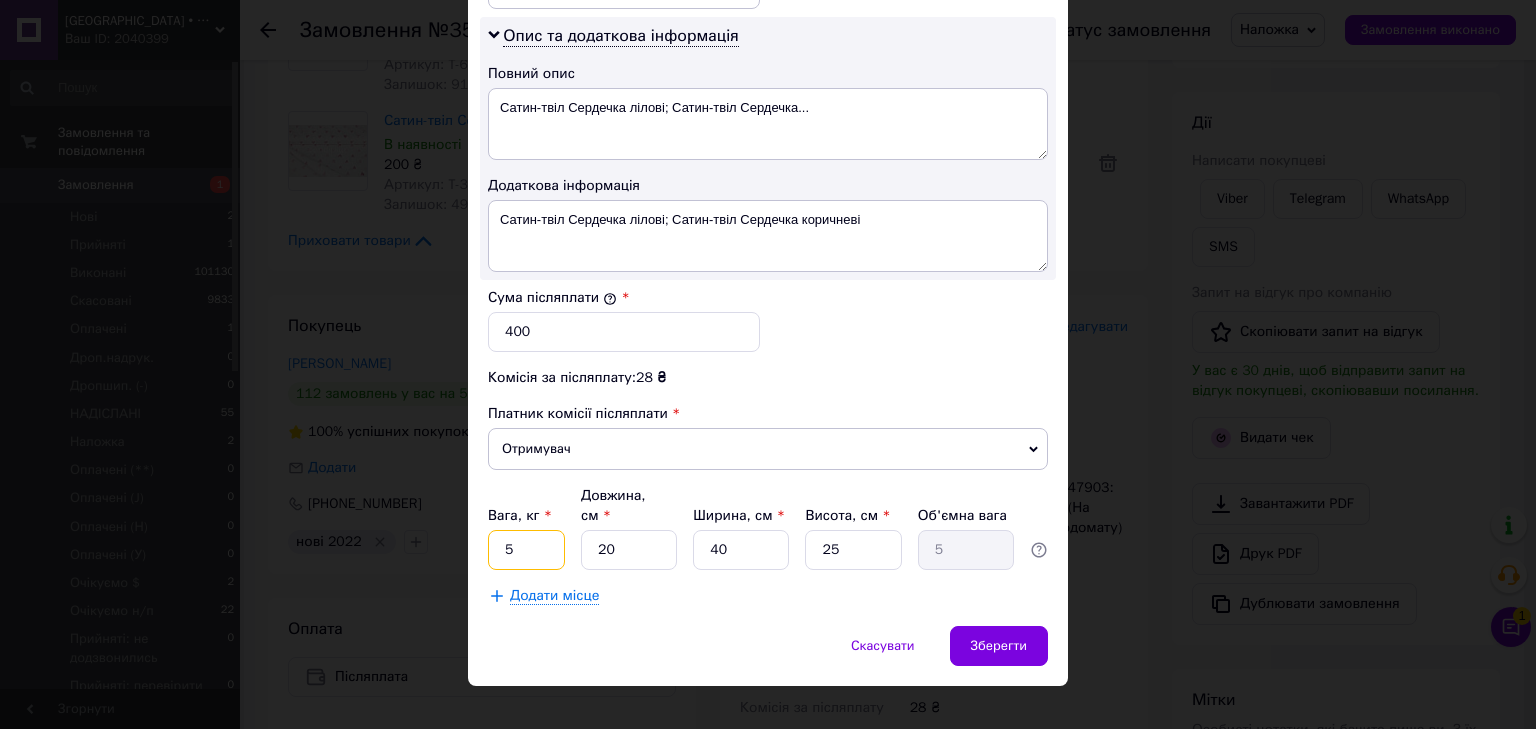 drag, startPoint x: 516, startPoint y: 515, endPoint x: 490, endPoint y: 515, distance: 26 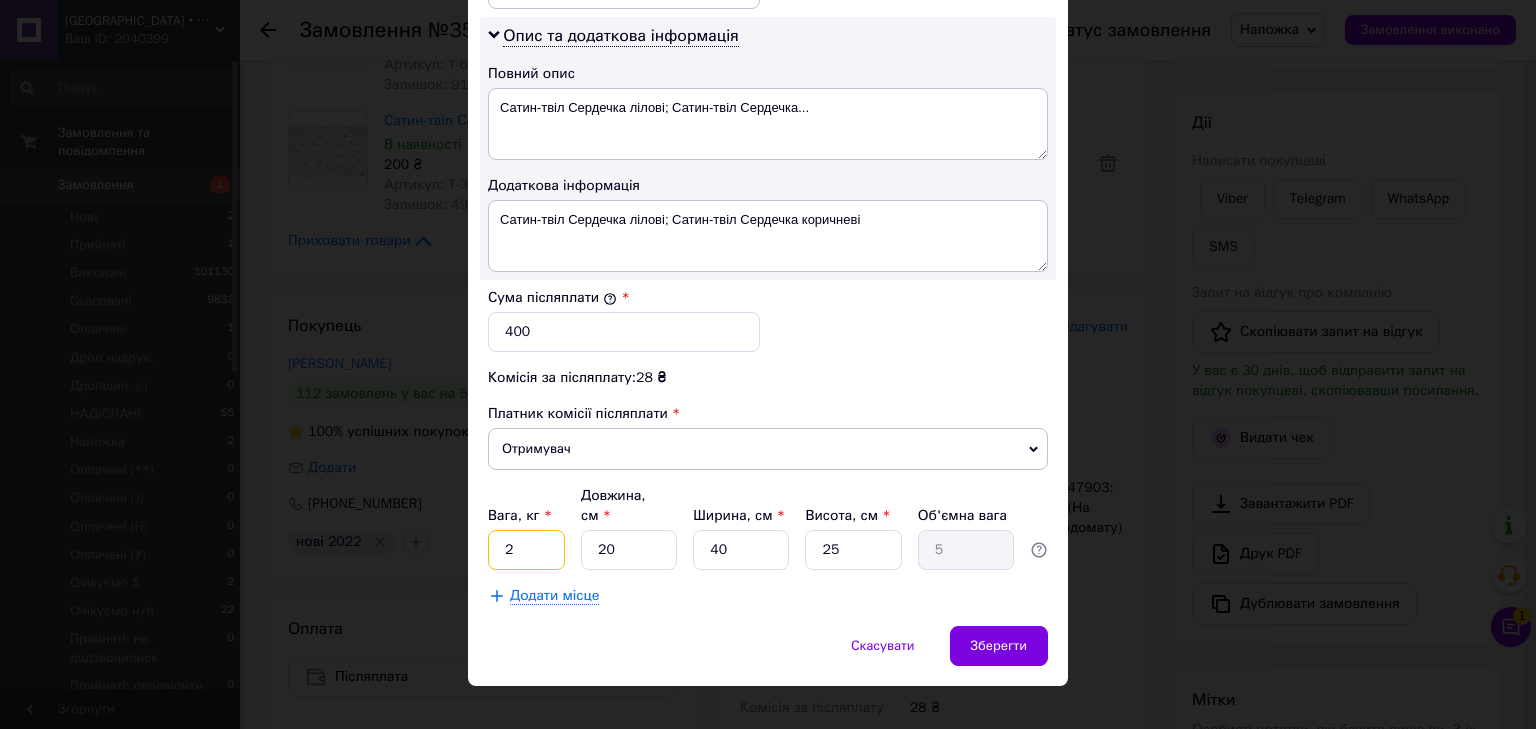 type on "2" 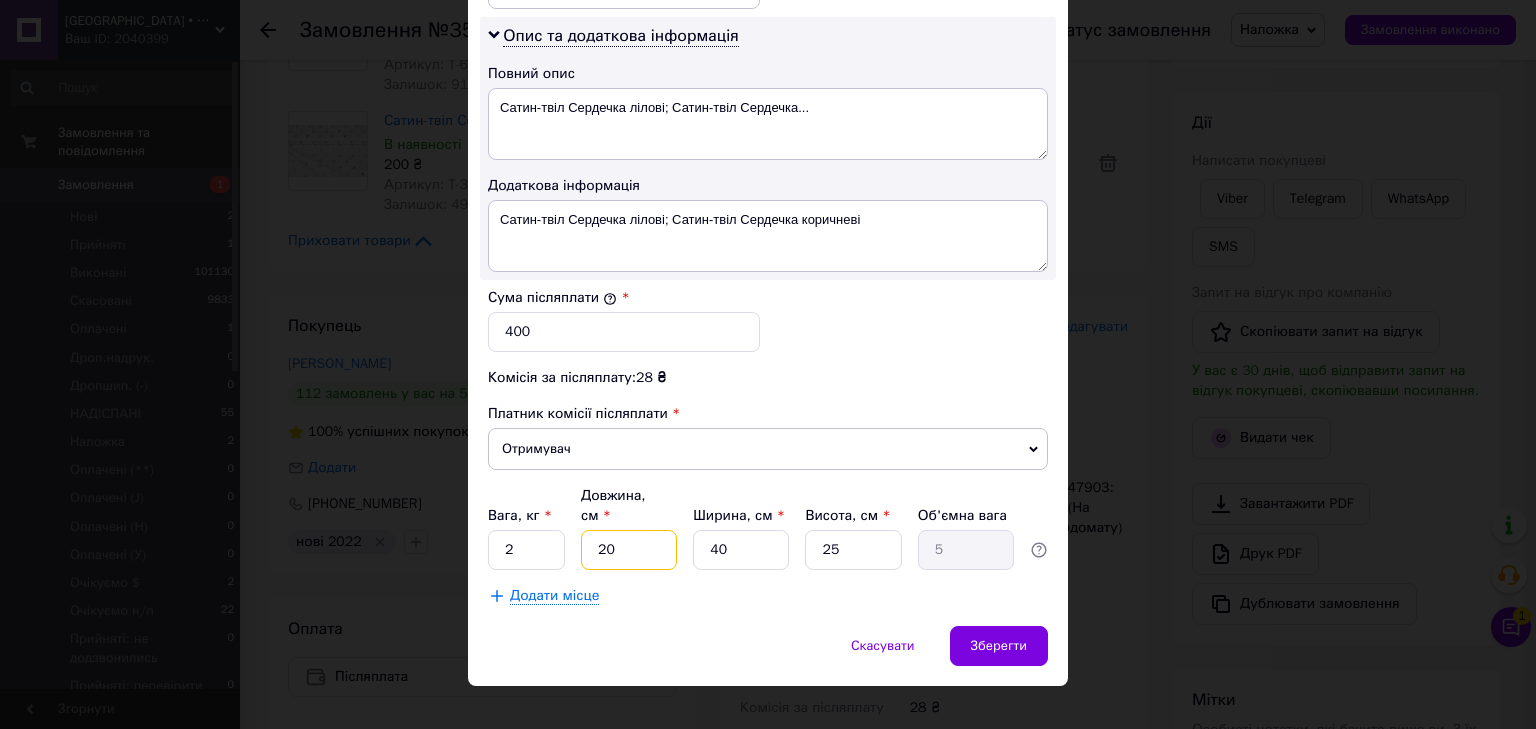 click on "20" at bounding box center [629, 550] 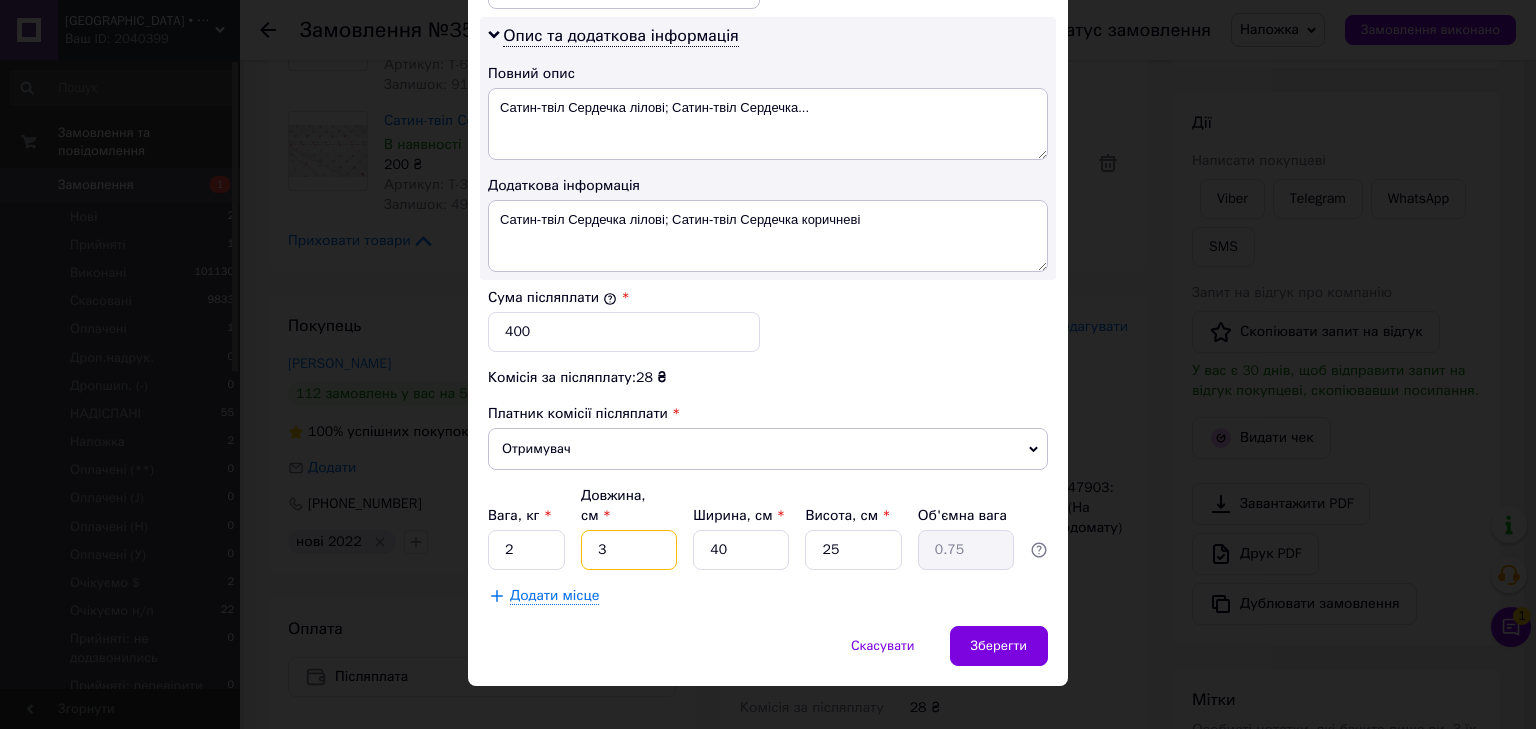 type on "30" 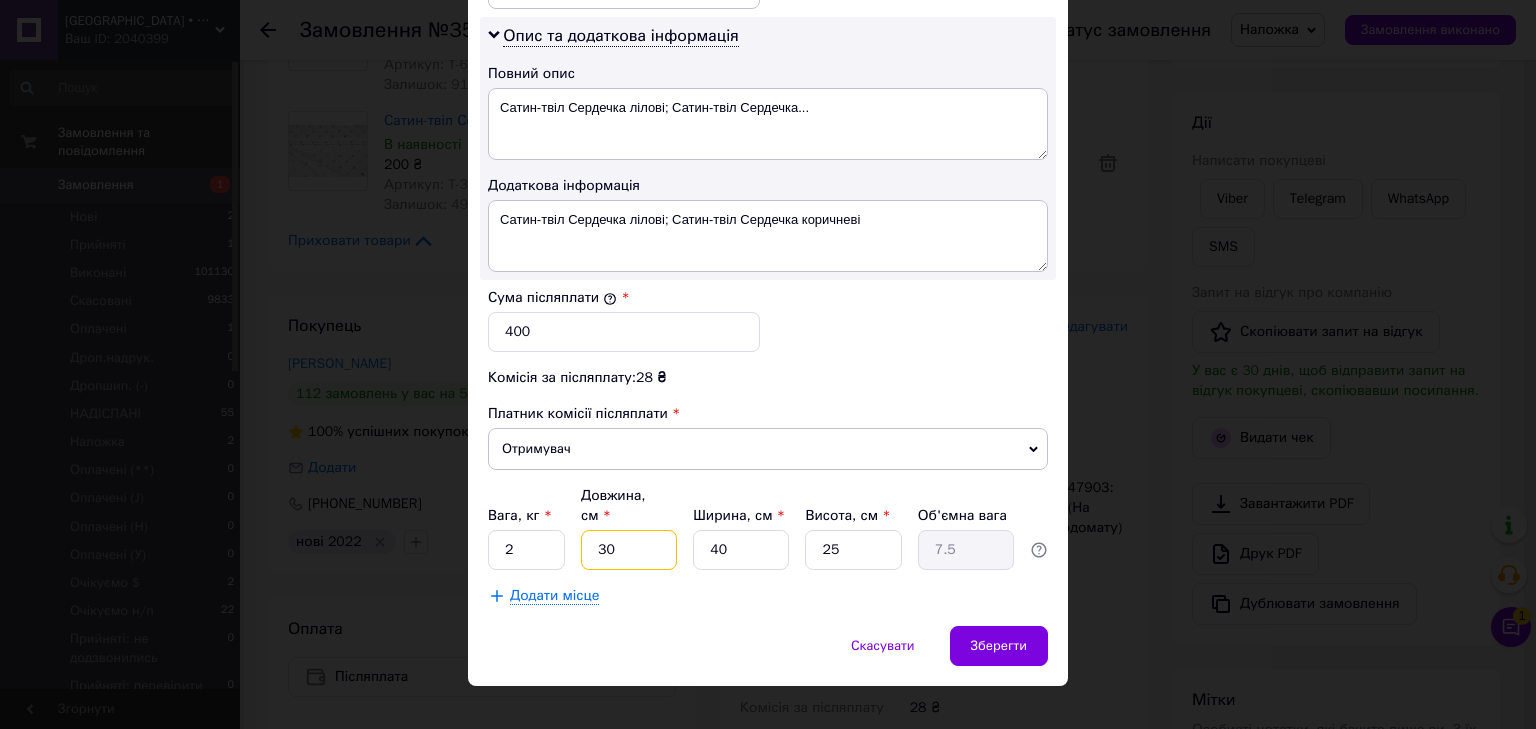 type on "30" 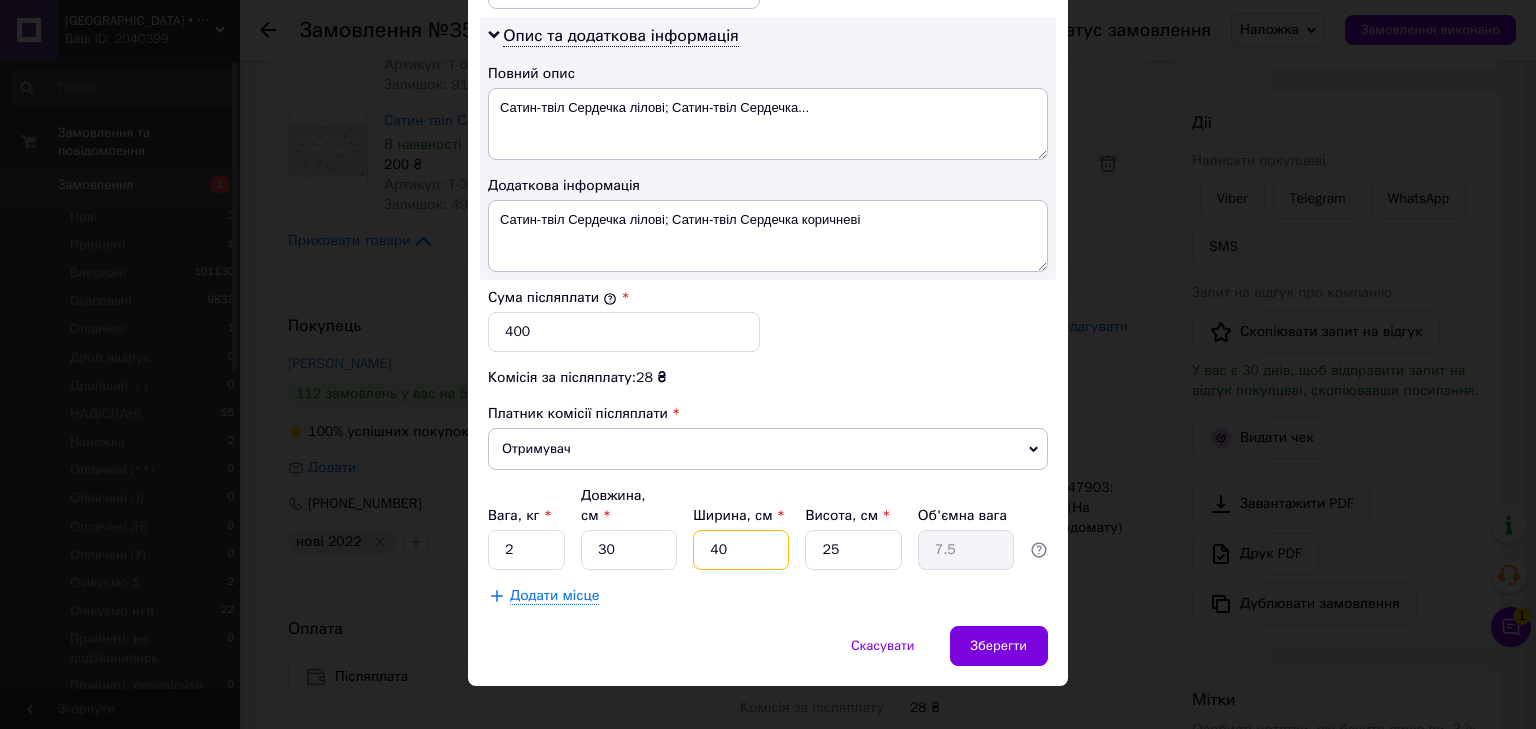 drag, startPoint x: 720, startPoint y: 510, endPoint x: 689, endPoint y: 503, distance: 31.780497 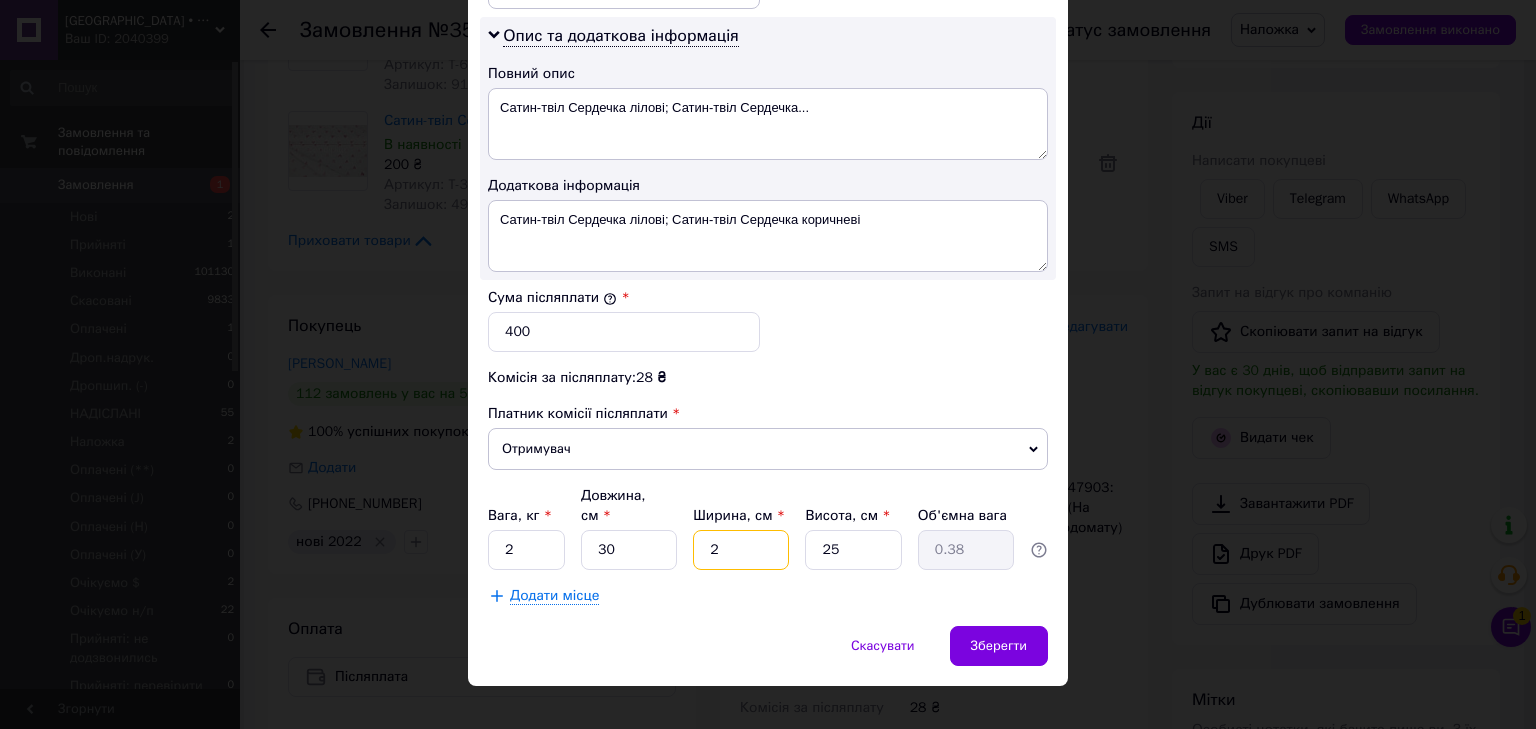 type on "28" 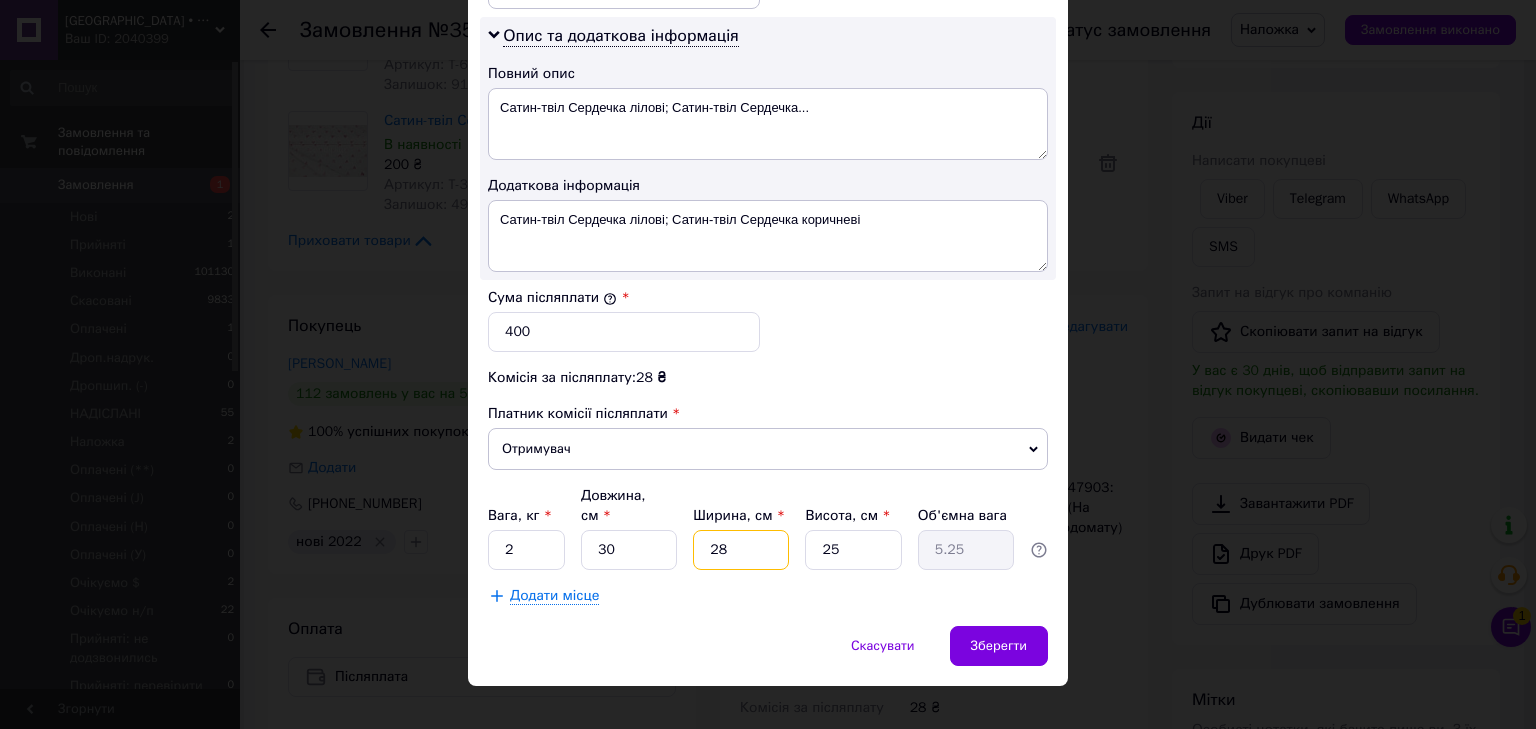 type on "28" 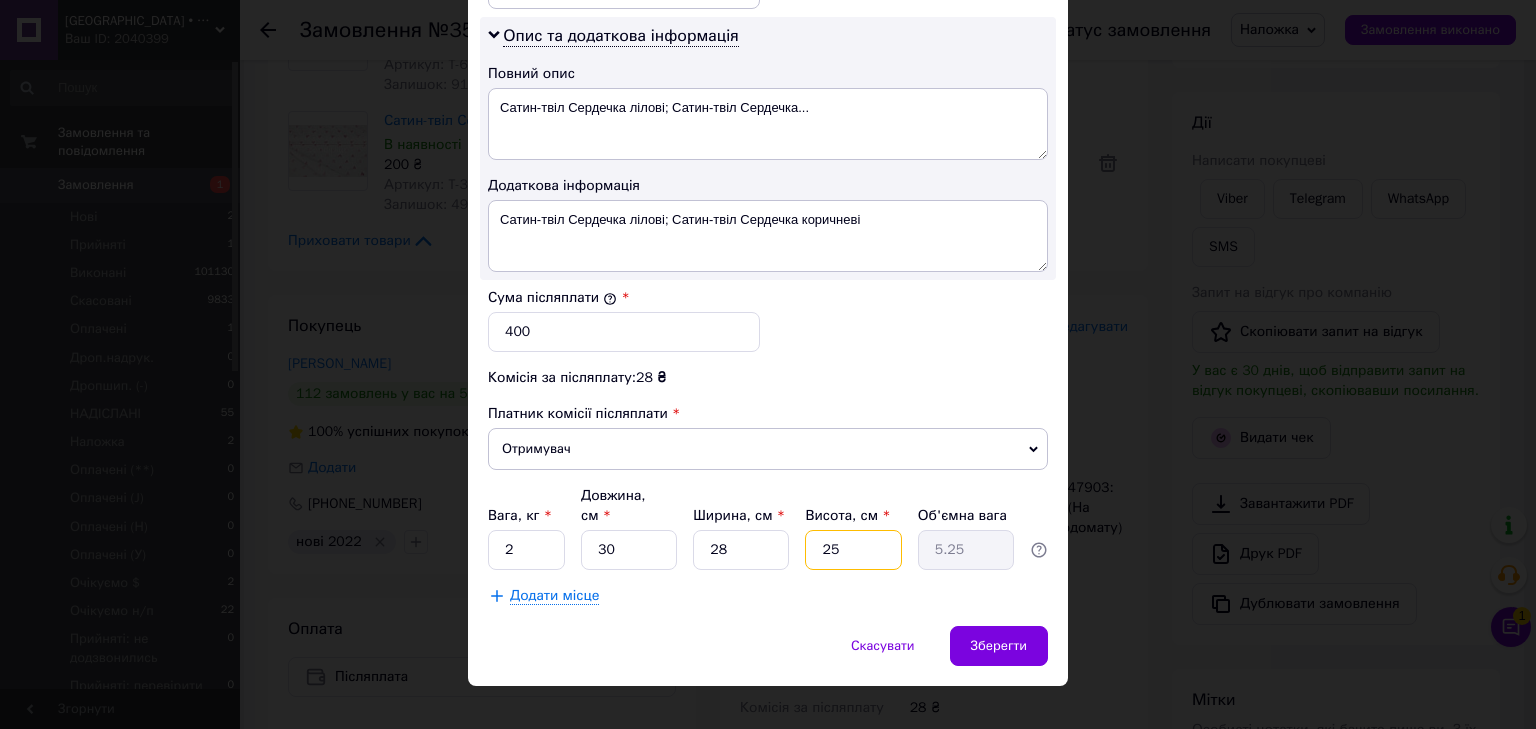 click on "Вага, кг   * 2 Довжина, см   * 30 Ширина, см   * 28 Висота, см   * 25 Об'ємна вага 5.25" at bounding box center [768, 528] 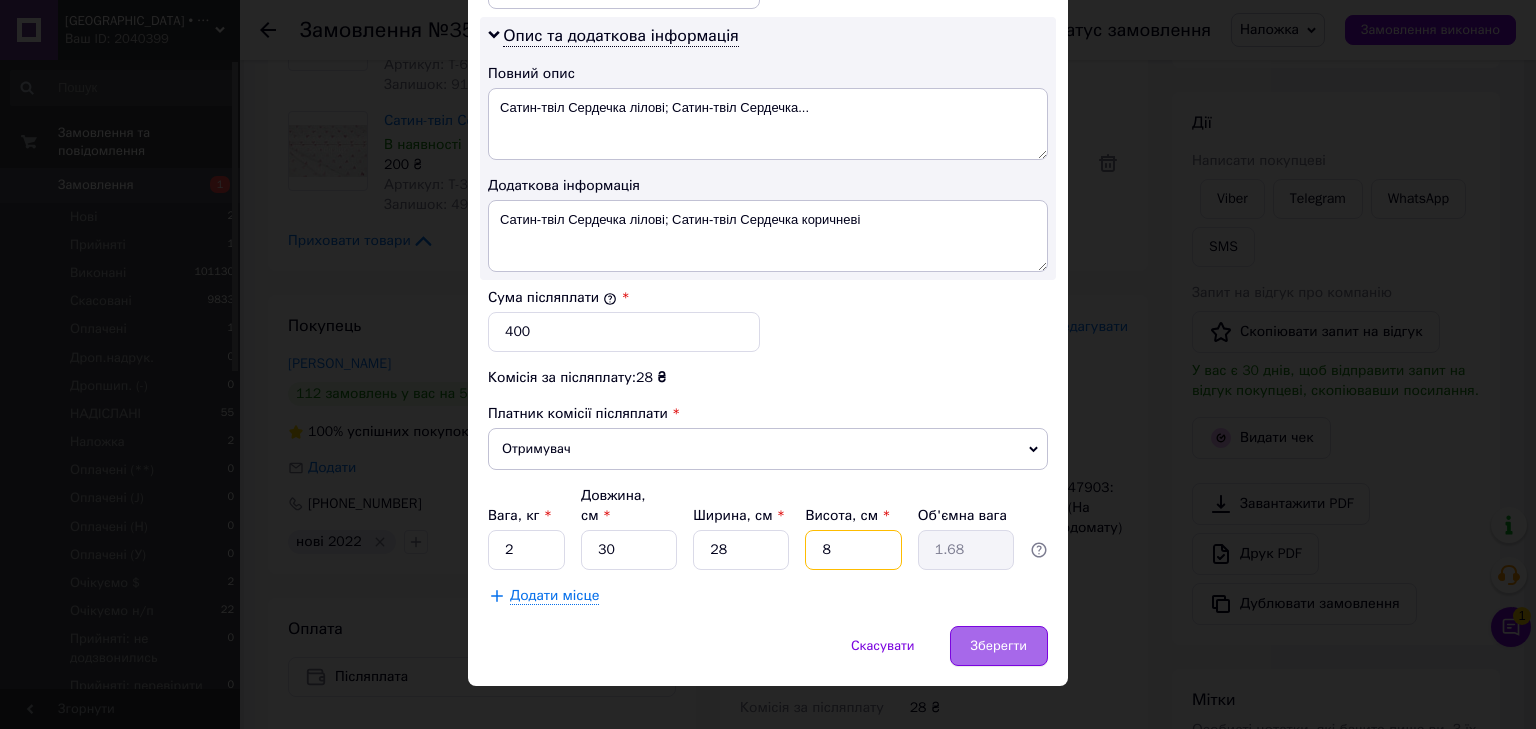 type on "8" 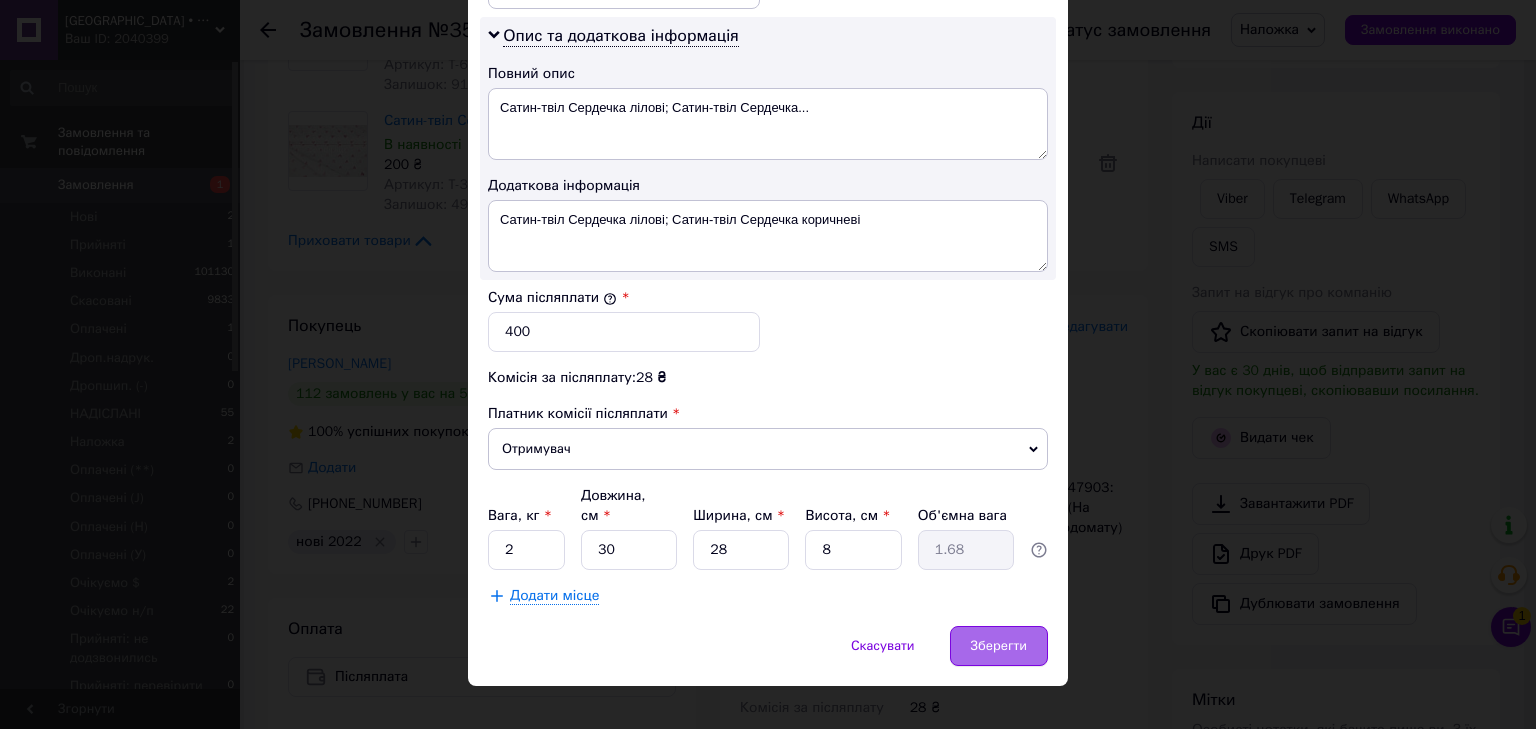 click on "Зберегти" at bounding box center [999, 646] 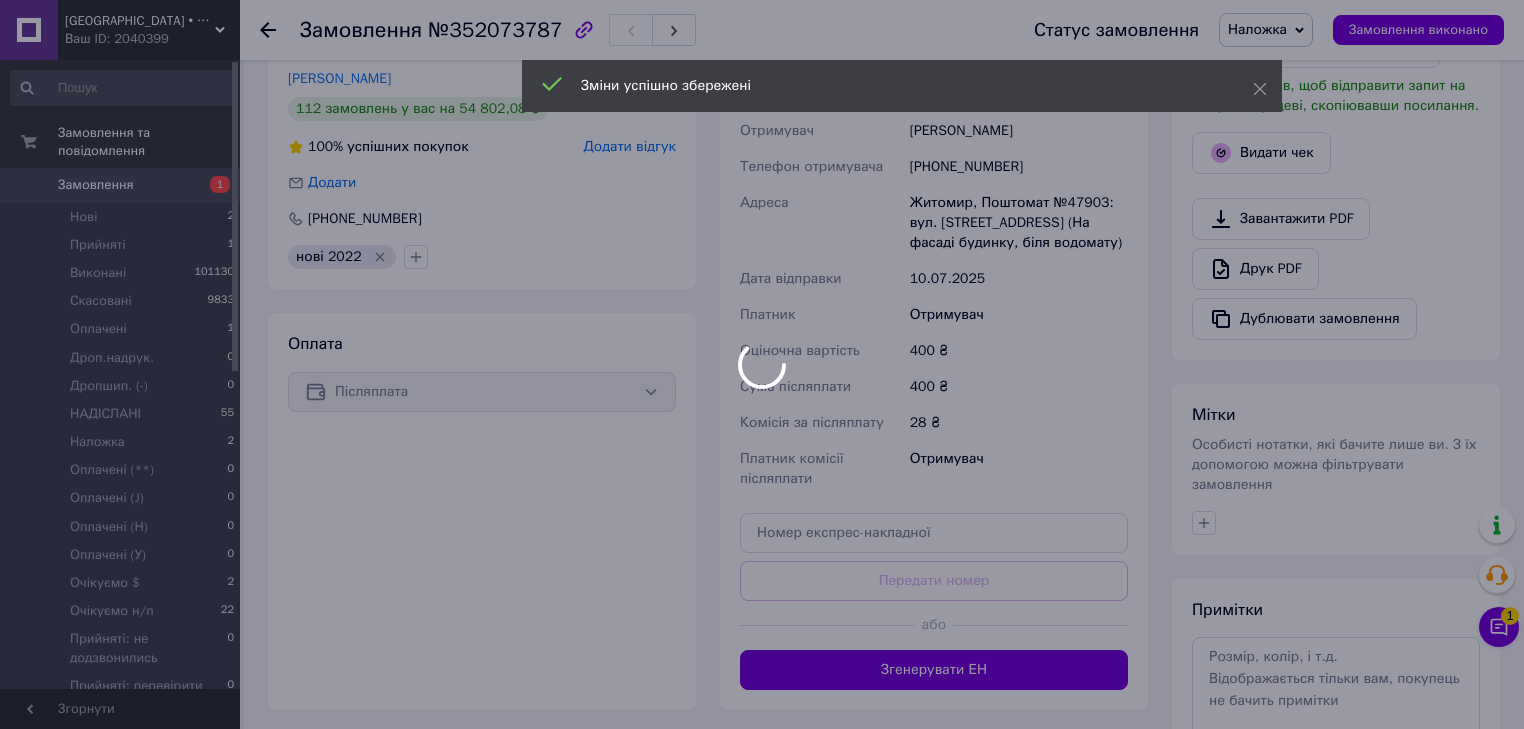 scroll, scrollTop: 560, scrollLeft: 0, axis: vertical 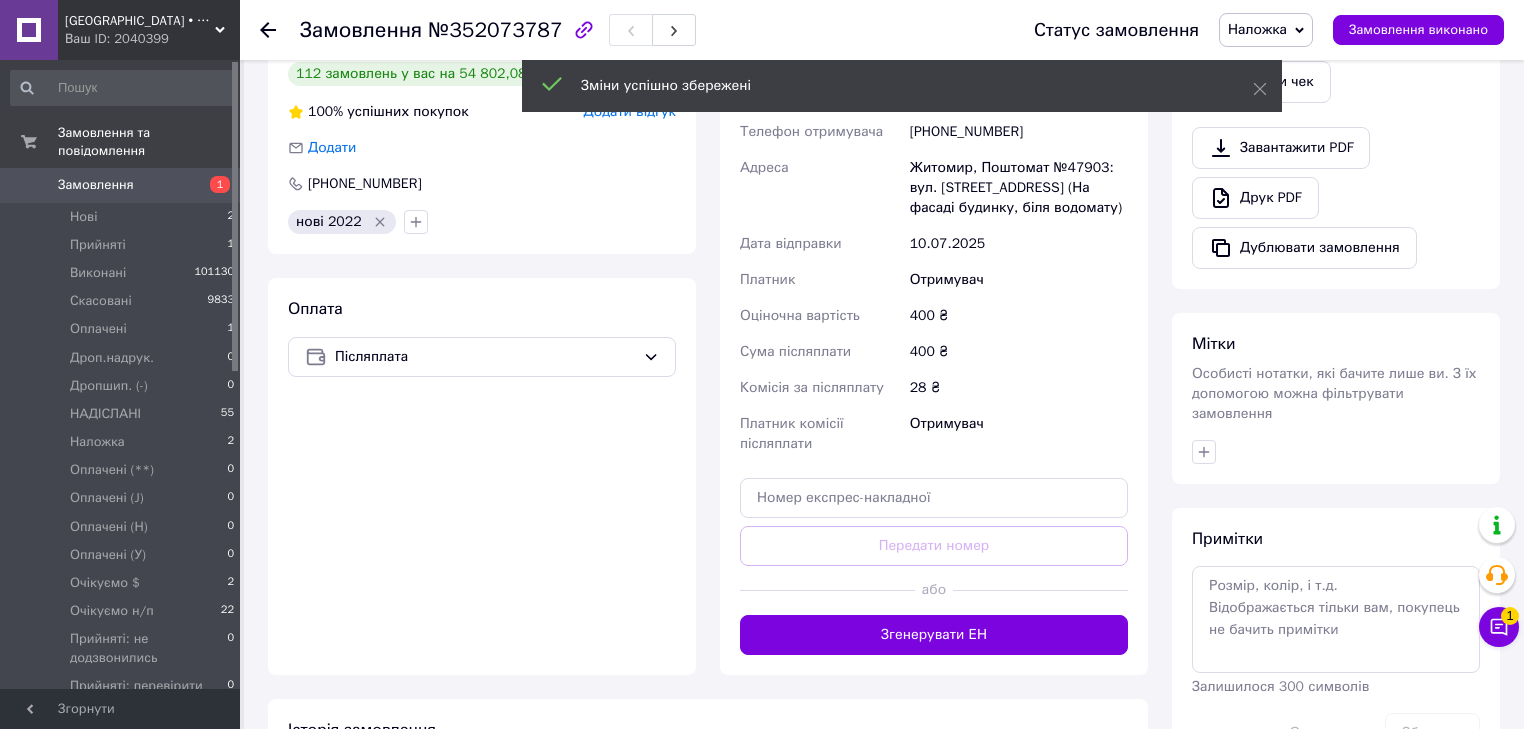 click on "Згенерувати ЕН" at bounding box center (934, 635) 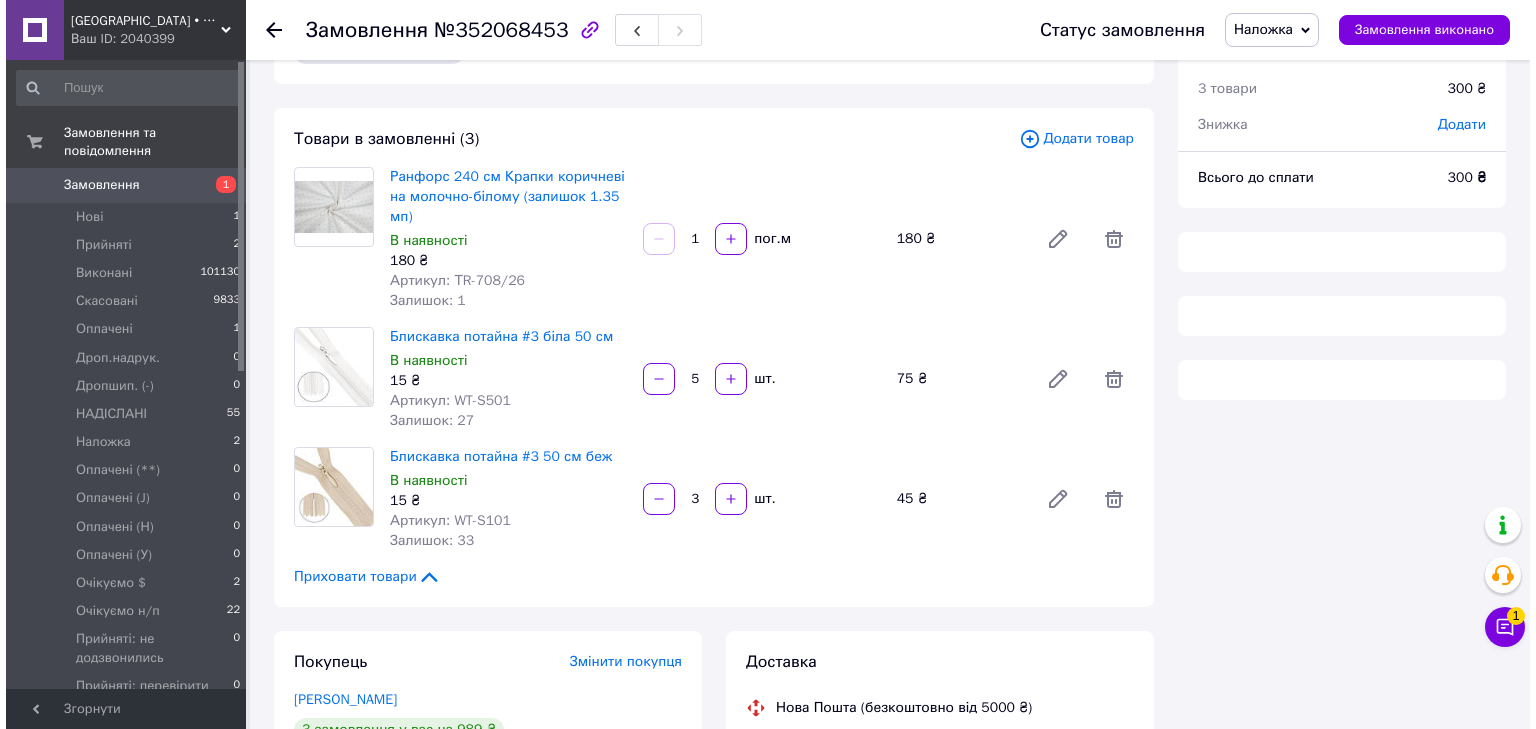 scroll, scrollTop: 160, scrollLeft: 0, axis: vertical 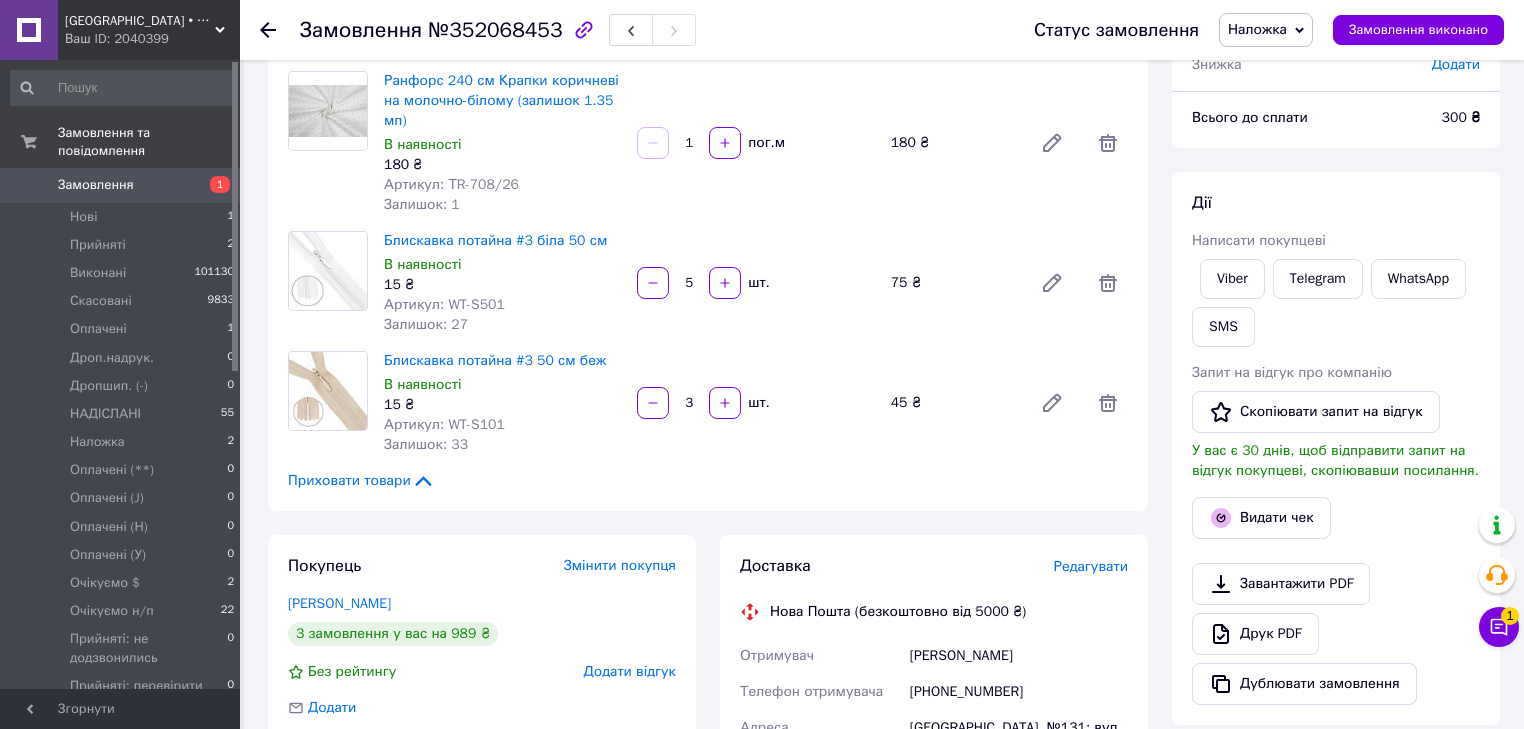click on "Редагувати" at bounding box center [1091, 566] 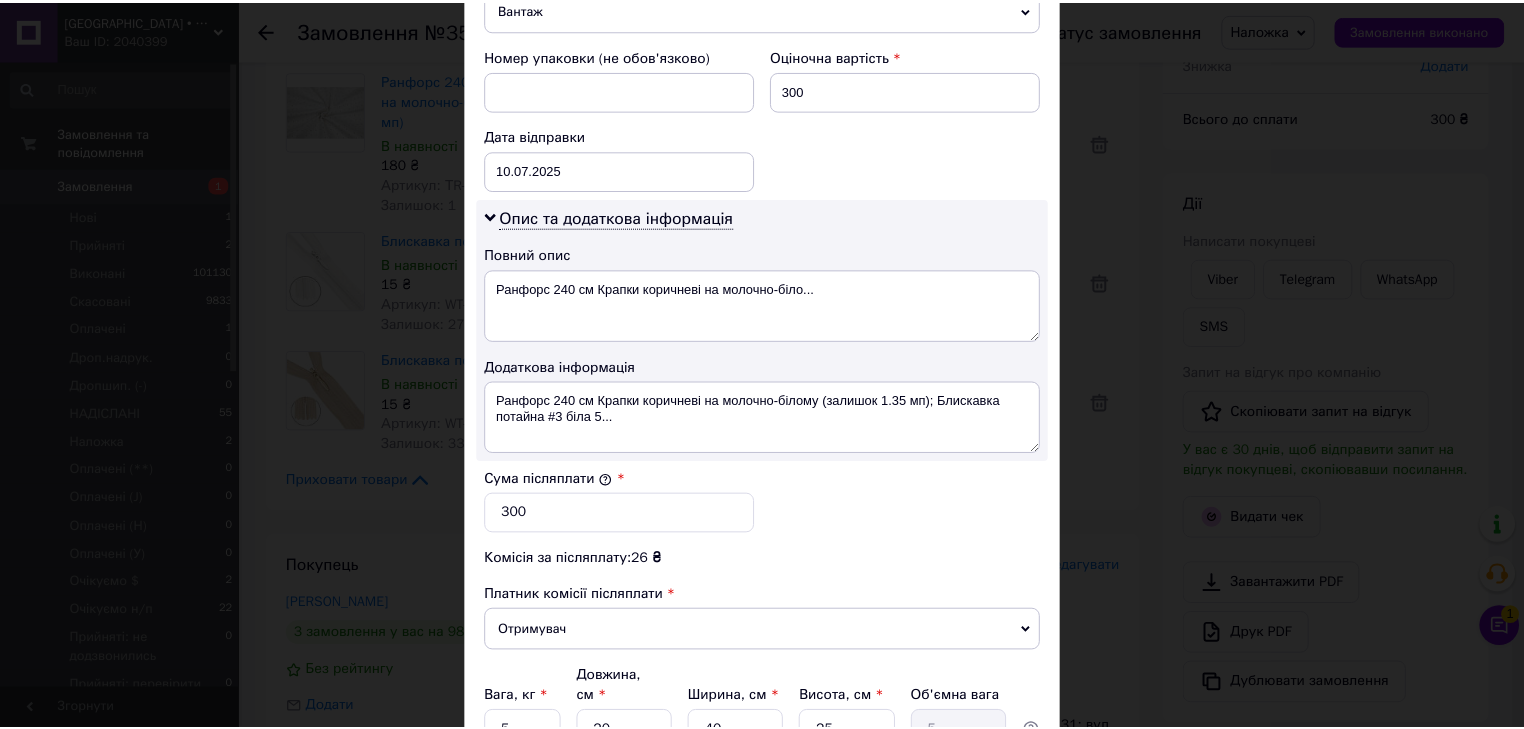 scroll, scrollTop: 1014, scrollLeft: 0, axis: vertical 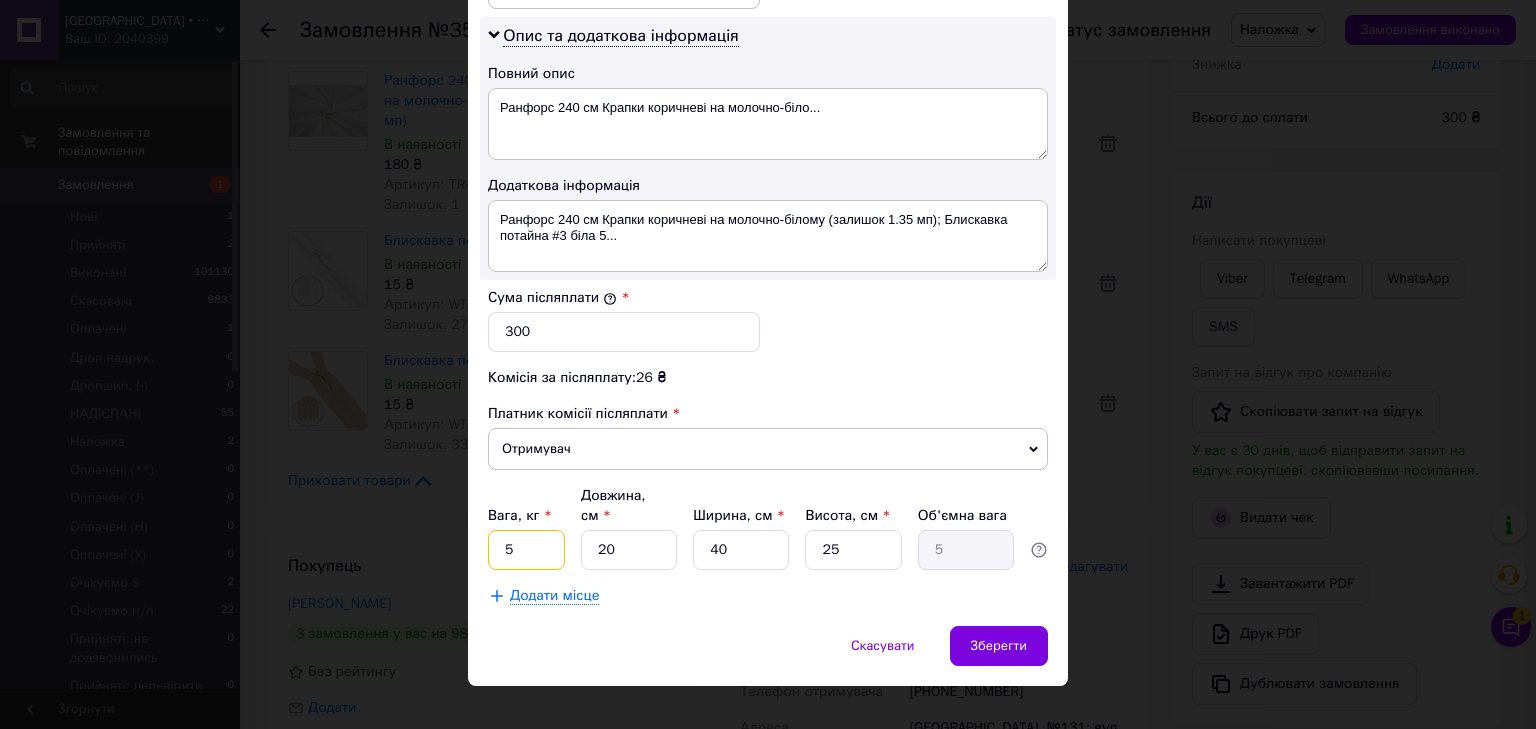 drag, startPoint x: 519, startPoint y: 529, endPoint x: 497, endPoint y: 523, distance: 22.803509 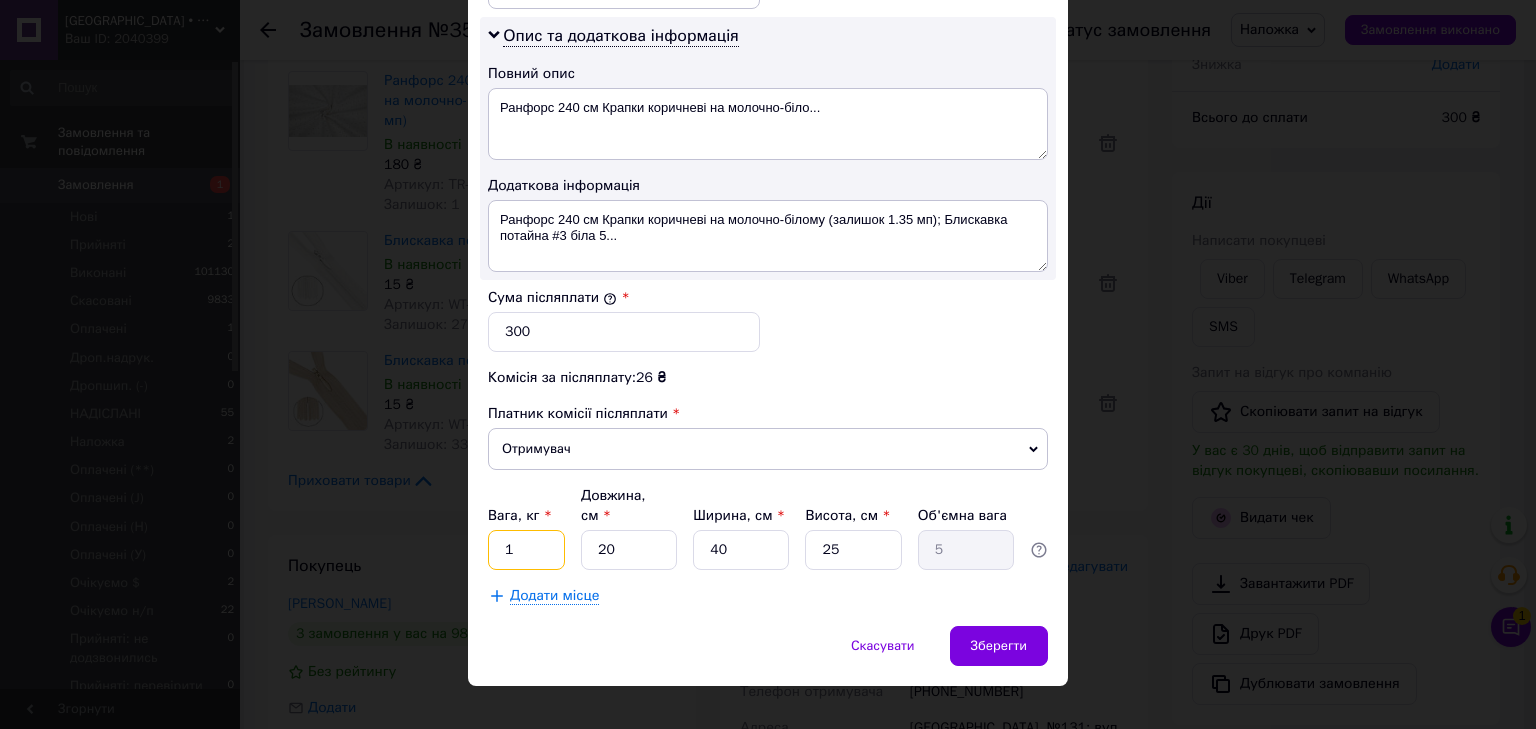 type on "1" 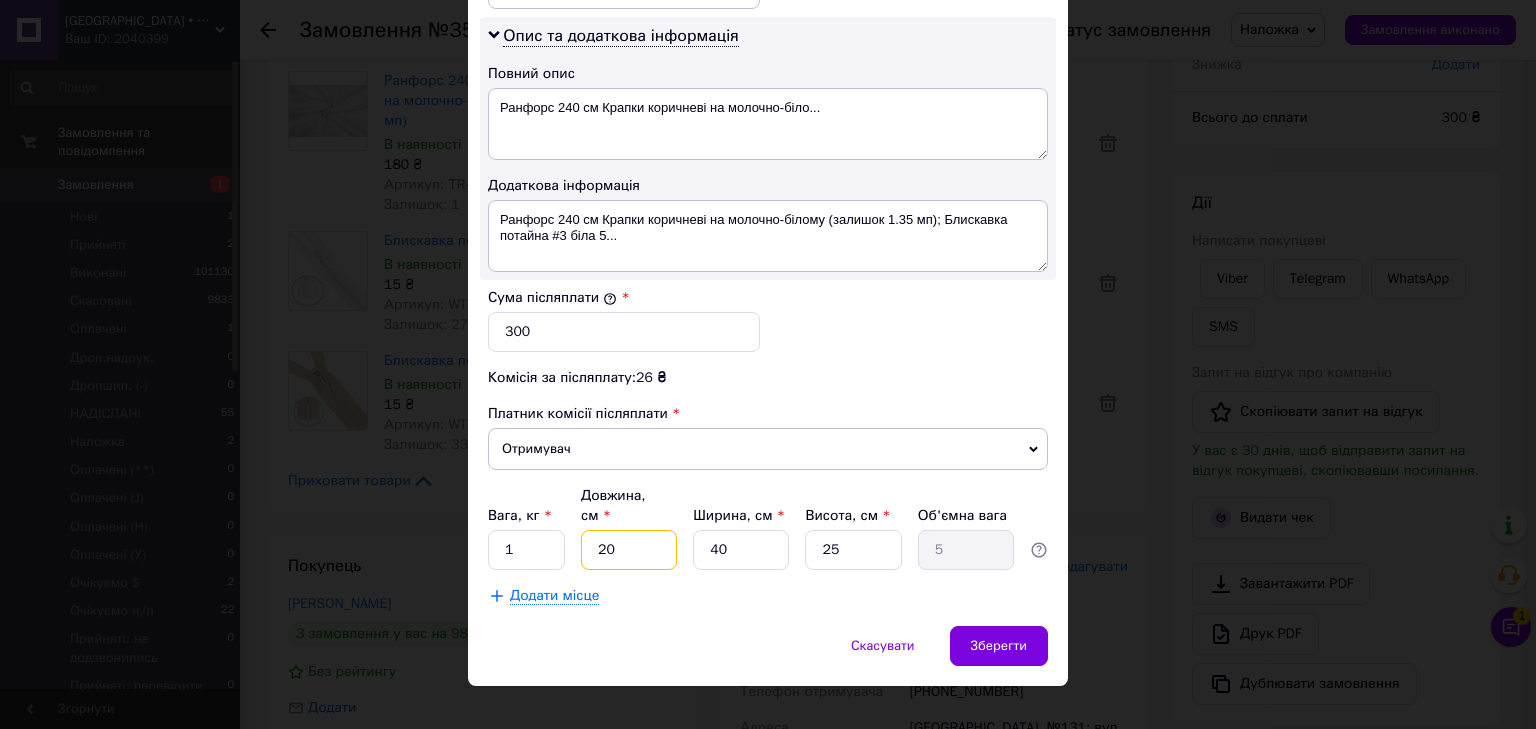 drag, startPoint x: 595, startPoint y: 520, endPoint x: 615, endPoint y: 523, distance: 20.22375 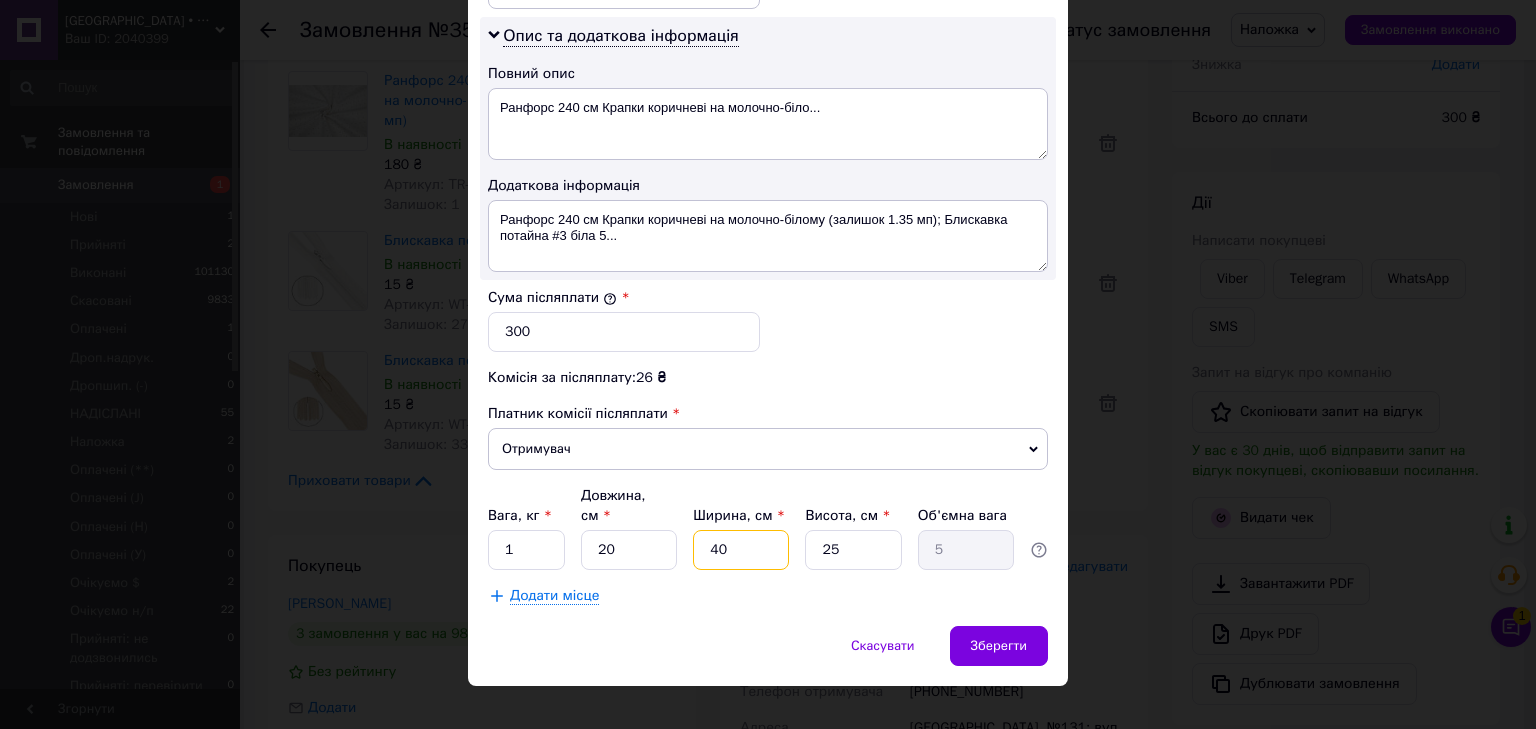 drag, startPoint x: 720, startPoint y: 514, endPoint x: 697, endPoint y: 515, distance: 23.021729 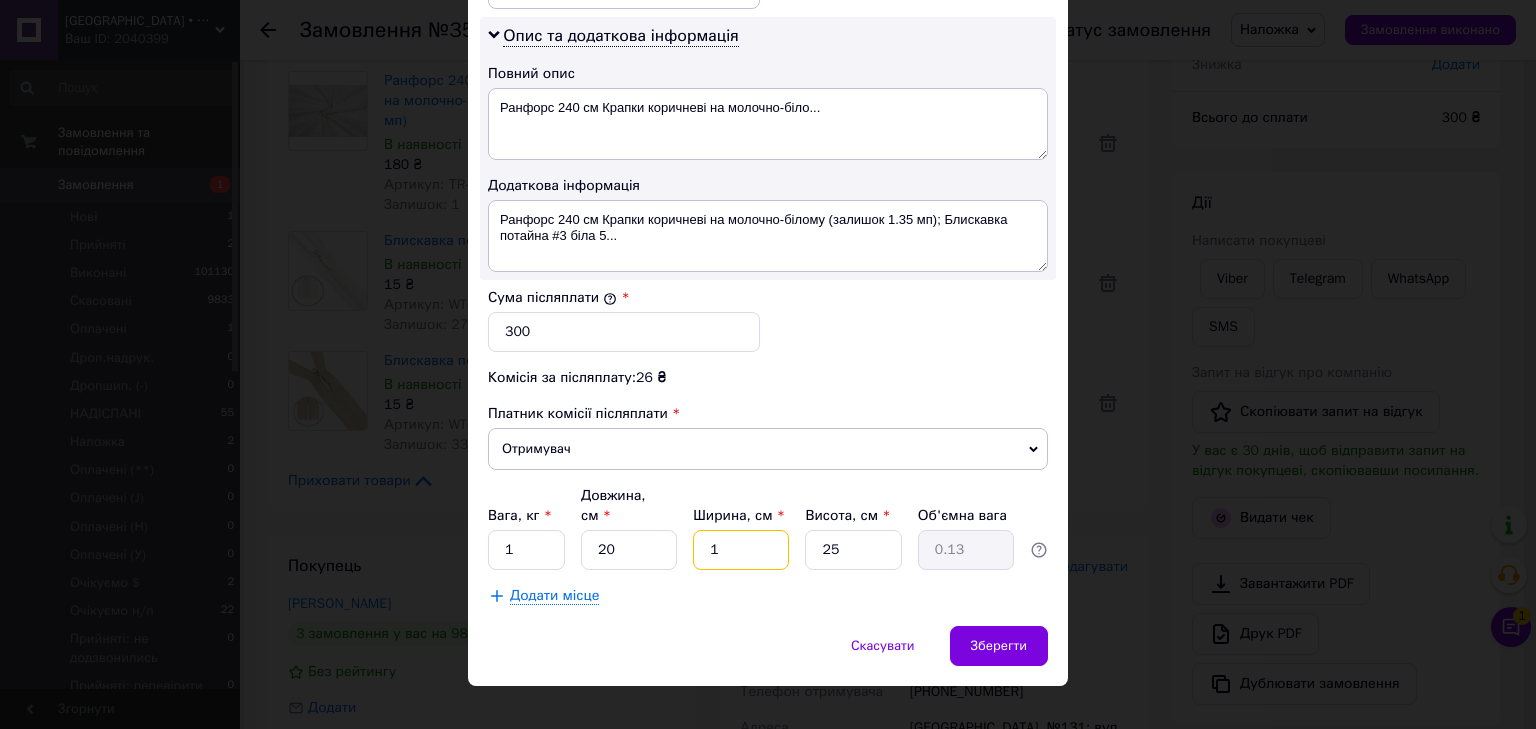 type on "15" 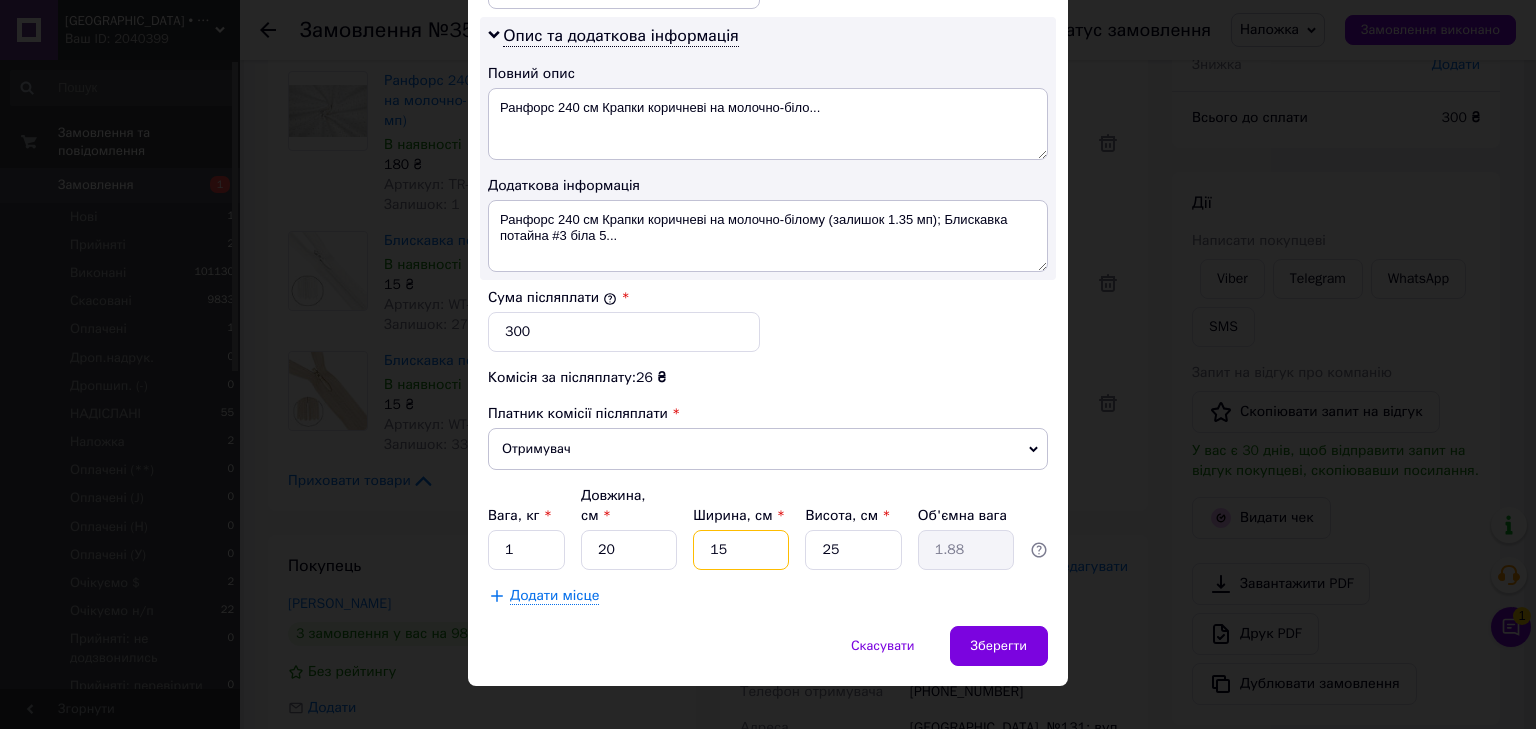 type on "15" 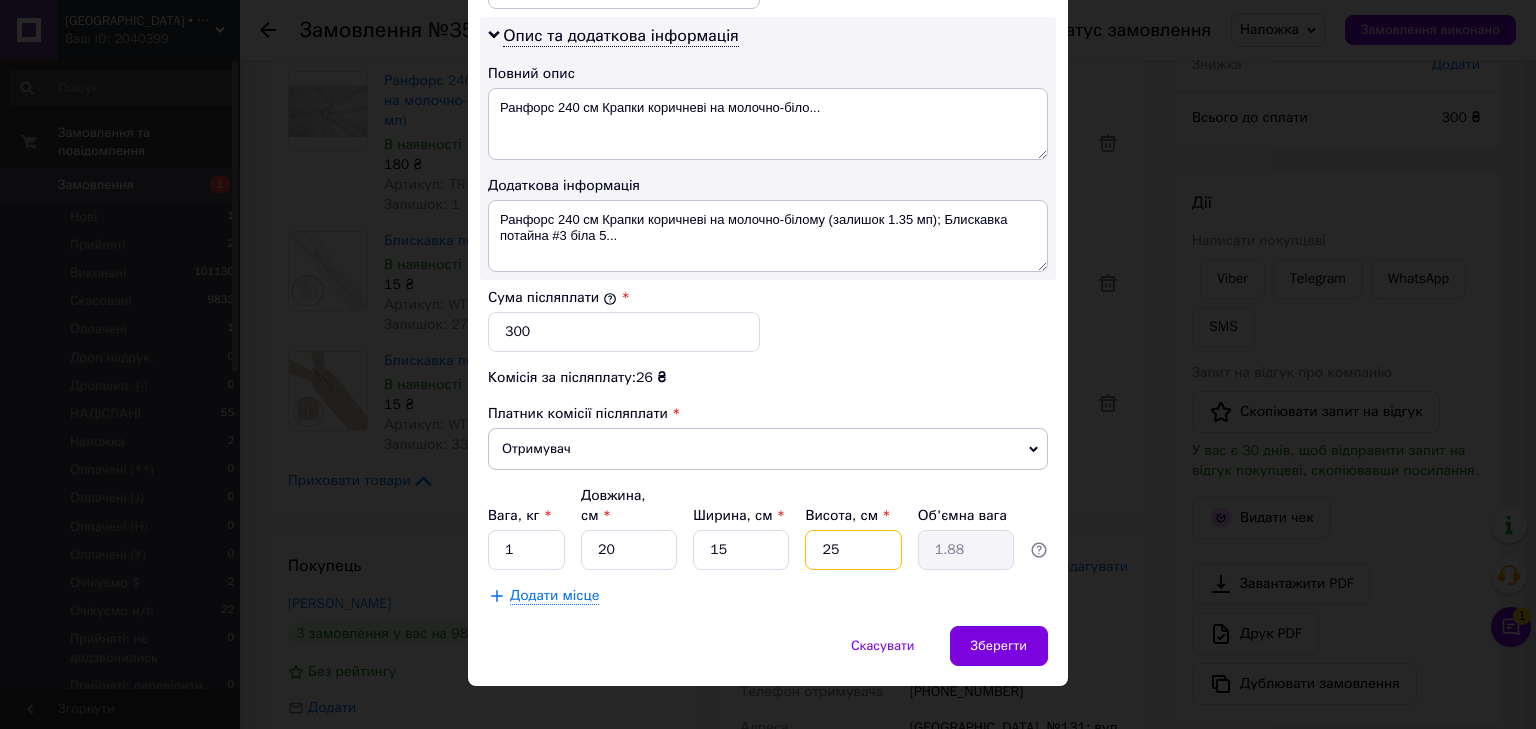drag, startPoint x: 825, startPoint y: 537, endPoint x: 793, endPoint y: 527, distance: 33.526108 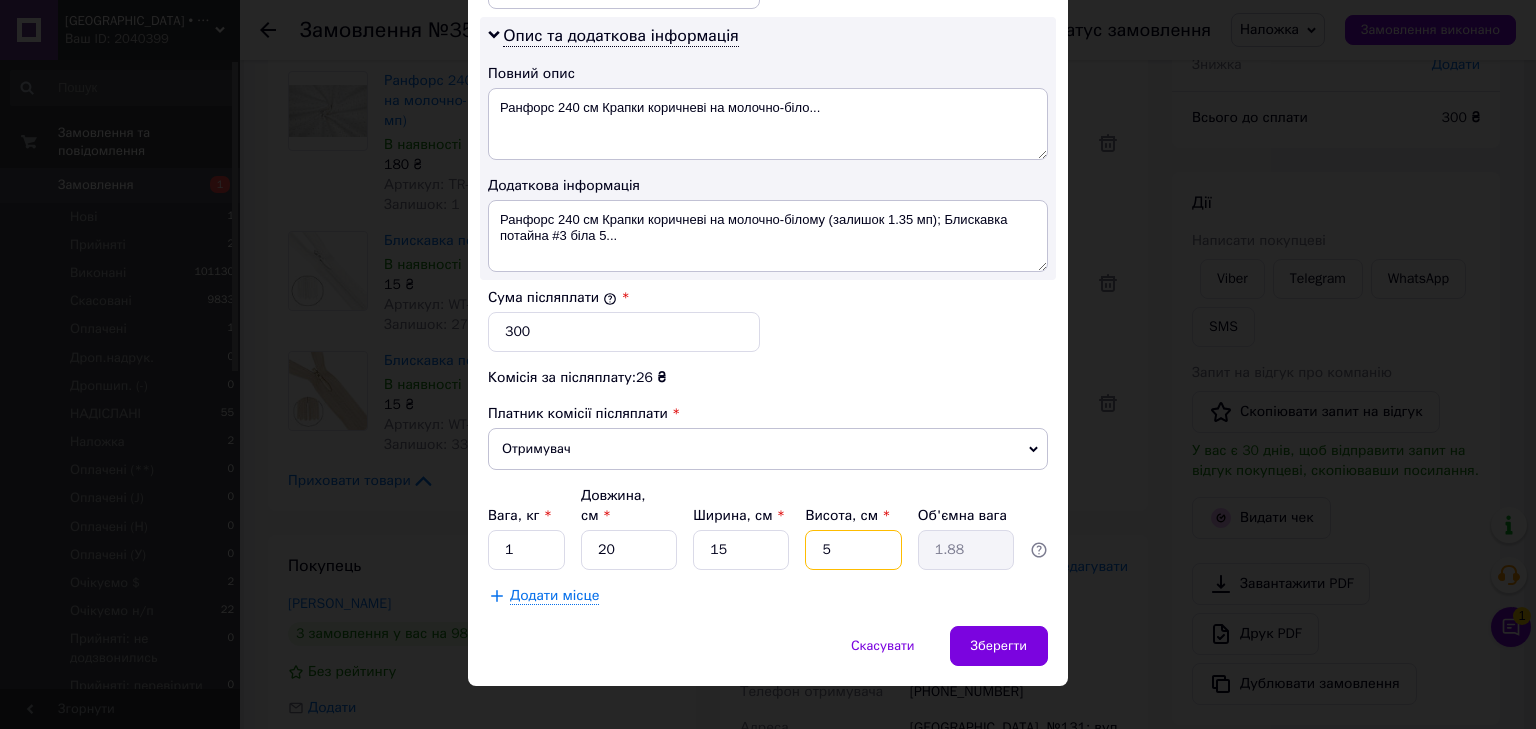 type on "0.38" 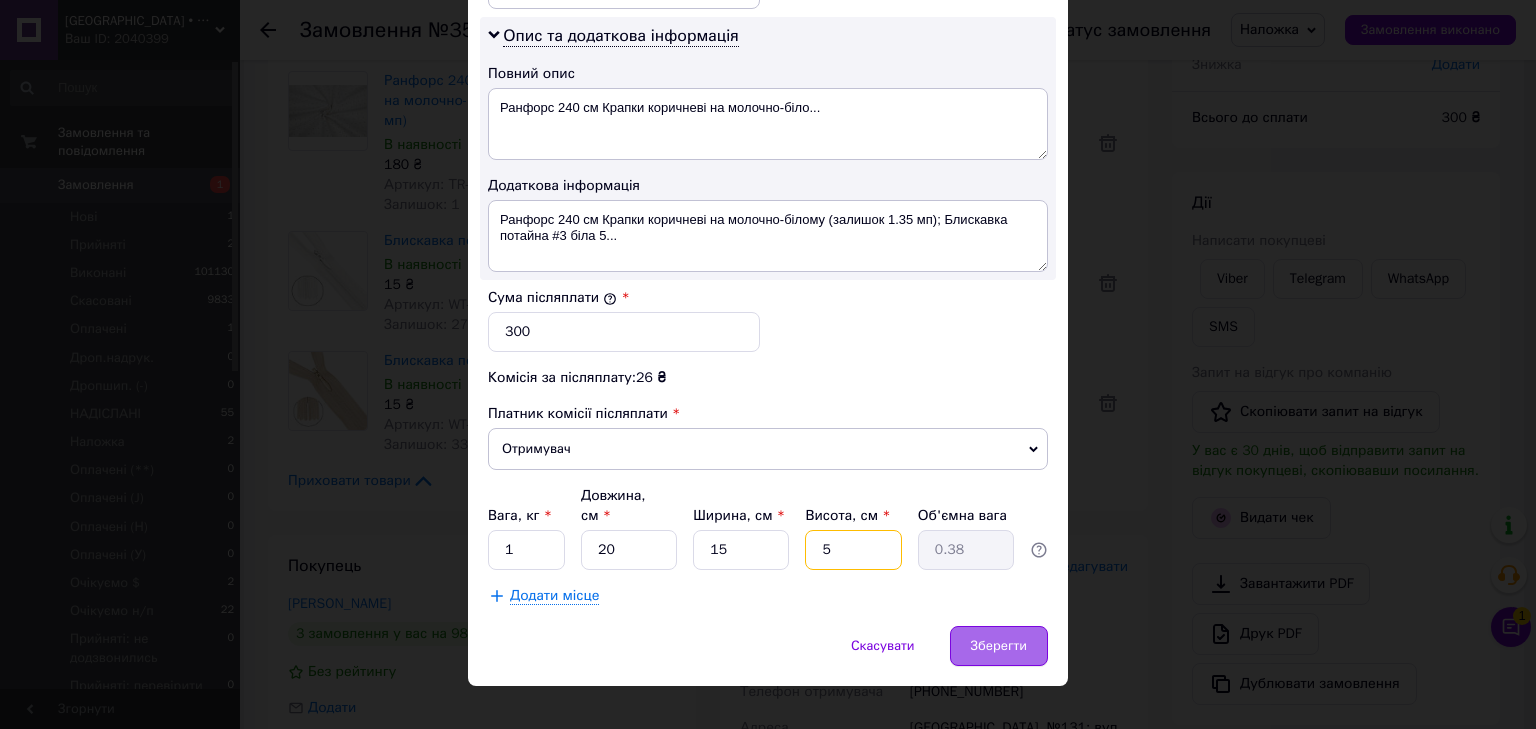 type on "5" 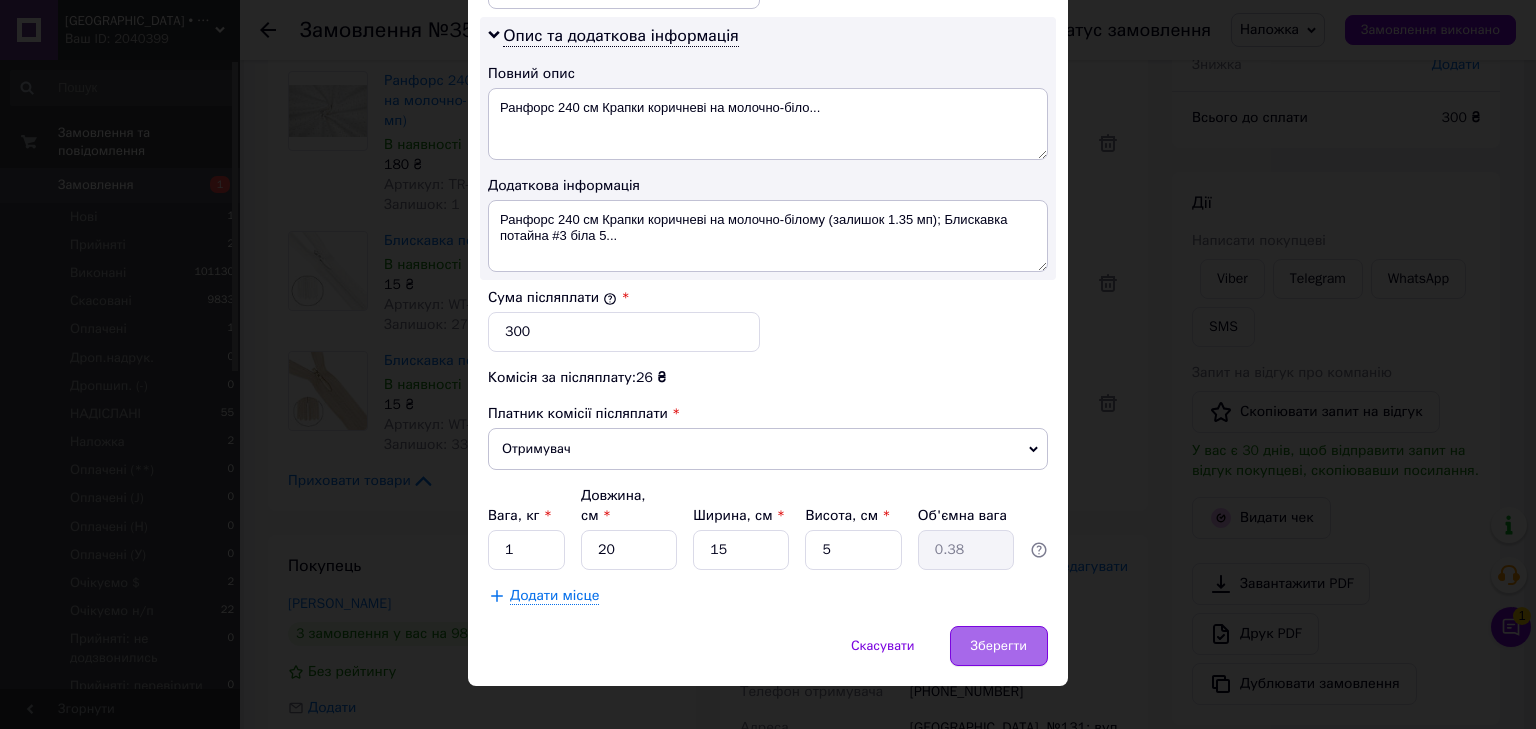 click on "Зберегти" at bounding box center (999, 646) 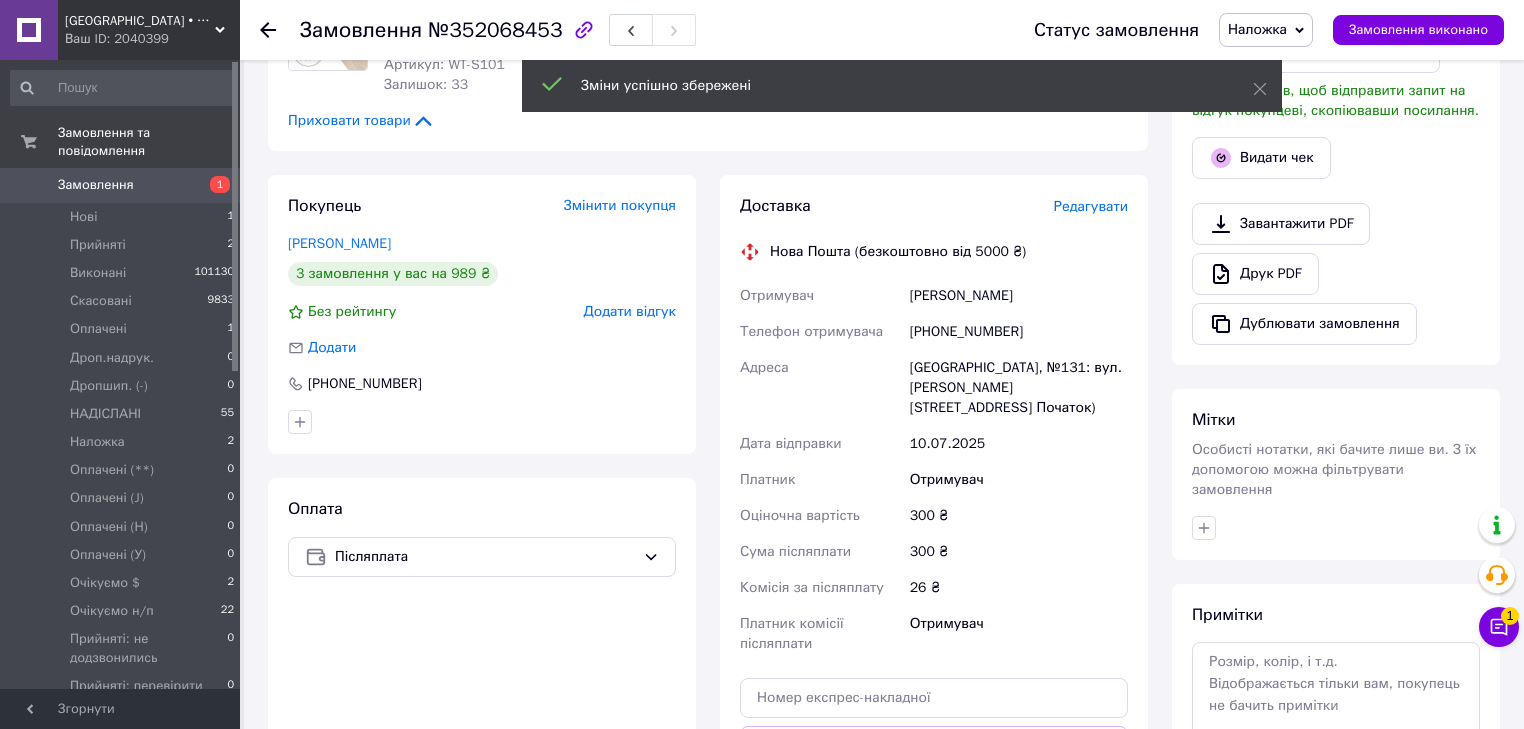 scroll, scrollTop: 640, scrollLeft: 0, axis: vertical 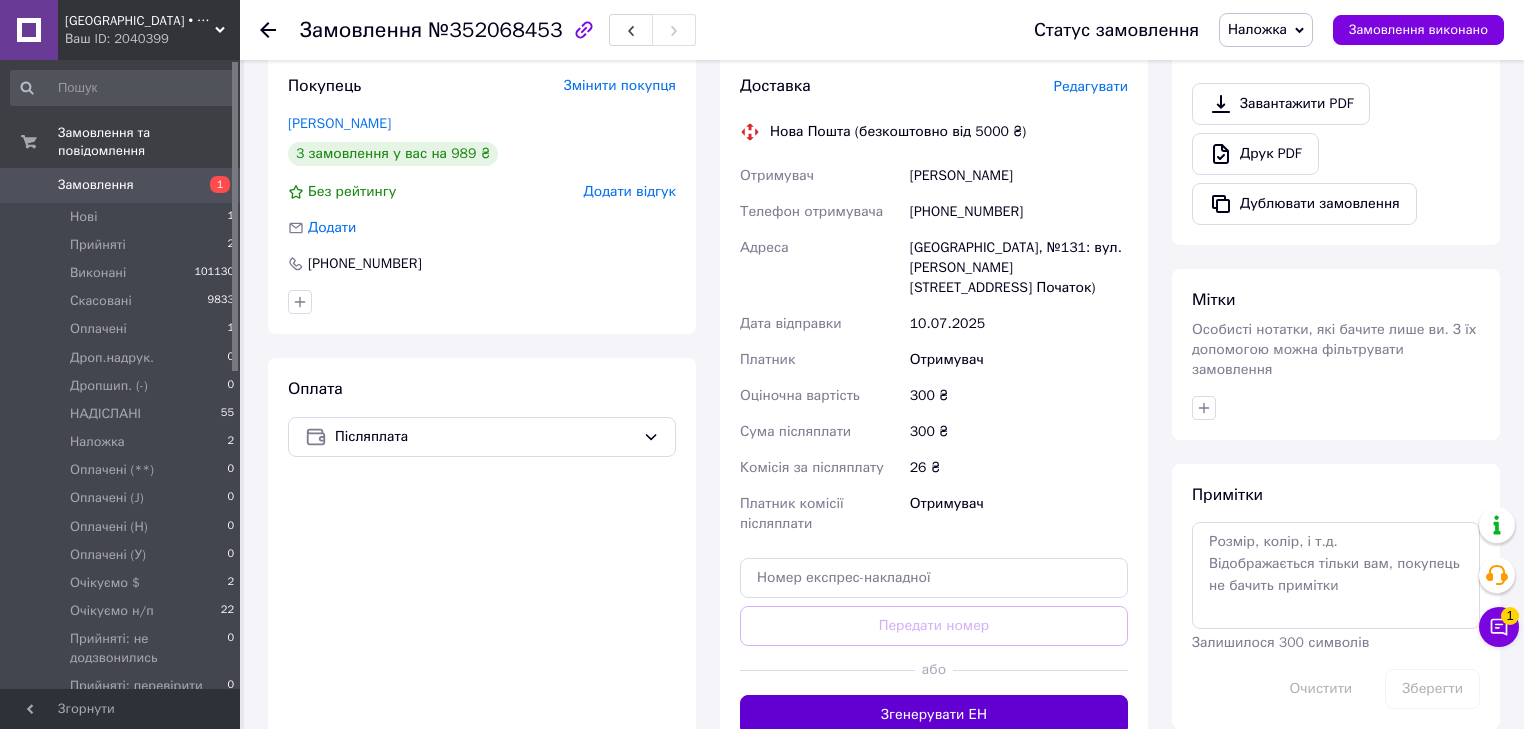 click on "Згенерувати ЕН" at bounding box center [934, 715] 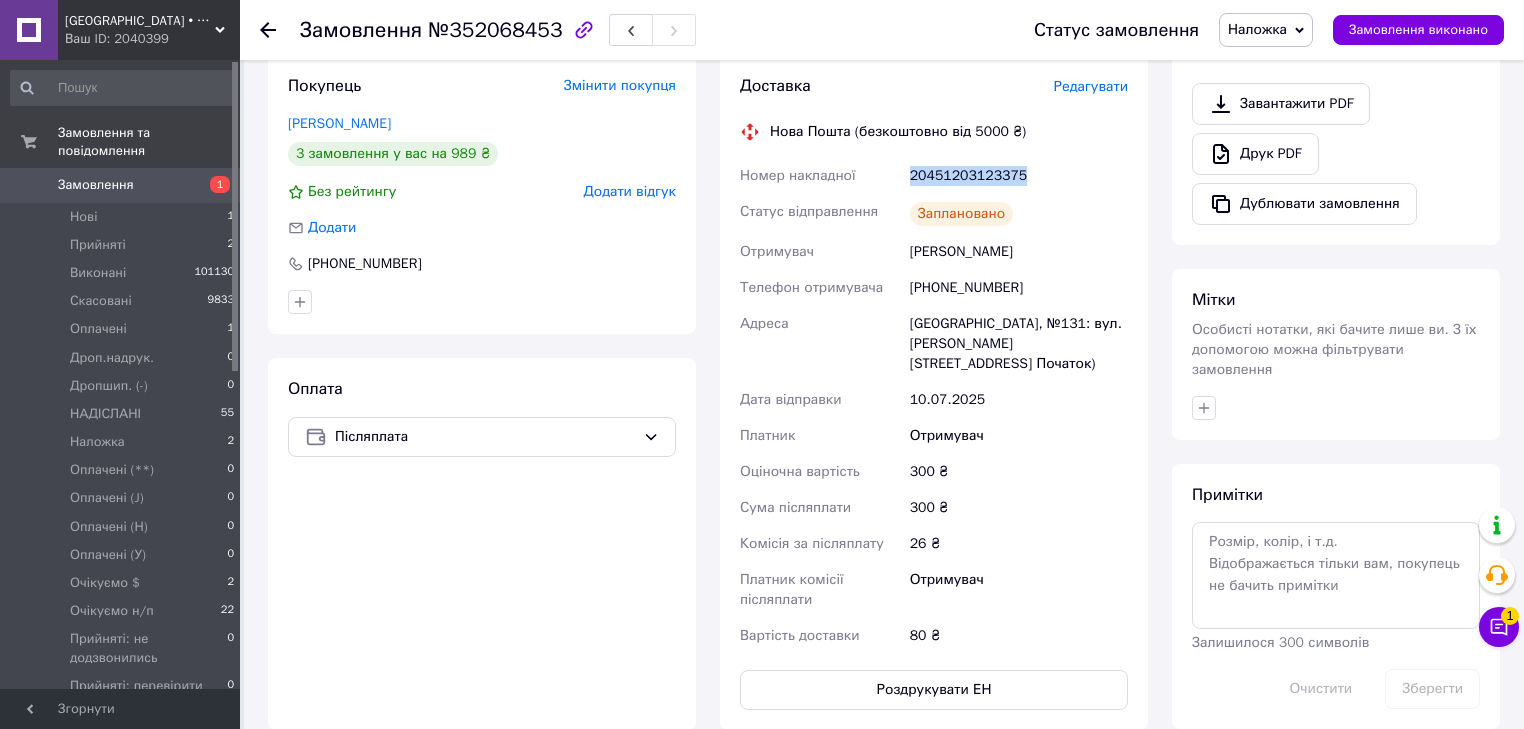 drag, startPoint x: 894, startPoint y: 181, endPoint x: 1041, endPoint y: 178, distance: 147.03061 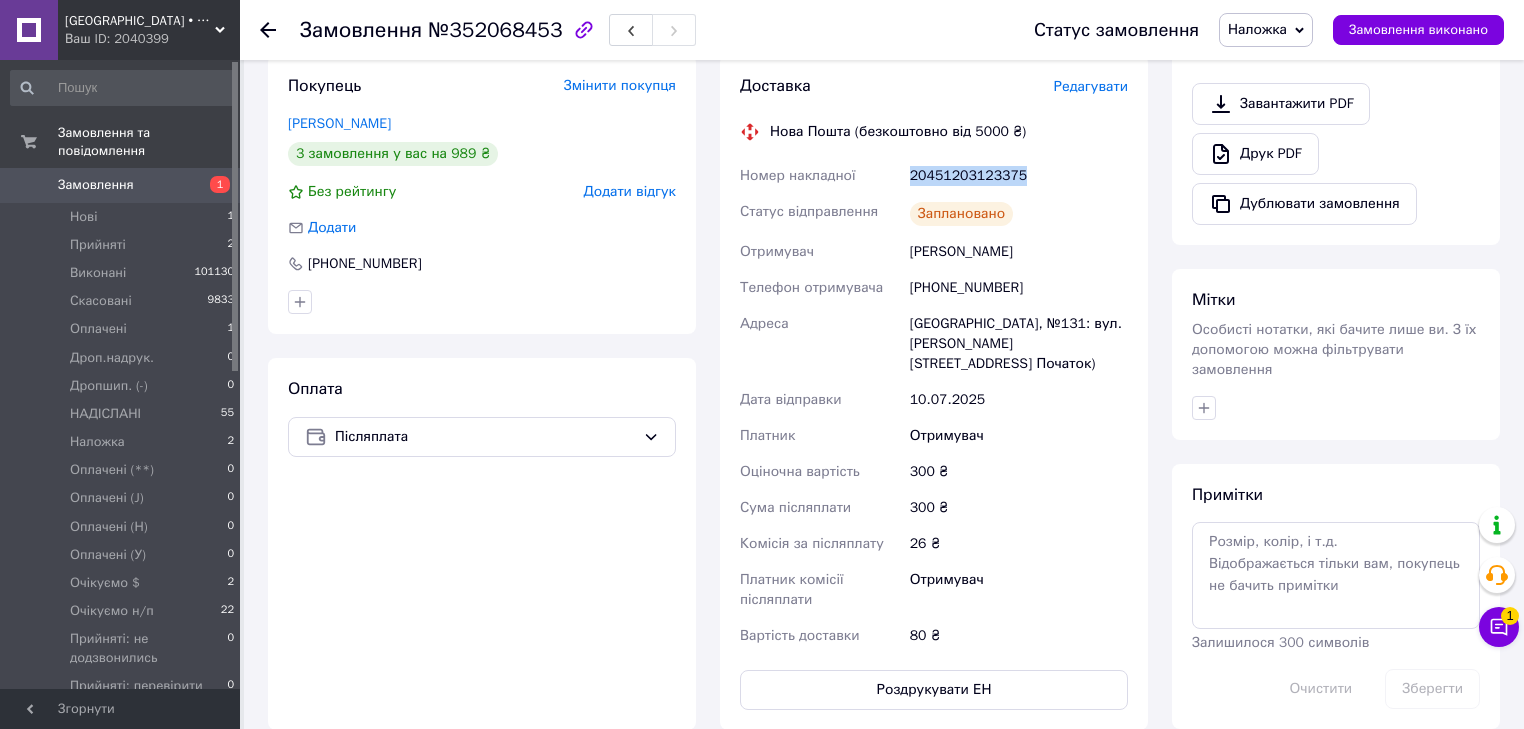 copy on "Номер накладної 20451203123375" 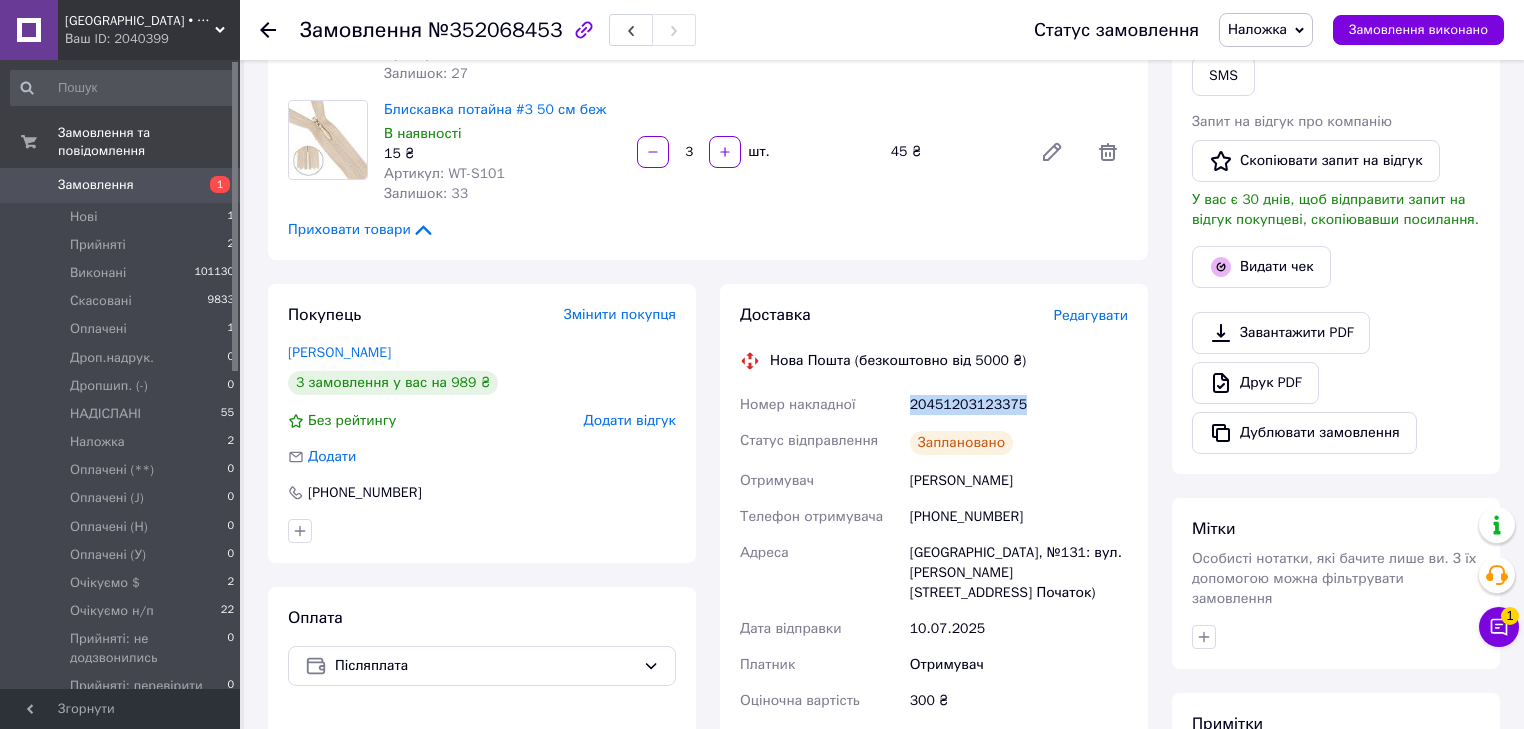 scroll, scrollTop: 240, scrollLeft: 0, axis: vertical 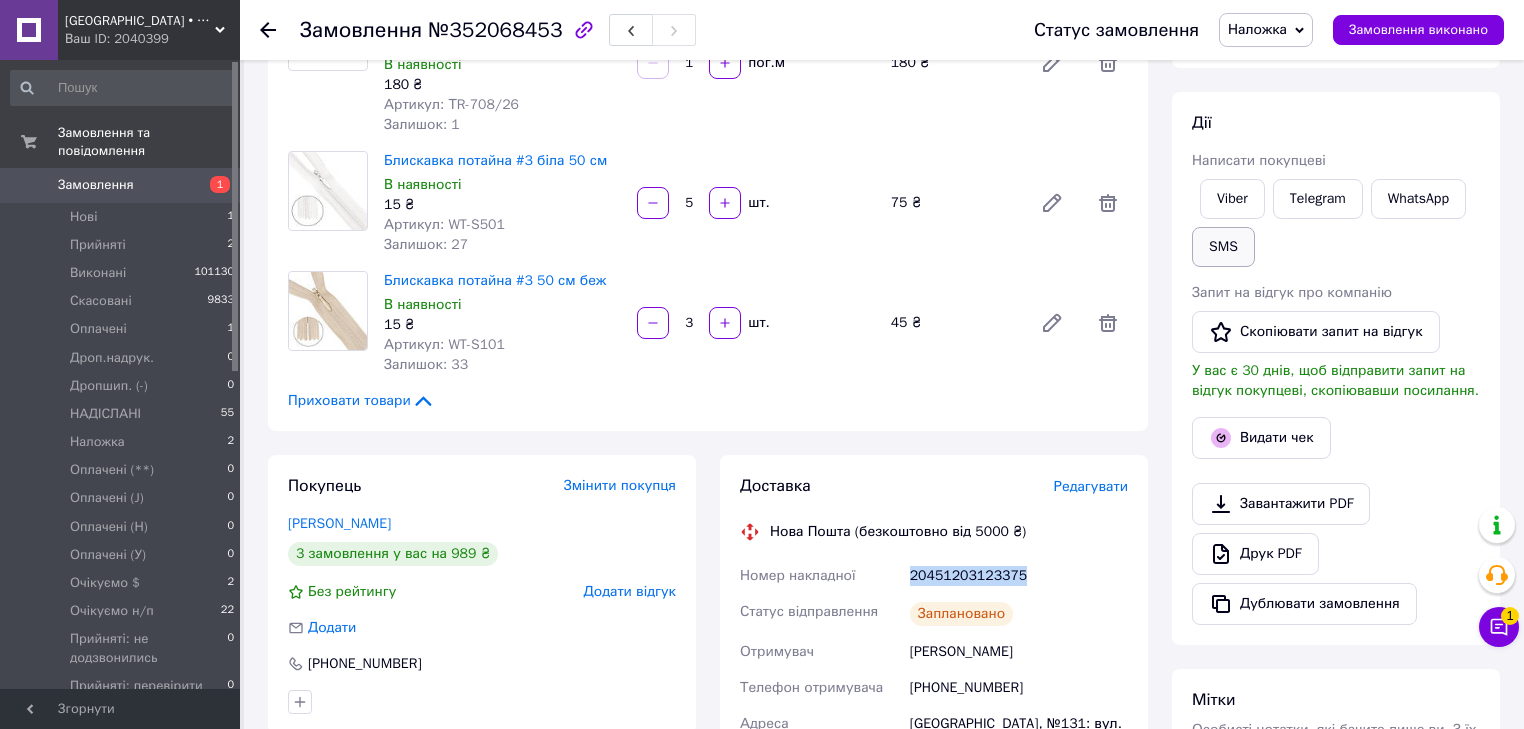 click on "SMS" at bounding box center (1223, 247) 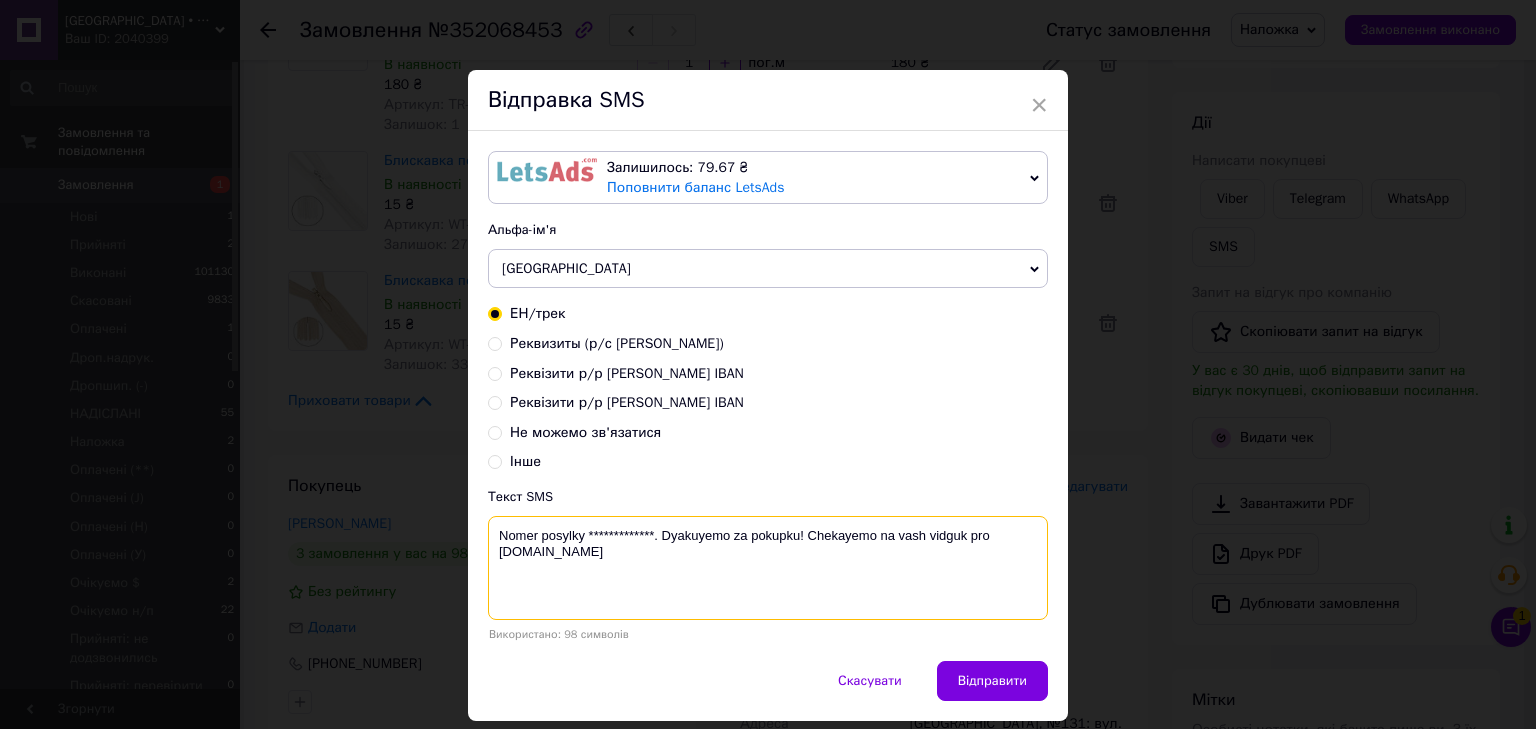 click on "**********" at bounding box center [768, 568] 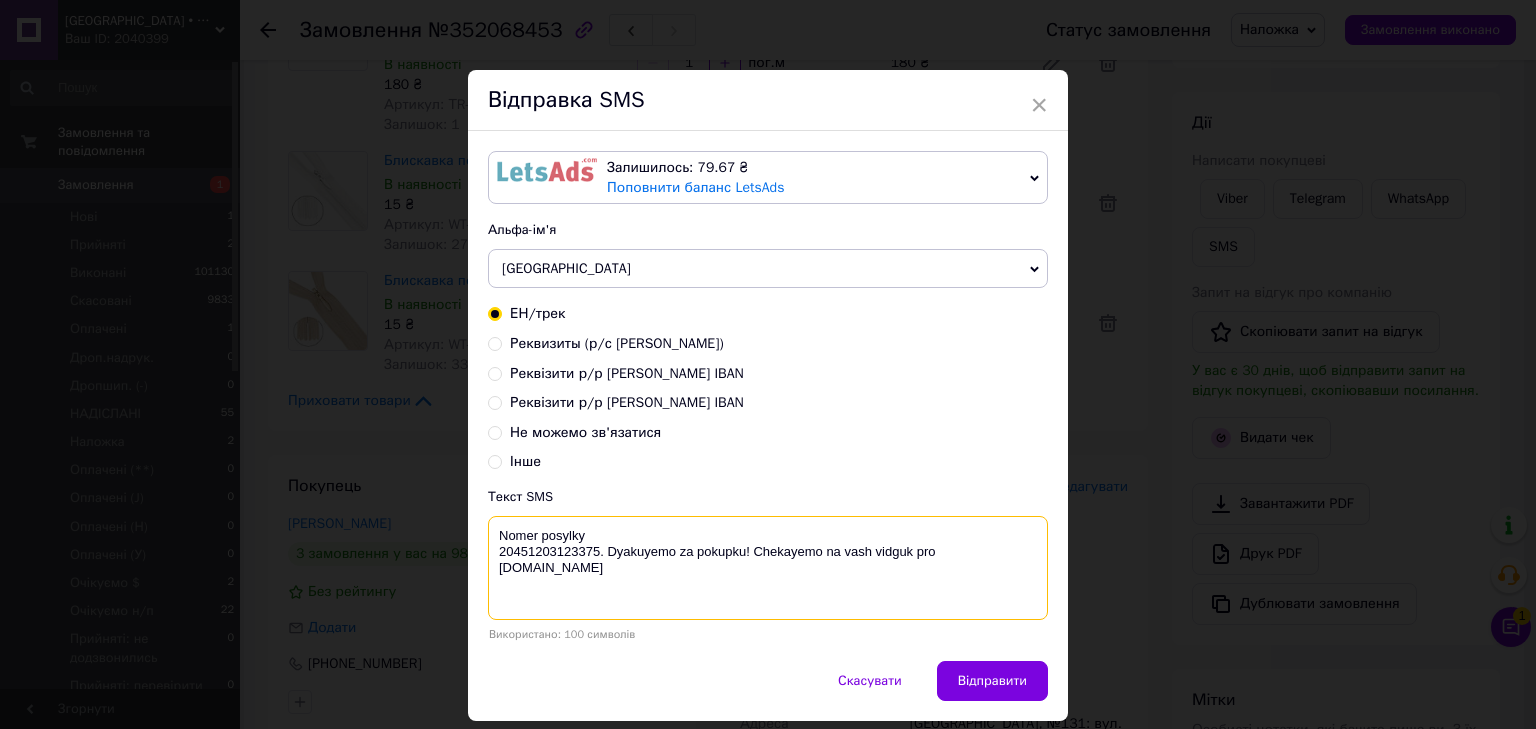 drag, startPoint x: 652, startPoint y: 531, endPoint x: 584, endPoint y: 528, distance: 68.06615 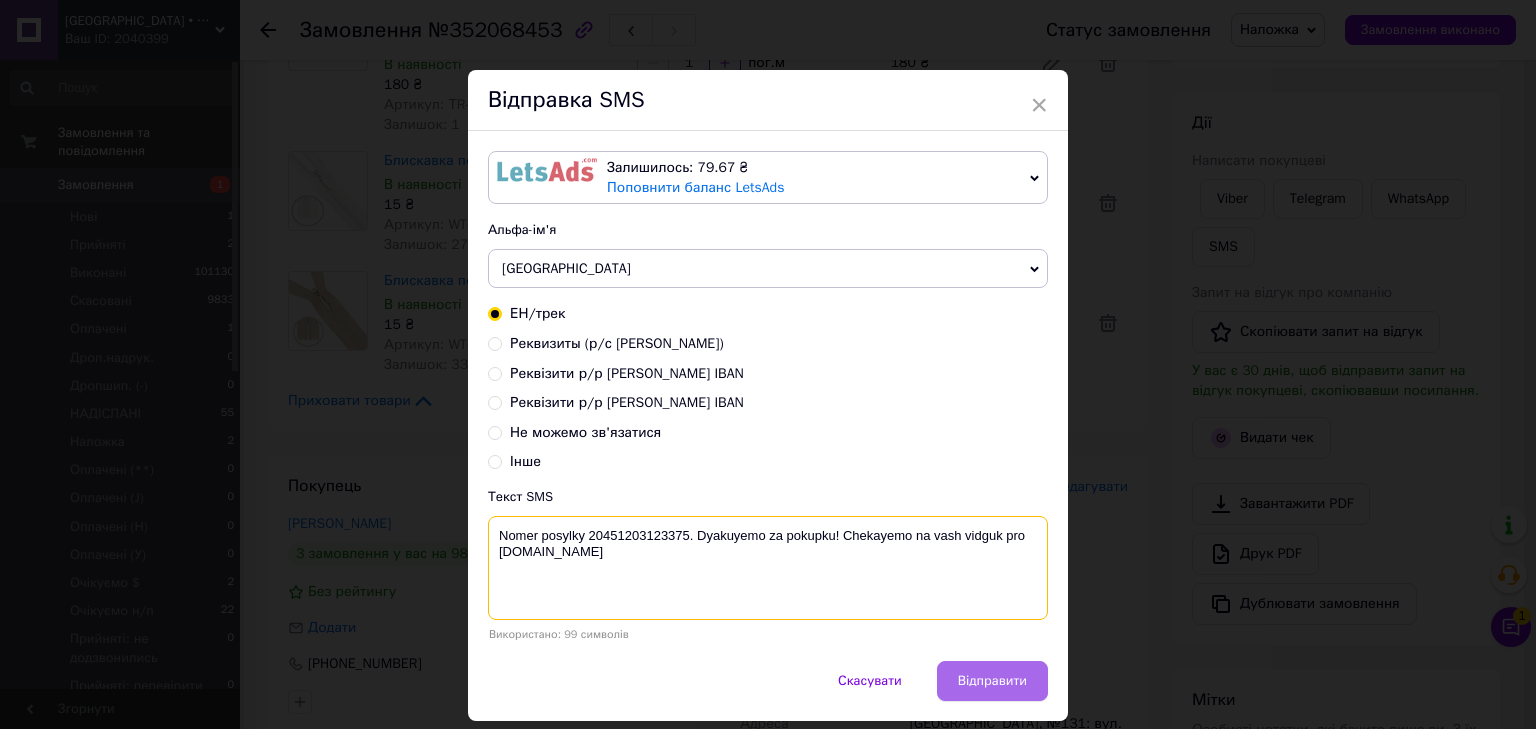type on "Nomer posylky 20451203123375. Dyakuyemo za pokupku! Chekayemo na vash vidguk pro COTTONville.com.ua" 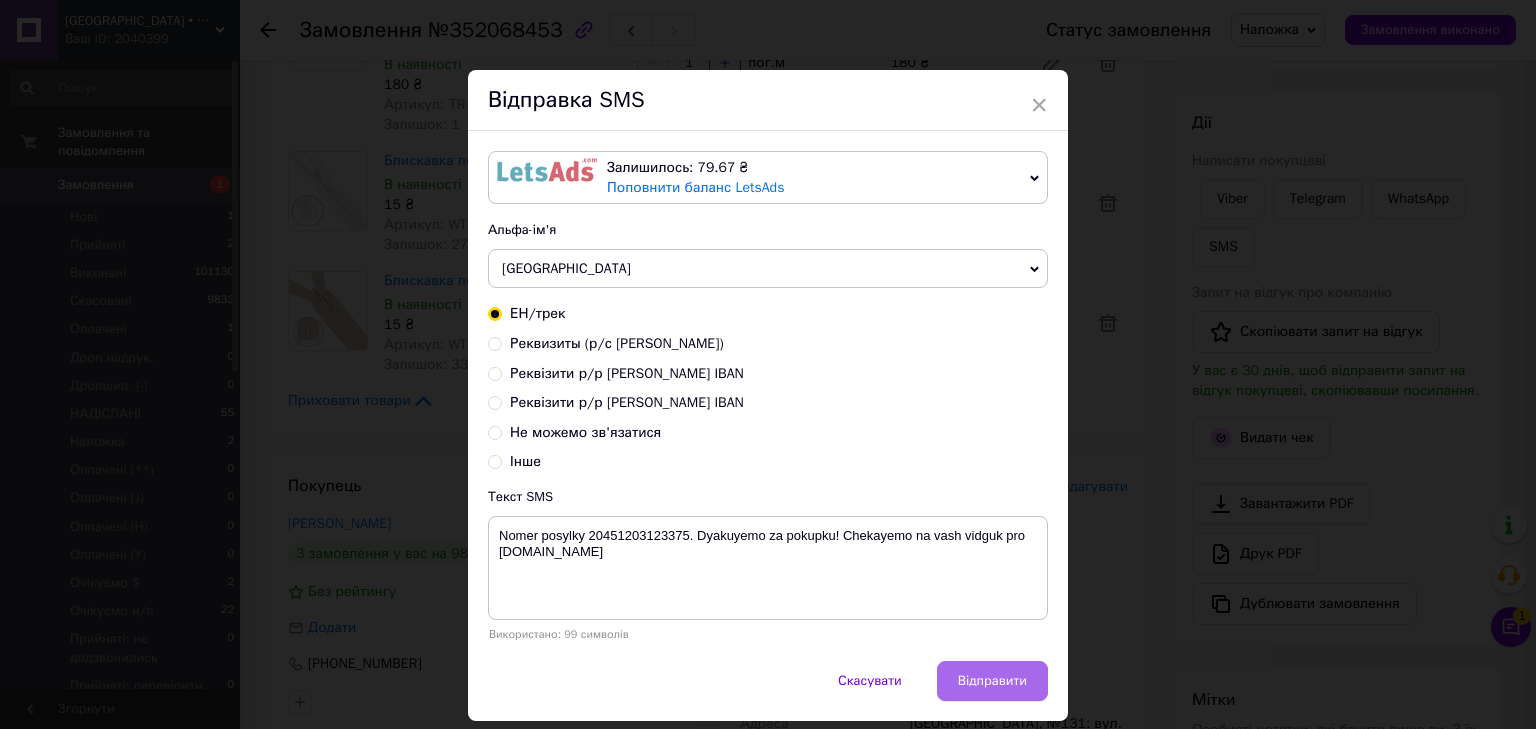 click on "Відправити" at bounding box center [992, 681] 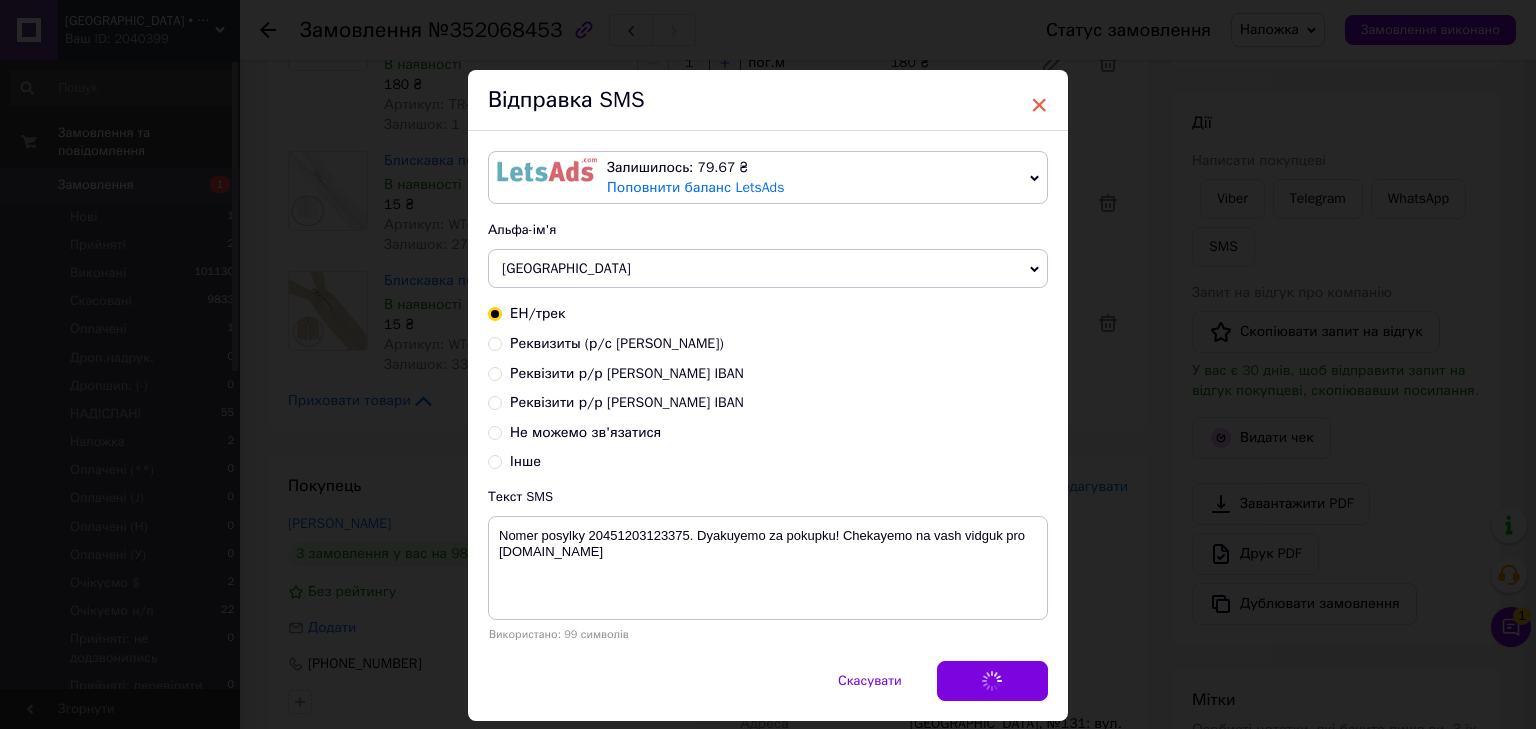 click on "×" at bounding box center (1039, 105) 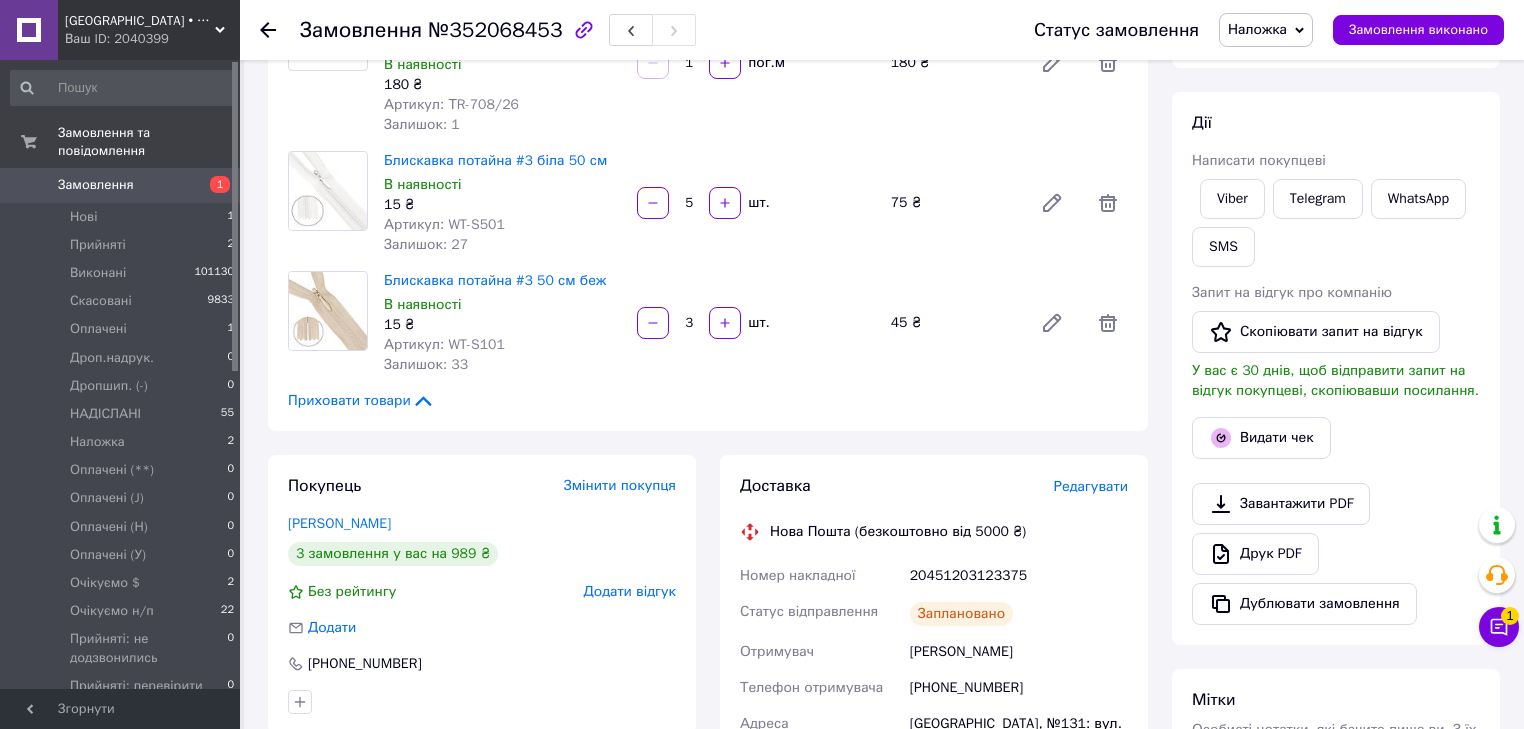 click on "Наложка" at bounding box center [1266, 30] 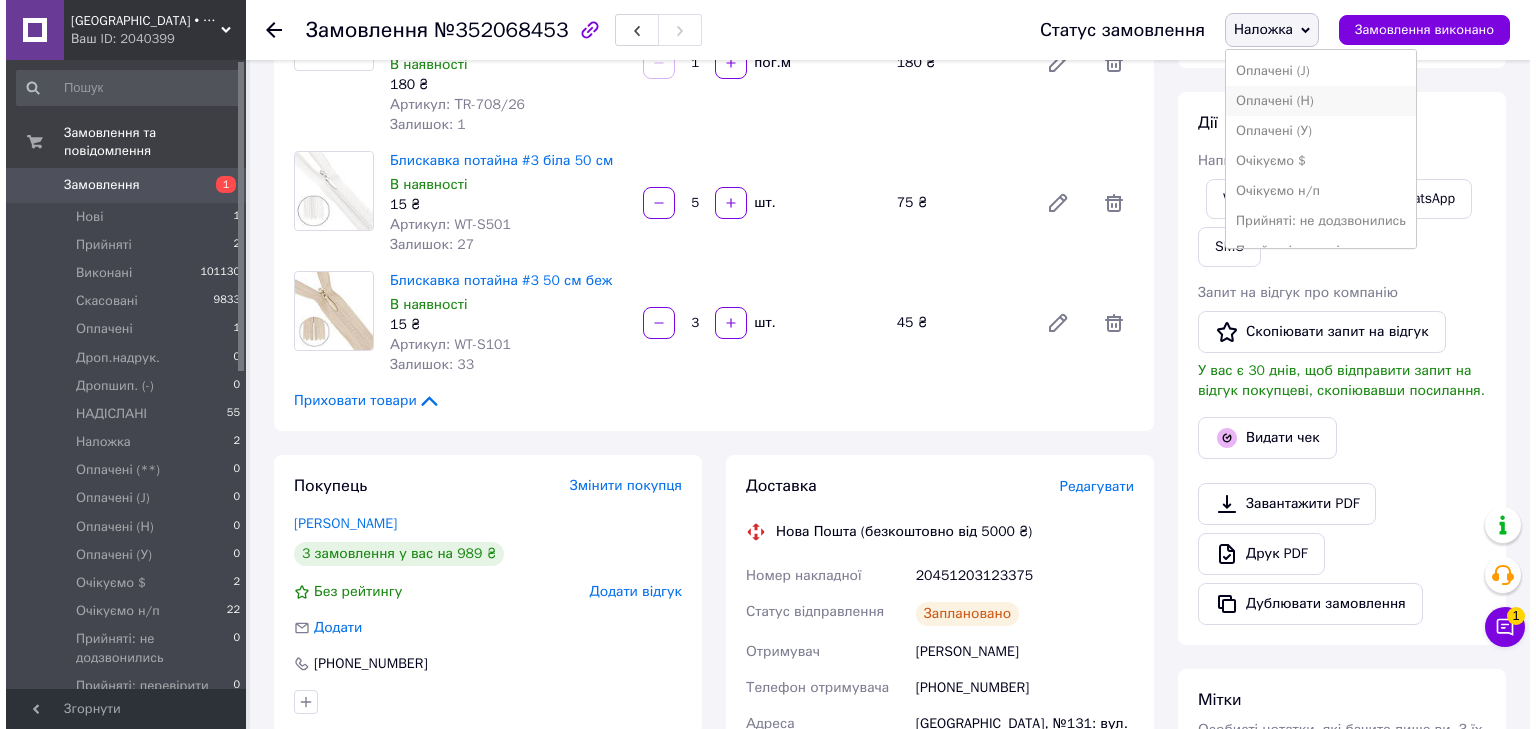 scroll, scrollTop: 240, scrollLeft: 0, axis: vertical 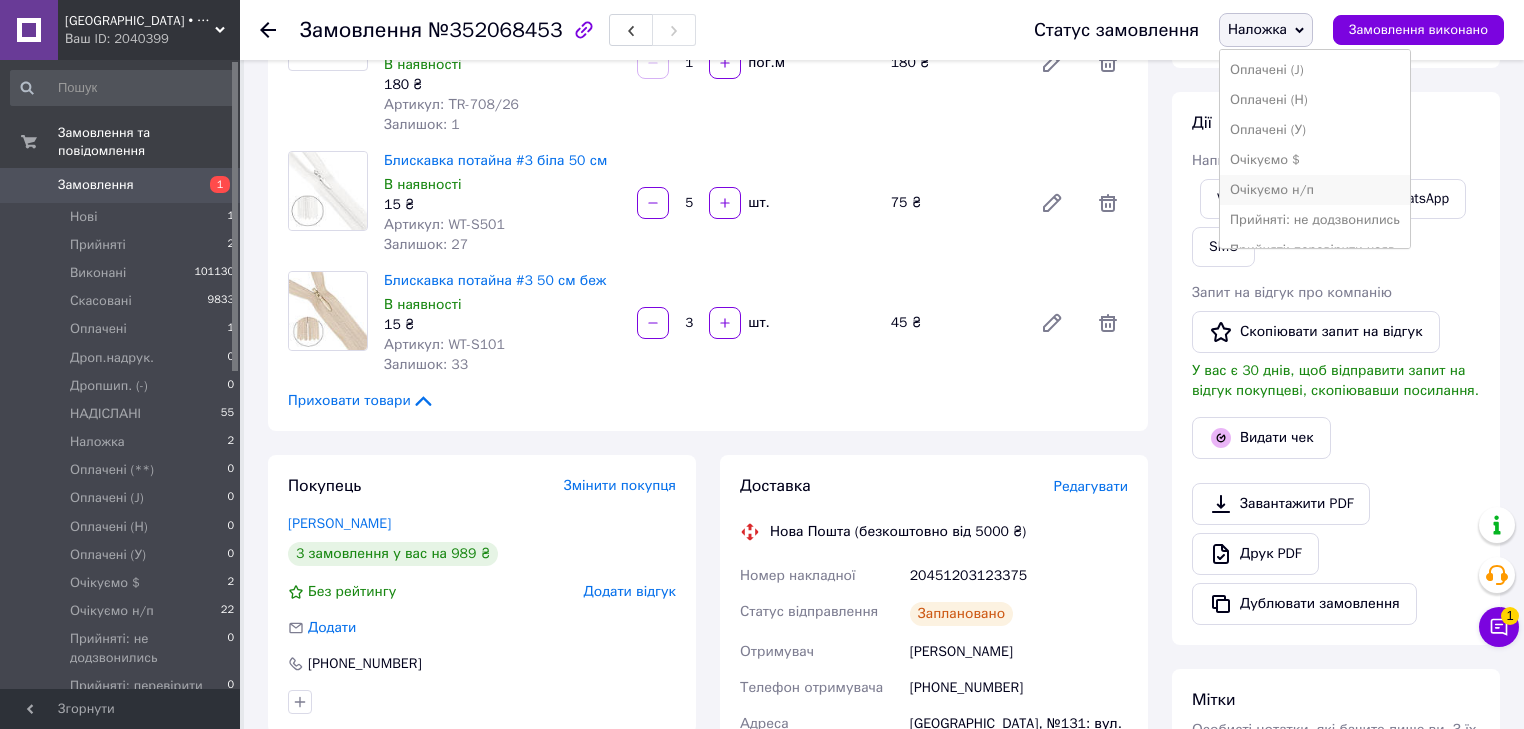 click on "Очікуємо н/п" at bounding box center [1315, 190] 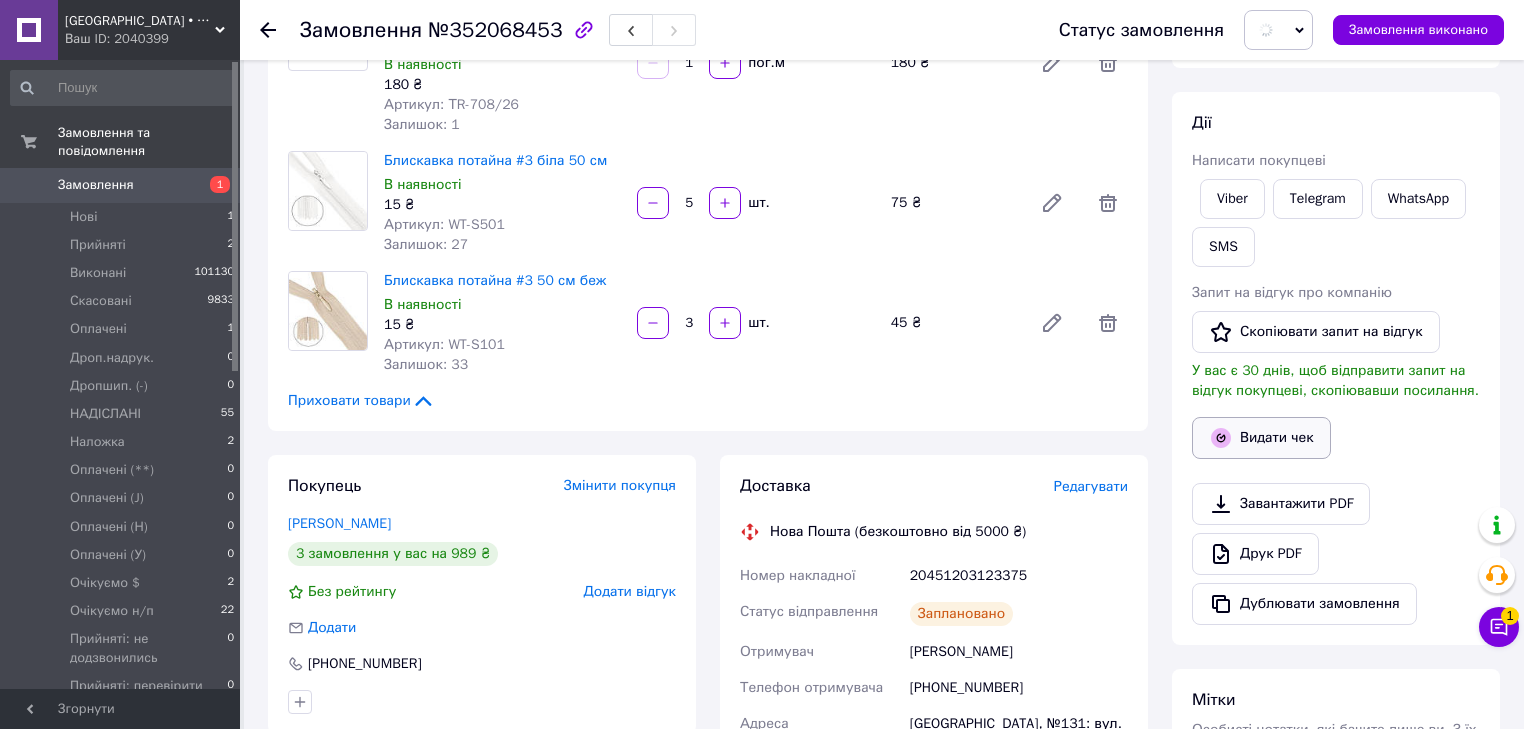 click on "Видати чек" at bounding box center [1261, 438] 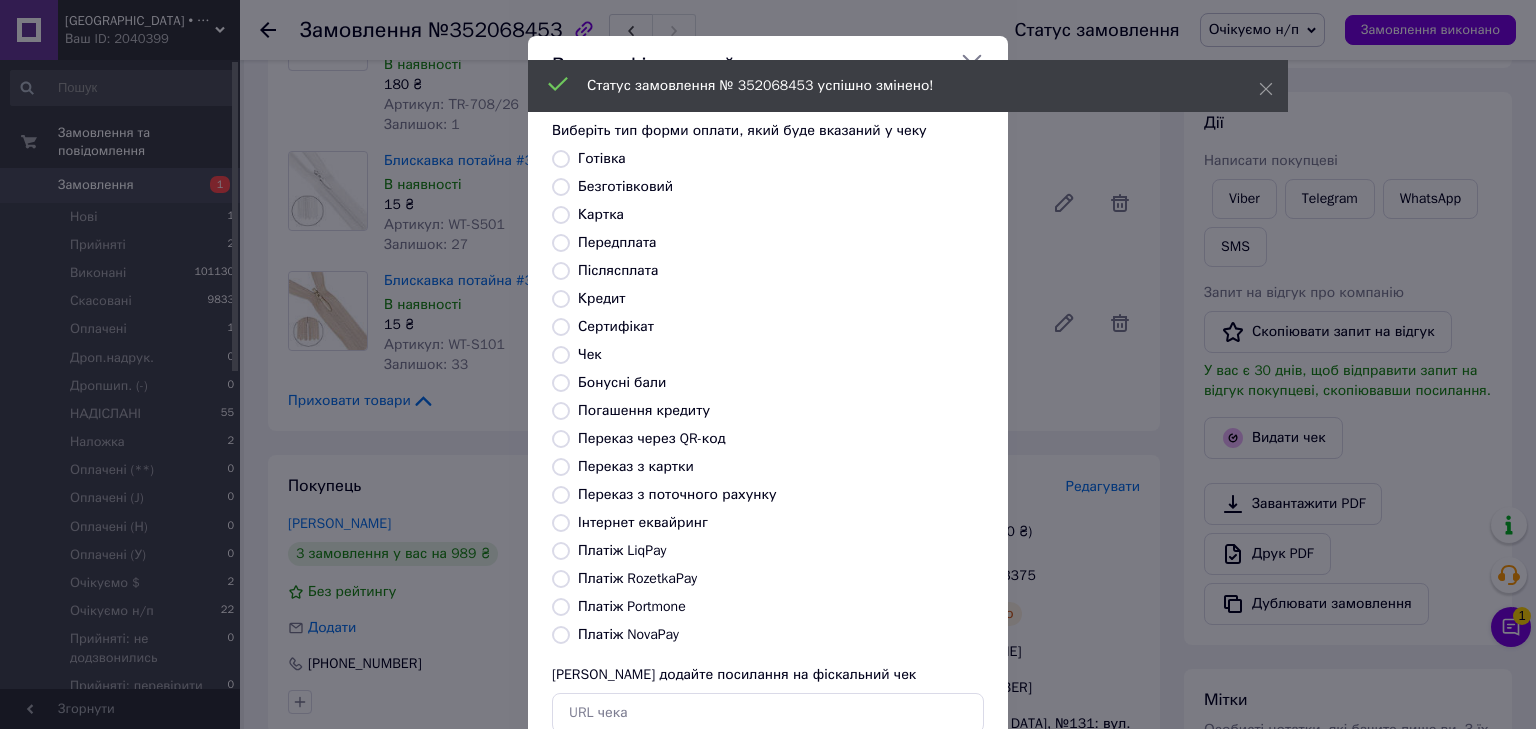 click on "Післясплата" at bounding box center (561, 271) 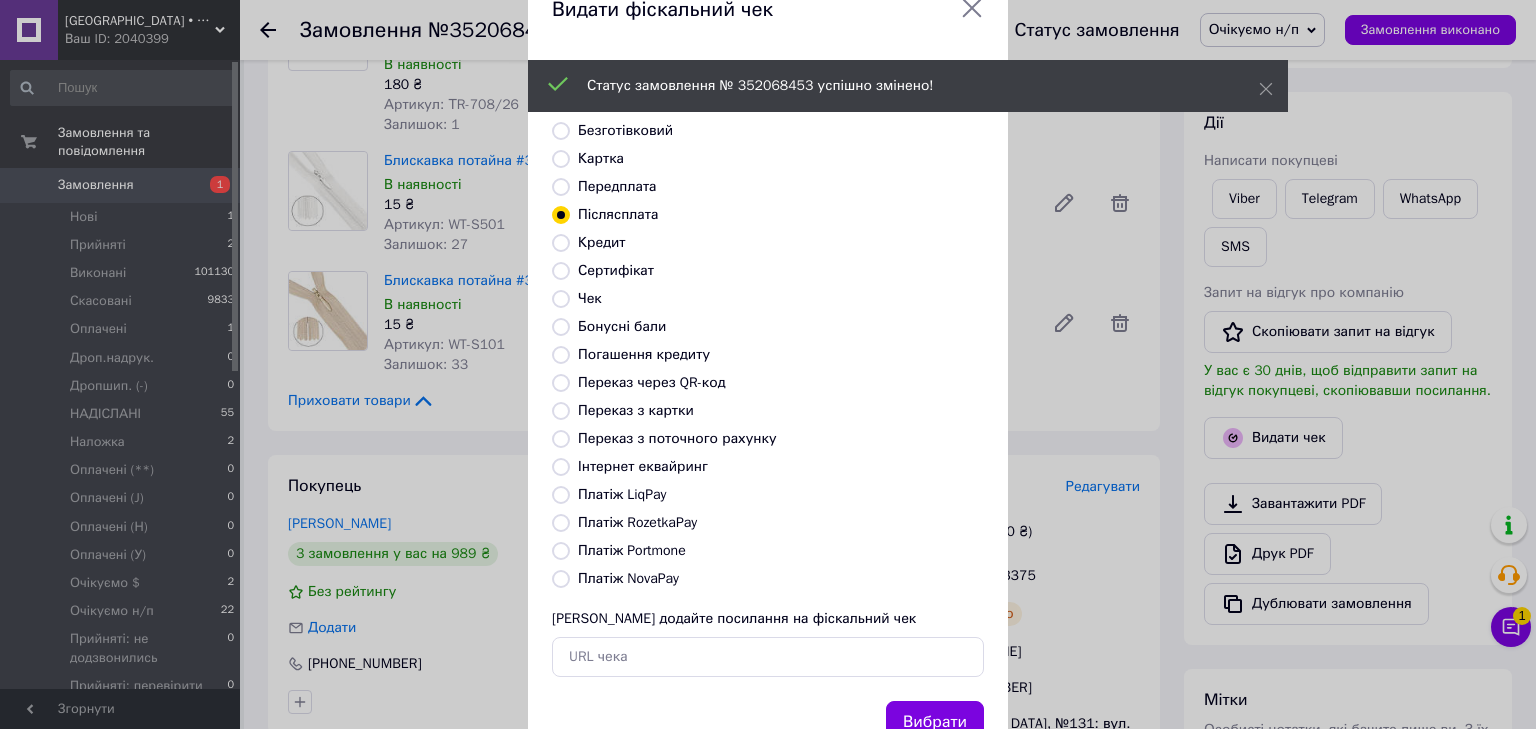scroll, scrollTop: 129, scrollLeft: 0, axis: vertical 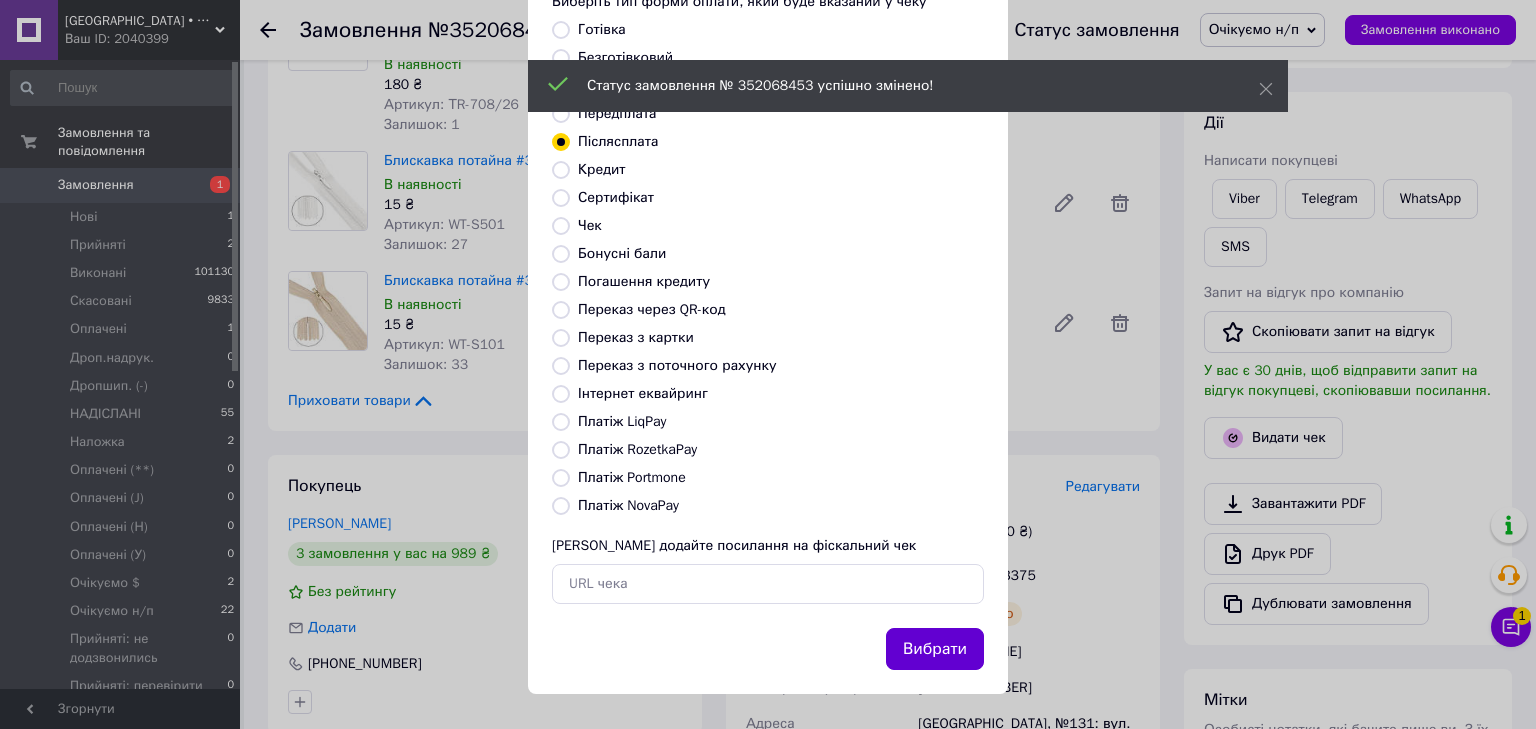 click on "Вибрати" at bounding box center [935, 649] 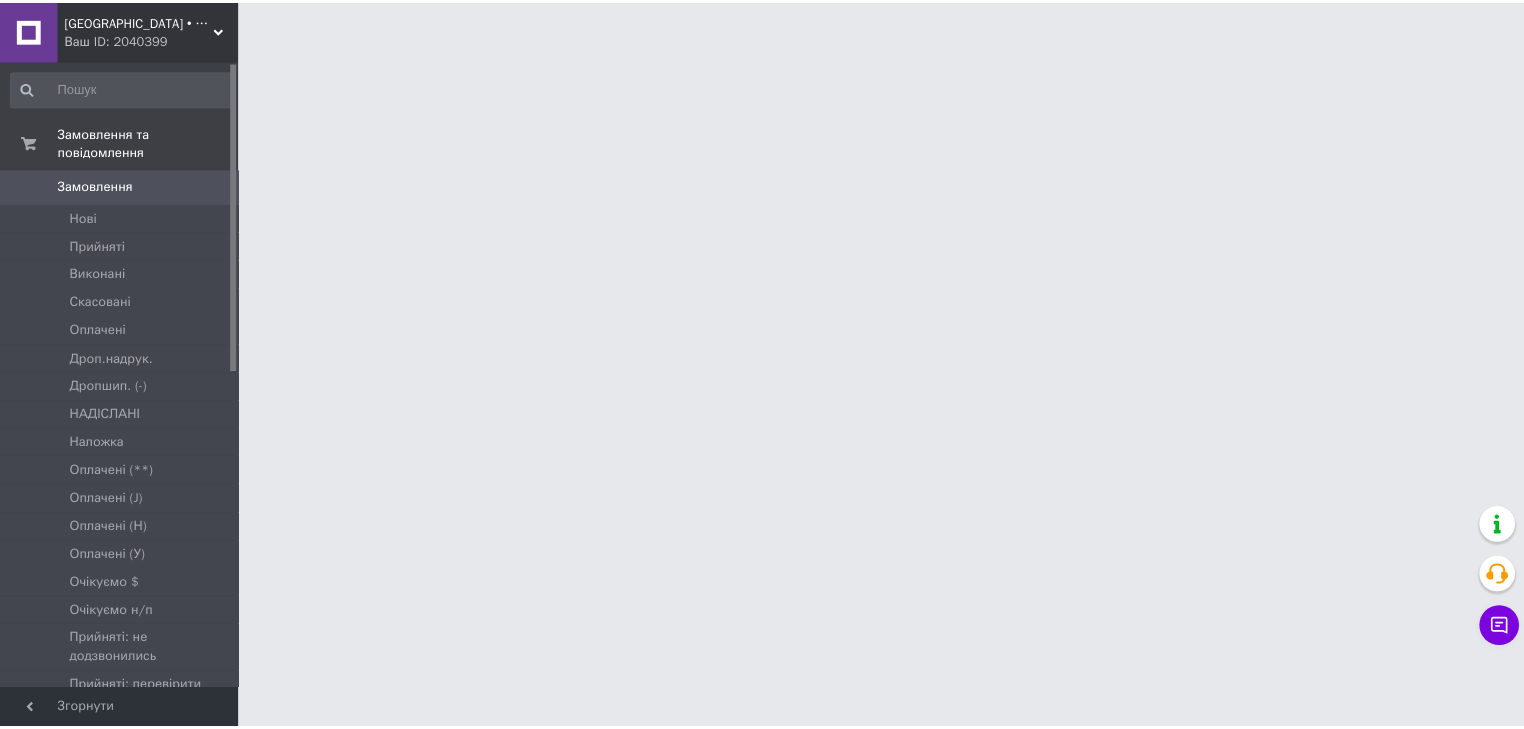 scroll, scrollTop: 0, scrollLeft: 0, axis: both 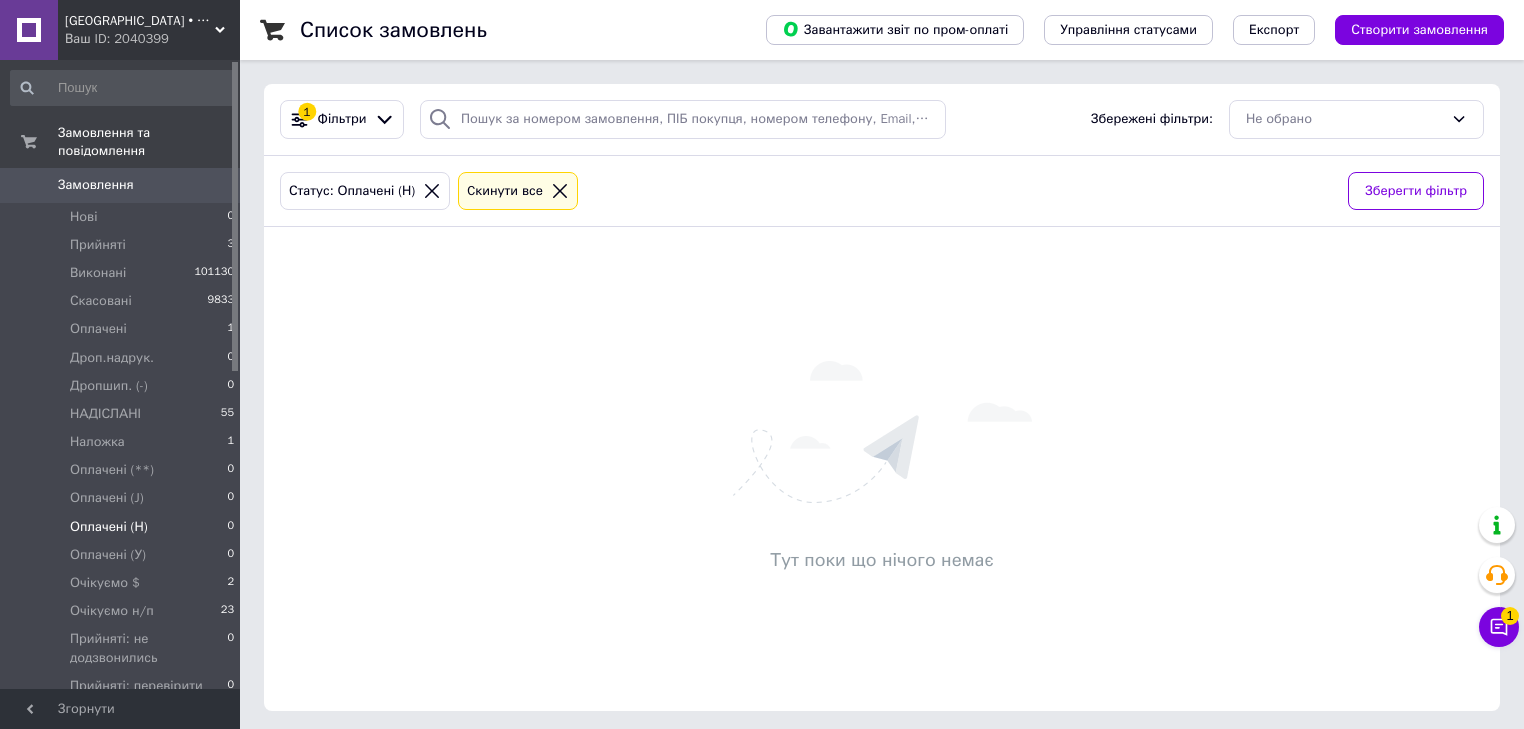 click 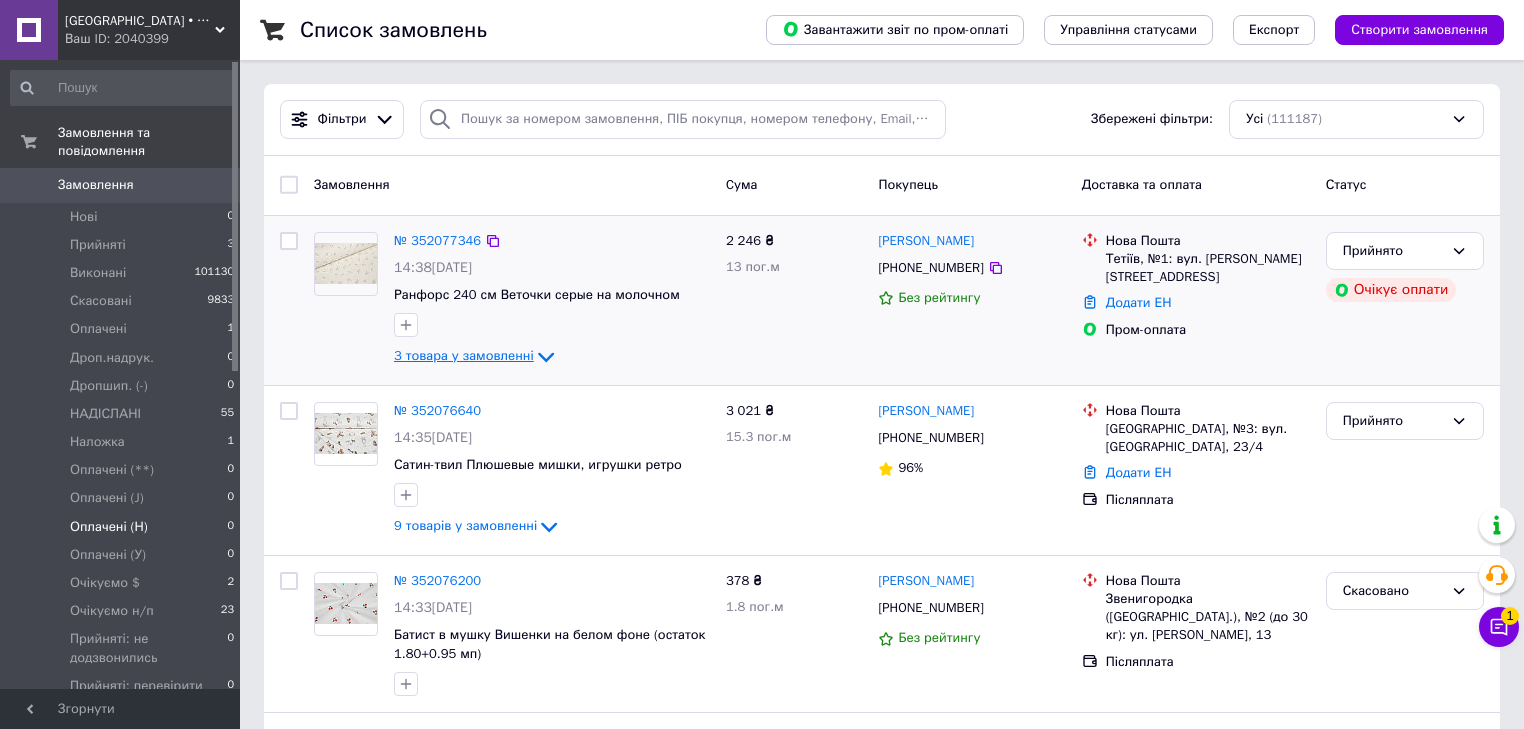 click 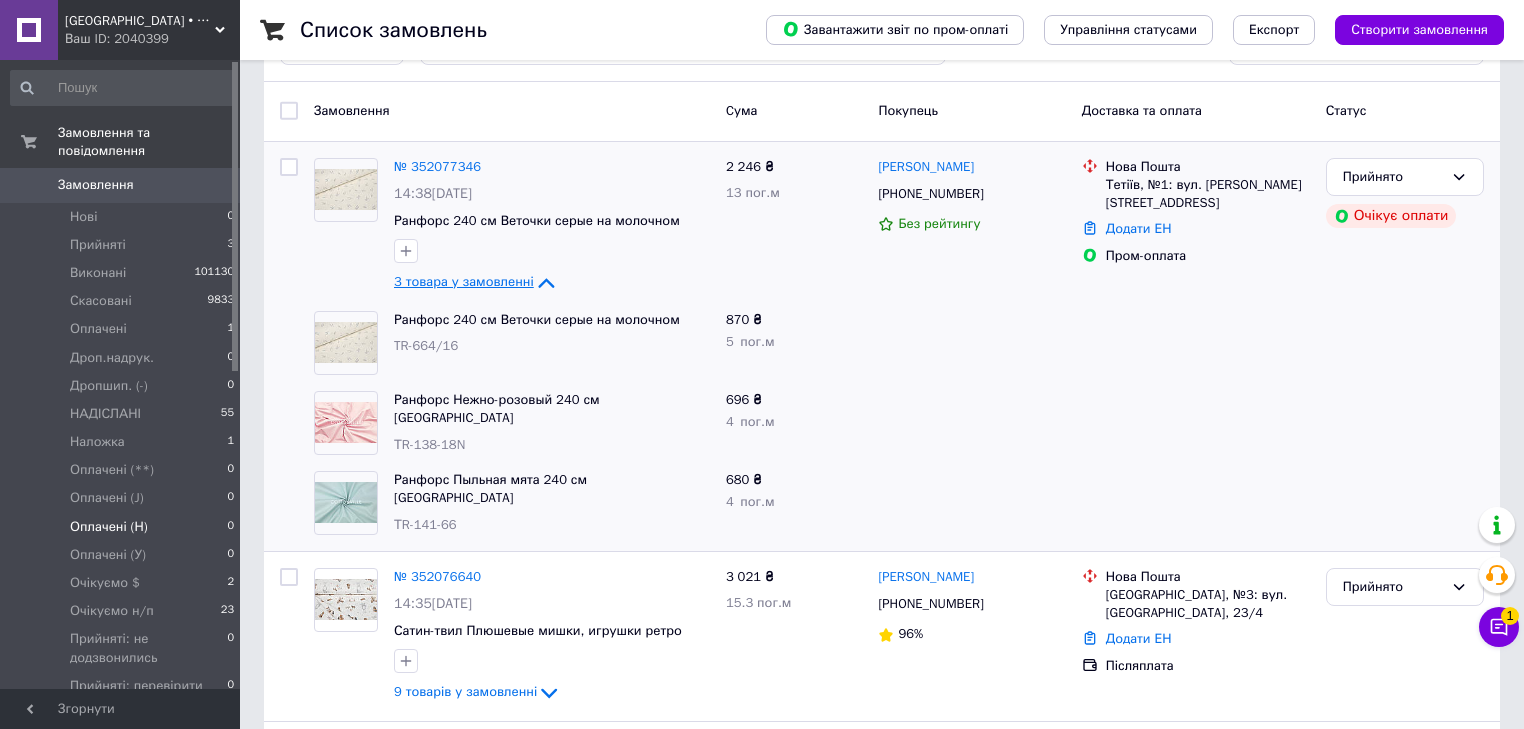 scroll, scrollTop: 240, scrollLeft: 0, axis: vertical 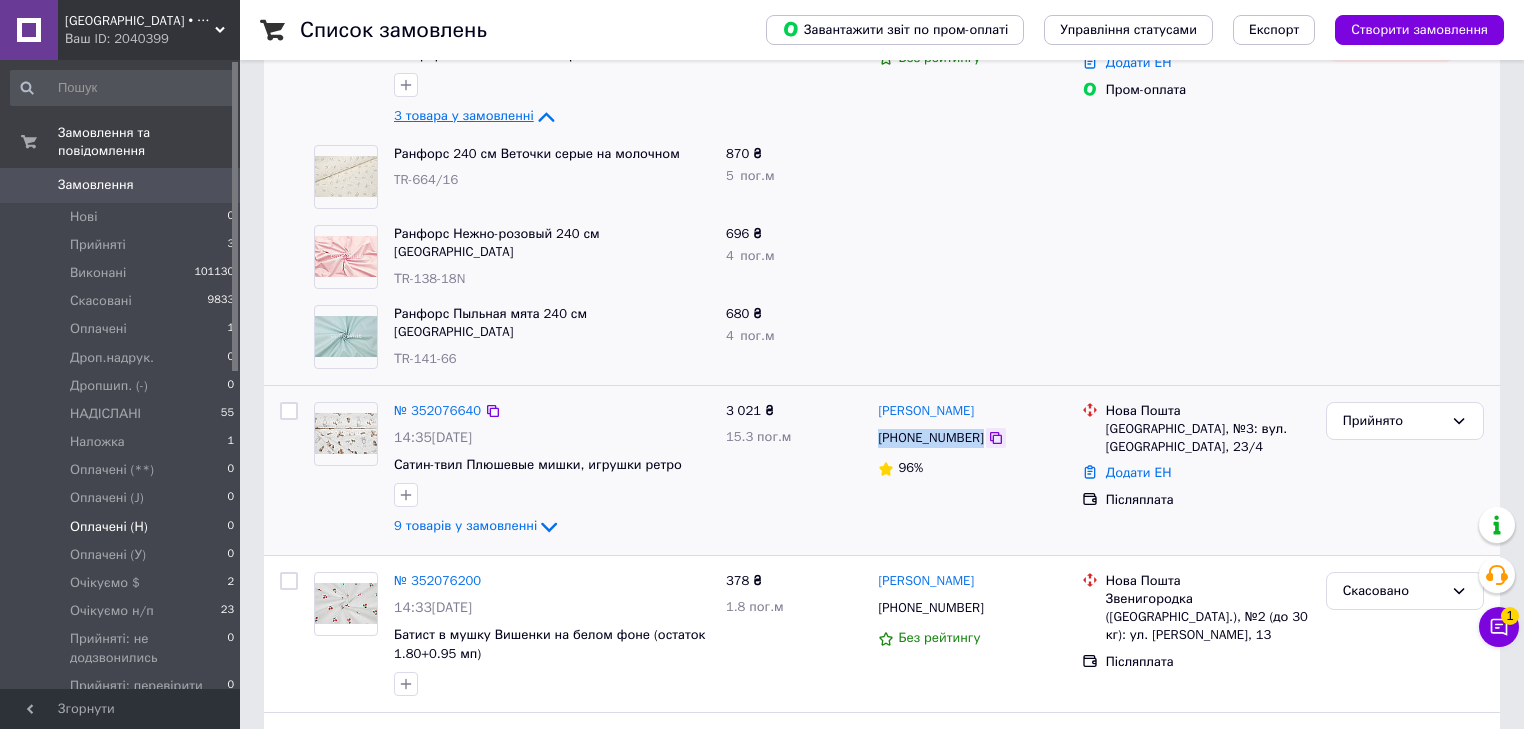 drag, startPoint x: 876, startPoint y: 442, endPoint x: 965, endPoint y: 442, distance: 89 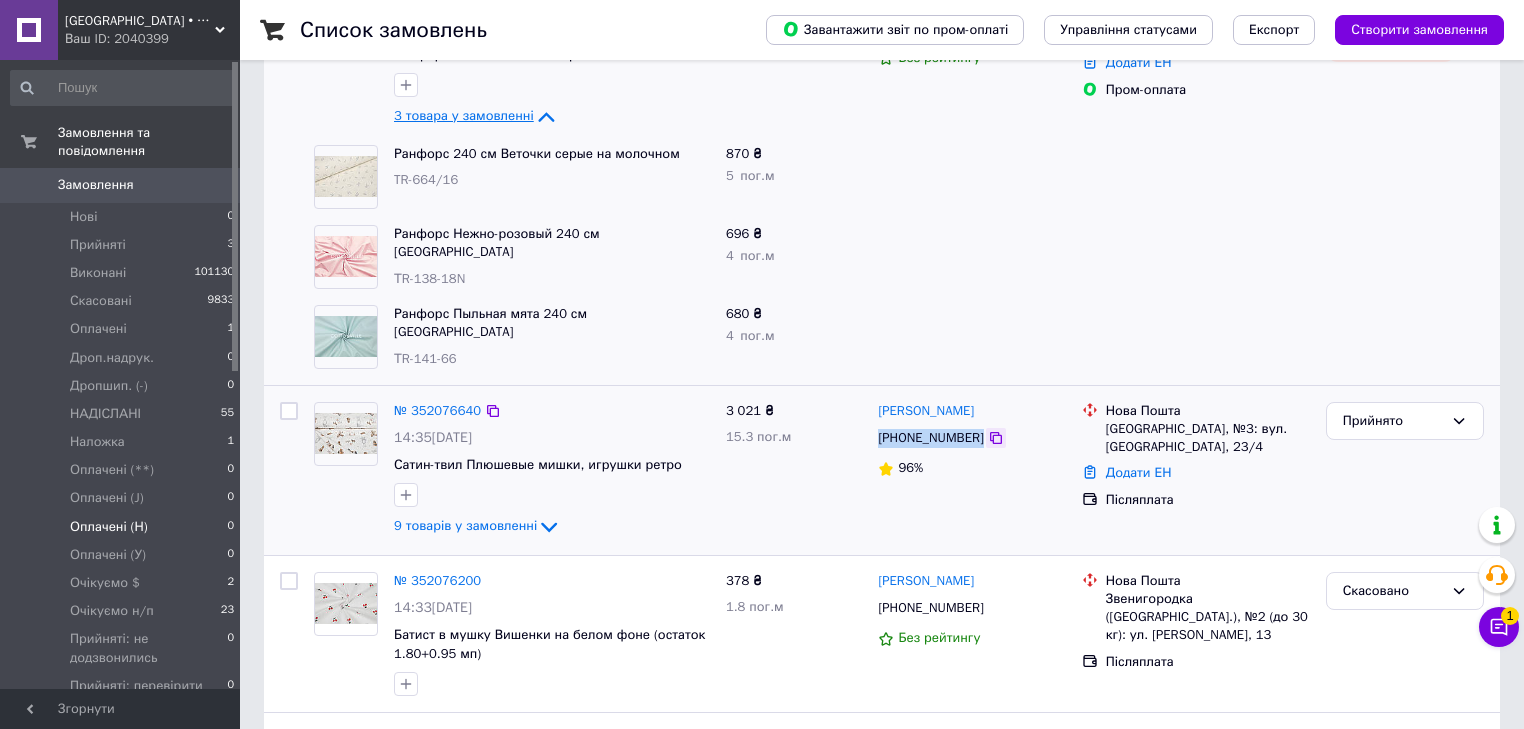 click on "[PHONE_NUMBER]" at bounding box center (971, 438) 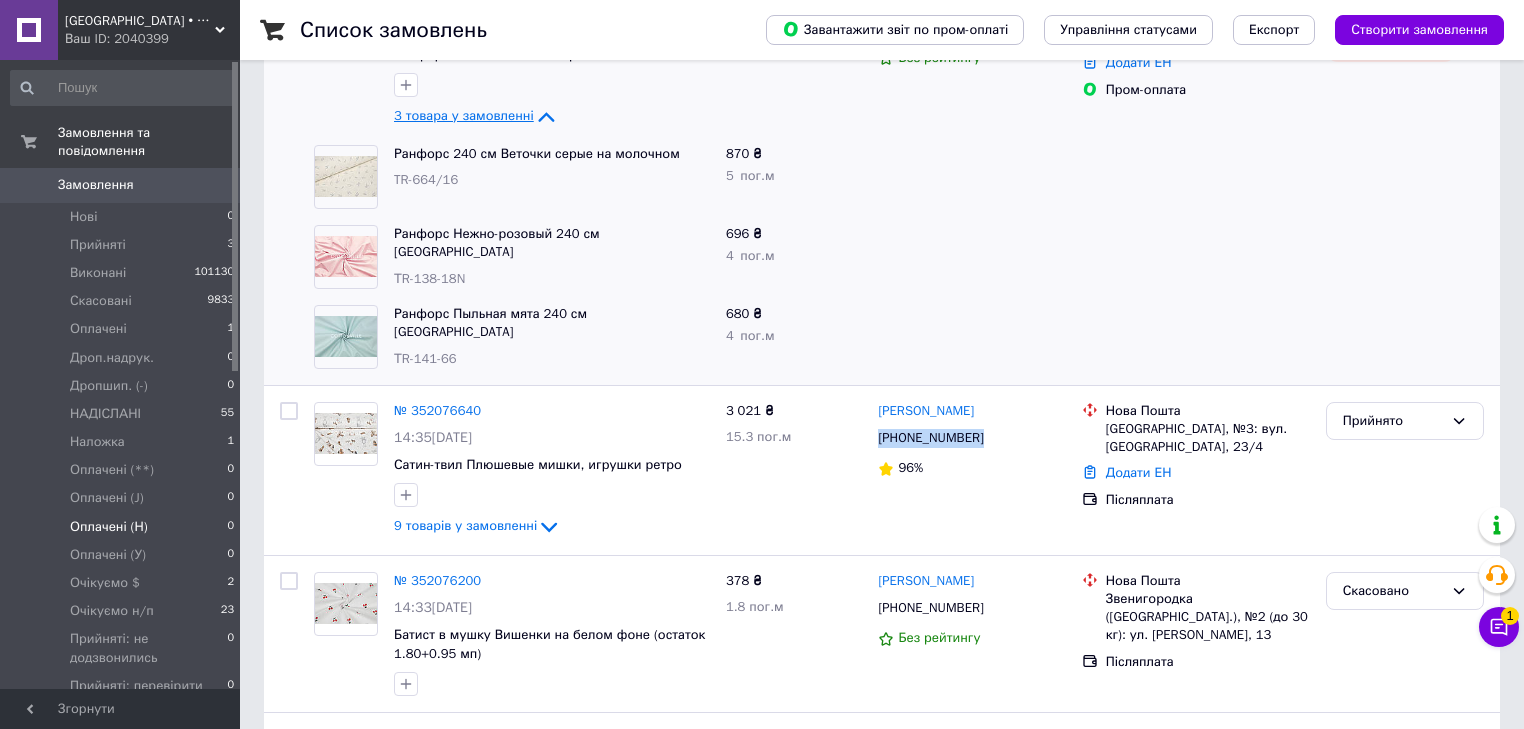 copy on "[PHONE_NUMBER]" 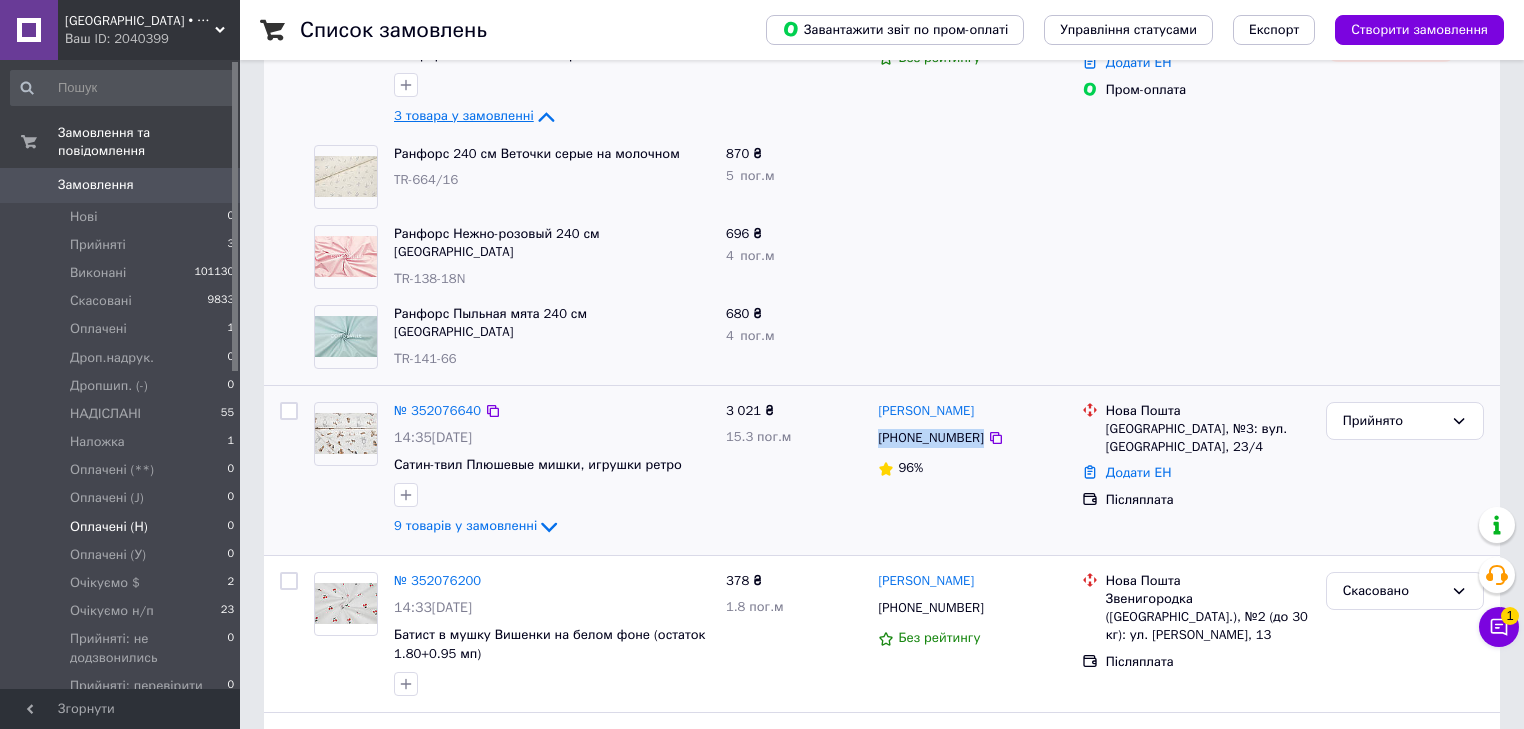 scroll, scrollTop: 0, scrollLeft: 0, axis: both 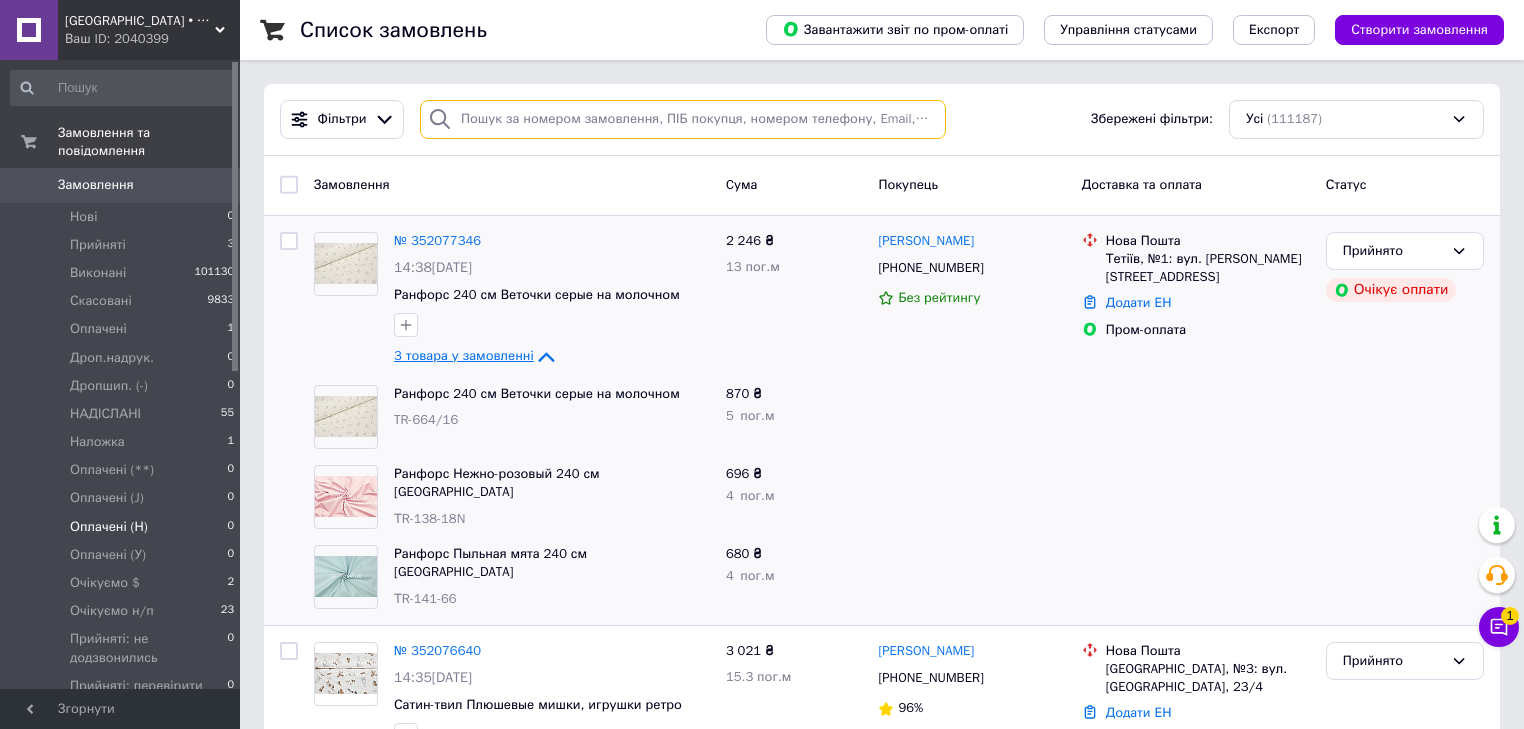 click at bounding box center (683, 119) 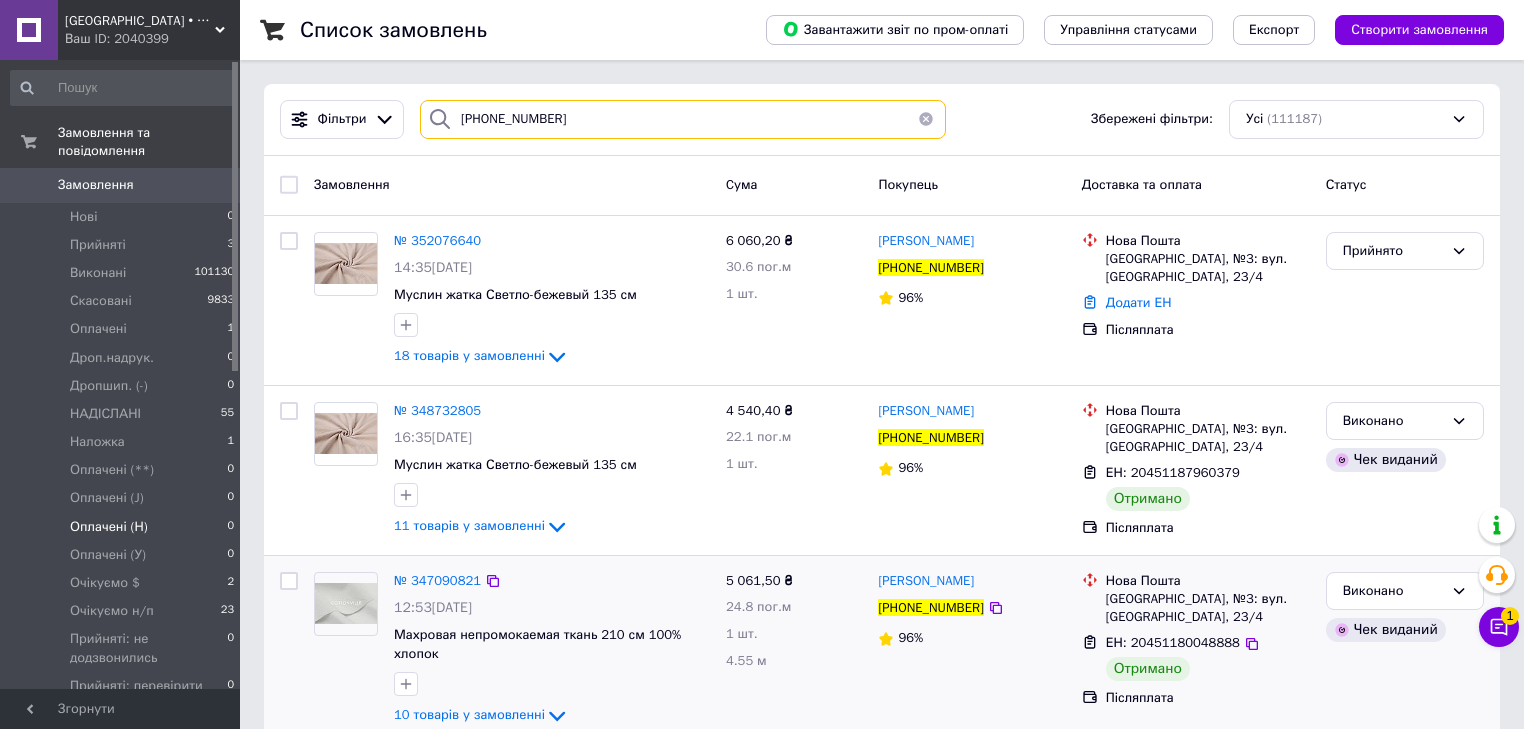 type on "+37369230649" 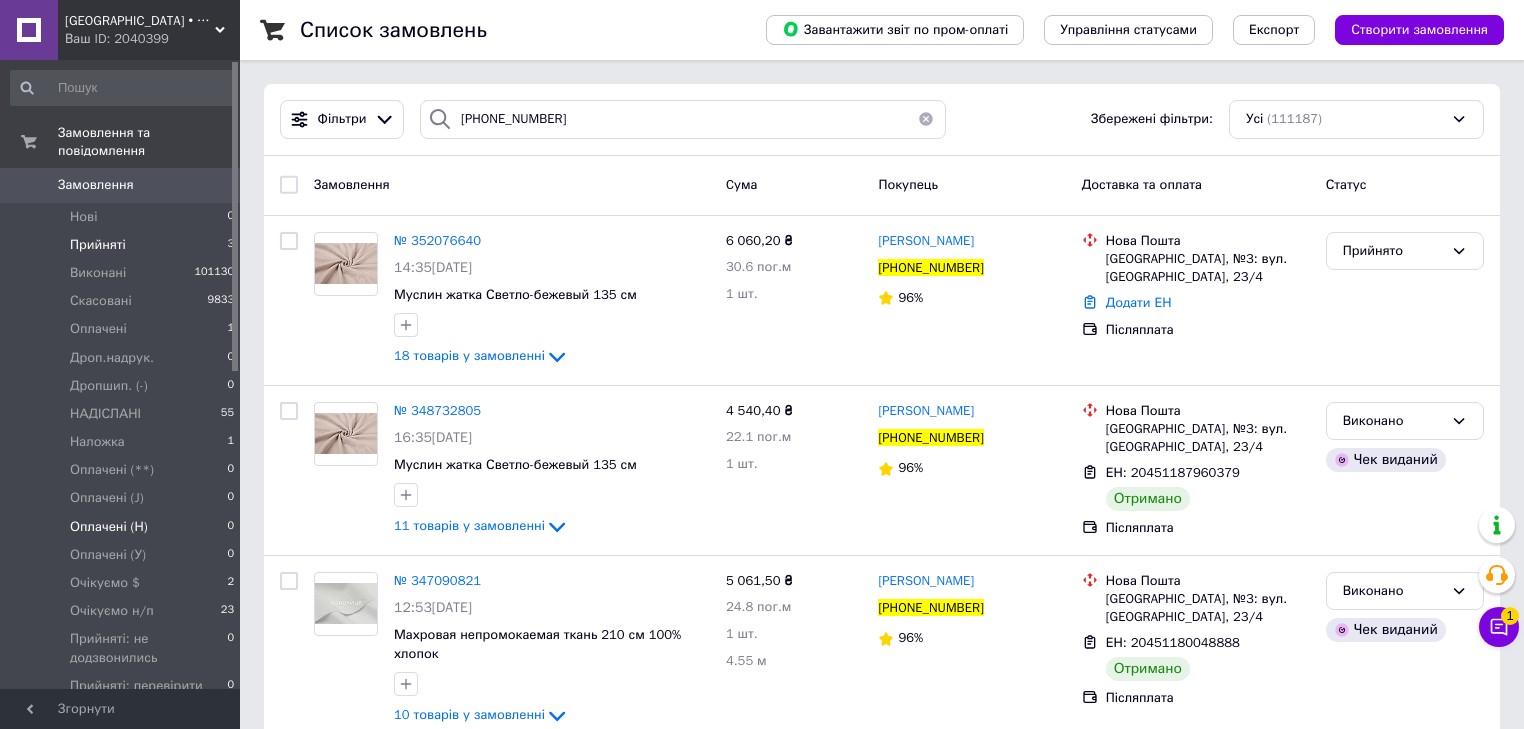 click on "Прийняті" at bounding box center [98, 245] 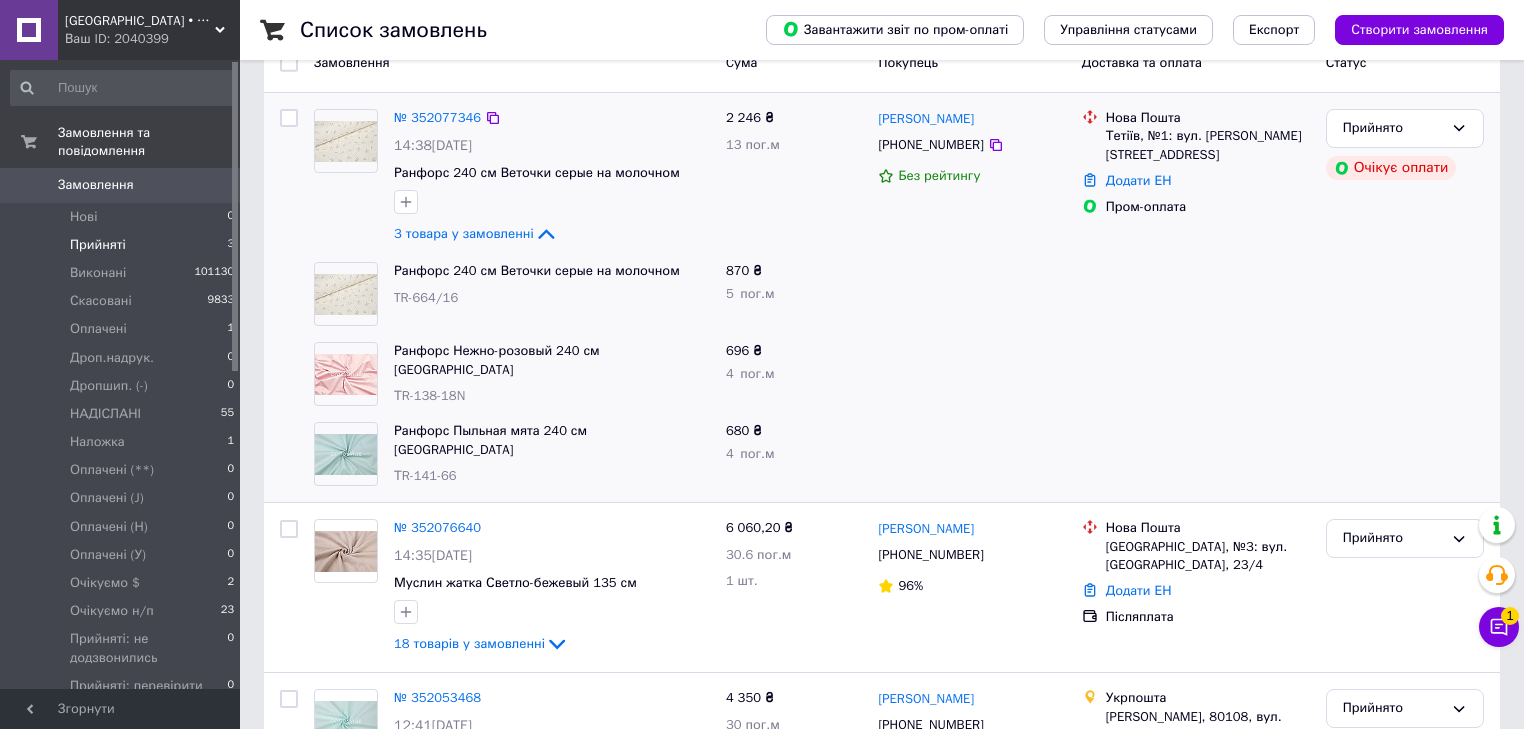 scroll, scrollTop: 78, scrollLeft: 0, axis: vertical 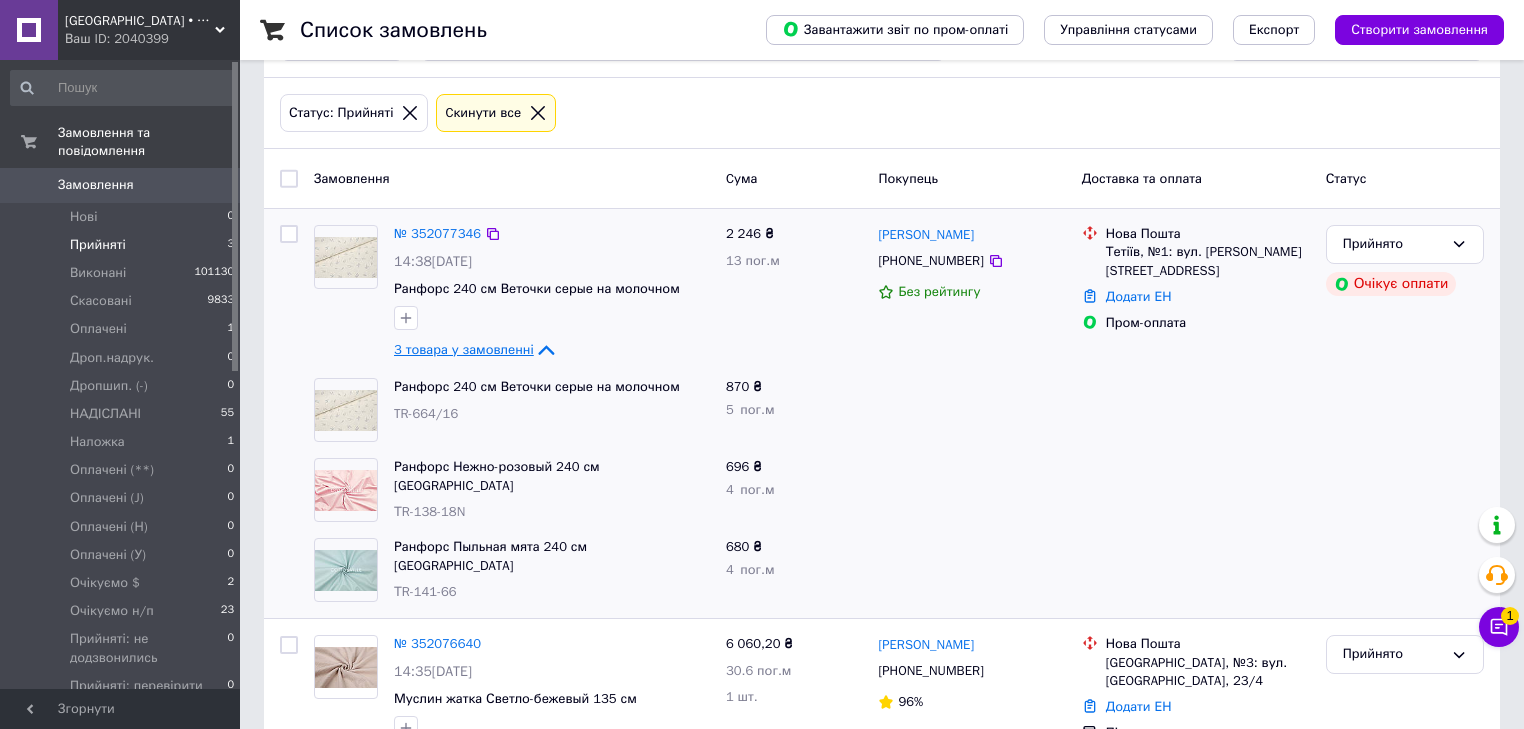 click 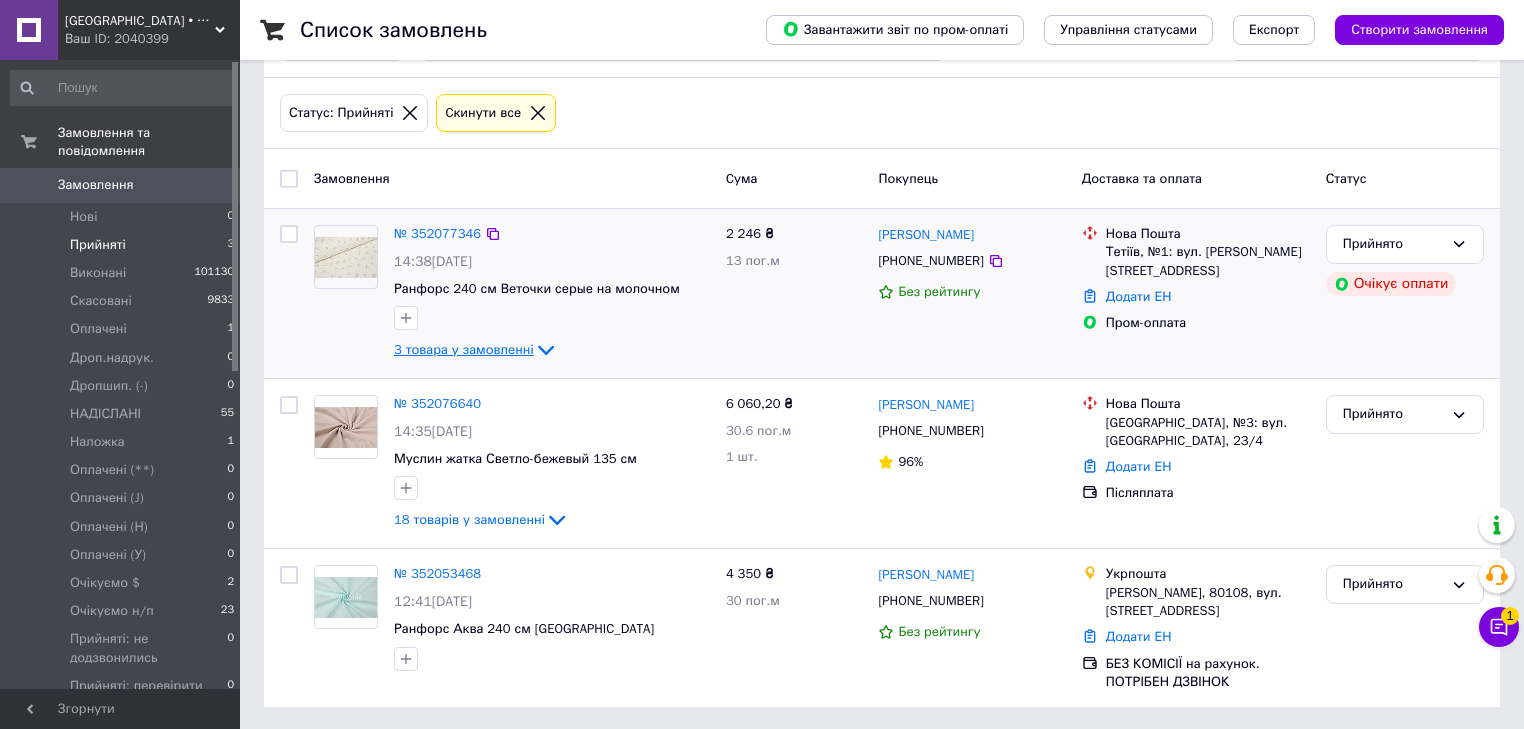 click 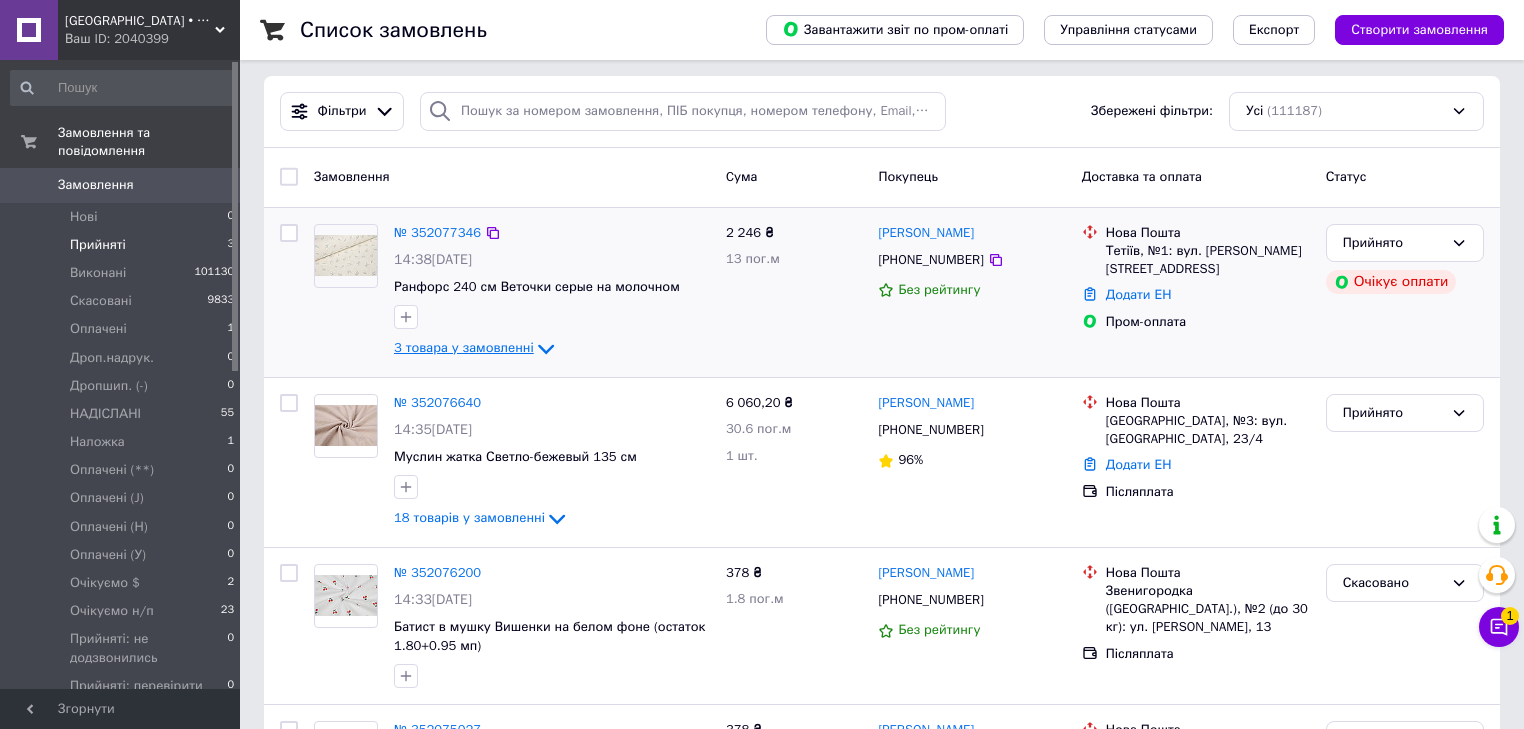 scroll, scrollTop: 0, scrollLeft: 0, axis: both 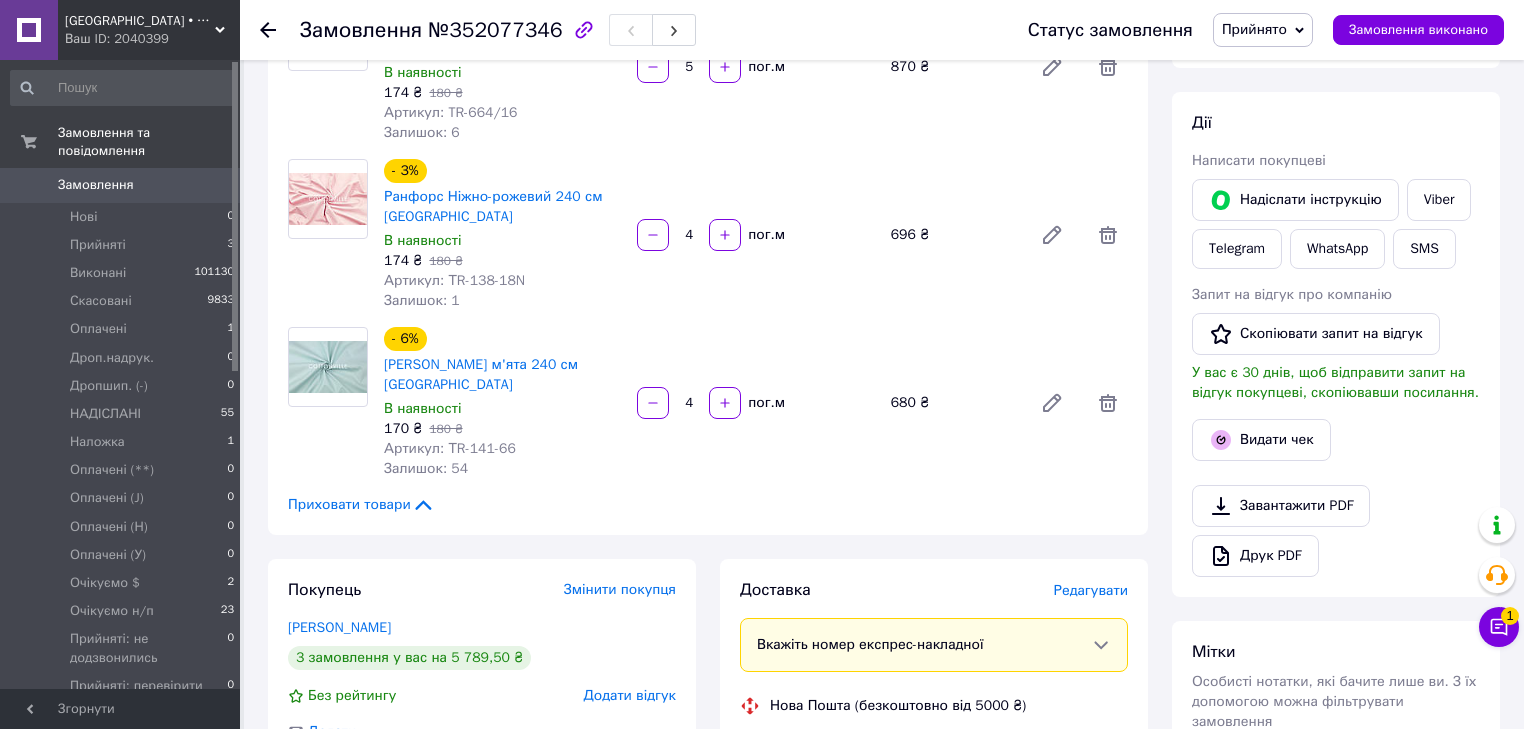 drag, startPoint x: 340, startPoint y: 450, endPoint x: 396, endPoint y: 294, distance: 165.7468 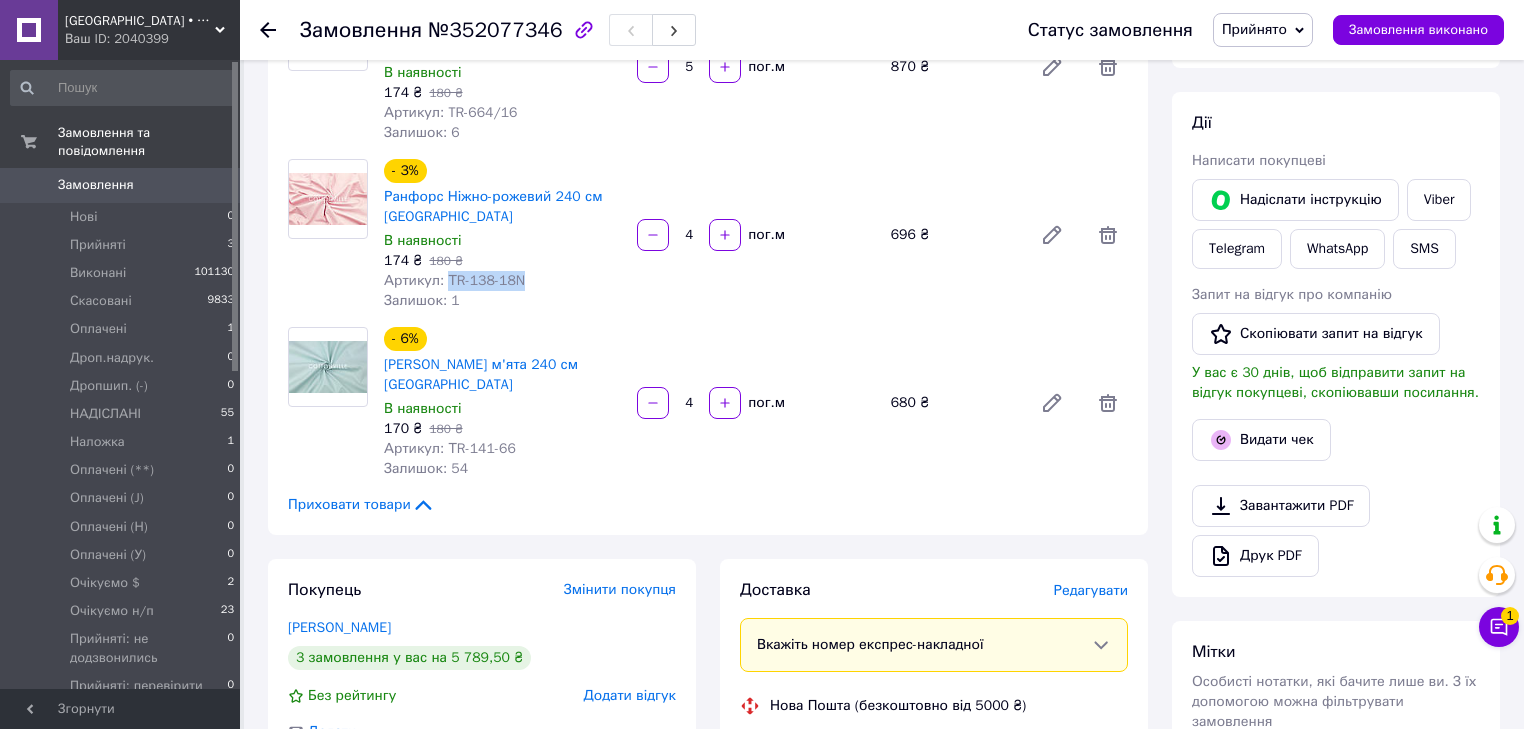 drag, startPoint x: 511, startPoint y: 285, endPoint x: 446, endPoint y: 280, distance: 65.192024 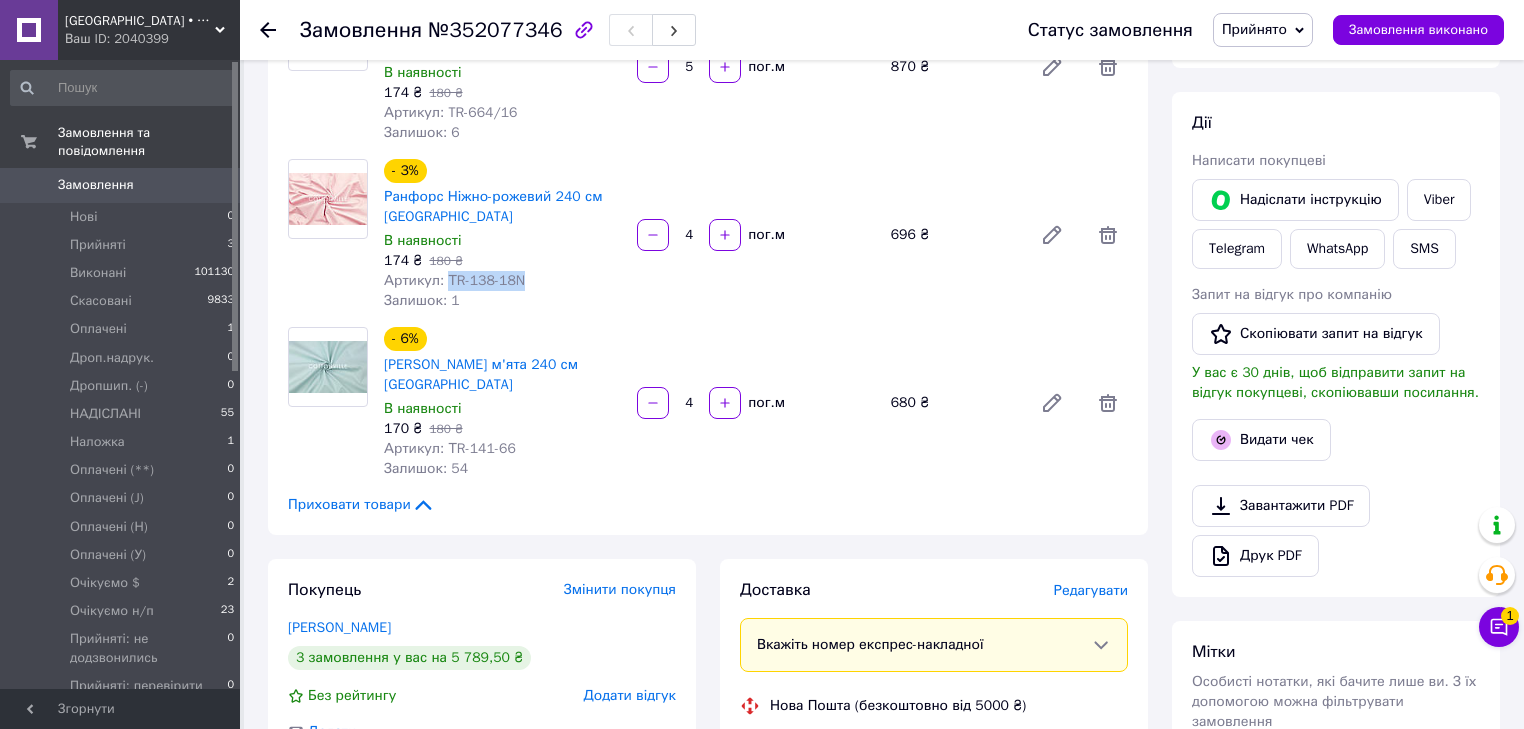 click on "Артикул: ТR-138-18N" at bounding box center [502, 281] 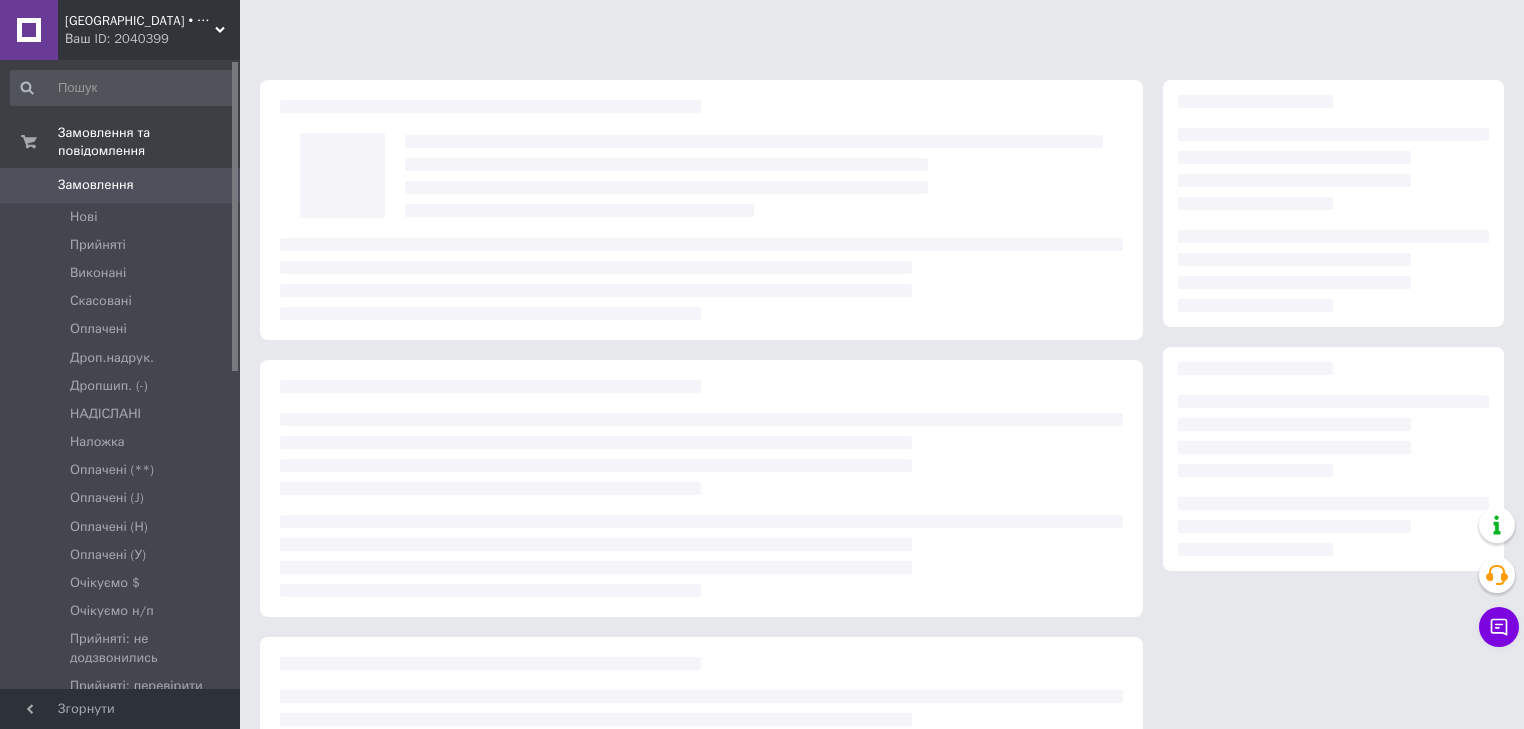 scroll, scrollTop: 0, scrollLeft: 0, axis: both 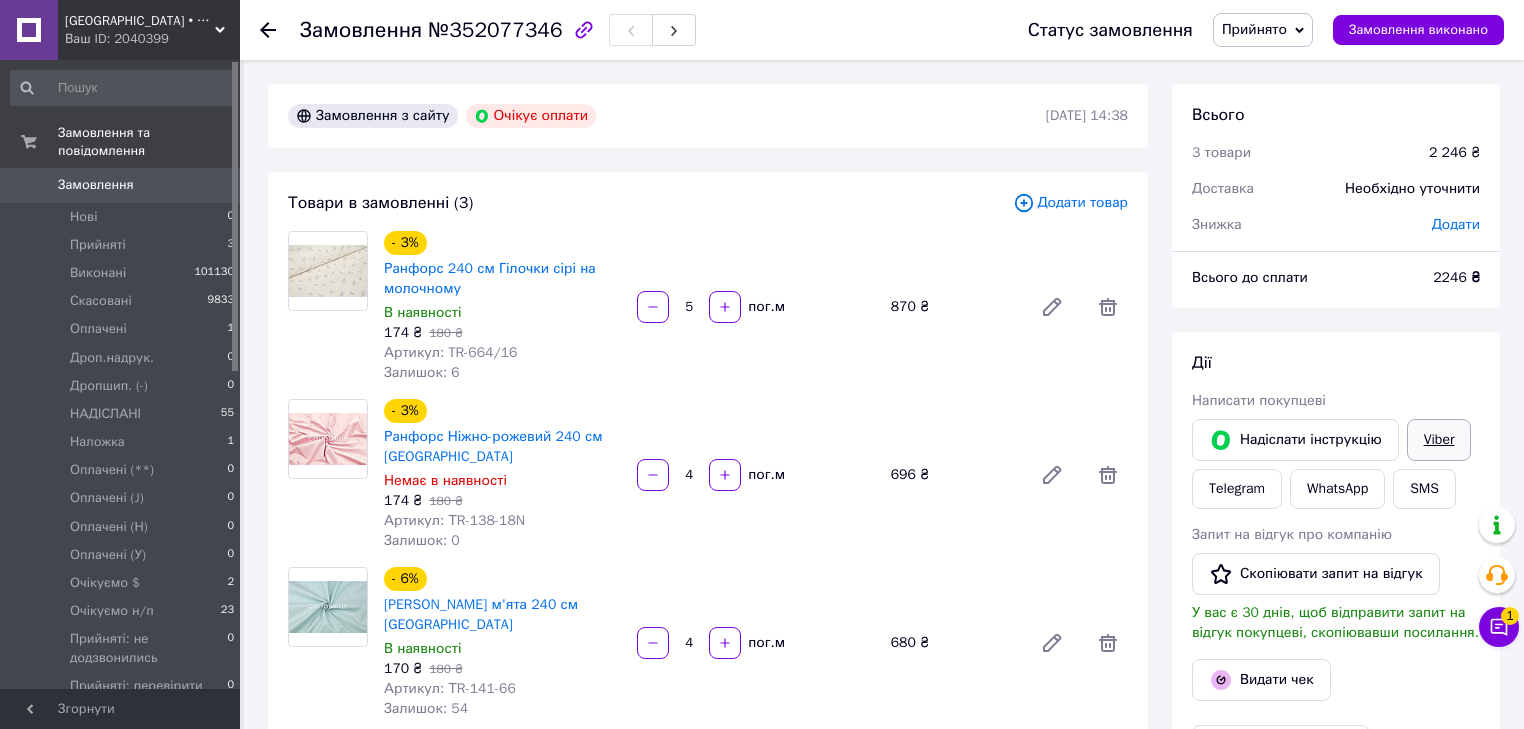 click on "Viber" at bounding box center [1439, 440] 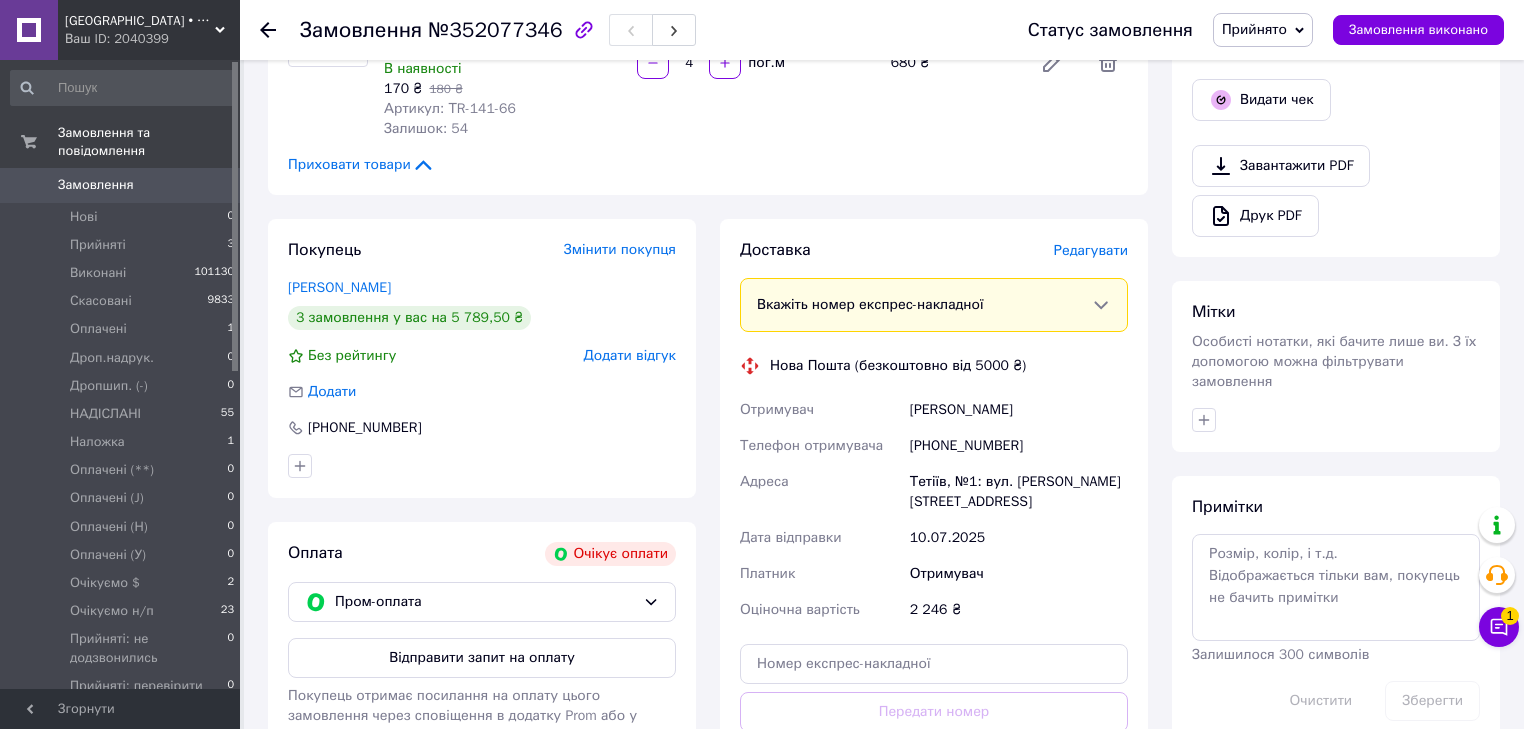 scroll, scrollTop: 720, scrollLeft: 0, axis: vertical 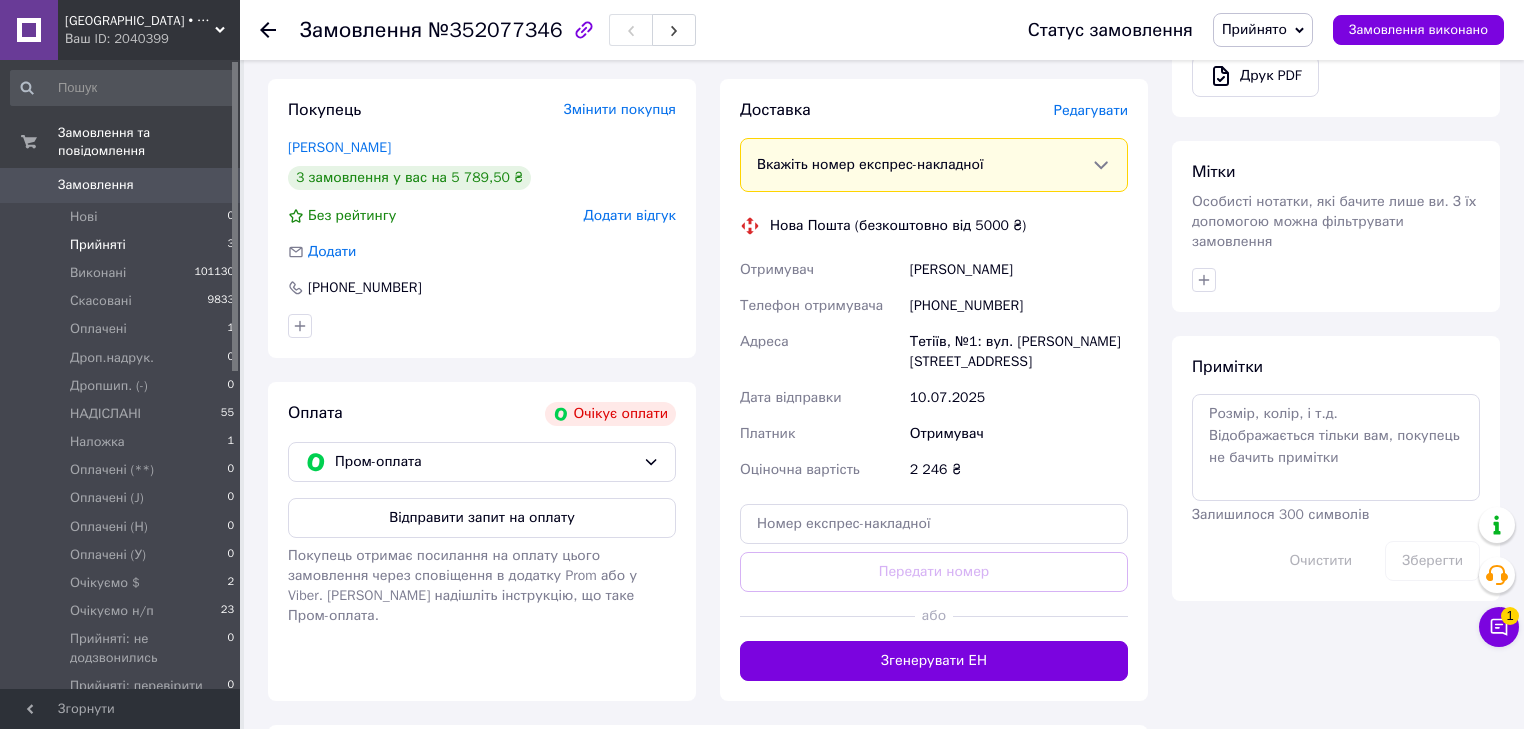 click on "Прийняті 3" at bounding box center [123, 245] 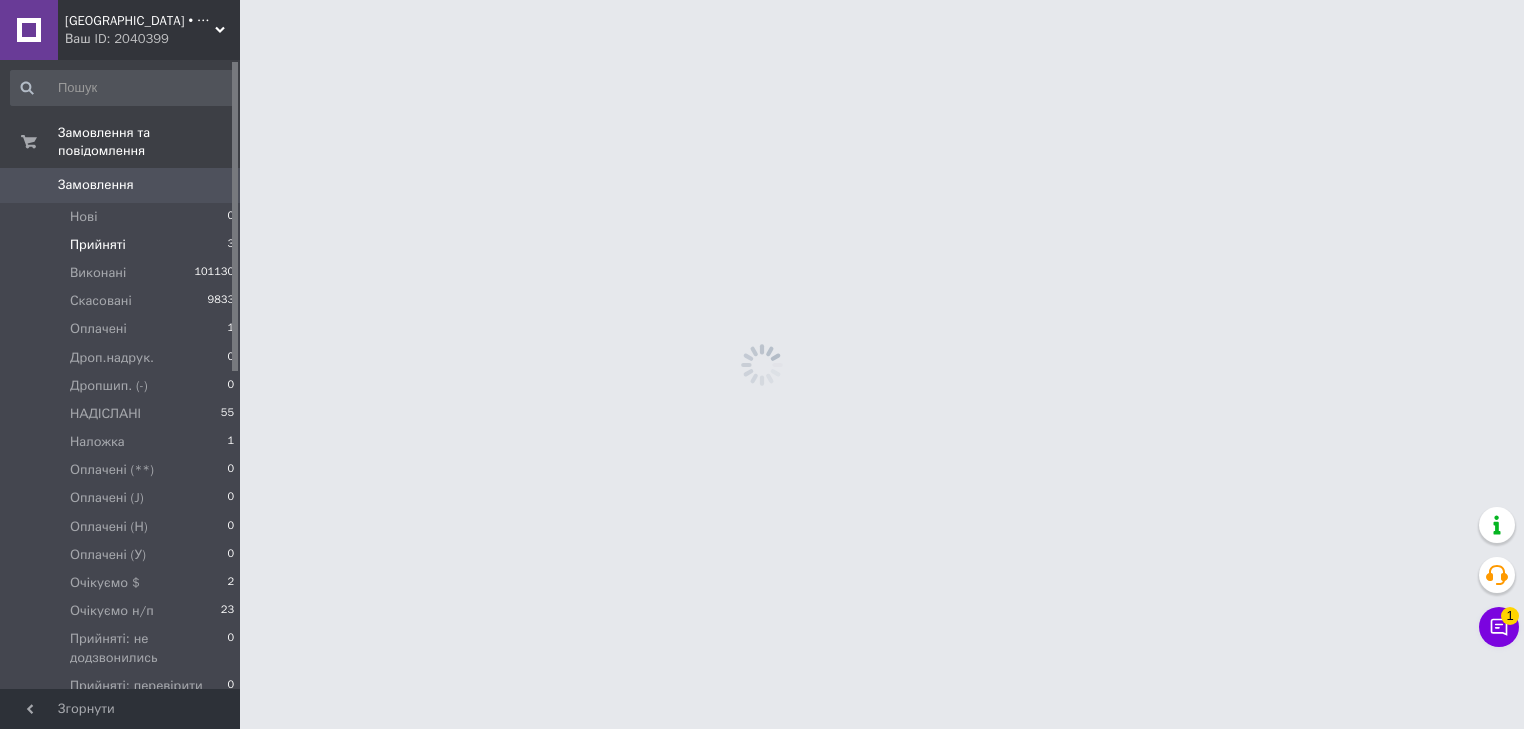 scroll, scrollTop: 0, scrollLeft: 0, axis: both 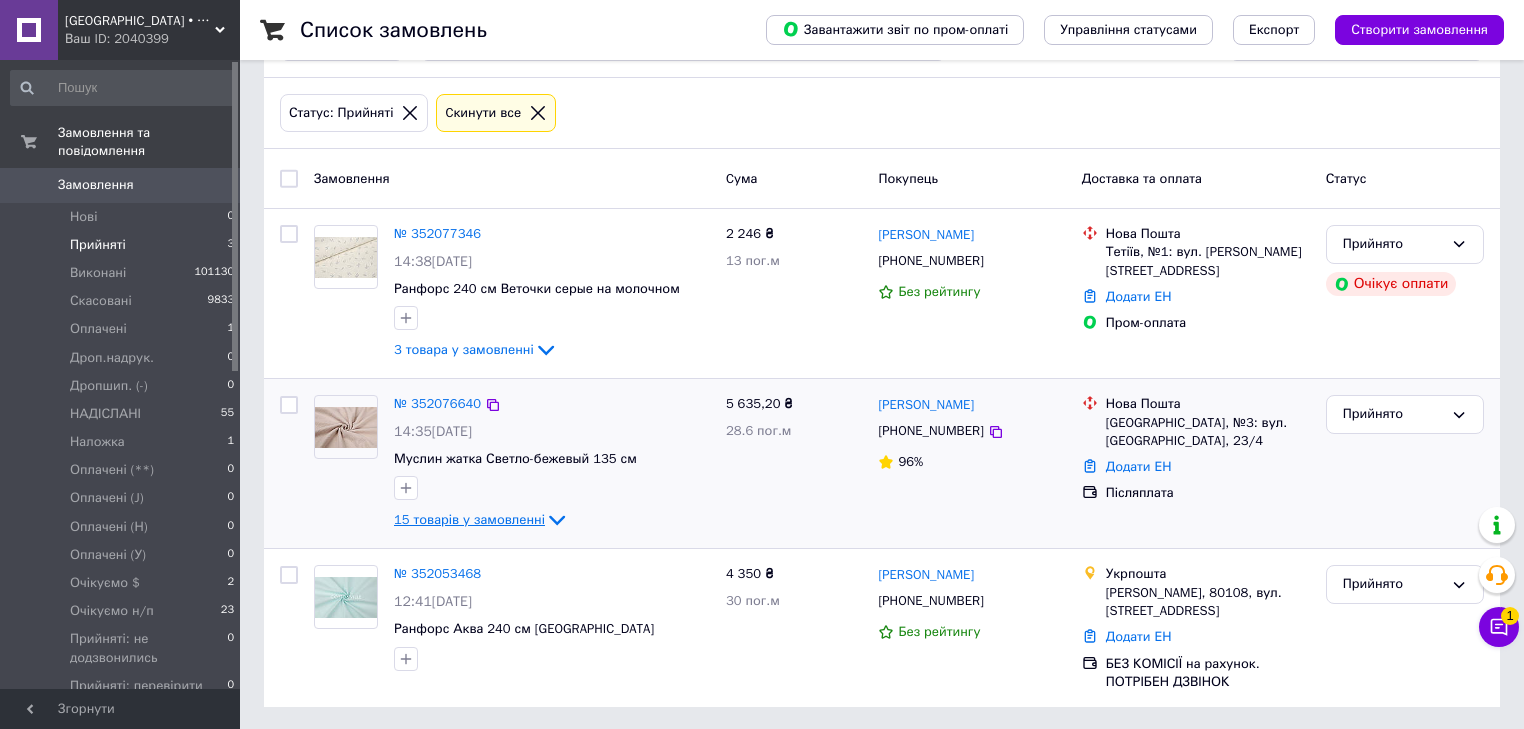 click 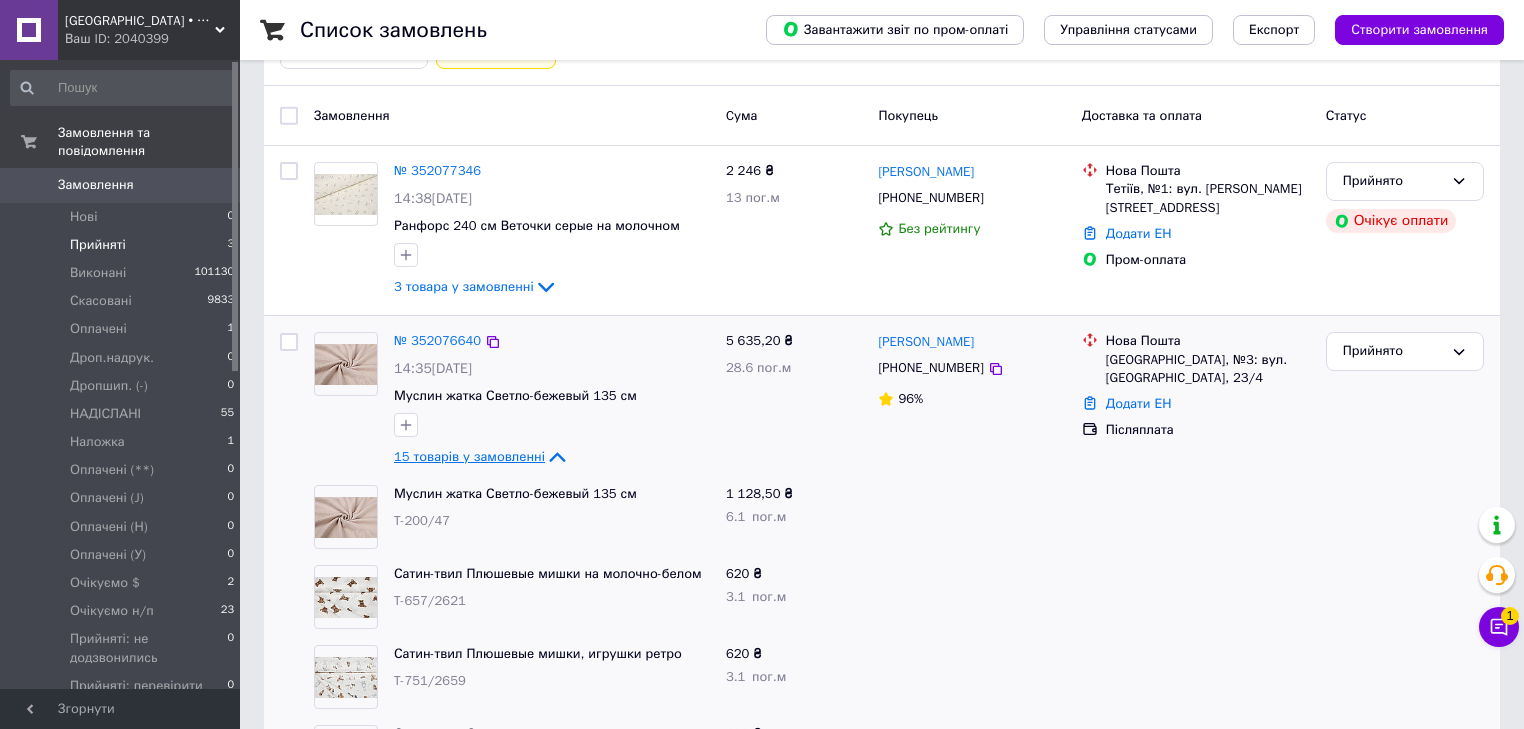 scroll, scrollTop: 238, scrollLeft: 0, axis: vertical 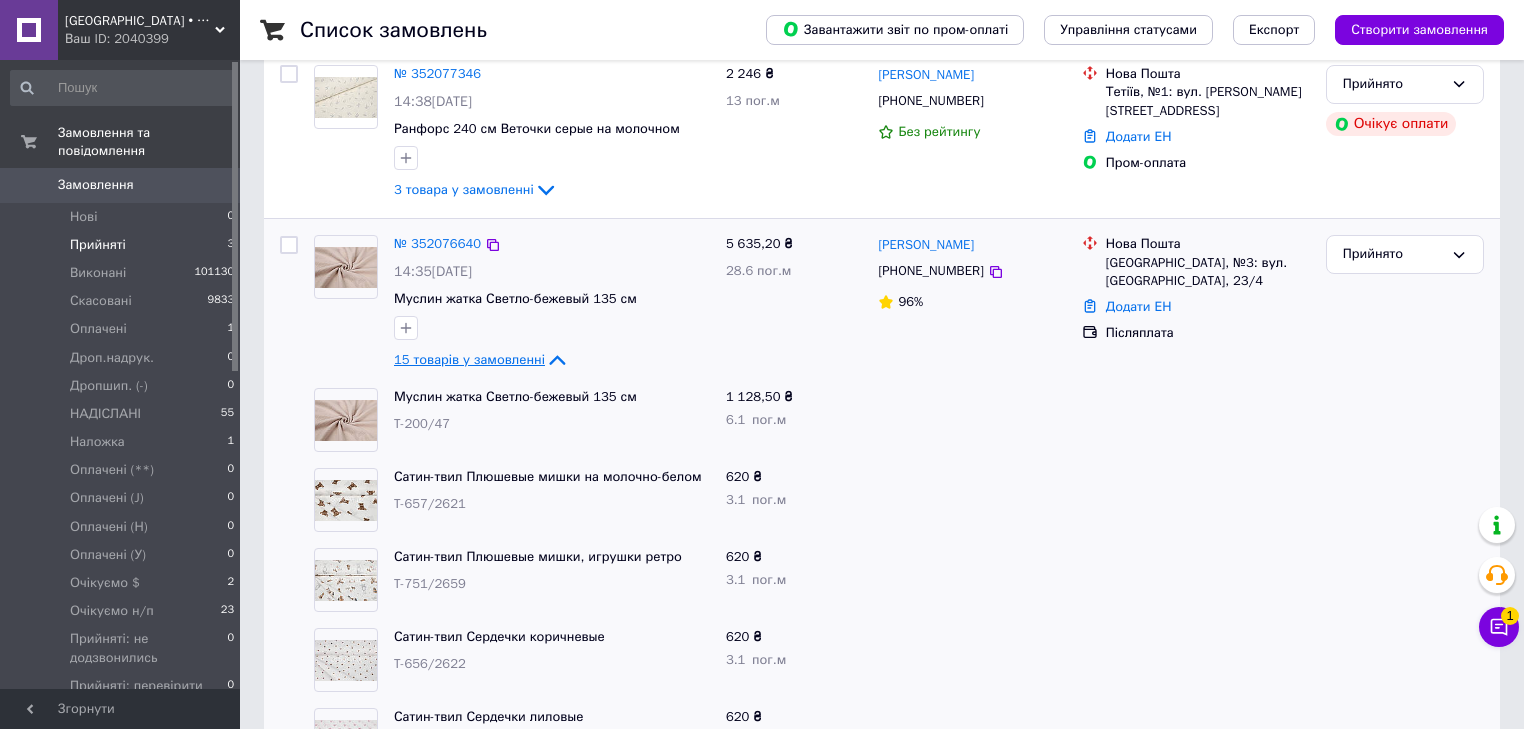 click at bounding box center [346, 267] 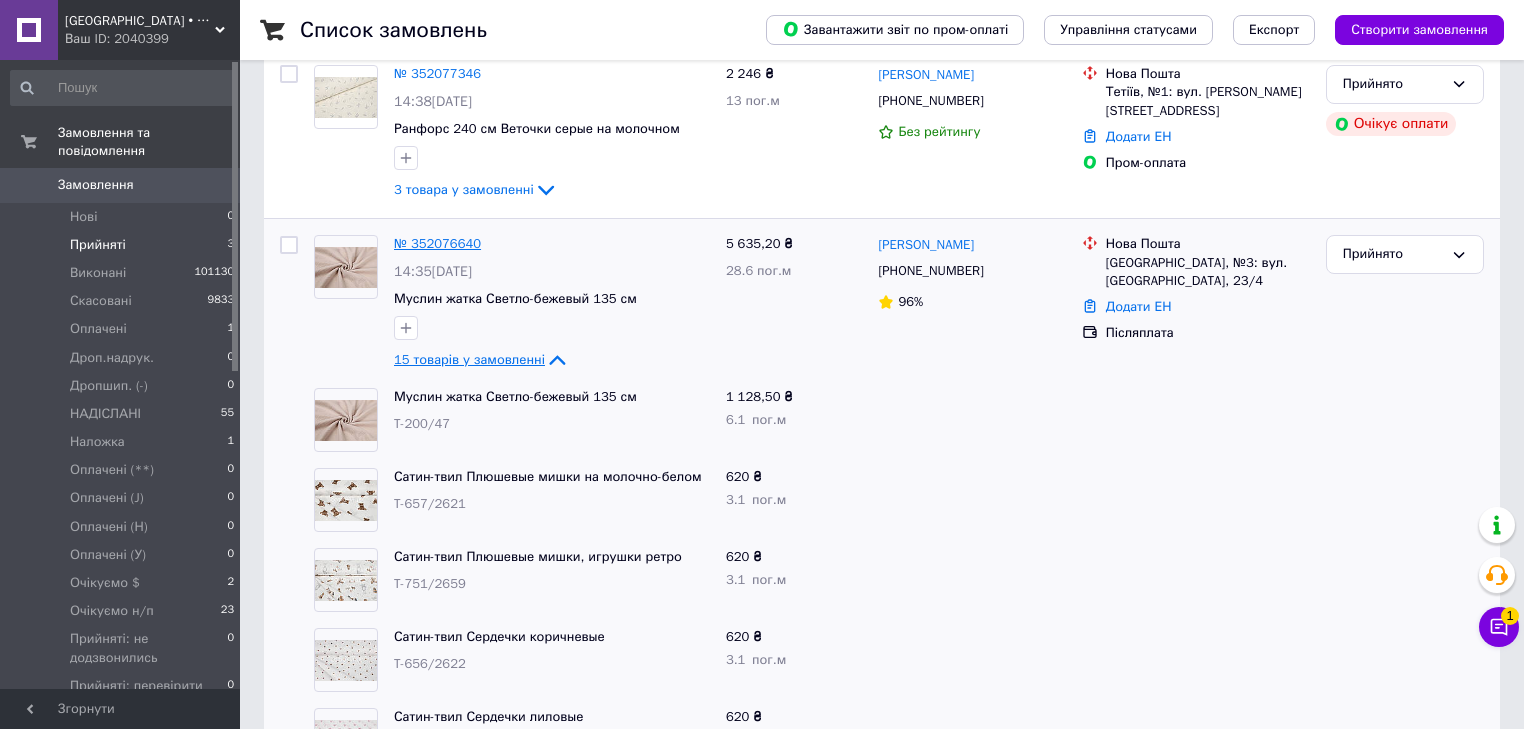 click on "№ 352076640" at bounding box center [437, 243] 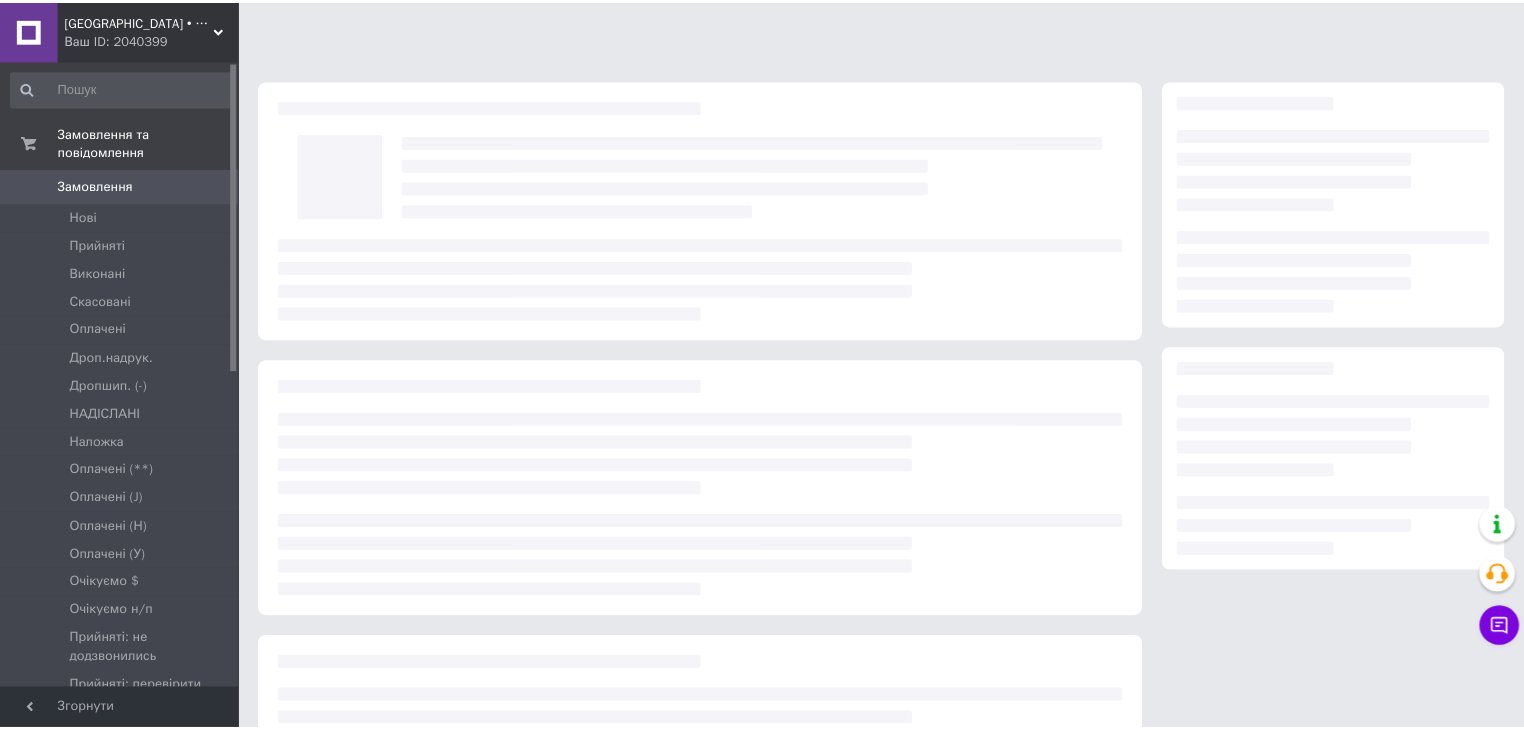 scroll, scrollTop: 0, scrollLeft: 0, axis: both 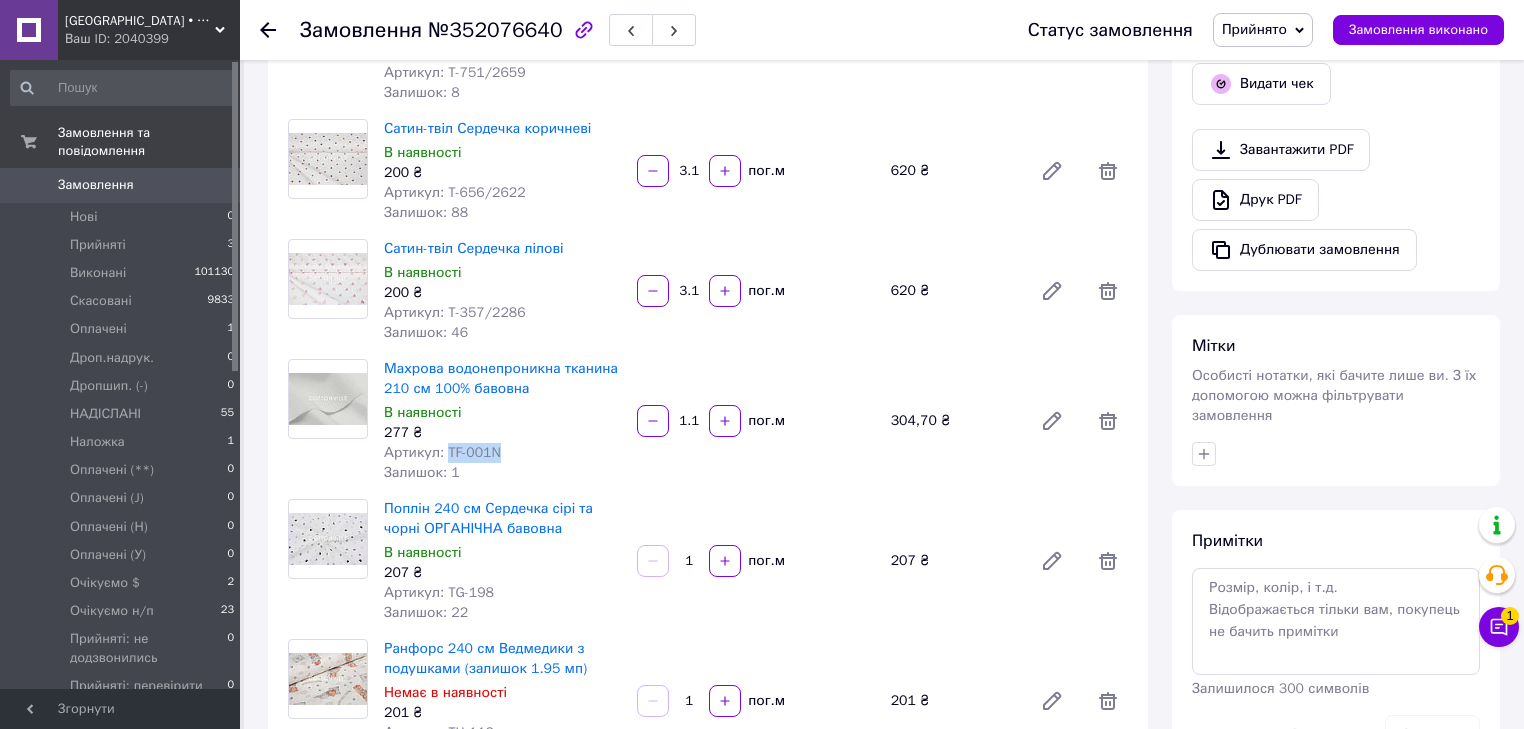 drag, startPoint x: 506, startPoint y: 445, endPoint x: 446, endPoint y: 451, distance: 60.299255 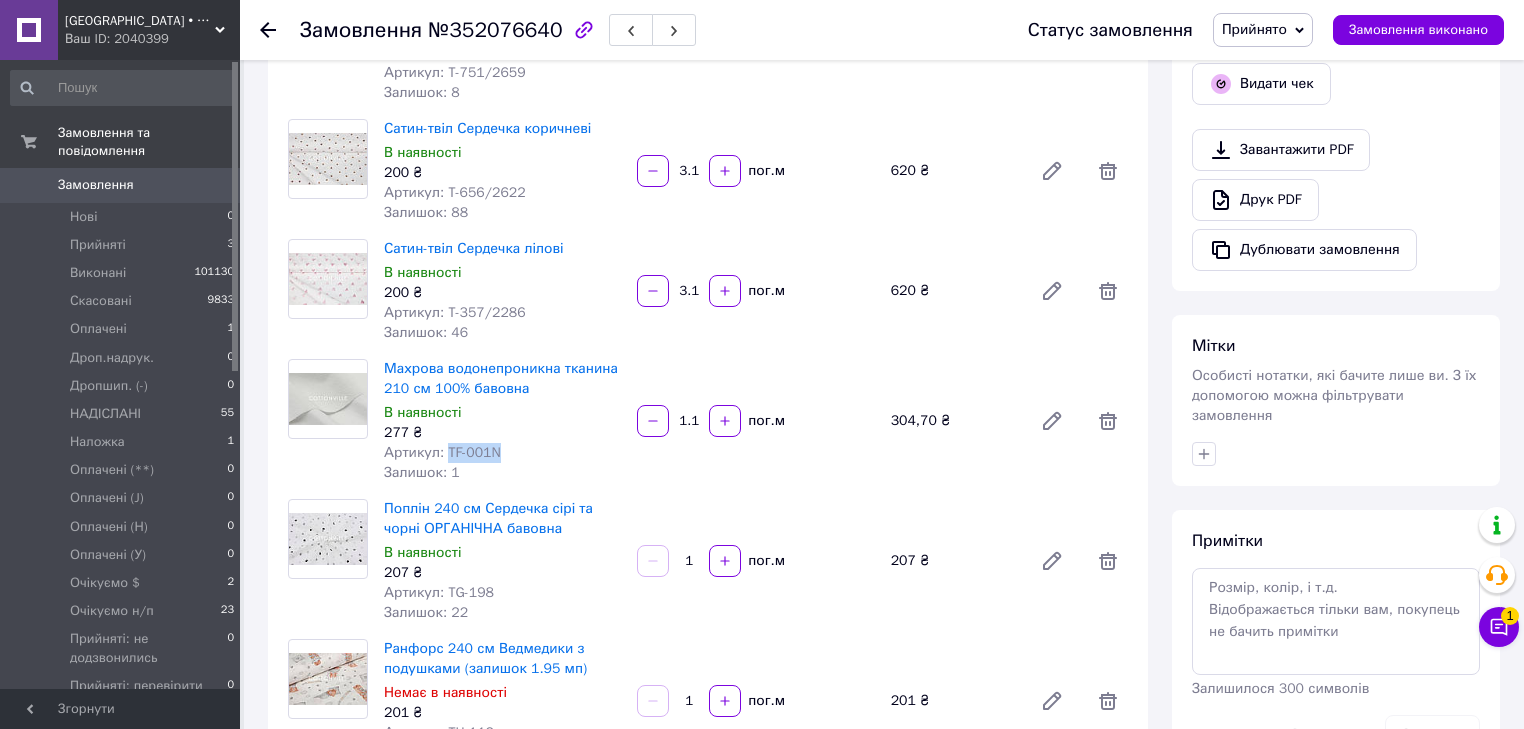 click on "Артикул: TF-001N" at bounding box center (502, 453) 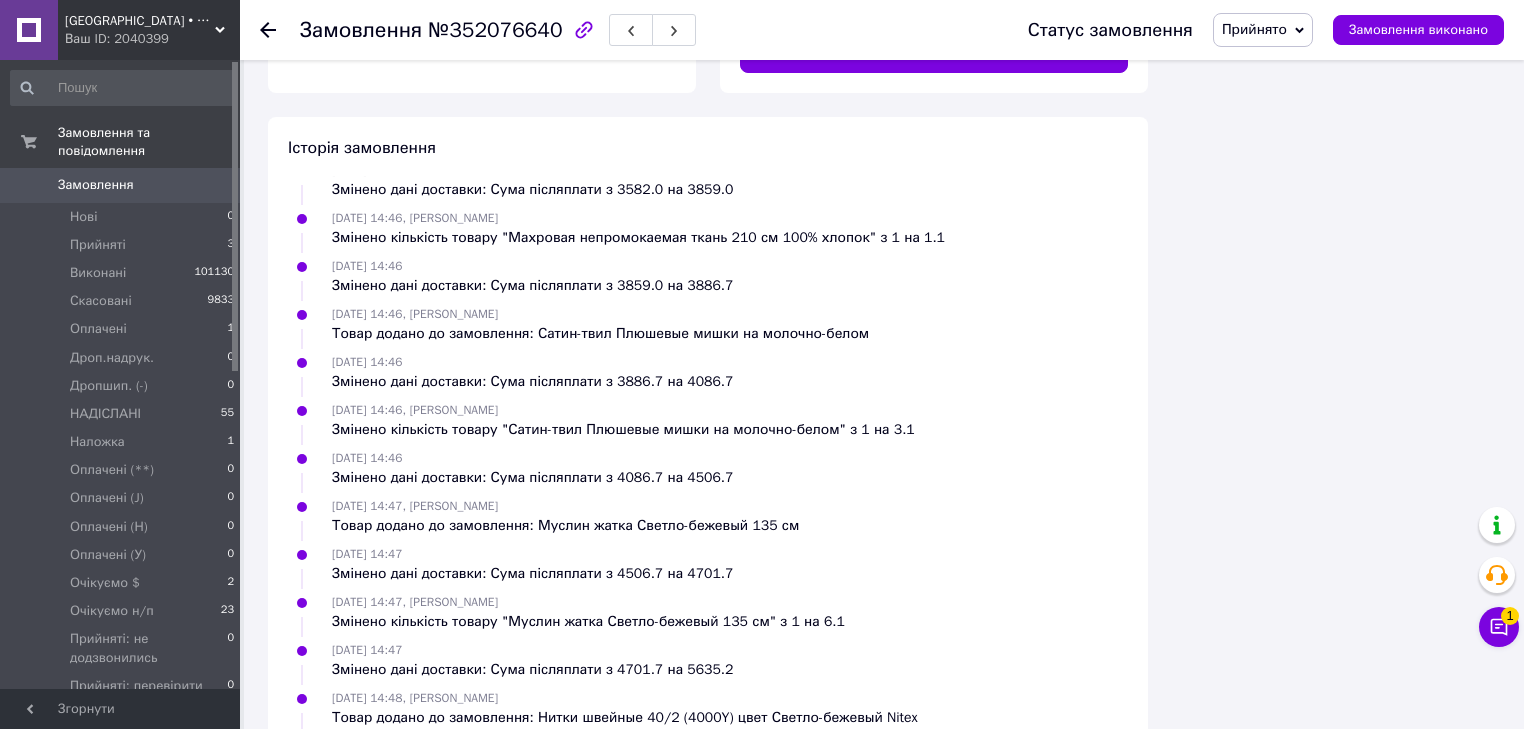 scroll, scrollTop: 3180, scrollLeft: 0, axis: vertical 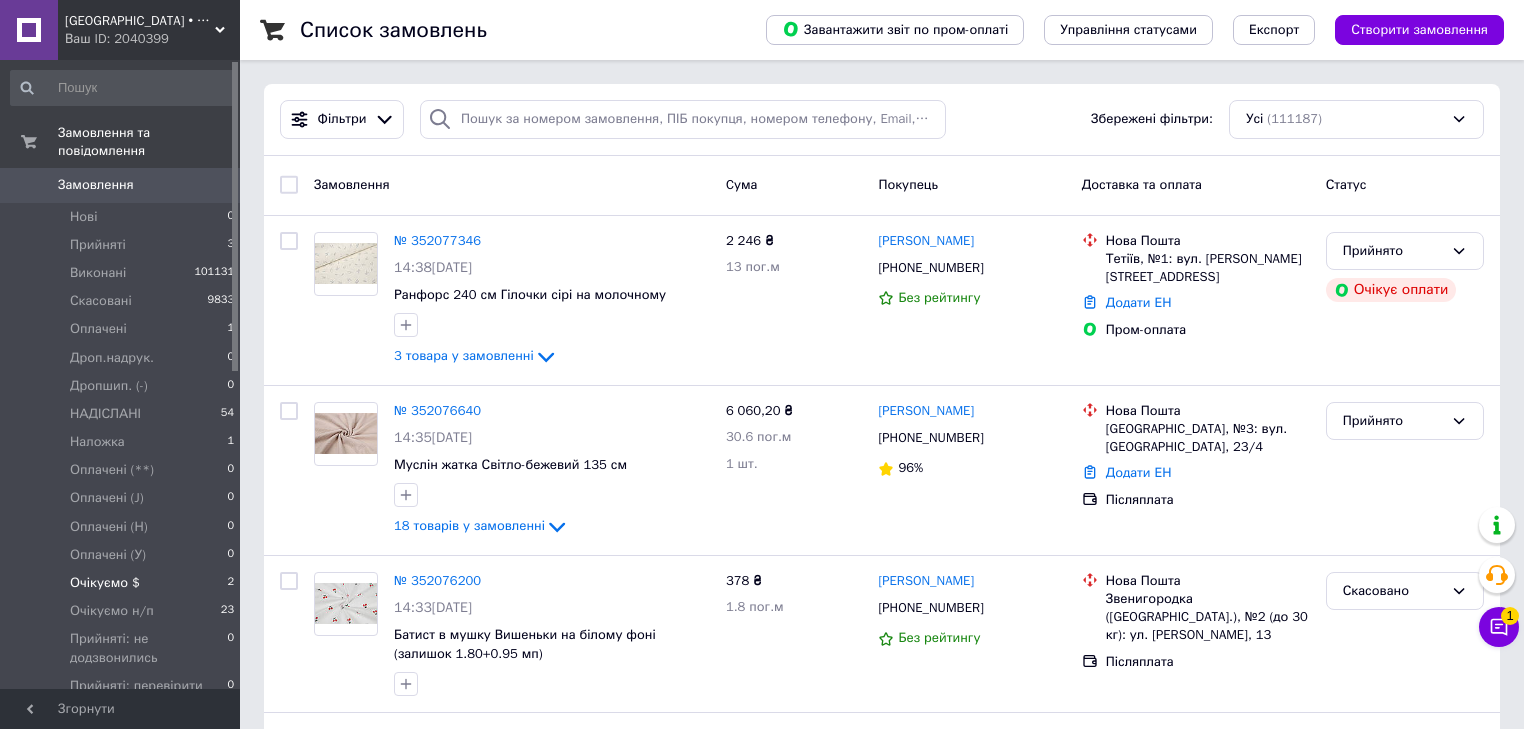 click on "Очікуємо $" at bounding box center [105, 583] 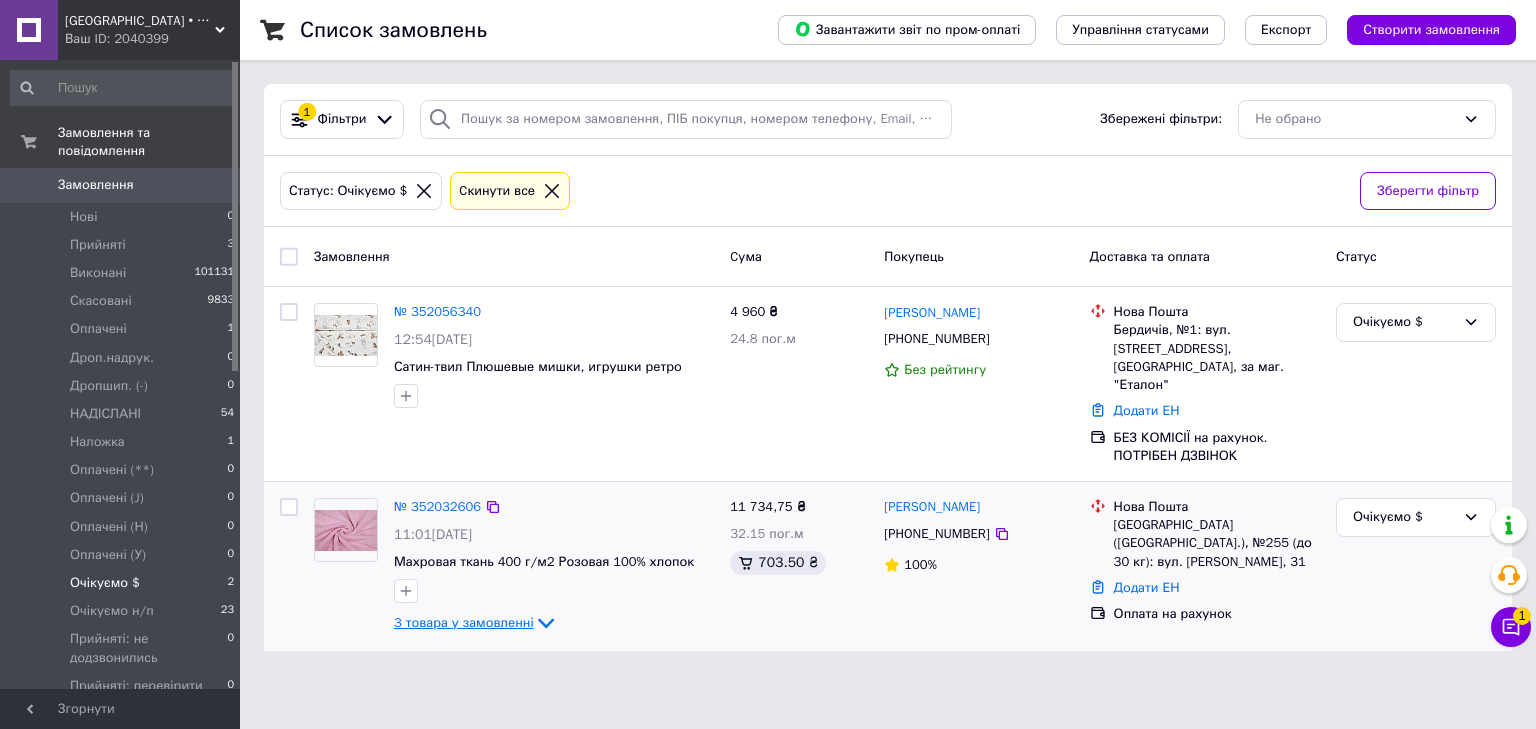 click 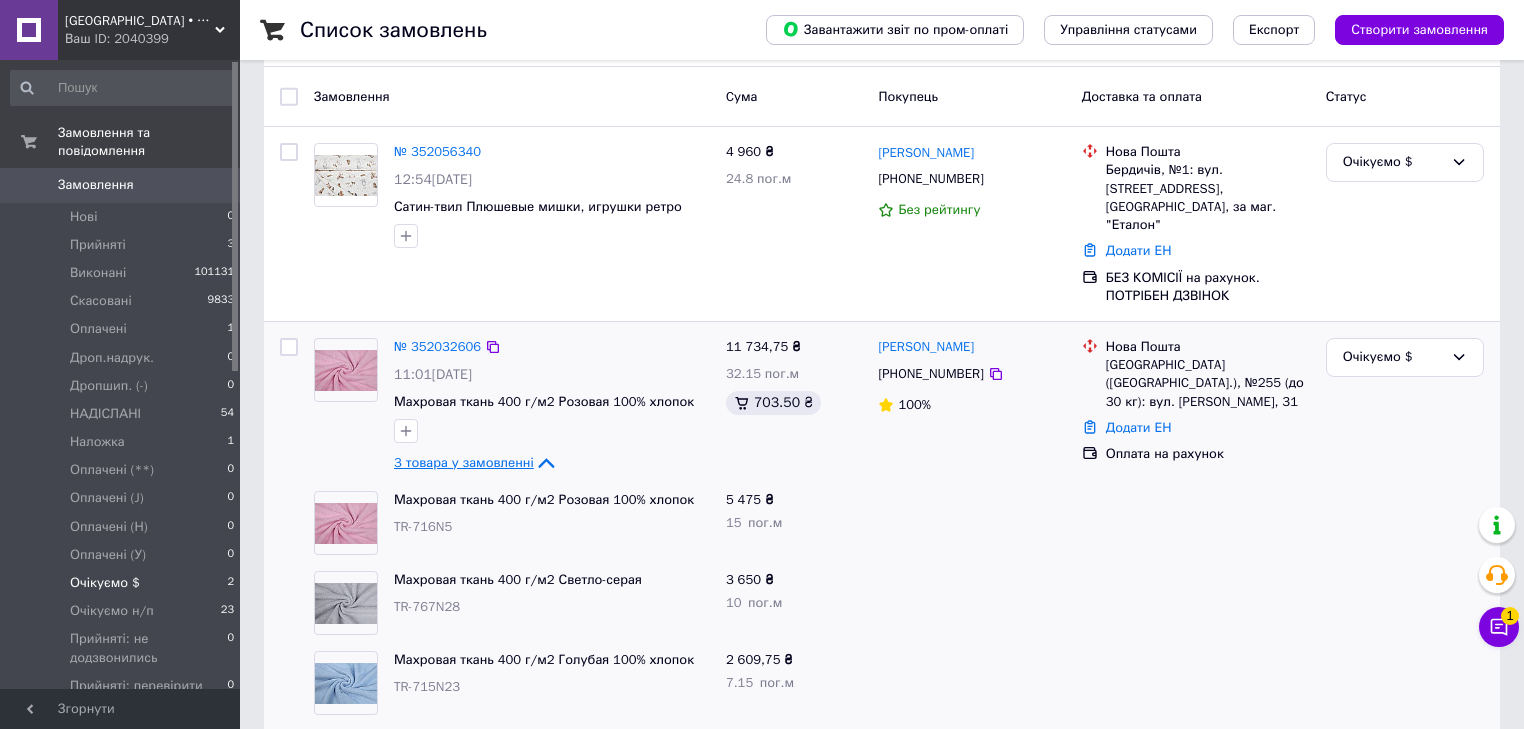 scroll, scrollTop: 168, scrollLeft: 0, axis: vertical 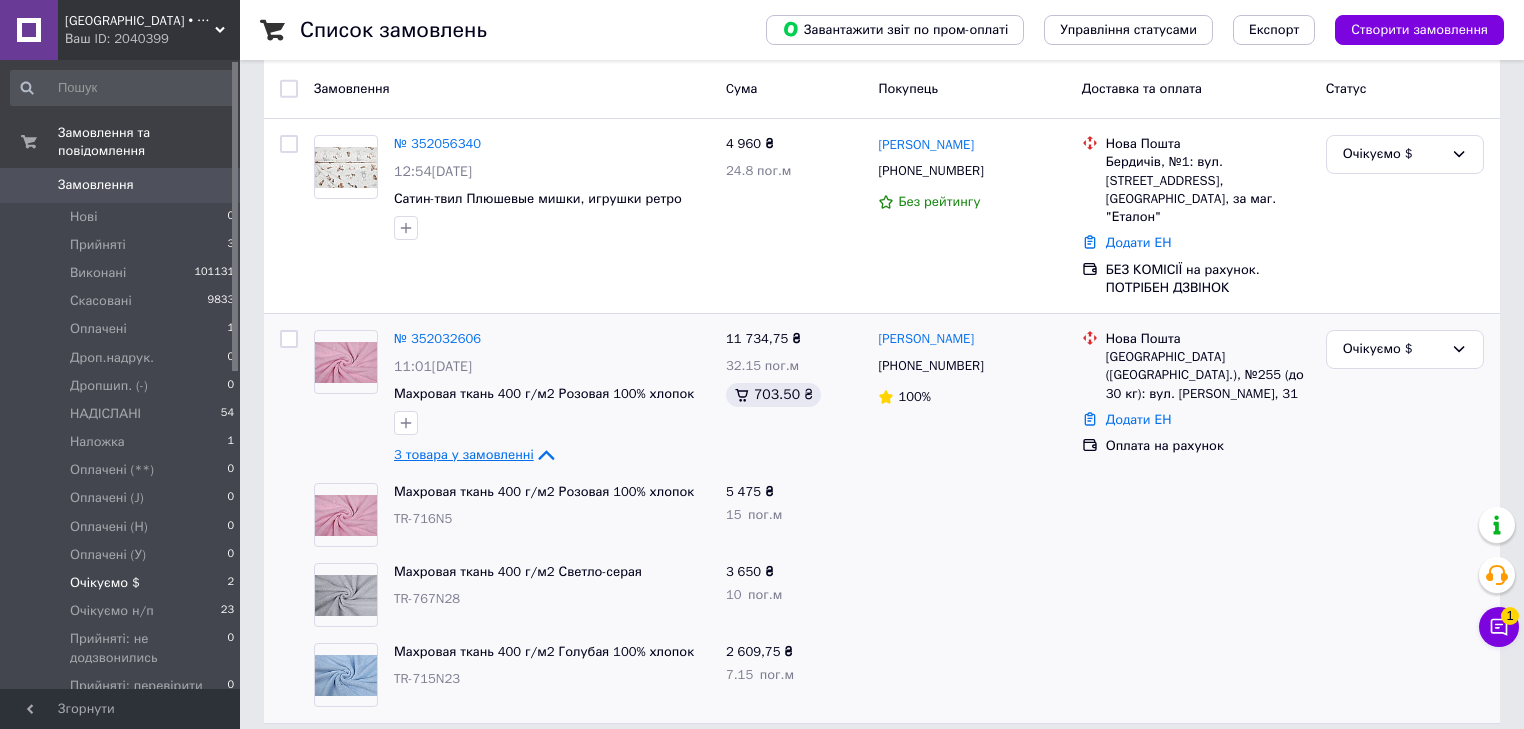 click 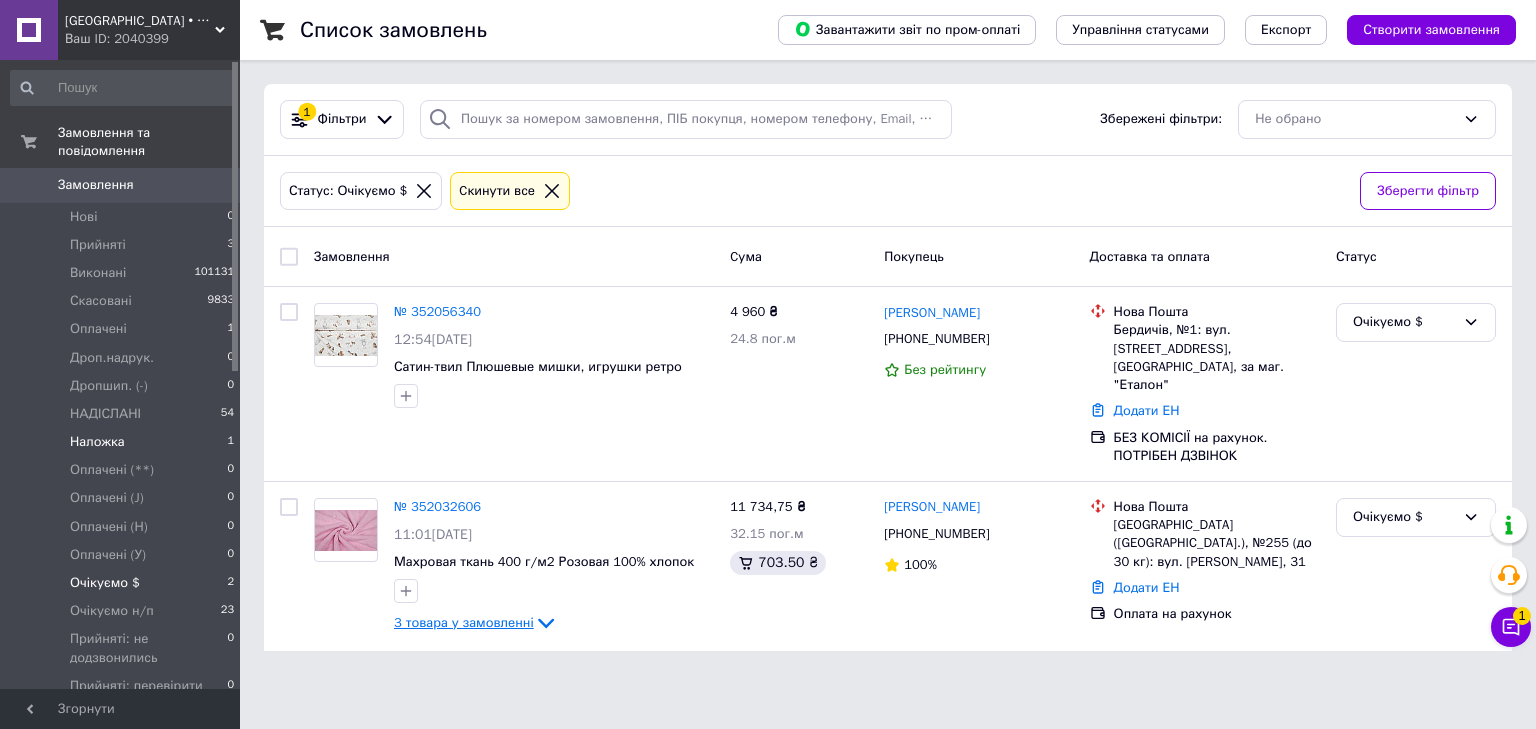 click on "Наложка" at bounding box center (97, 442) 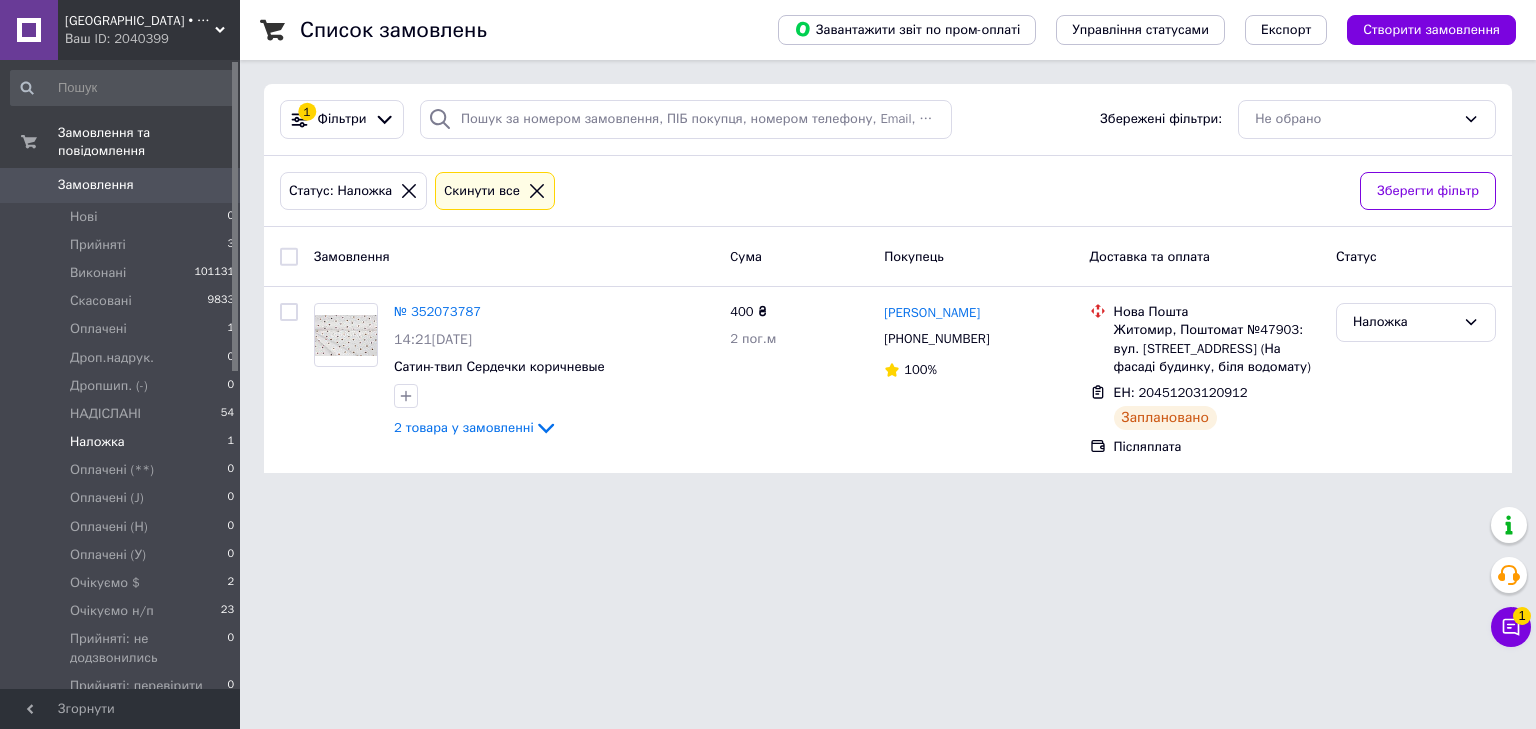 click 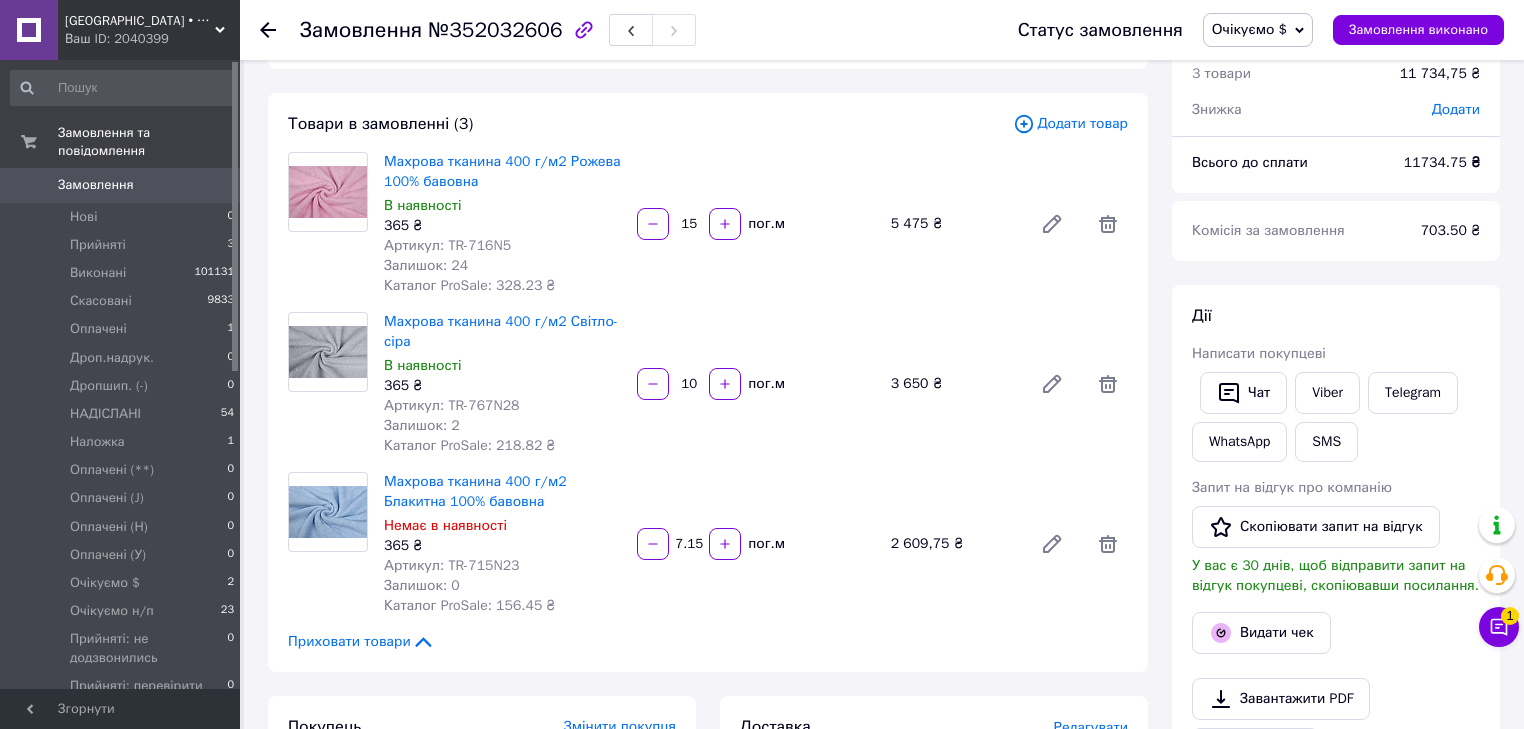 scroll, scrollTop: 80, scrollLeft: 0, axis: vertical 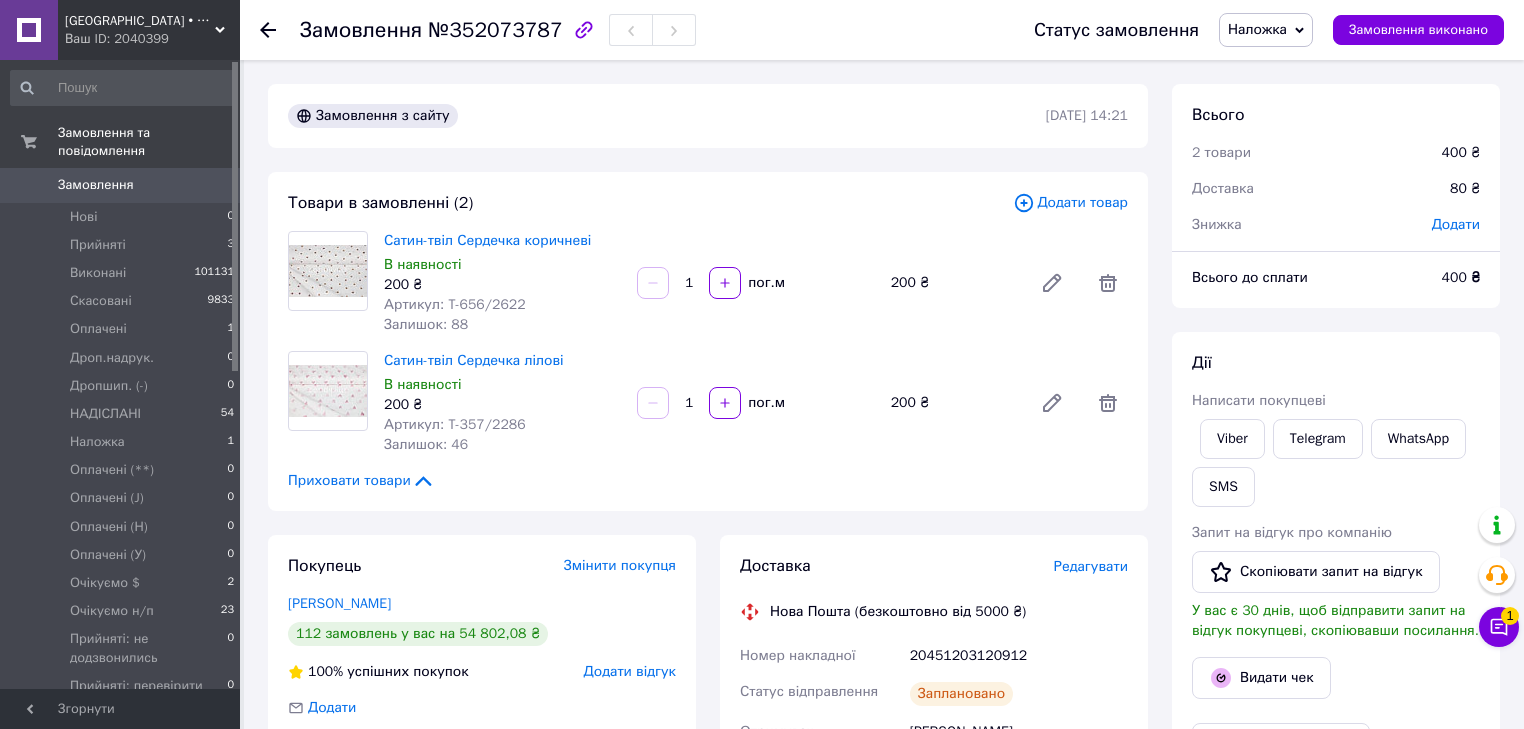 click on "Наложка" at bounding box center [1257, 29] 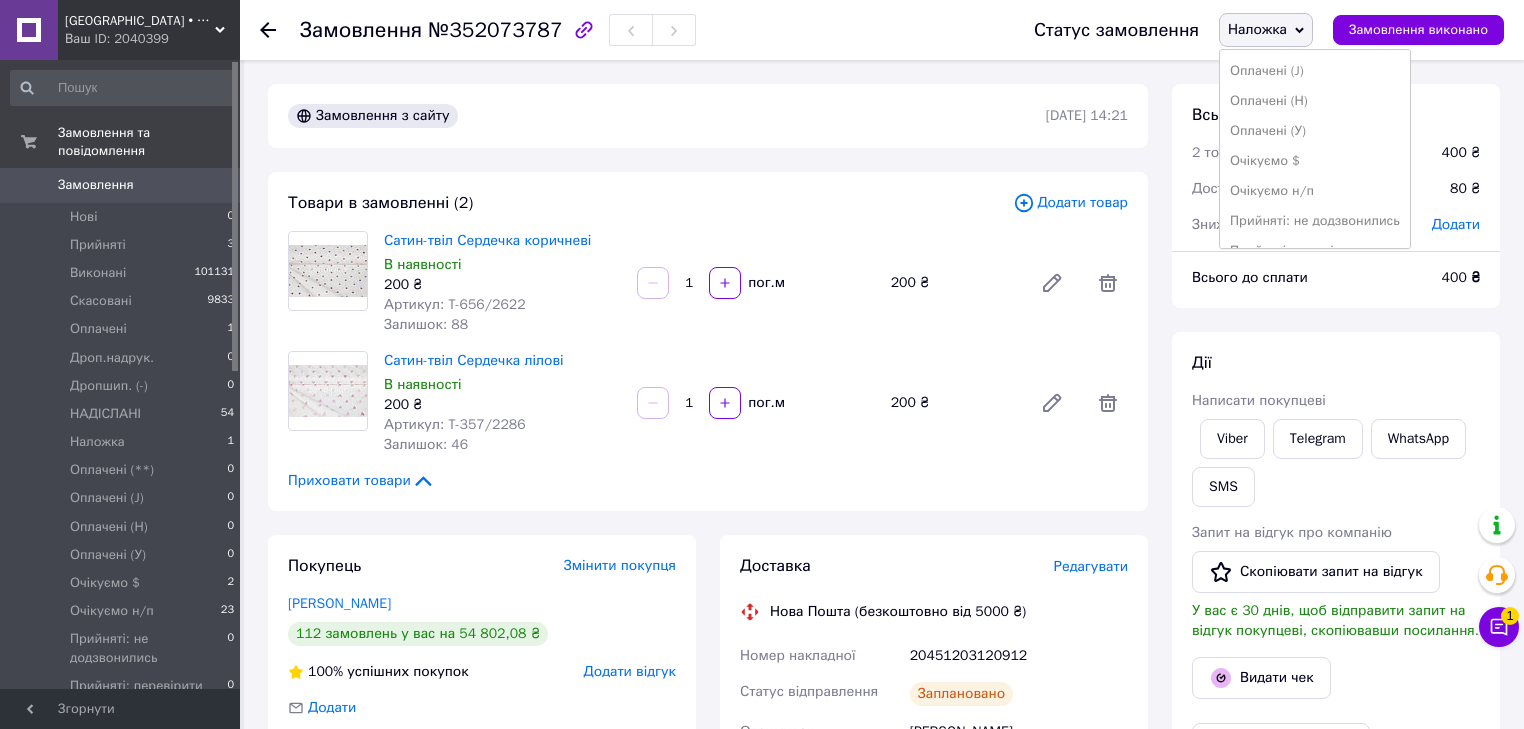scroll, scrollTop: 240, scrollLeft: 0, axis: vertical 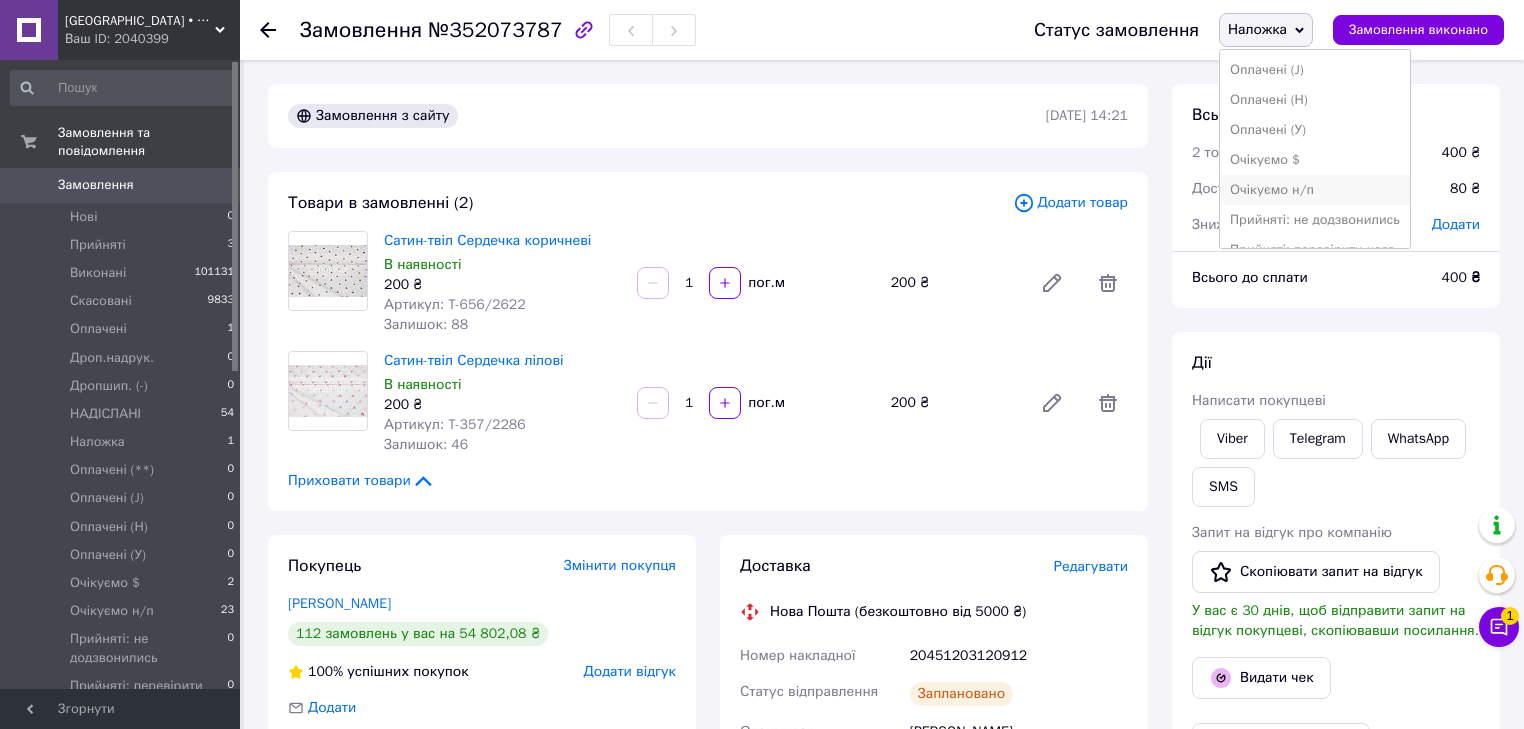 click on "Очікуємо н/п" at bounding box center (1315, 190) 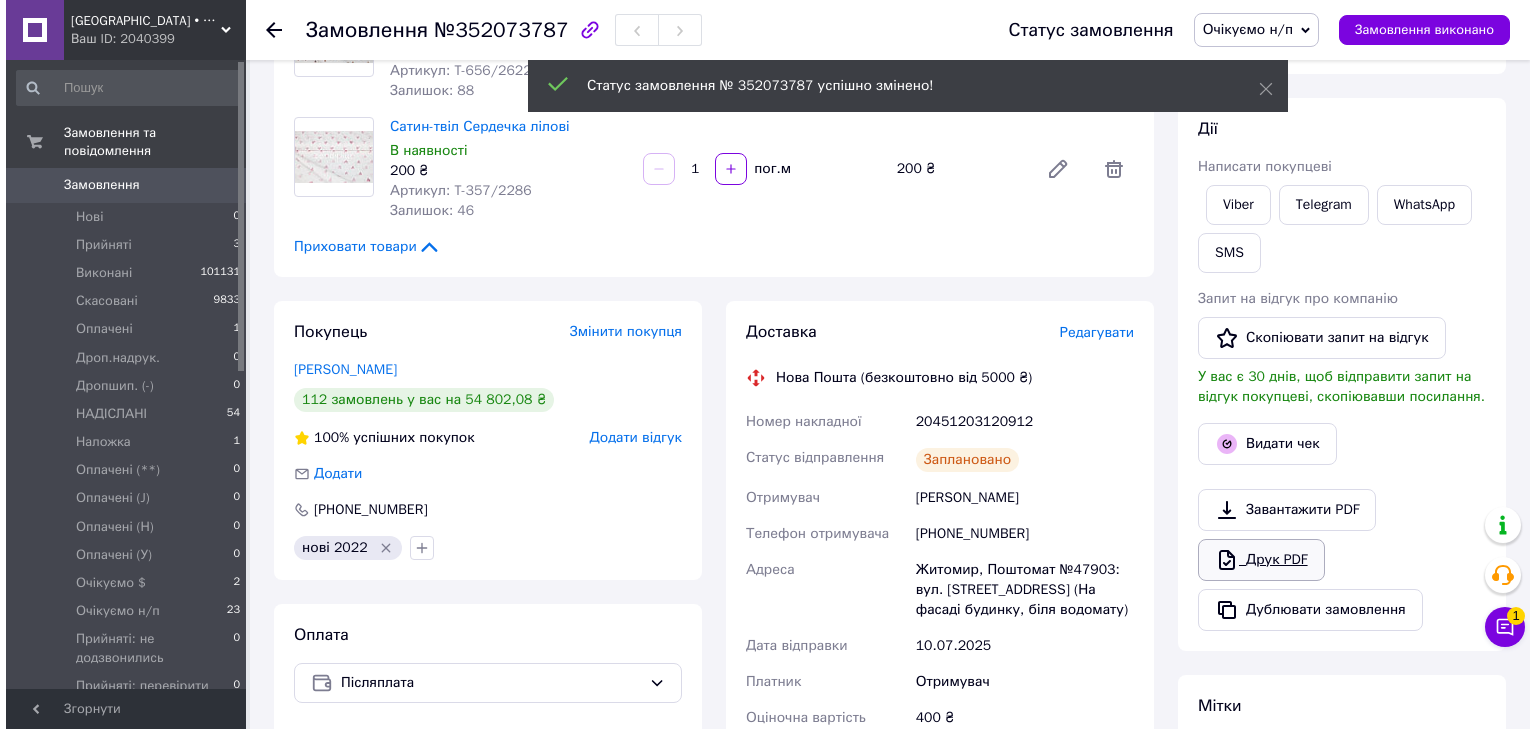 scroll, scrollTop: 240, scrollLeft: 0, axis: vertical 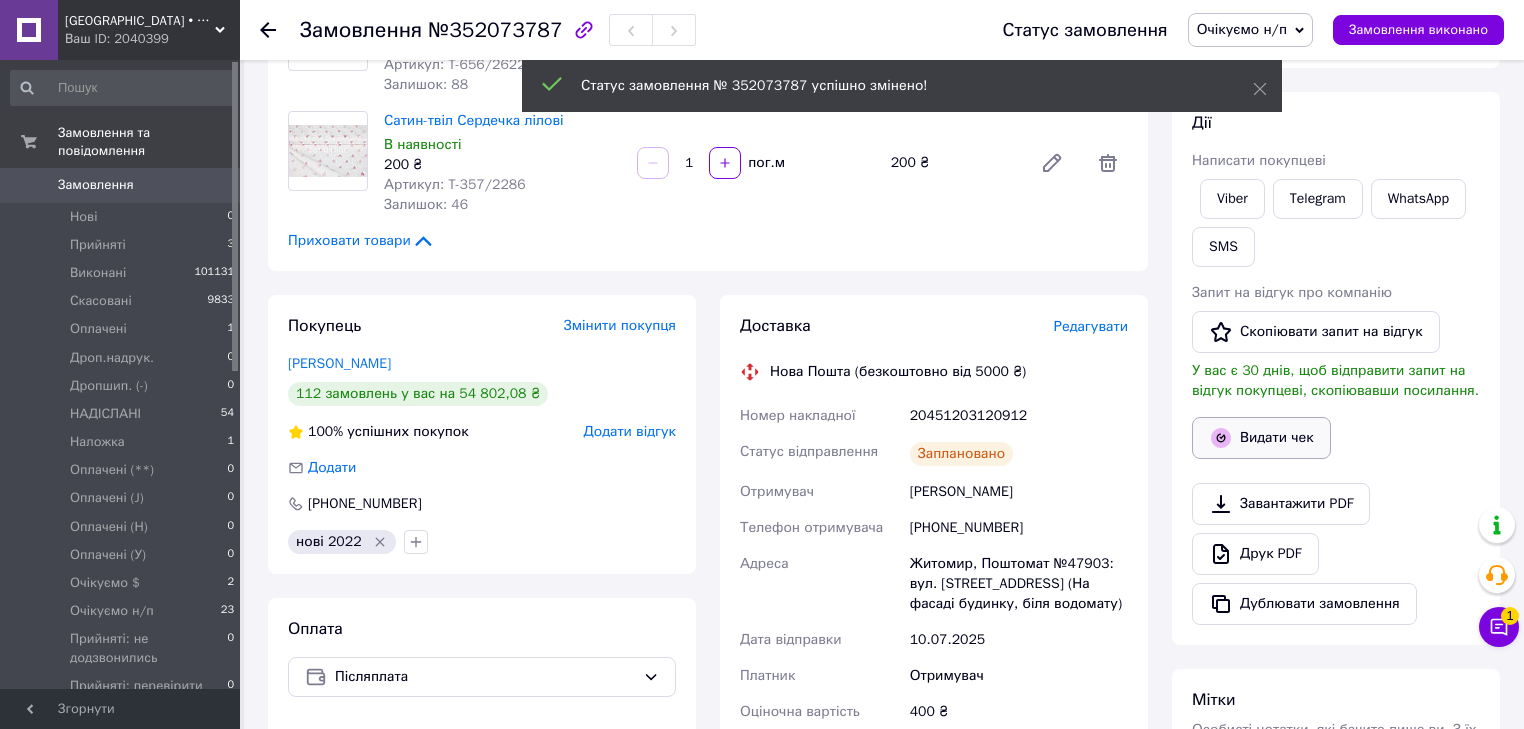 click on "Видати чек" at bounding box center (1261, 438) 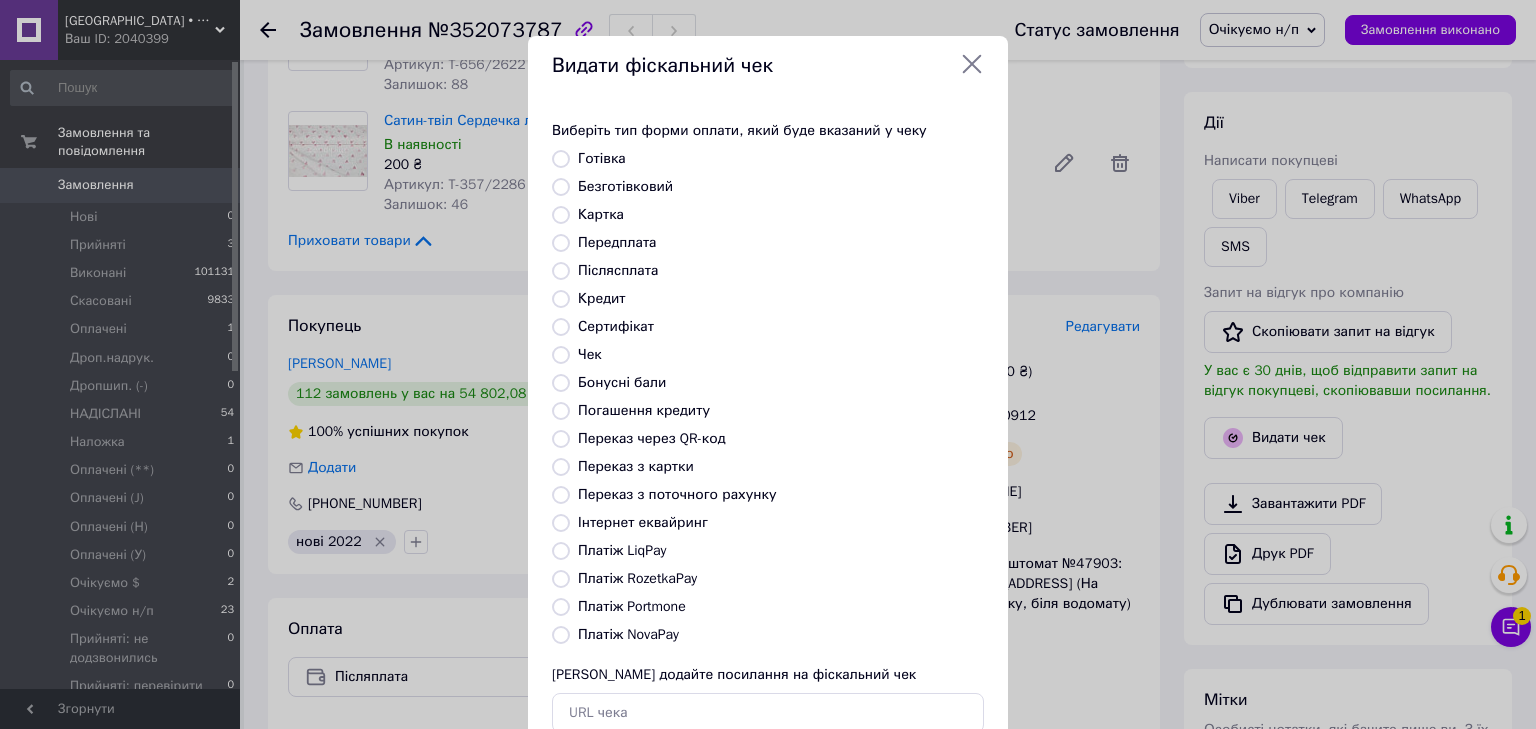 click on "Післясплата" at bounding box center [561, 271] 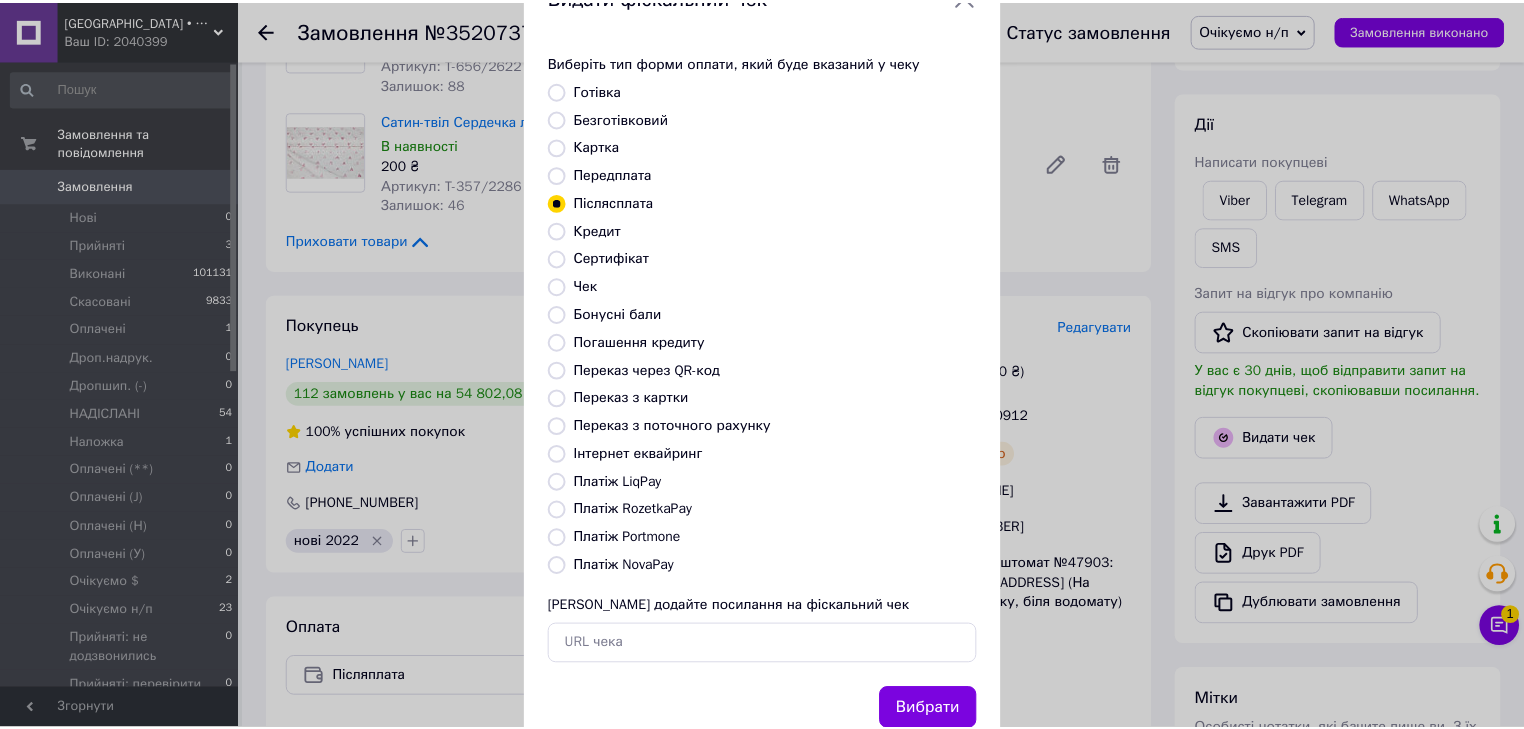 scroll, scrollTop: 129, scrollLeft: 0, axis: vertical 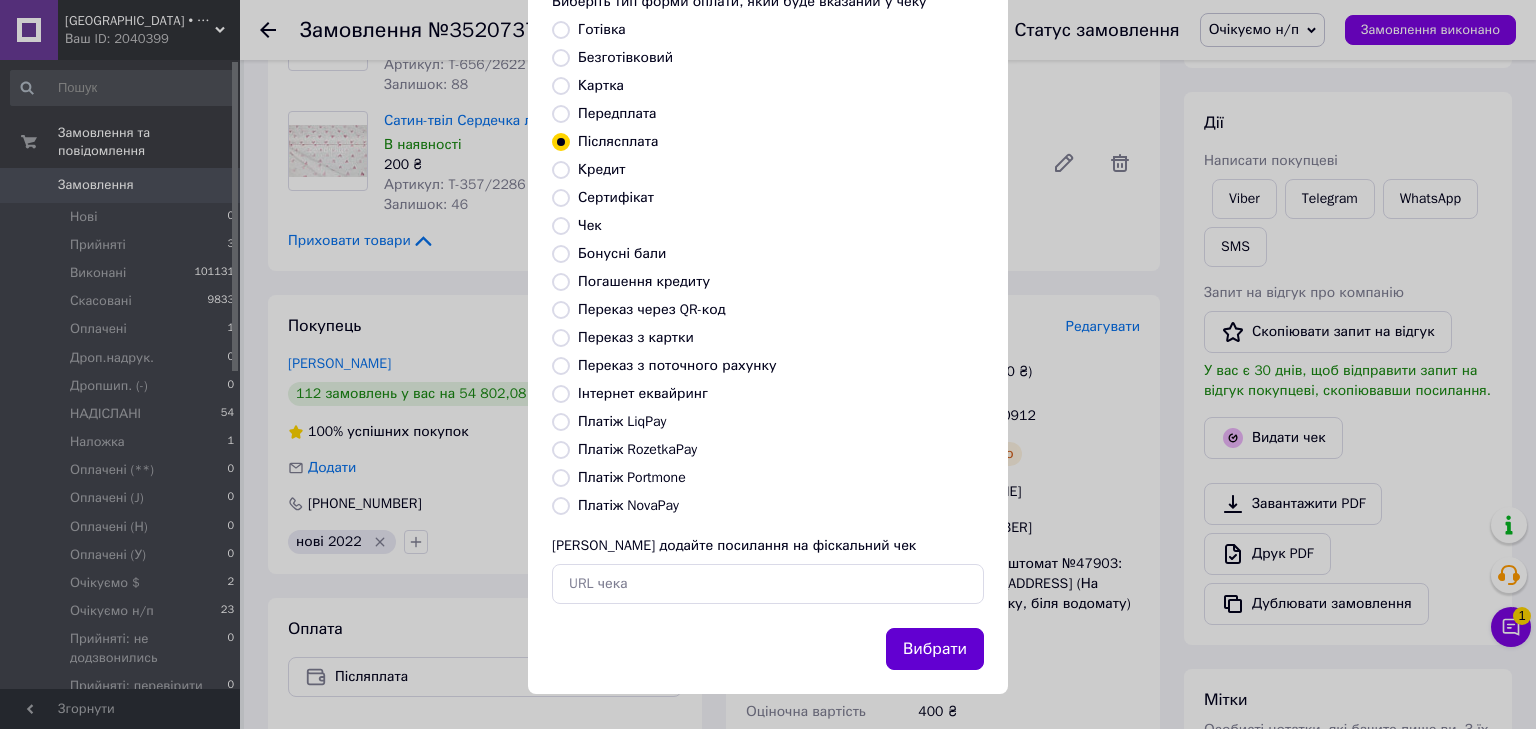 click on "Вибрати" at bounding box center [935, 649] 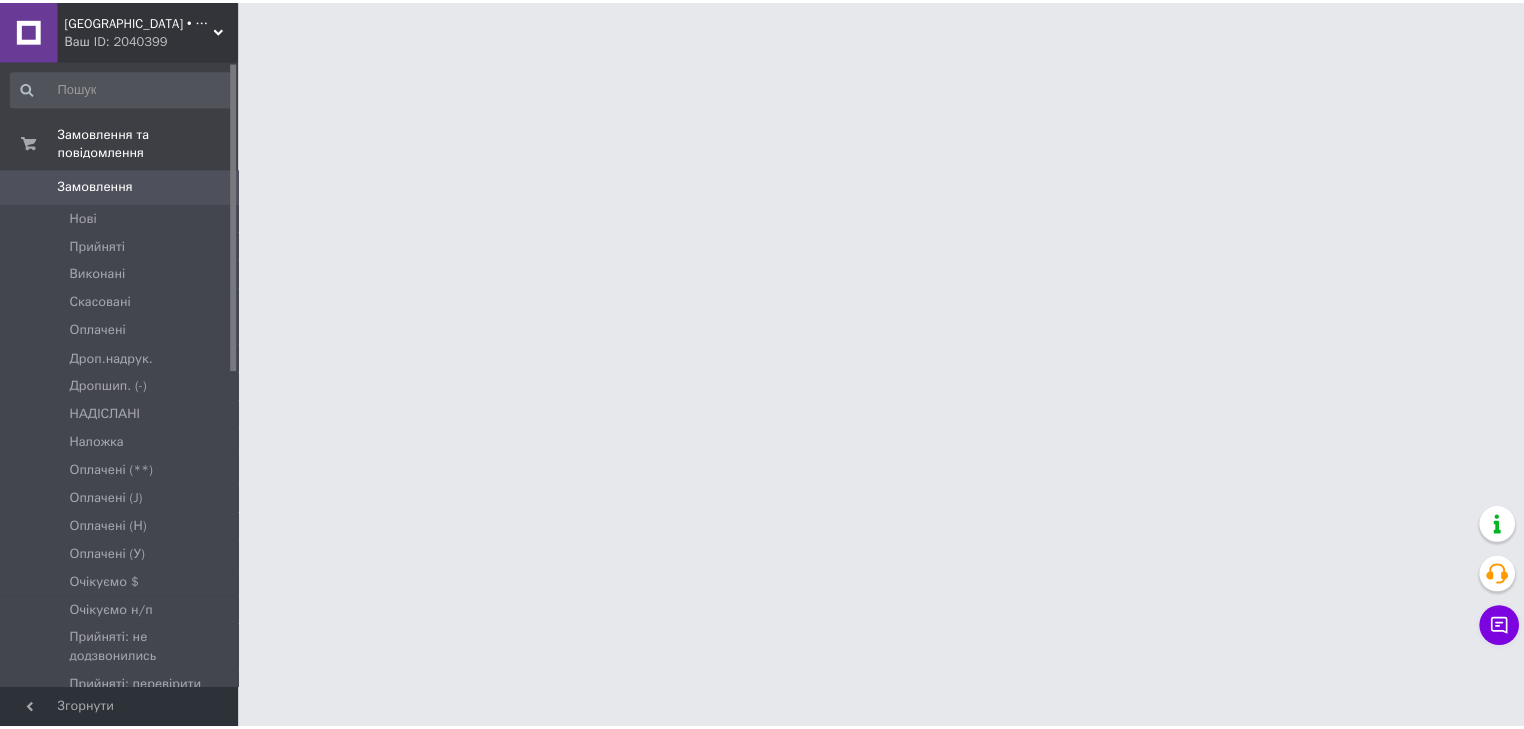 scroll, scrollTop: 0, scrollLeft: 0, axis: both 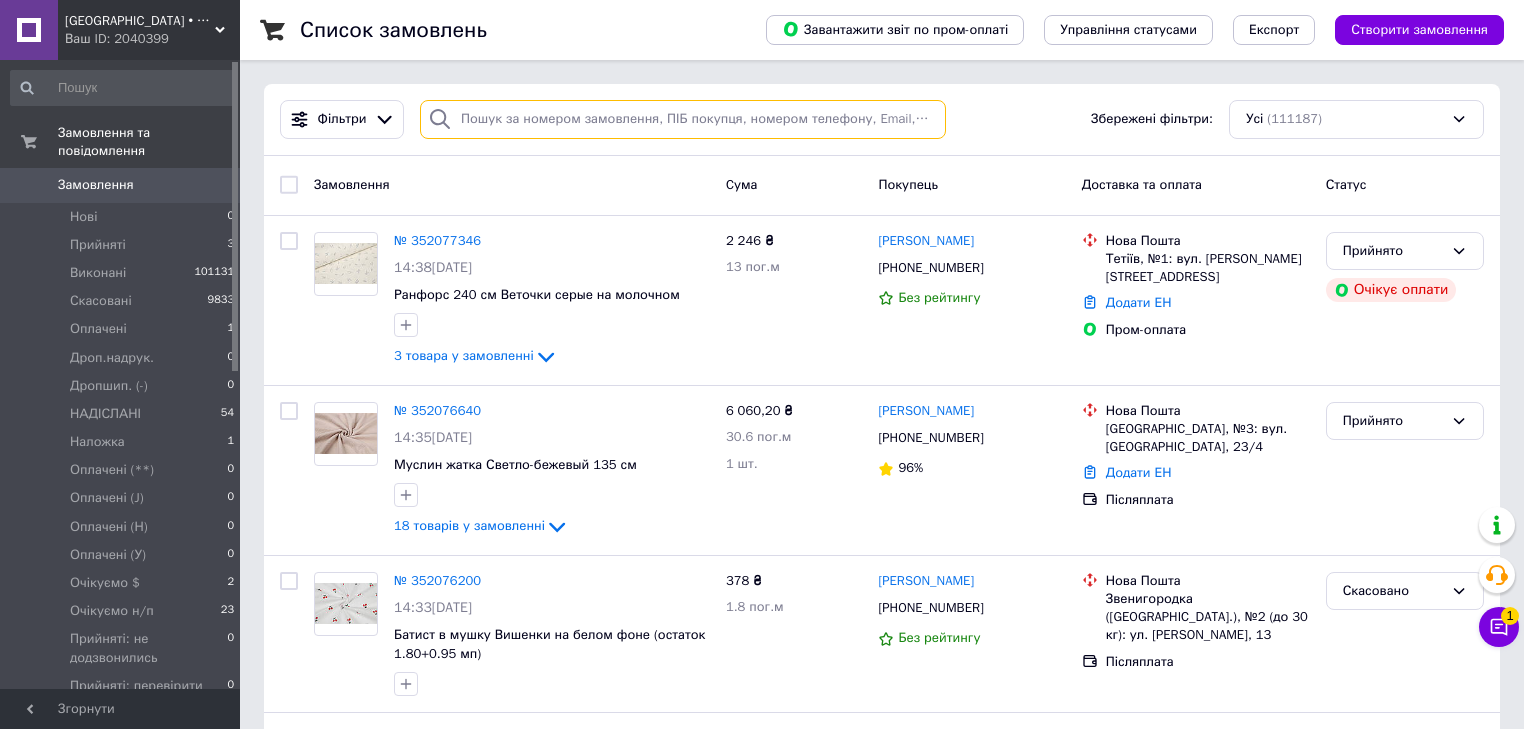click at bounding box center [683, 119] 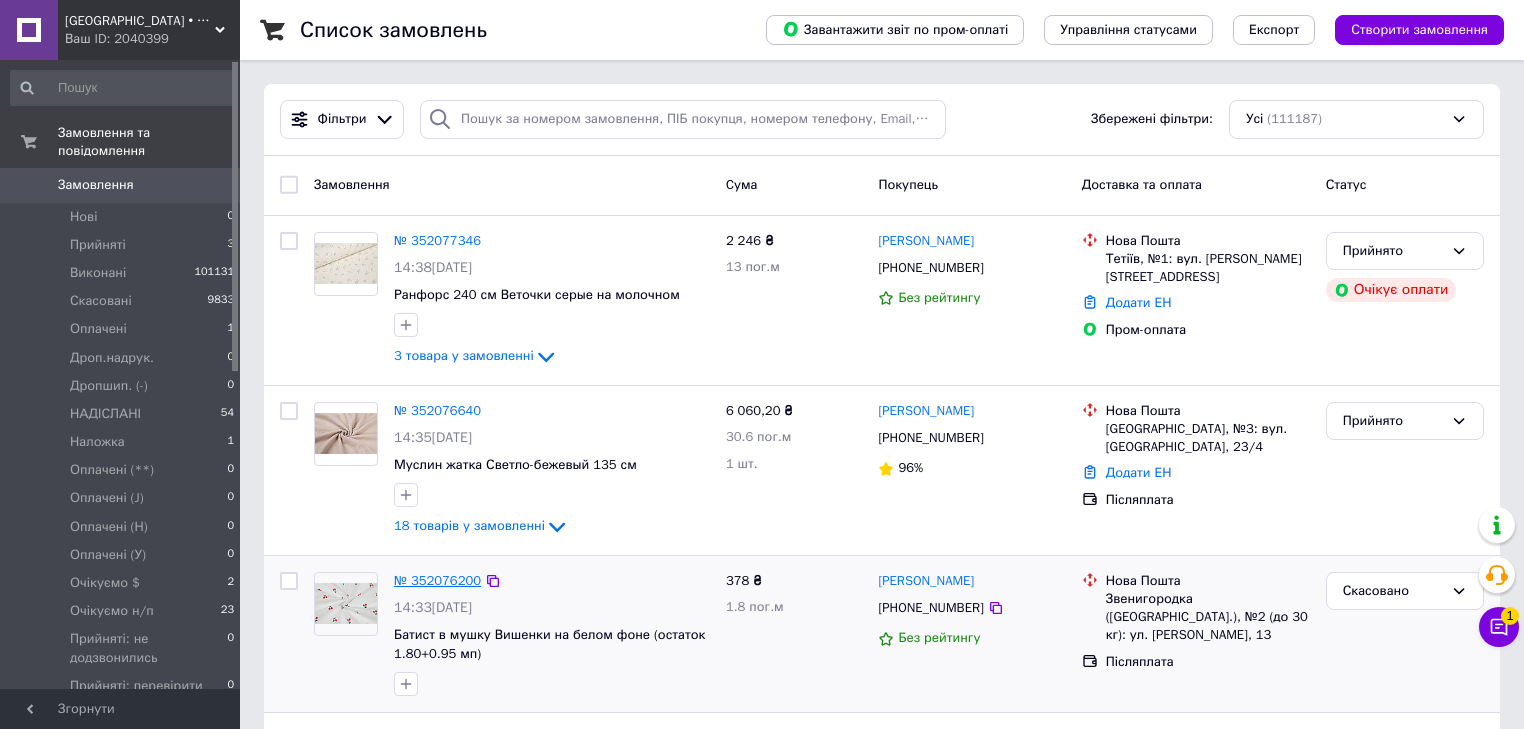 click on "№ 352076200" at bounding box center (437, 580) 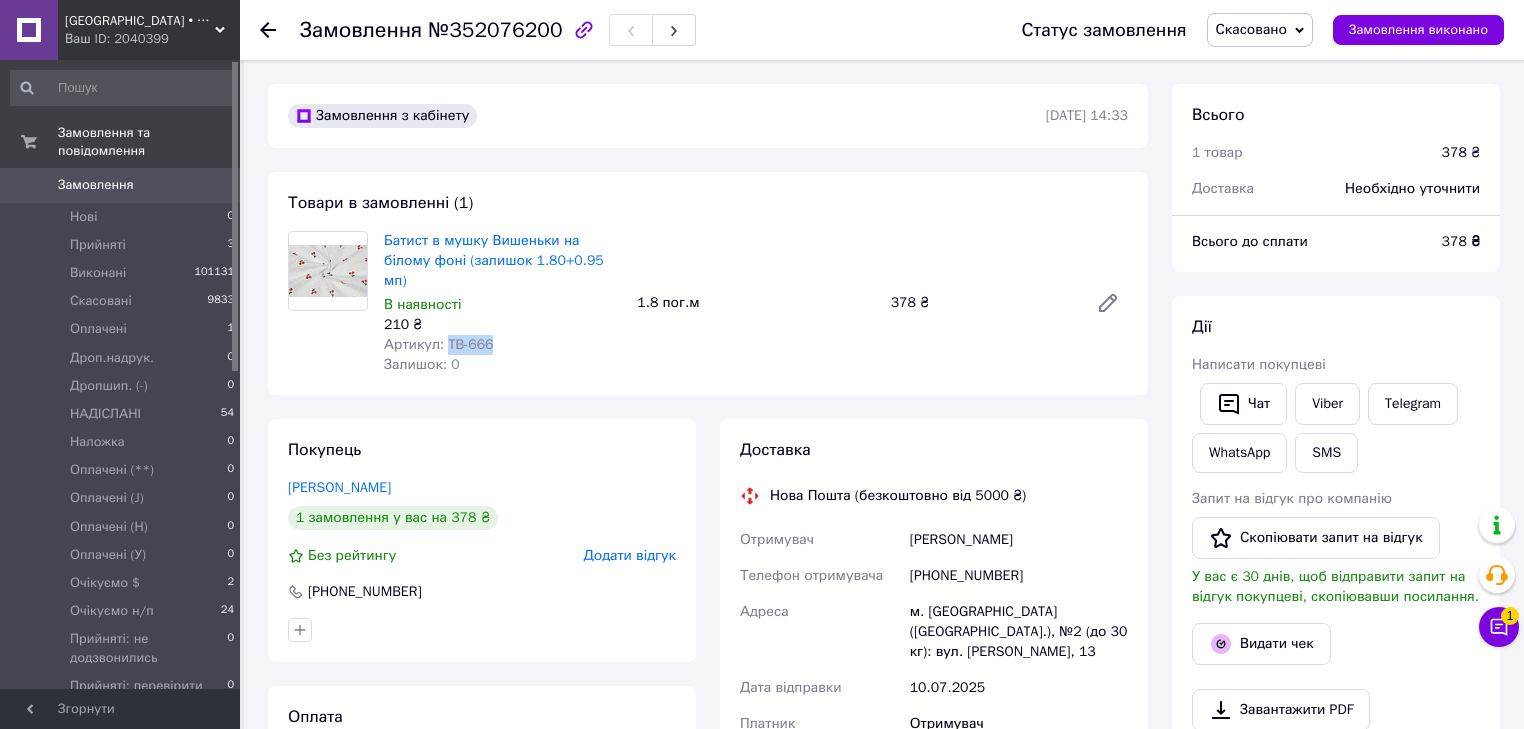 drag, startPoint x: 500, startPoint y: 320, endPoint x: 444, endPoint y: 320, distance: 56 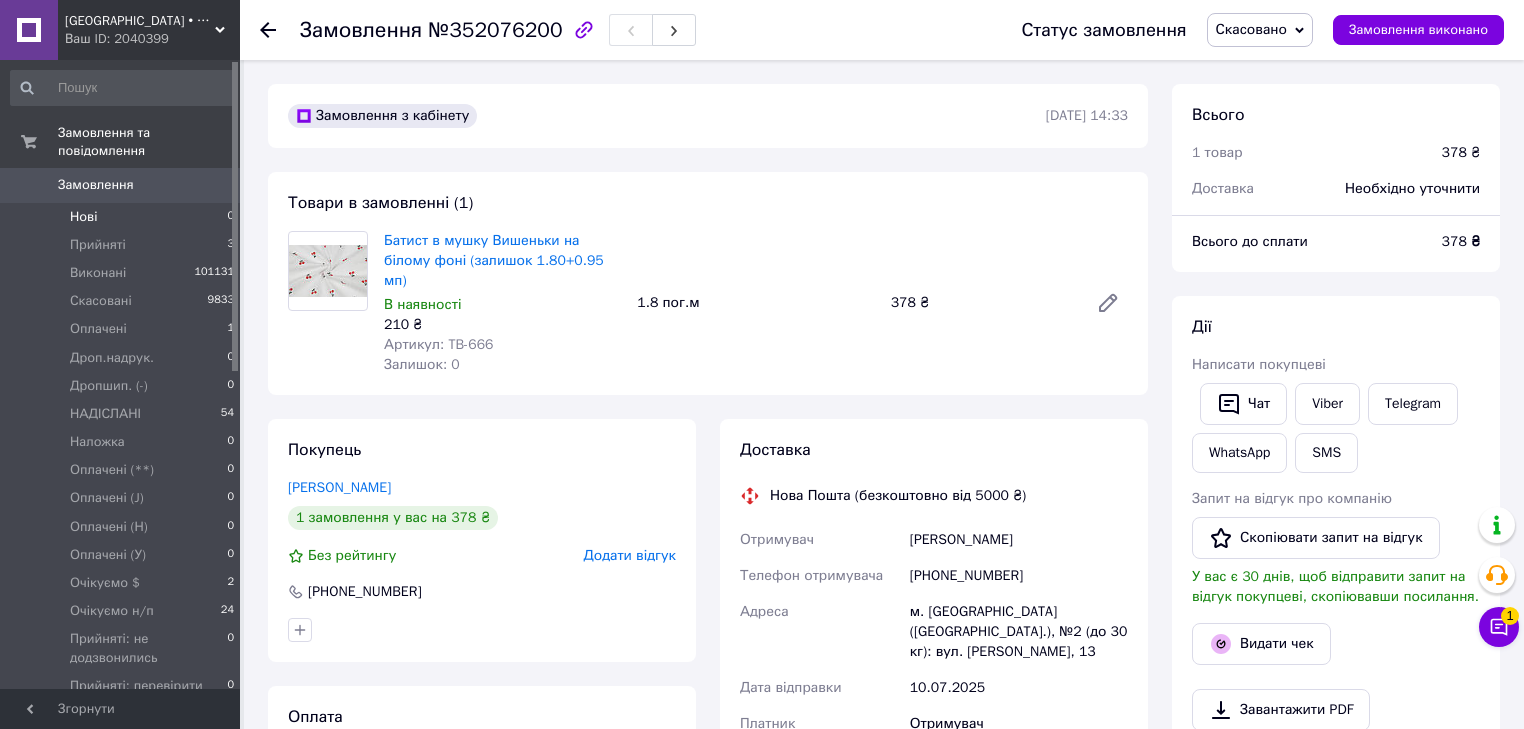 click on "Нові 0" at bounding box center (123, 217) 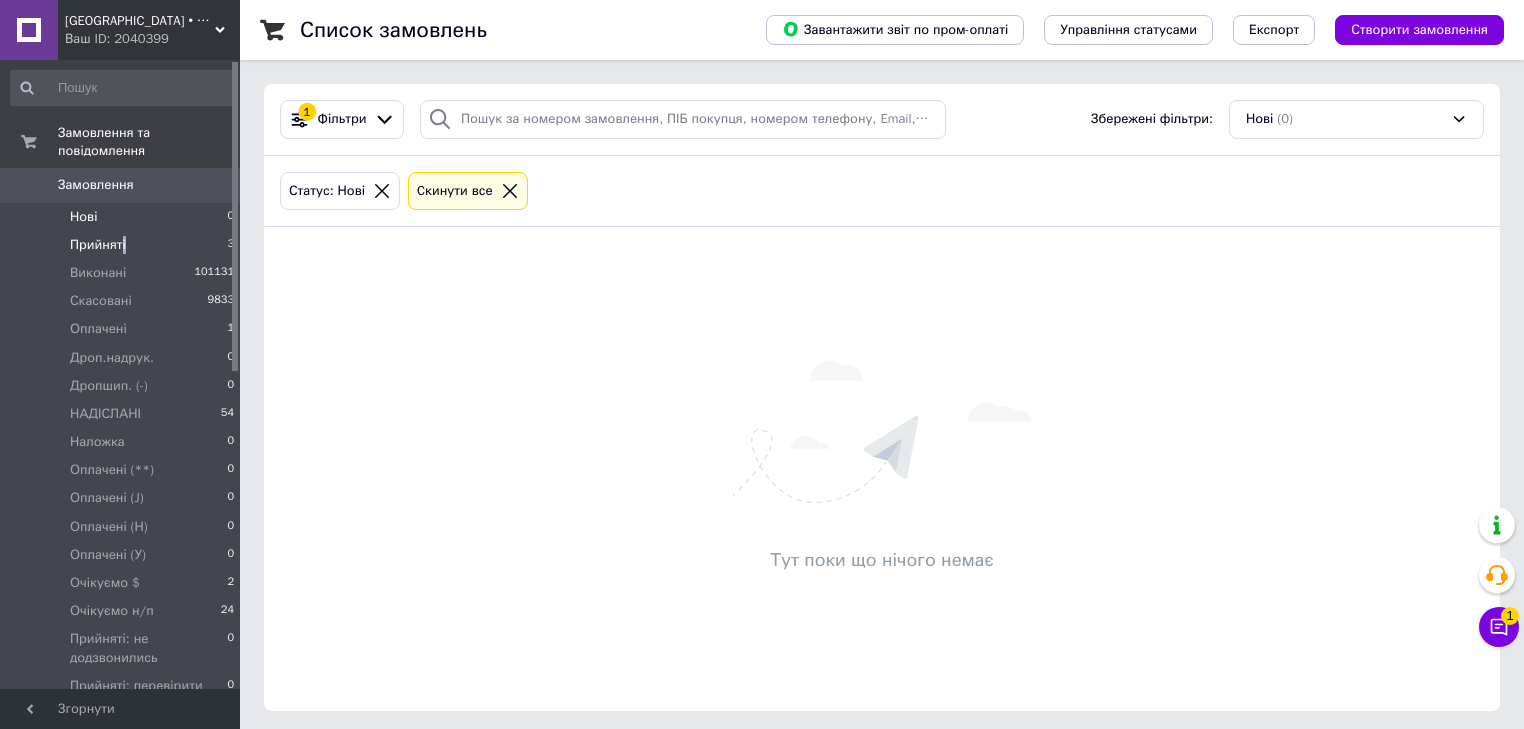 click on "Прийняті" at bounding box center [98, 245] 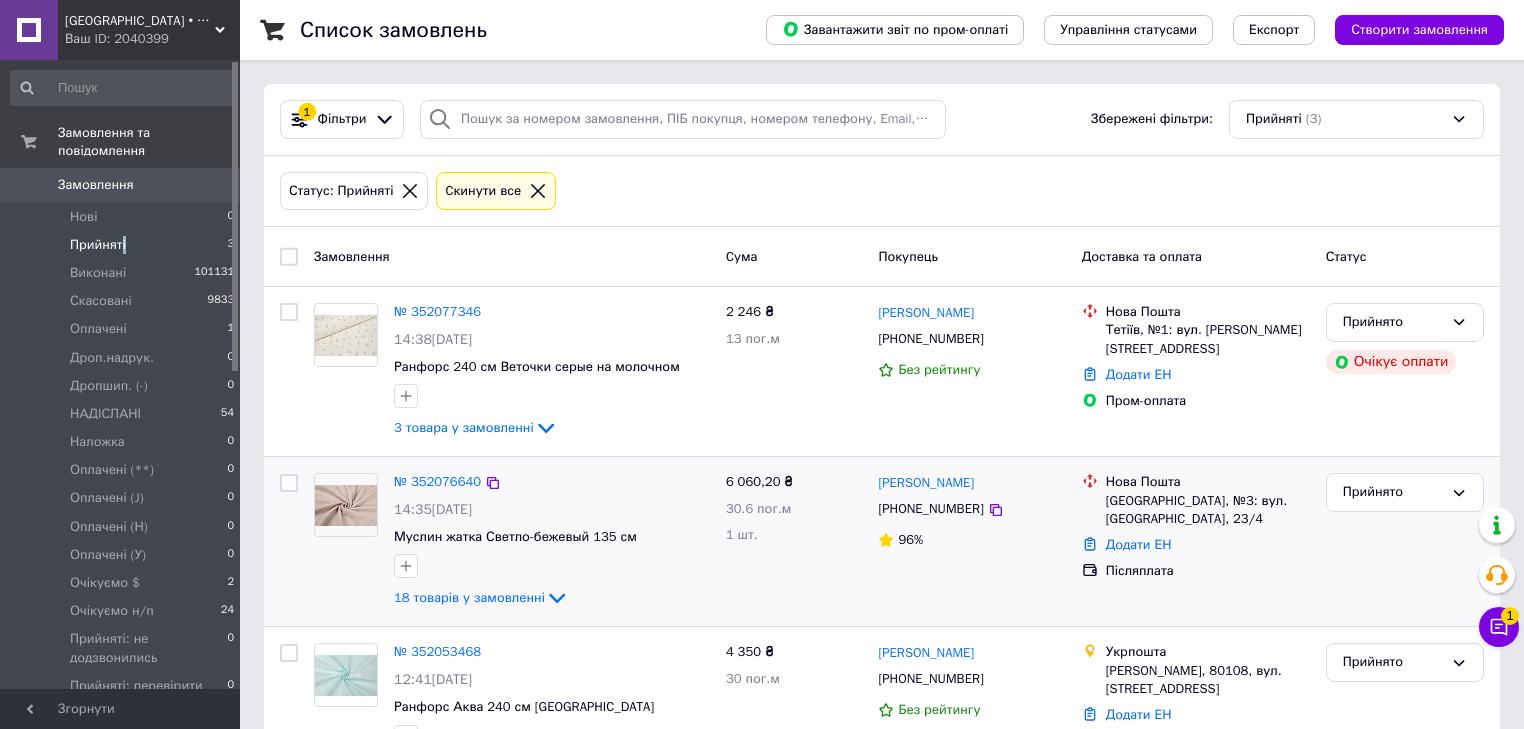 scroll, scrollTop: 78, scrollLeft: 0, axis: vertical 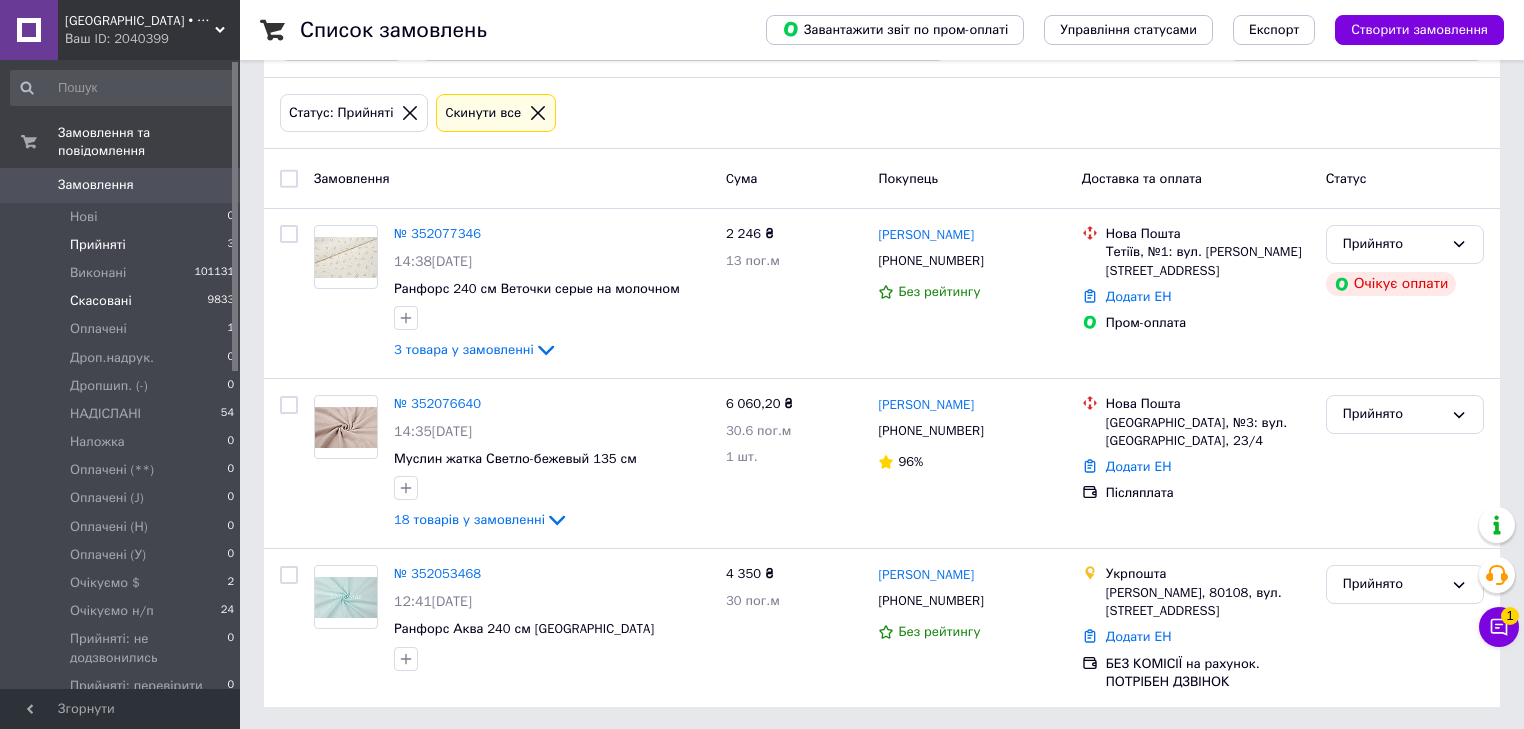 click on "Скасовані 9833" at bounding box center [123, 301] 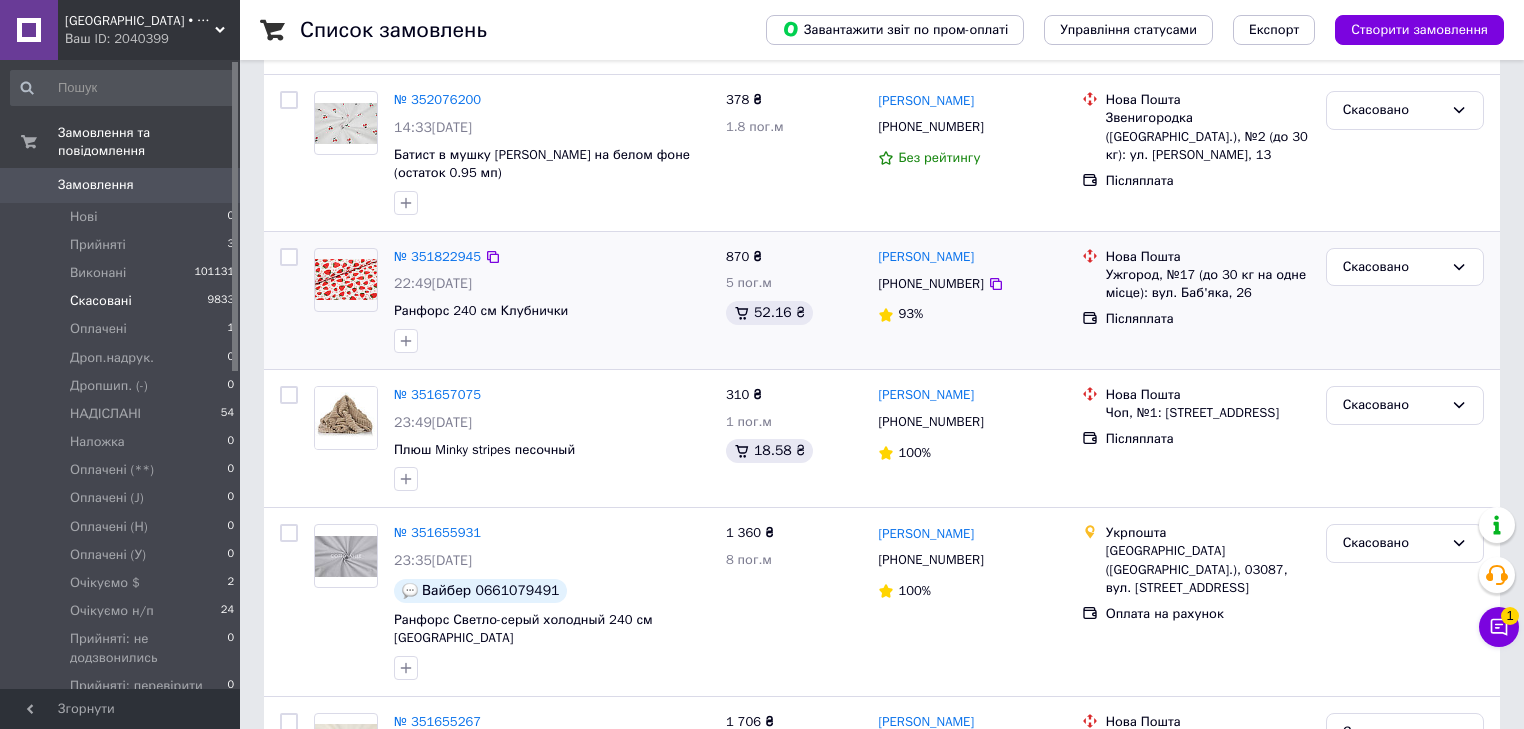 scroll, scrollTop: 240, scrollLeft: 0, axis: vertical 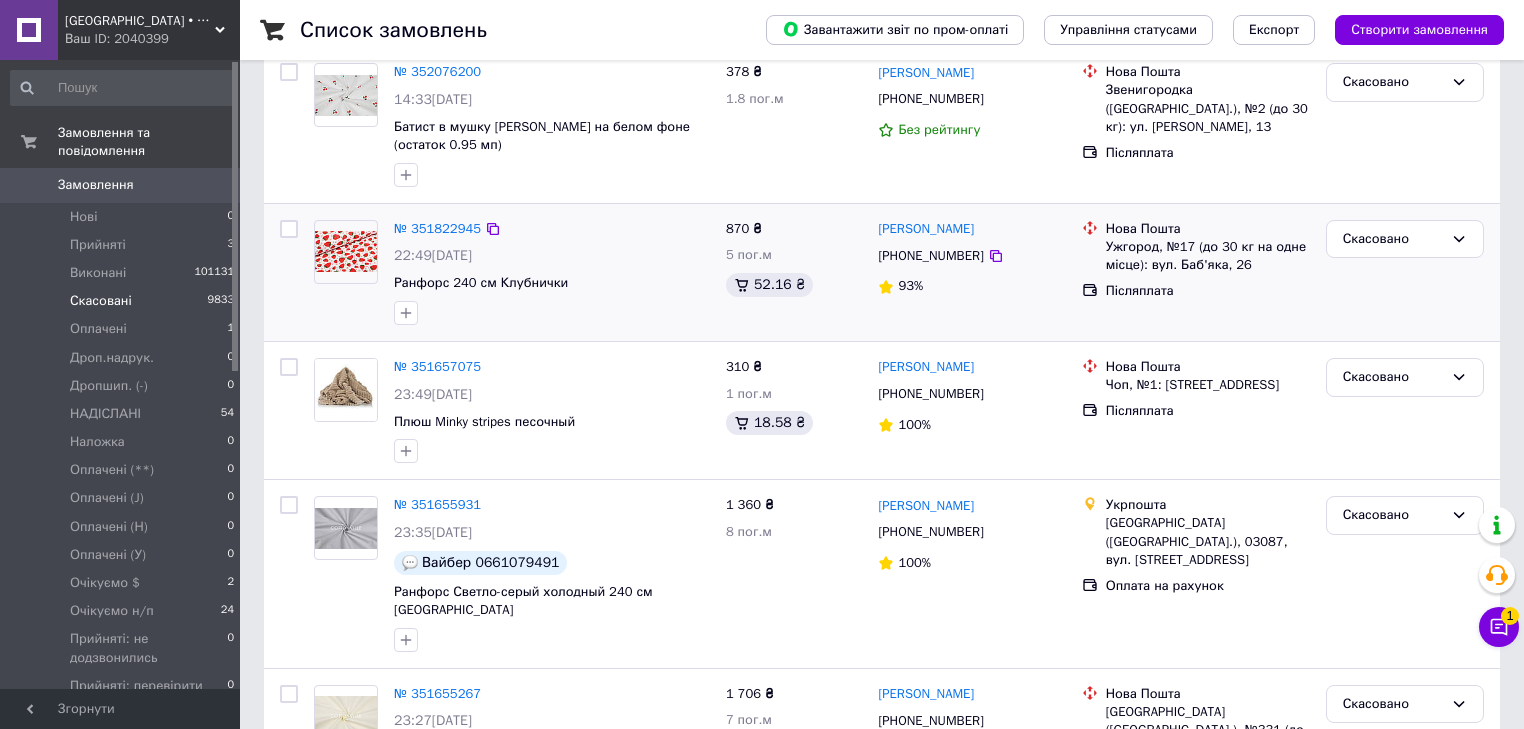 click at bounding box center (346, 272) 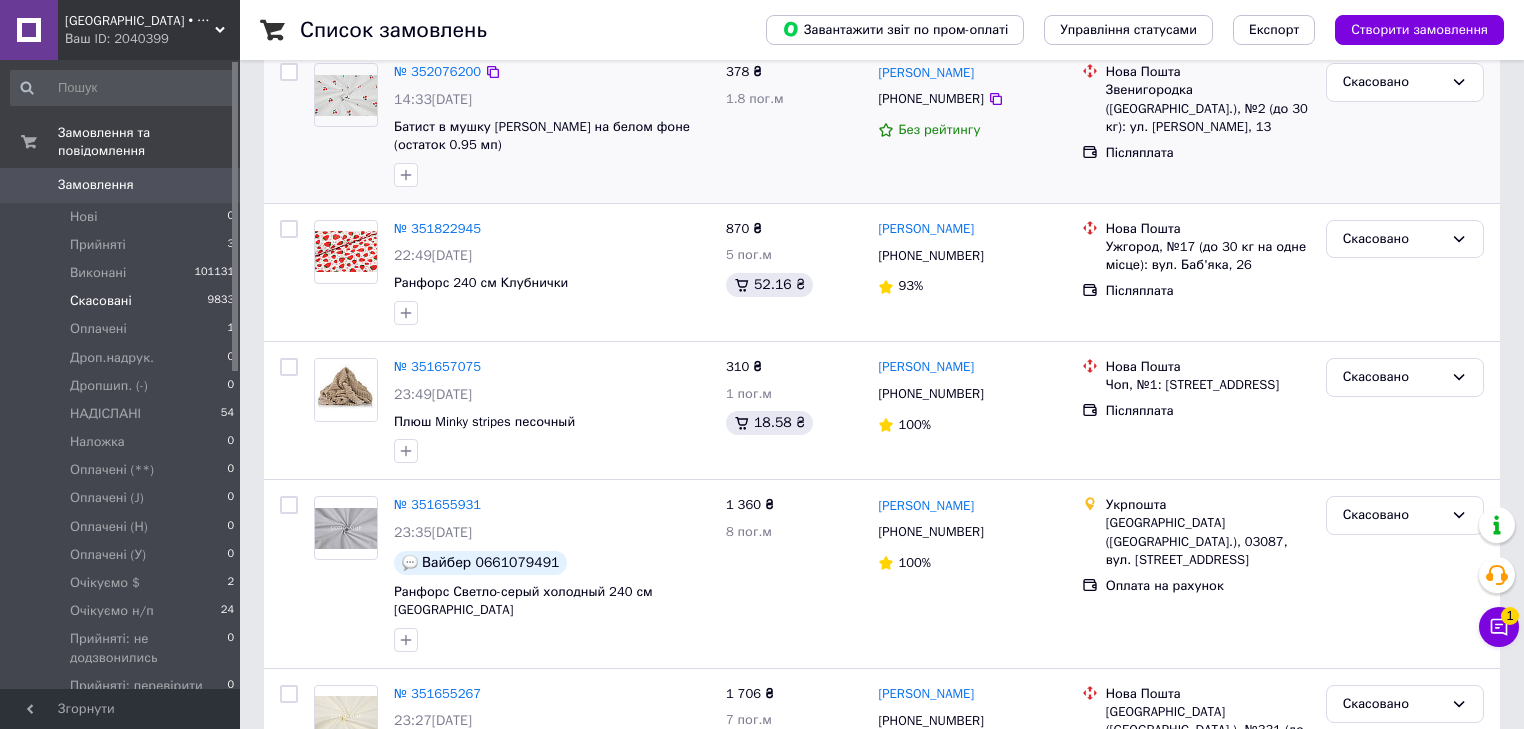 scroll, scrollTop: 0, scrollLeft: 0, axis: both 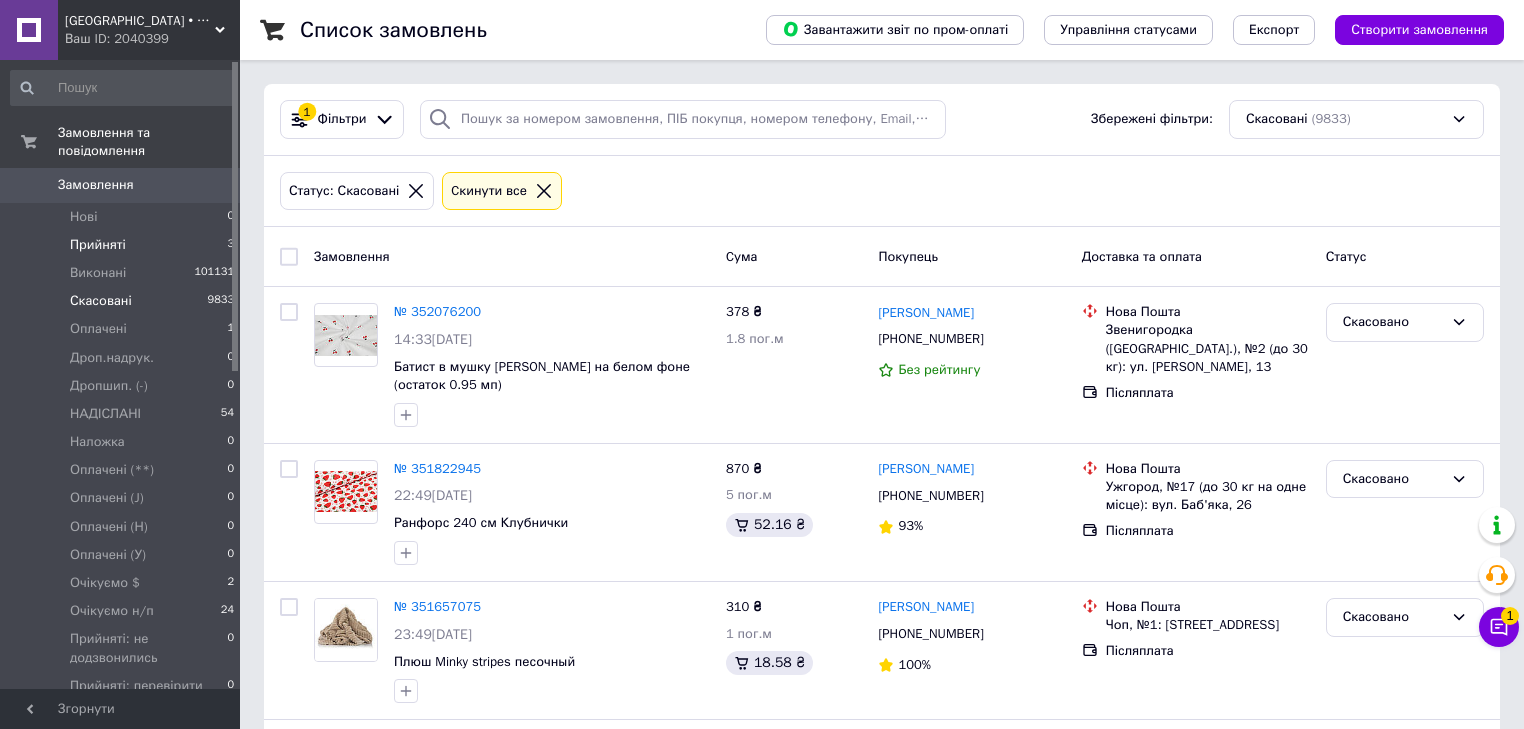 click on "Прийняті 3" at bounding box center [123, 245] 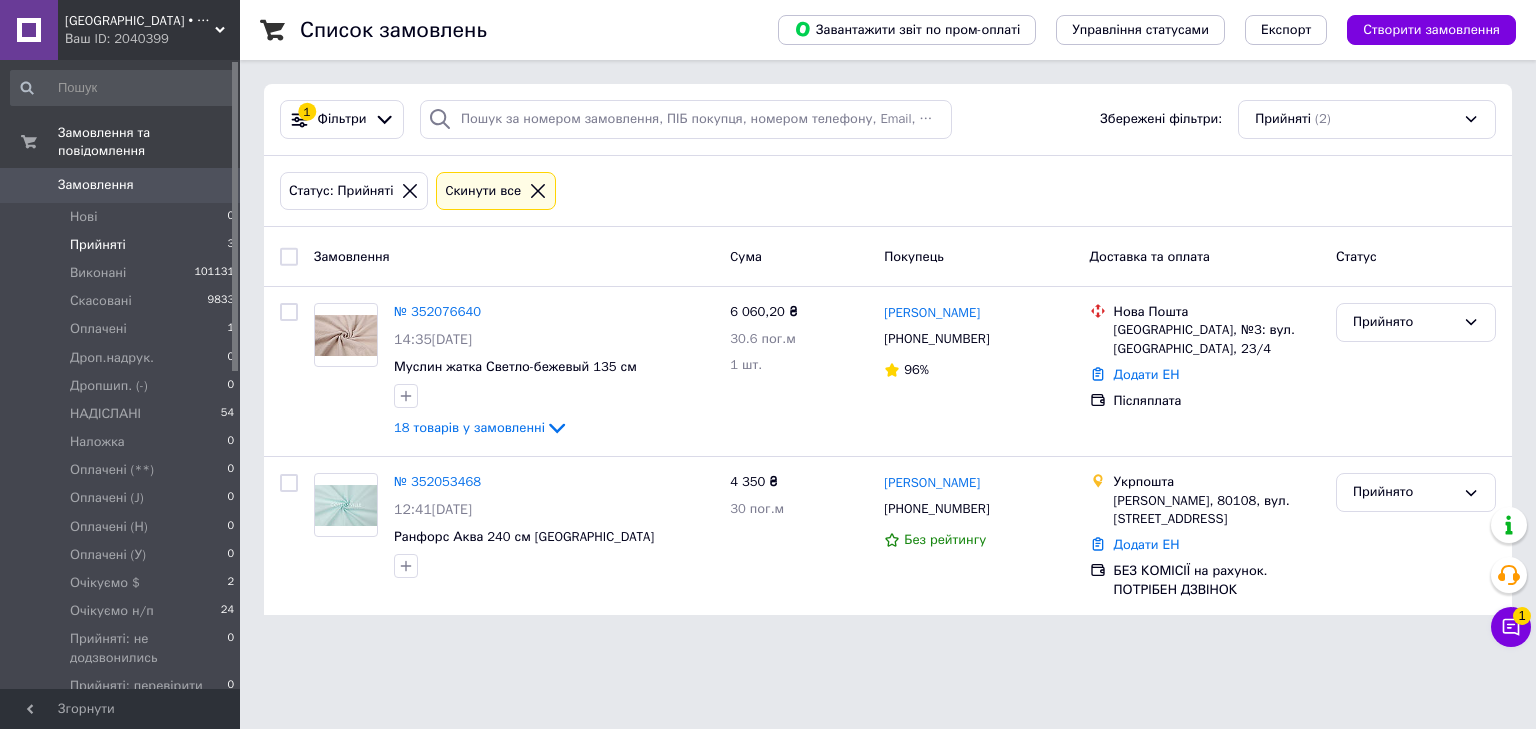 click on "№ 352076640" at bounding box center (437, 311) 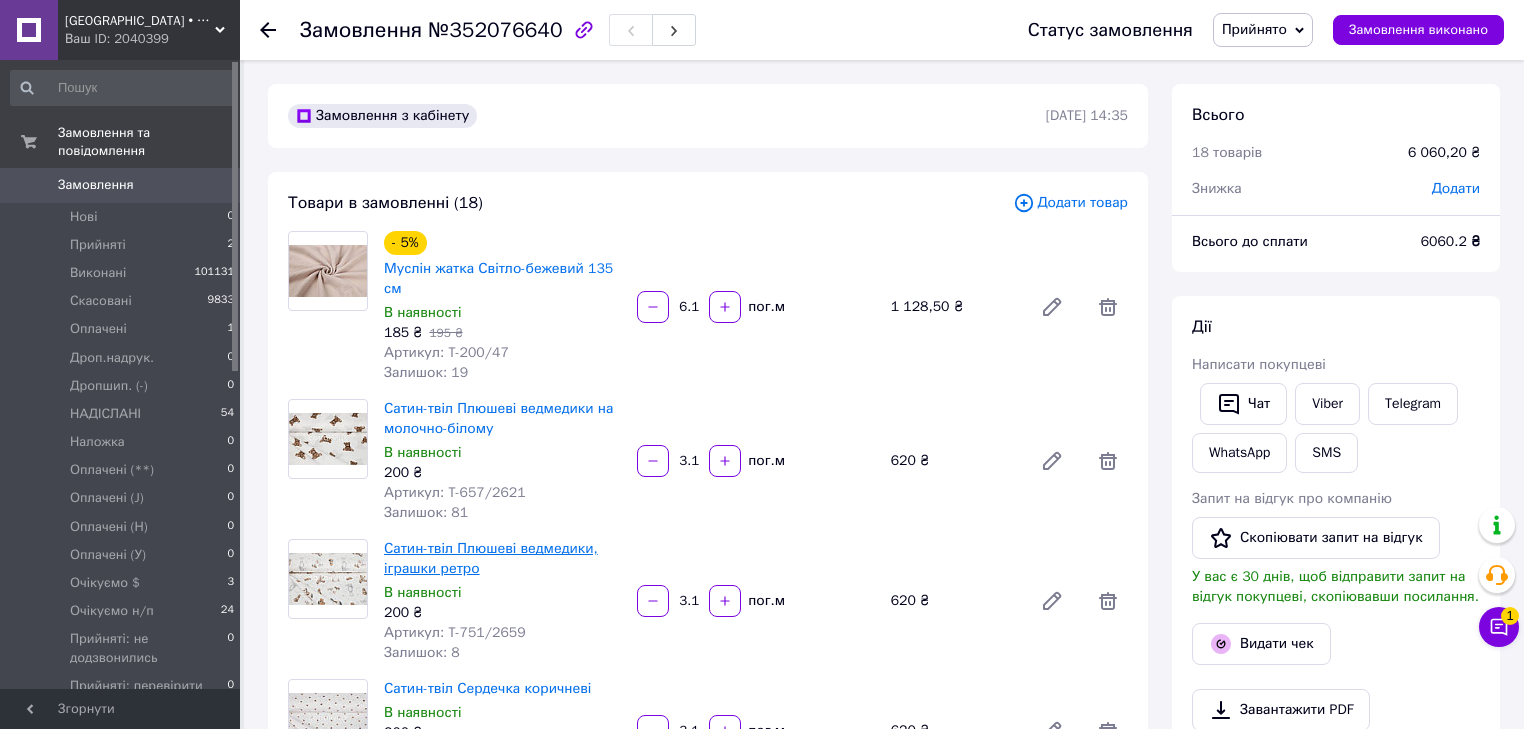 scroll, scrollTop: 2111, scrollLeft: 0, axis: vertical 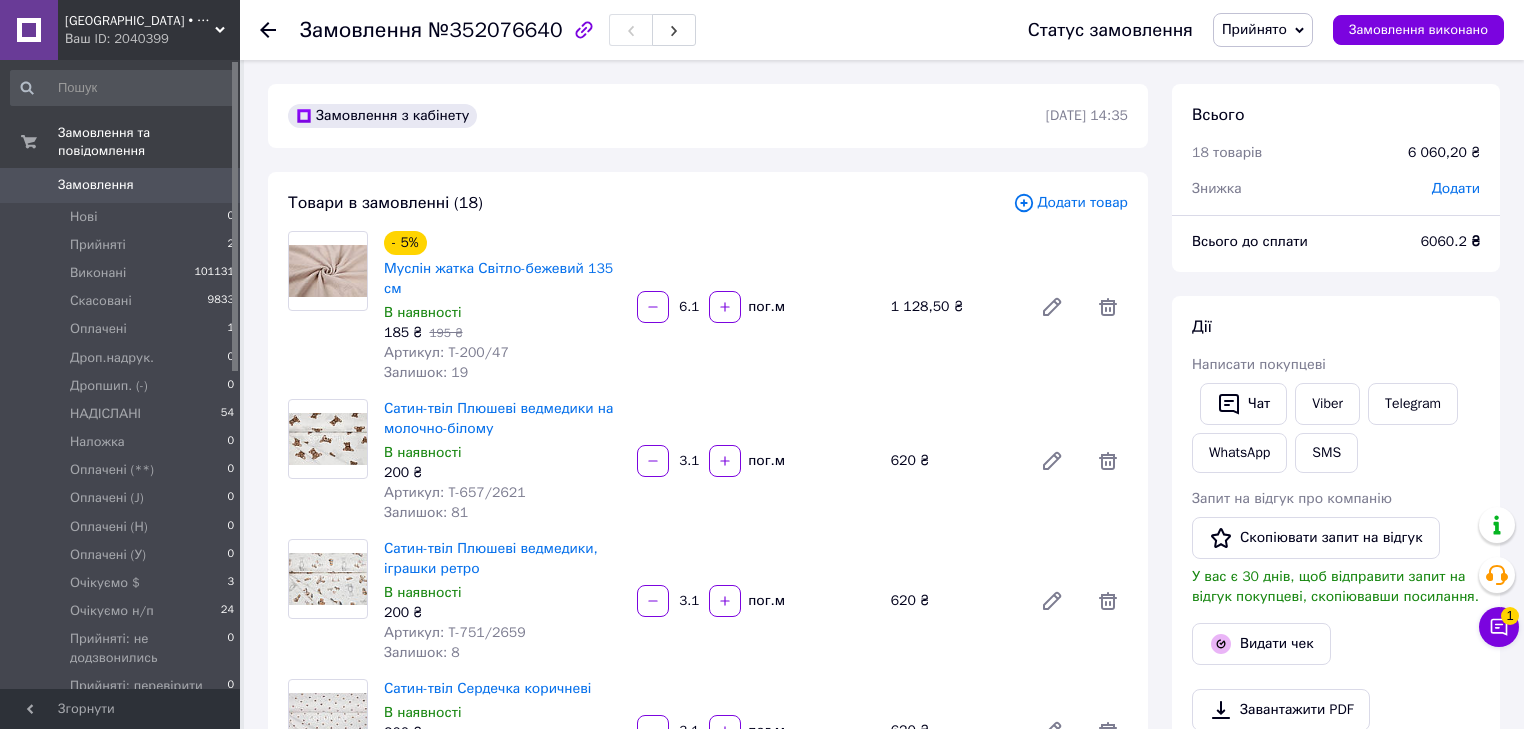 click 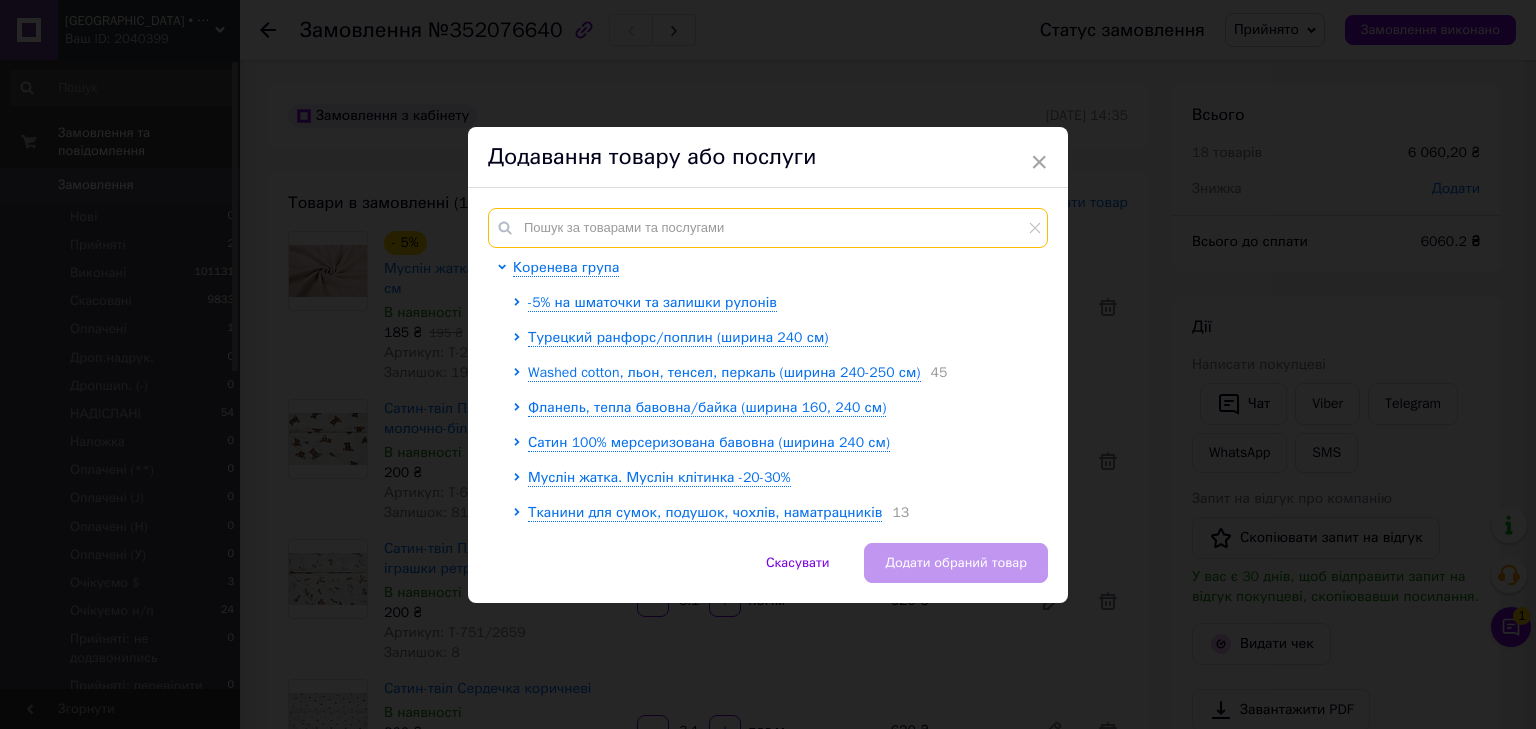 click at bounding box center (768, 228) 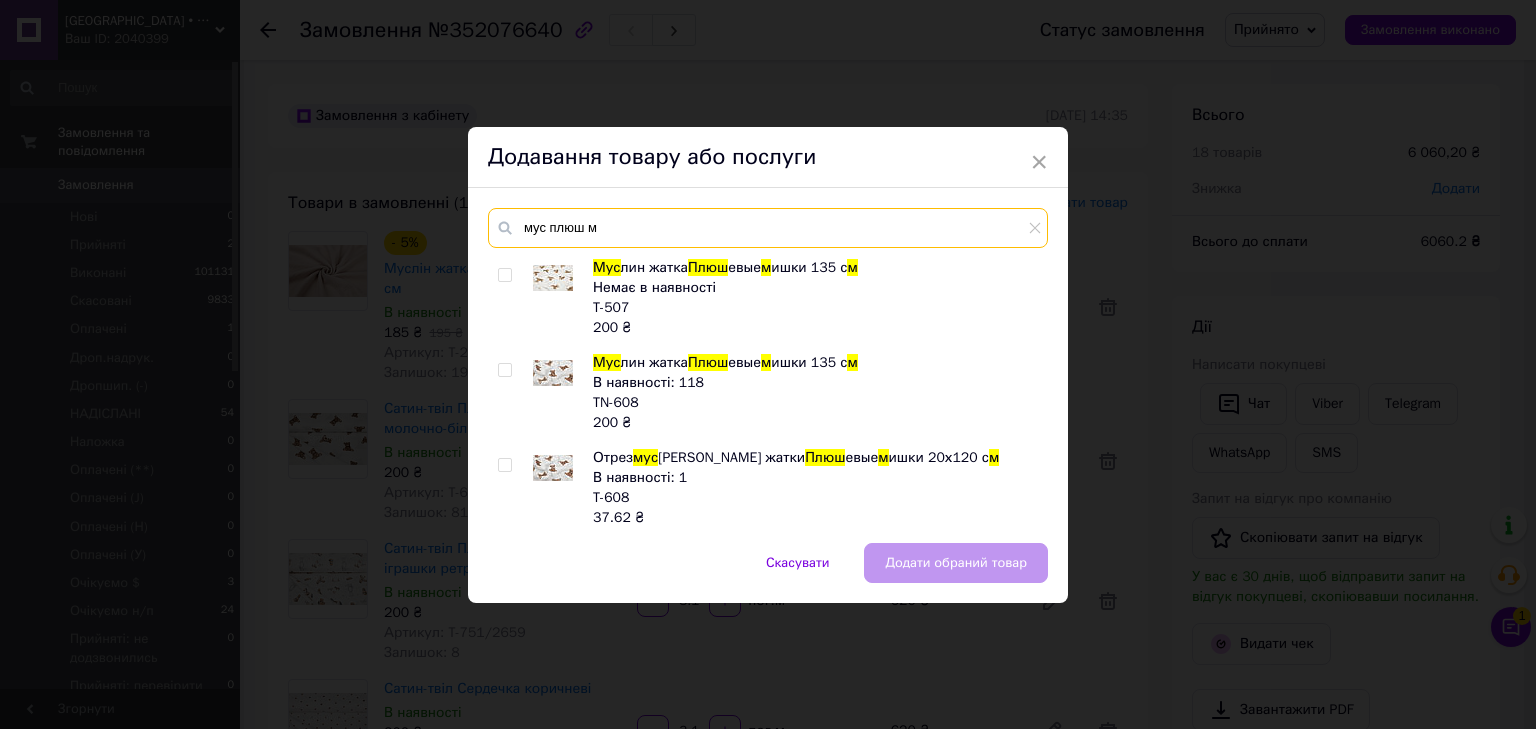 type on "мус плюш м" 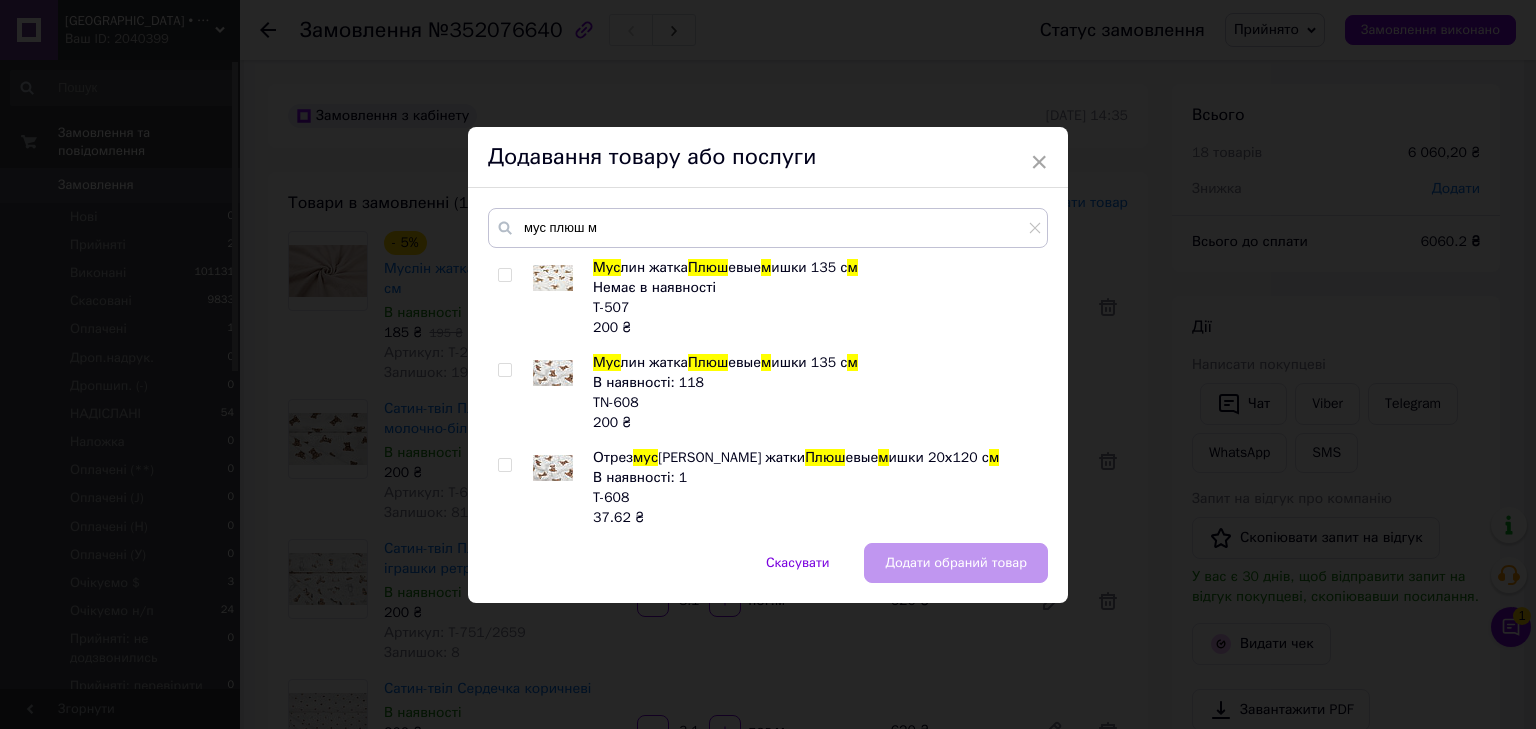 click at bounding box center [504, 275] 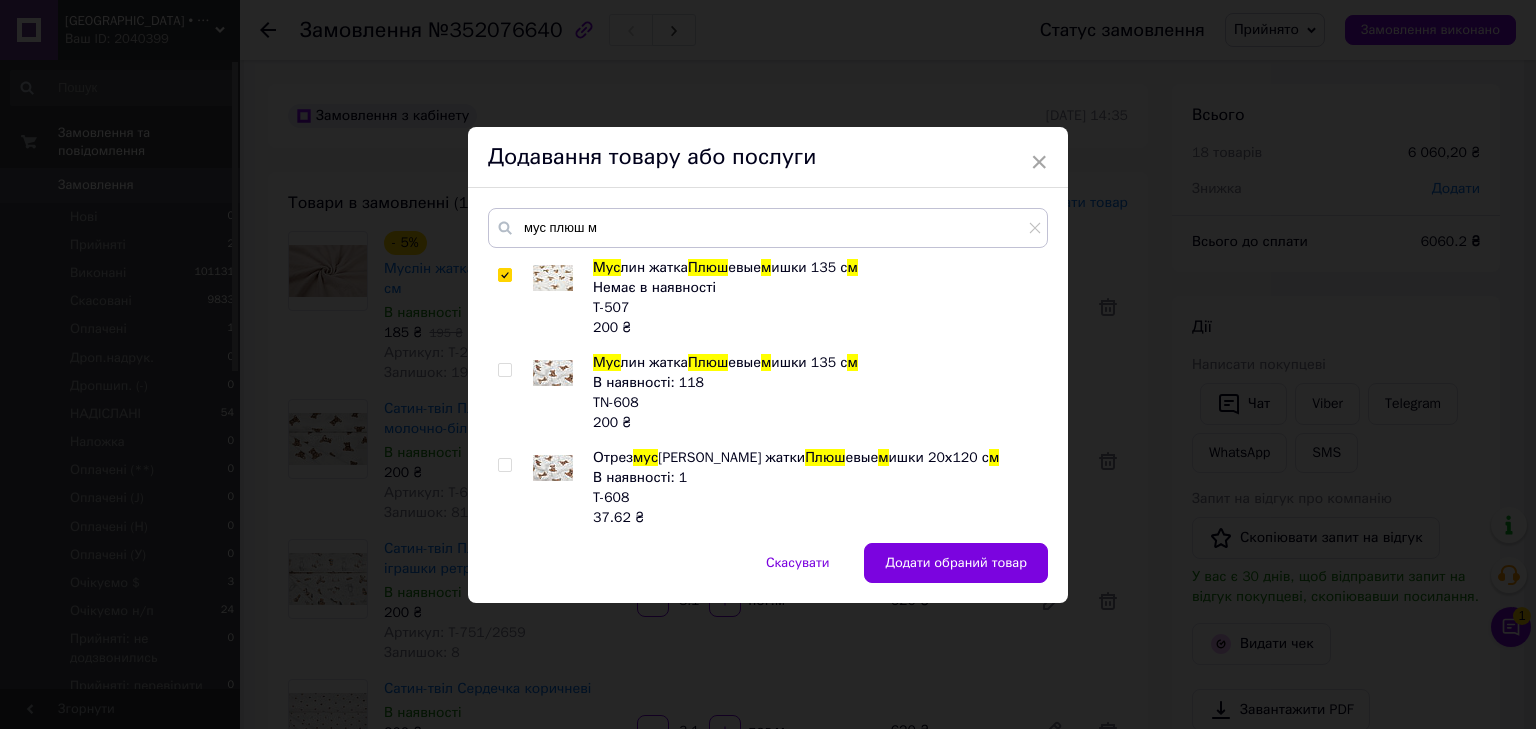 click on "Додати обраний товар" at bounding box center (956, 563) 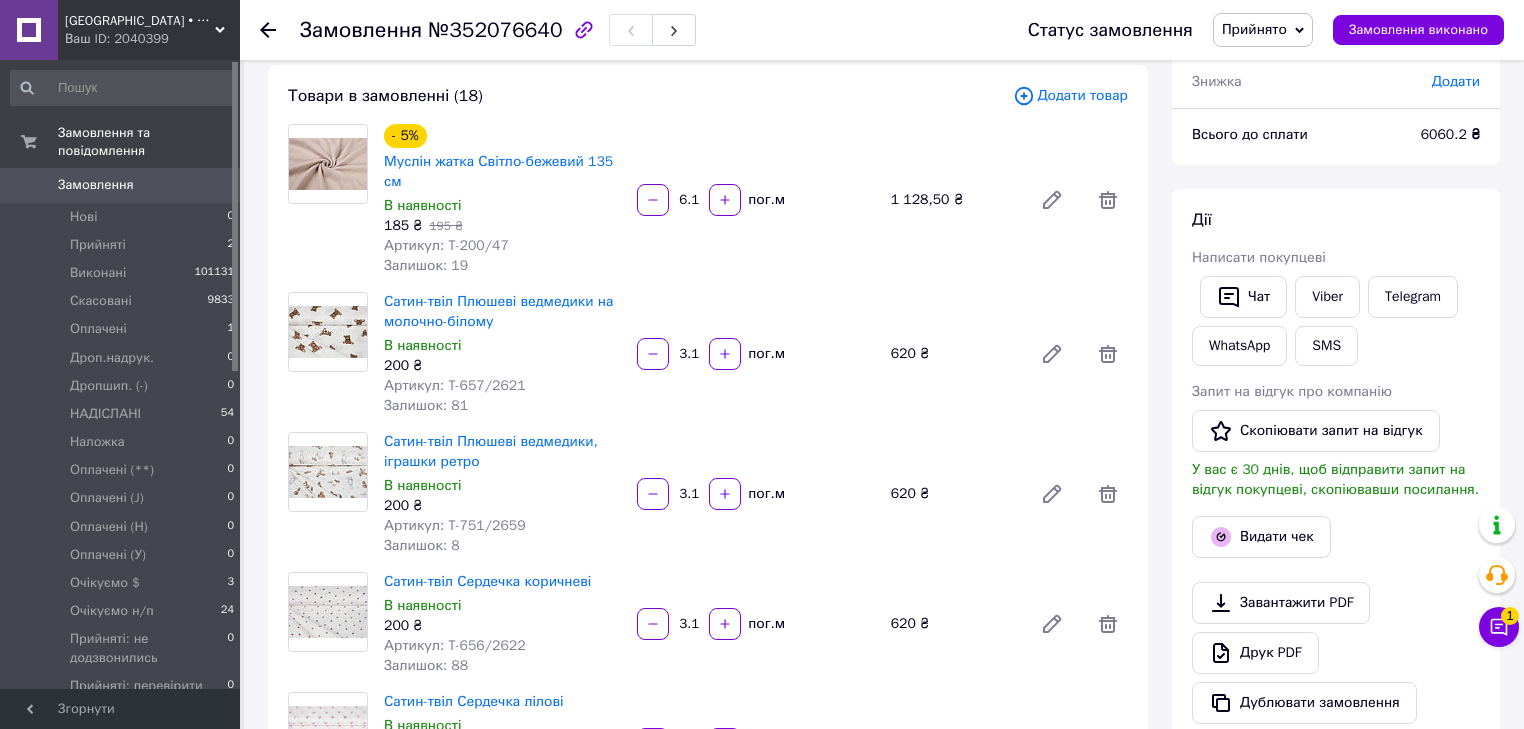 scroll, scrollTop: 0, scrollLeft: 0, axis: both 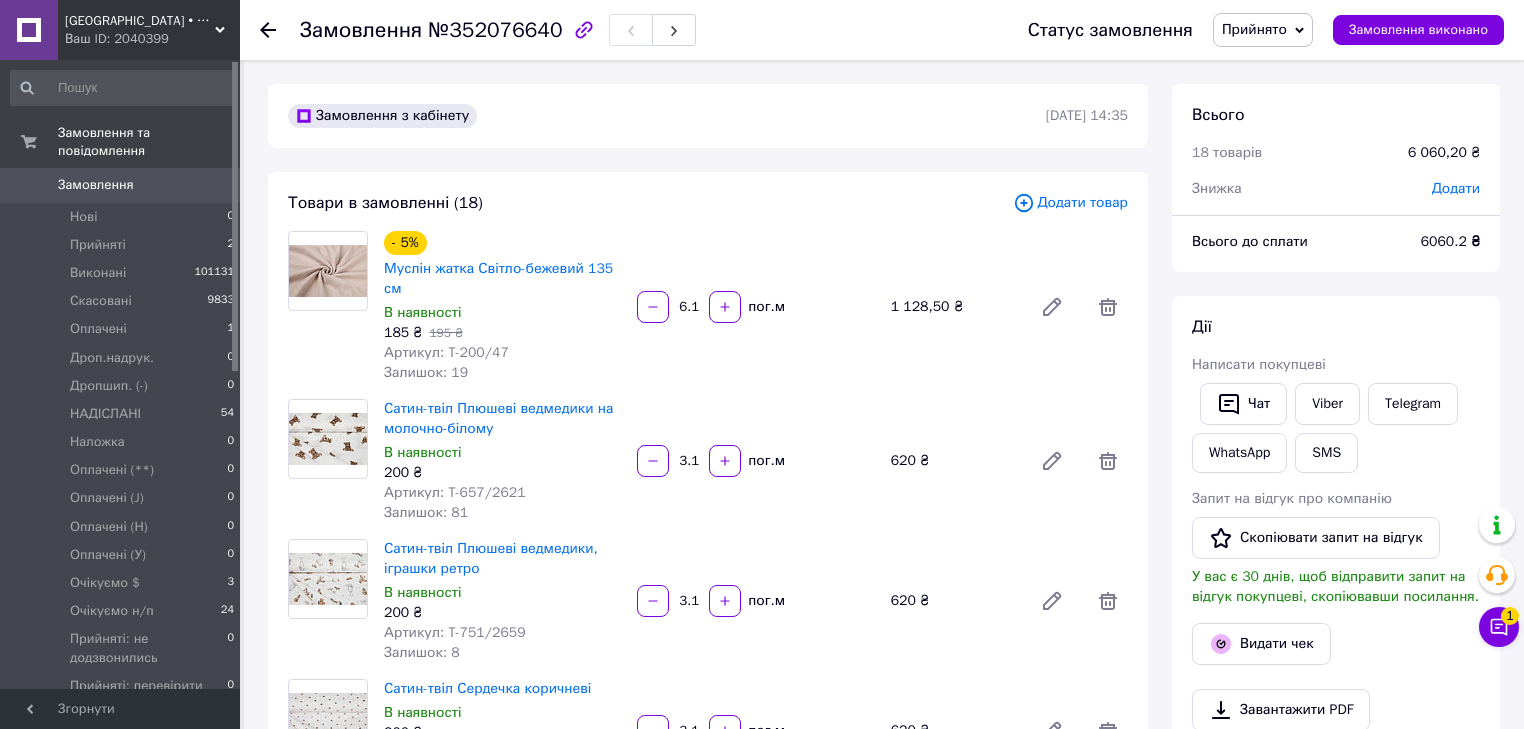 click 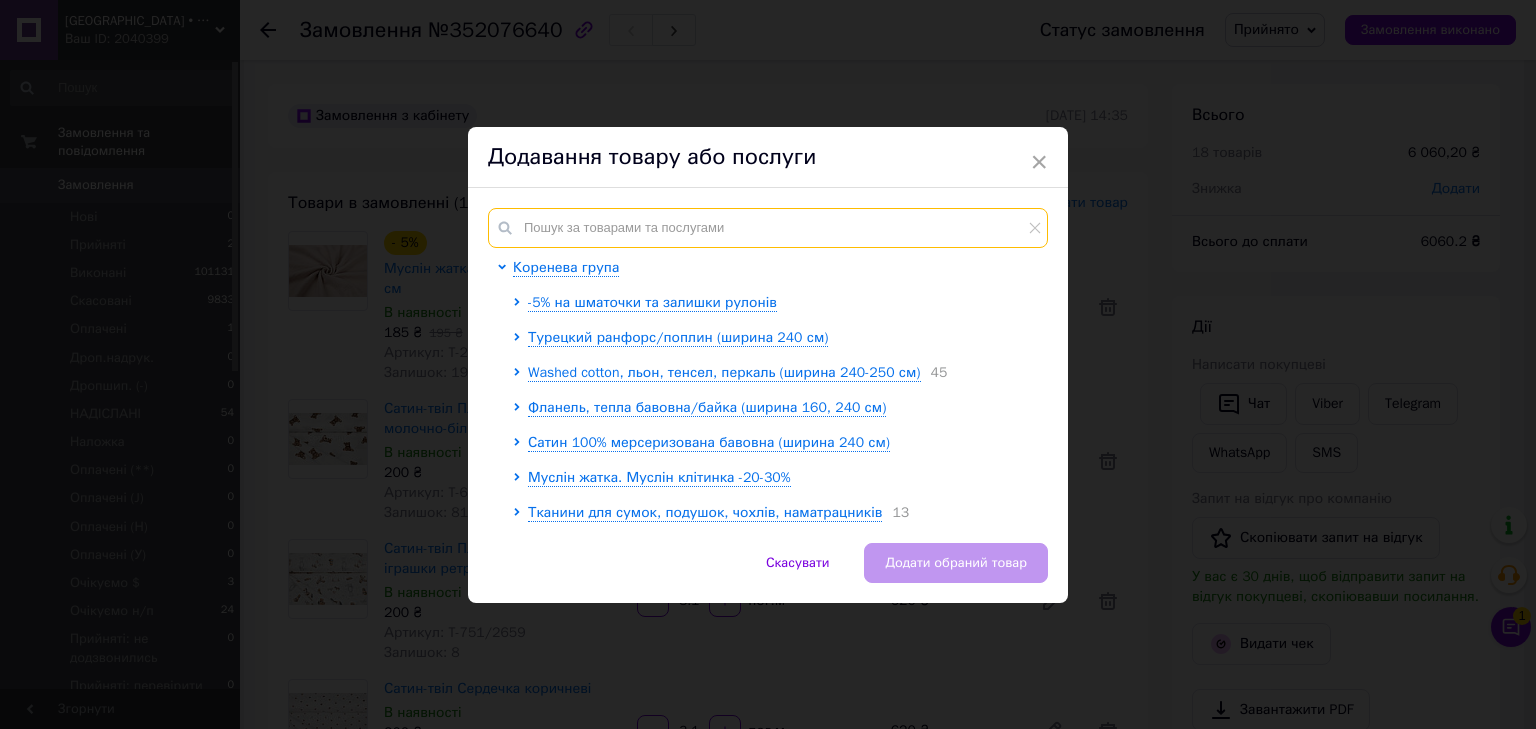 click at bounding box center (768, 228) 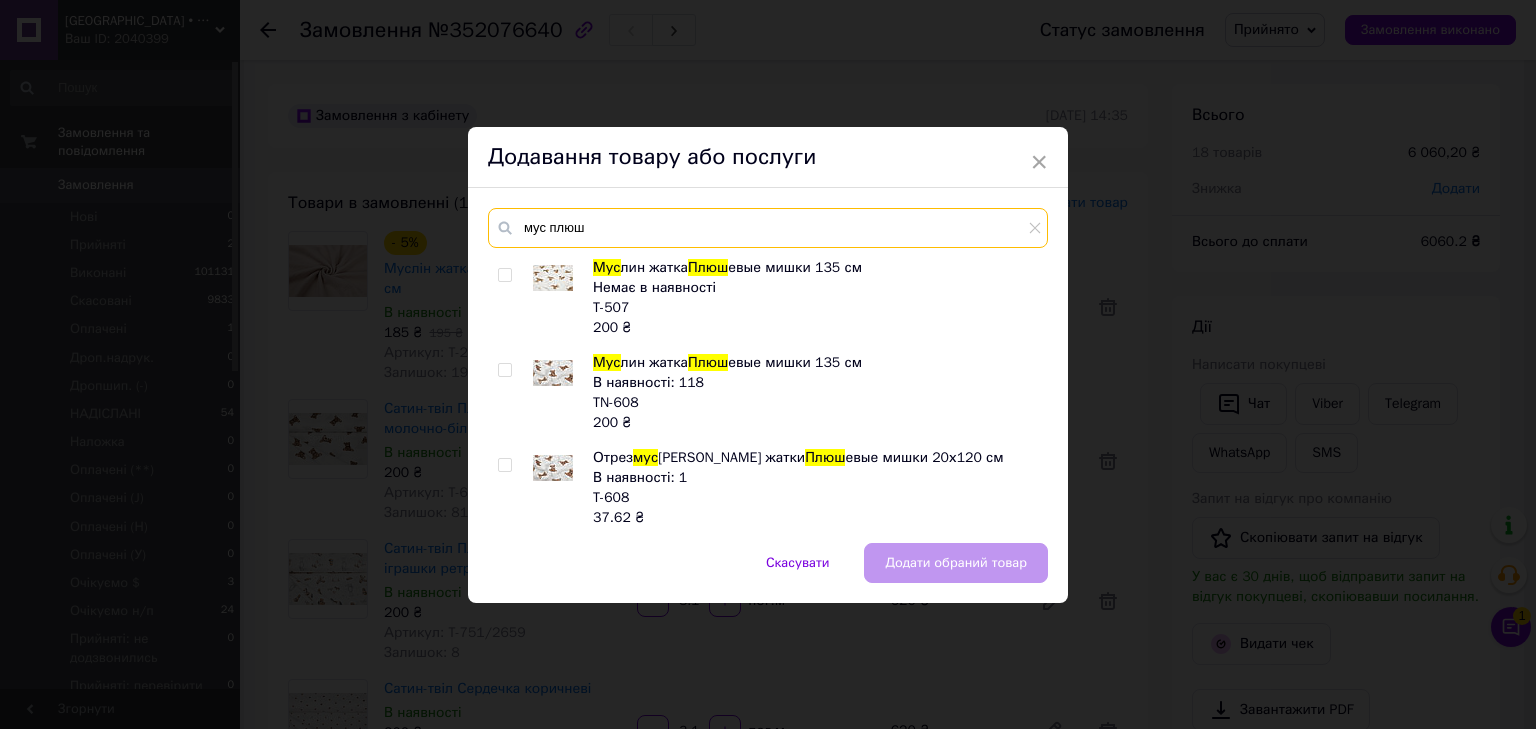 type on "мус плюш" 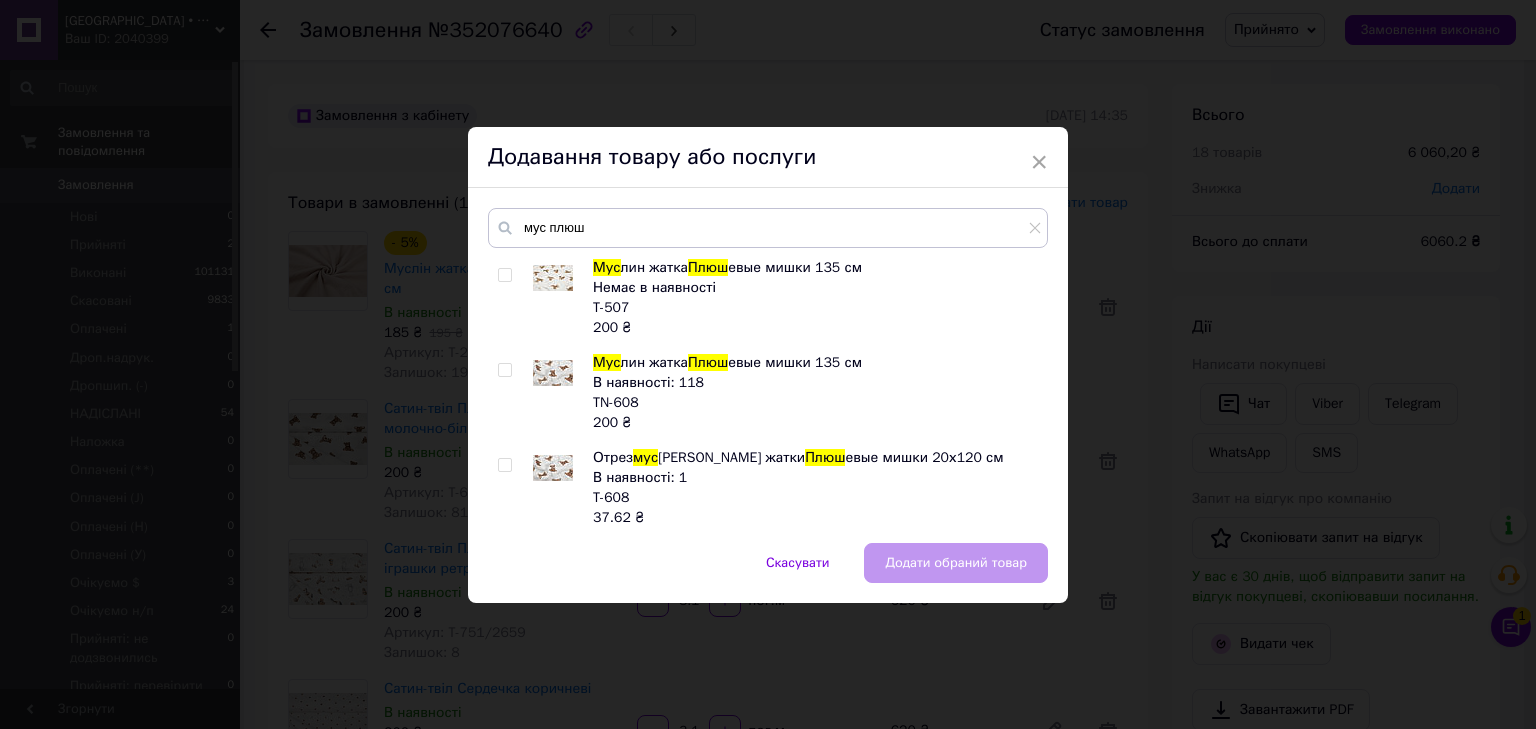 click at bounding box center [504, 370] 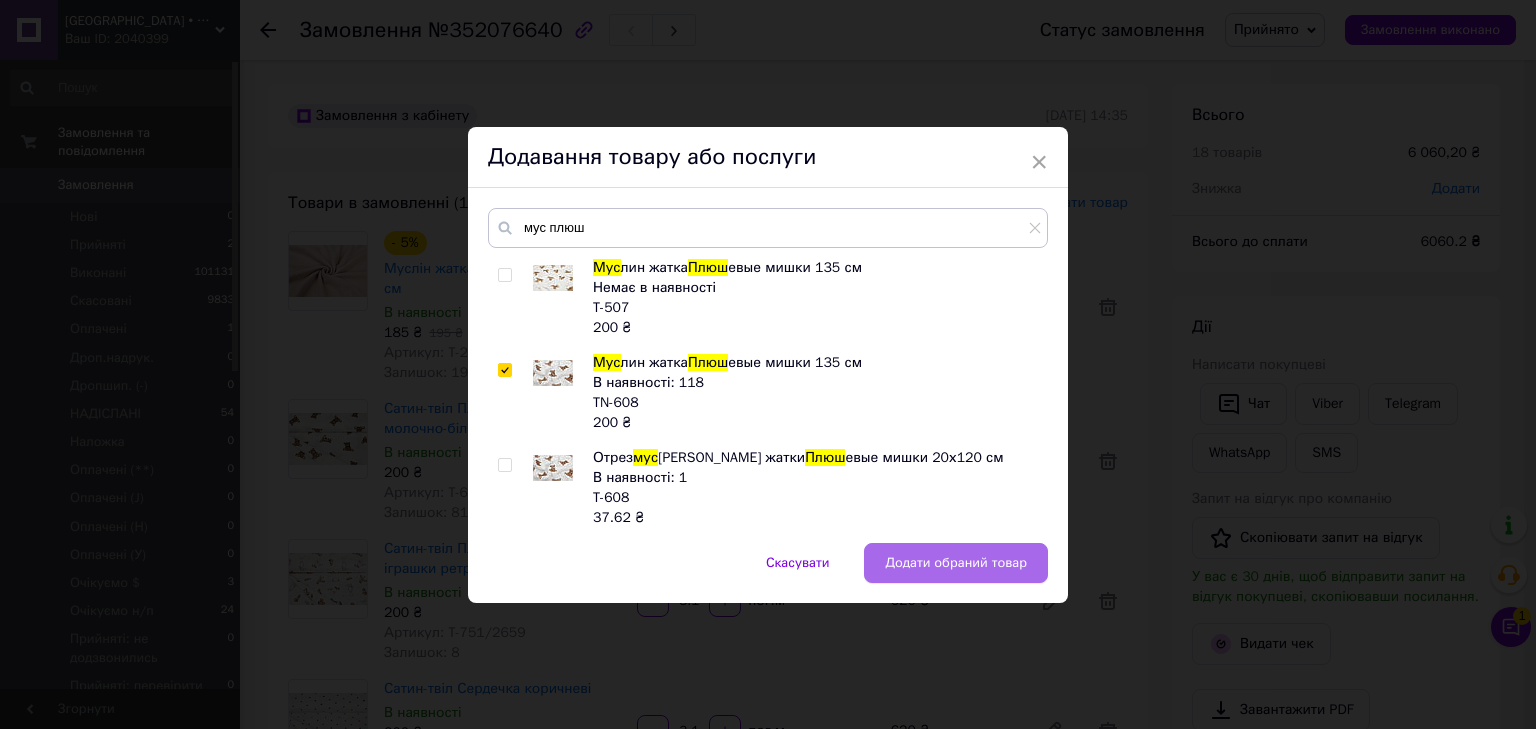 click on "Додати обраний товар" at bounding box center [956, 563] 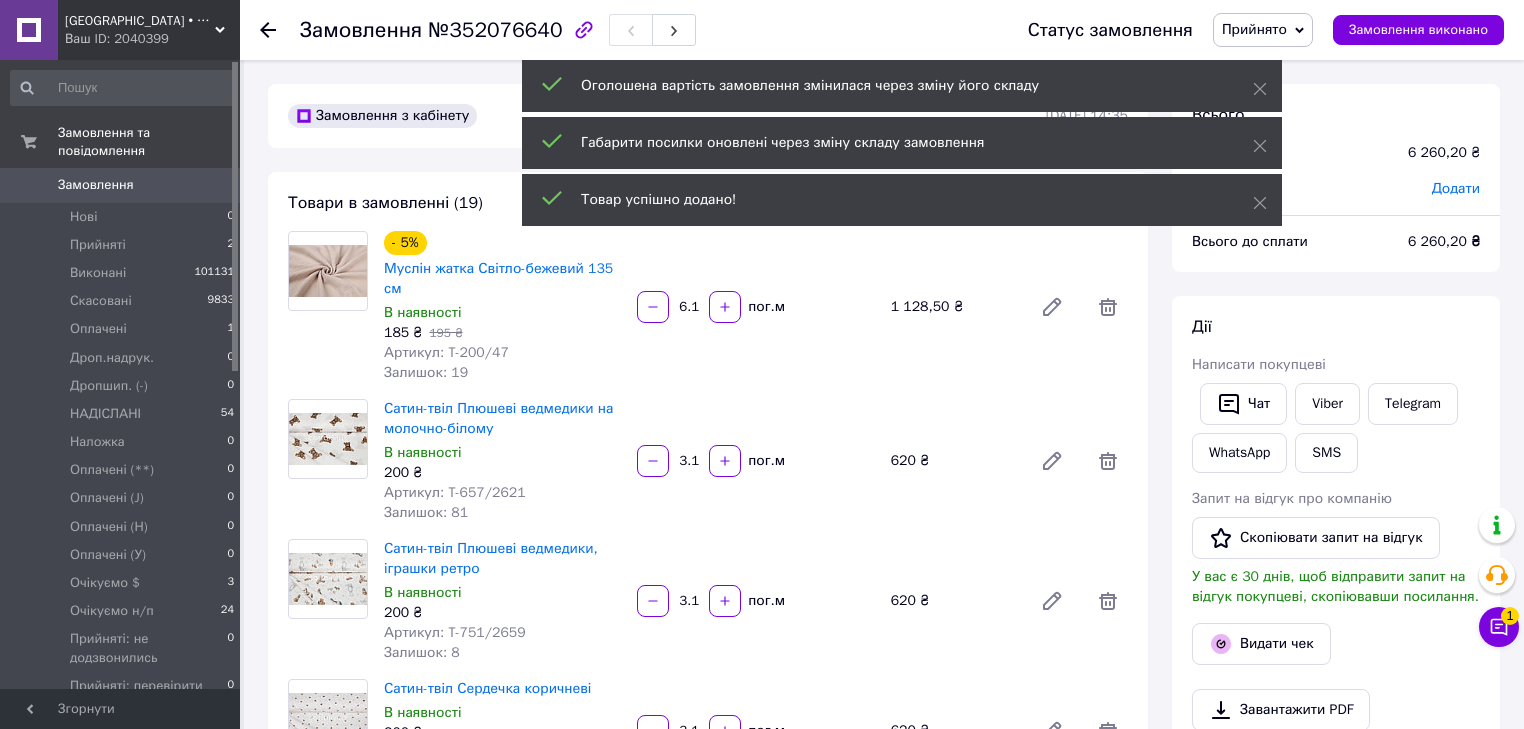 scroll, scrollTop: 2208, scrollLeft: 0, axis: vertical 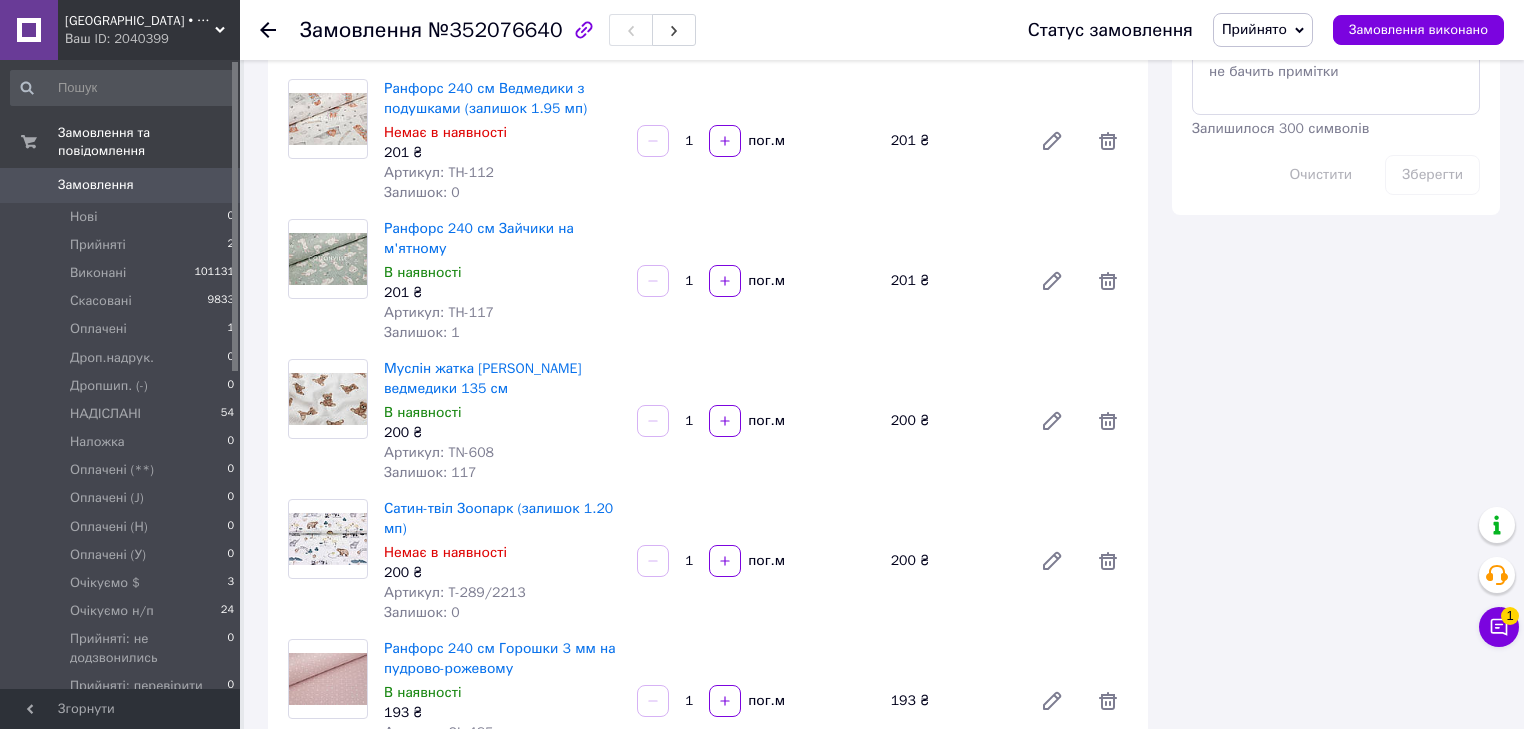 click on "1" at bounding box center [689, 421] 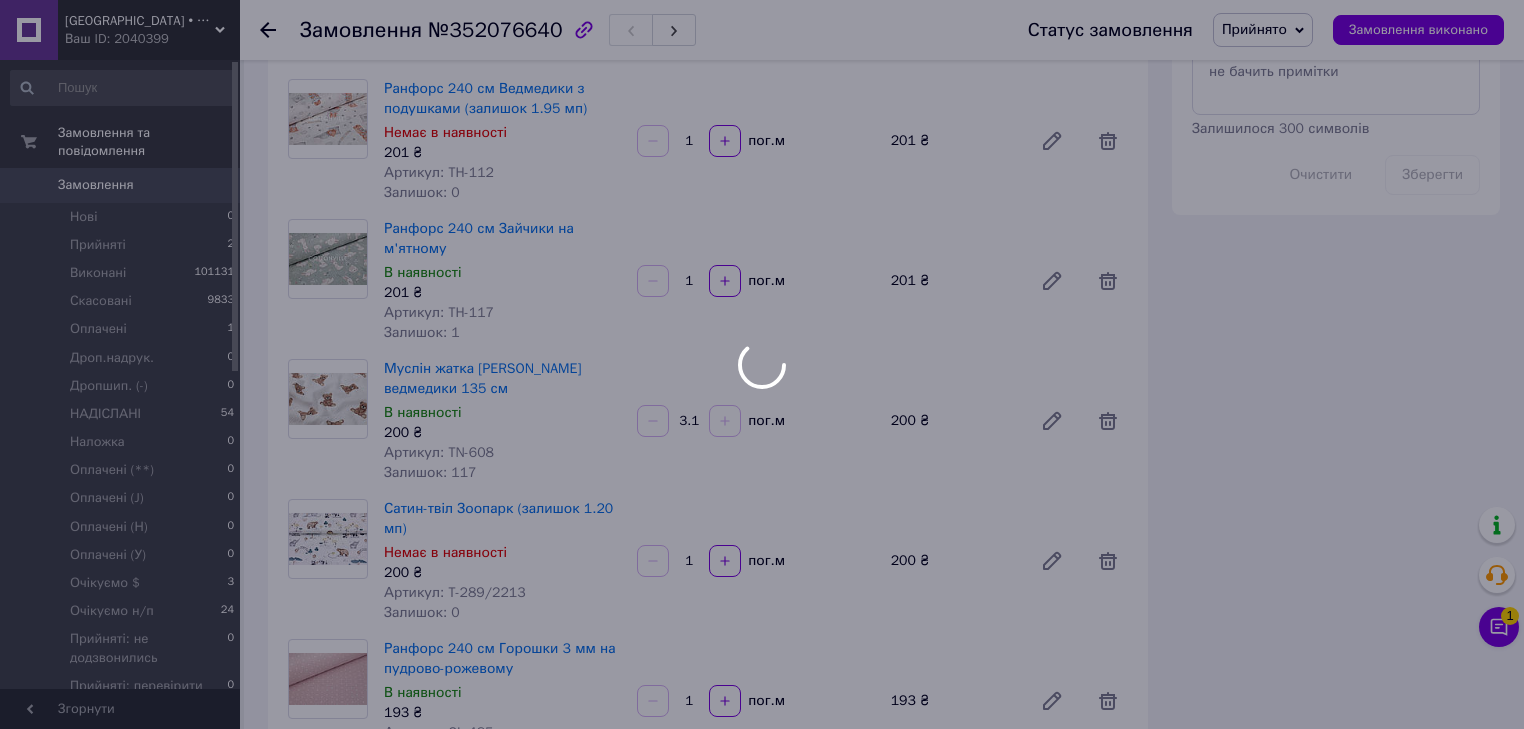 type on "3.1" 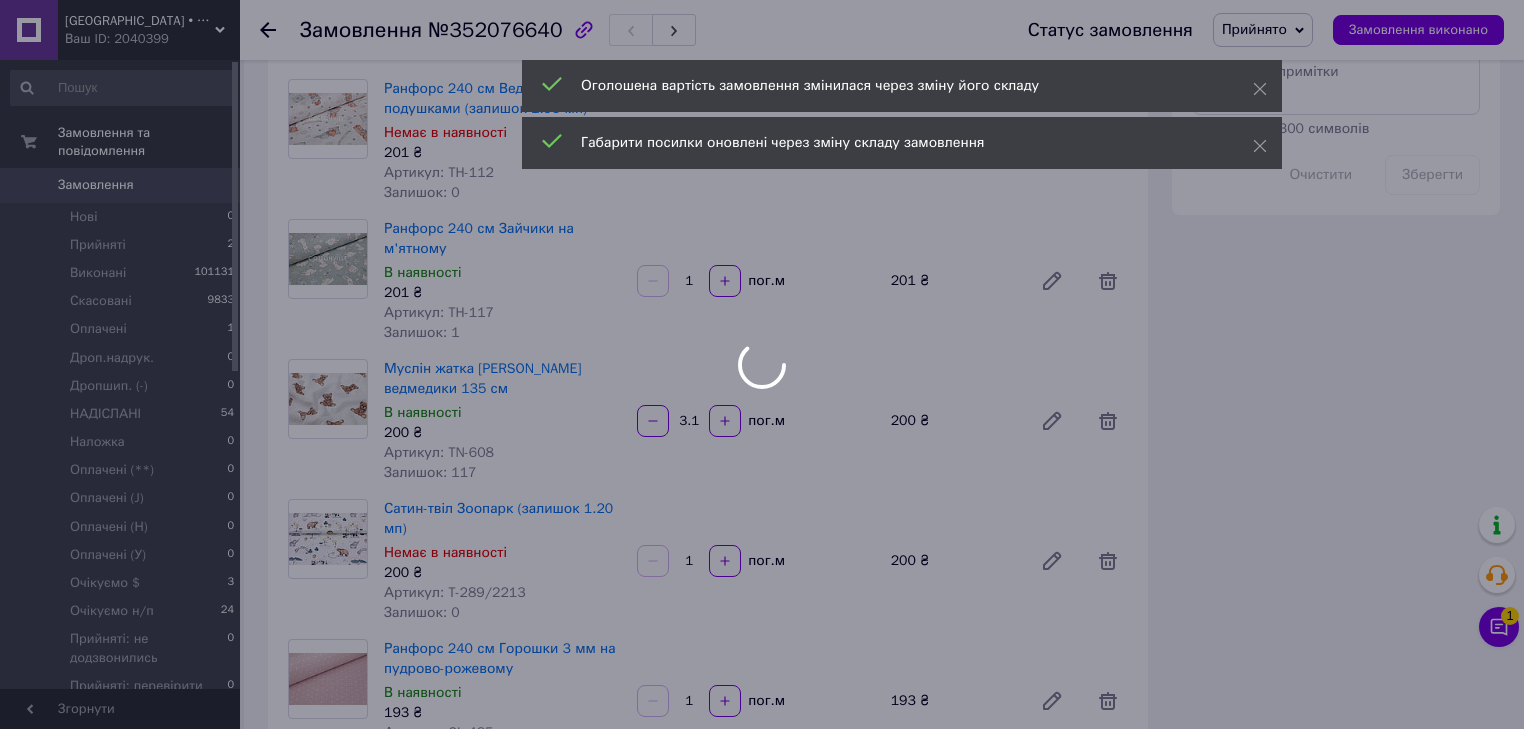 scroll, scrollTop: 560, scrollLeft: 0, axis: vertical 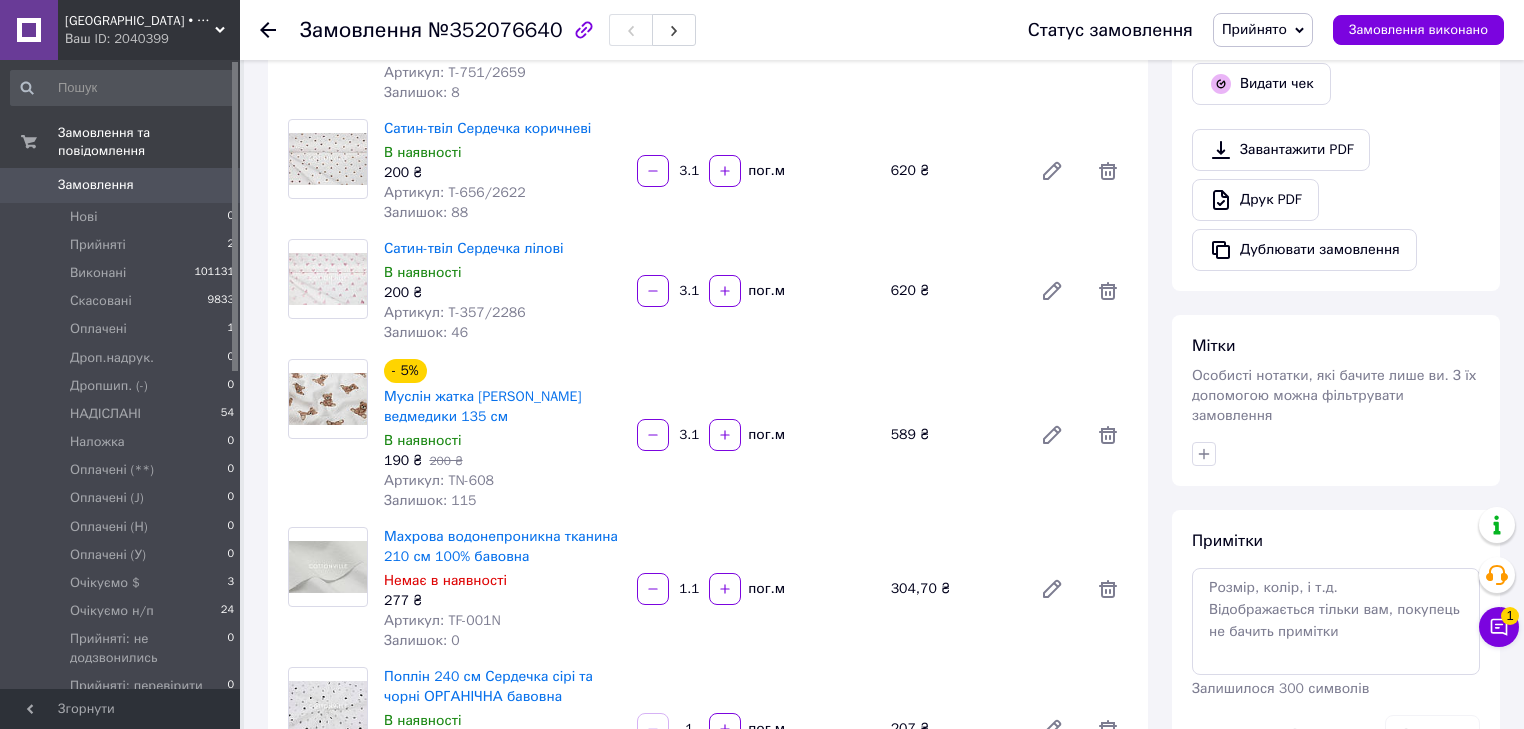 click at bounding box center (328, 435) 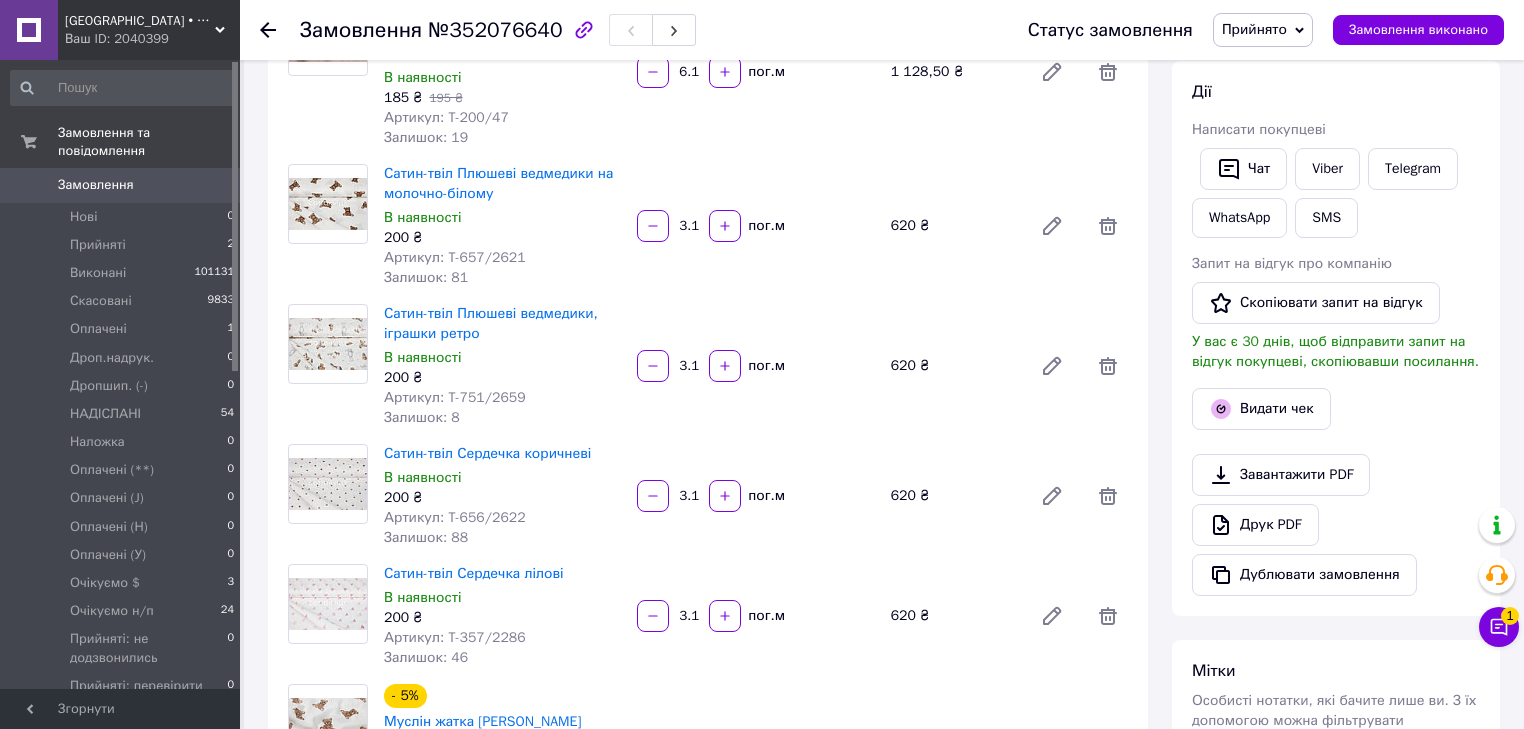 scroll, scrollTop: 0, scrollLeft: 0, axis: both 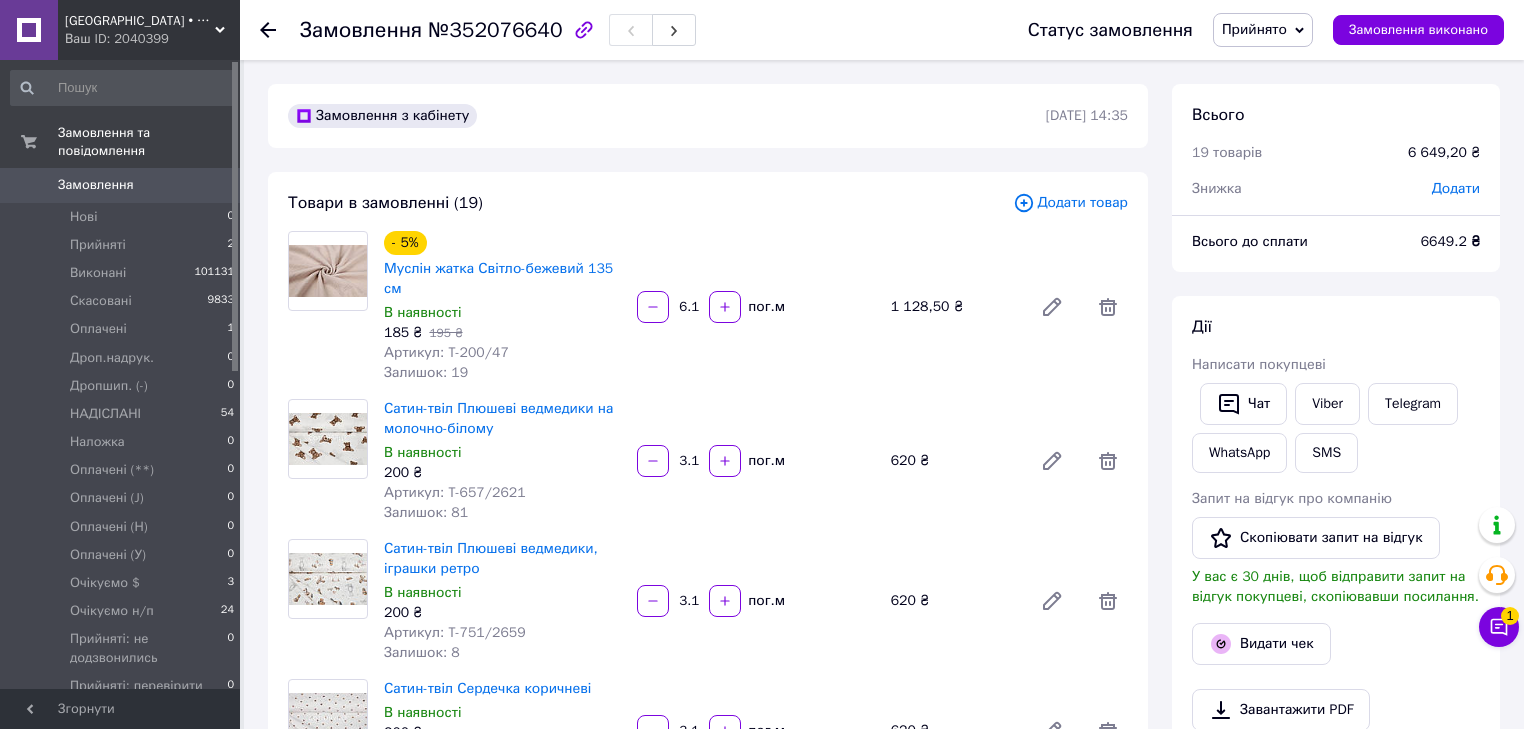 click on "6.1" at bounding box center (689, 307) 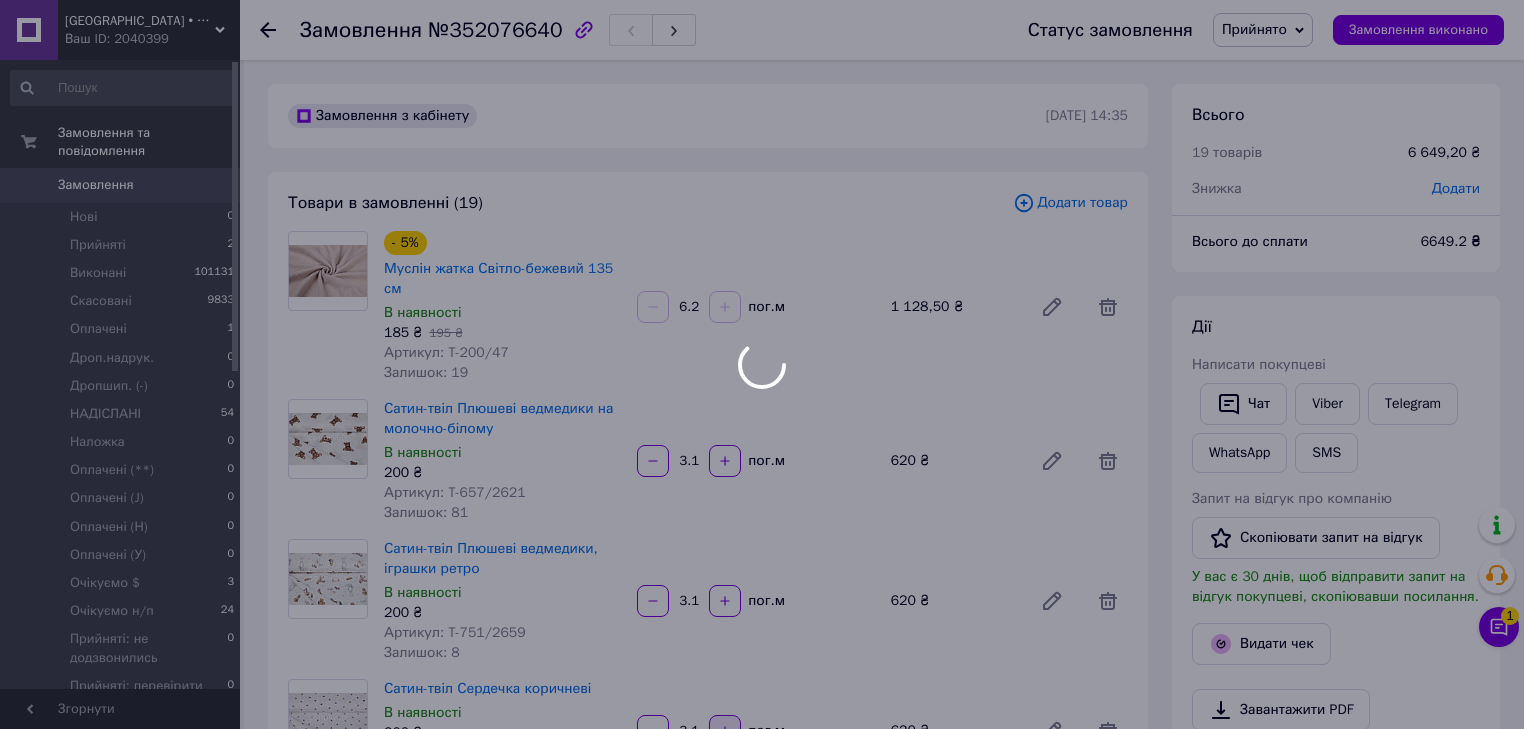 type on "6.2" 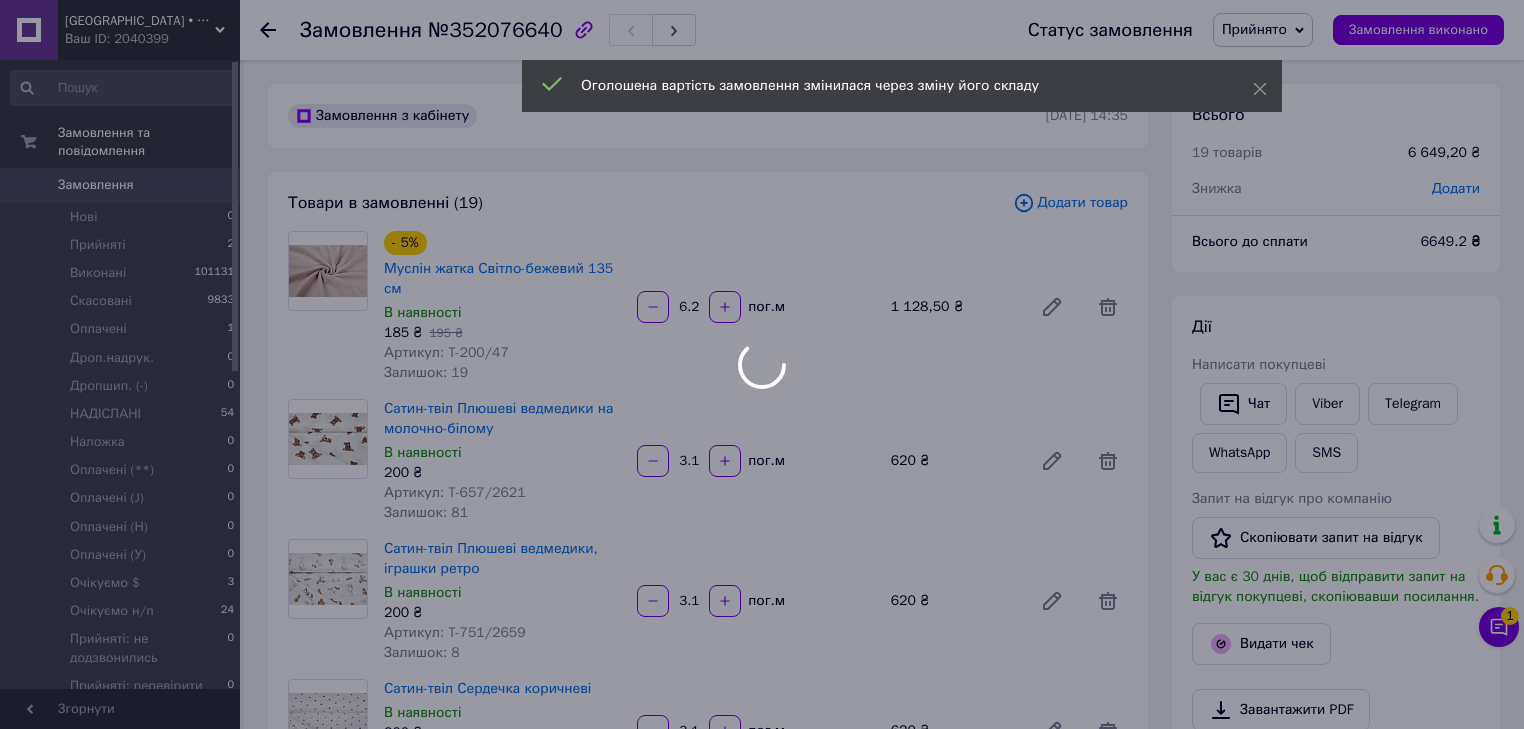 scroll, scrollTop: 2401, scrollLeft: 0, axis: vertical 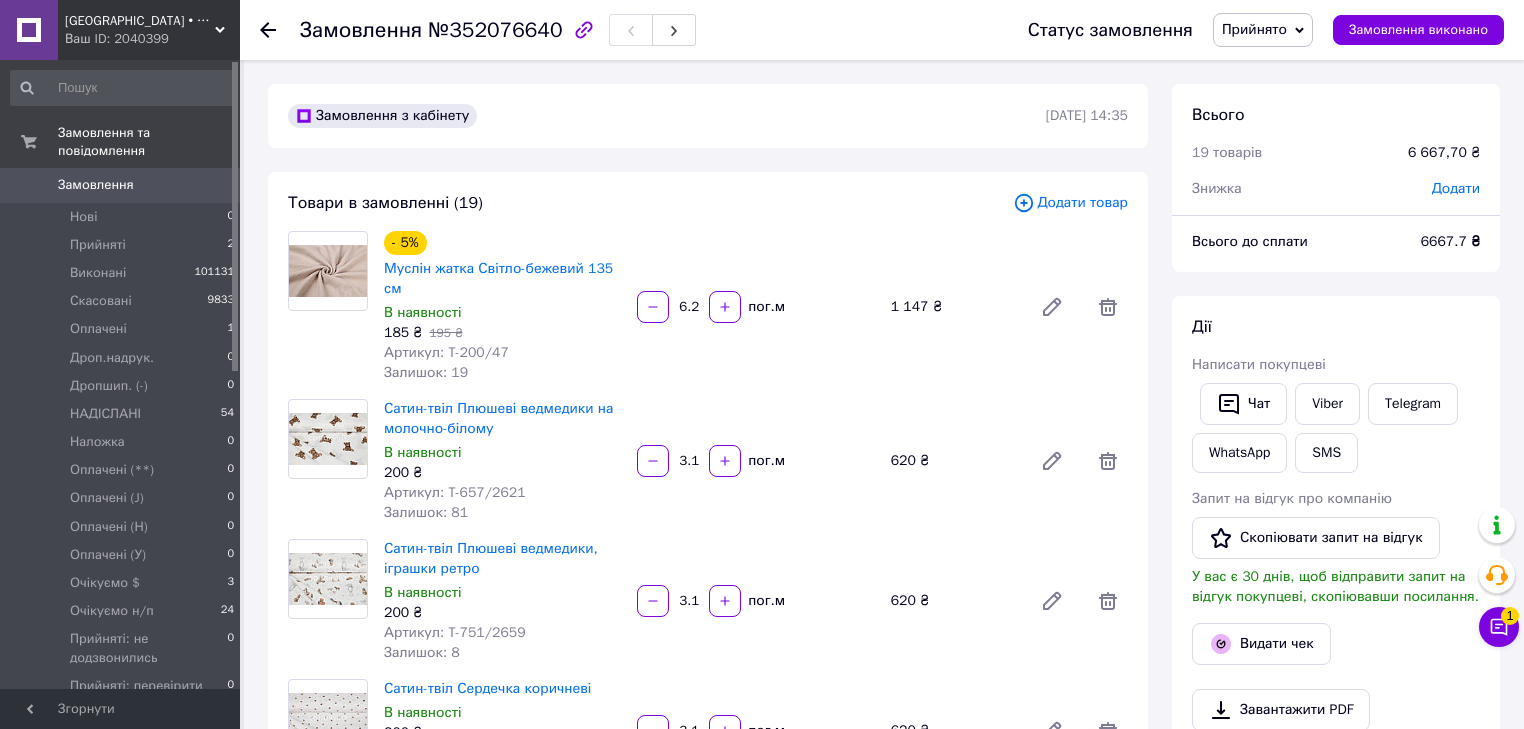 click at bounding box center (328, 307) 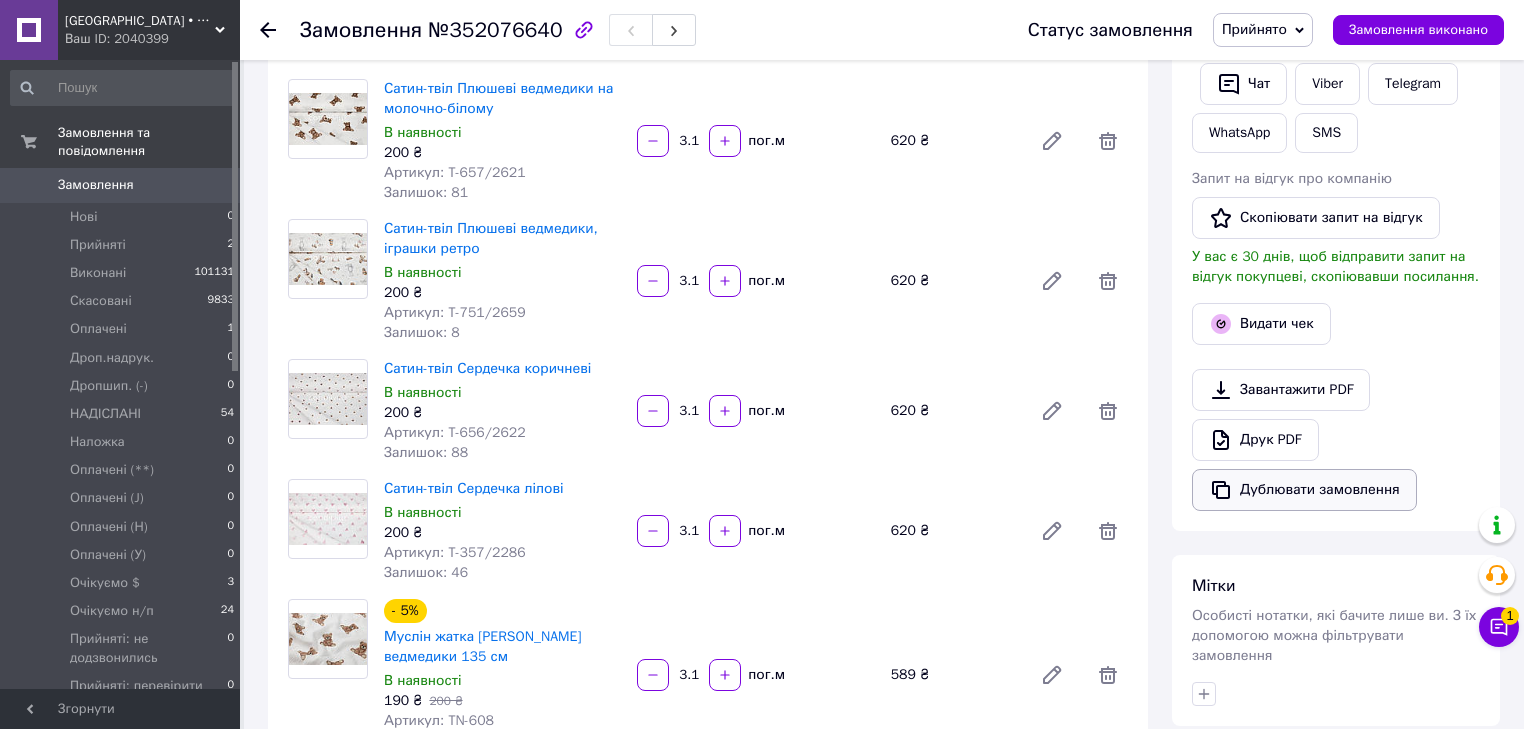 scroll, scrollTop: 240, scrollLeft: 0, axis: vertical 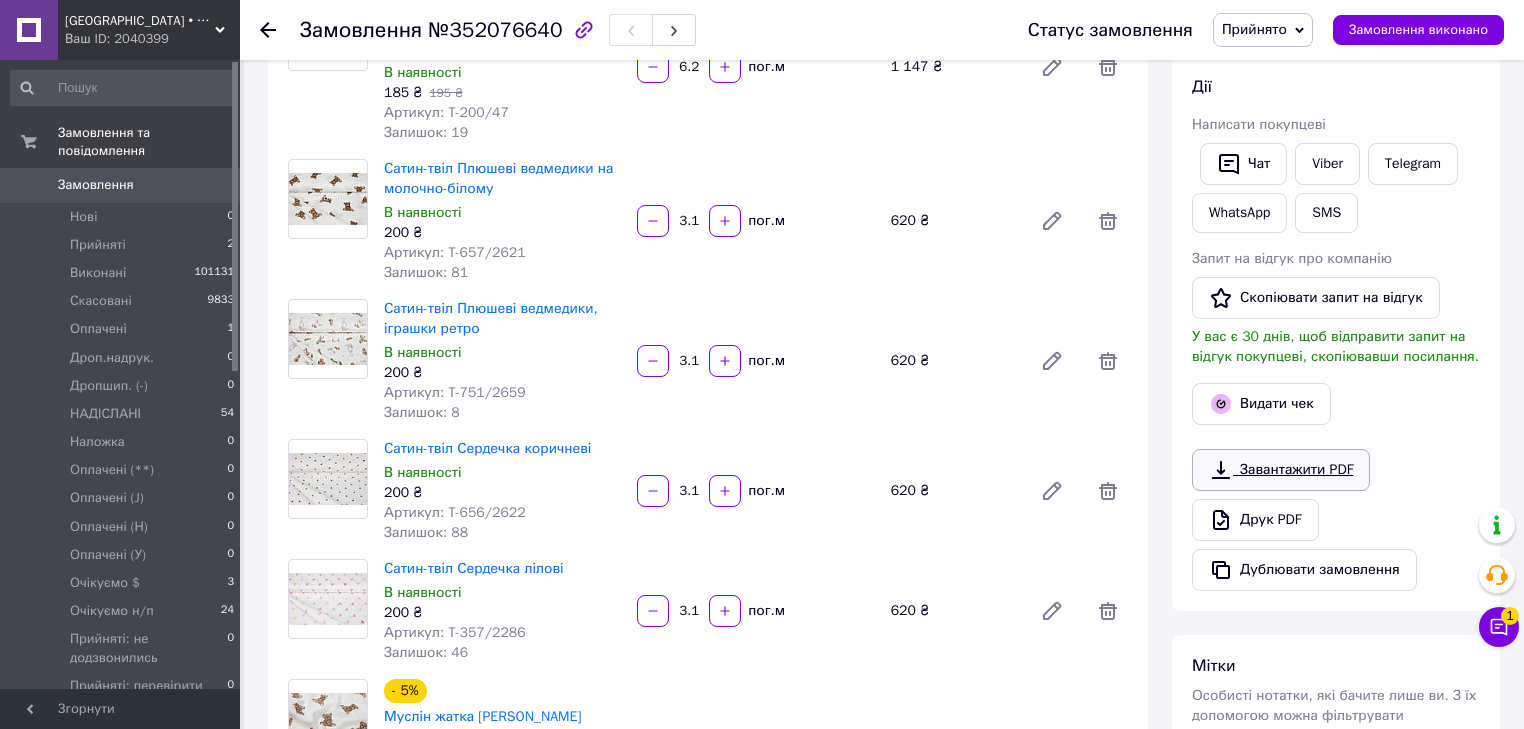 click on "Завантажити PDF" at bounding box center [1281, 470] 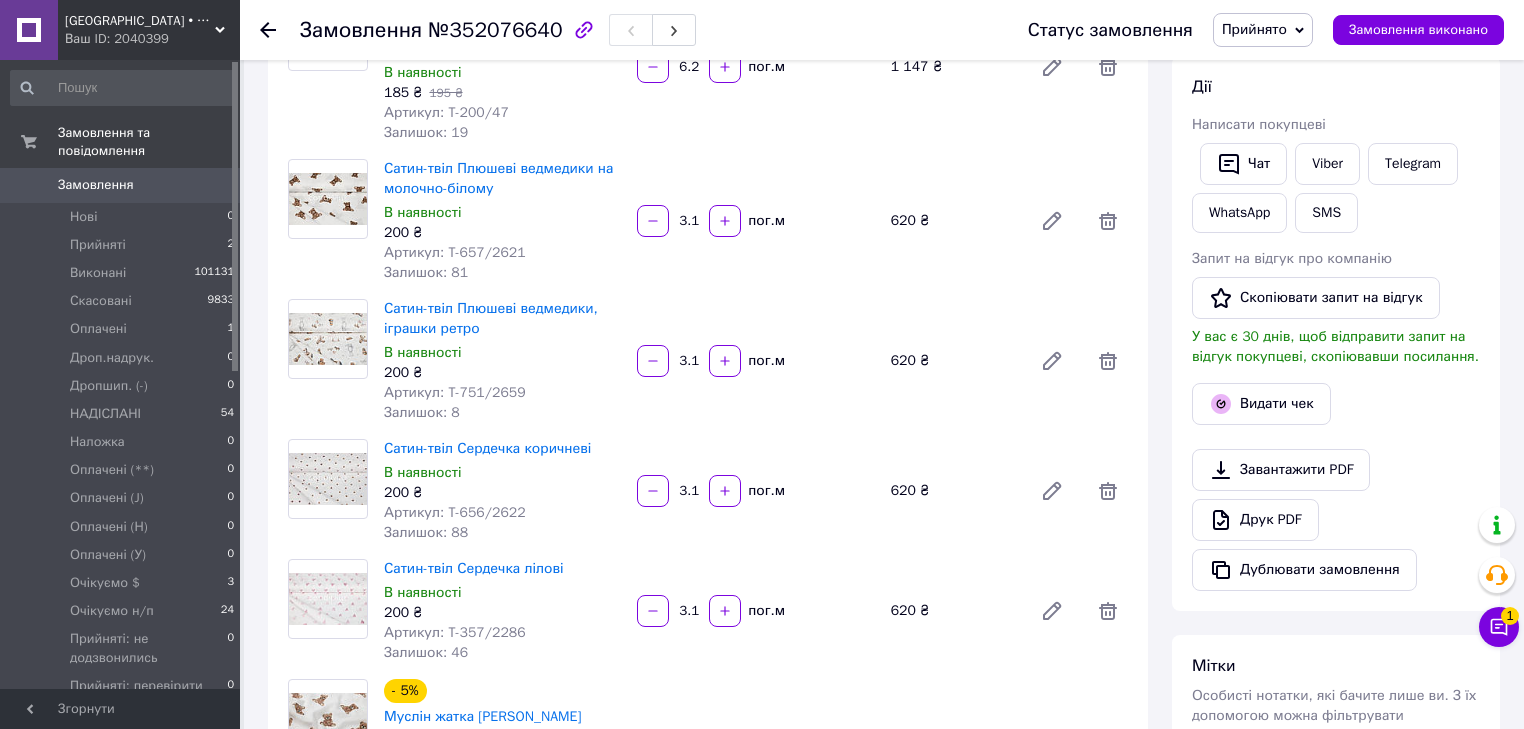 click on "Замовлення" at bounding box center [96, 185] 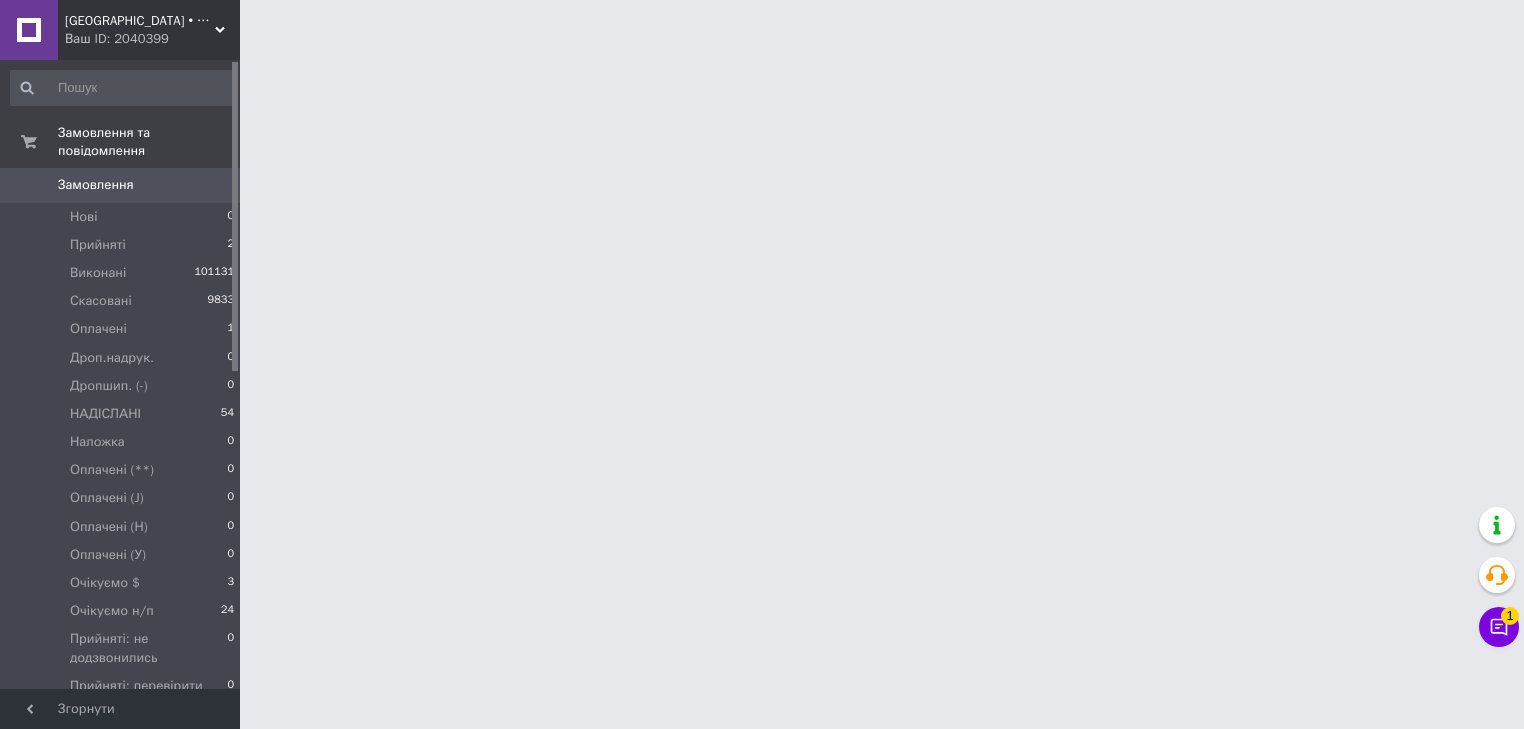 scroll, scrollTop: 0, scrollLeft: 0, axis: both 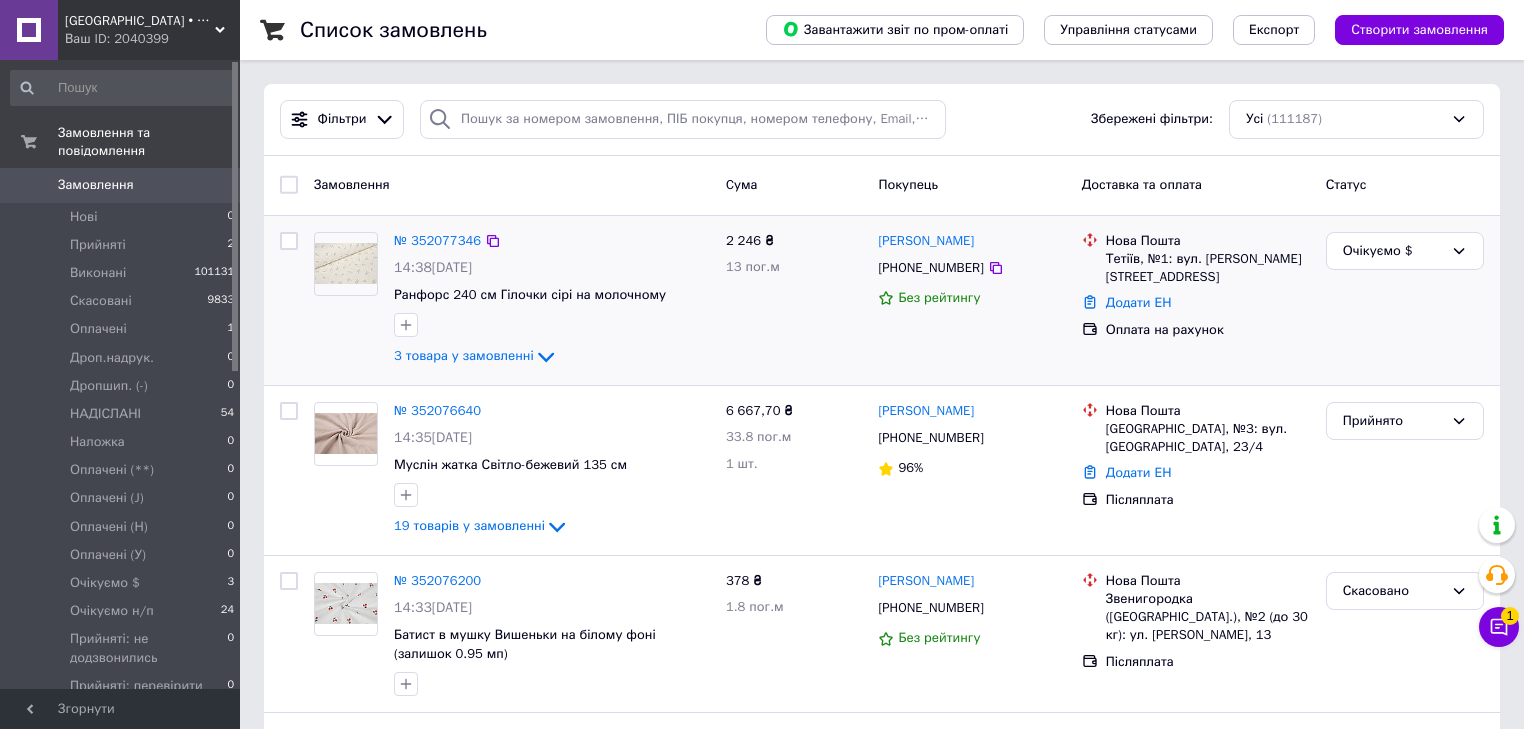 click at bounding box center (289, 300) 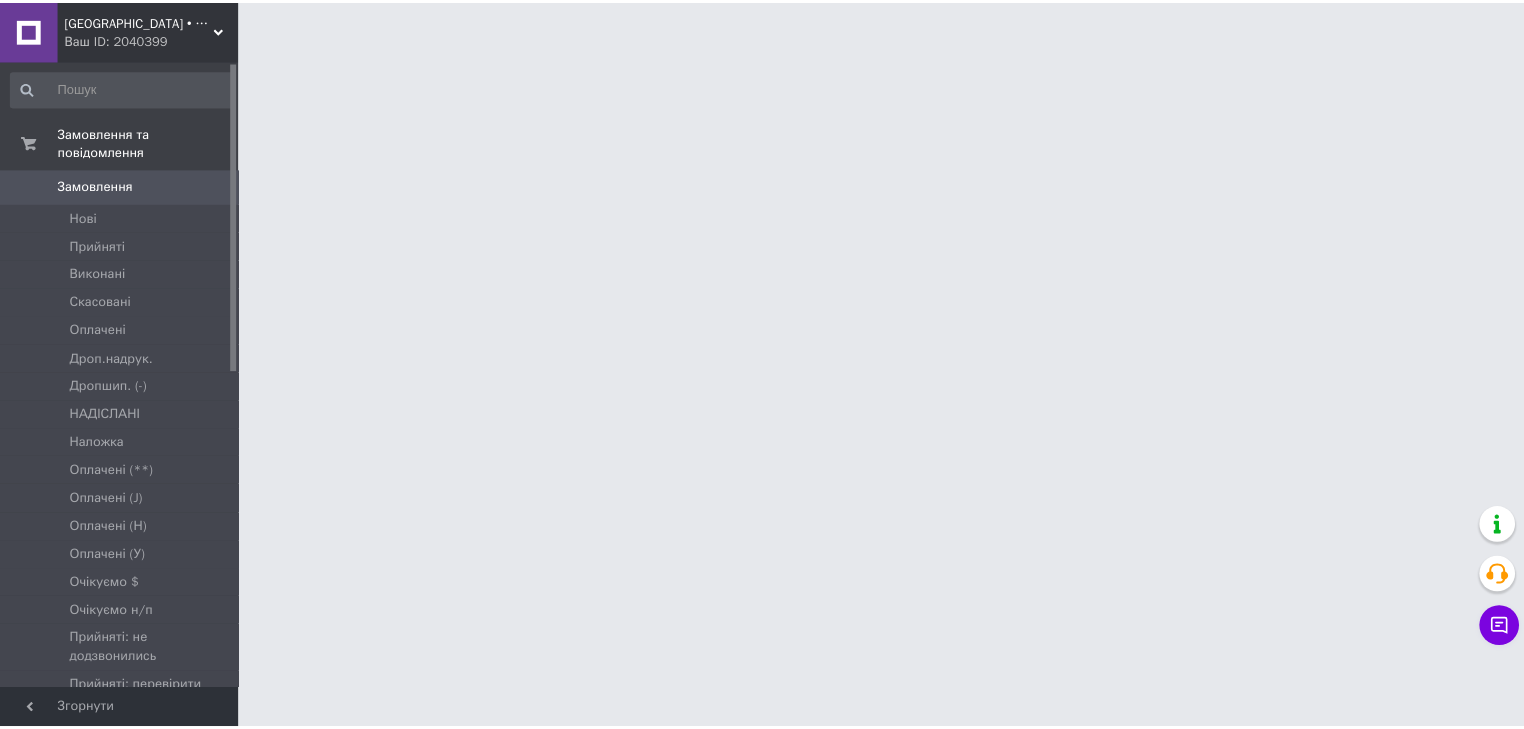 scroll, scrollTop: 0, scrollLeft: 0, axis: both 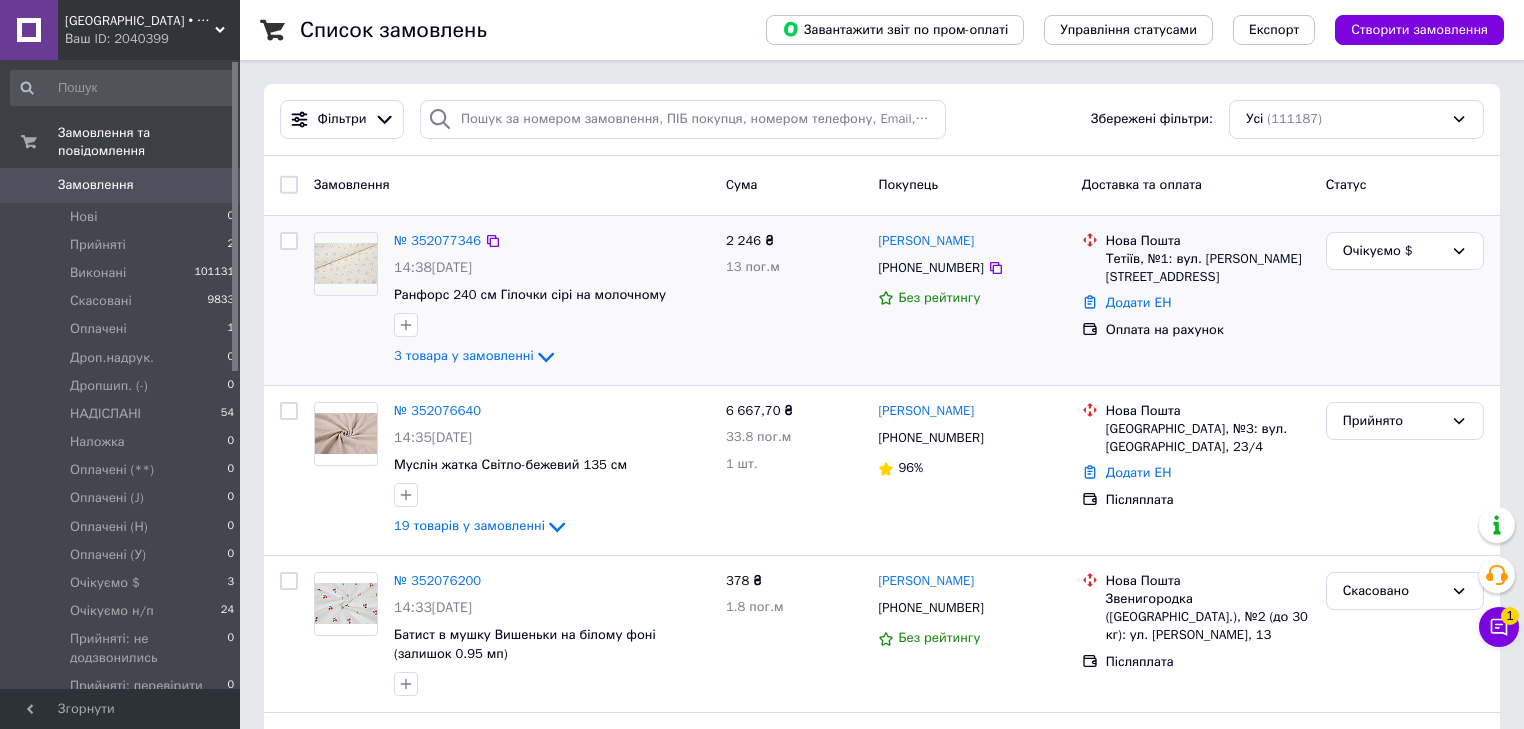 click at bounding box center (289, 300) 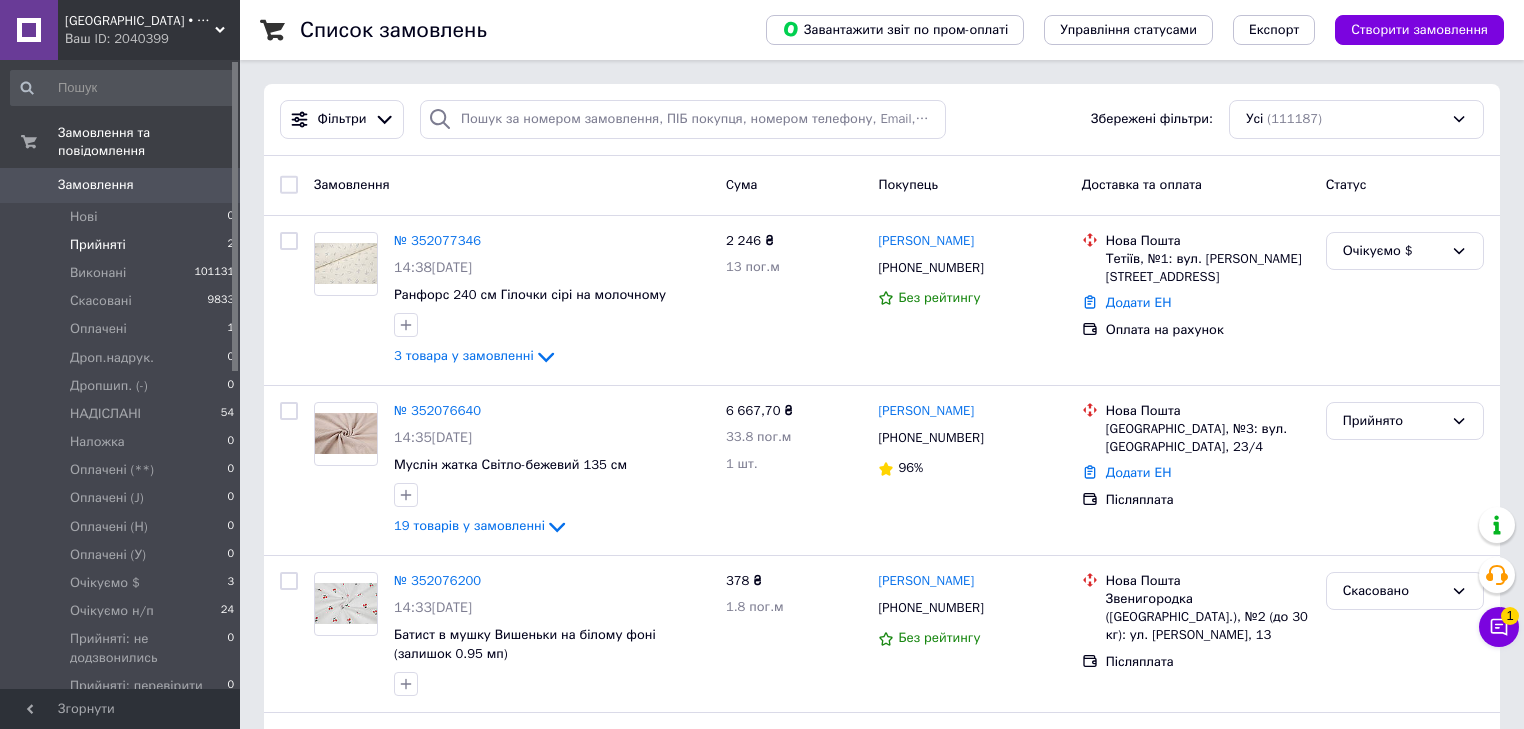 click on "Прийняті 2" at bounding box center [123, 245] 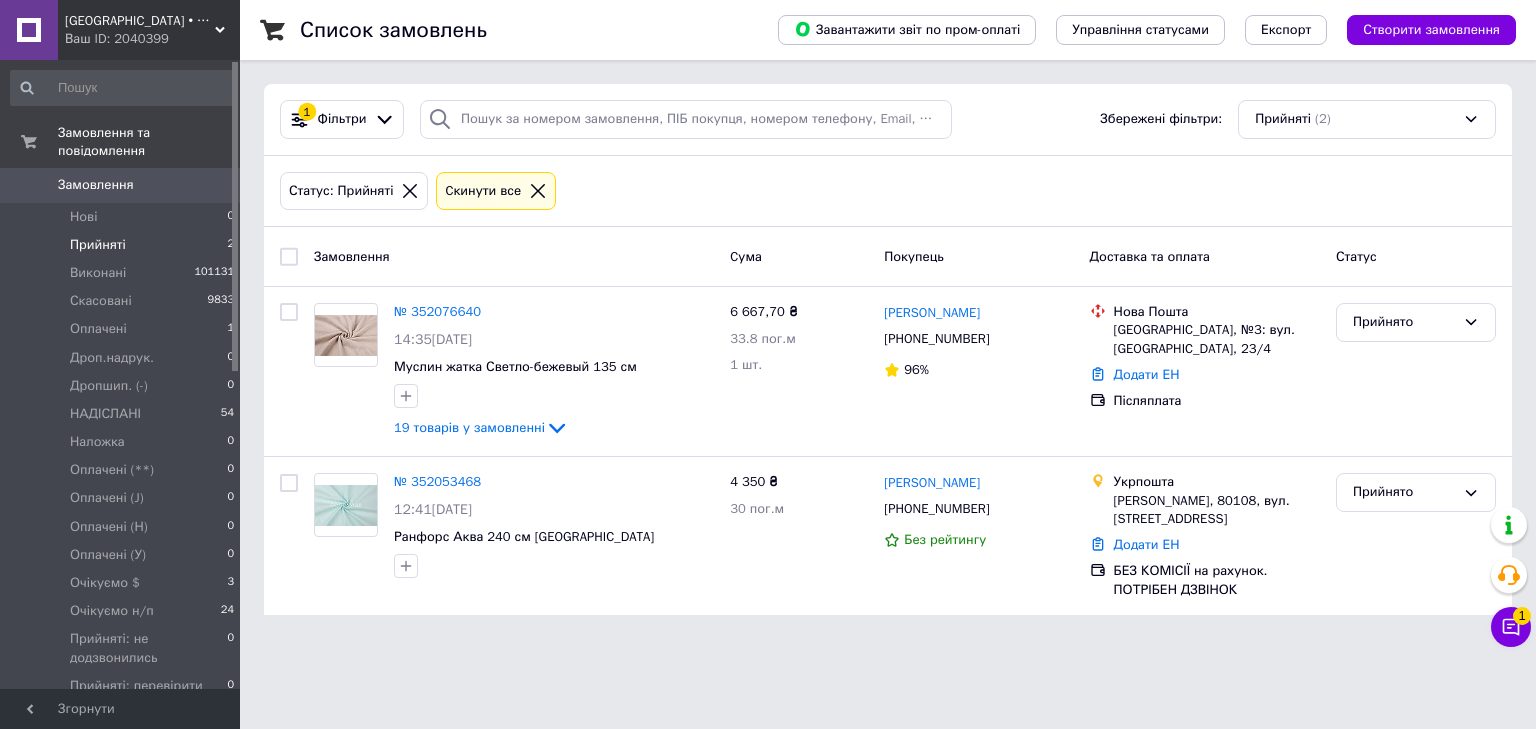 click 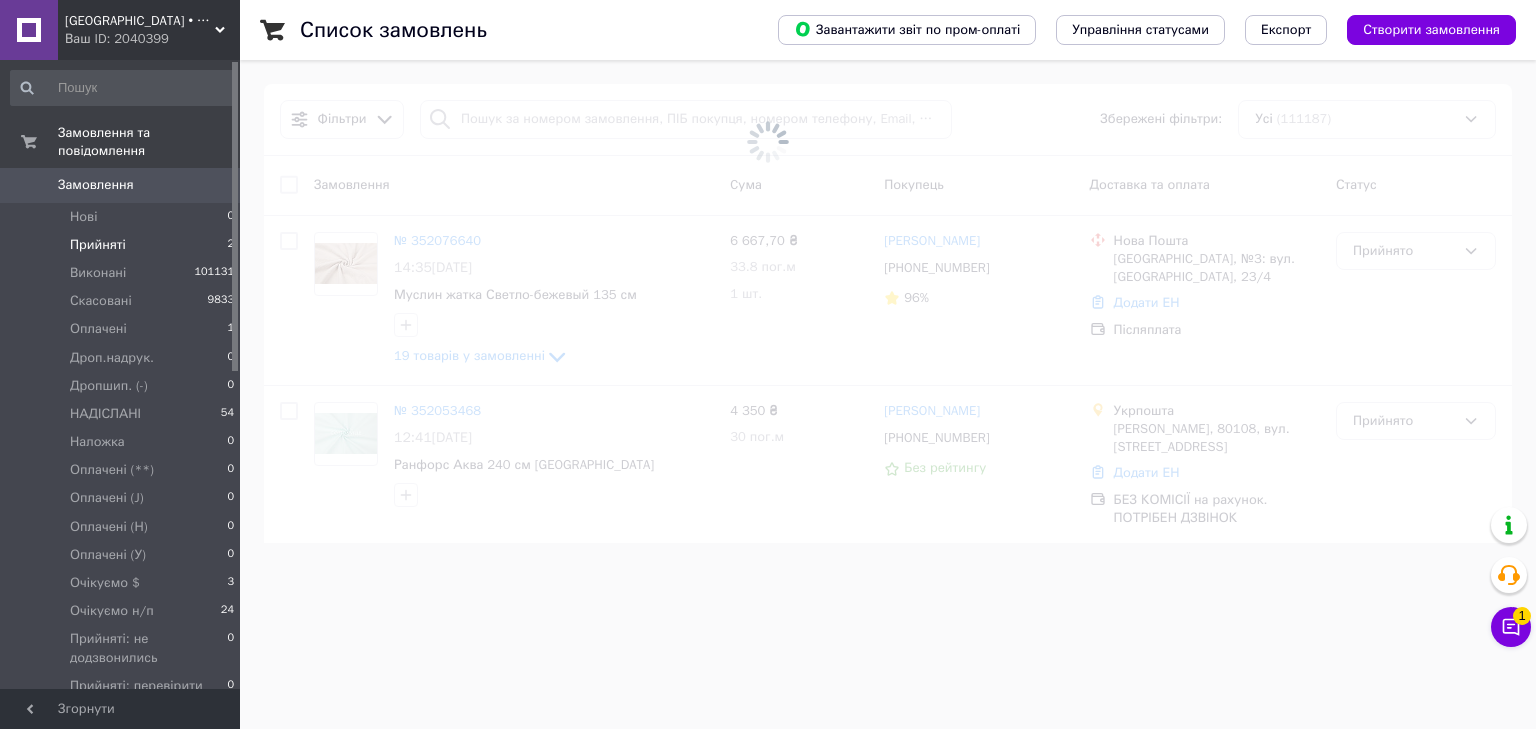 click at bounding box center (768, 142) 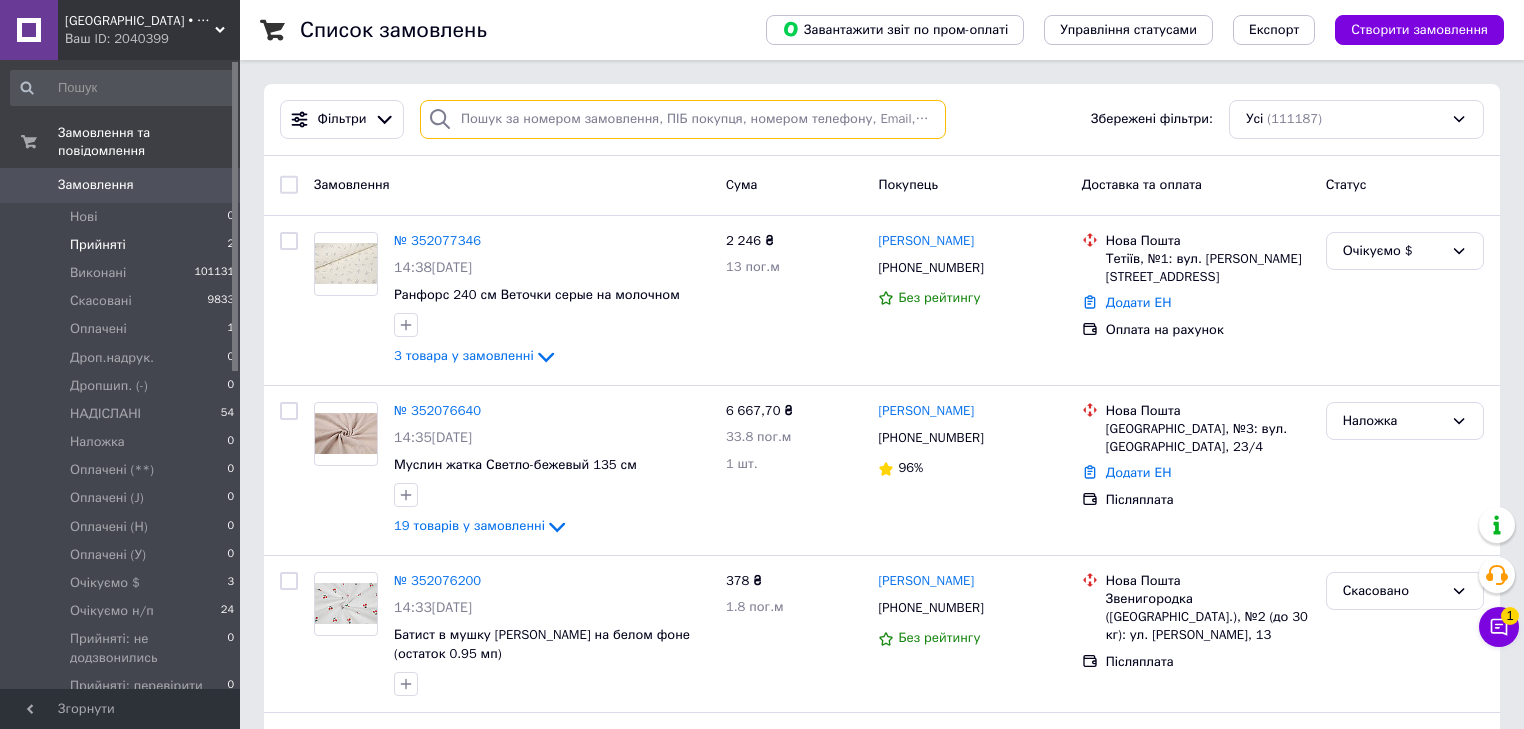 click at bounding box center [683, 119] 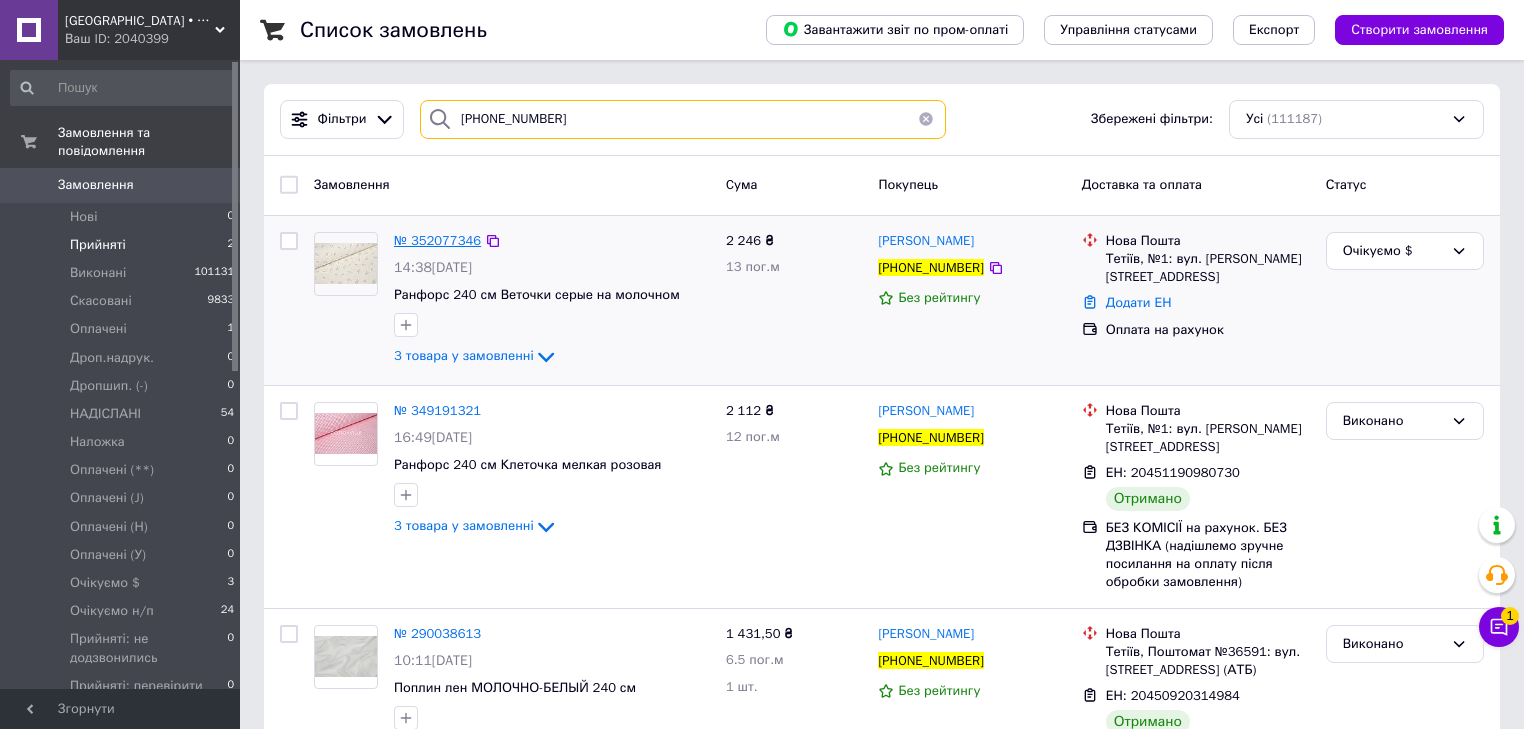 type on "+380976169874" 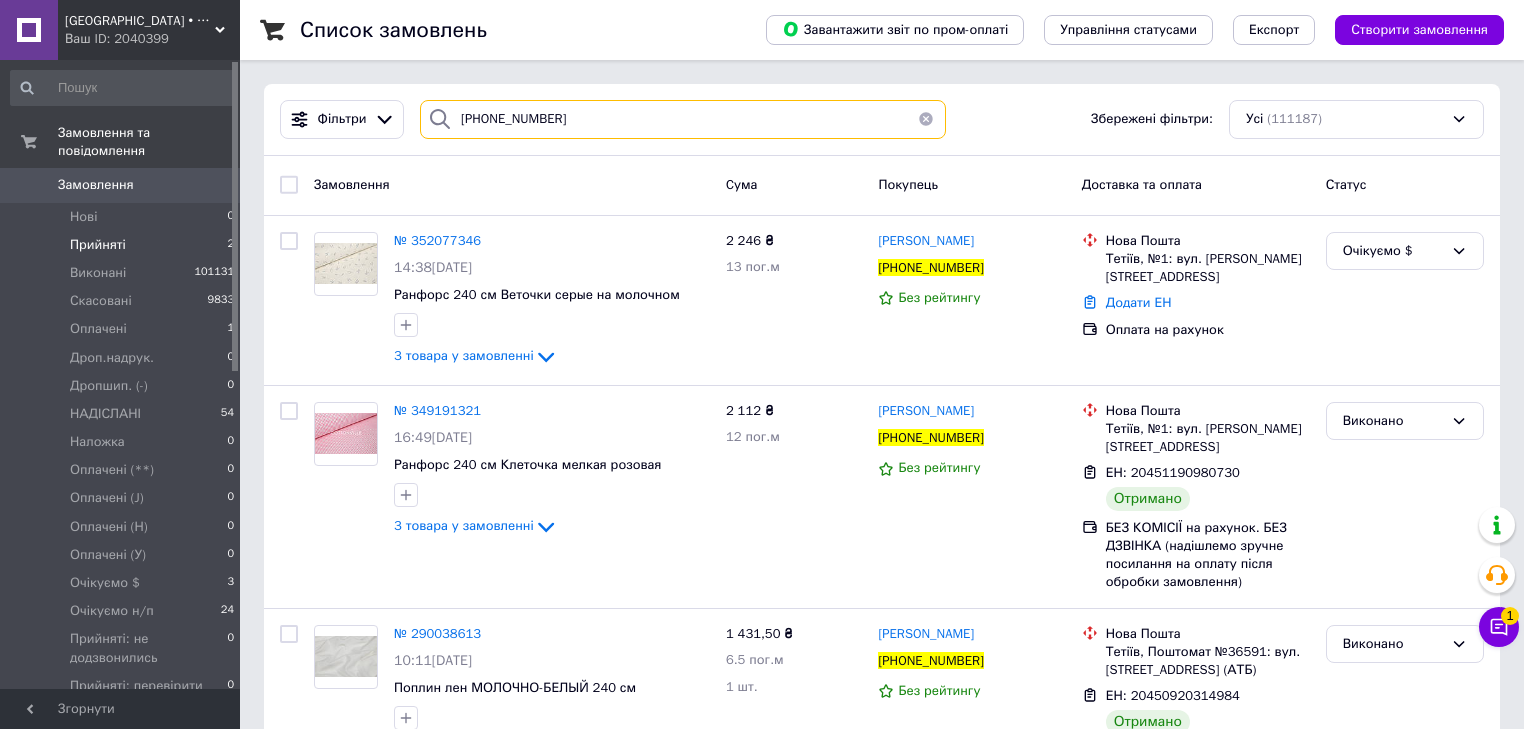 drag, startPoint x: 592, startPoint y: 122, endPoint x: 401, endPoint y: 123, distance: 191.00262 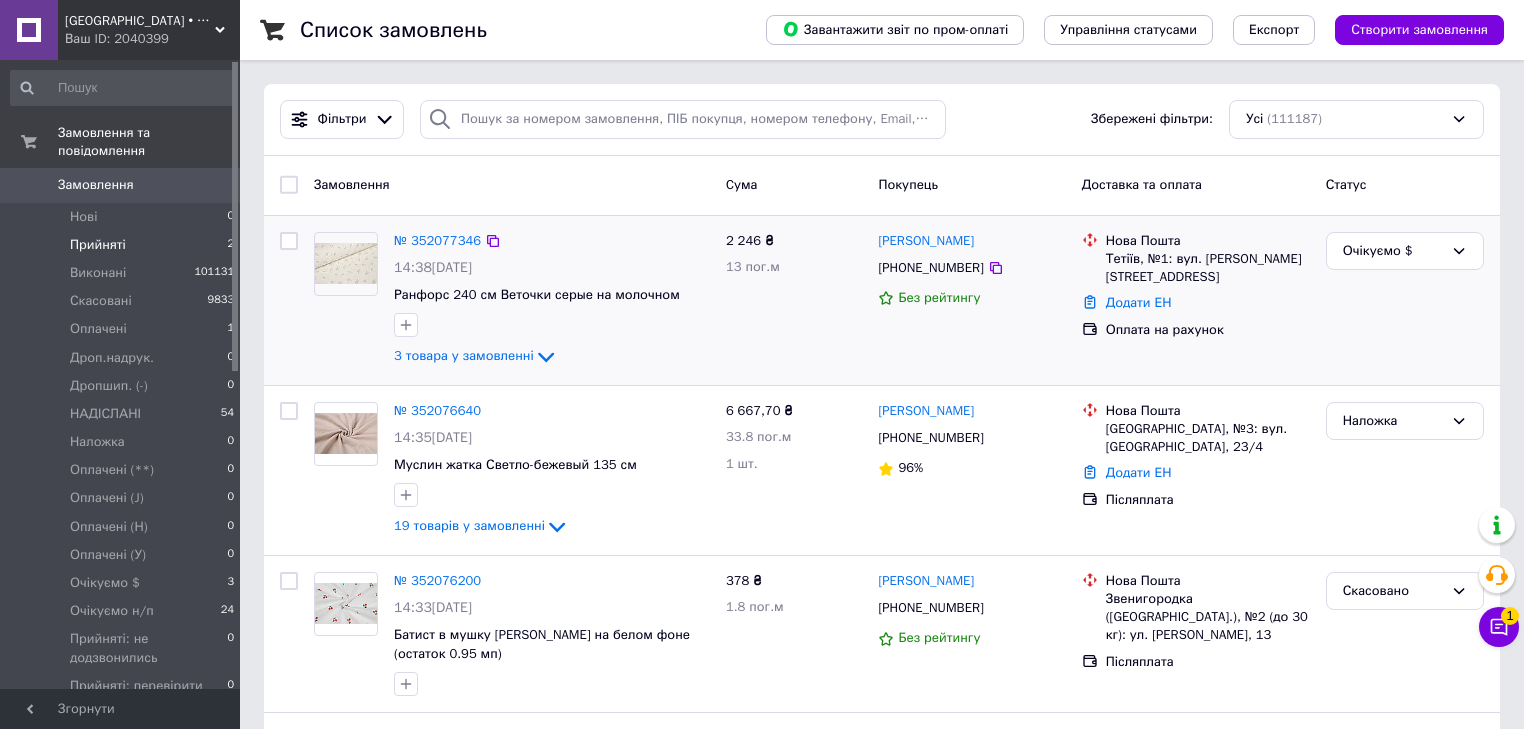 click at bounding box center [346, 300] 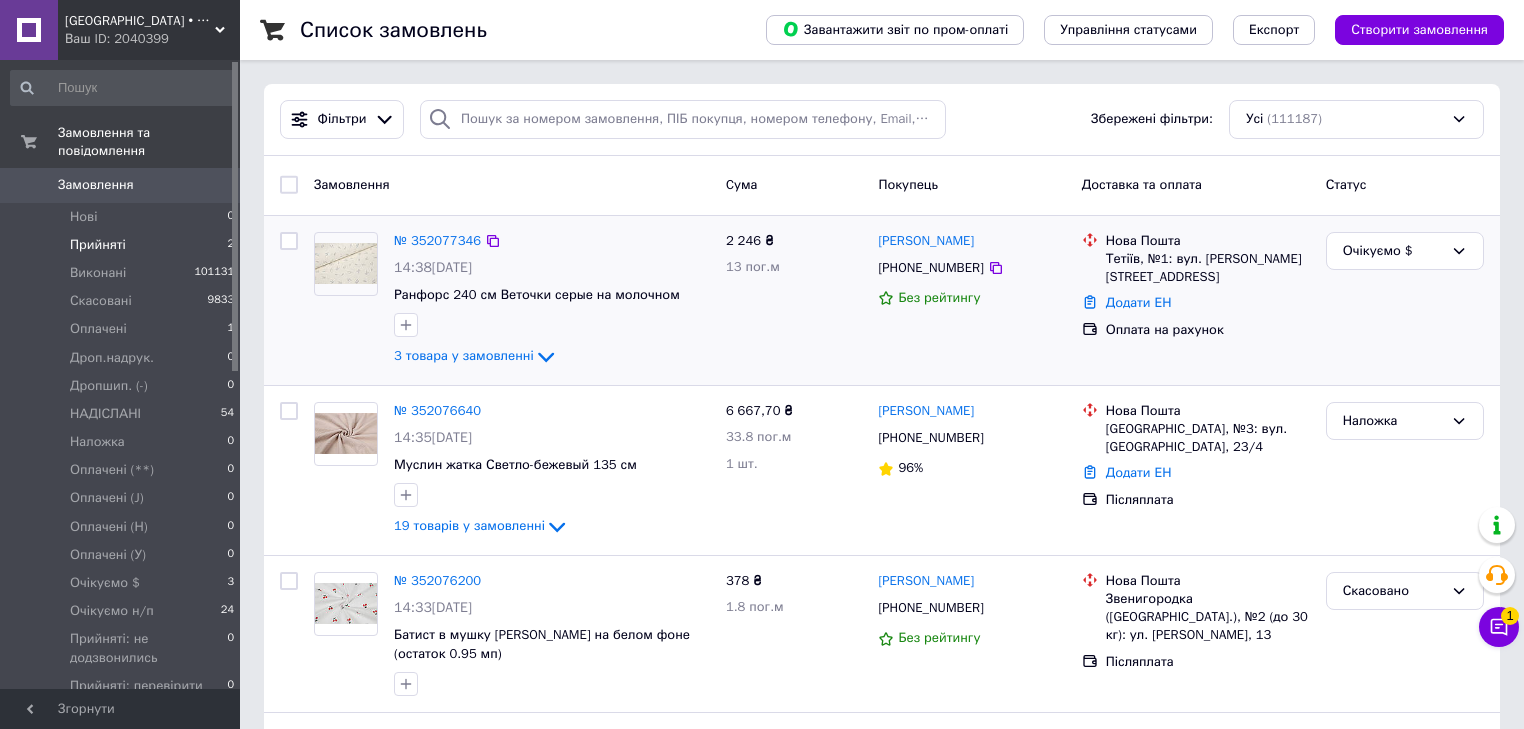 click at bounding box center [346, 300] 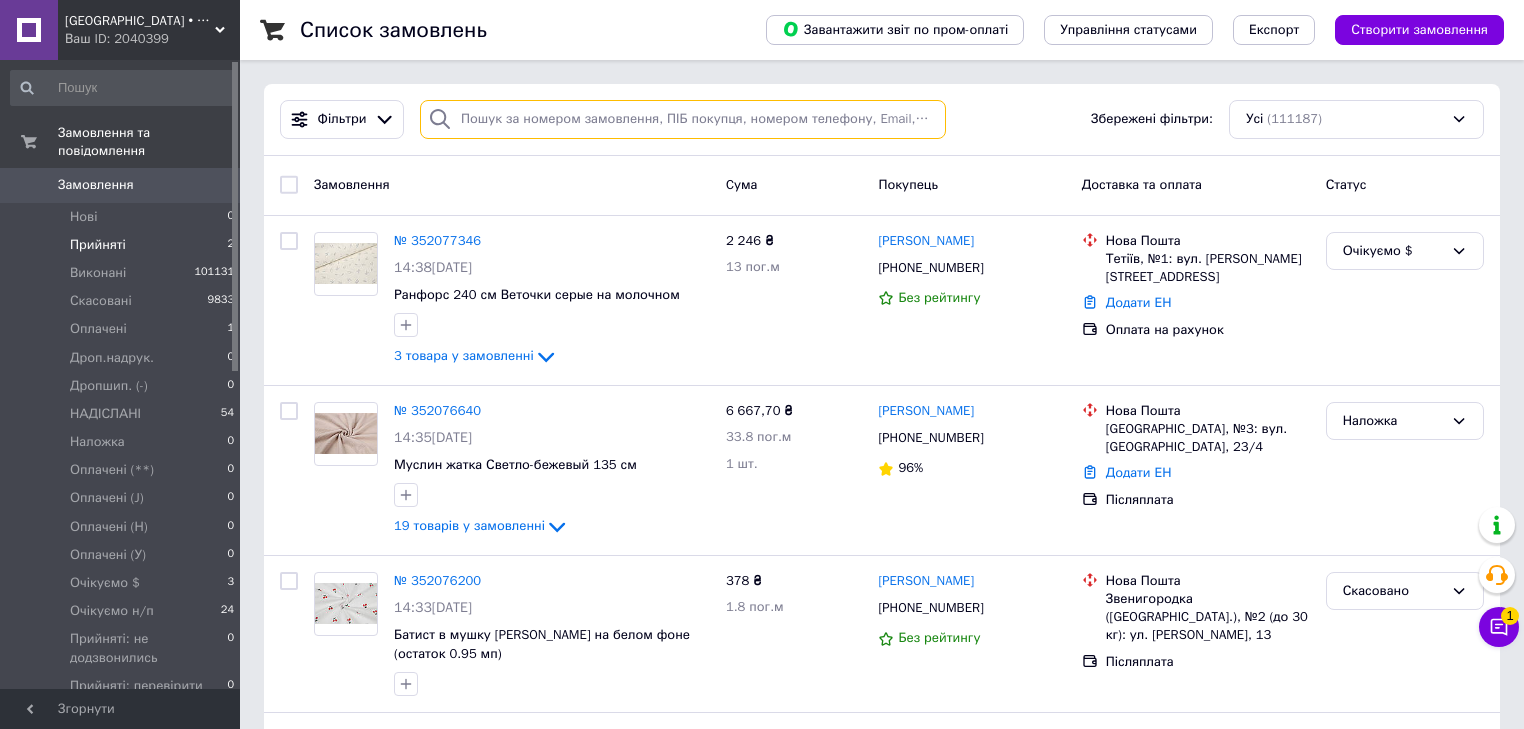 click at bounding box center [683, 119] 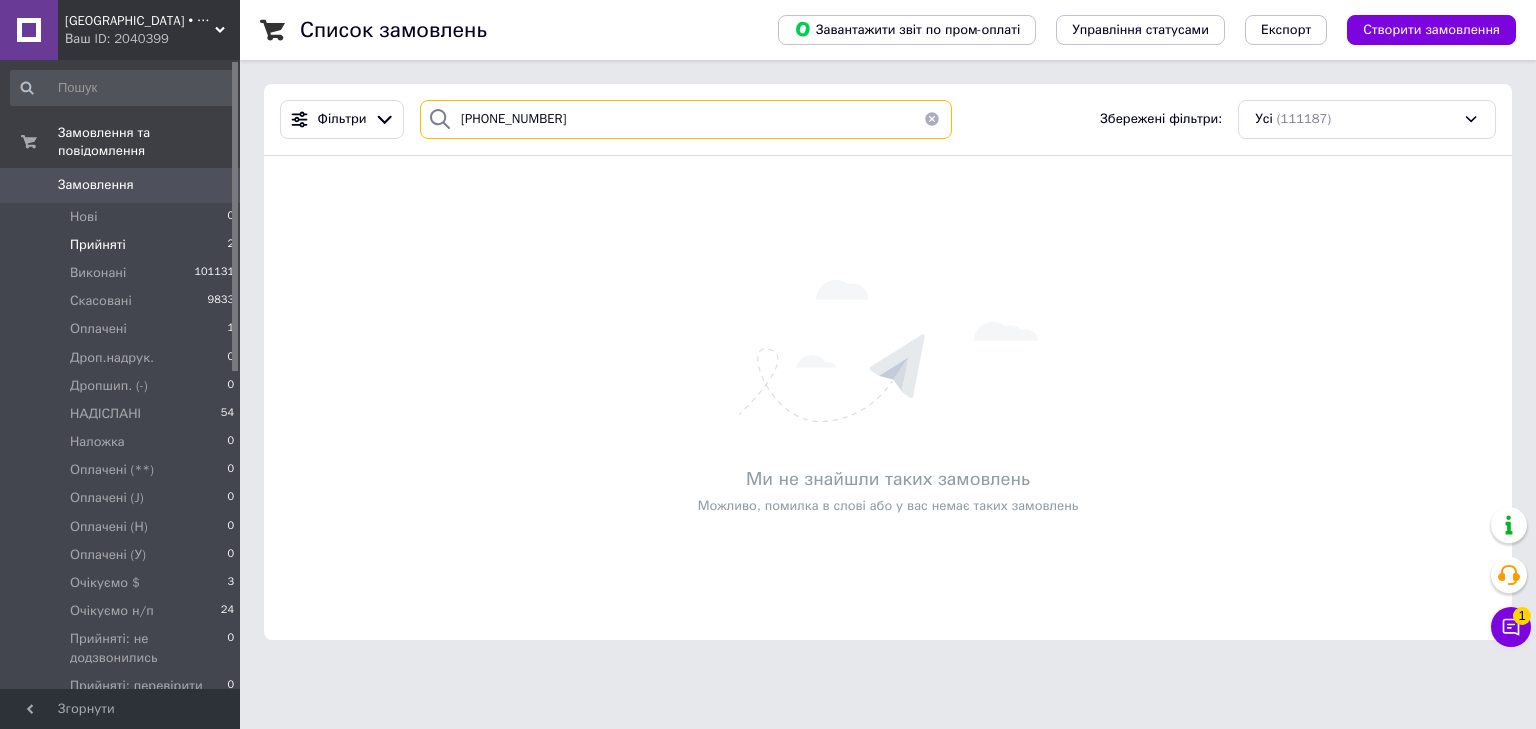 type on "[PHONE_NUMBER]" 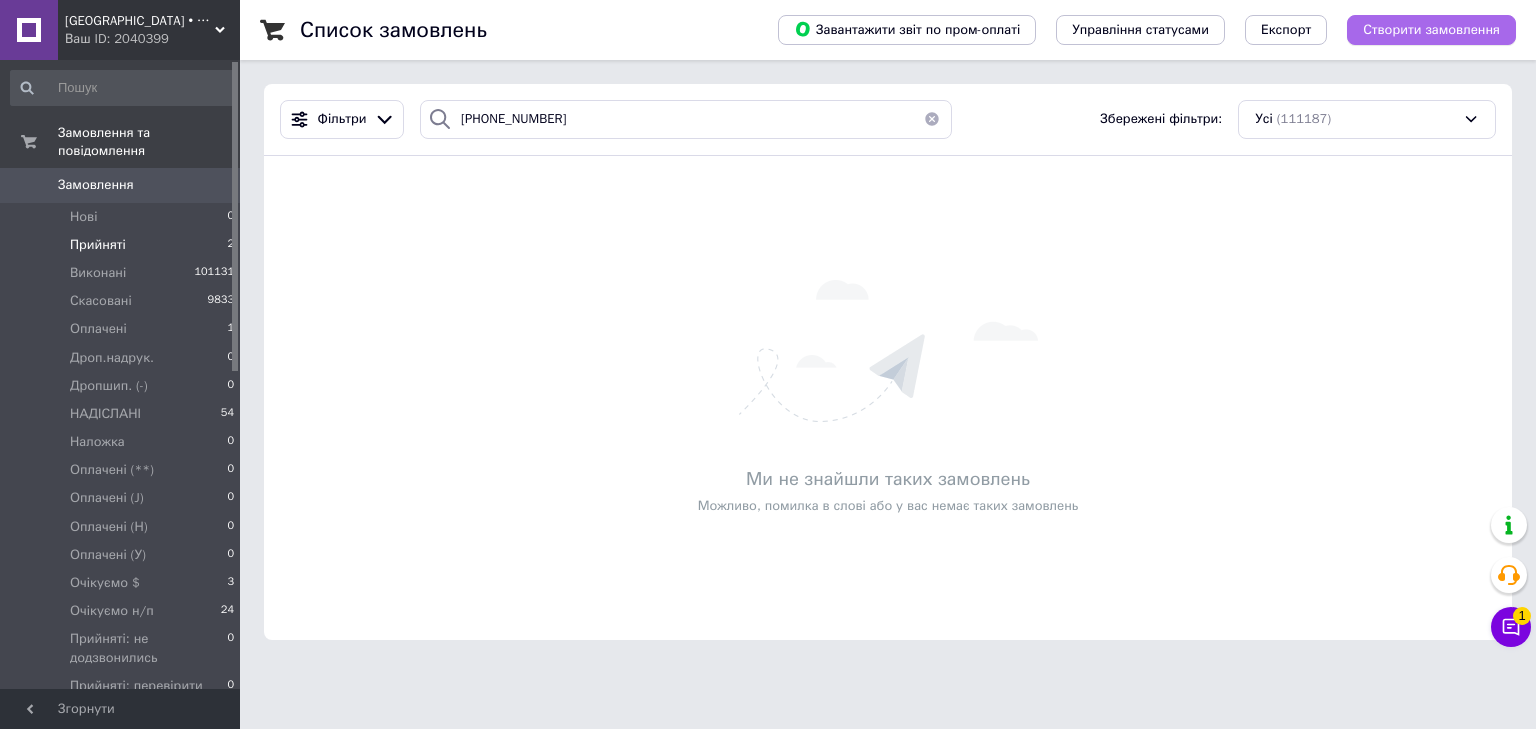 click on "Створити замовлення" at bounding box center (1431, 30) 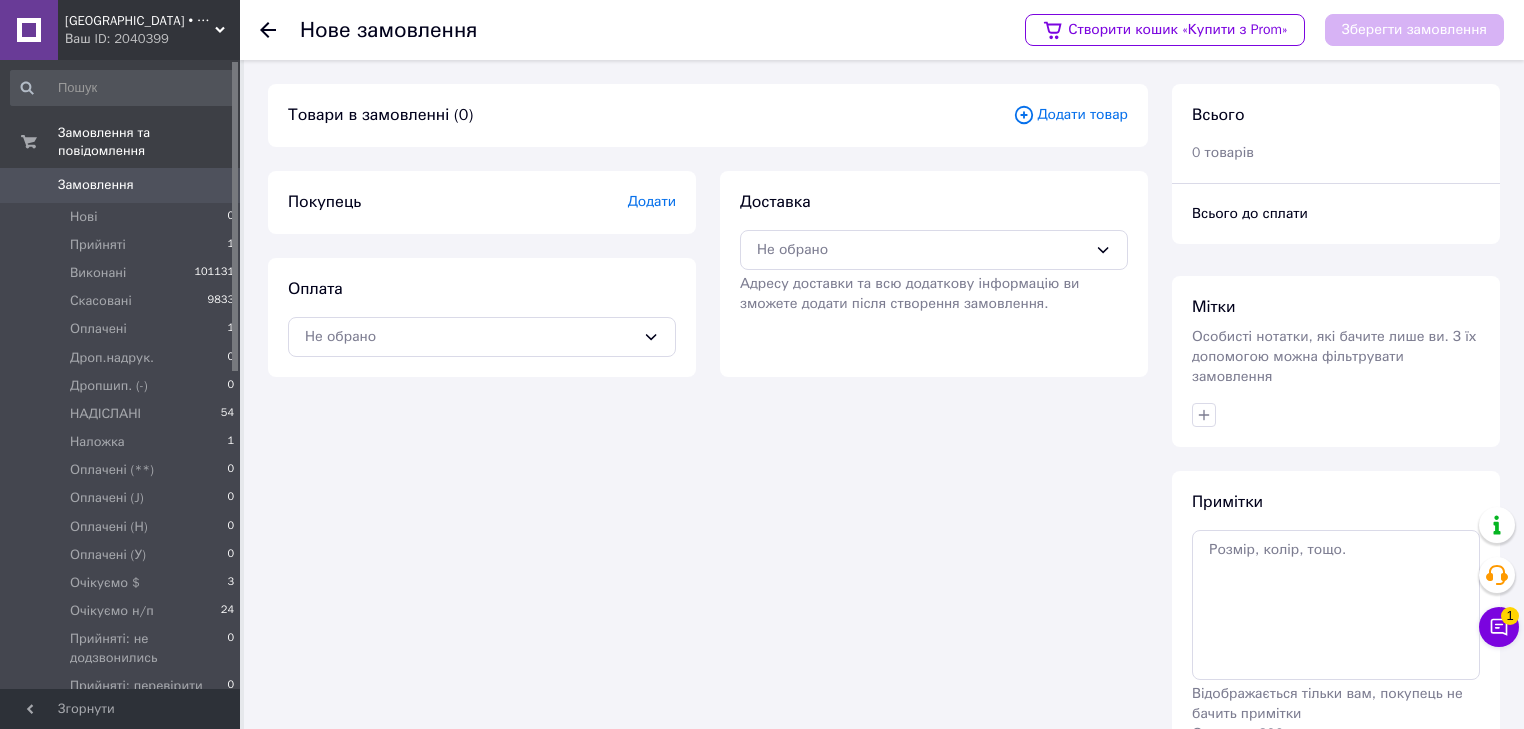 click 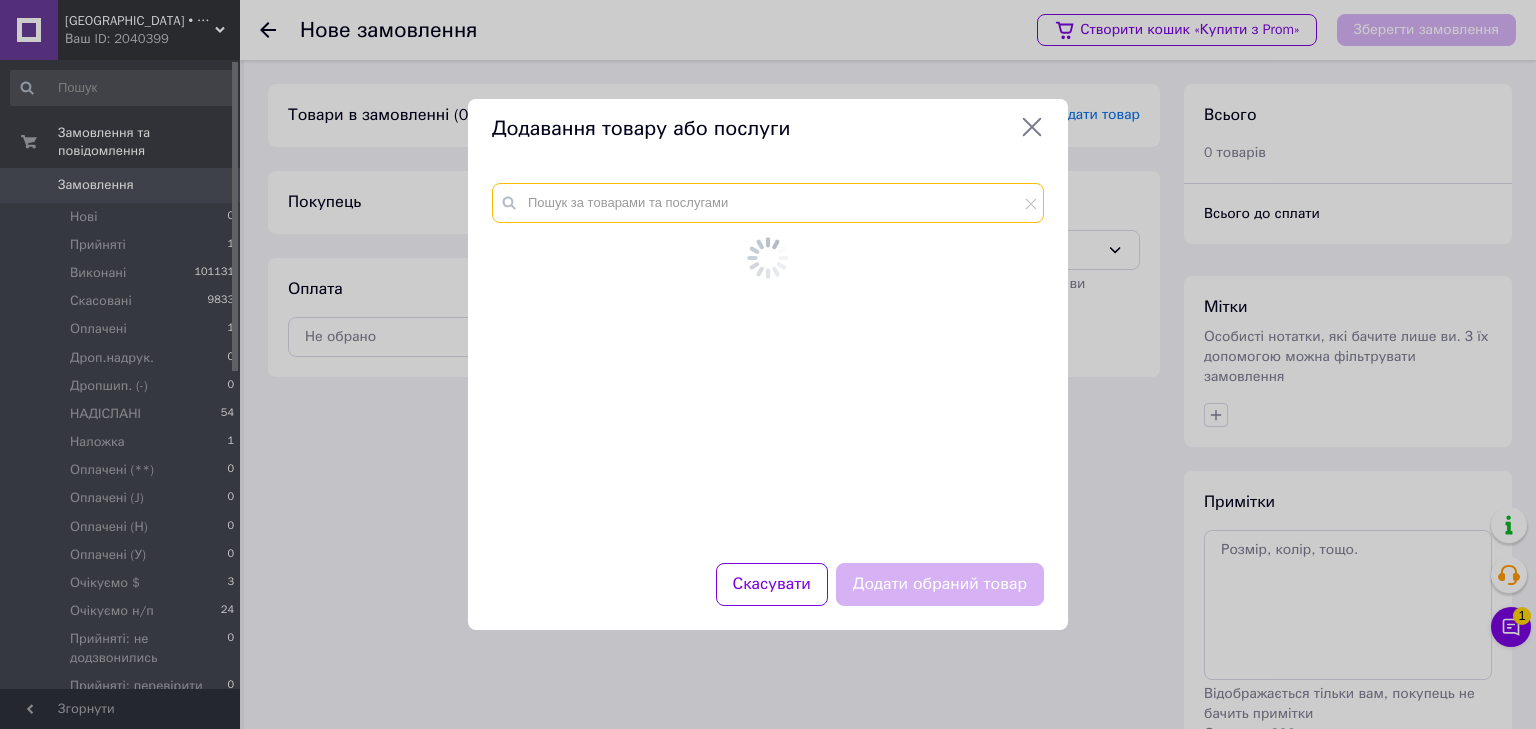 click at bounding box center [768, 203] 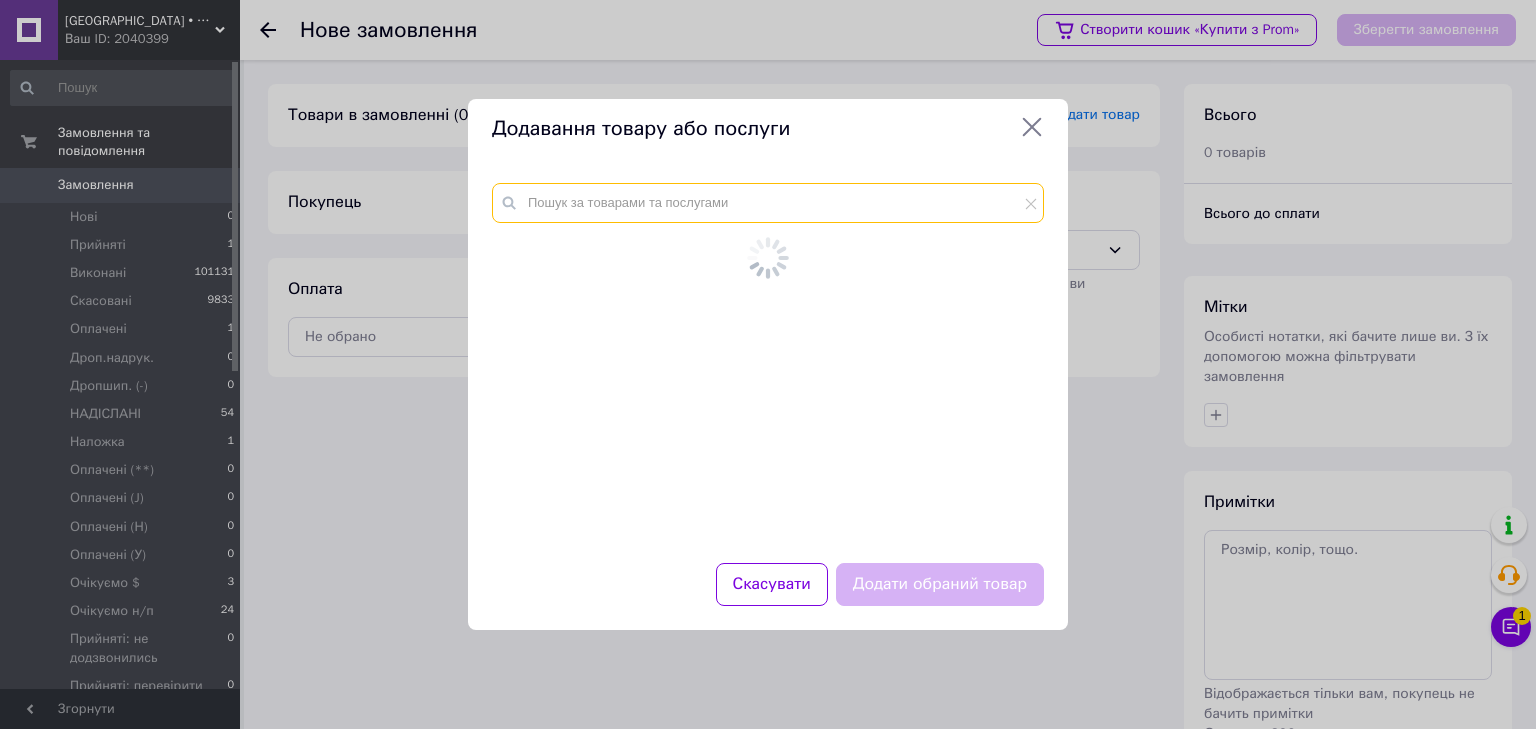 paste on "ОТ-15SB" 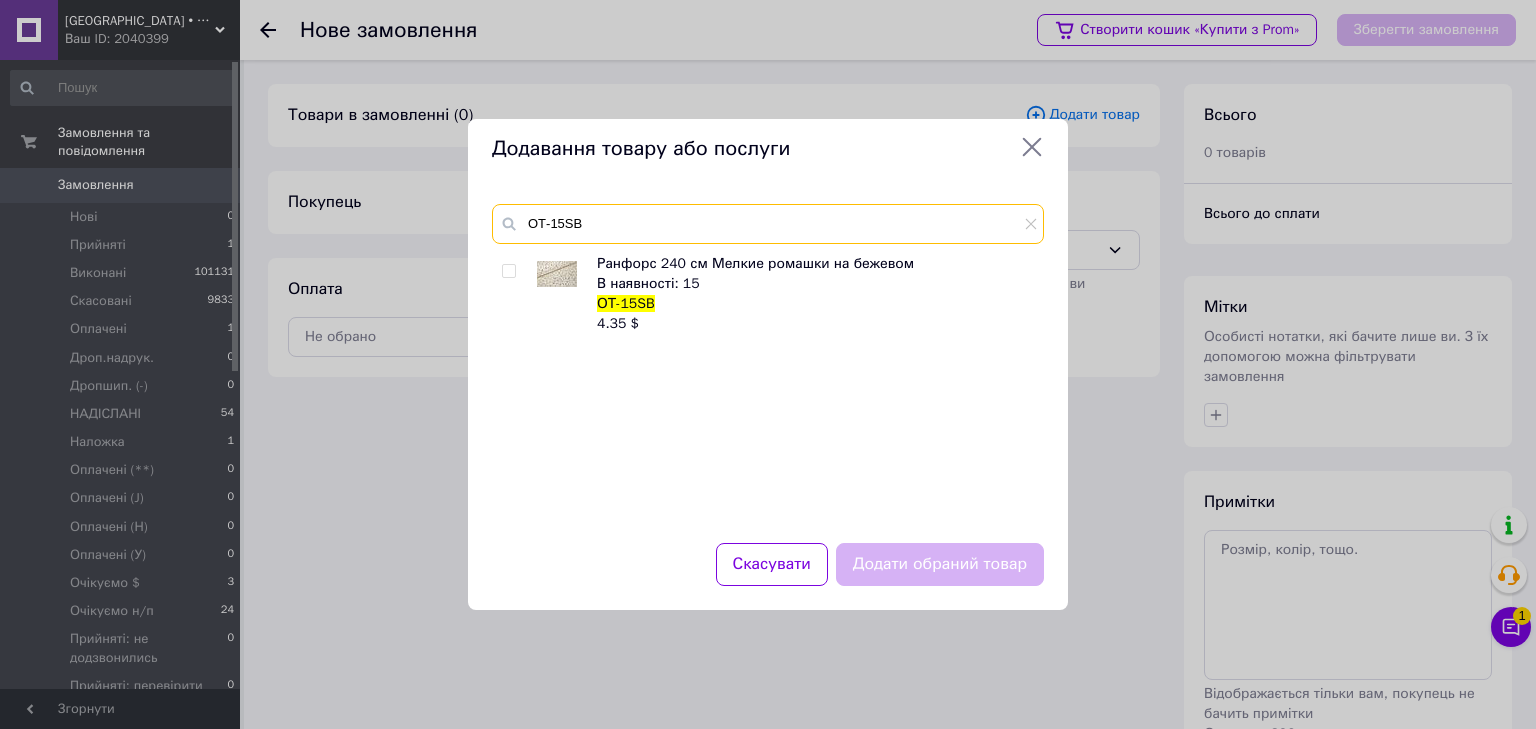 type on "ОТ-15SB" 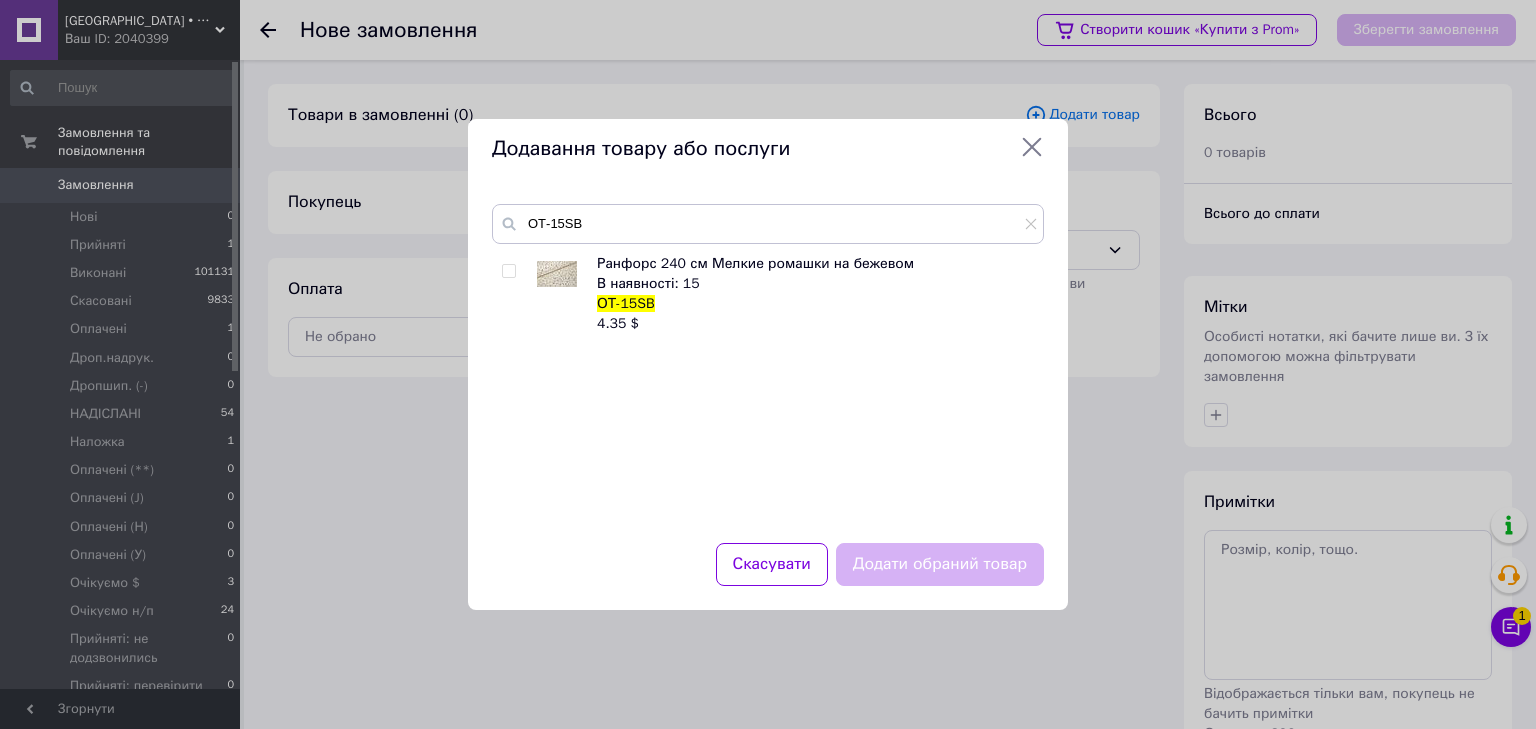 click at bounding box center [508, 271] 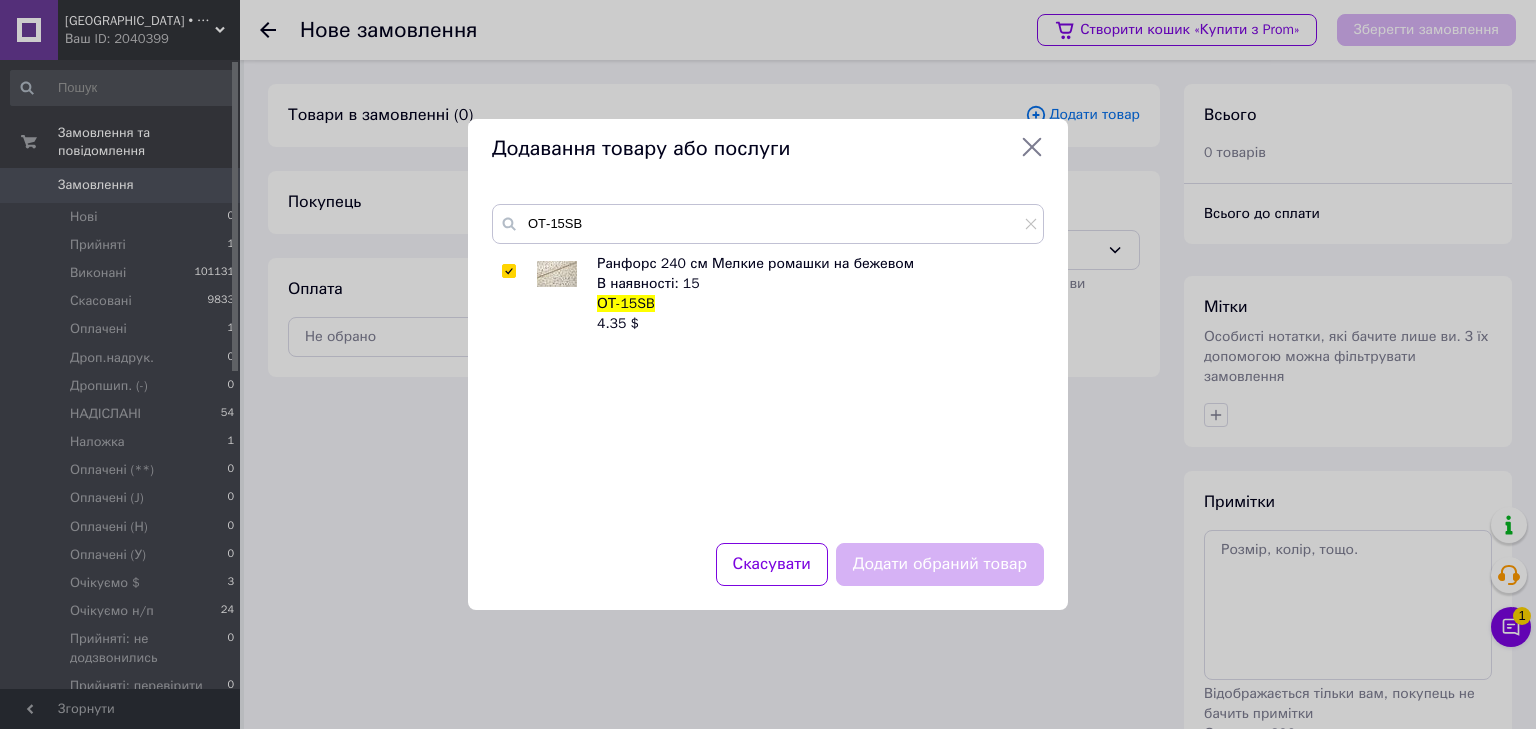 checkbox on "true" 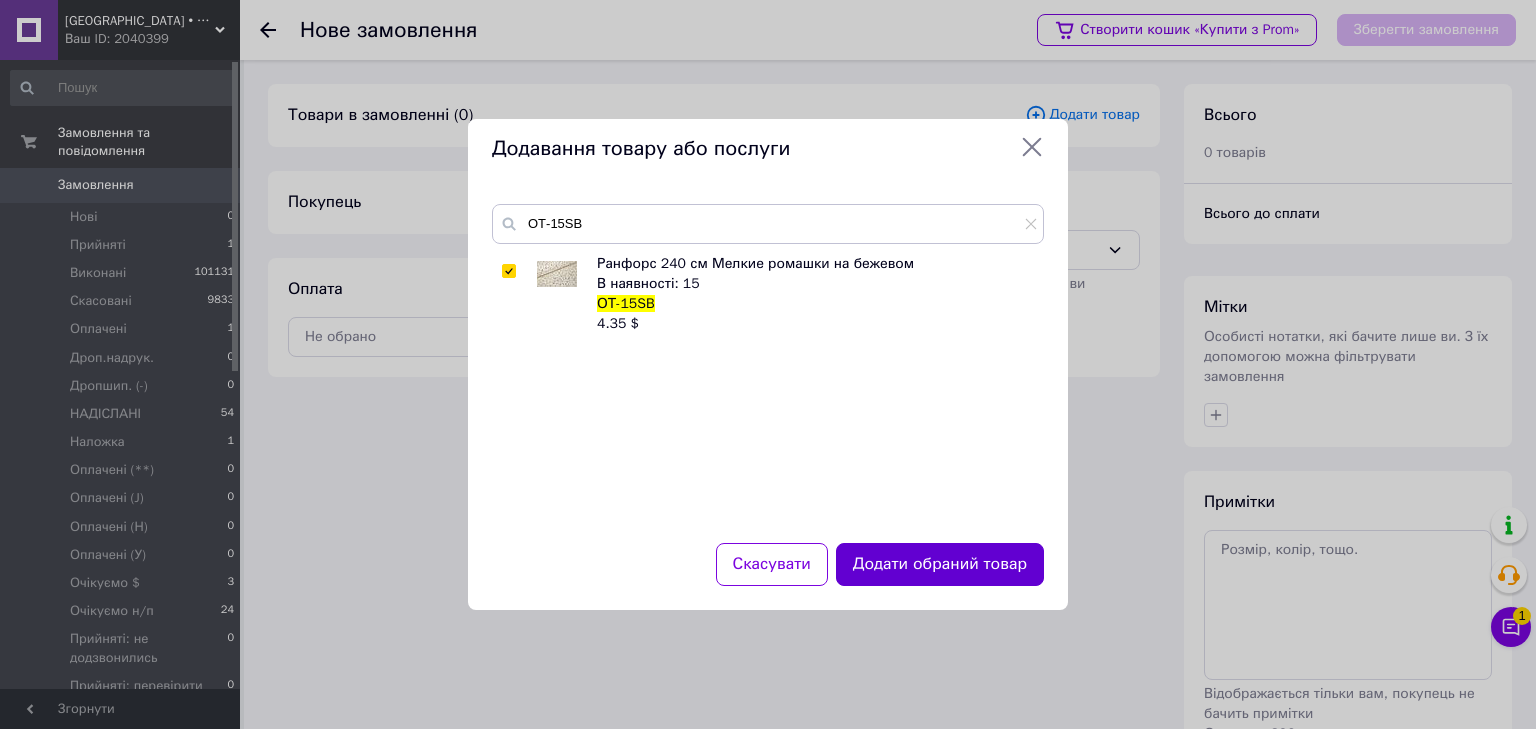 click on "Додати обраний товар" at bounding box center [940, 564] 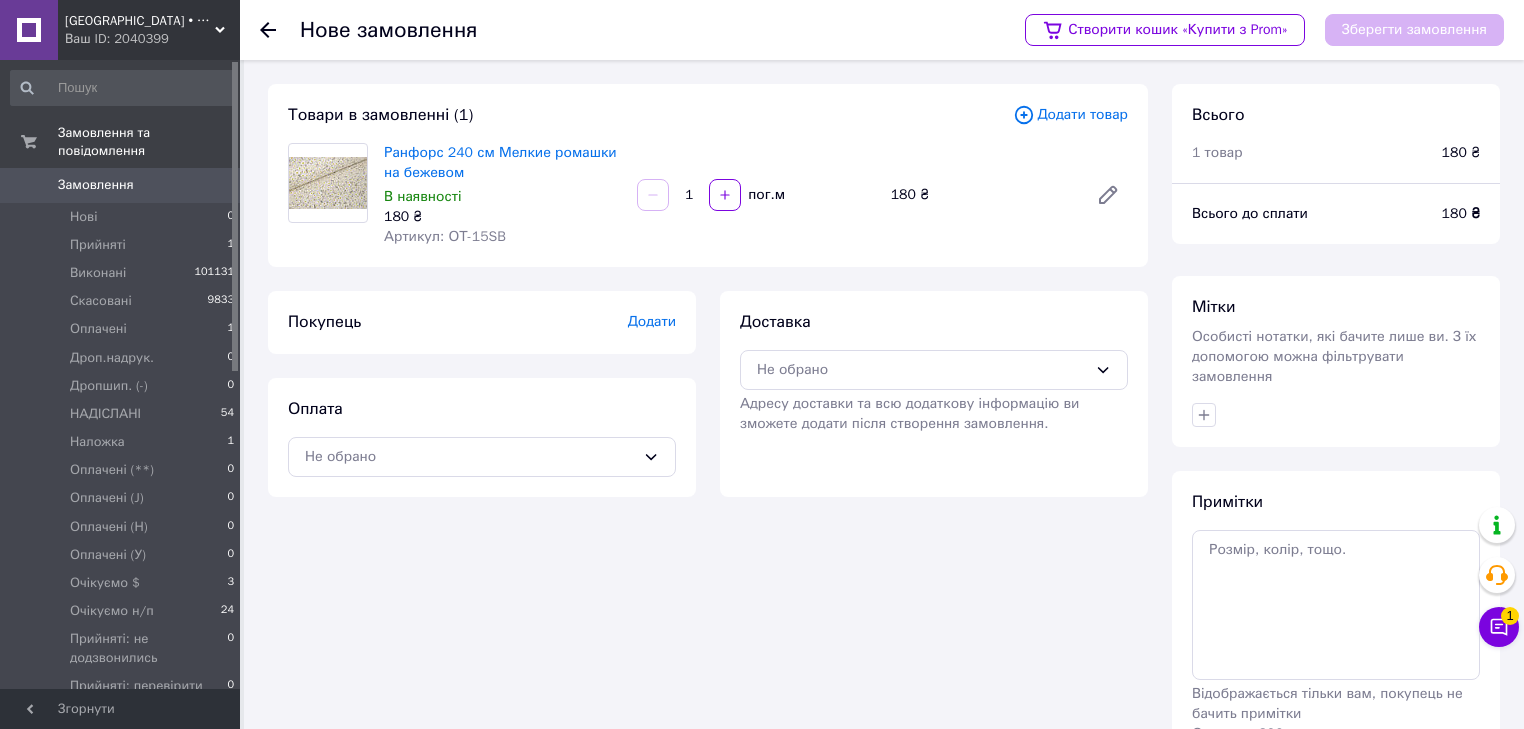 click on "Товари в замовленні (1) Додати товар Ранфорс 240 см Мелкие ромашки на бежевом В наявності 180 ₴ Артикул: ОТ-15SB 1   пог.м 180 ₴ Покупець Додати Оплата Не обрано Доставка Не обрано Адресу доставки та всю додаткову інформацію
ви зможете додати після створення замовлення." at bounding box center [708, 452] 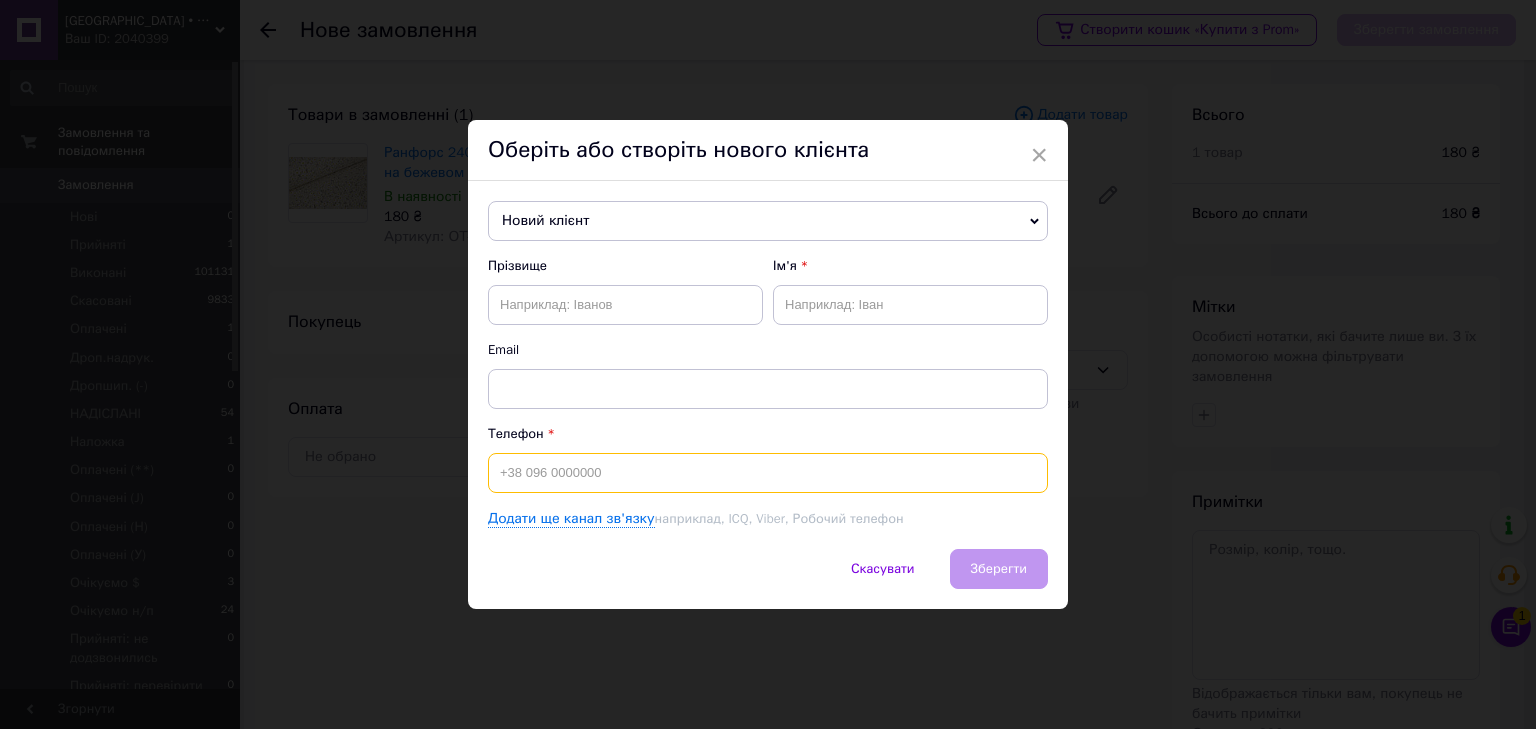 click at bounding box center (768, 473) 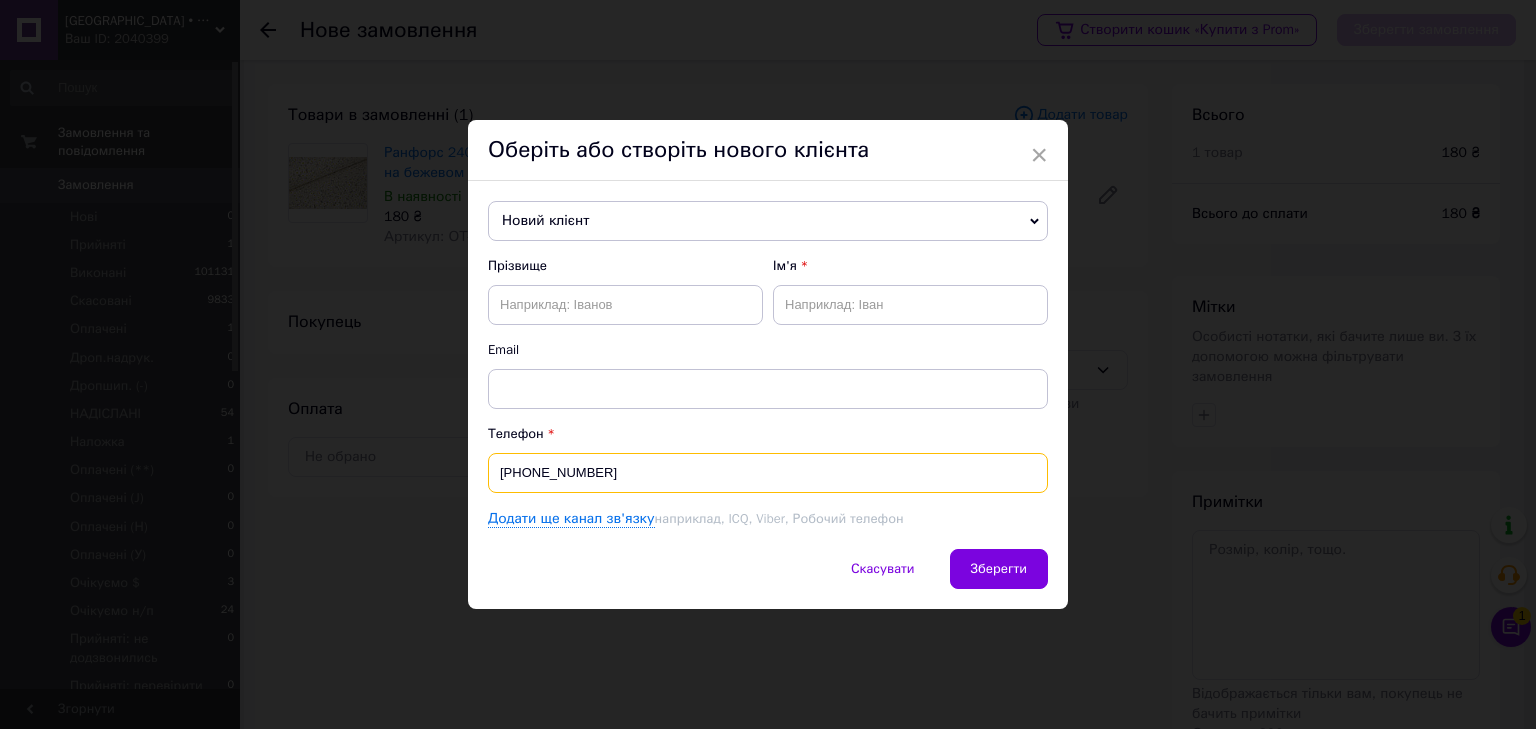 type on "[PHONE_NUMBER]" 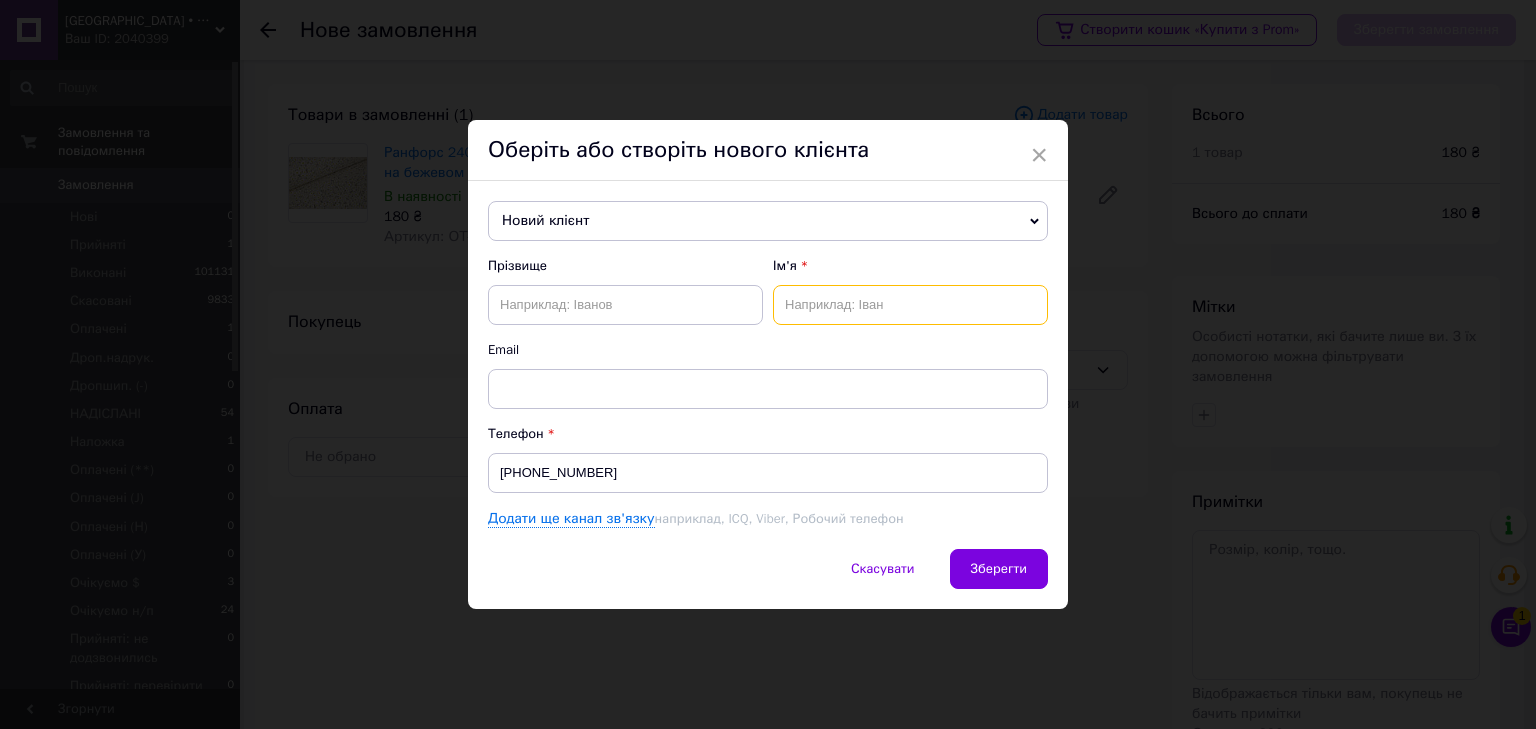click at bounding box center [910, 305] 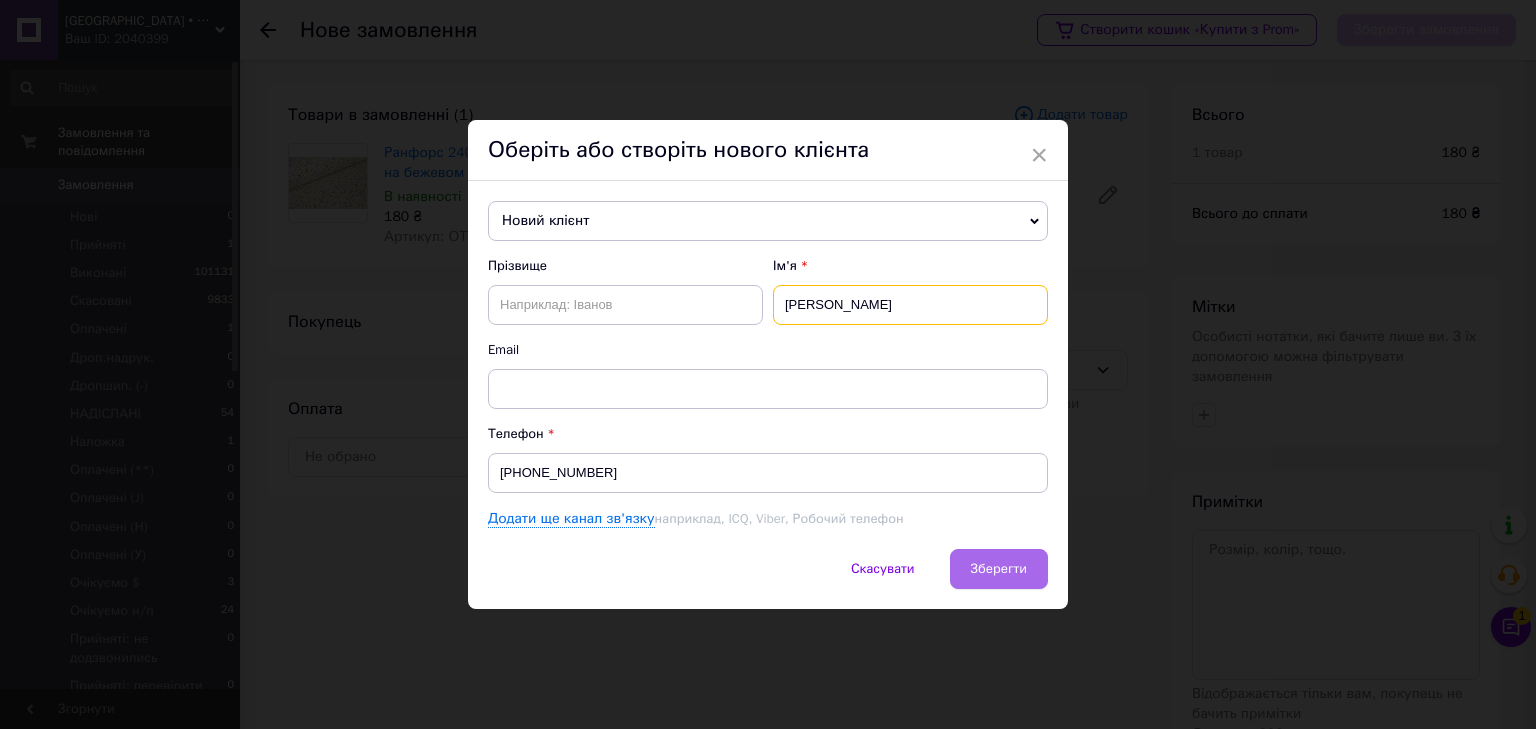 type on "Христина" 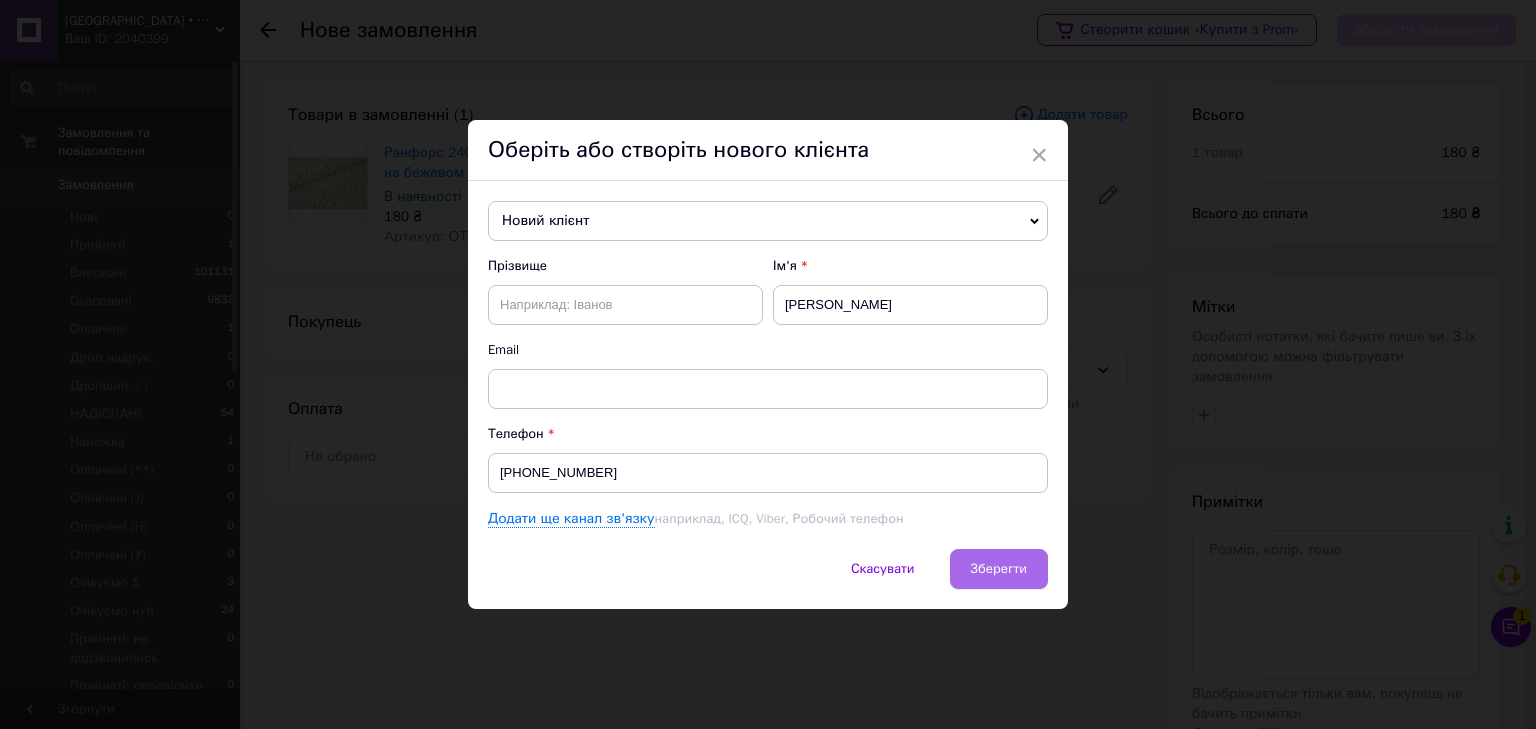 click on "Зберегти" at bounding box center (999, 568) 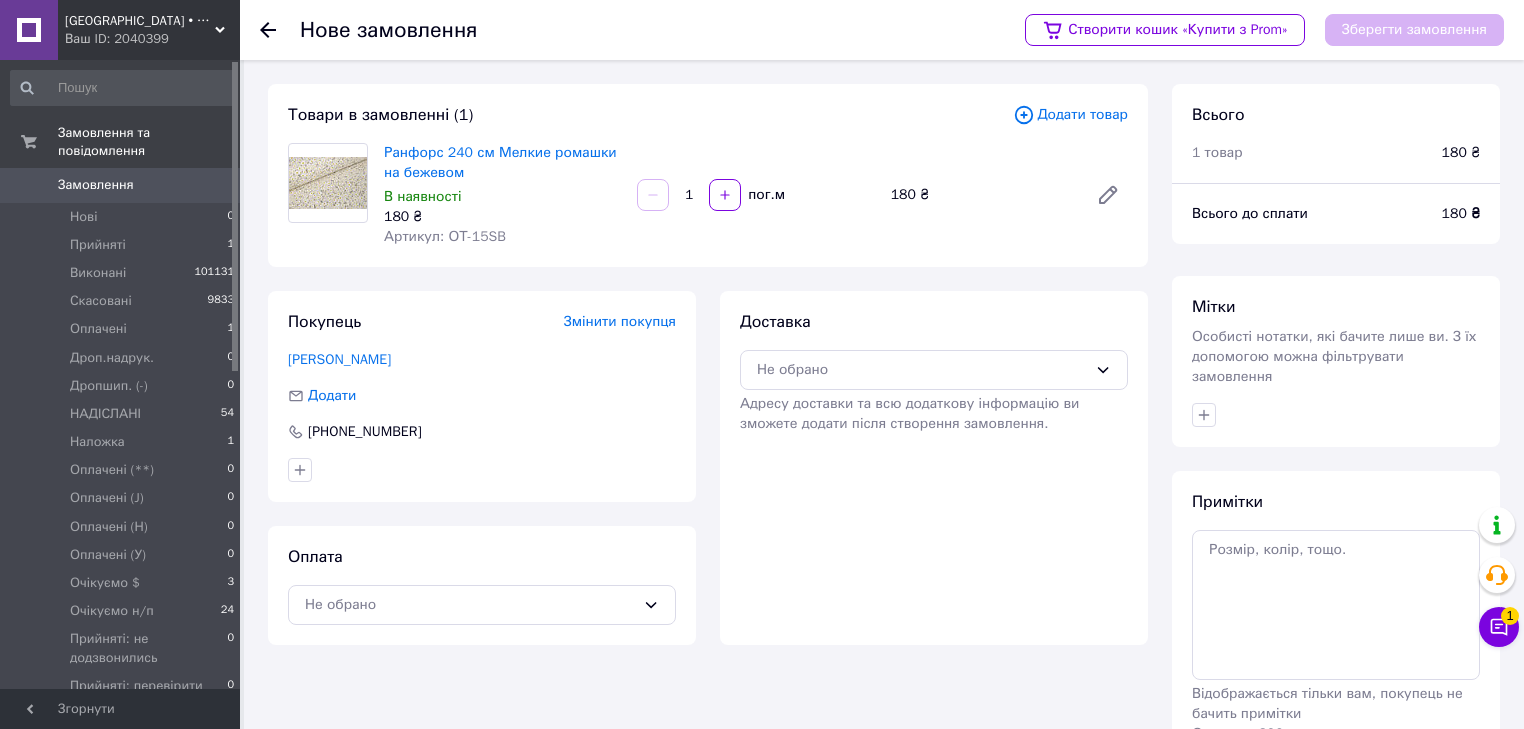 drag, startPoint x: 679, startPoint y: 193, endPoint x: 702, endPoint y: 196, distance: 23.194826 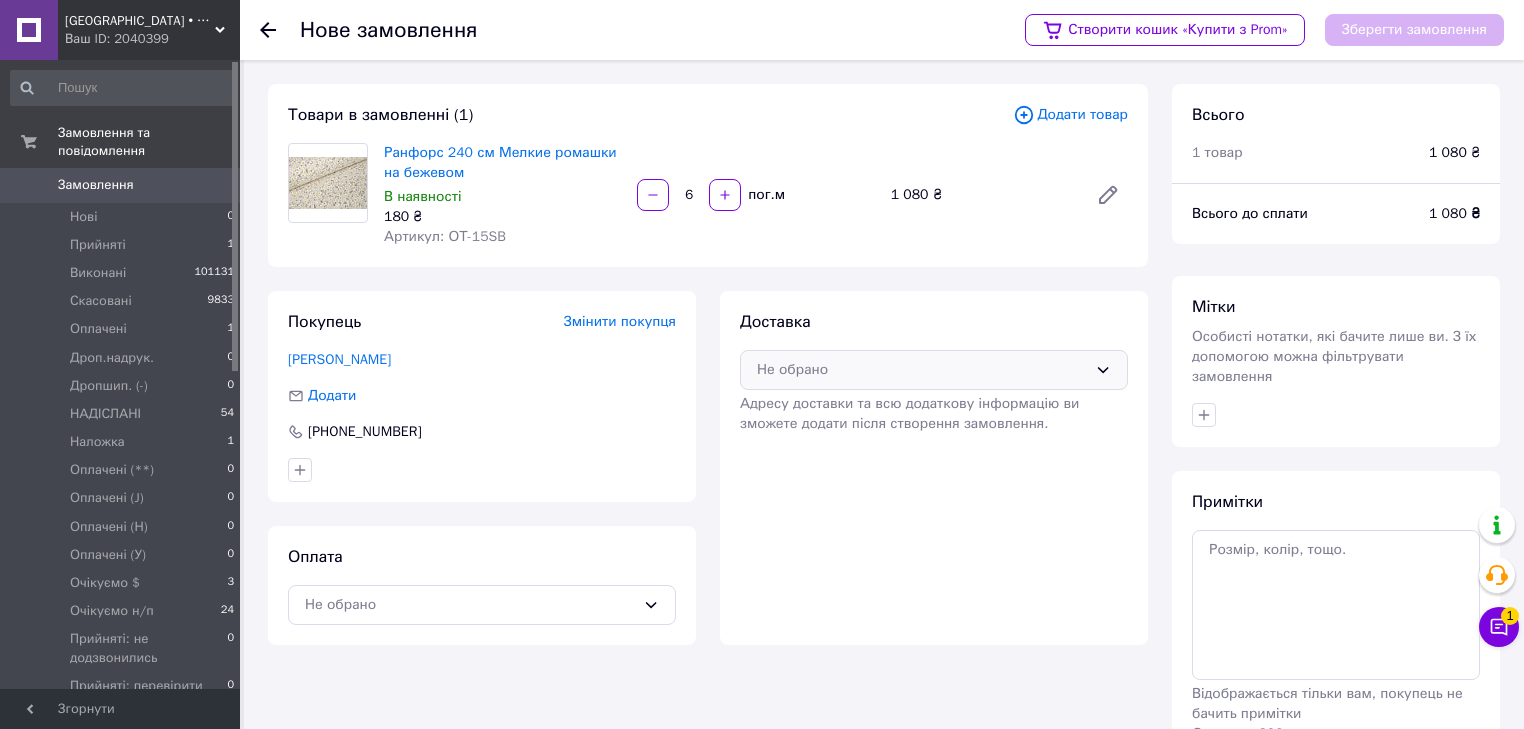 type on "6" 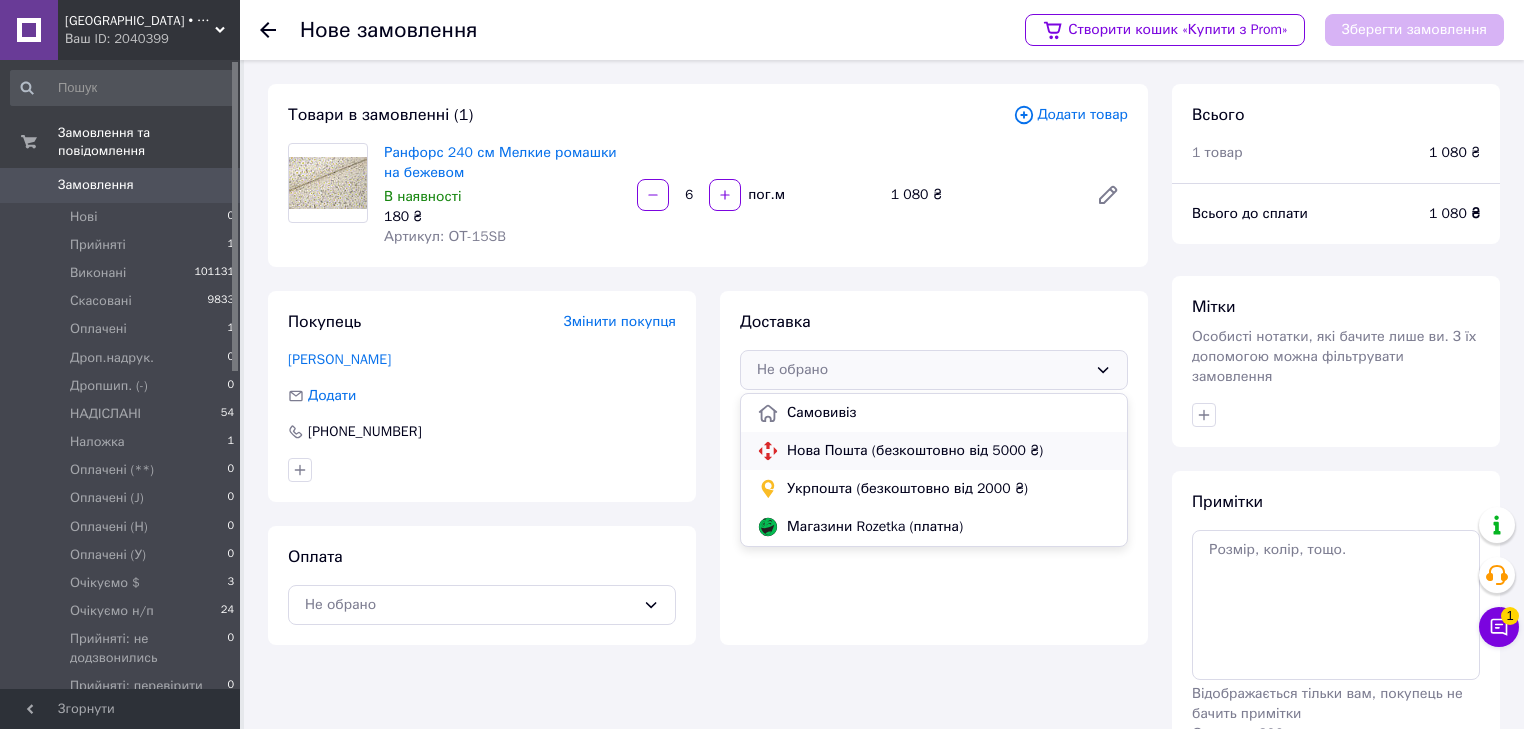 click on "Нова Пошта (безкоштовно від 5000 ₴)" at bounding box center [949, 451] 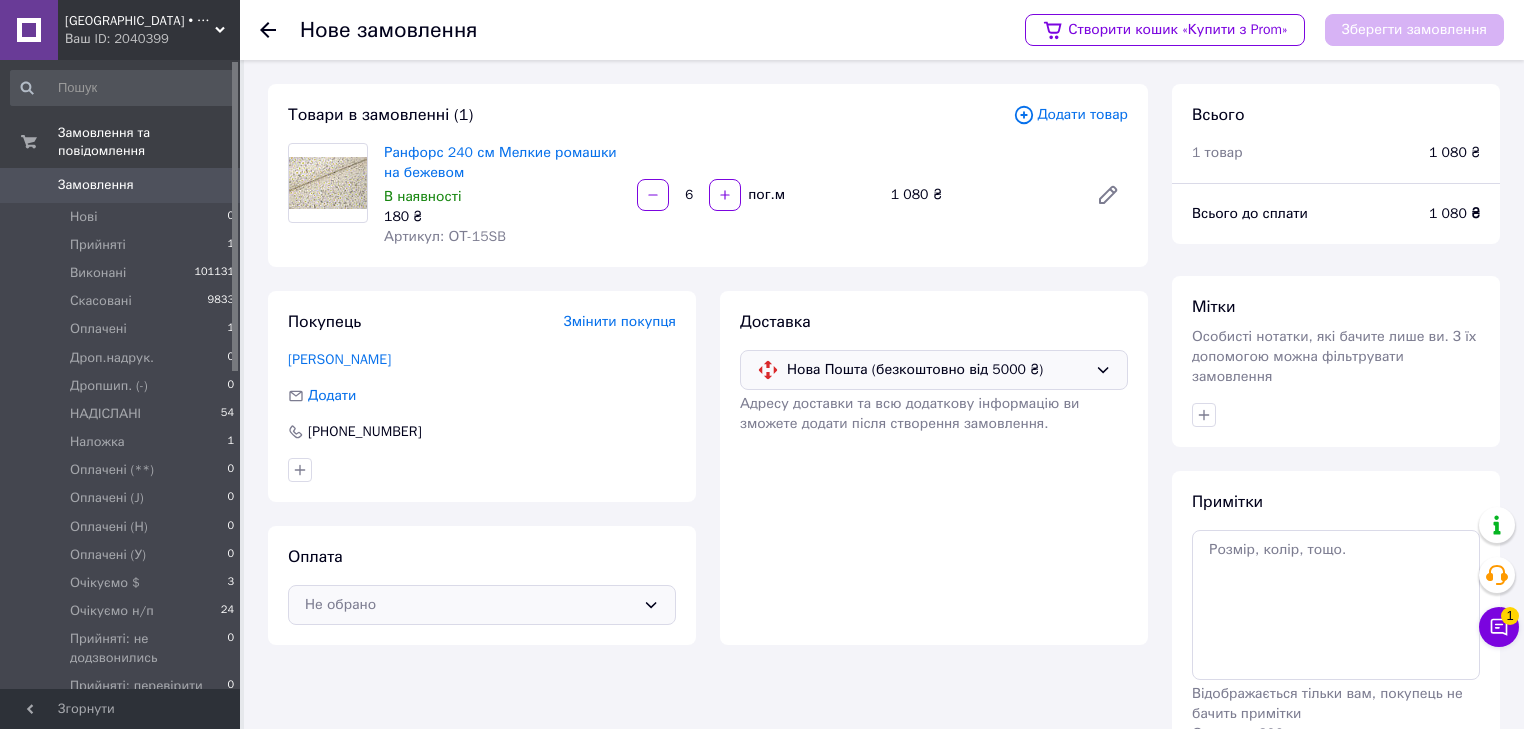 click on "Не обрано" at bounding box center (482, 605) 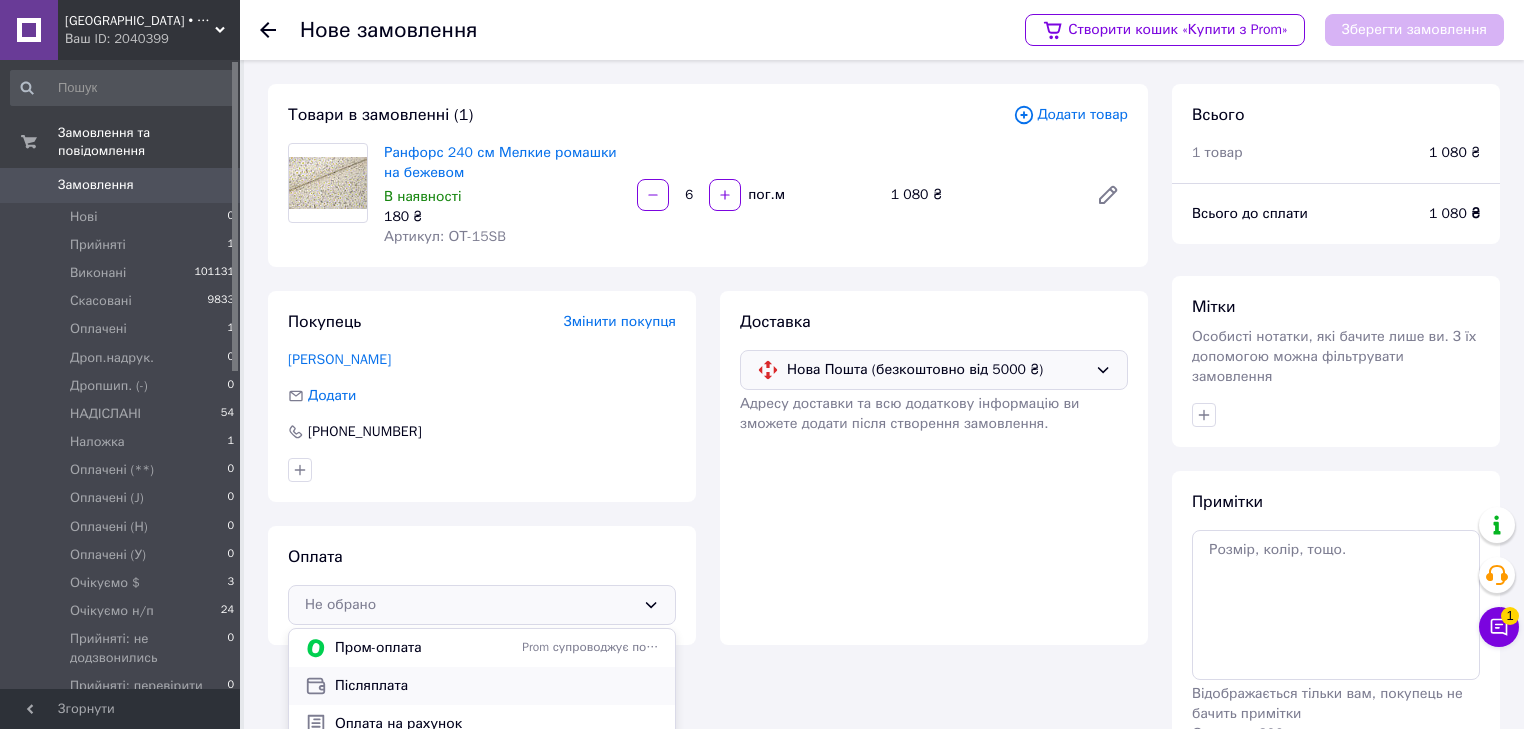 click on "Післяплата" at bounding box center (497, 686) 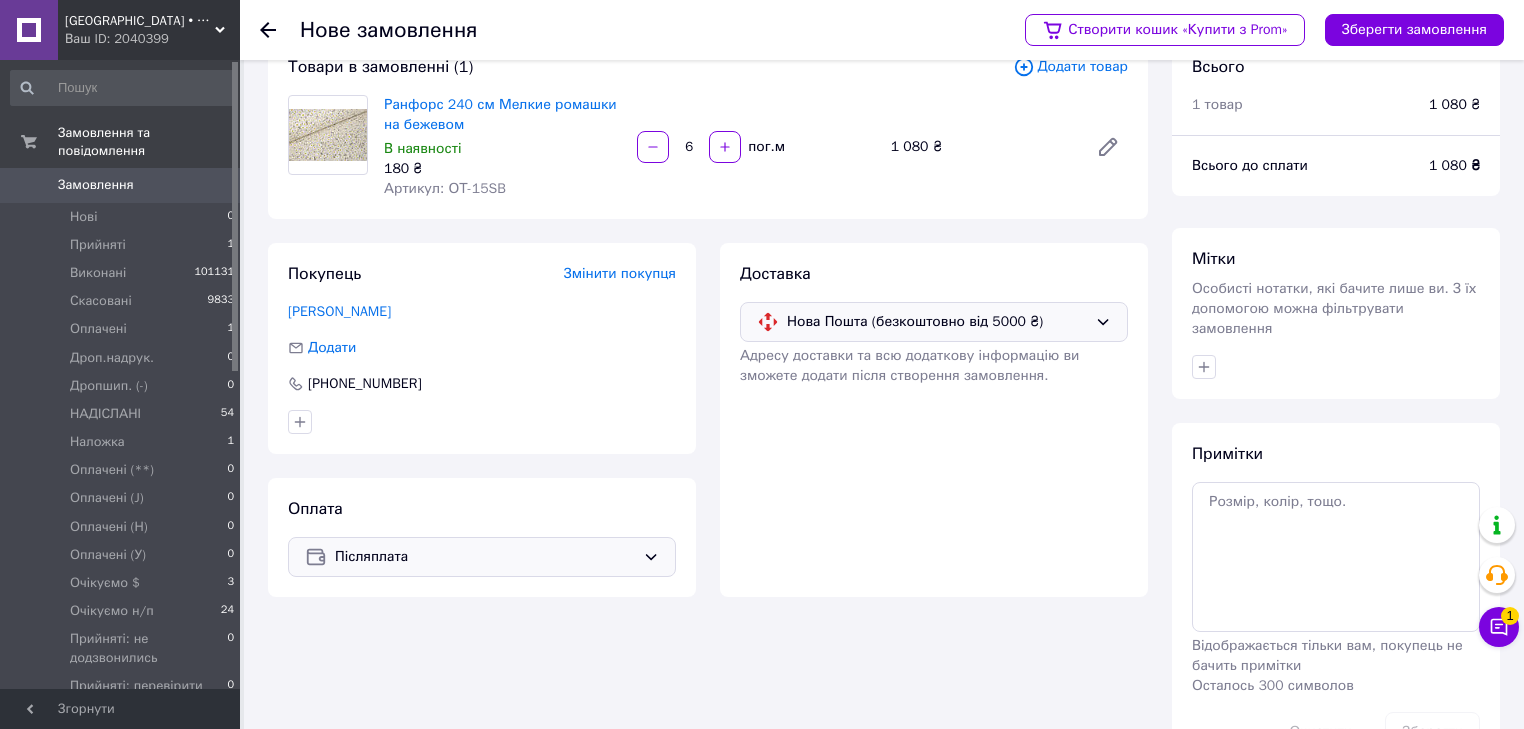 scroll, scrollTop: 94, scrollLeft: 0, axis: vertical 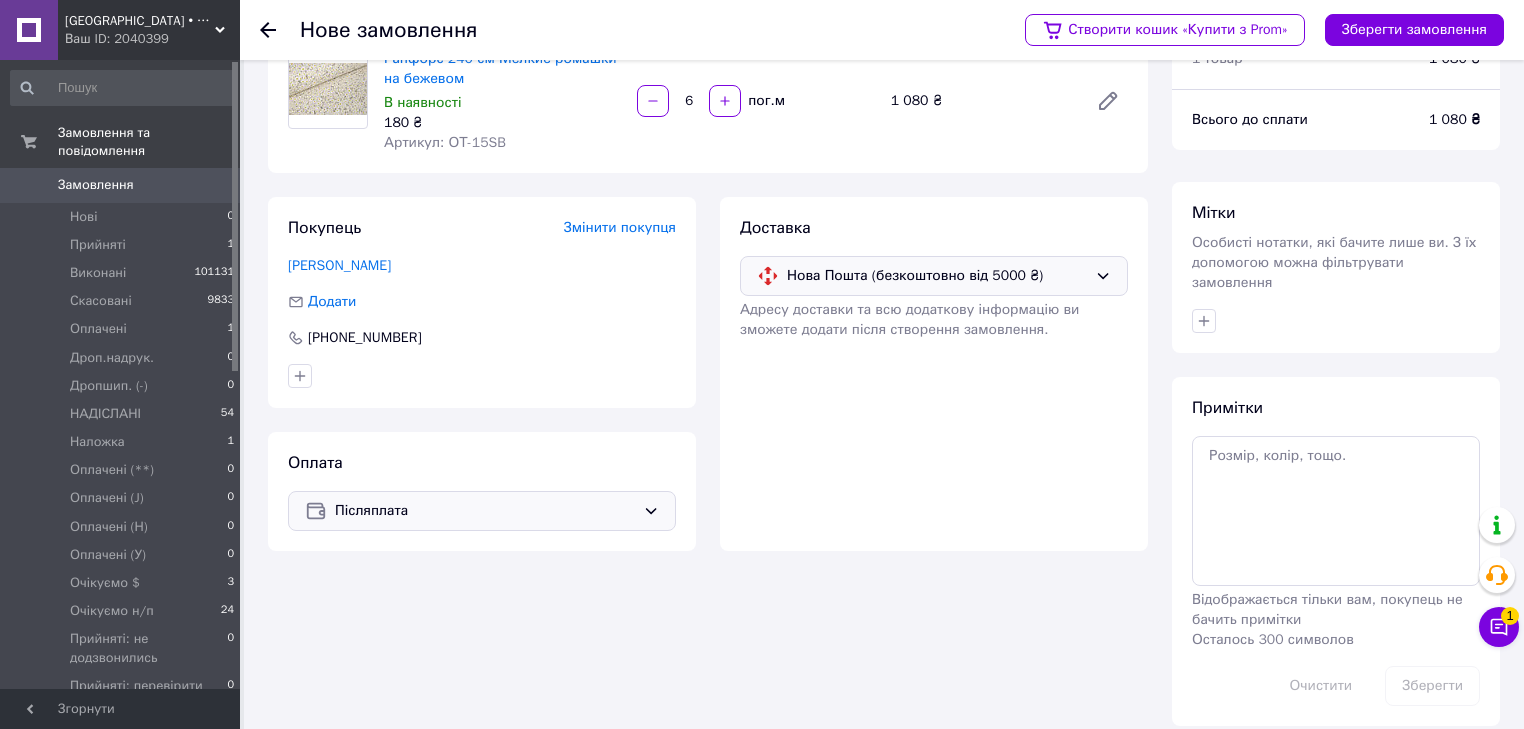 click on "Післяплата" at bounding box center (485, 511) 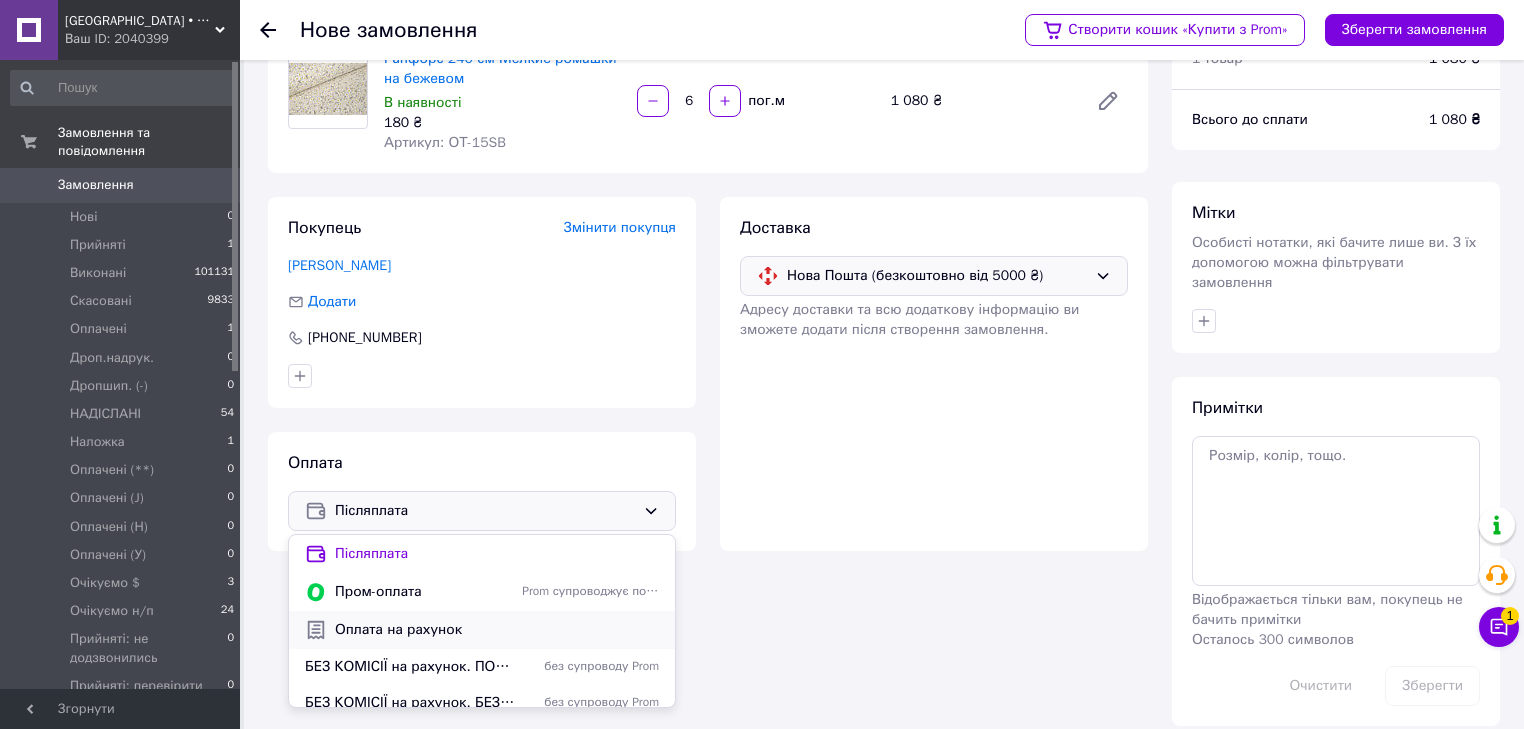 click on "Оплата на рахунок" at bounding box center [497, 630] 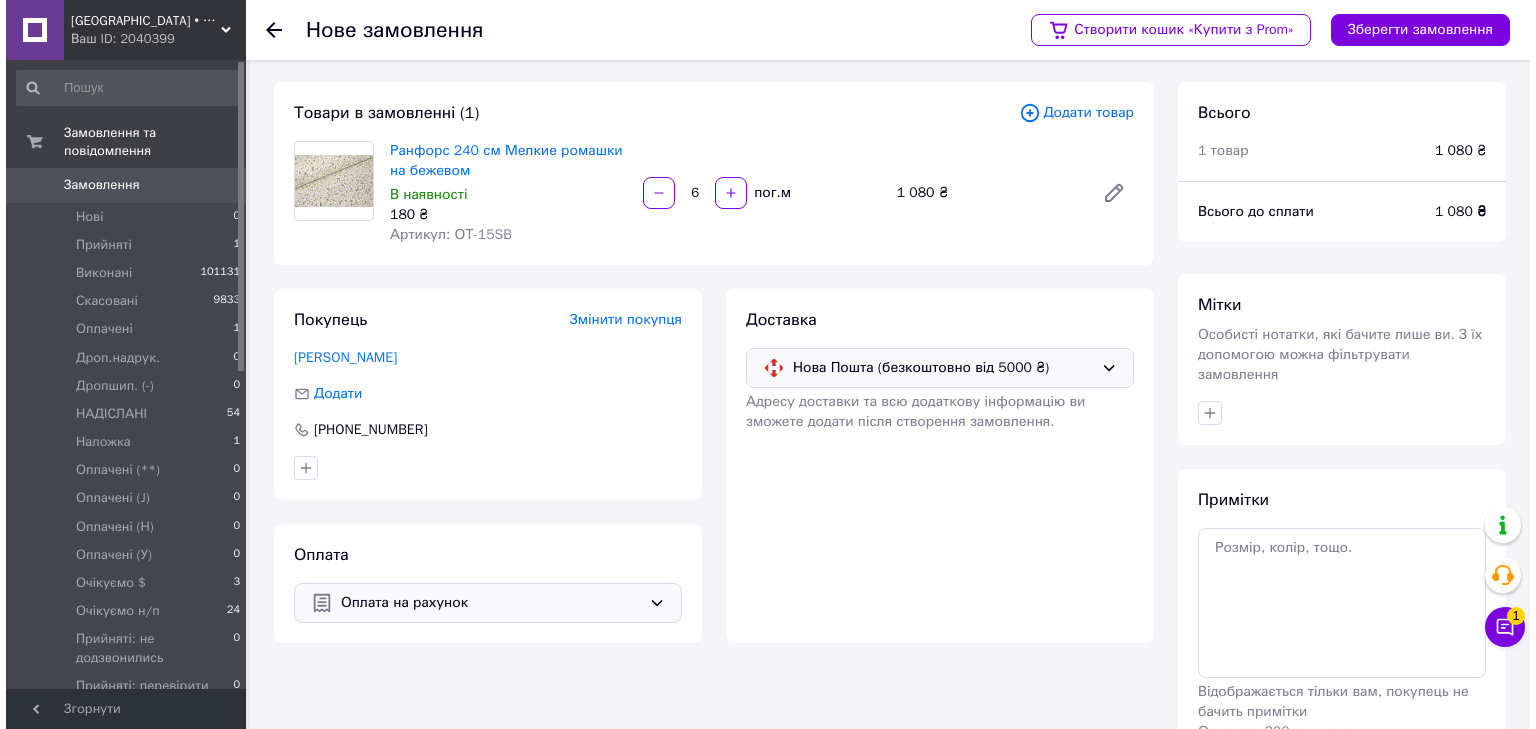 scroll, scrollTop: 0, scrollLeft: 0, axis: both 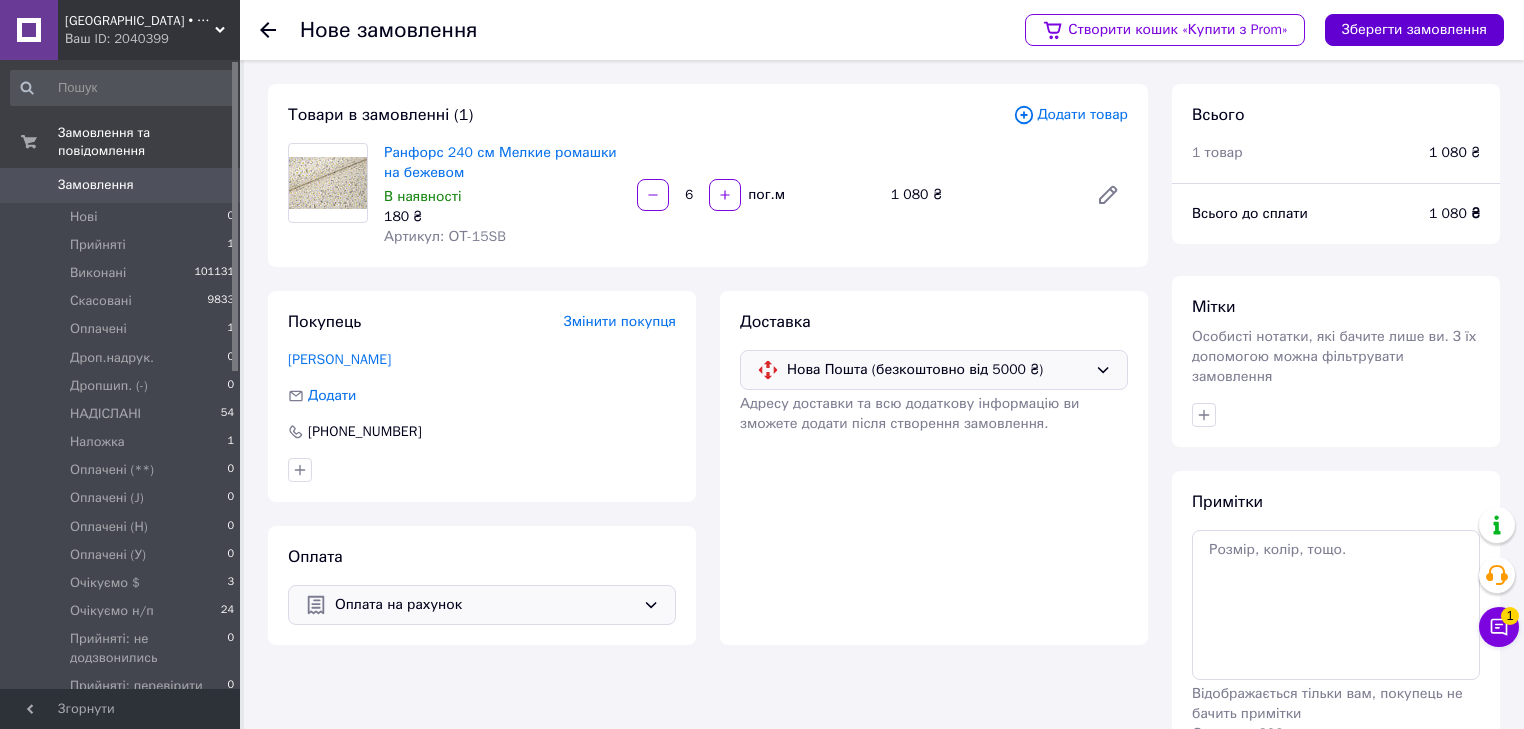 click on "Зберегти замовлення" at bounding box center (1414, 30) 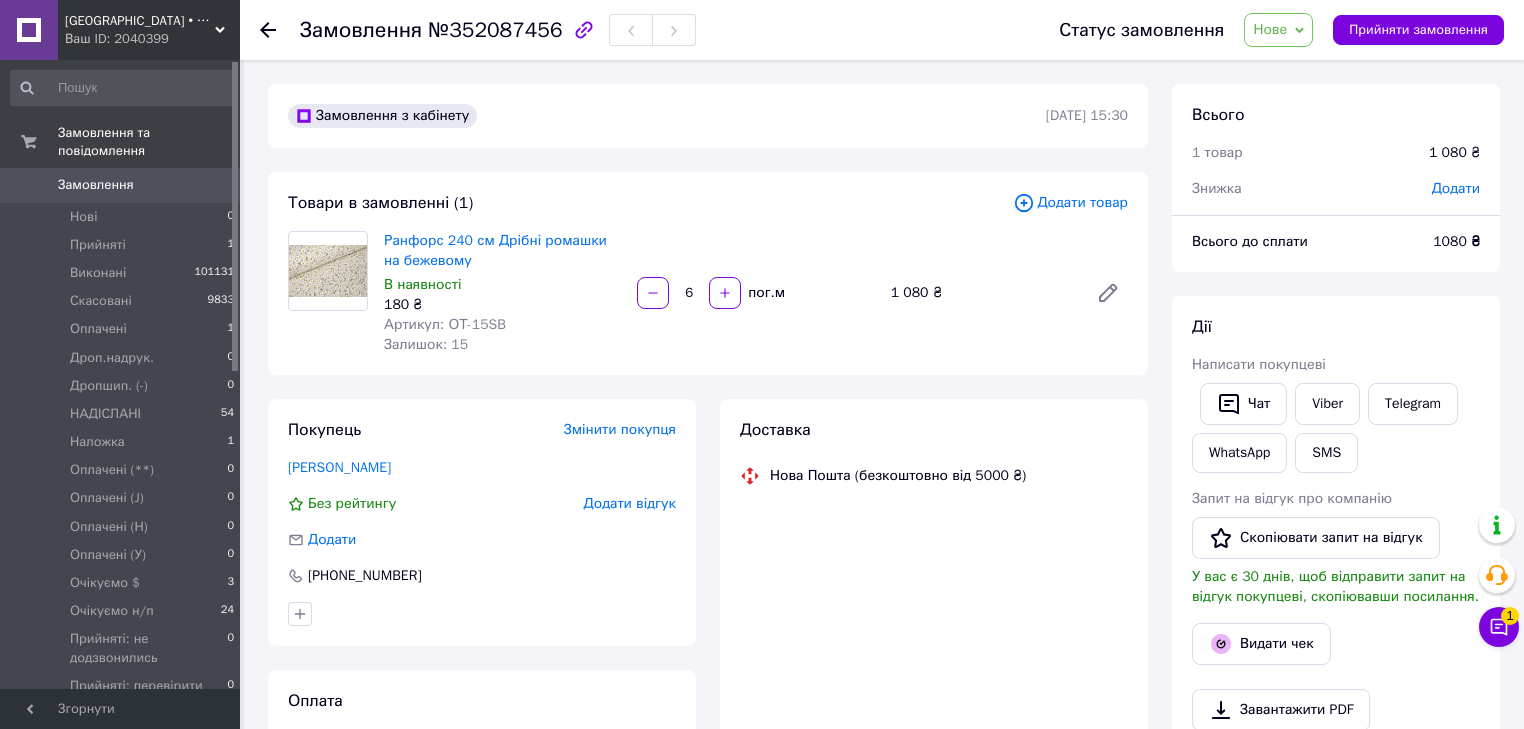 click on "Доставка Нова Пошта (безкоштовно від 5000 ₴)" at bounding box center (934, 594) 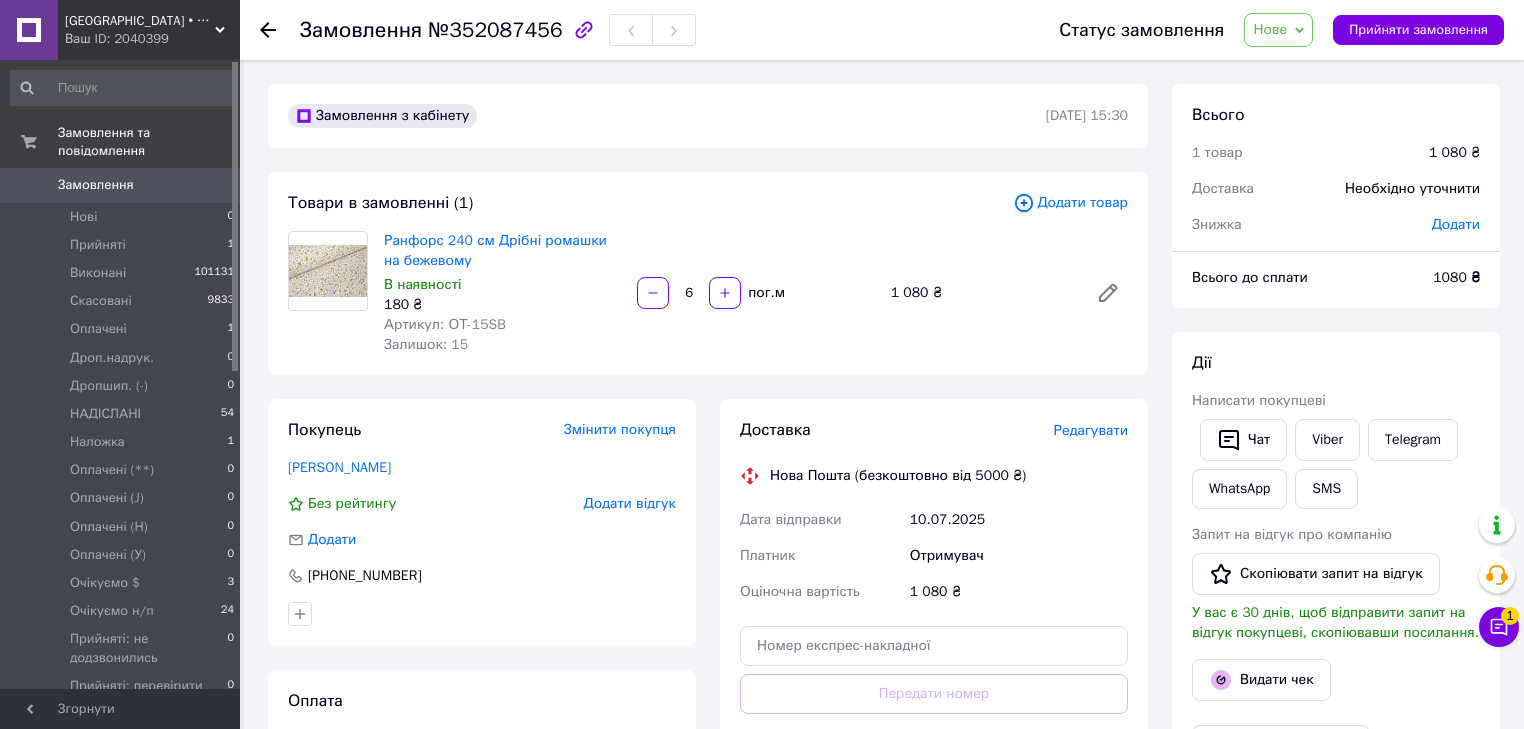 click on "Нове" at bounding box center (1278, 30) 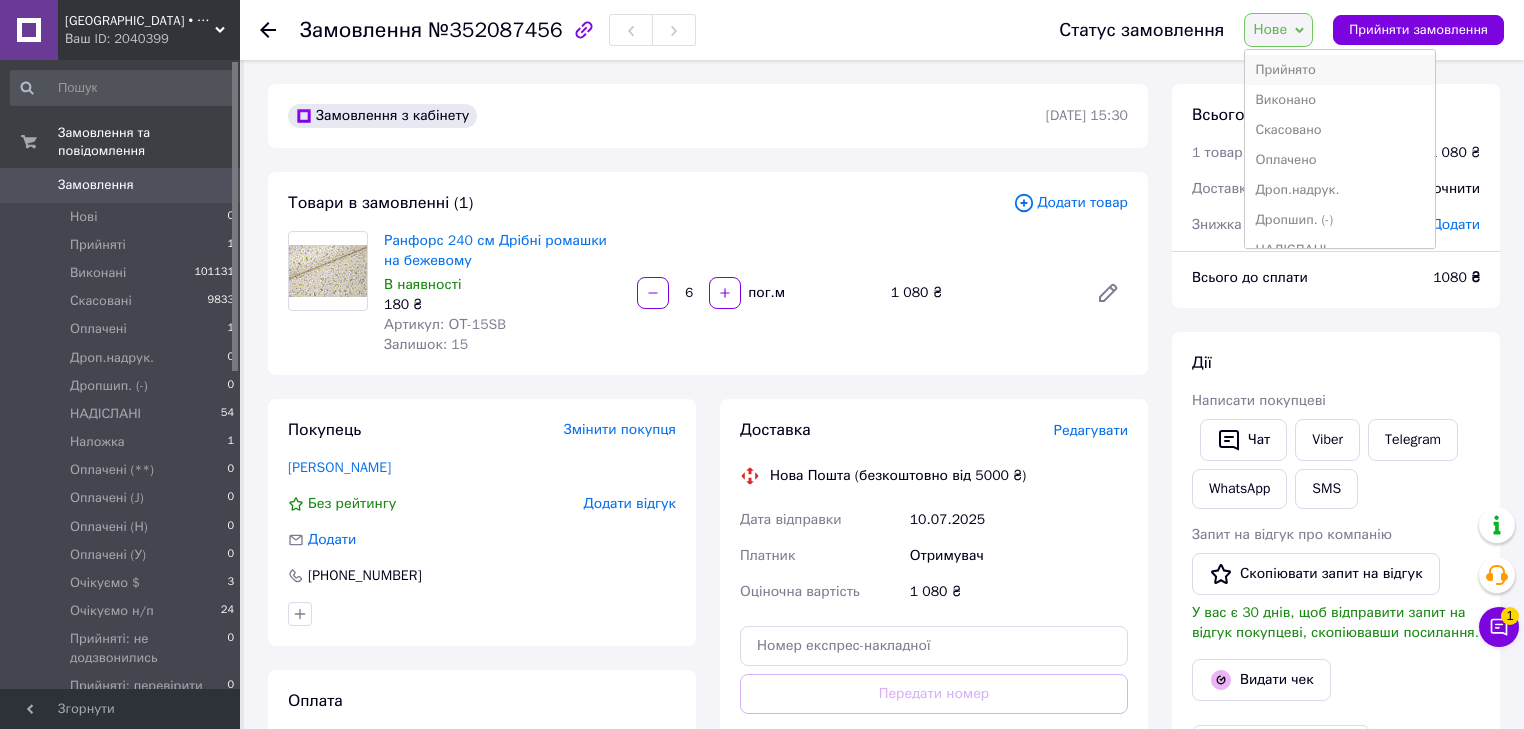 click on "Прийнято" at bounding box center [1340, 70] 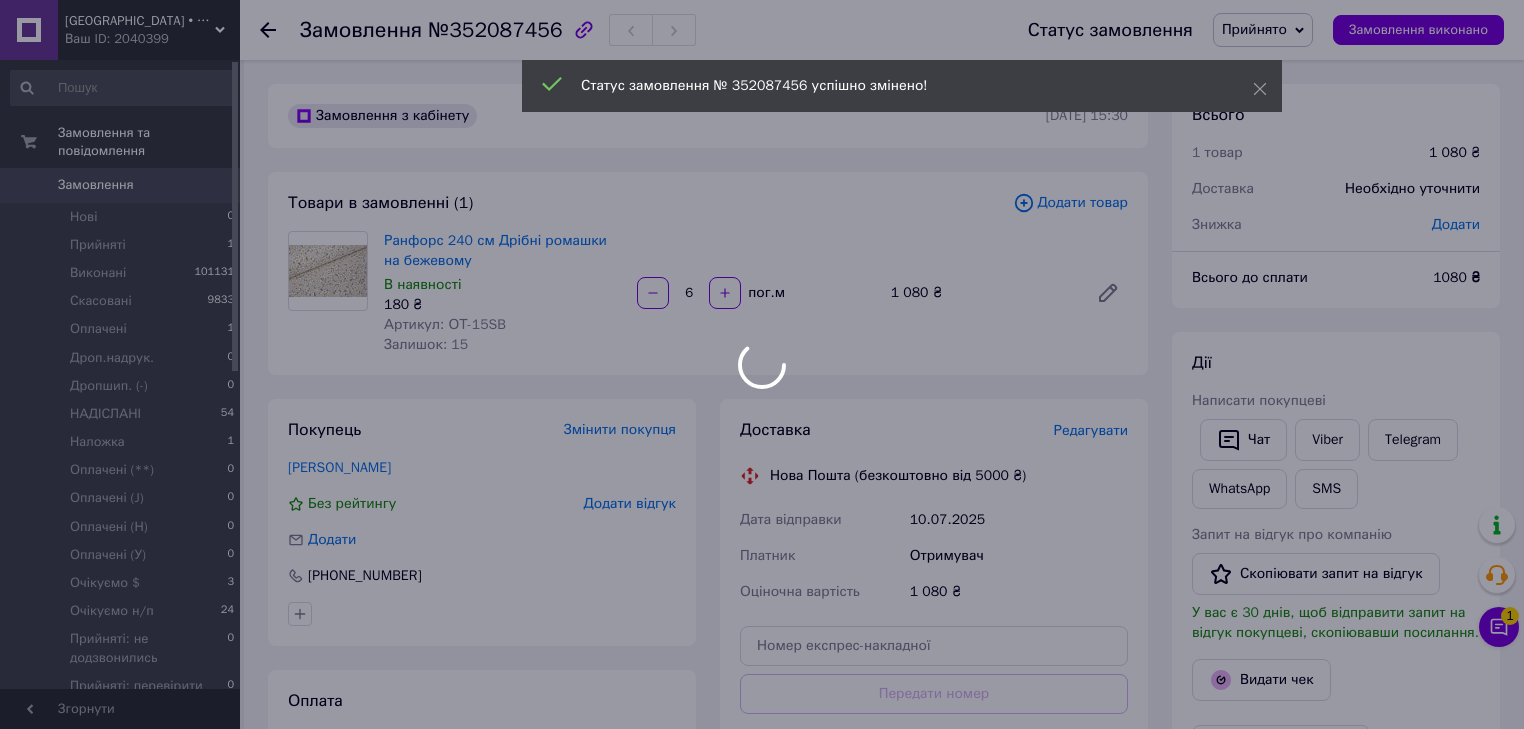 click at bounding box center (762, 364) 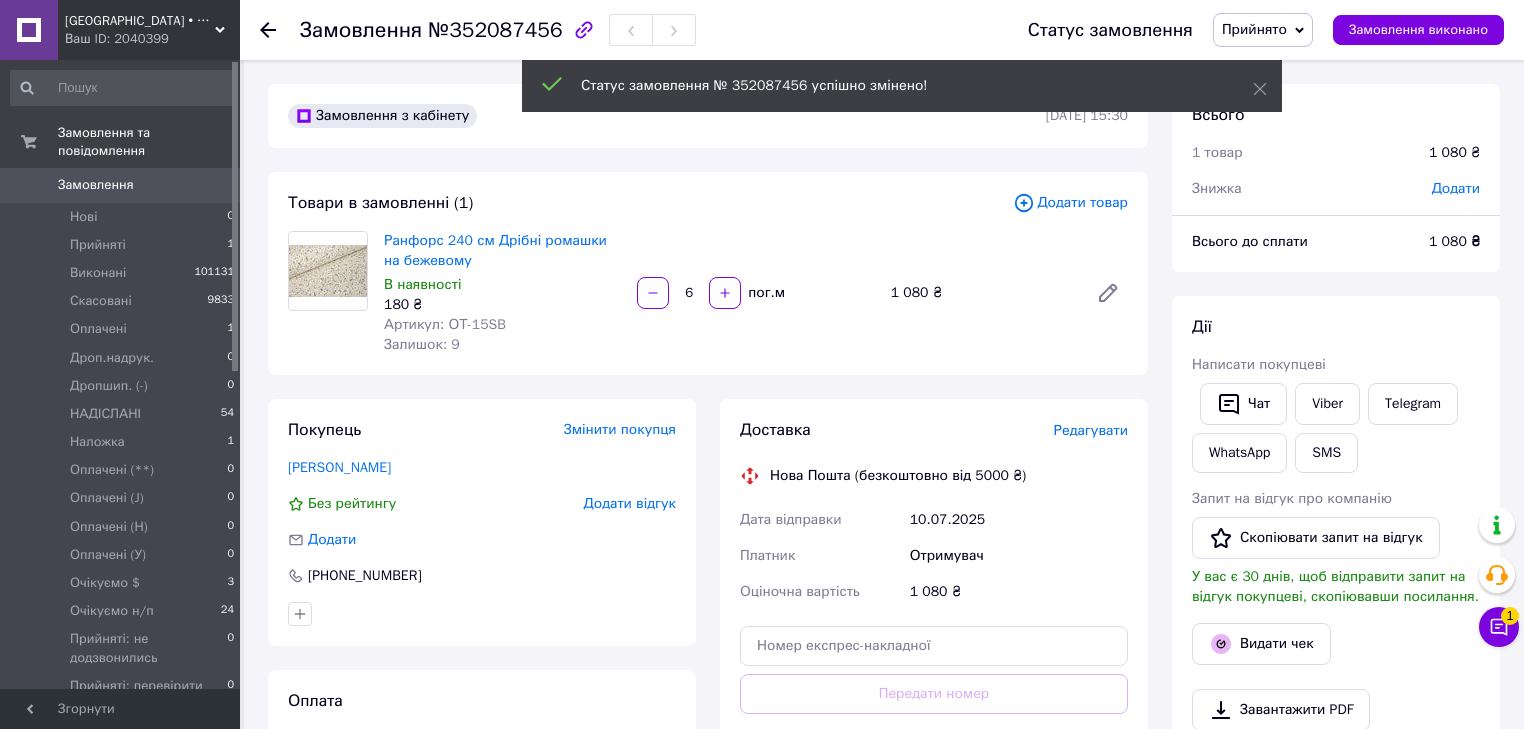 click on "Редагувати" at bounding box center [1091, 430] 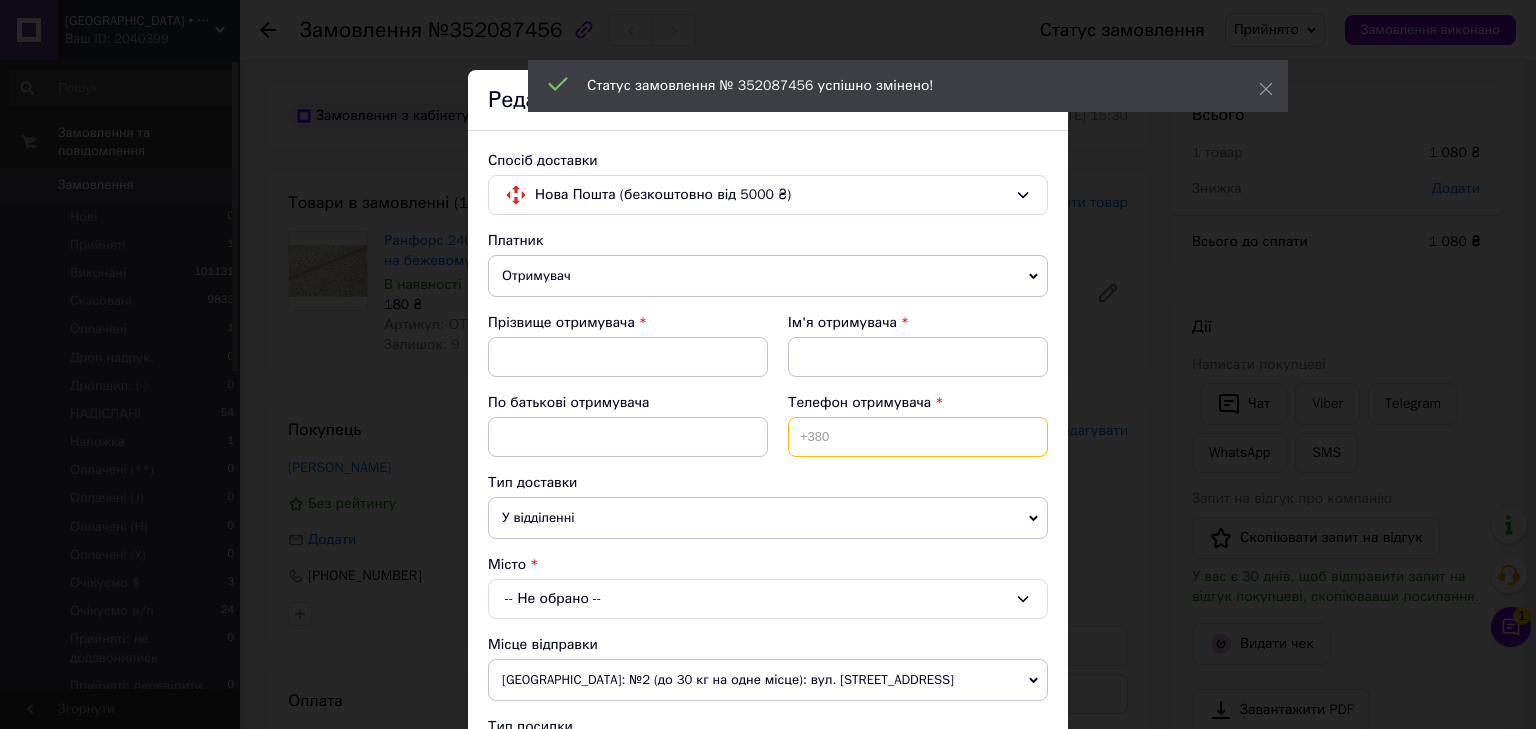 click at bounding box center (918, 437) 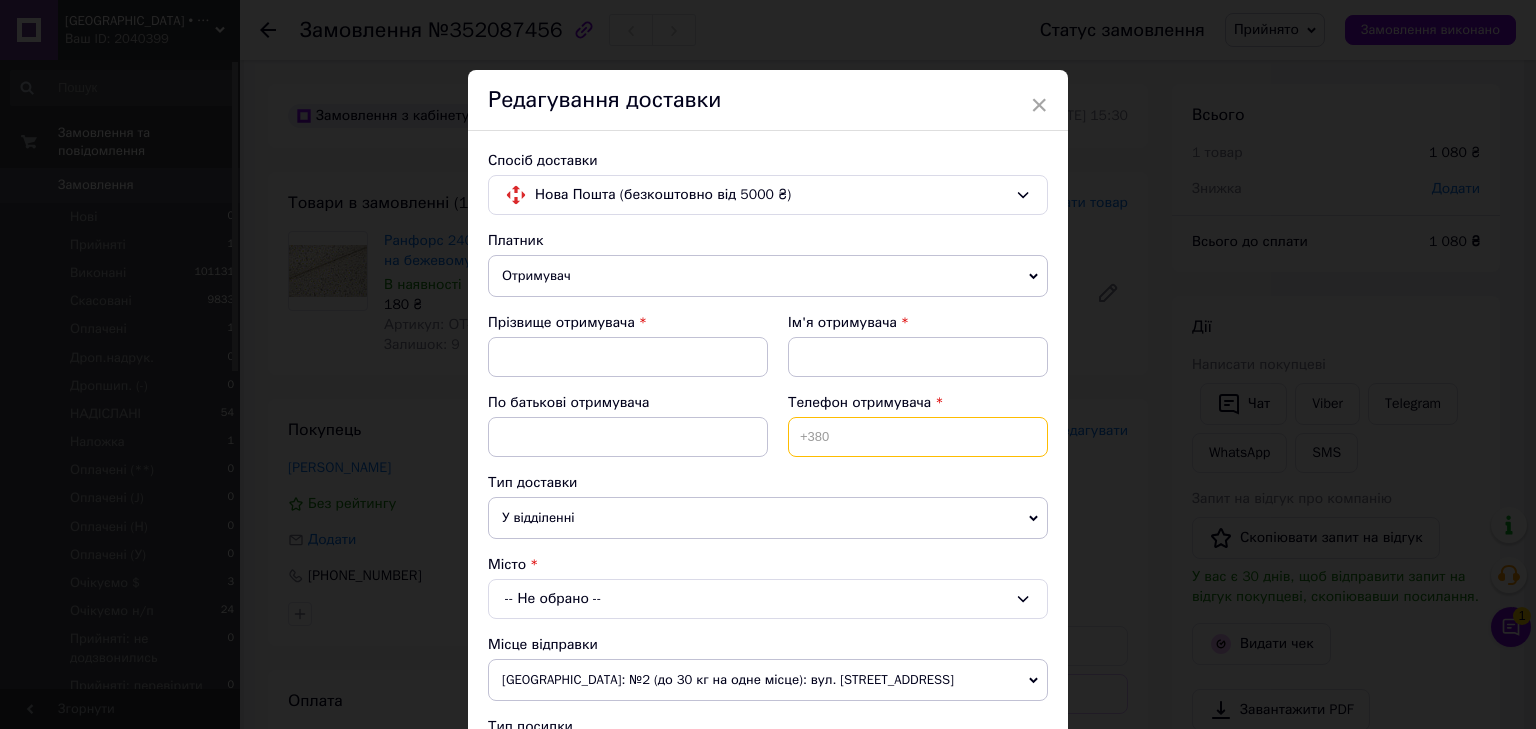 paste on "0994503905" 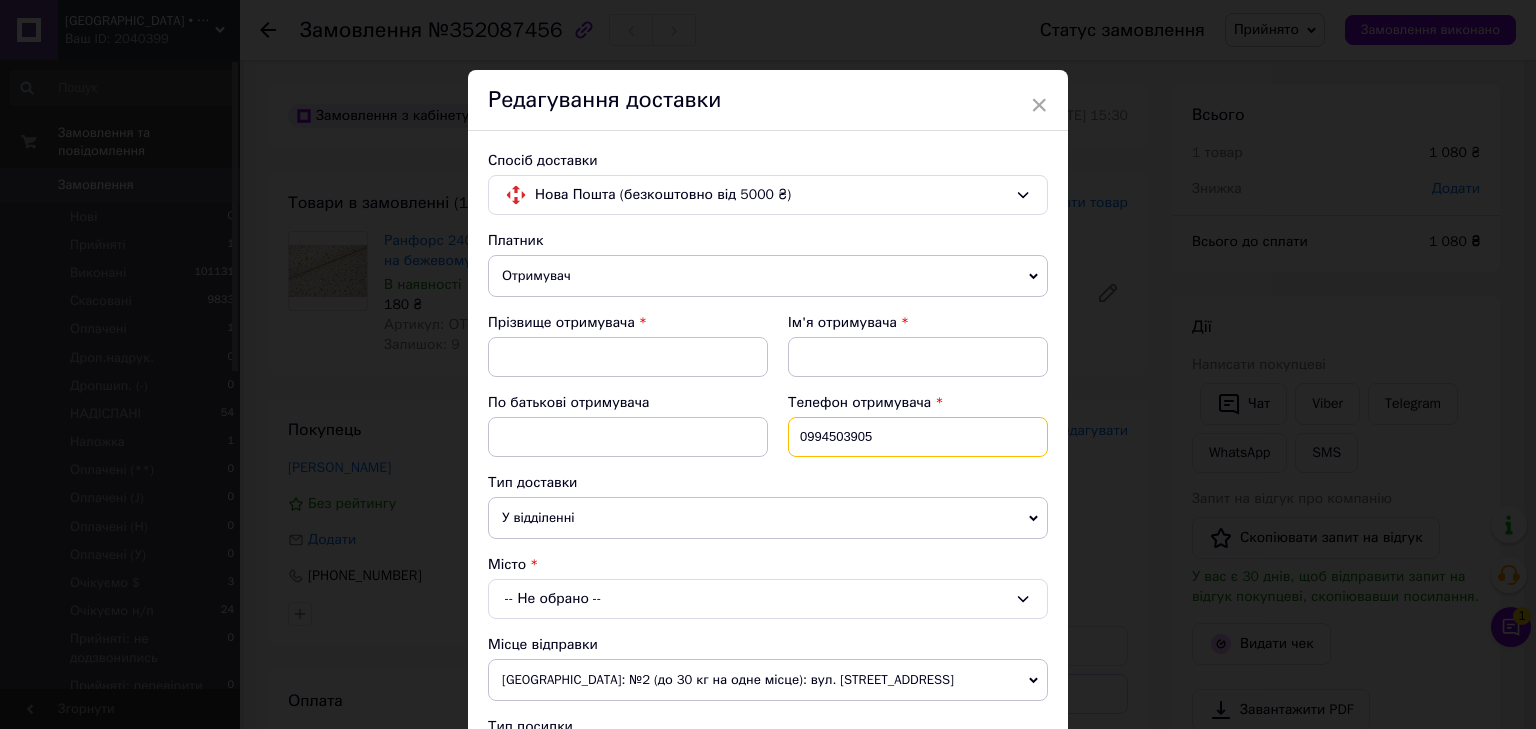 click on "0994503905" at bounding box center (918, 437) 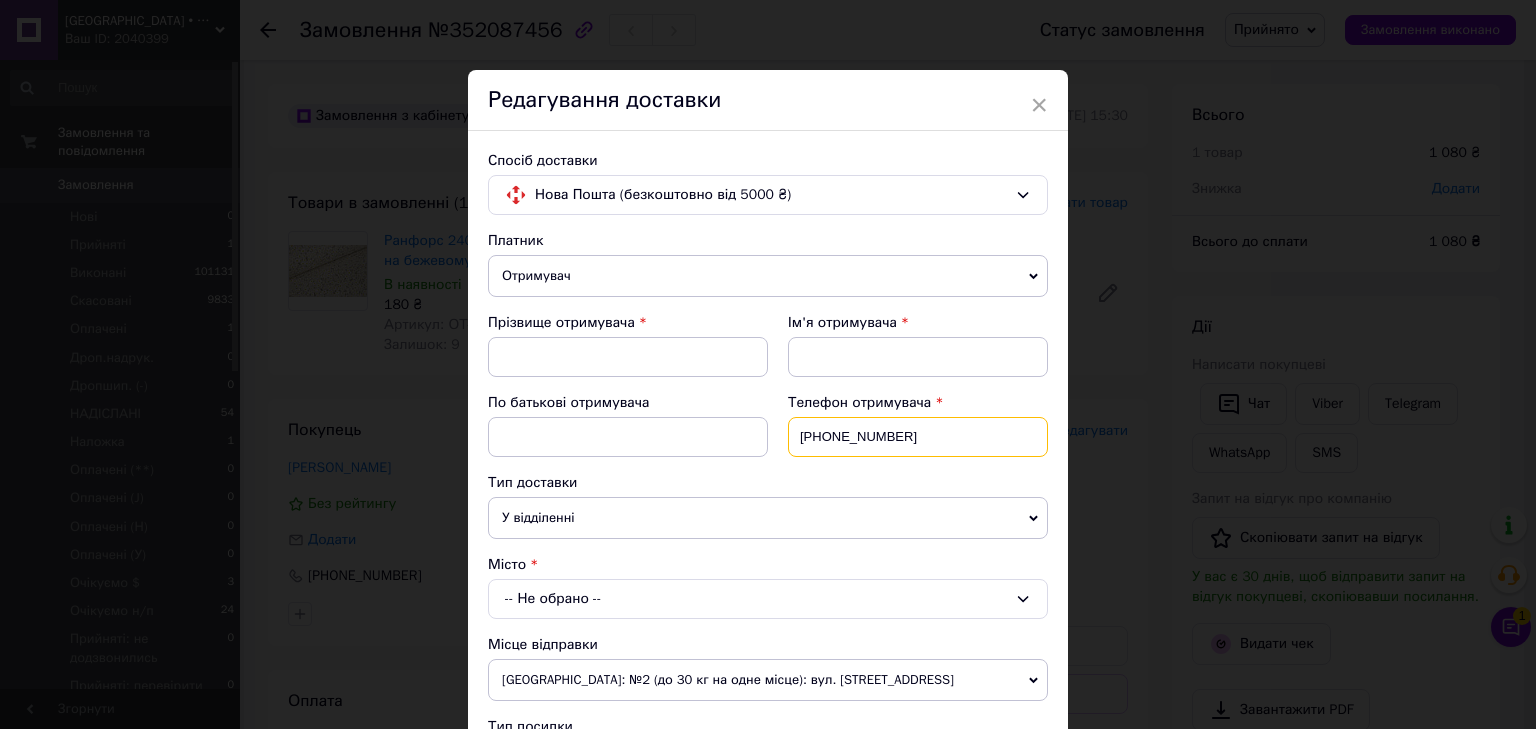 type on "+380994503905" 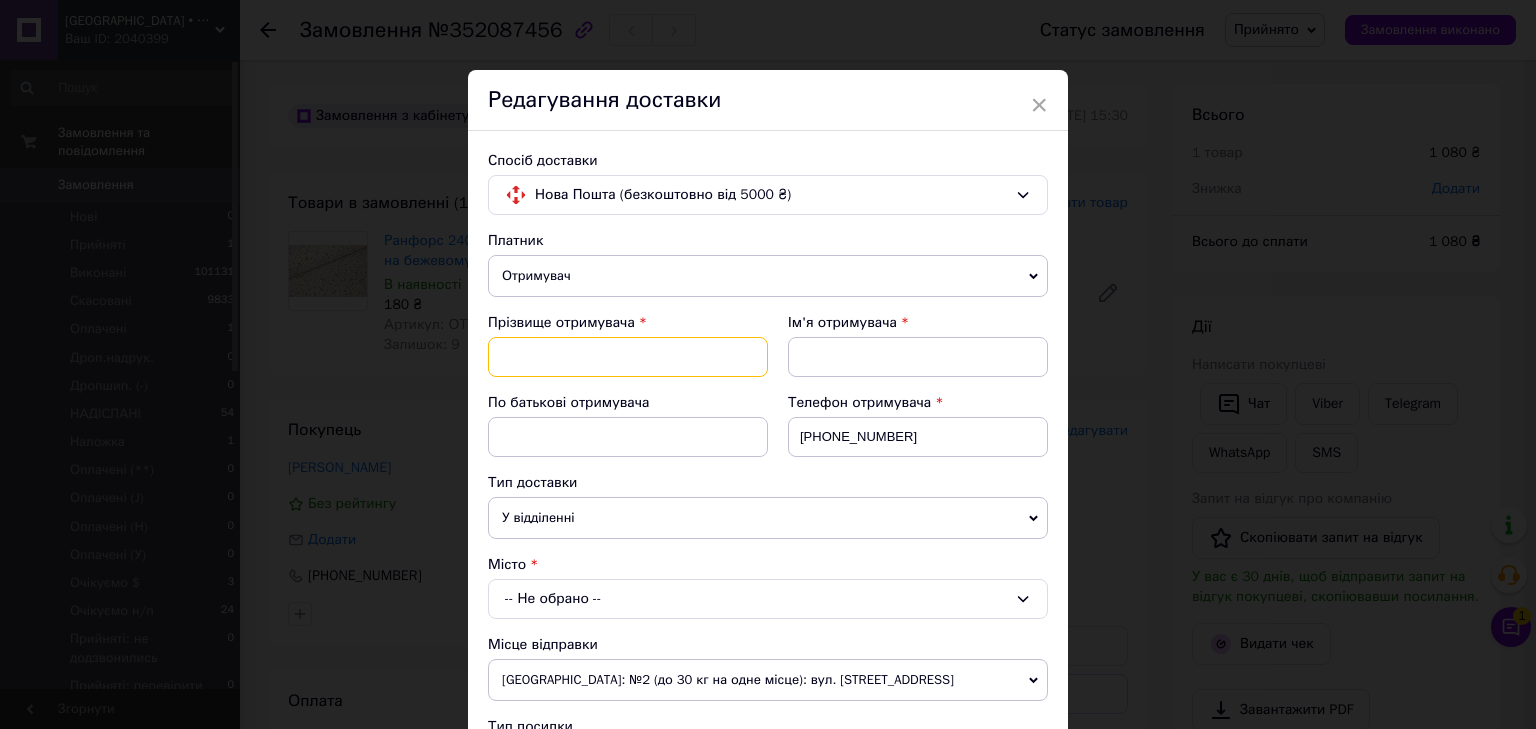 drag, startPoint x: 644, startPoint y: 356, endPoint x: 648, endPoint y: 373, distance: 17.464249 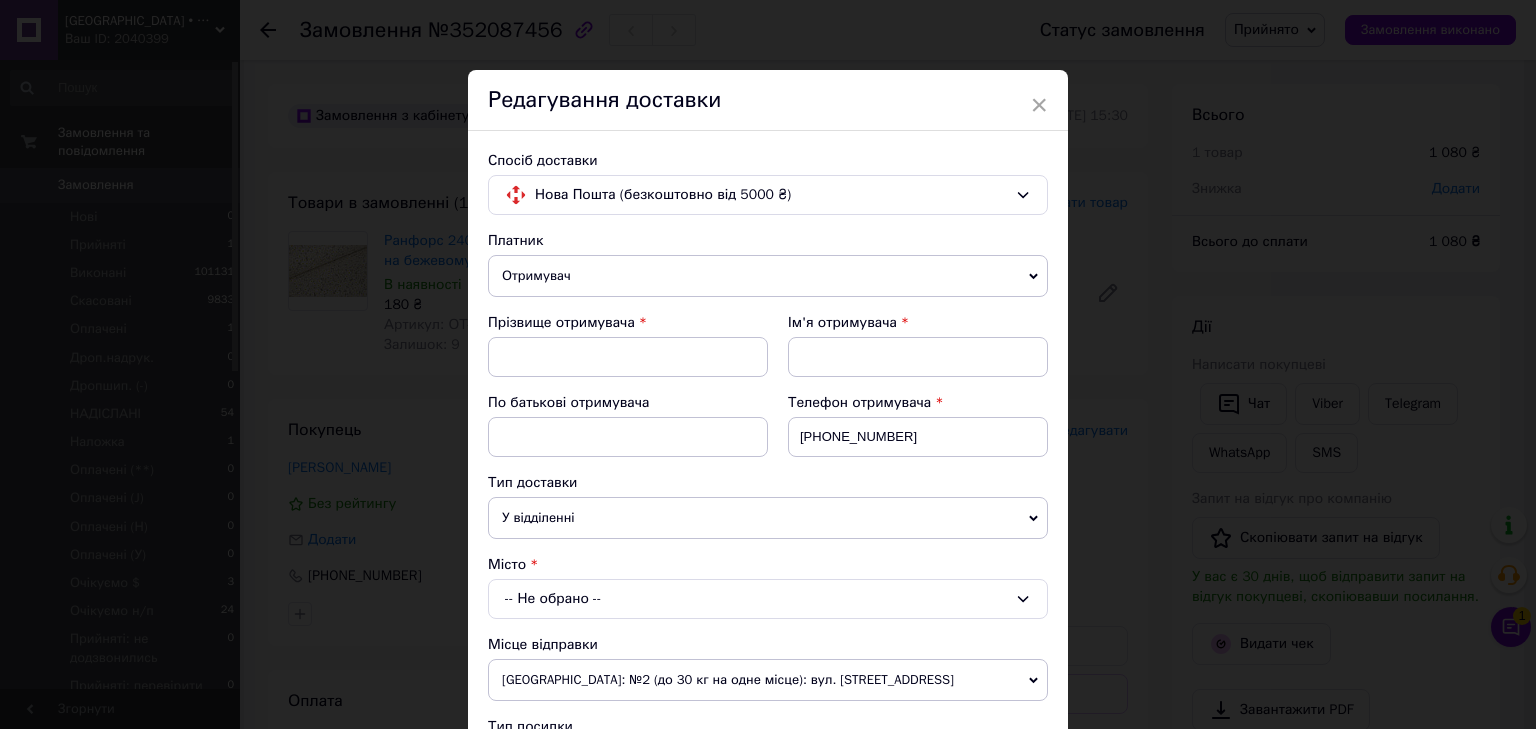 click on "Редагування доставки" at bounding box center (768, 100) 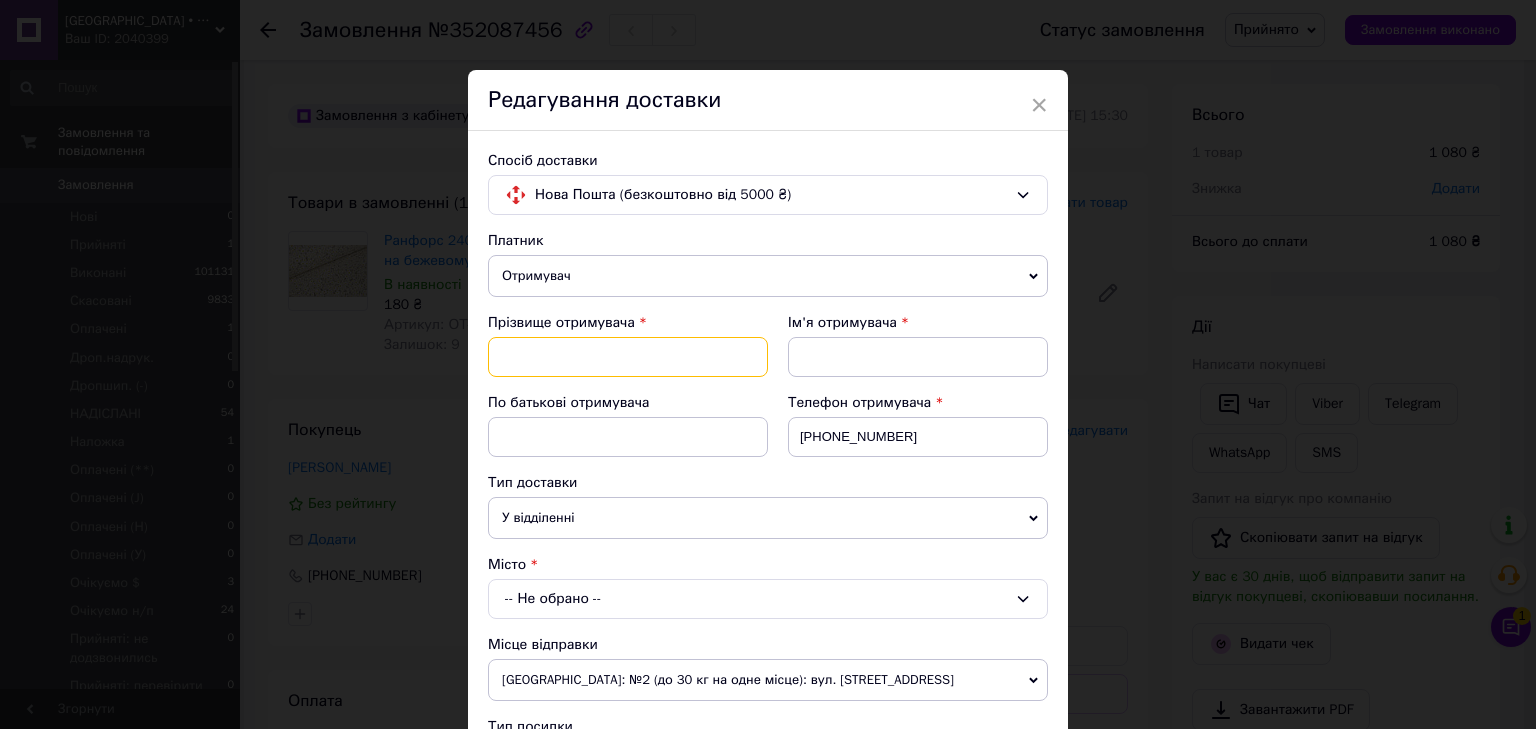 click at bounding box center [628, 357] 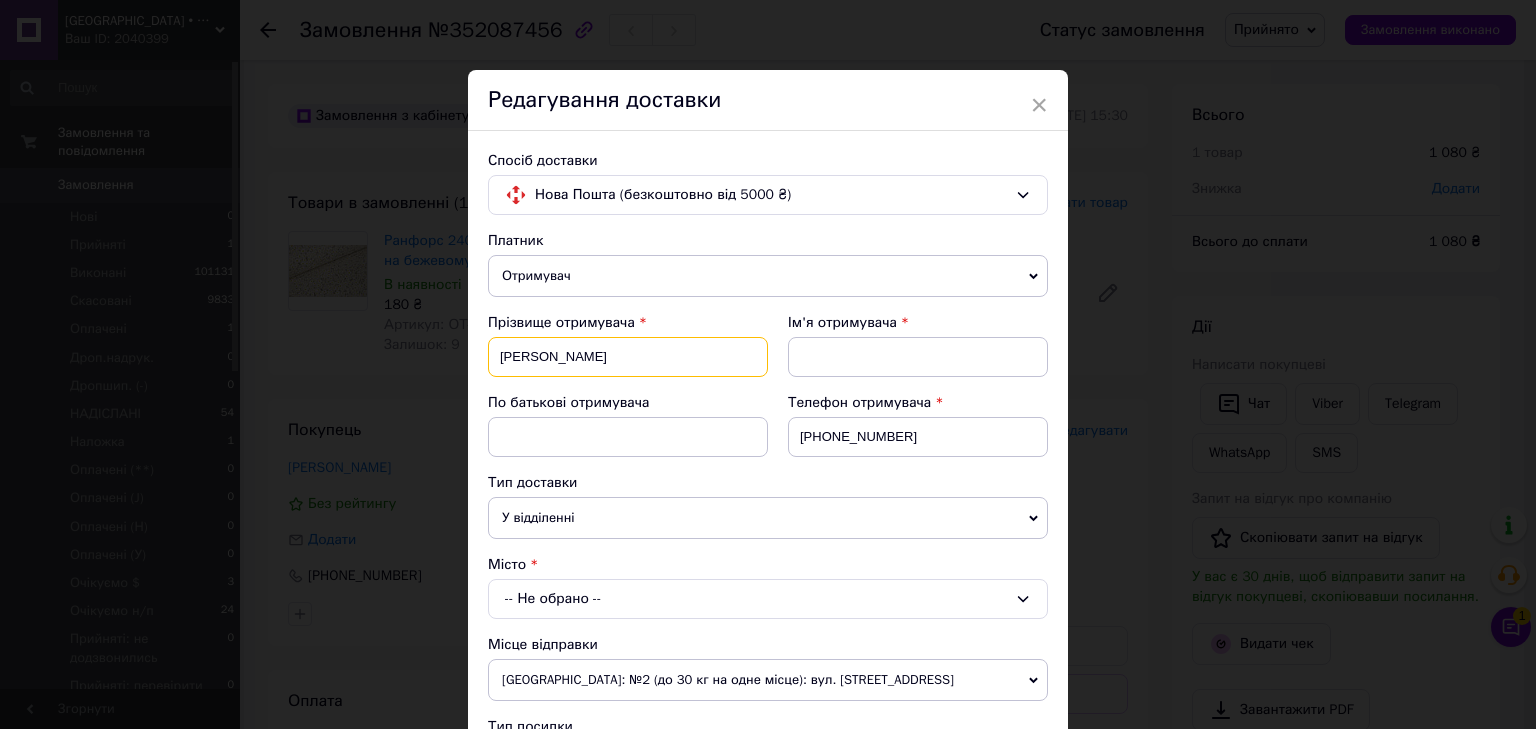 drag, startPoint x: 650, startPoint y: 360, endPoint x: 566, endPoint y: 357, distance: 84.05355 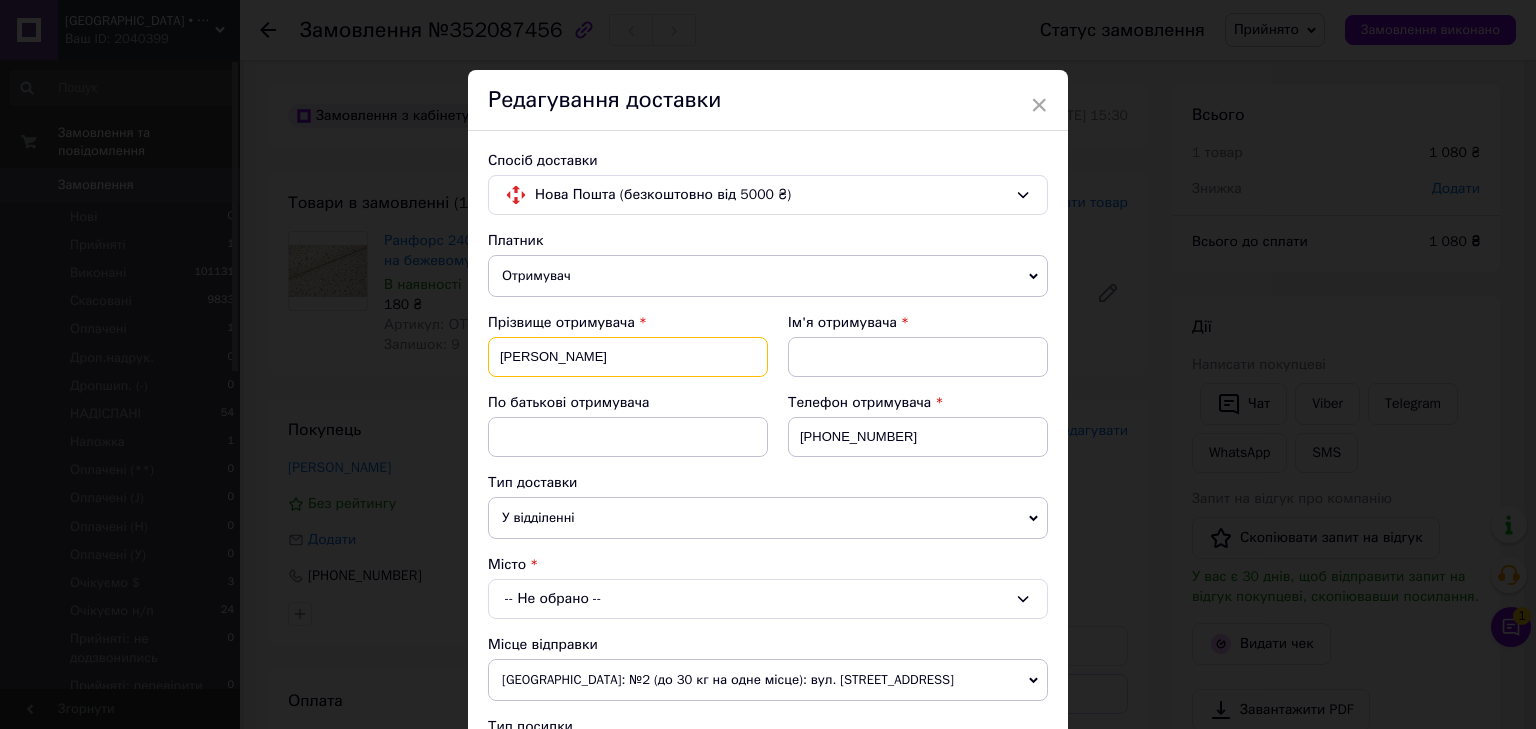 click on "Бабінський Володимир" at bounding box center [628, 357] 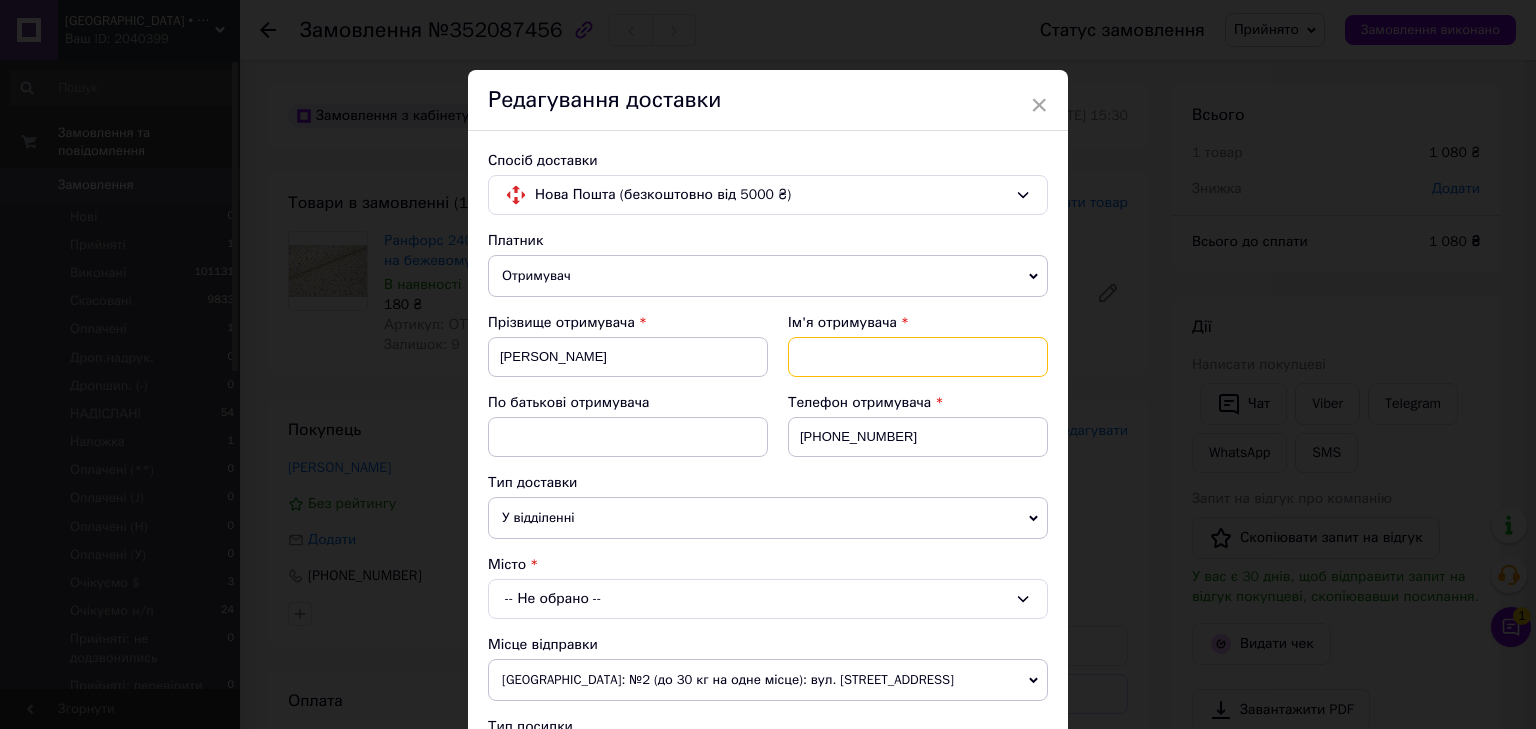 click at bounding box center [918, 357] 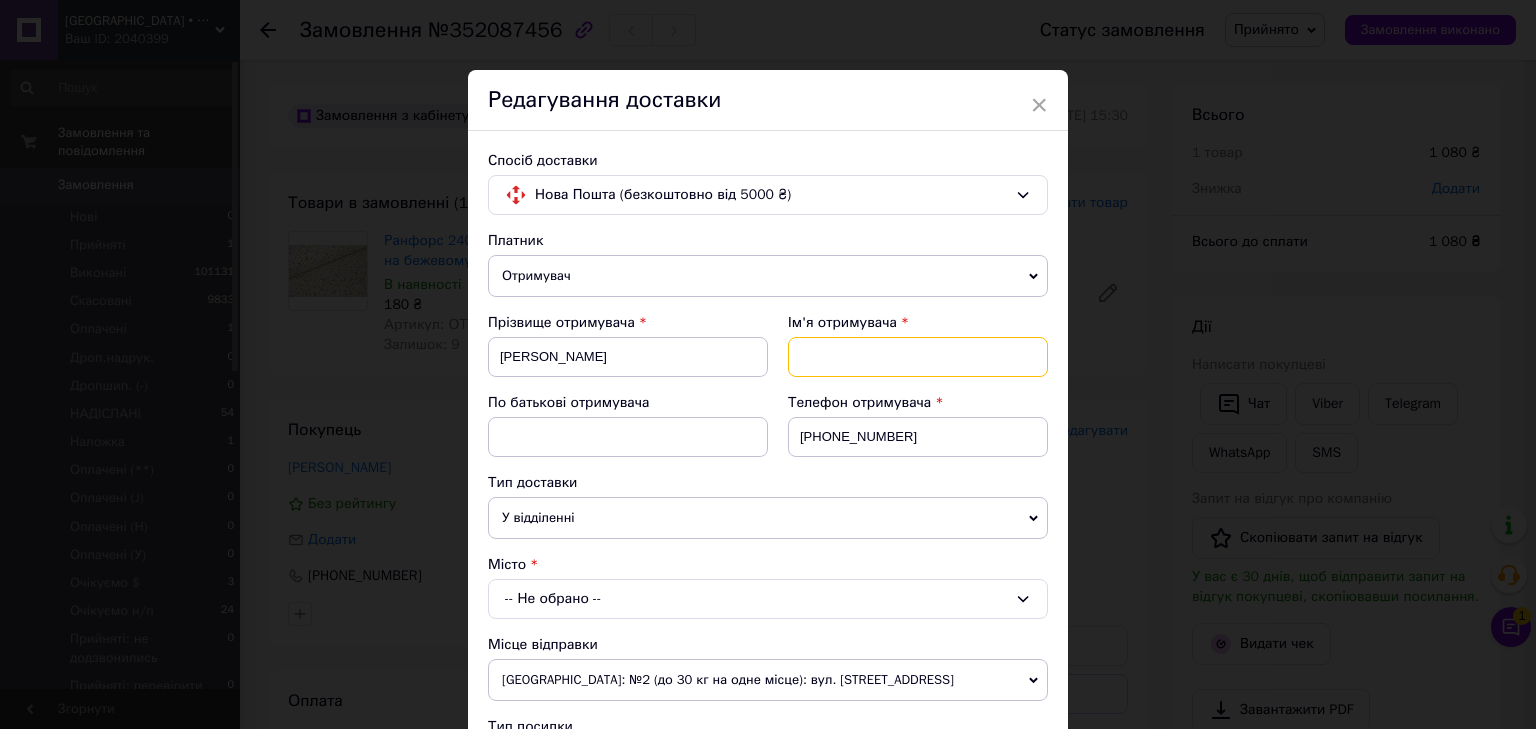 paste on "Бабінський Володимир" 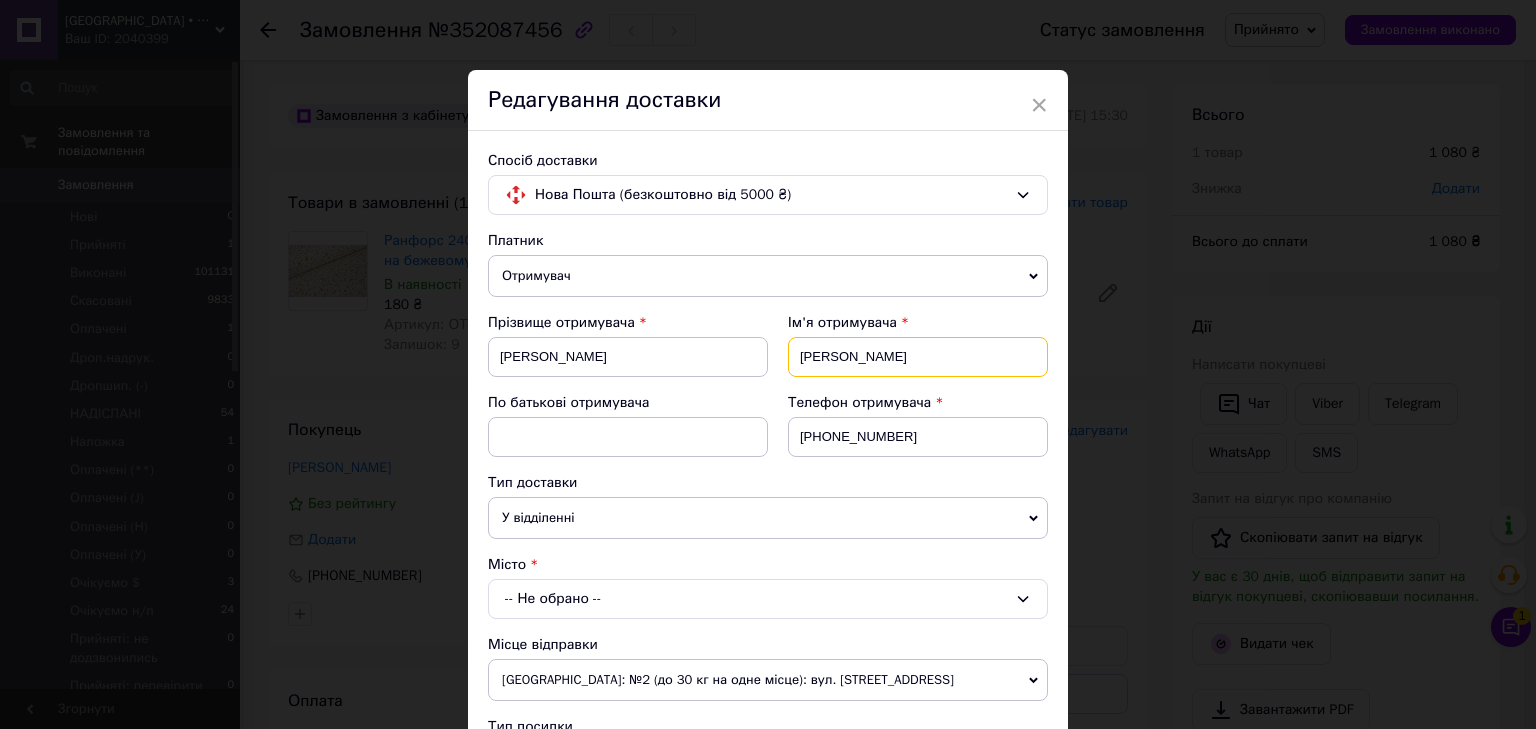 drag, startPoint x: 864, startPoint y: 361, endPoint x: 783, endPoint y: 350, distance: 81.7435 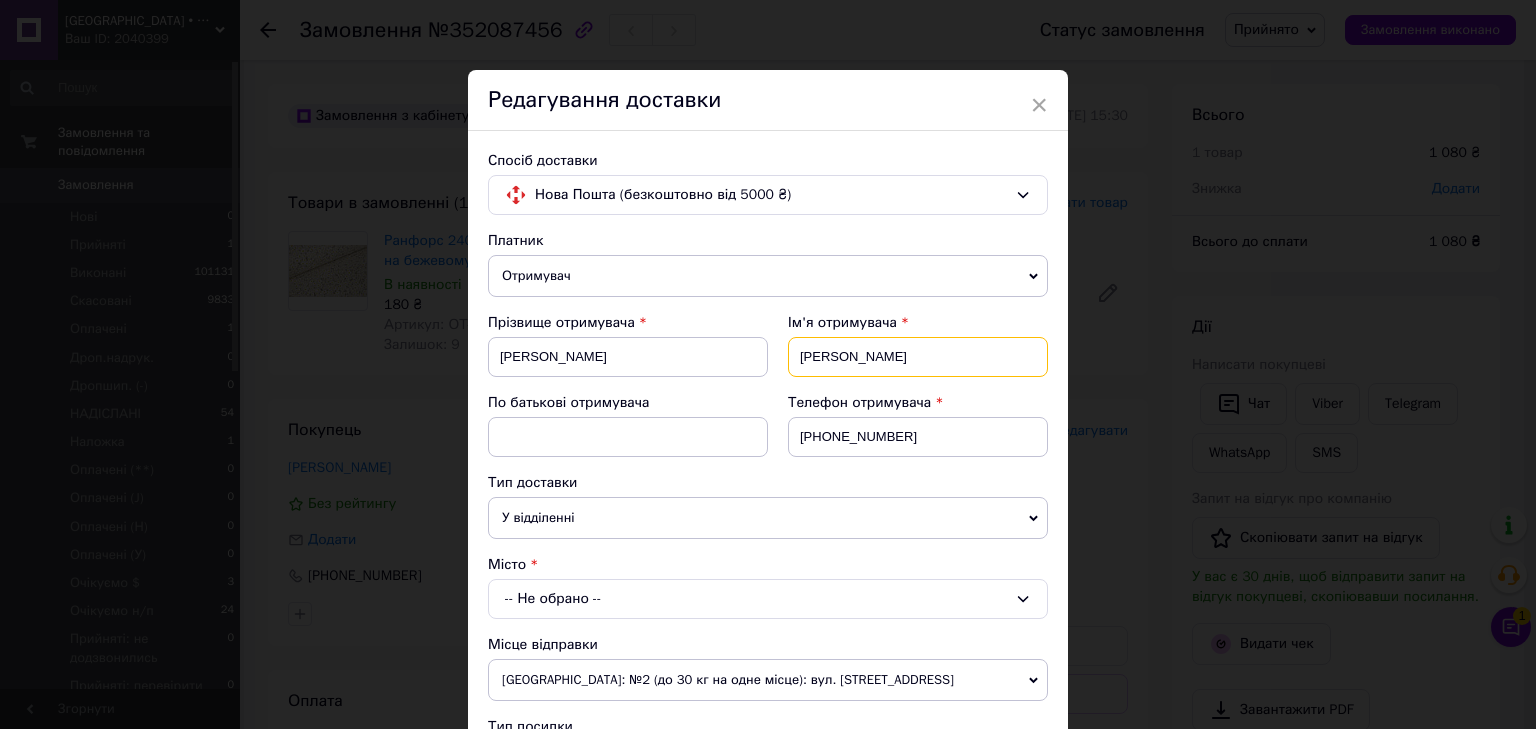click on "Ім'я отримувача Бабінський Володимир" at bounding box center [908, 353] 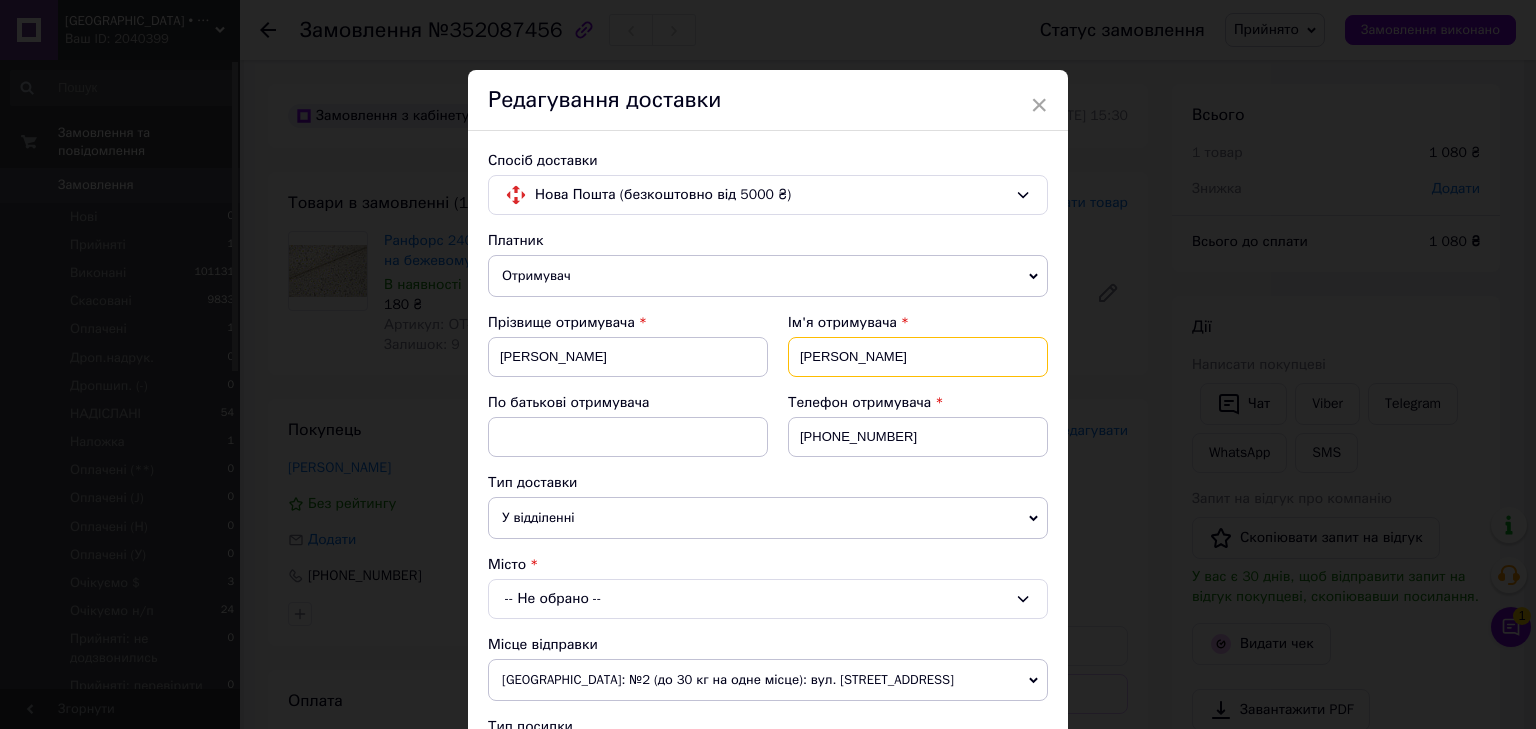 type on "Володимир" 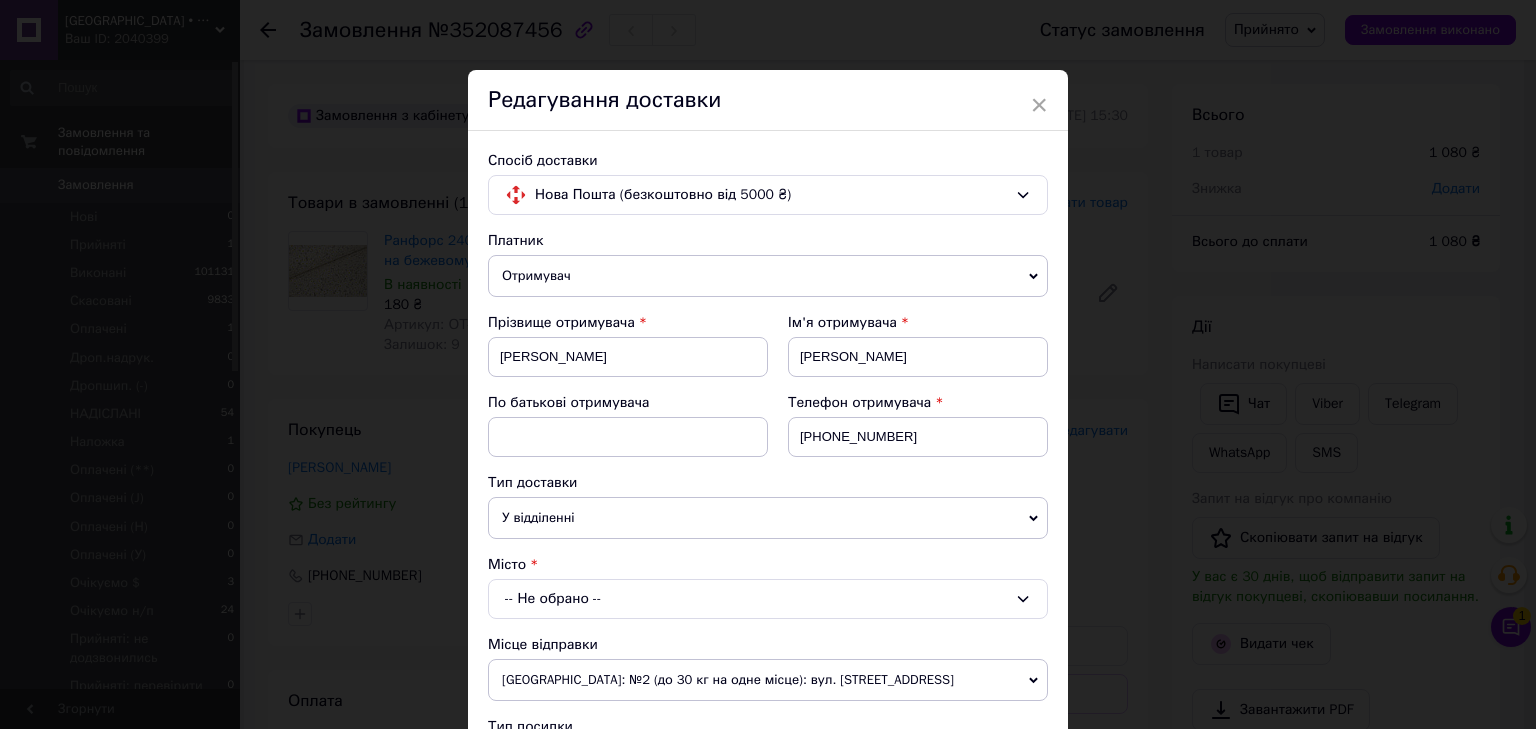 click on "-- Не обрано --" at bounding box center [768, 599] 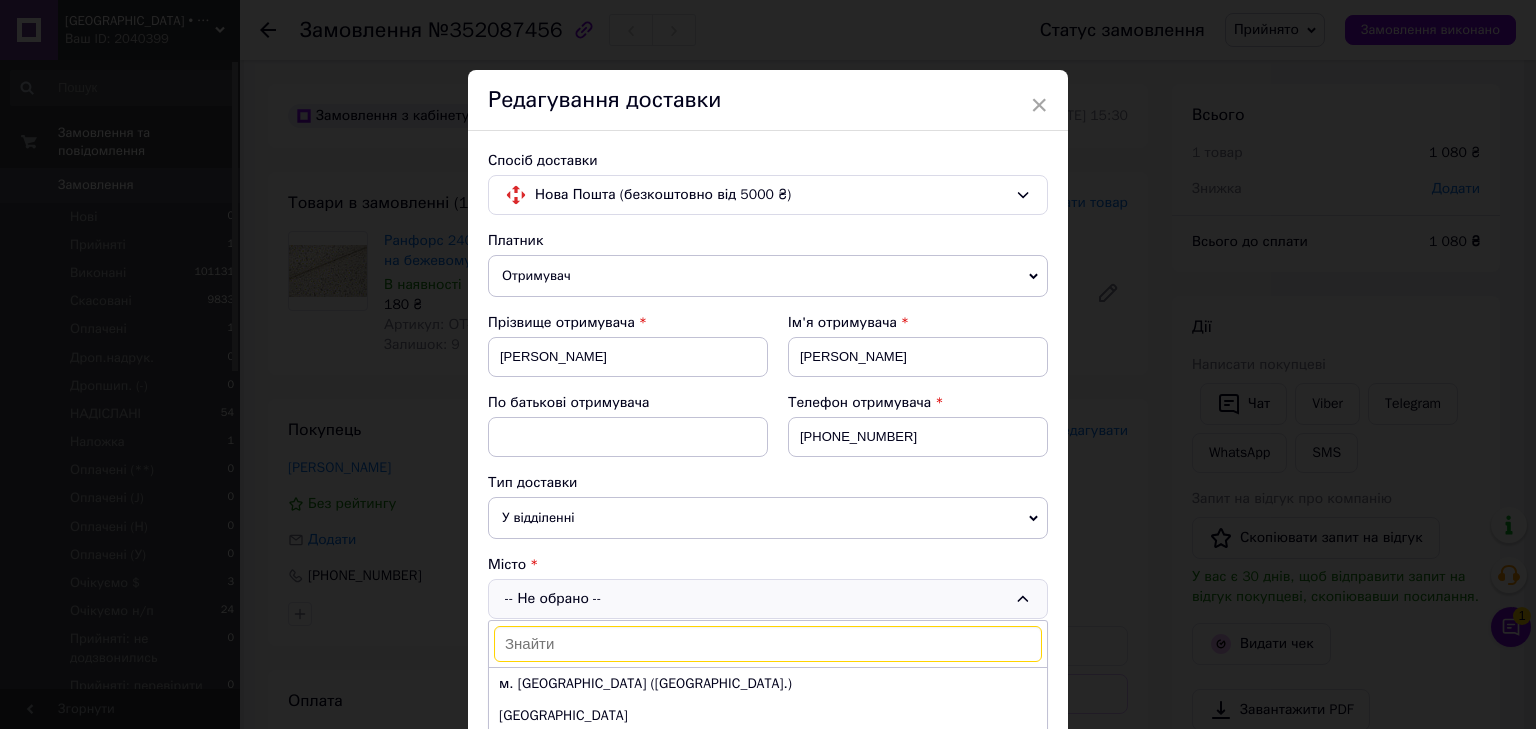 click at bounding box center [768, 644] 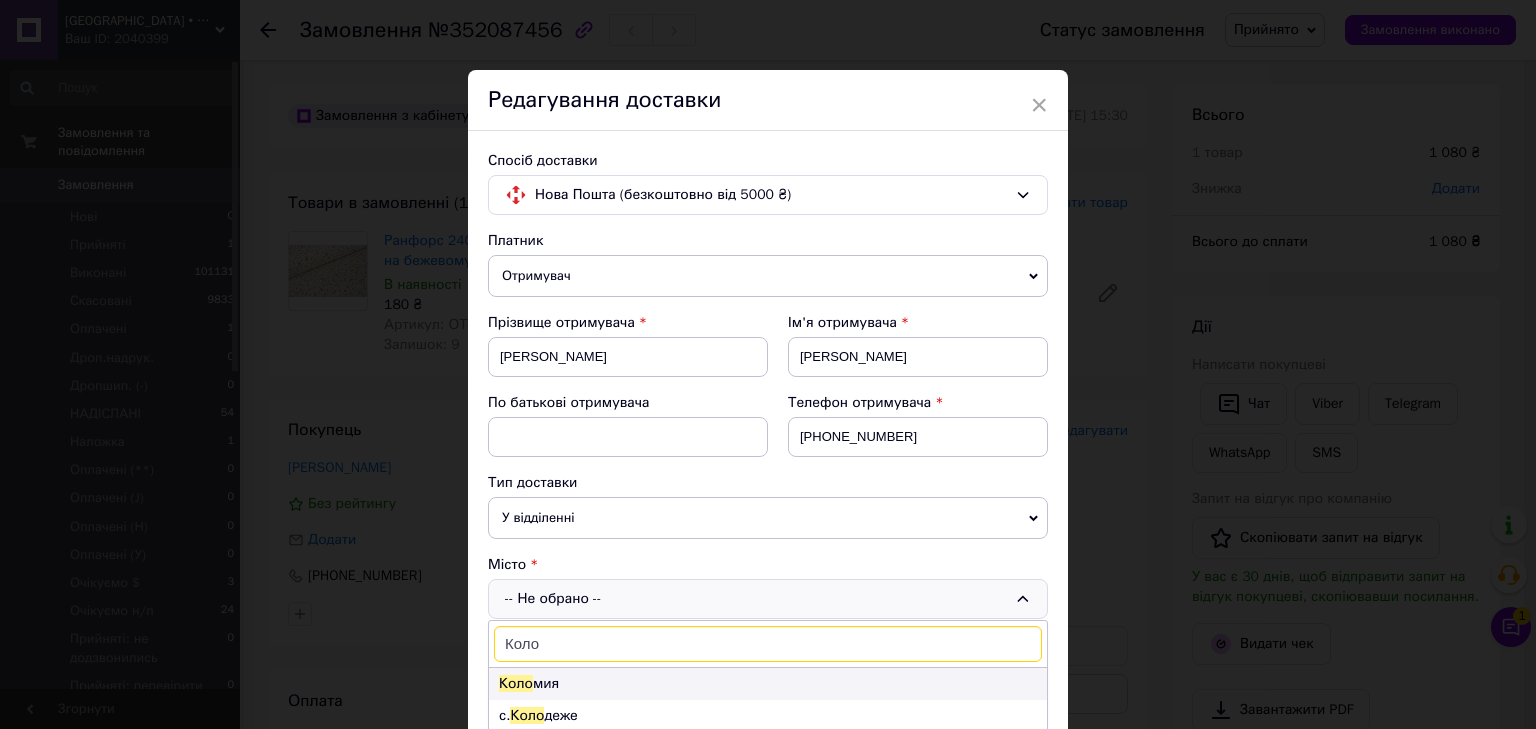 type on "Коло" 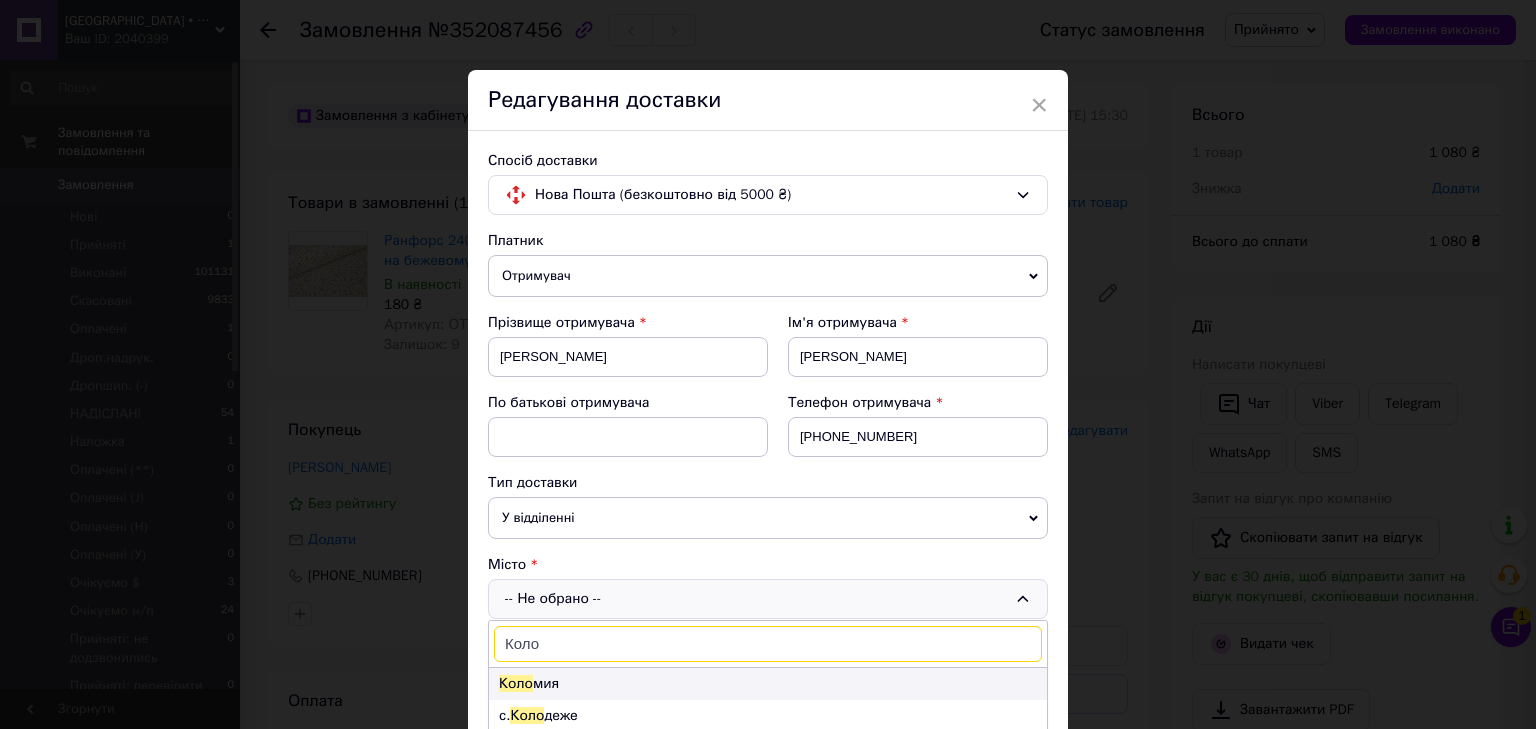 click on "Коло мия" at bounding box center [768, 684] 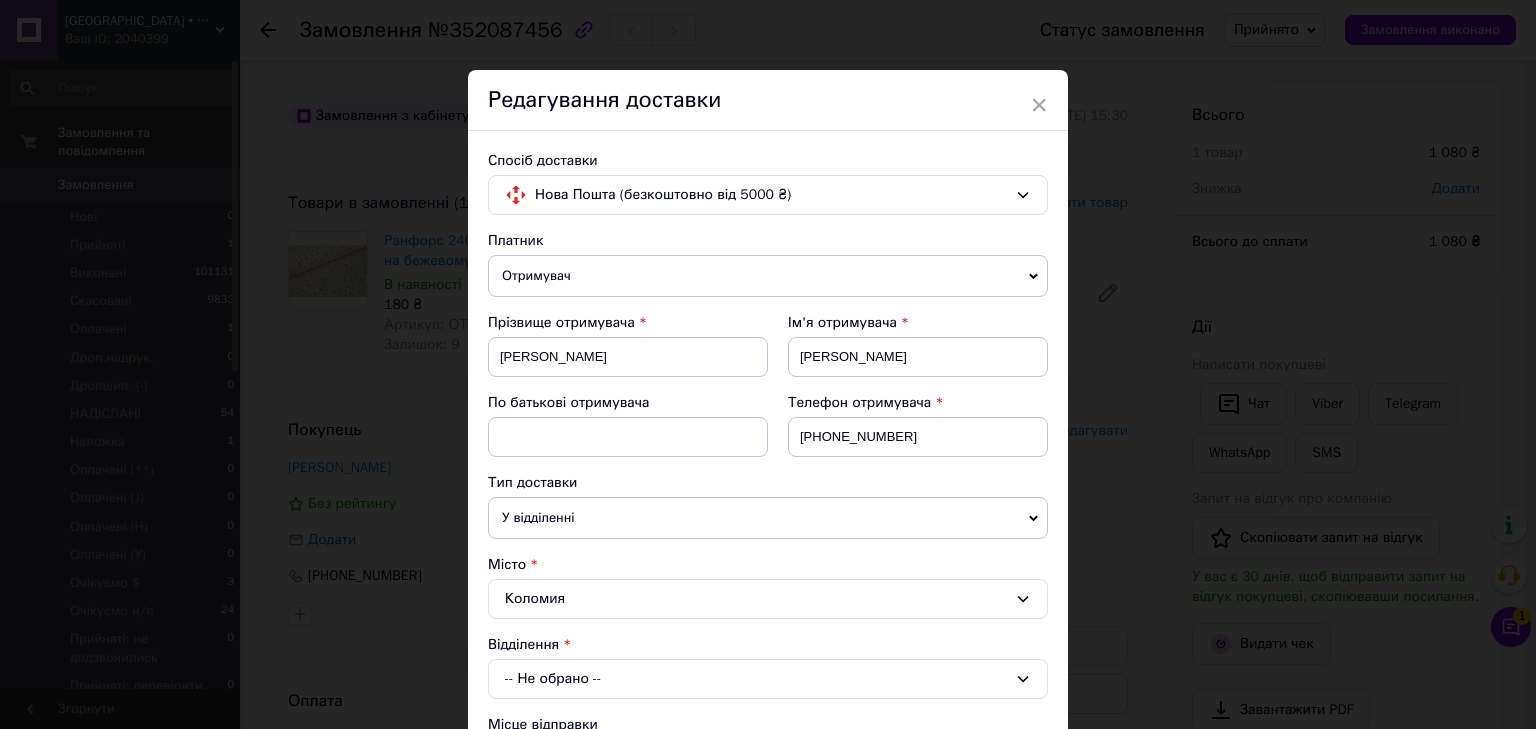 click on "-- Не обрано --" at bounding box center (768, 679) 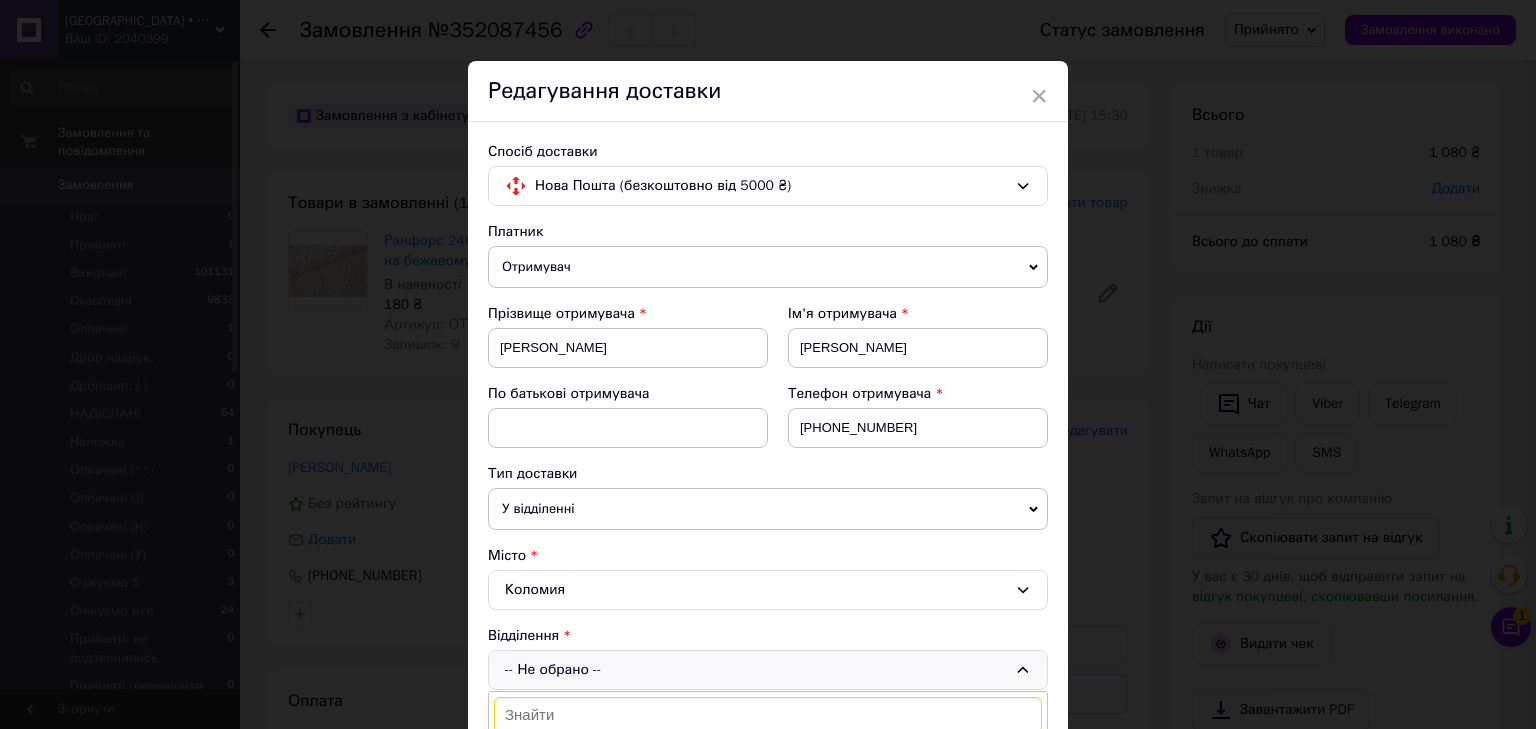 scroll, scrollTop: 249, scrollLeft: 0, axis: vertical 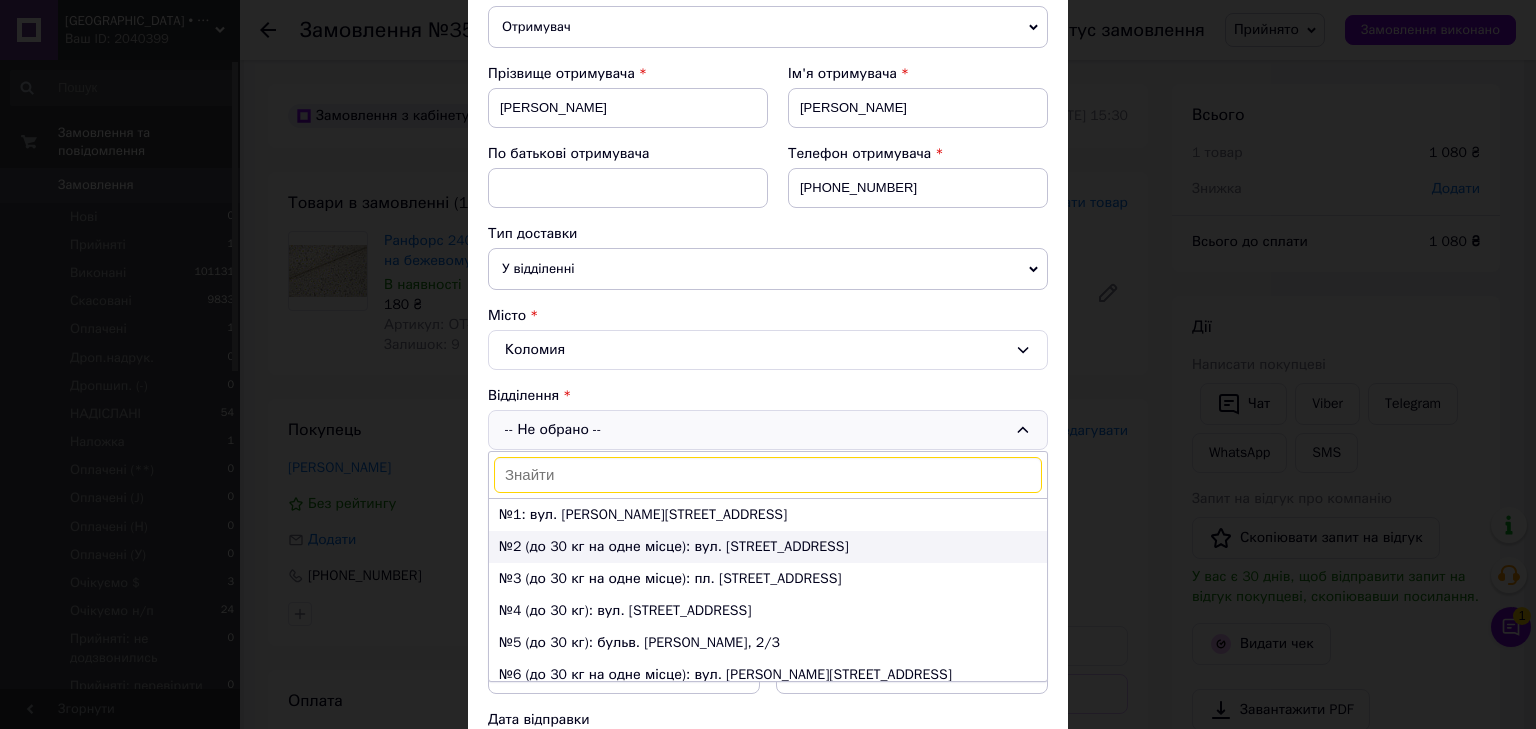 click on "№2 (до 30 кг на одне місце): вул. Гетьманська, 12" at bounding box center [768, 547] 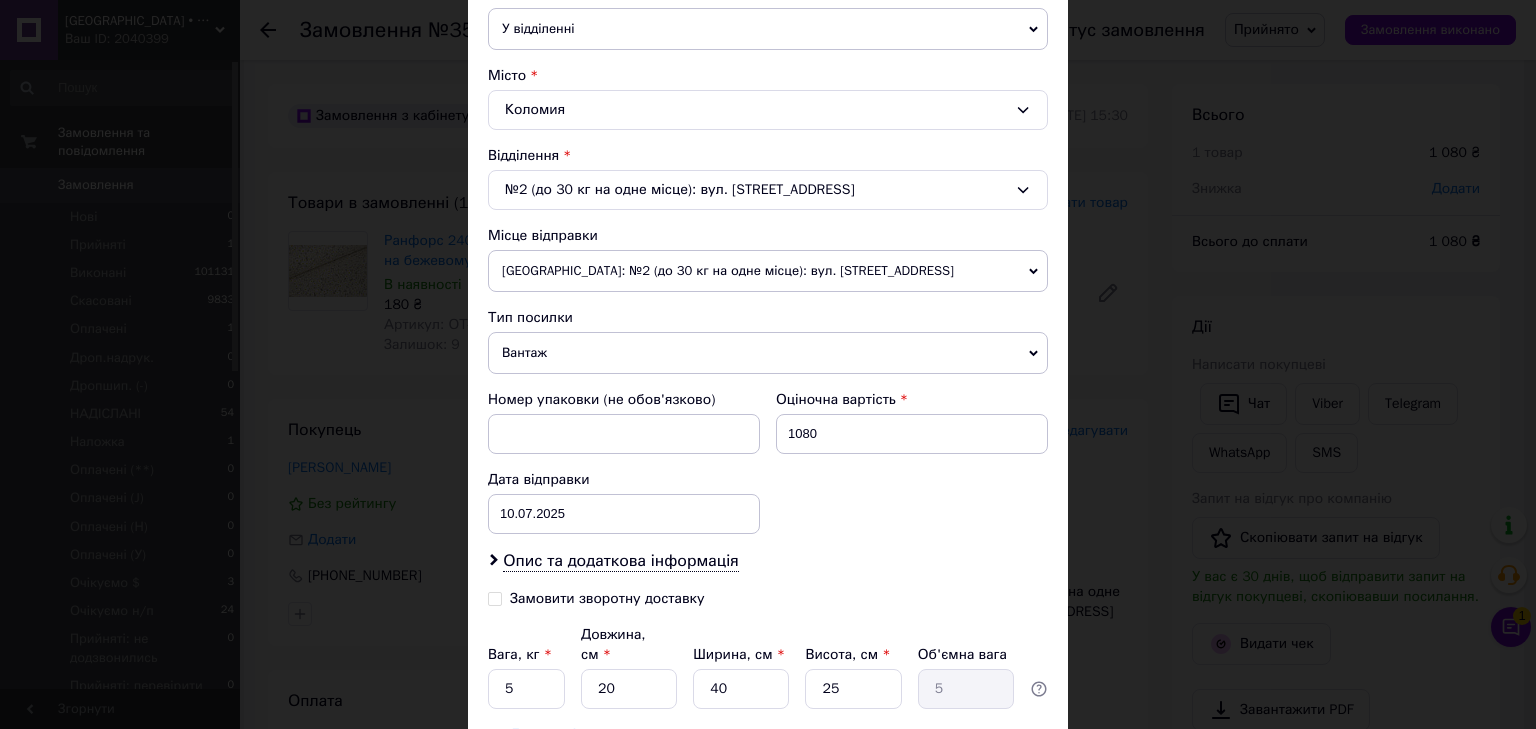scroll, scrollTop: 629, scrollLeft: 0, axis: vertical 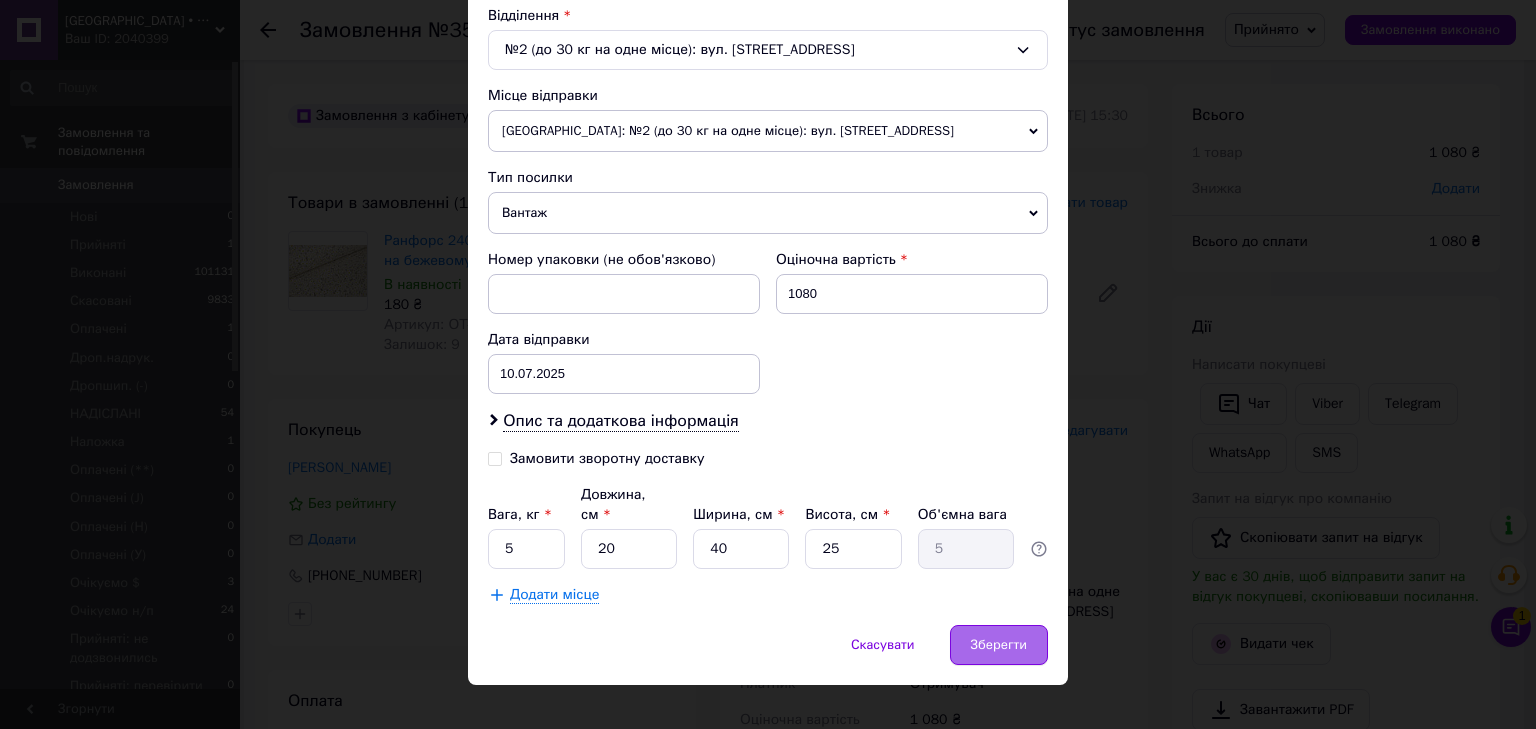click on "Зберегти" at bounding box center [999, 645] 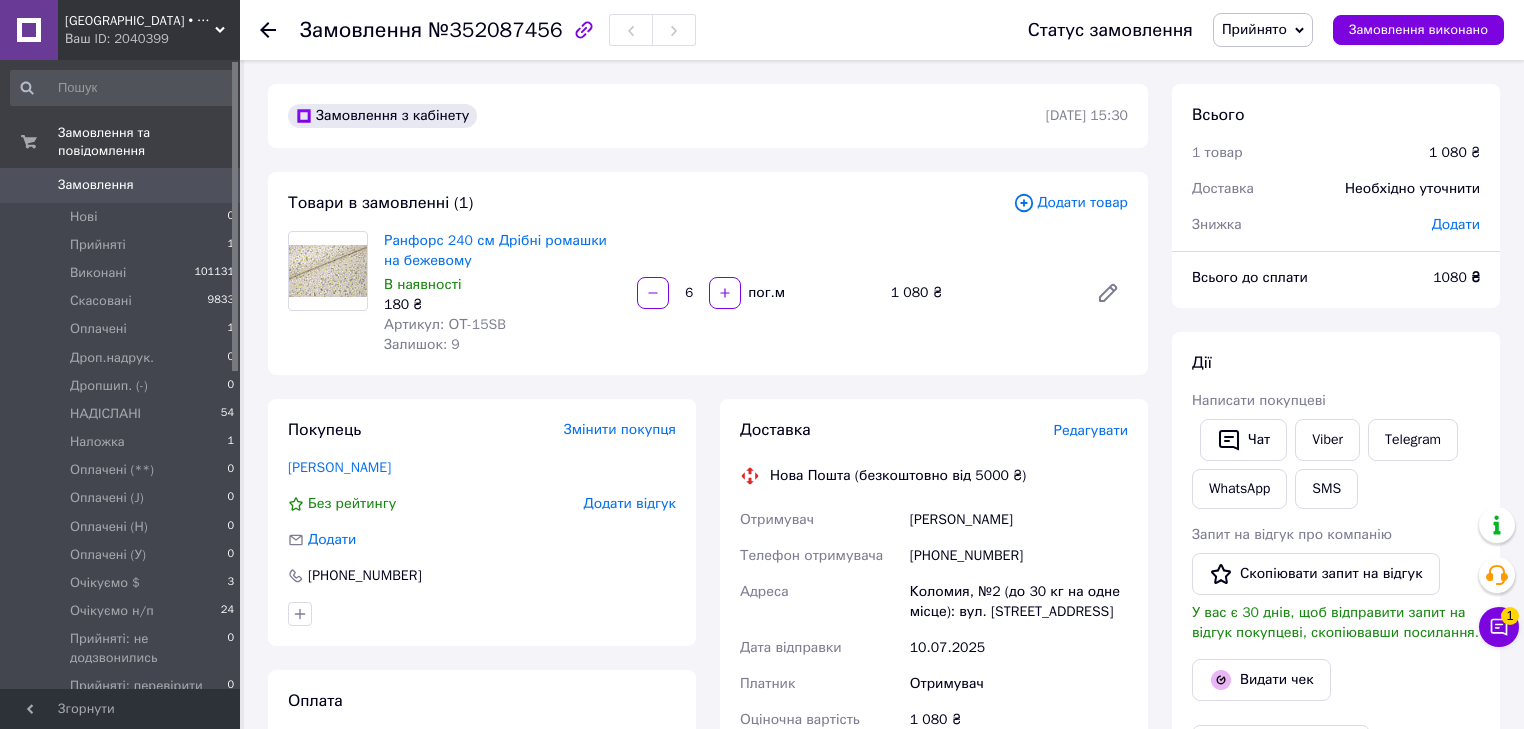 click 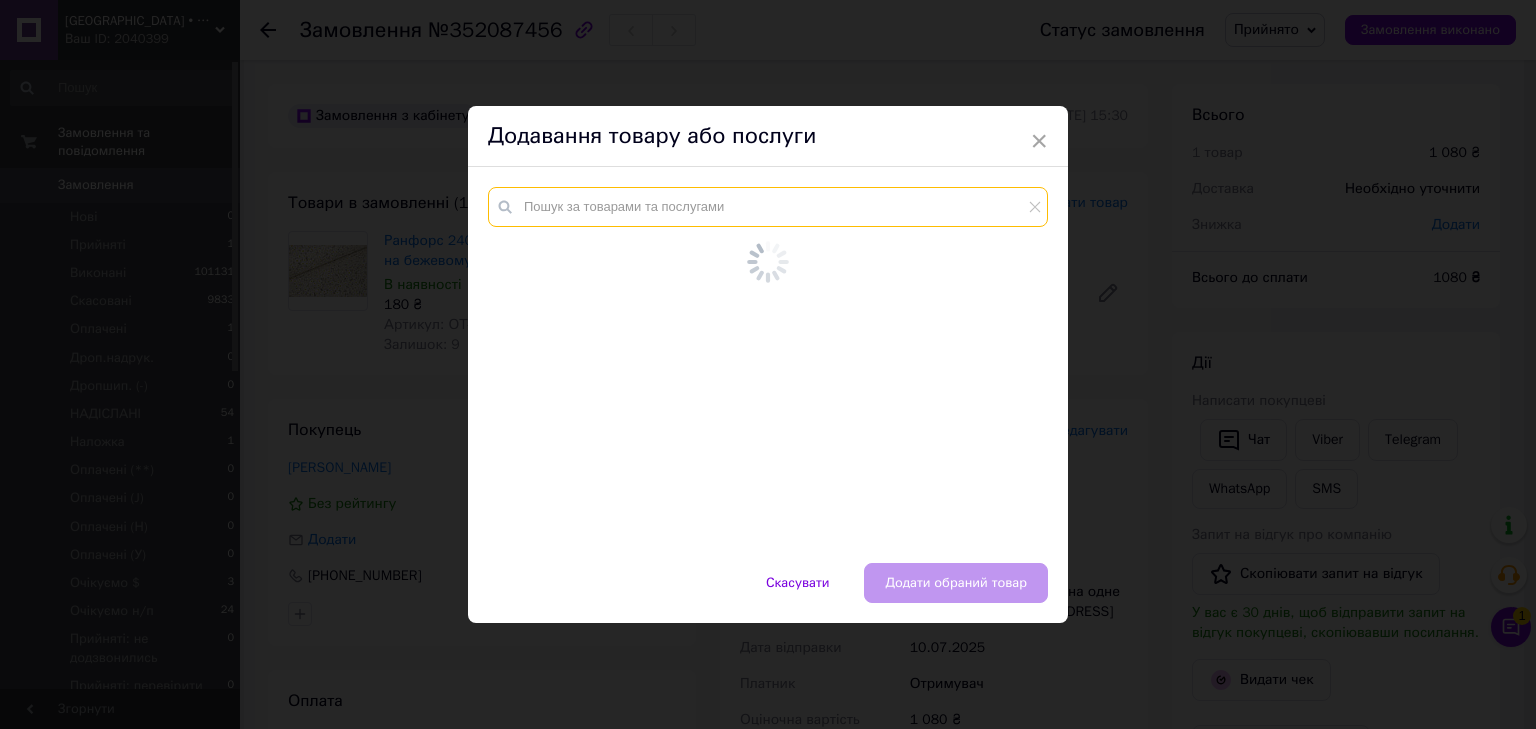 click at bounding box center (768, 207) 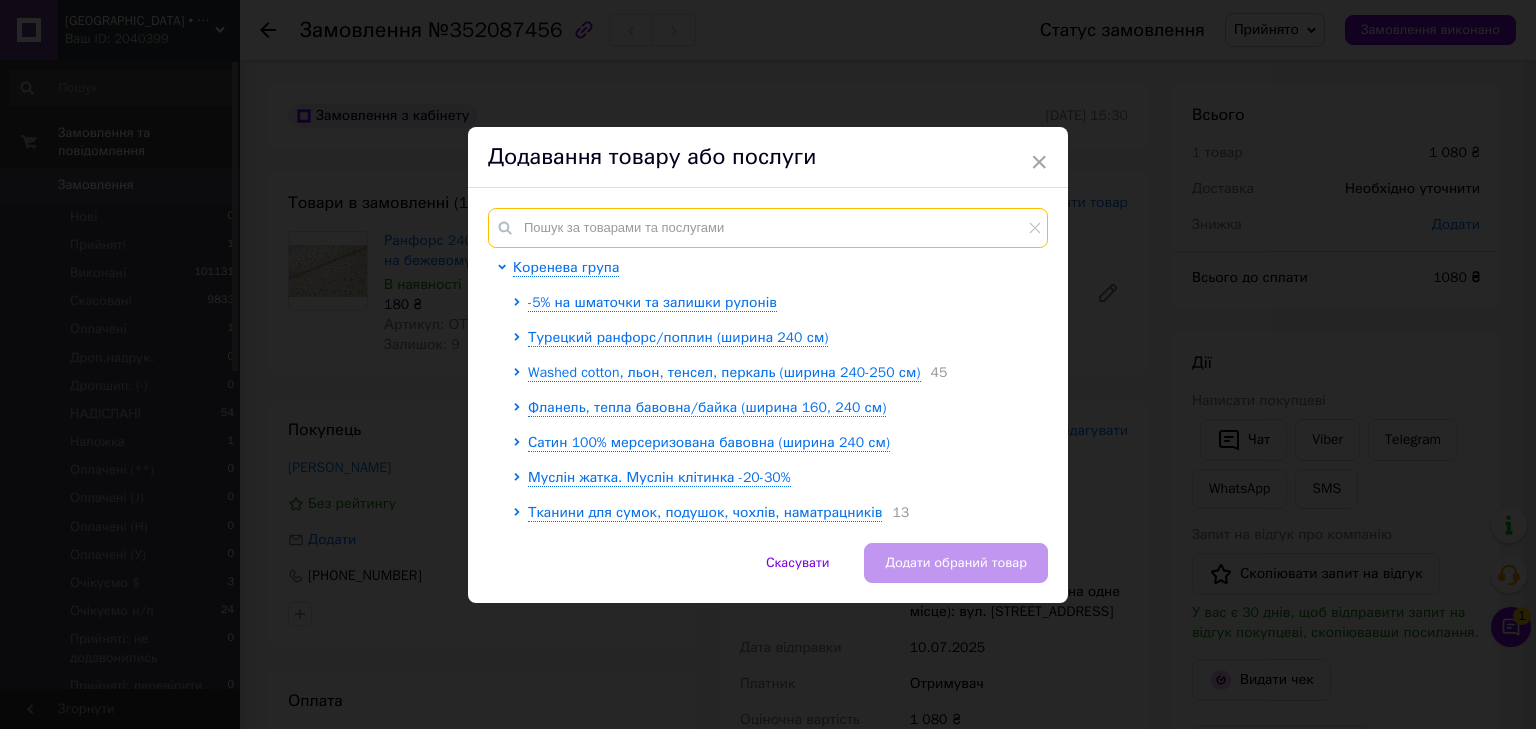 paste on "SB-442  В наличии221 ₴/пог.м Фланель Клеточка красно-серая, 240 см Купить Купить с +380 (67) 362-53-" 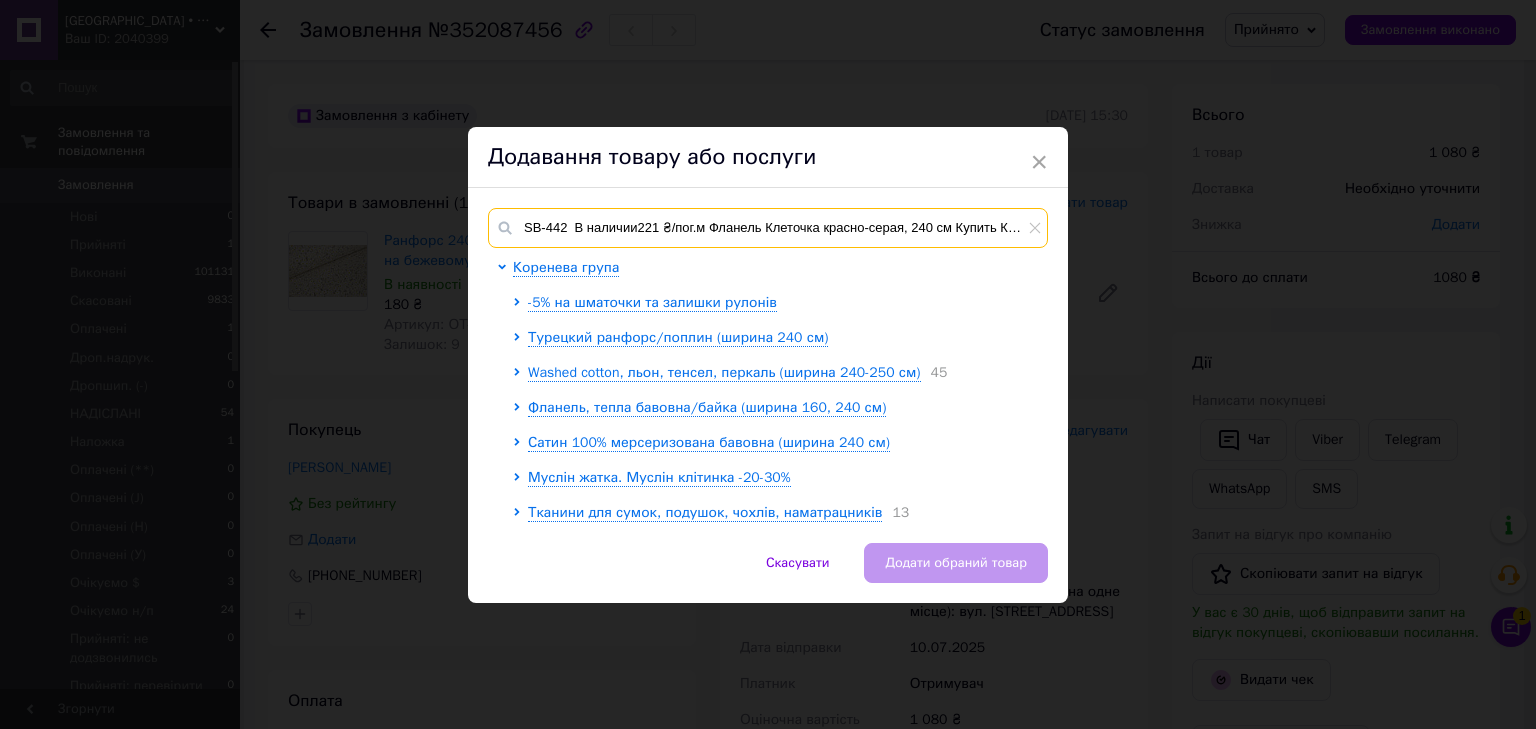 scroll, scrollTop: 0, scrollLeft: 135, axis: horizontal 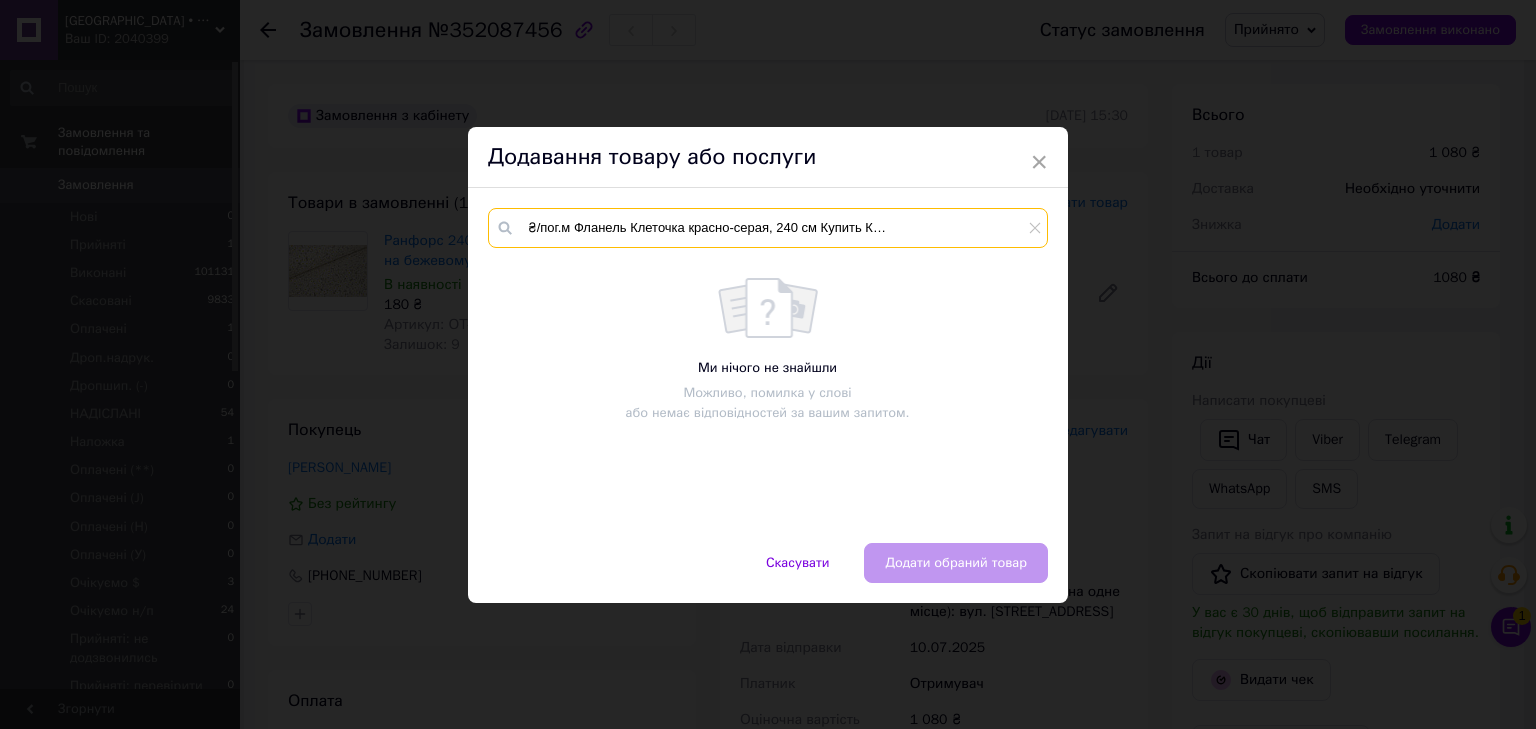 drag, startPoint x: 521, startPoint y: 224, endPoint x: 1044, endPoint y: 240, distance: 523.2447 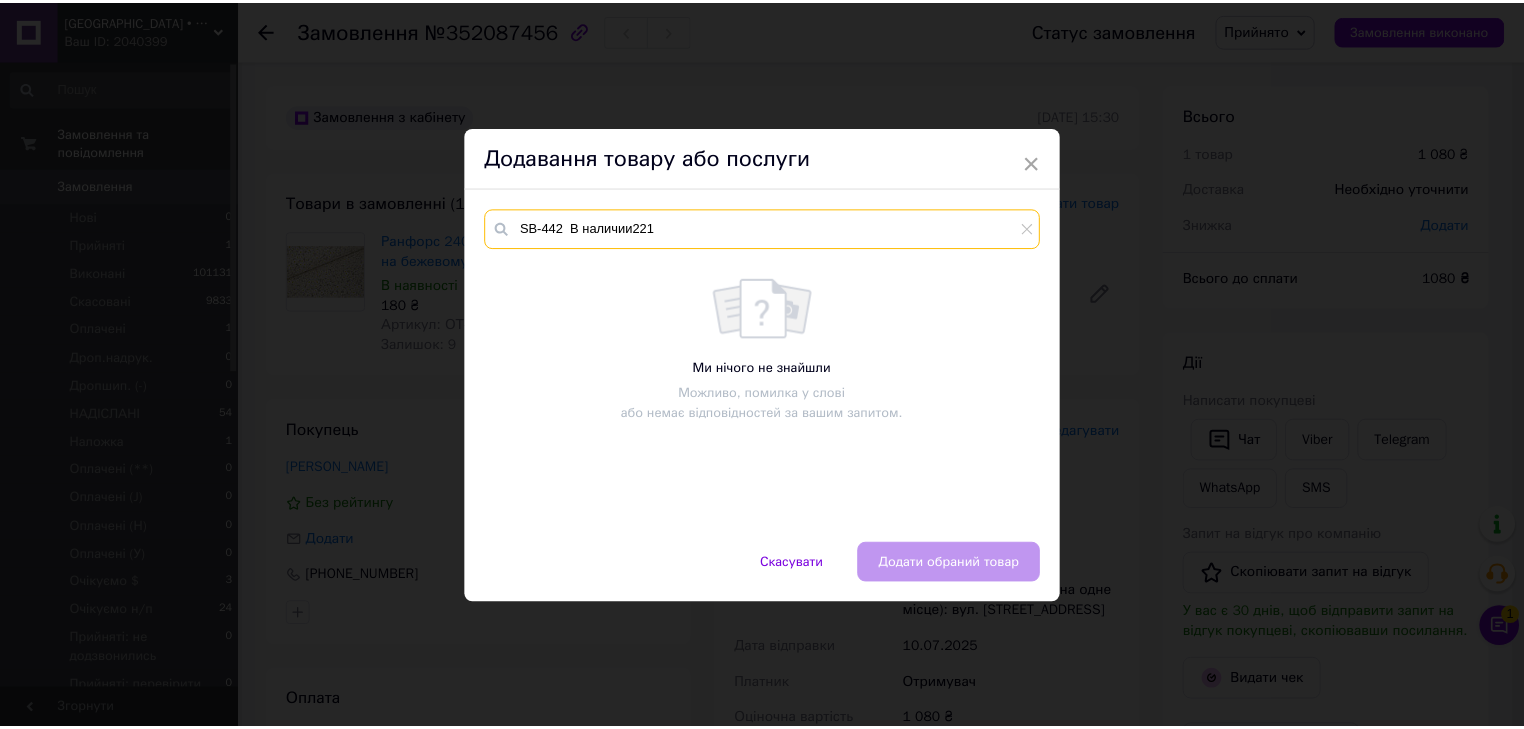scroll, scrollTop: 0, scrollLeft: 0, axis: both 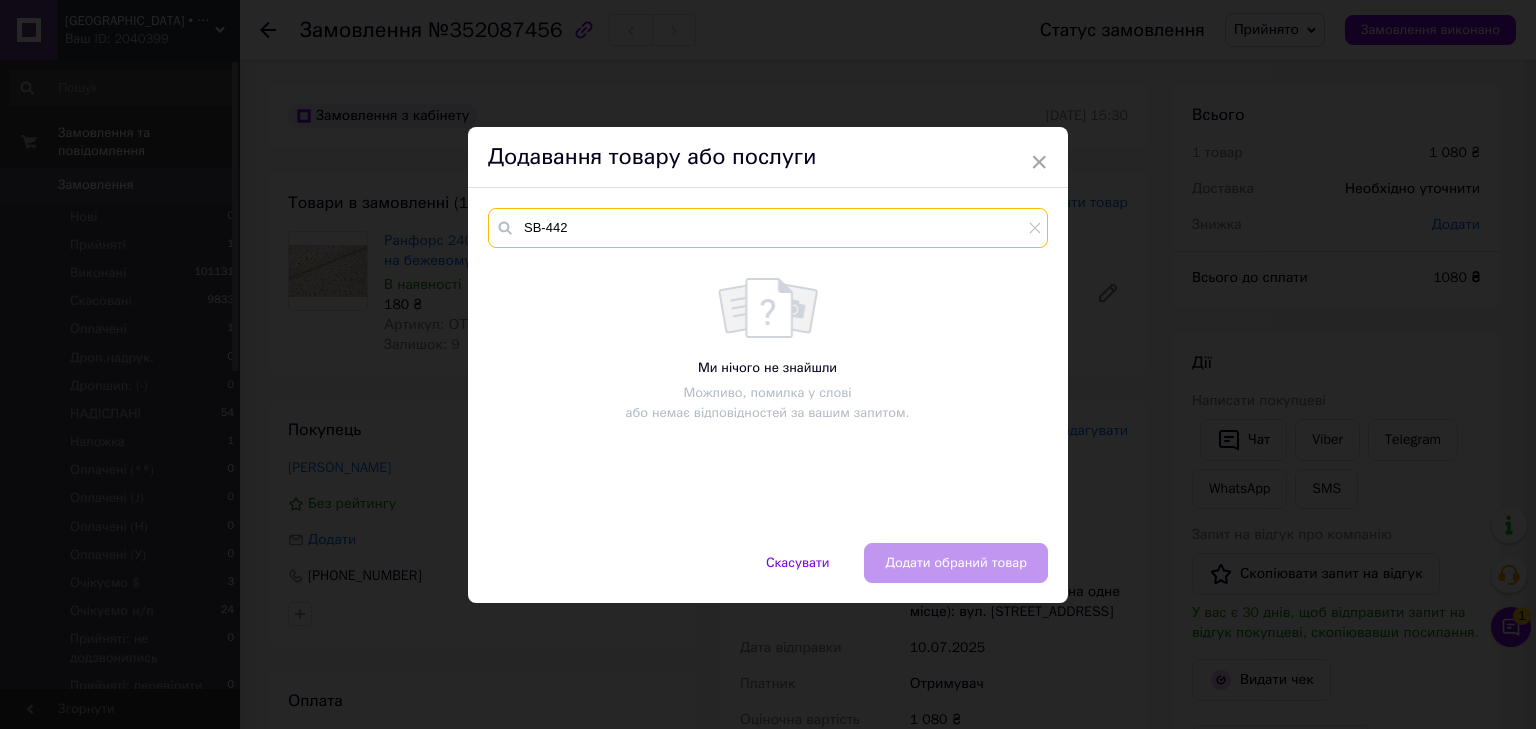 drag, startPoint x: 828, startPoint y: 229, endPoint x: 572, endPoint y: 224, distance: 256.04883 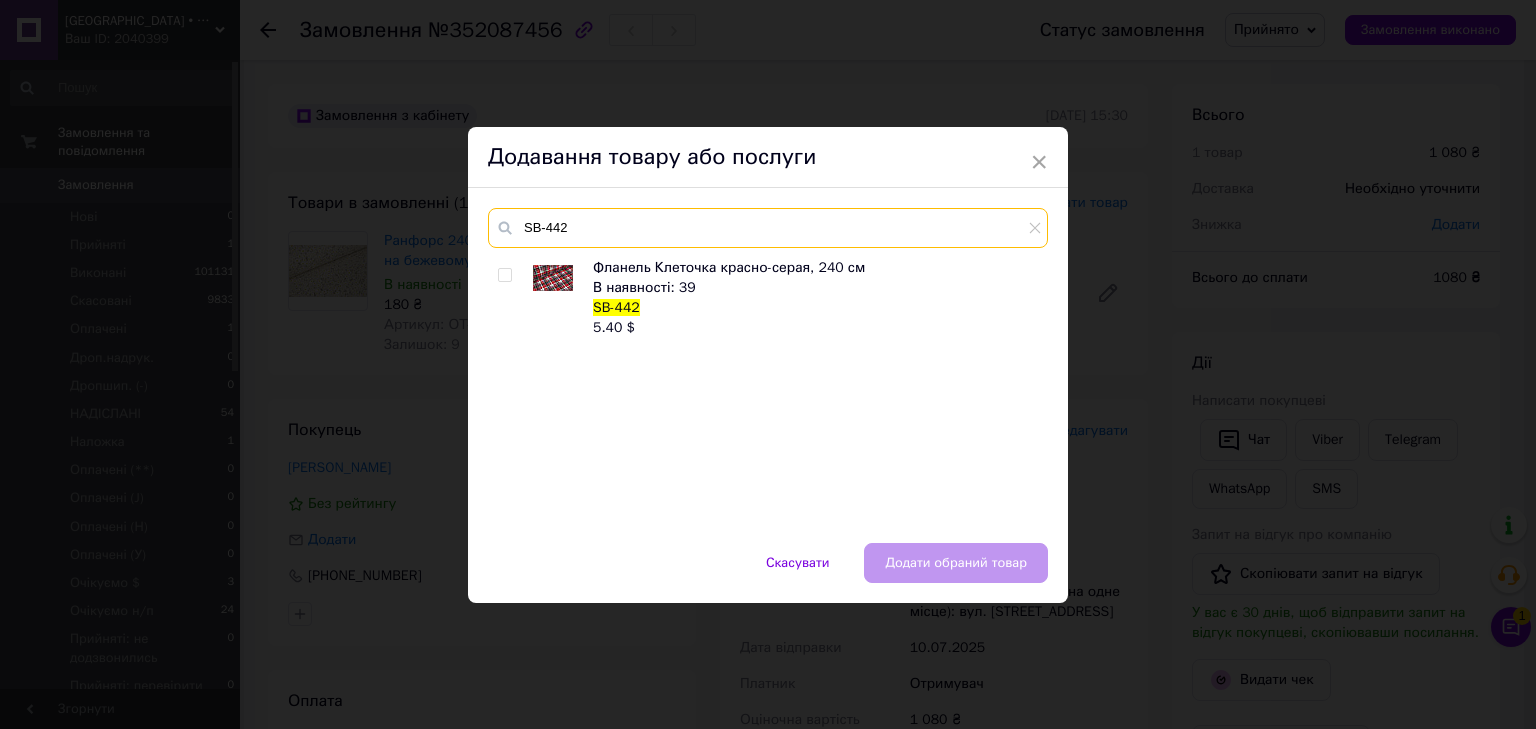 type on "SB-442" 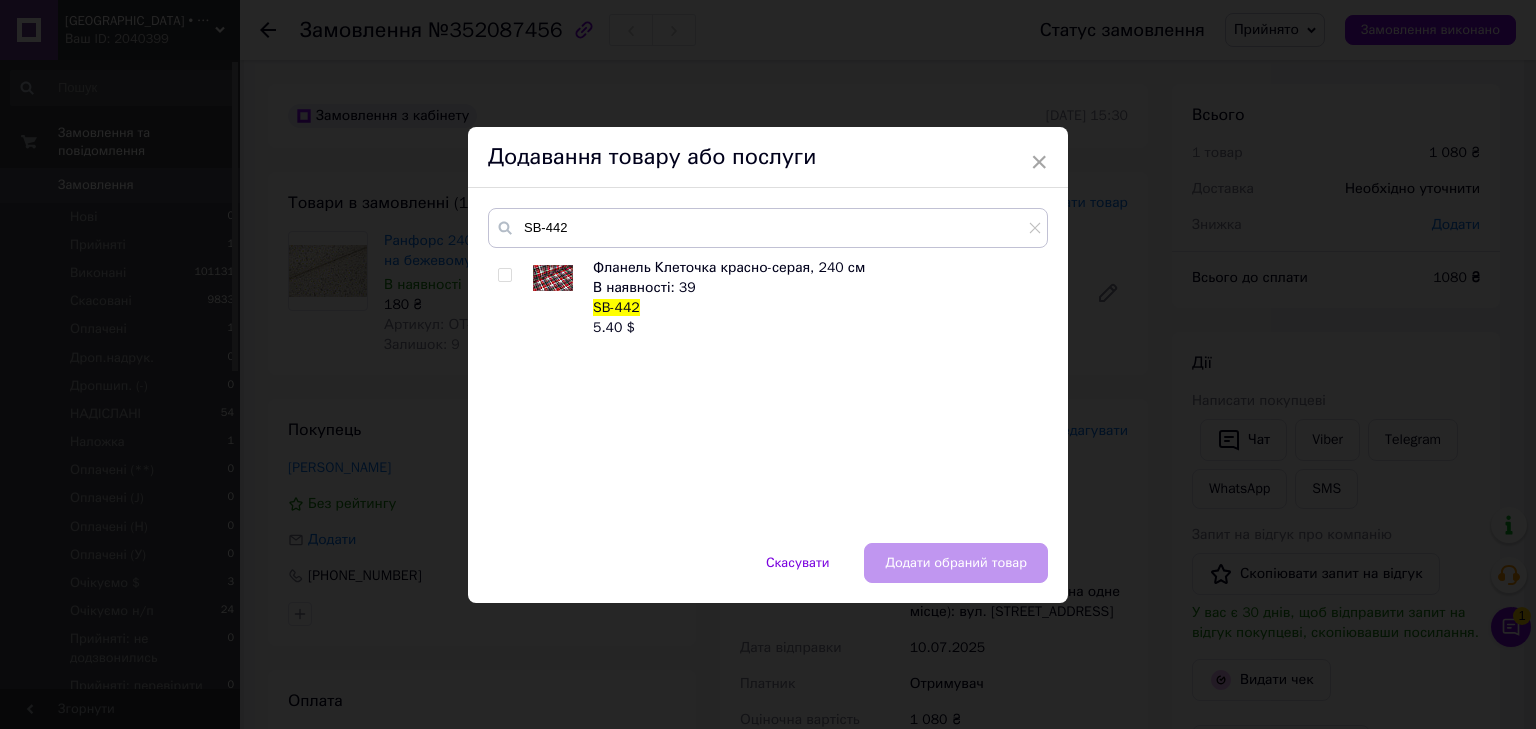 click at bounding box center (504, 275) 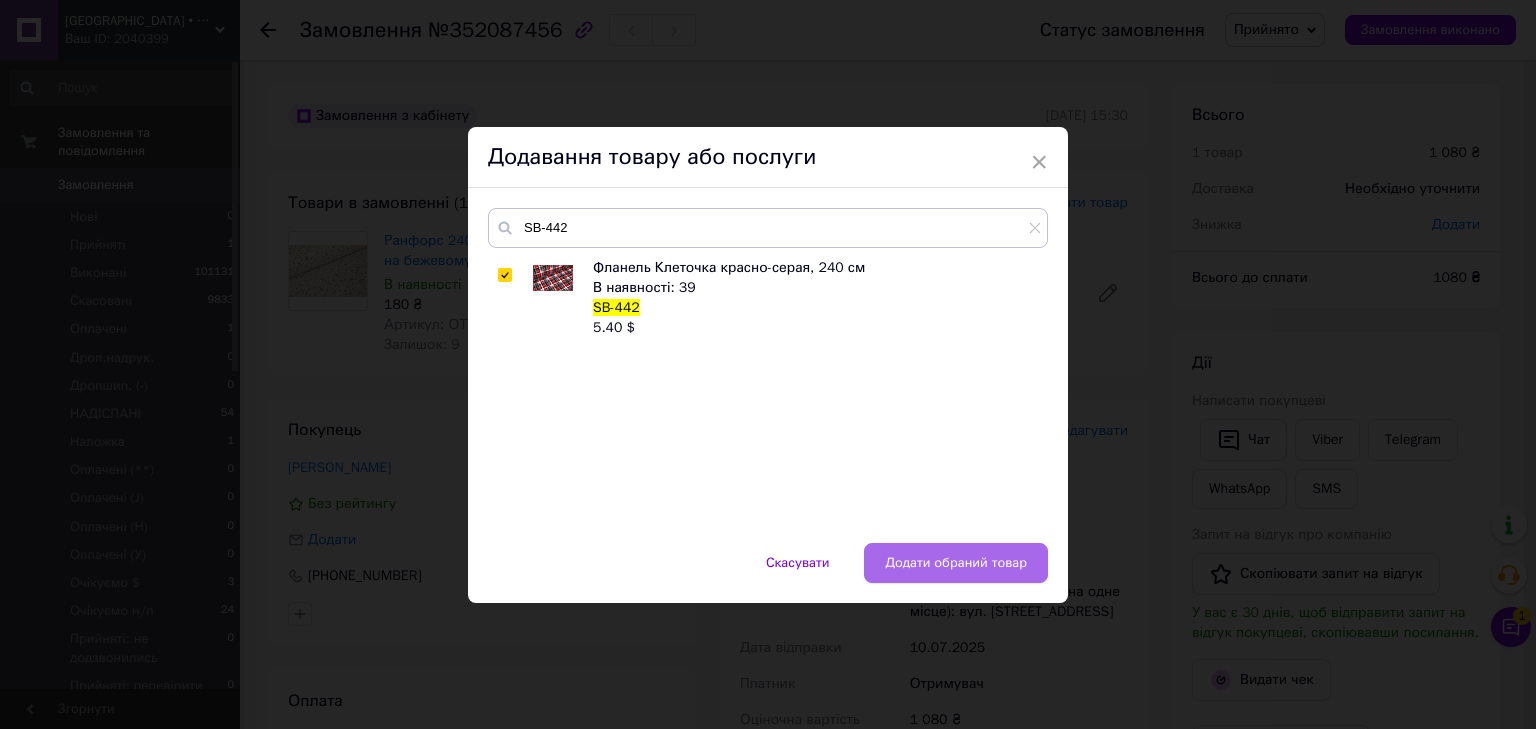click on "Додати обраний товар" at bounding box center [956, 563] 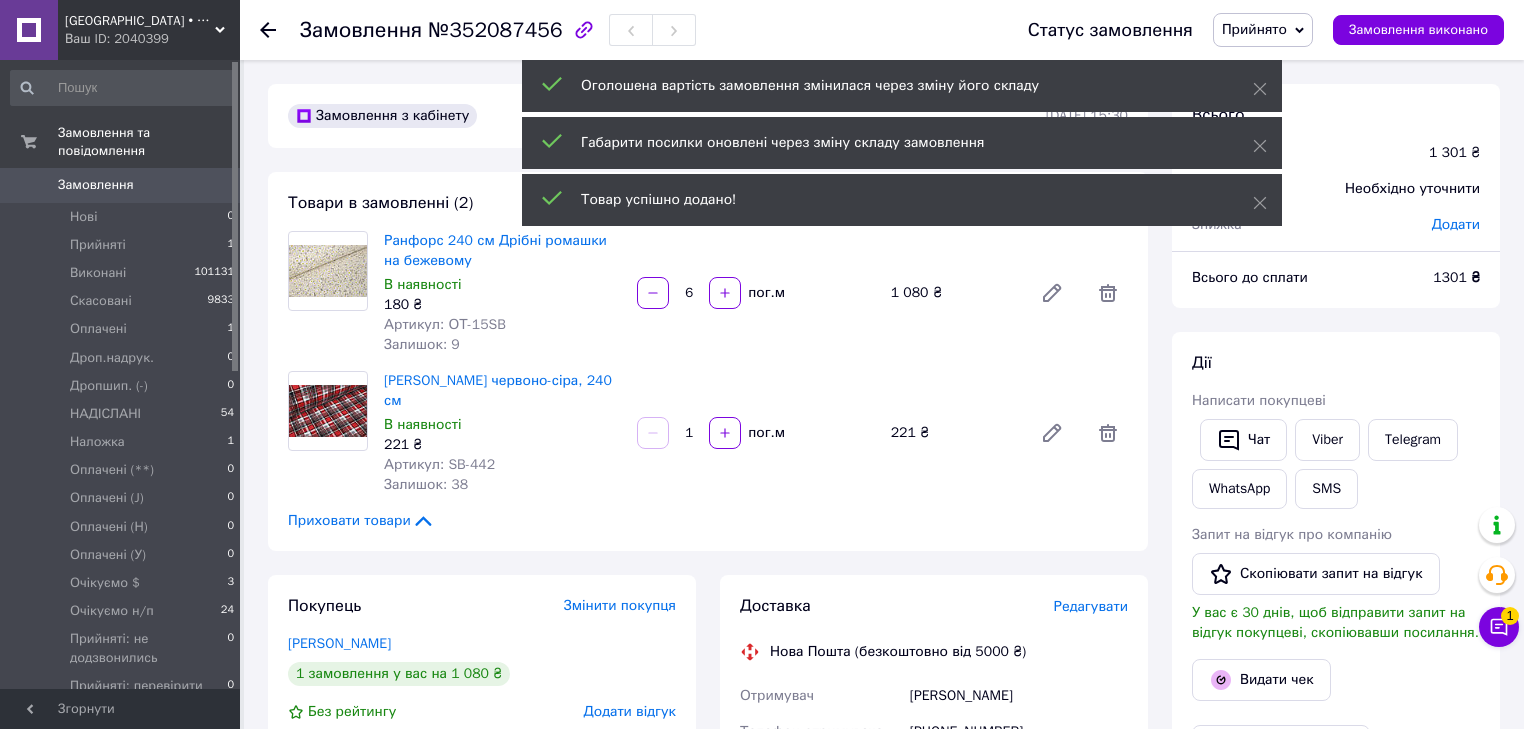 click at bounding box center (328, 433) 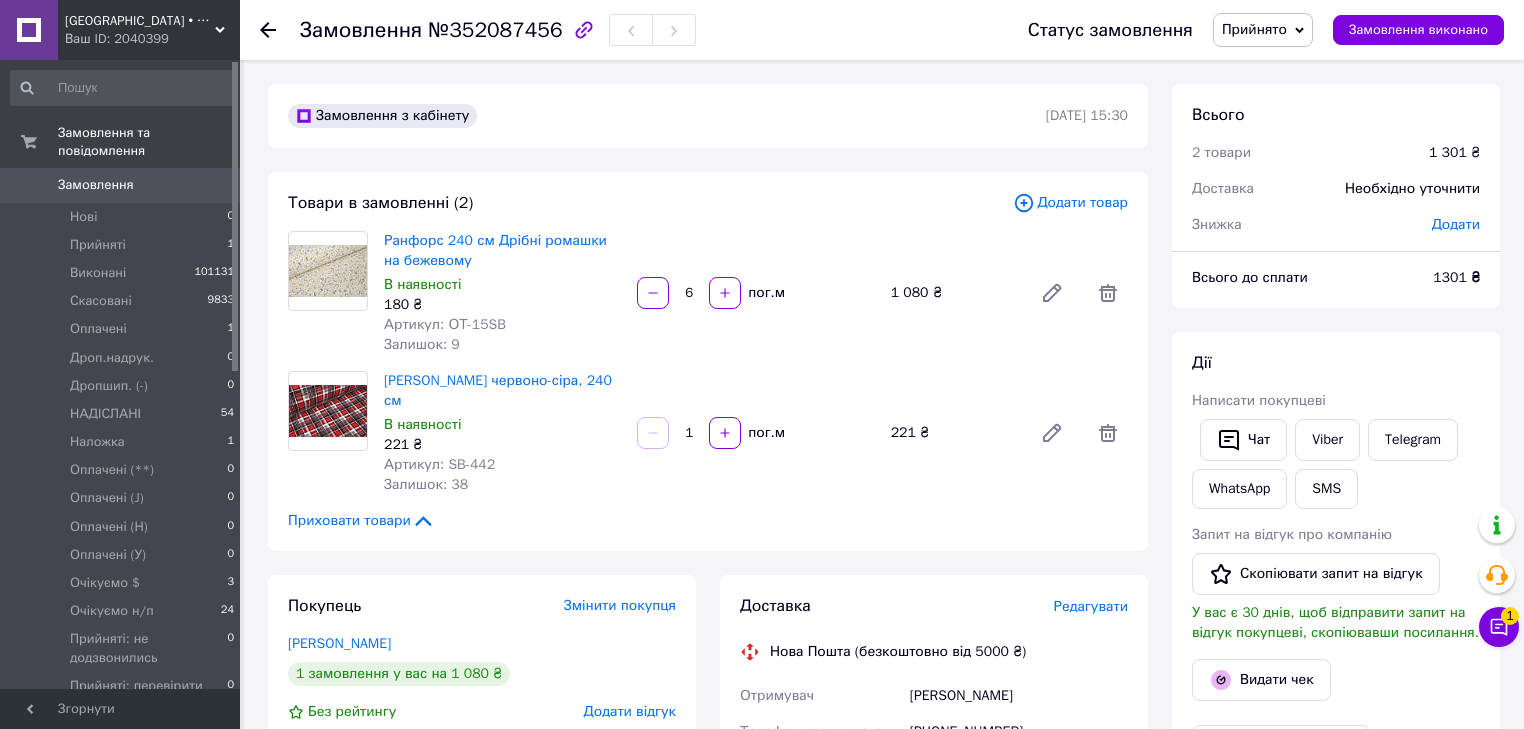 drag, startPoint x: 674, startPoint y: 436, endPoint x: 704, endPoint y: 440, distance: 30.265491 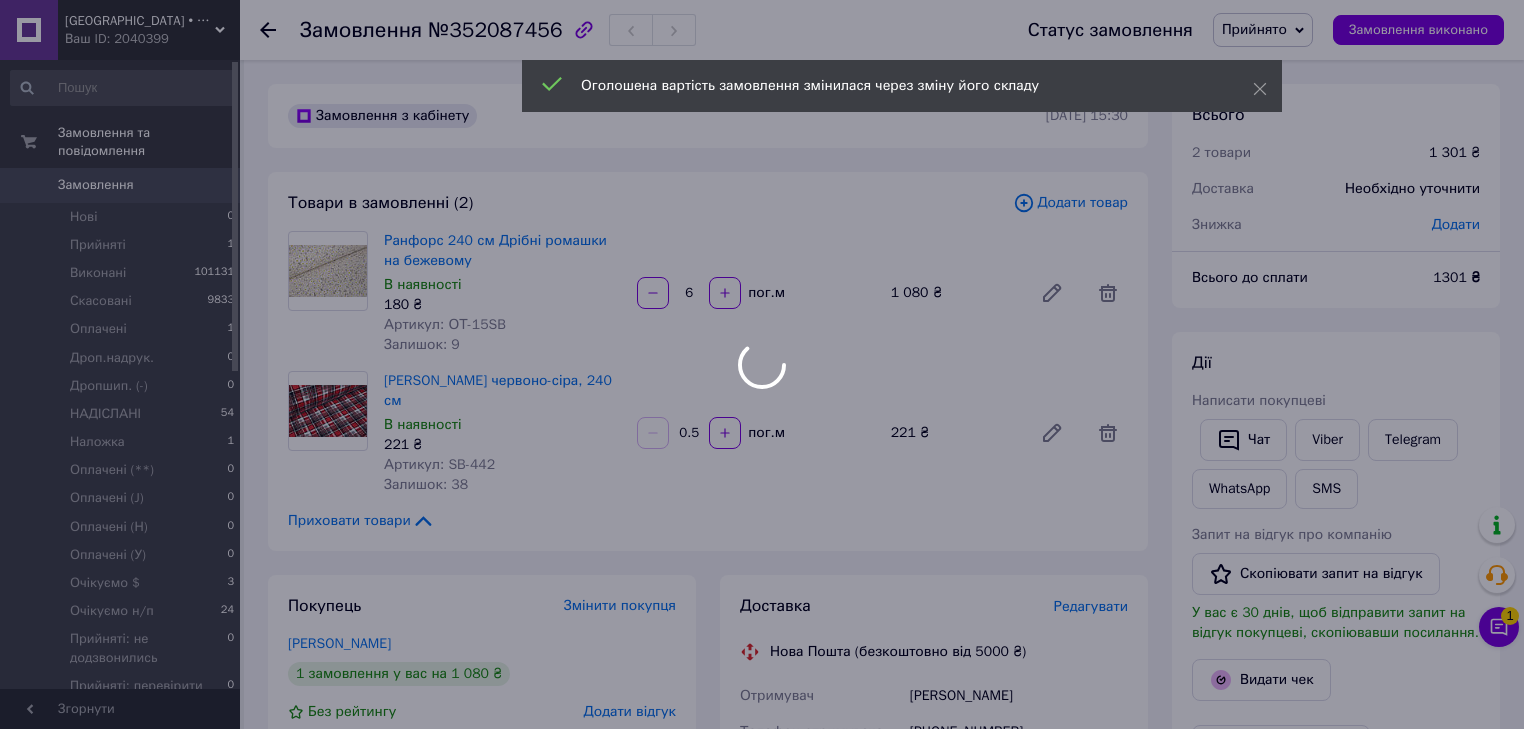 scroll, scrollTop: 240, scrollLeft: 0, axis: vertical 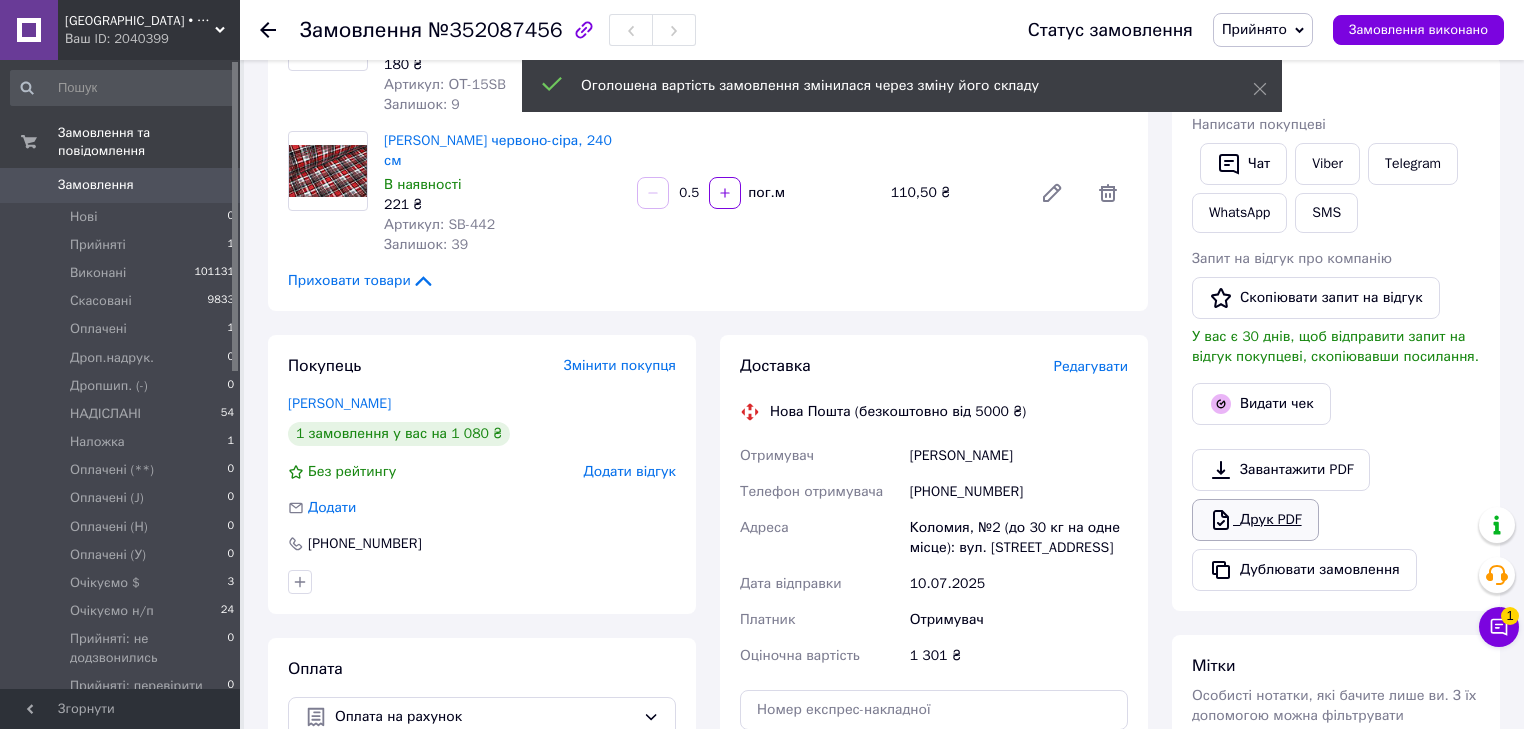type on "0.5" 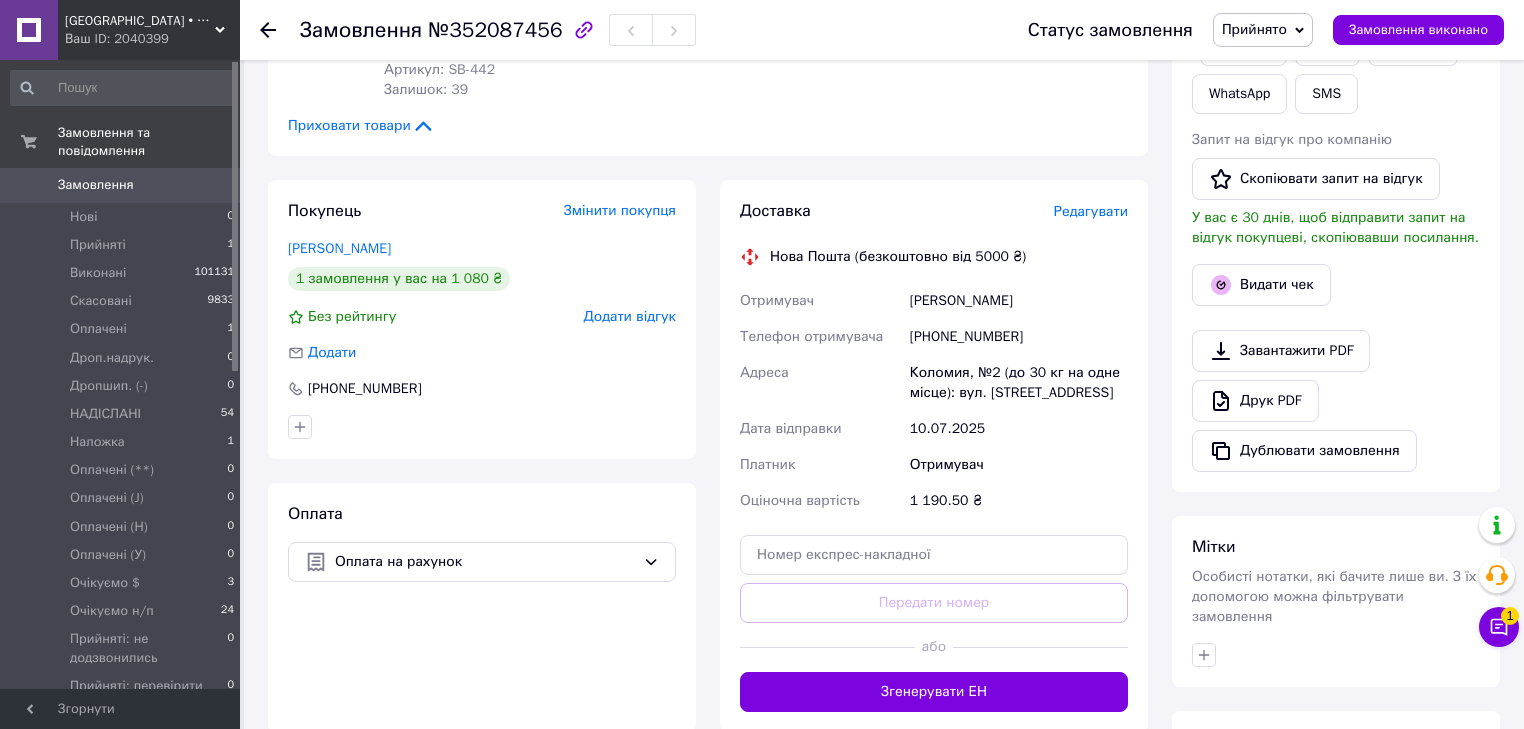 scroll, scrollTop: 400, scrollLeft: 0, axis: vertical 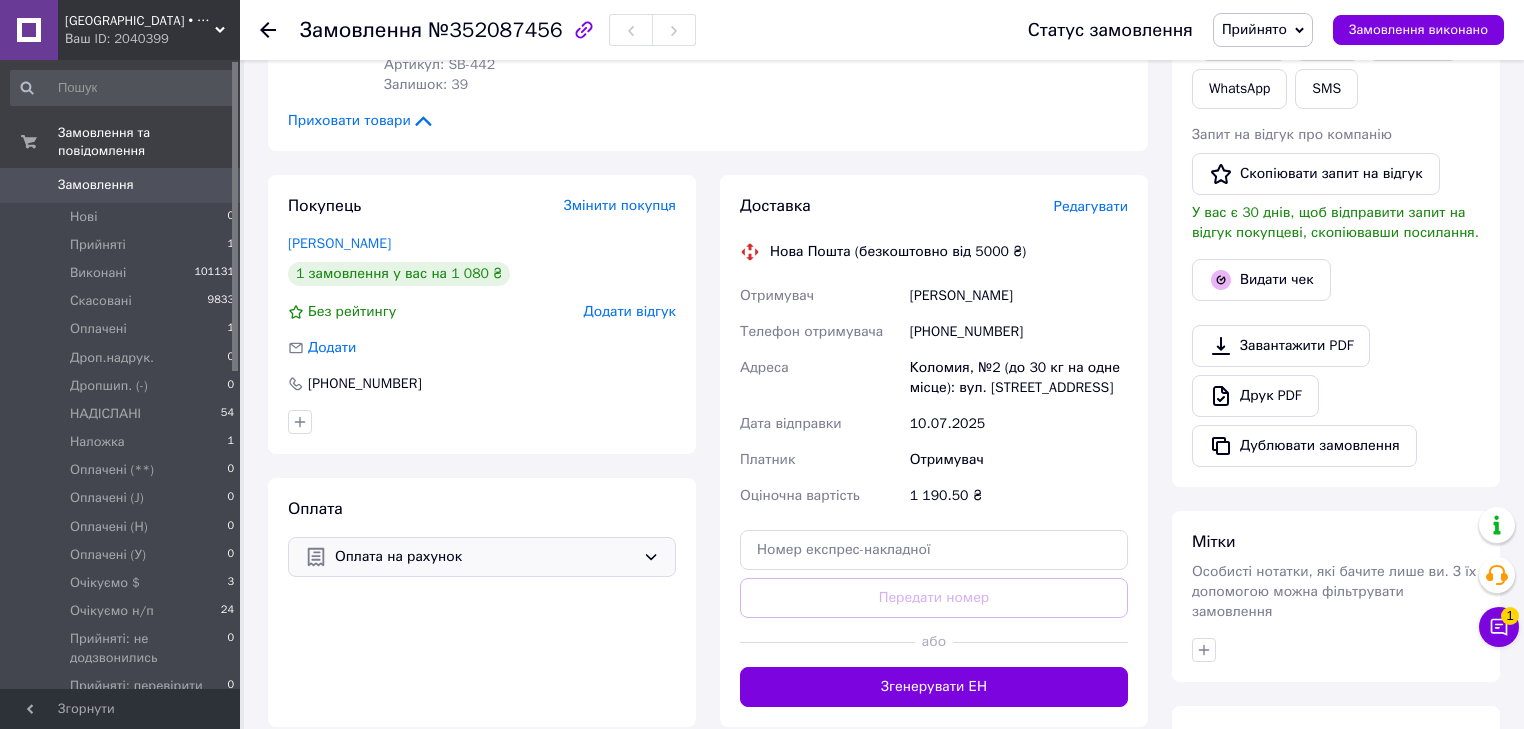 click on "Оплата на рахунок" at bounding box center [482, 557] 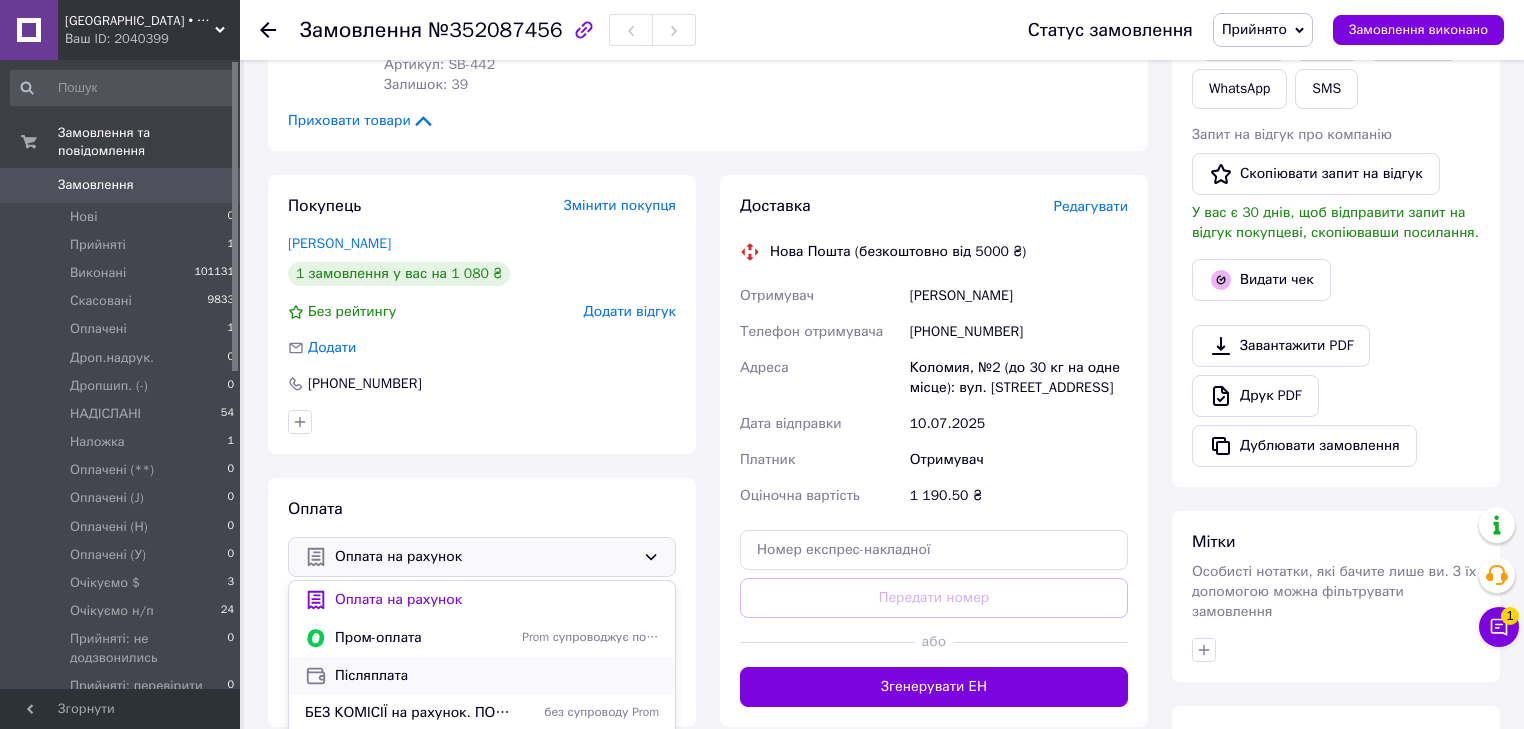 click on "Післяплата" at bounding box center [497, 676] 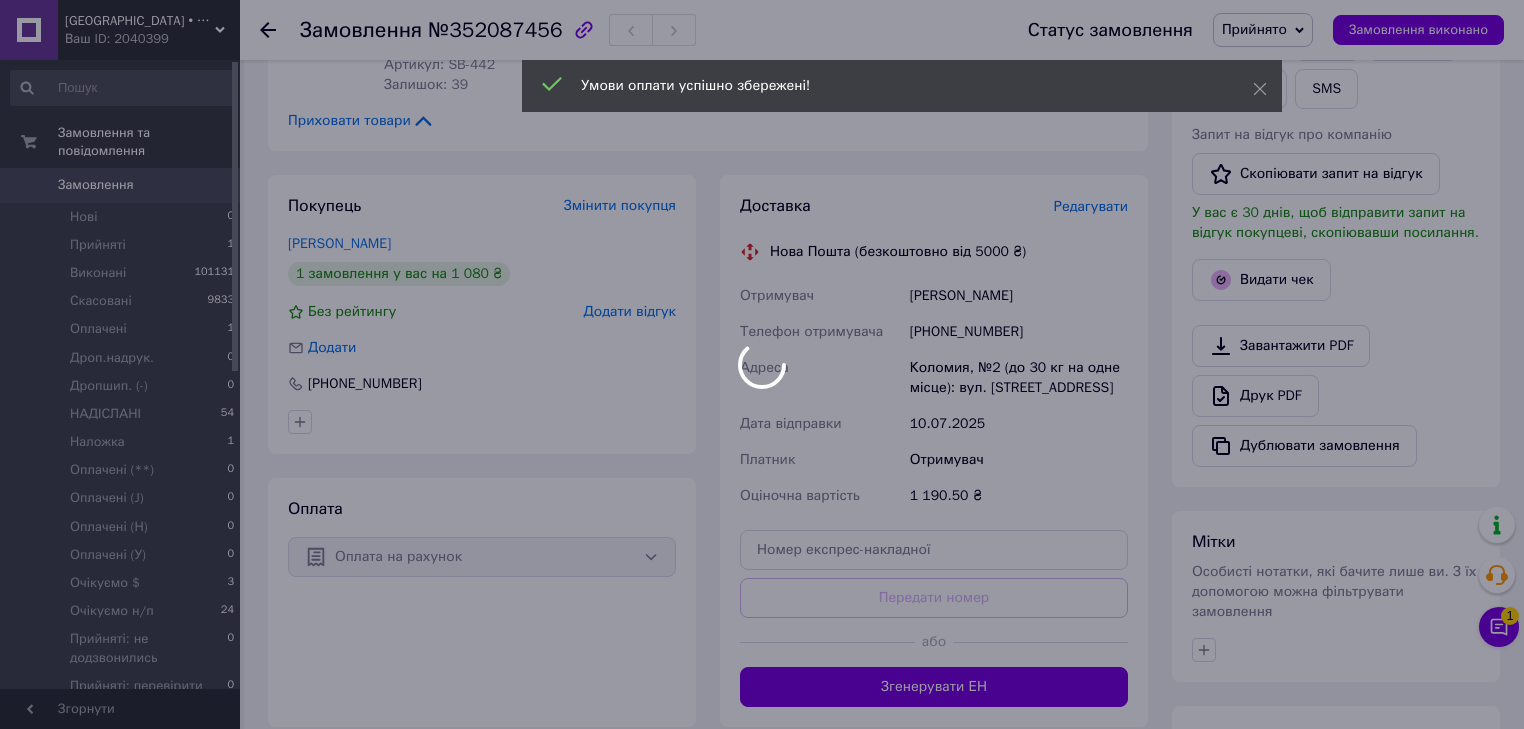 click on "COTTONville • тканини для шиття і рукоділля • роздріб та опт Ваш ID: 2040399 Сайт COTTONville • тканини для шиття і р... Кабінет покупця Перевірити стан системи Сторінка на порталі Довідка Вийти Замовлення та повідомлення Замовлення 0 Нові 0 Прийняті 1 Виконані 101131 Скасовані 9833 Оплачені 1 Дроп.надрук. 0 Дропшип. (-) 0 НАДІСЛАНІ 54 Наложка 1 Оплачені (**) 0 Оплачені (J) 0 Оплачені (Н) 0 Оплачені (У) 0 Очікуємо $ 3 Очікуємо н/п 24 Прийняті: не додзвонились 0 Прийняті: перевірити наяв 0 Проблемні 132 Чекають тканини 7 Повідомлення 0 Сповіщення 11 17 6" at bounding box center (762, 427) 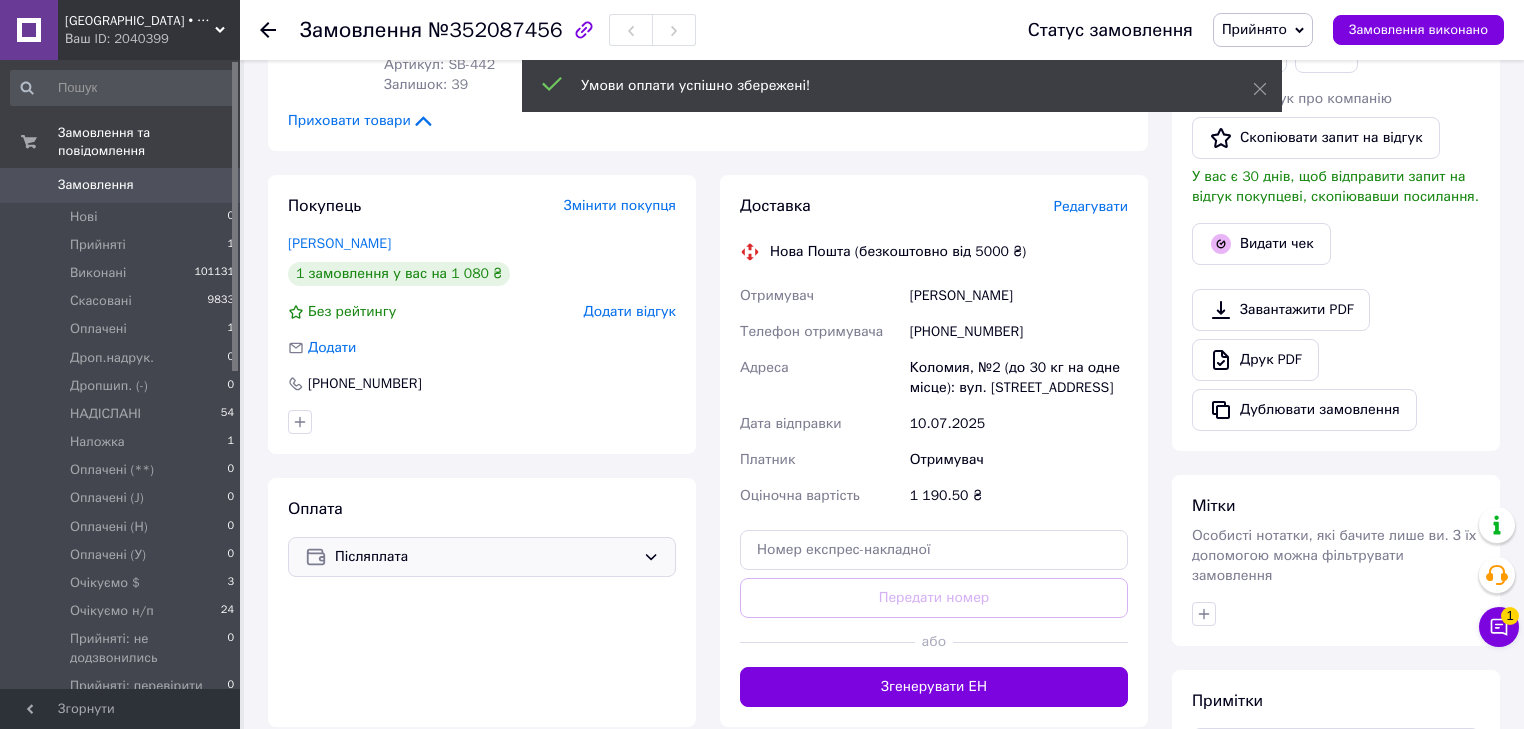 click on "Замовлення" at bounding box center [96, 185] 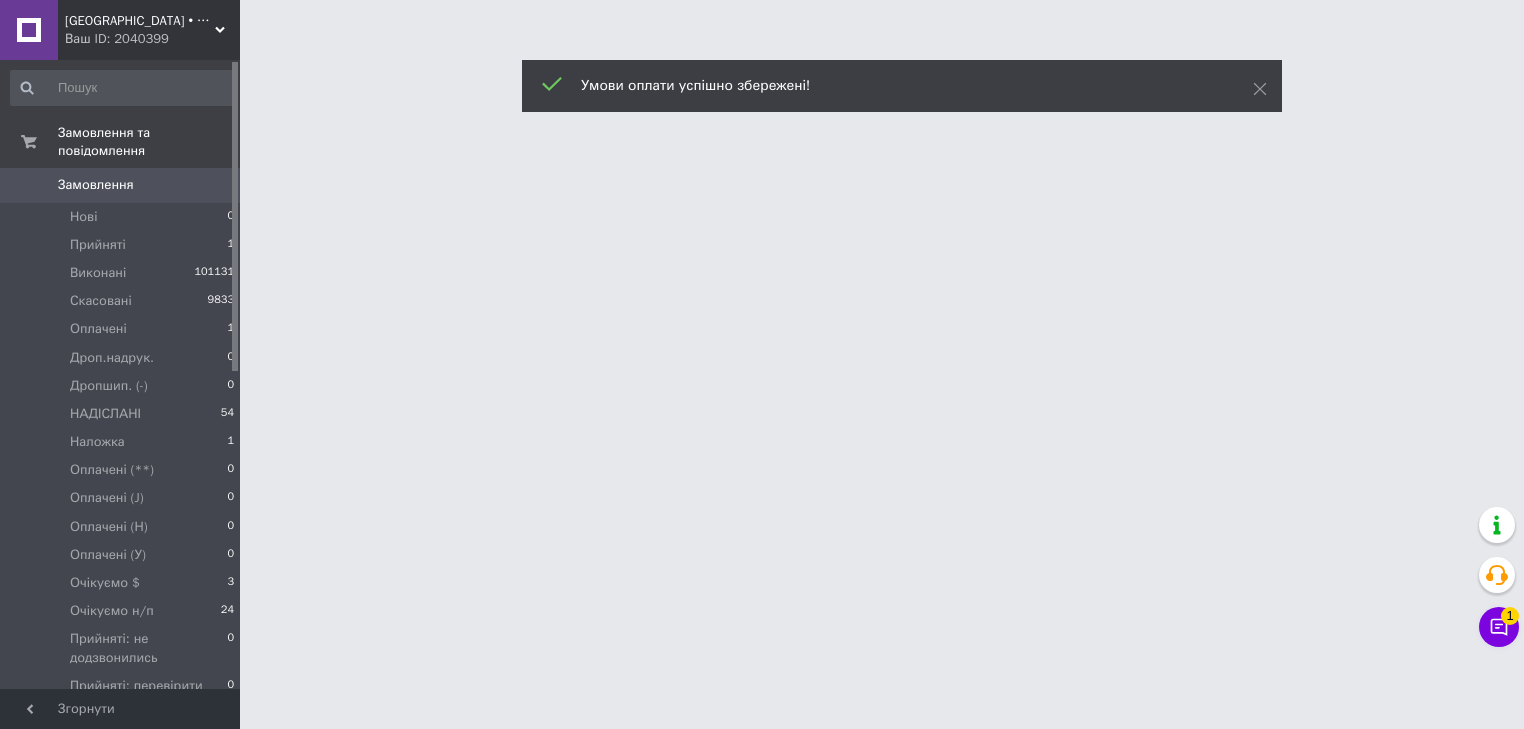 scroll, scrollTop: 0, scrollLeft: 0, axis: both 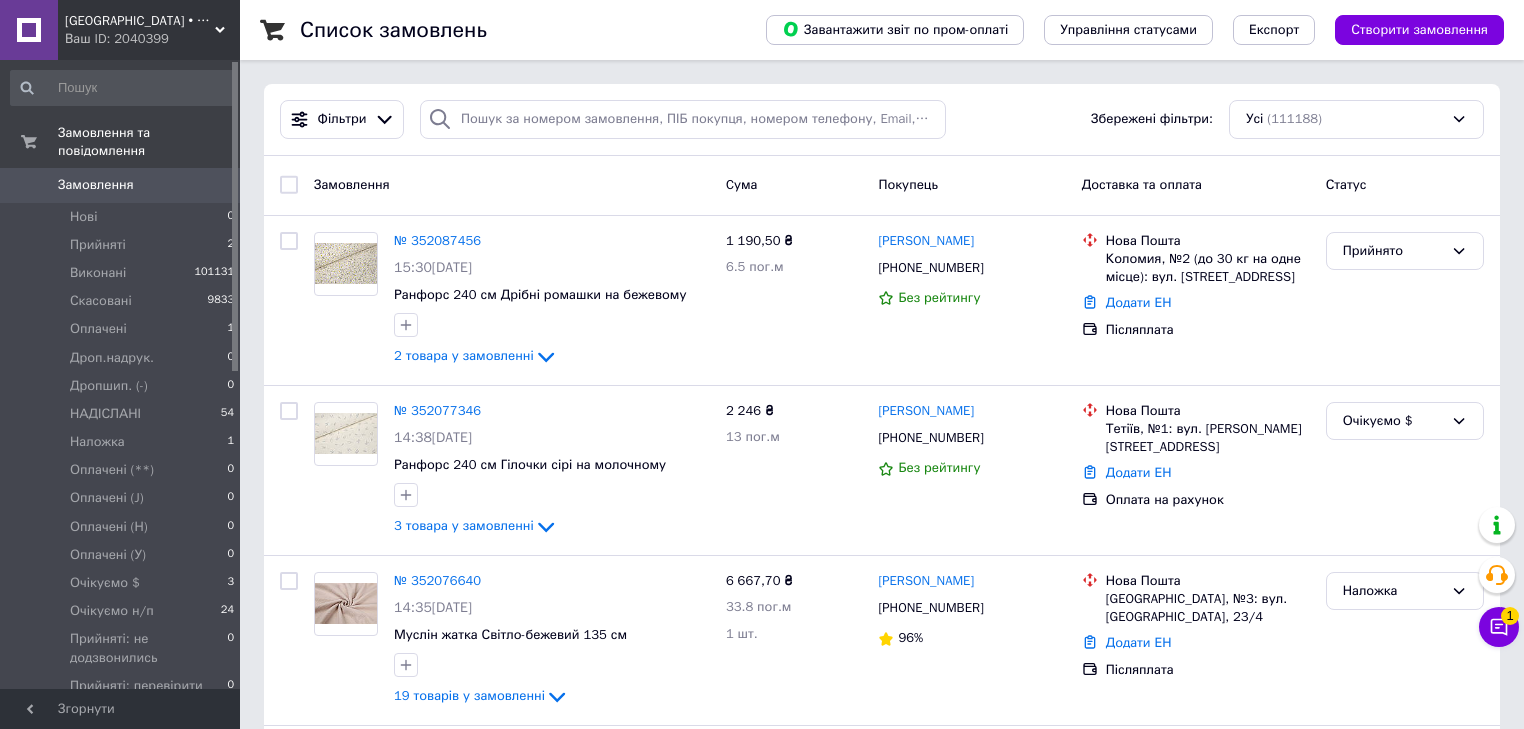 click on "Замовлення Cума Покупець Доставка та оплата Статус" at bounding box center [882, 186] 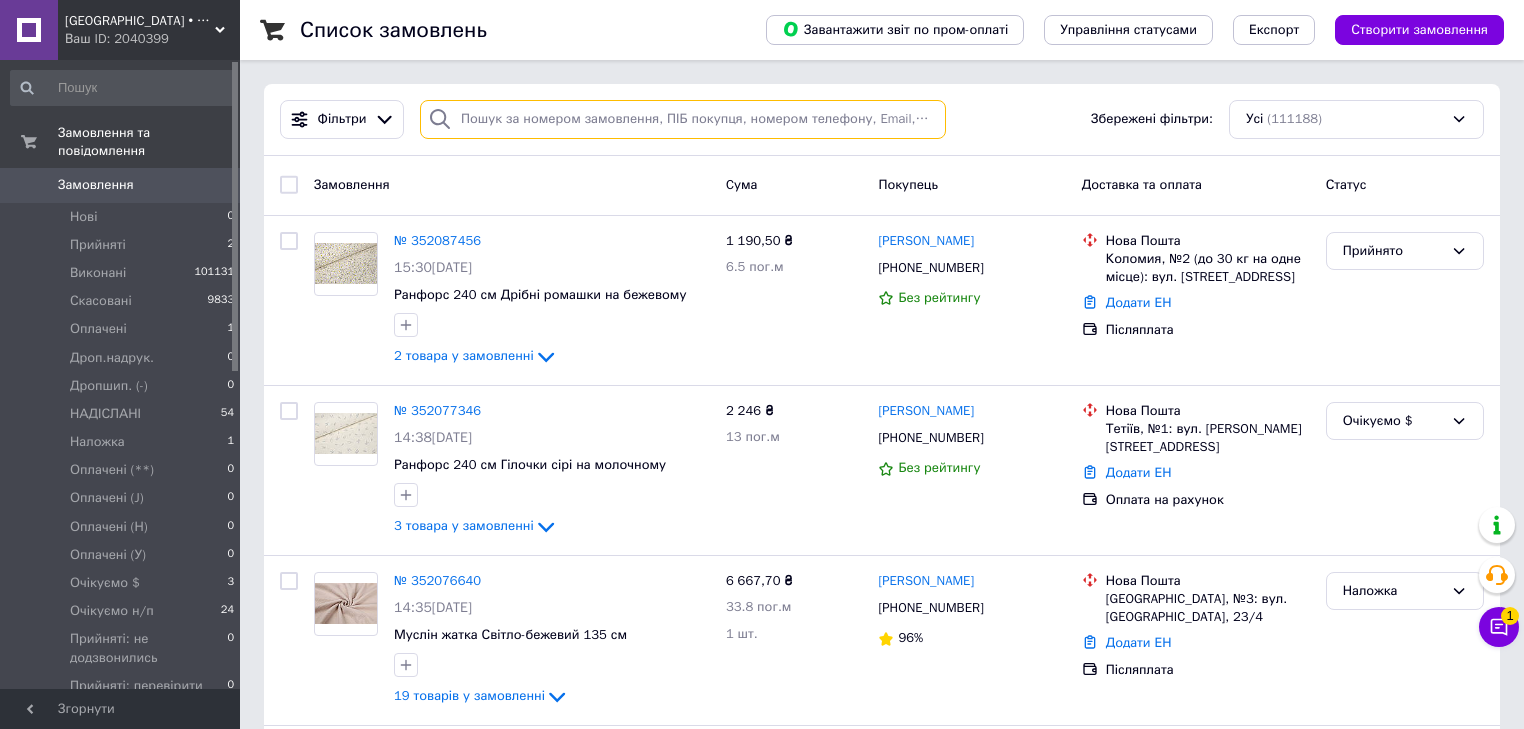 click at bounding box center (683, 119) 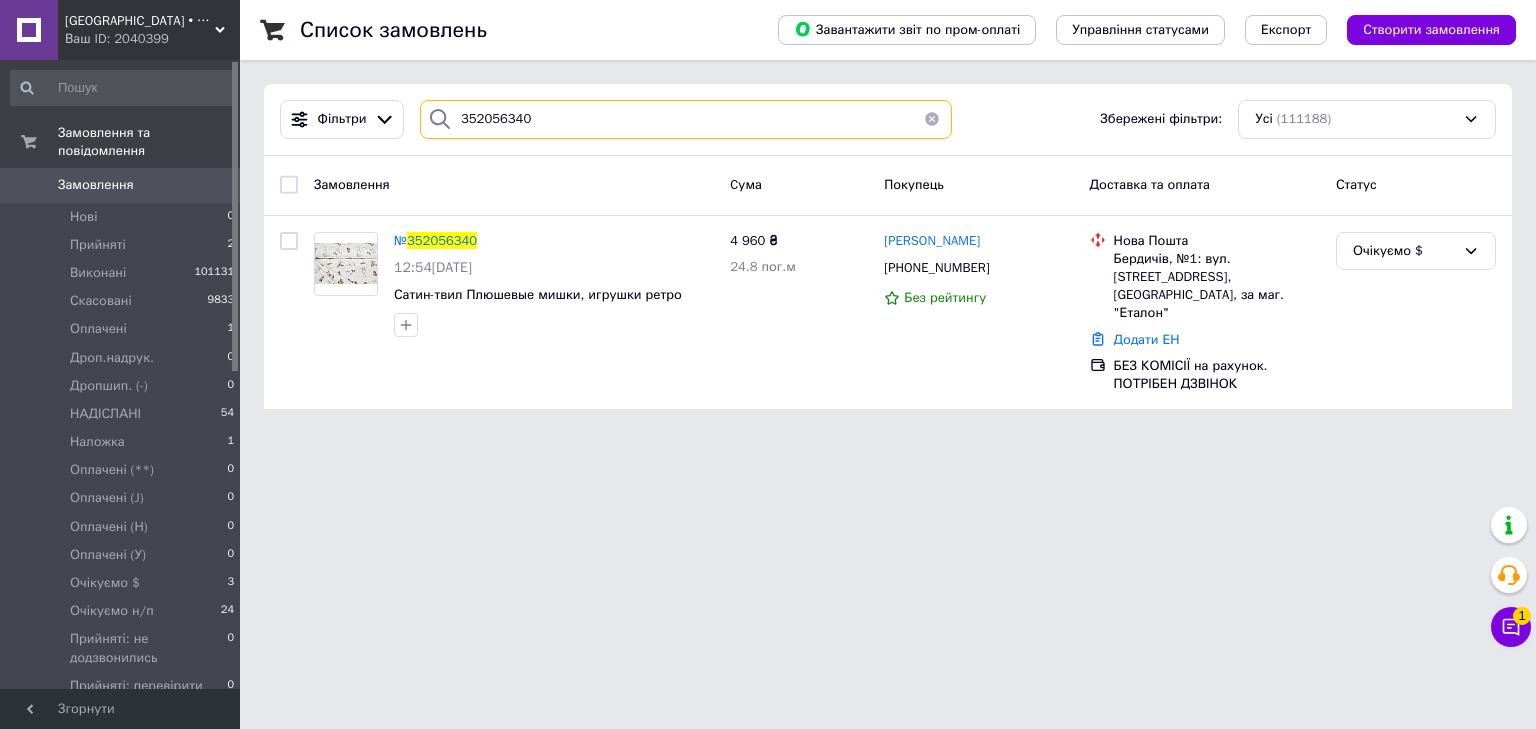 drag, startPoint x: 509, startPoint y: 140, endPoint x: 364, endPoint y: 145, distance: 145.08618 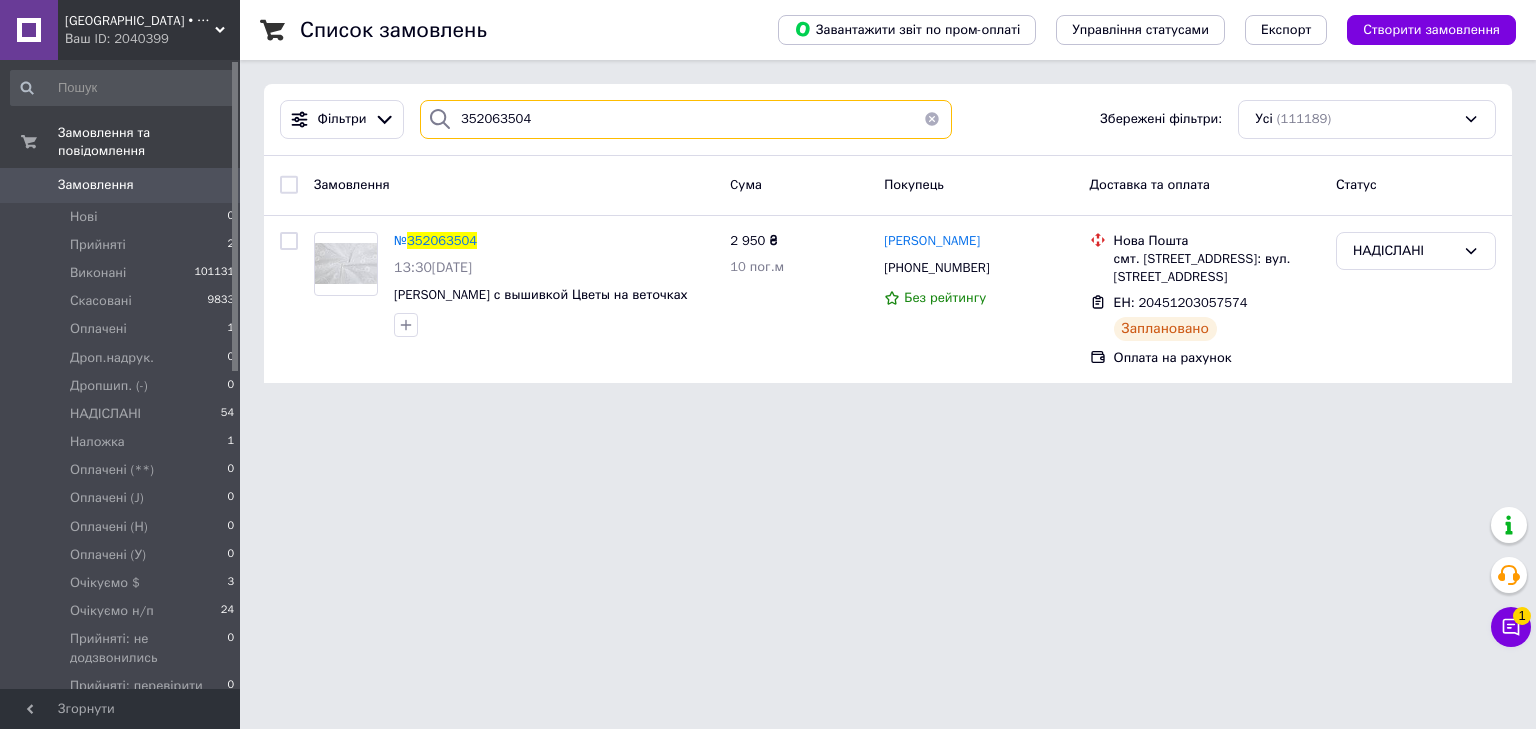 type on "352063504" 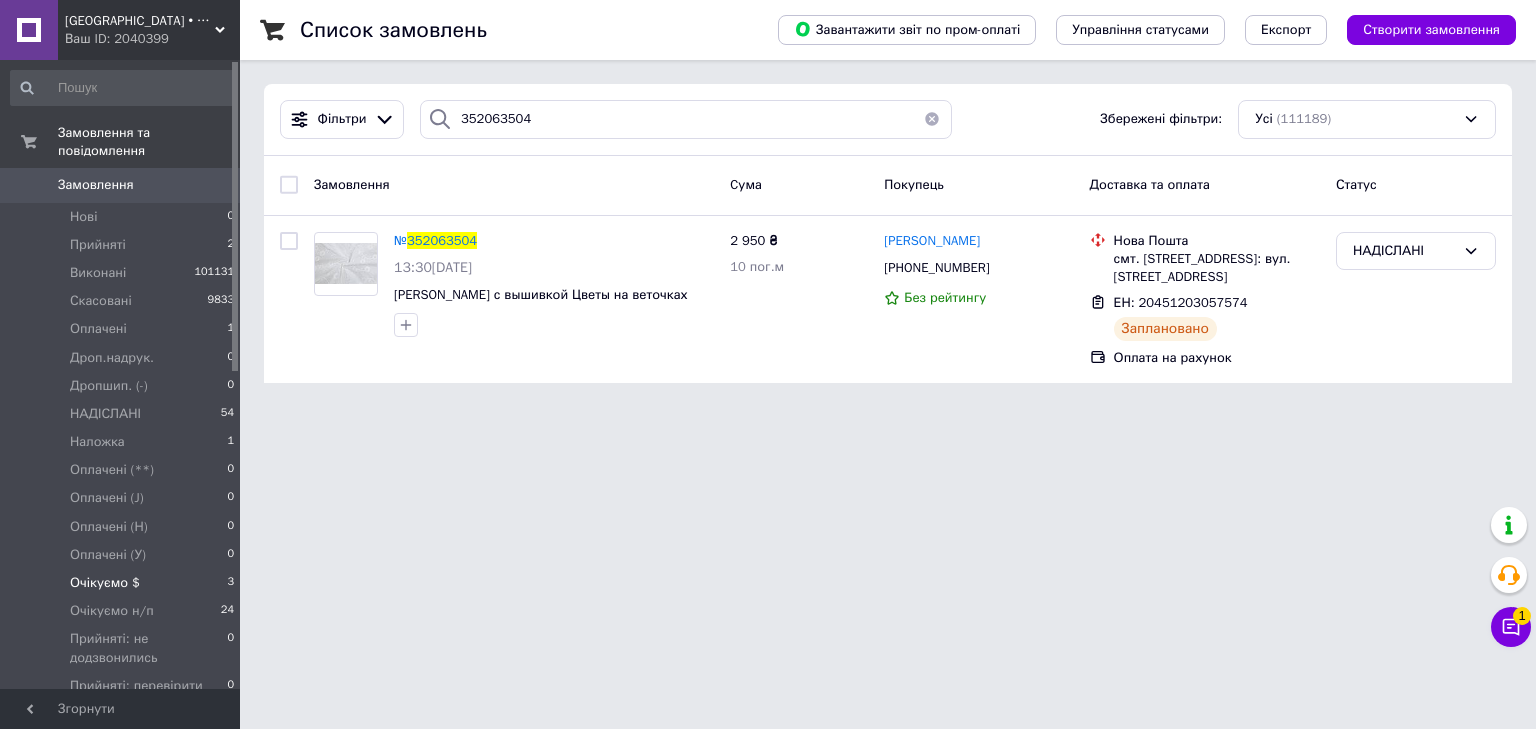 click on "Очікуємо $ 3" at bounding box center [123, 583] 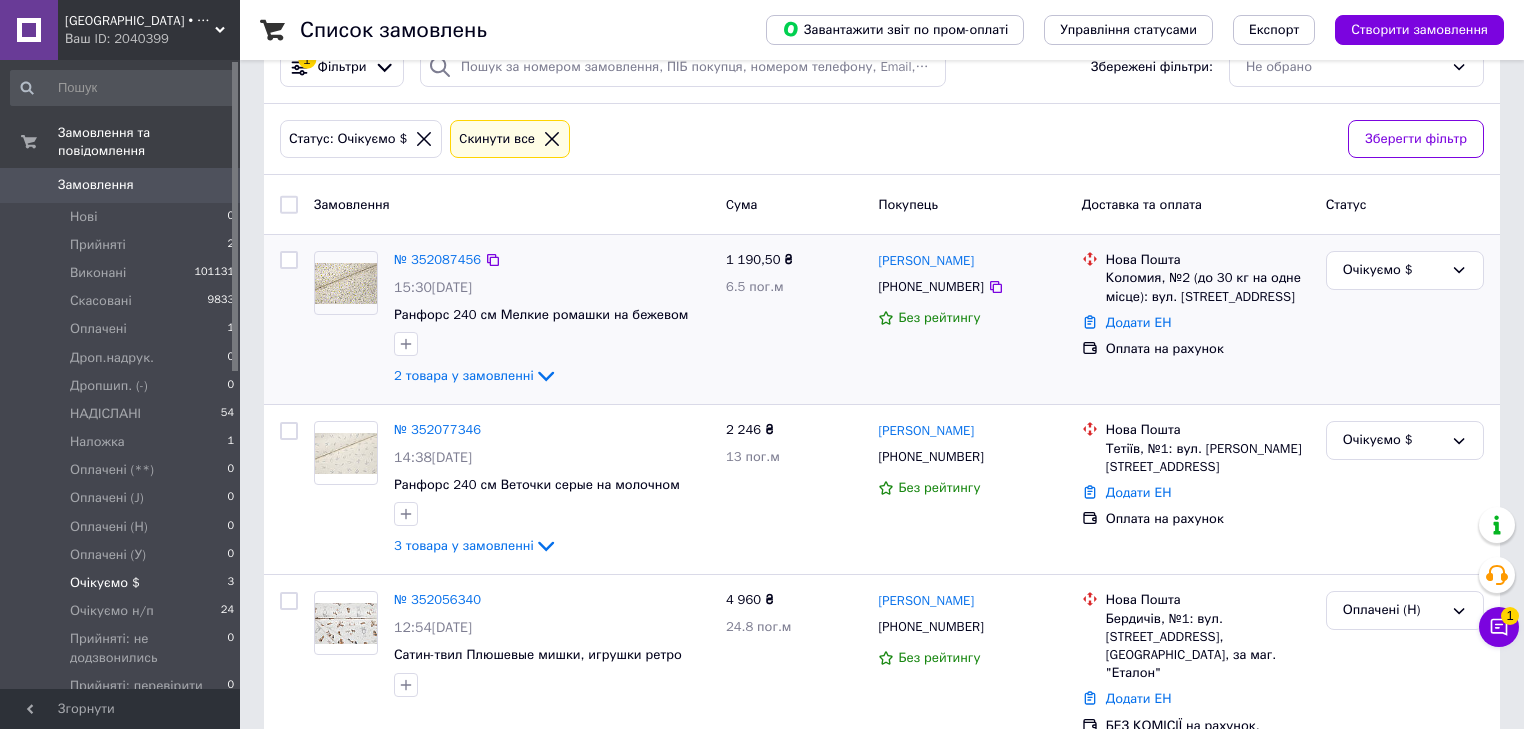 scroll, scrollTop: 80, scrollLeft: 0, axis: vertical 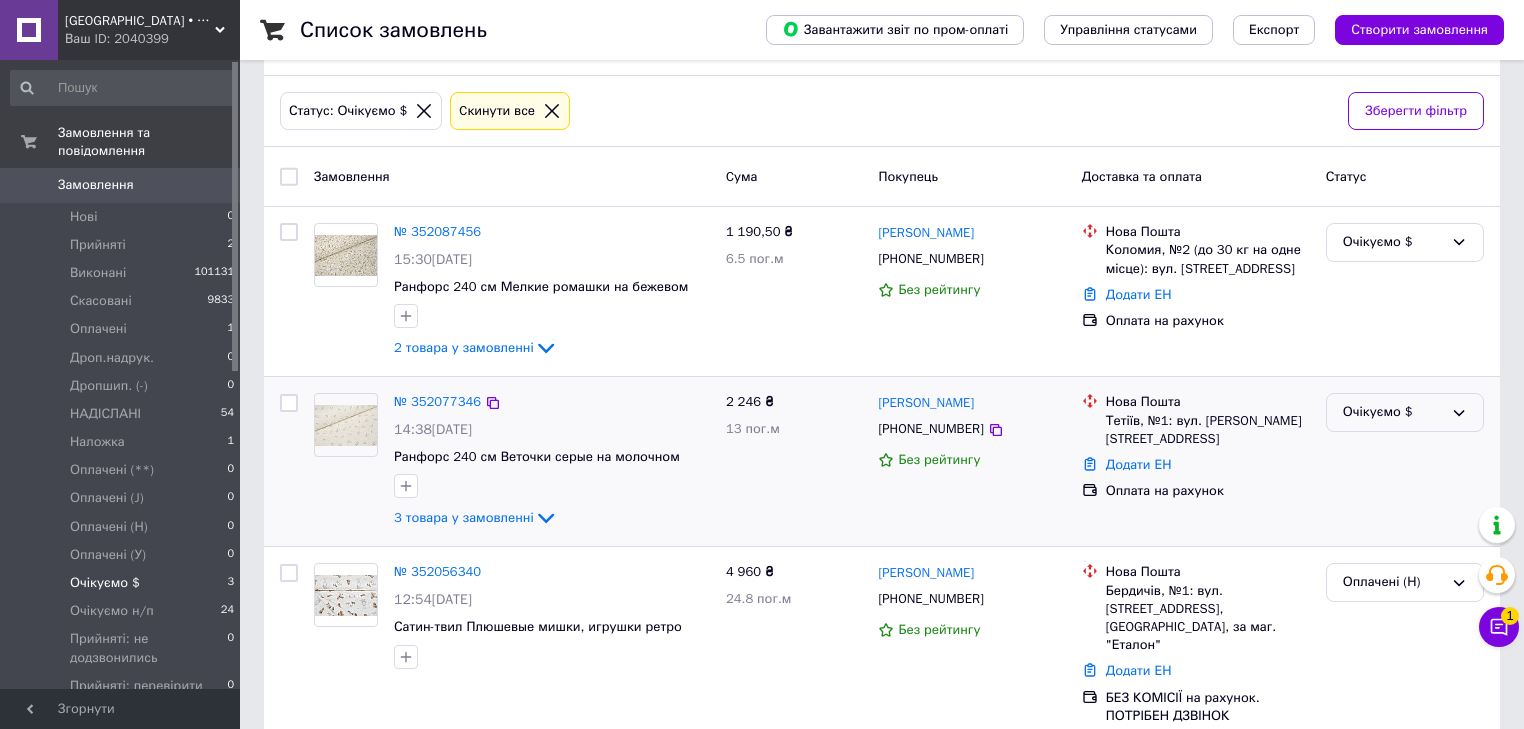 click on "Очікуємо $" at bounding box center [1393, 412] 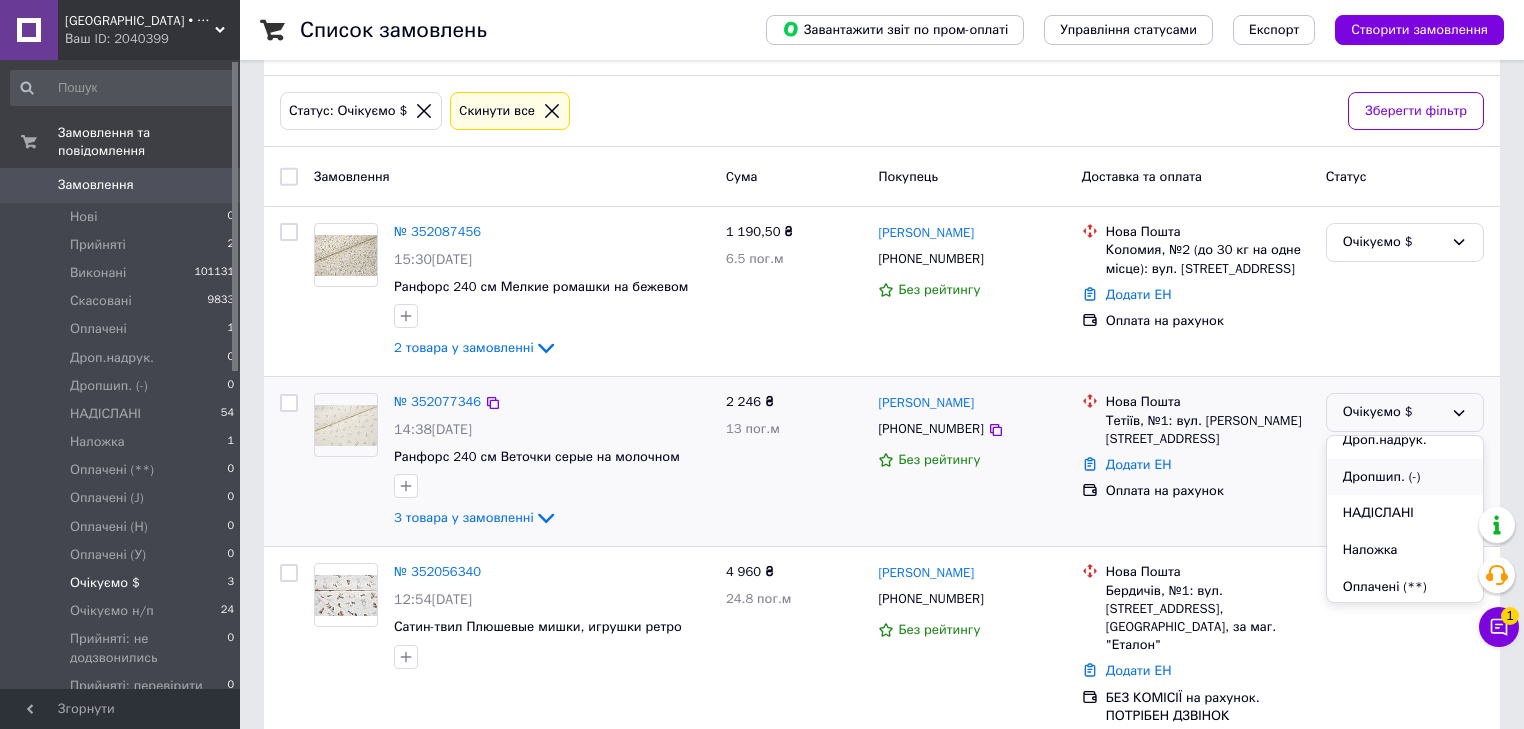 scroll, scrollTop: 240, scrollLeft: 0, axis: vertical 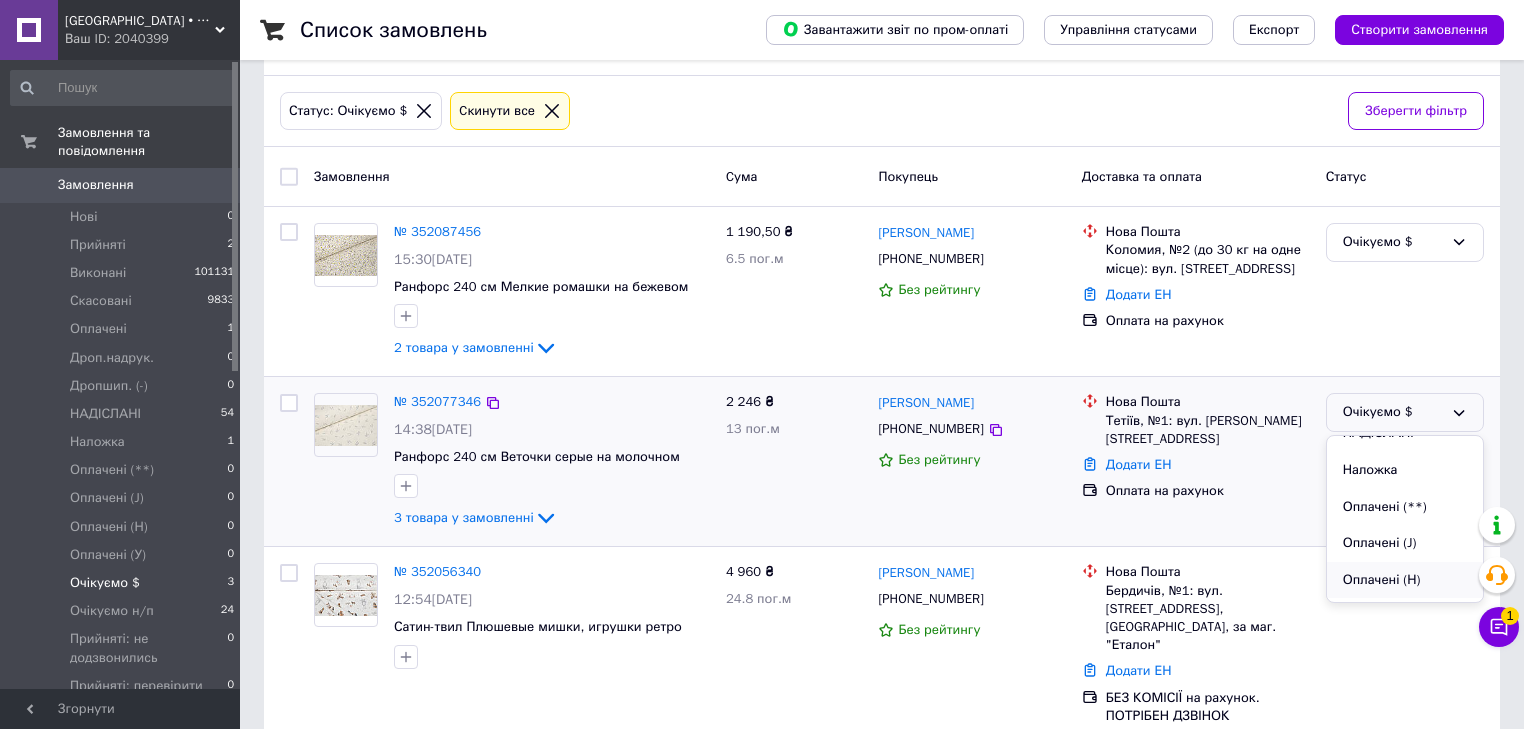 click on "Оплачені (Н)" at bounding box center [1405, 580] 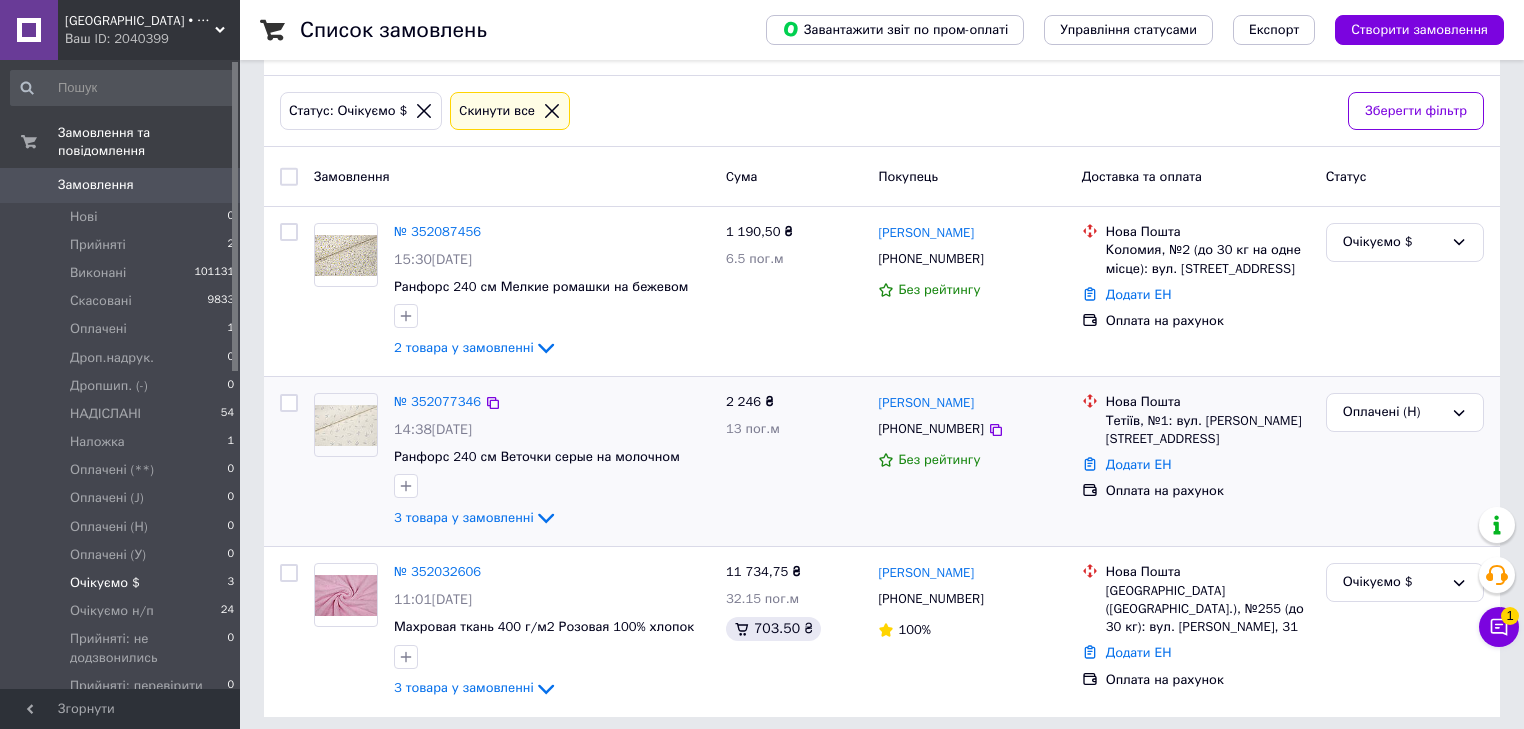 click 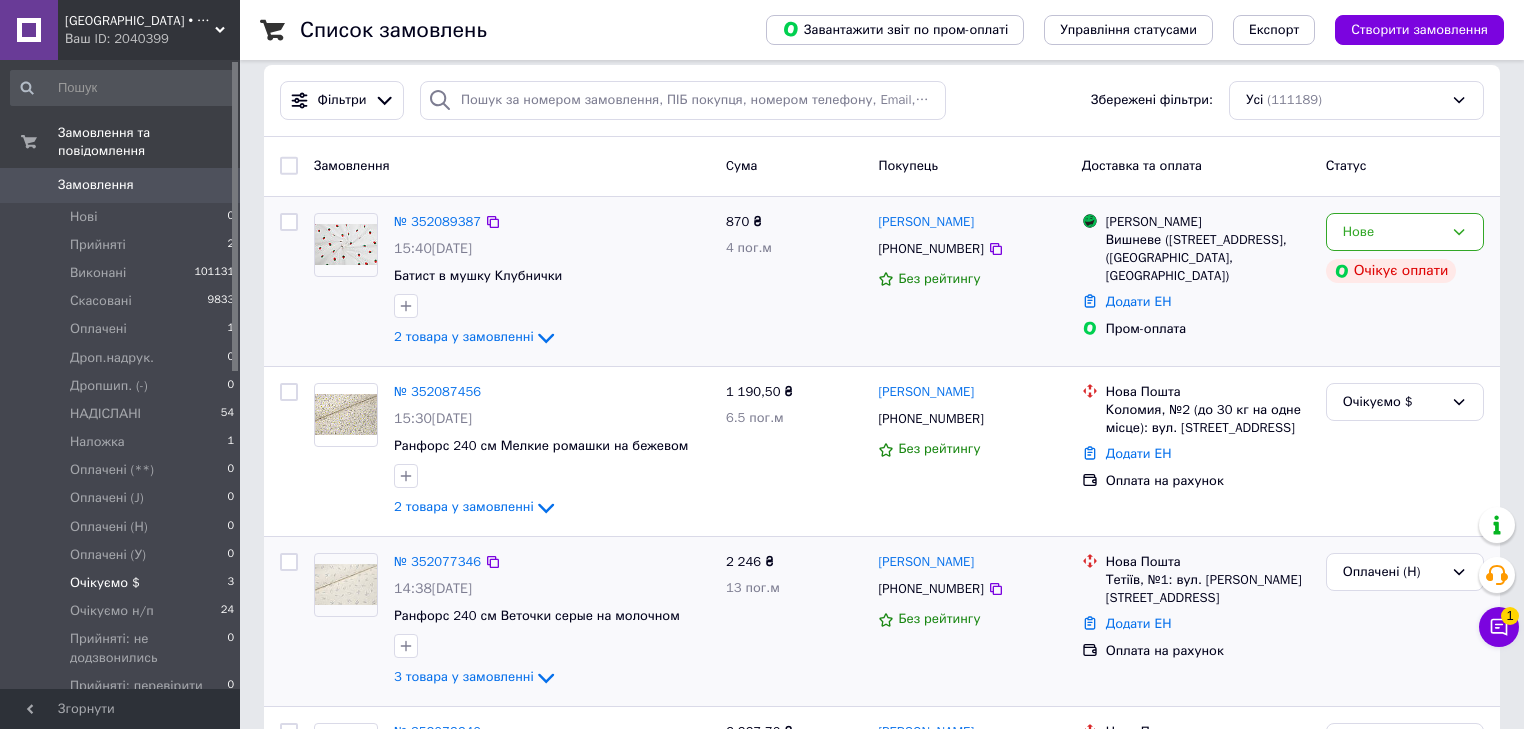 scroll, scrollTop: 0, scrollLeft: 0, axis: both 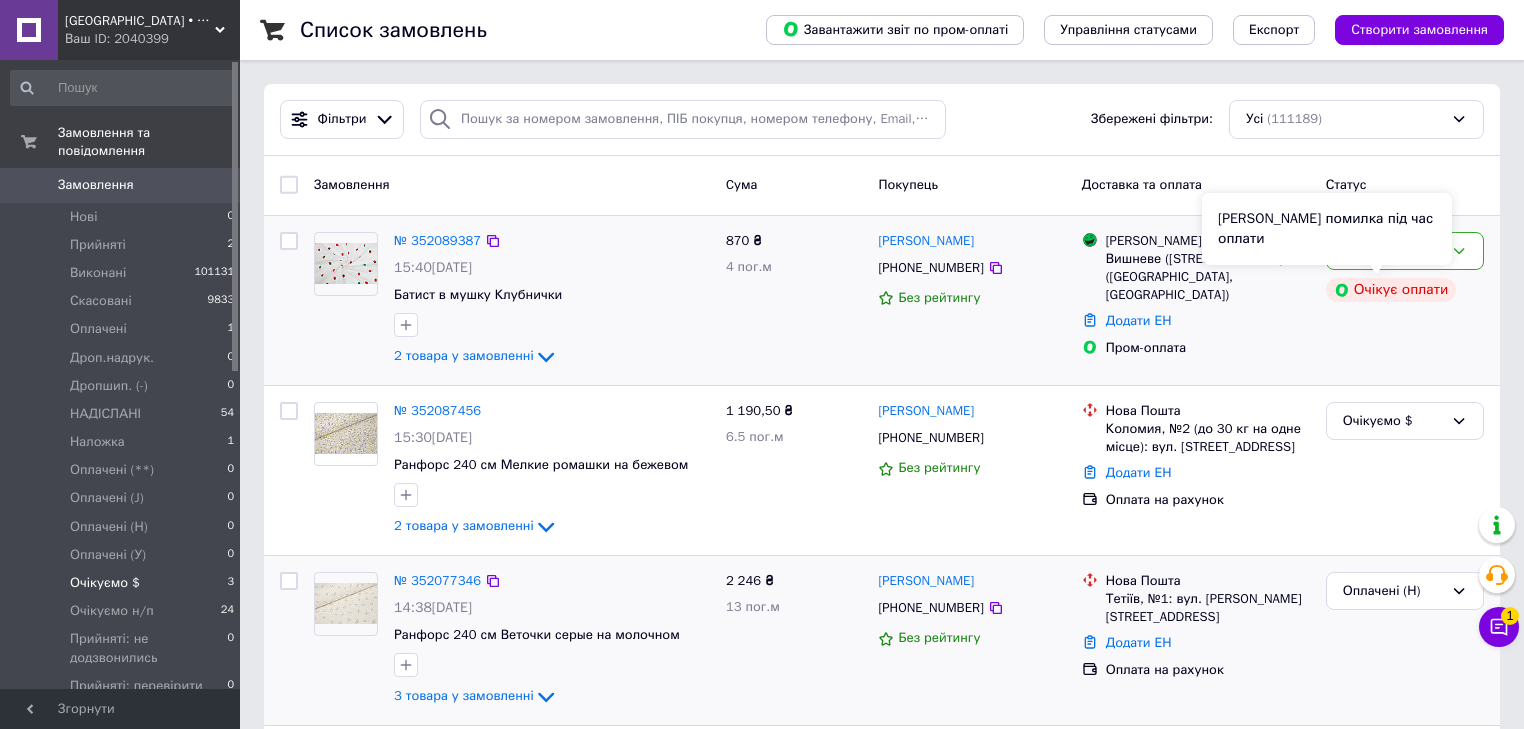 click on "[PERSON_NAME] помилка під час оплати" at bounding box center (1327, 229) 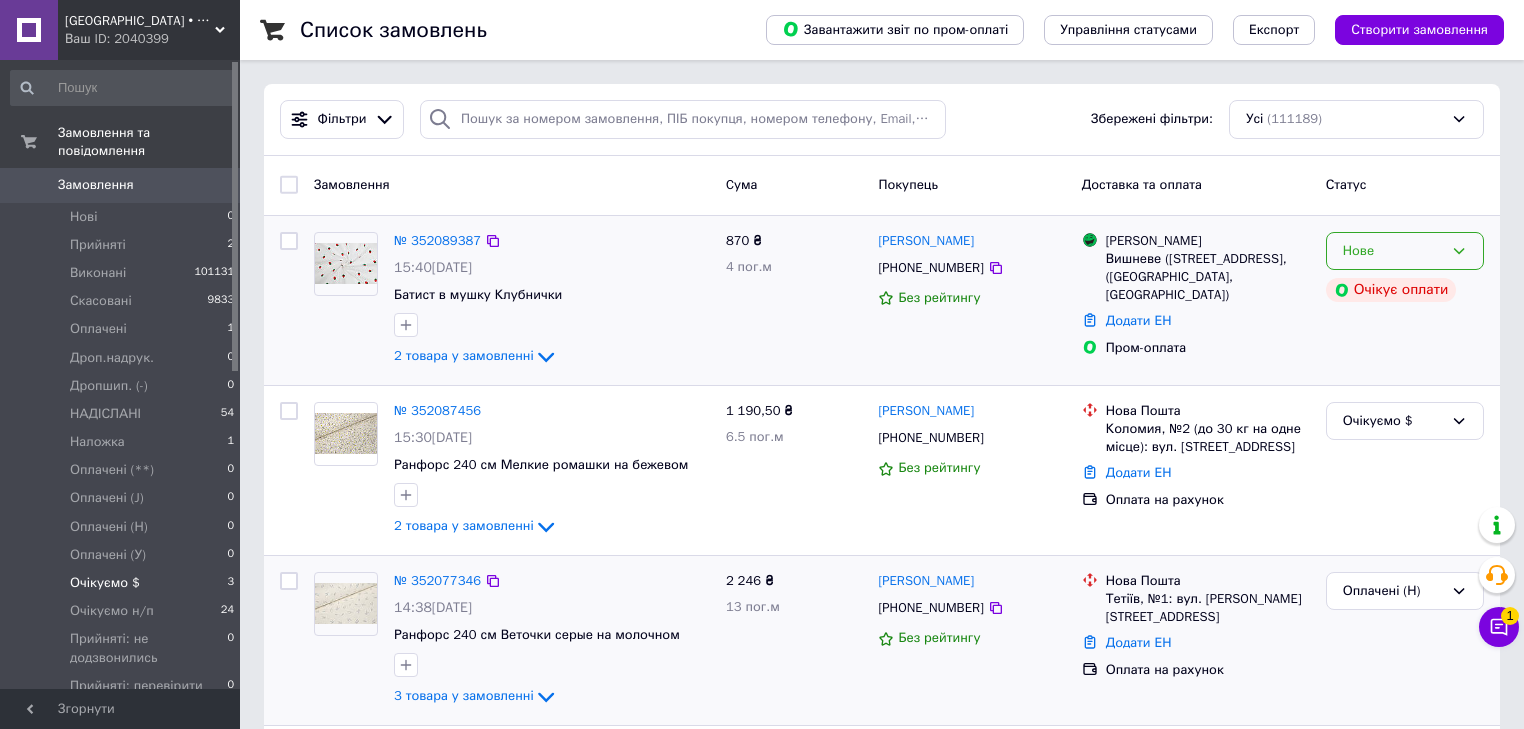 click 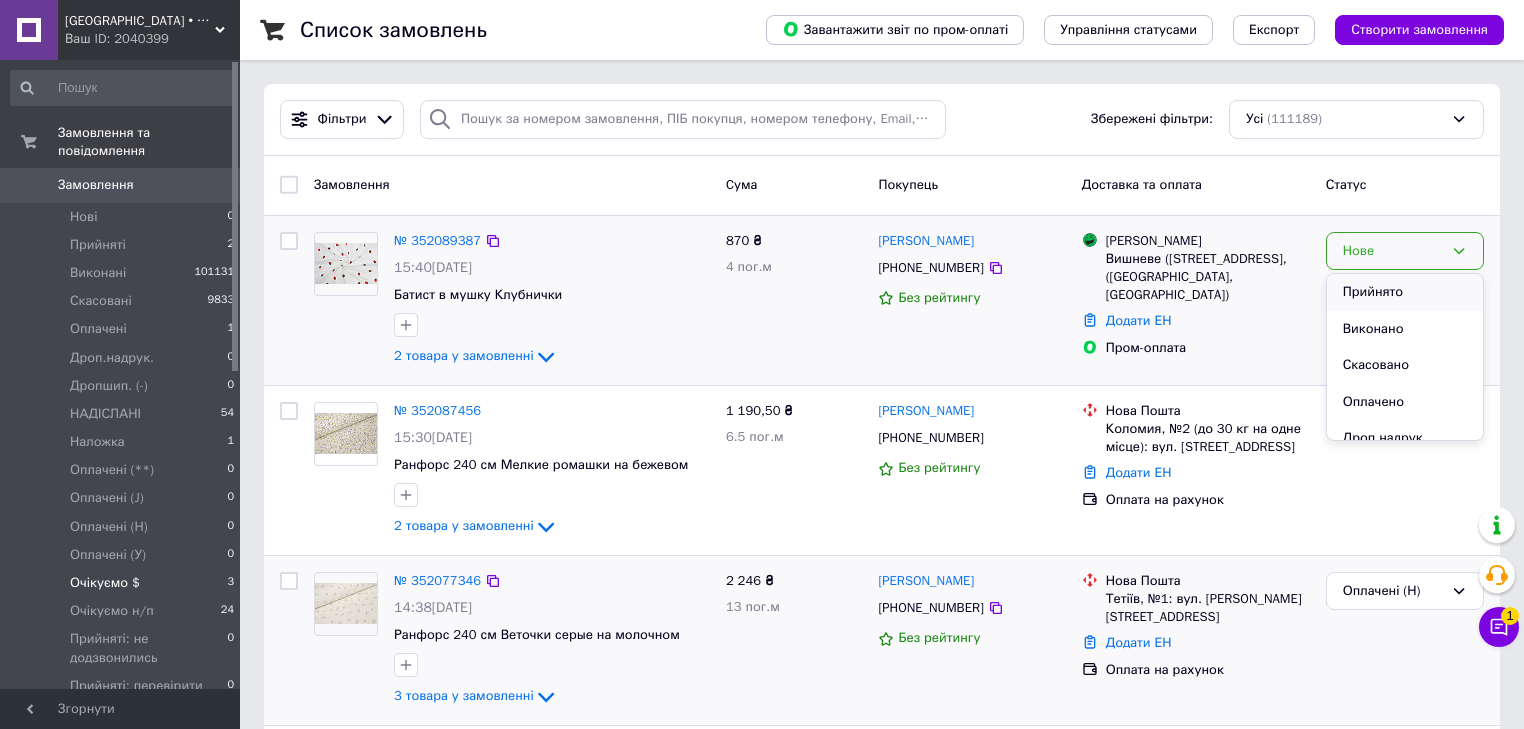 click on "Прийнято" at bounding box center [1405, 292] 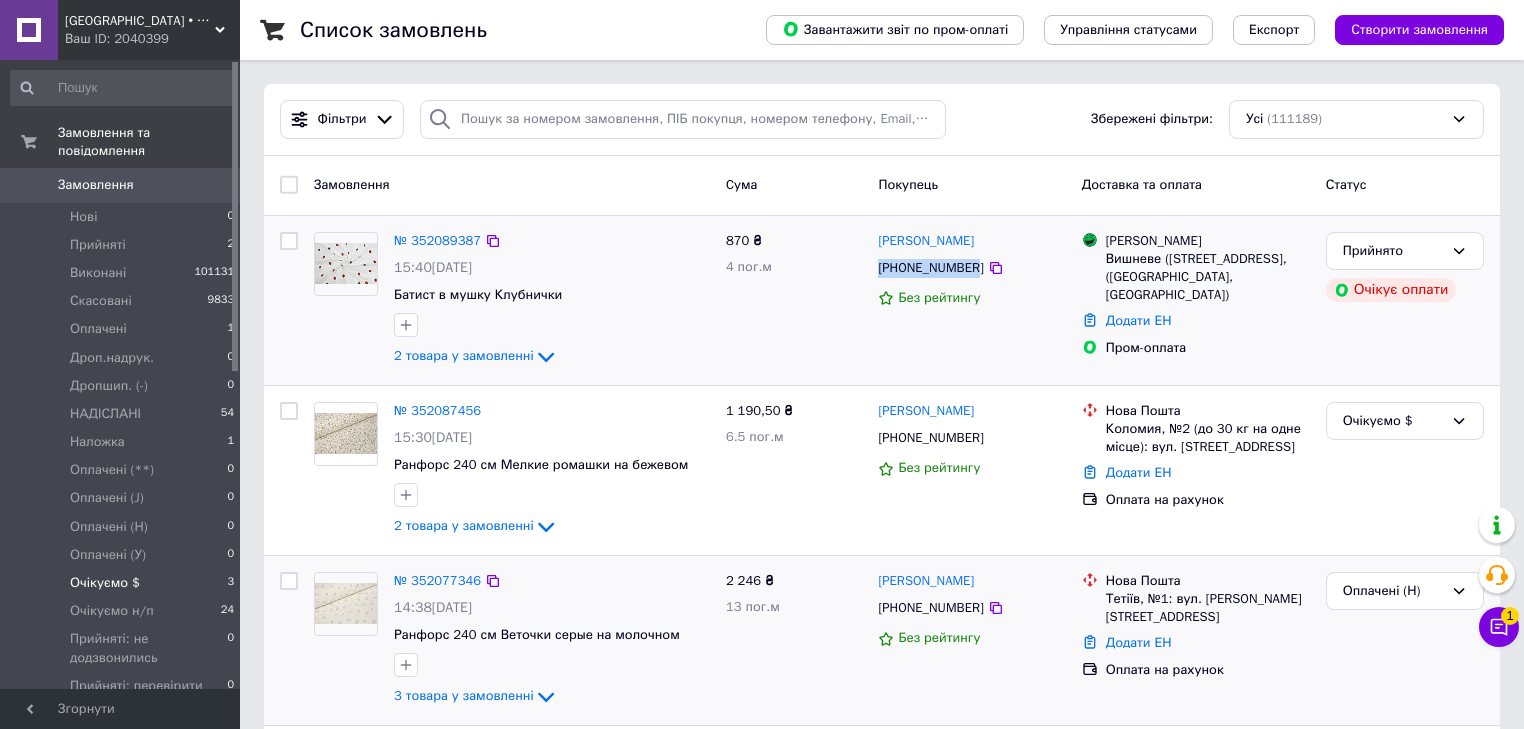drag, startPoint x: 879, startPoint y: 271, endPoint x: 971, endPoint y: 264, distance: 92.26592 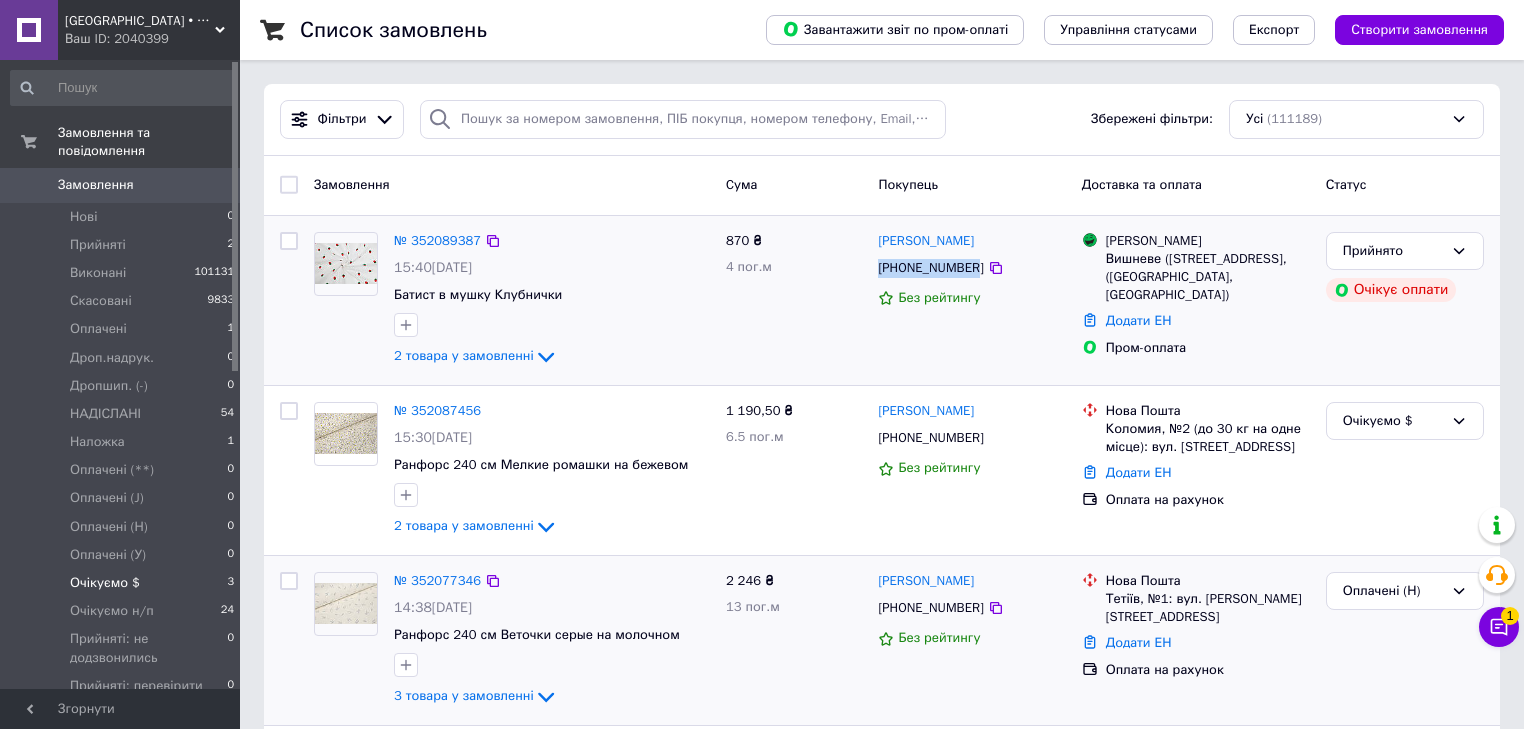 click on "[PHONE_NUMBER]" at bounding box center [930, 267] 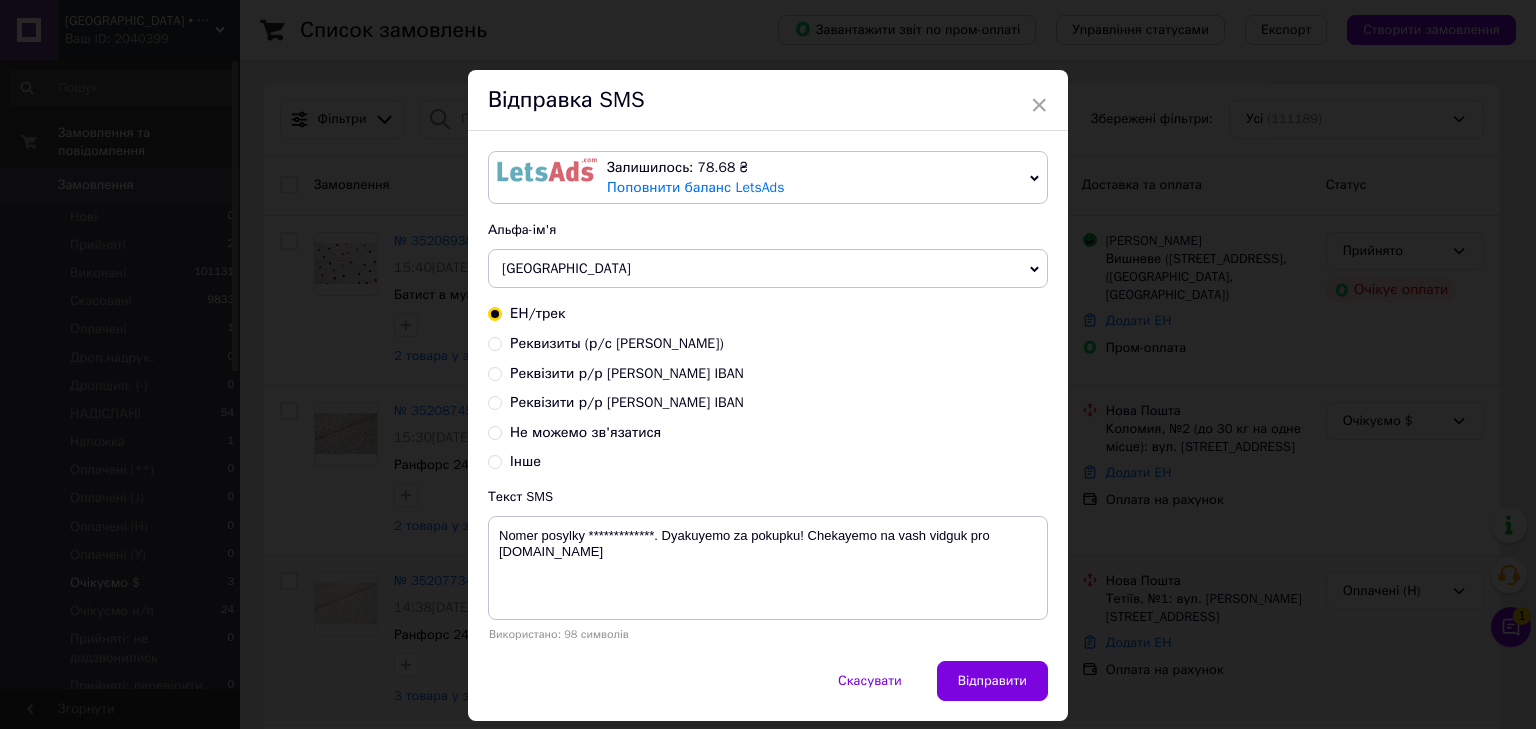 copy on "[PHONE_NUMBER]" 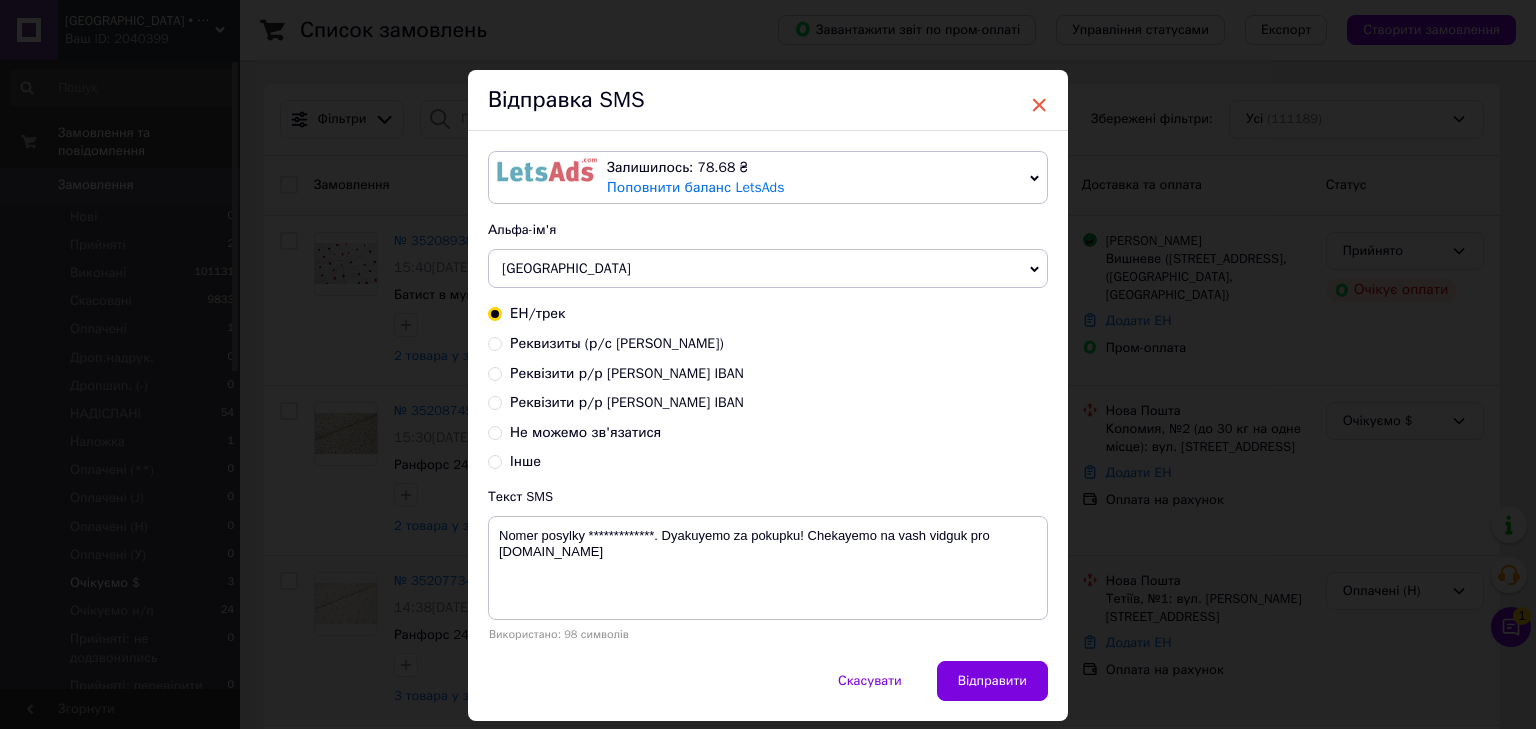 click on "×" at bounding box center (1039, 105) 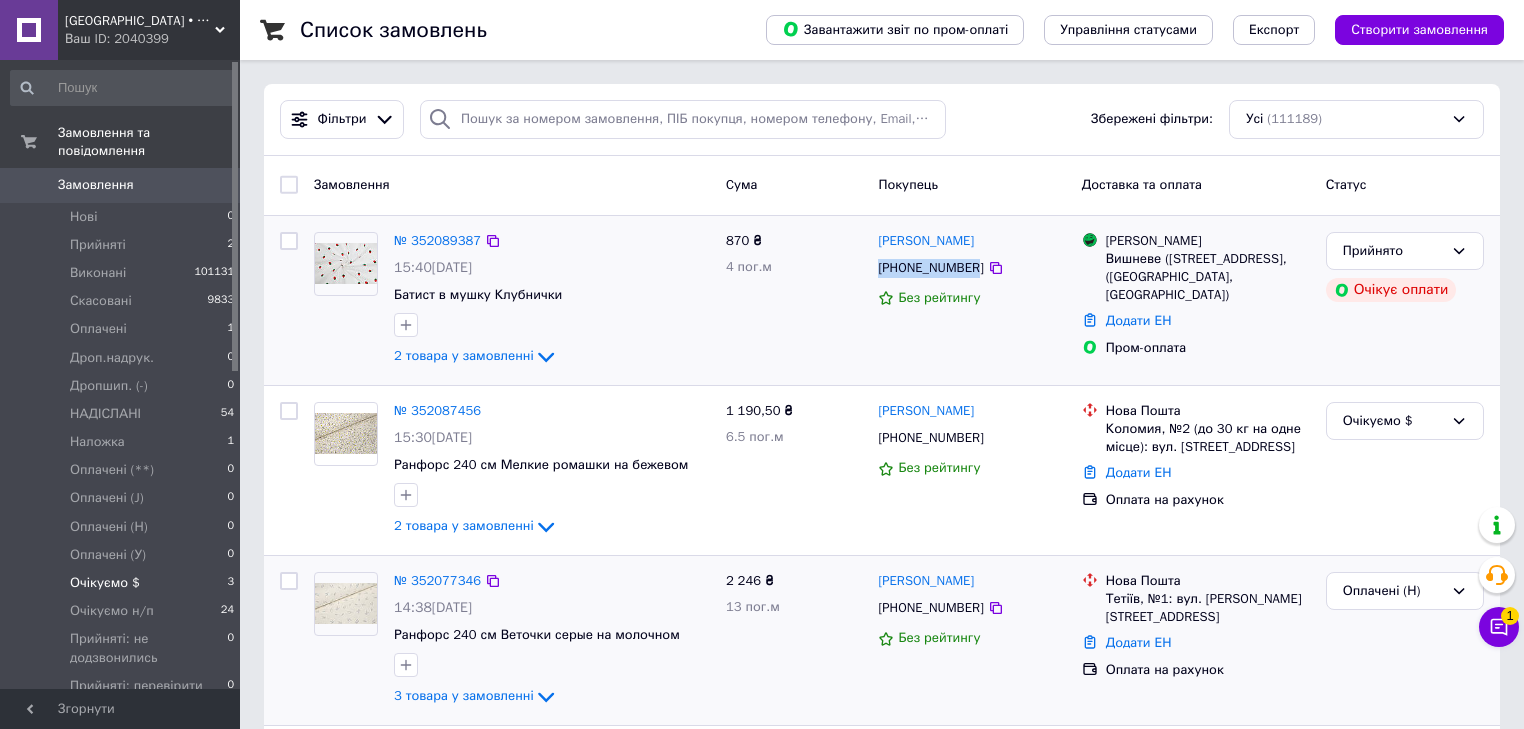 copy on "[PHONE_NUMBER]" 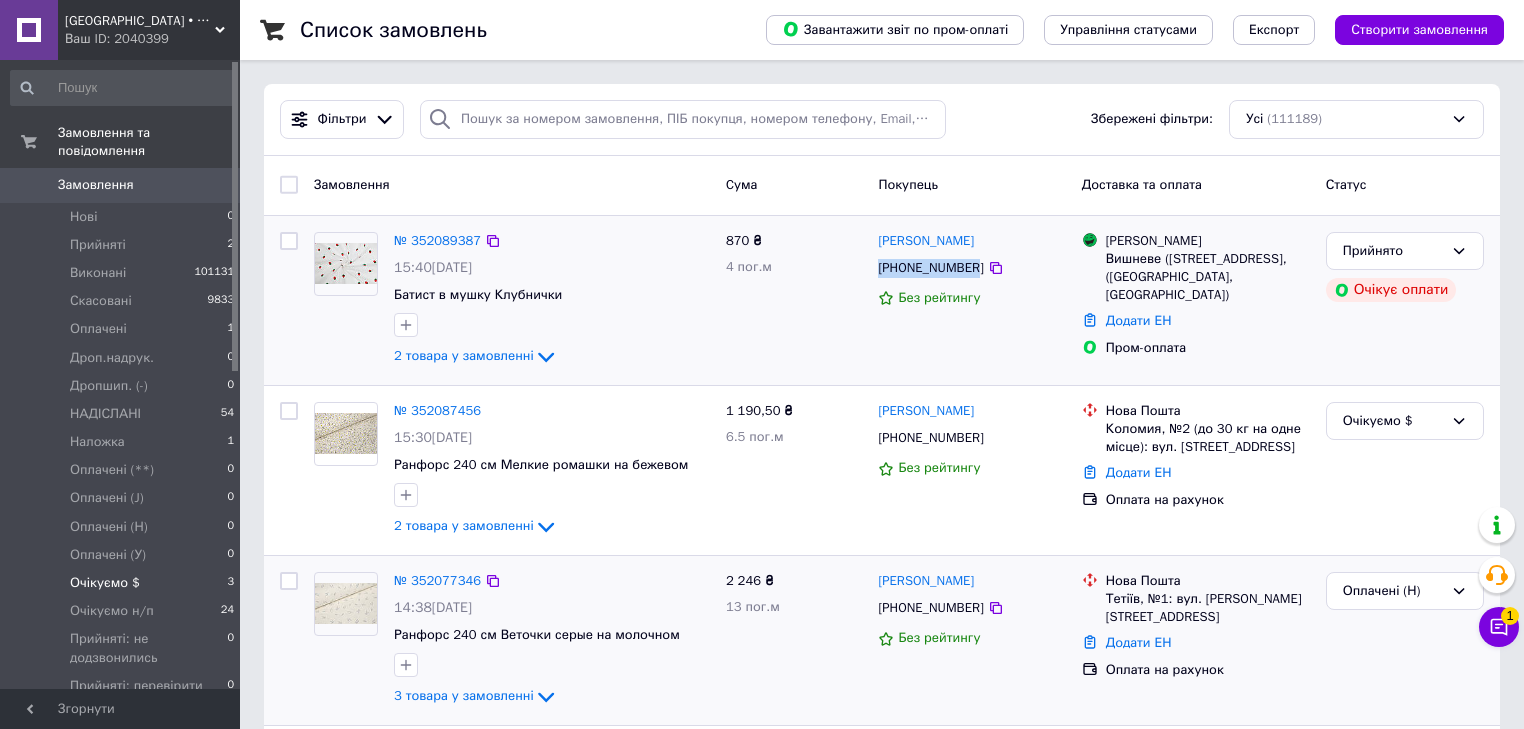 drag, startPoint x: 931, startPoint y: 271, endPoint x: 971, endPoint y: 265, distance: 40.4475 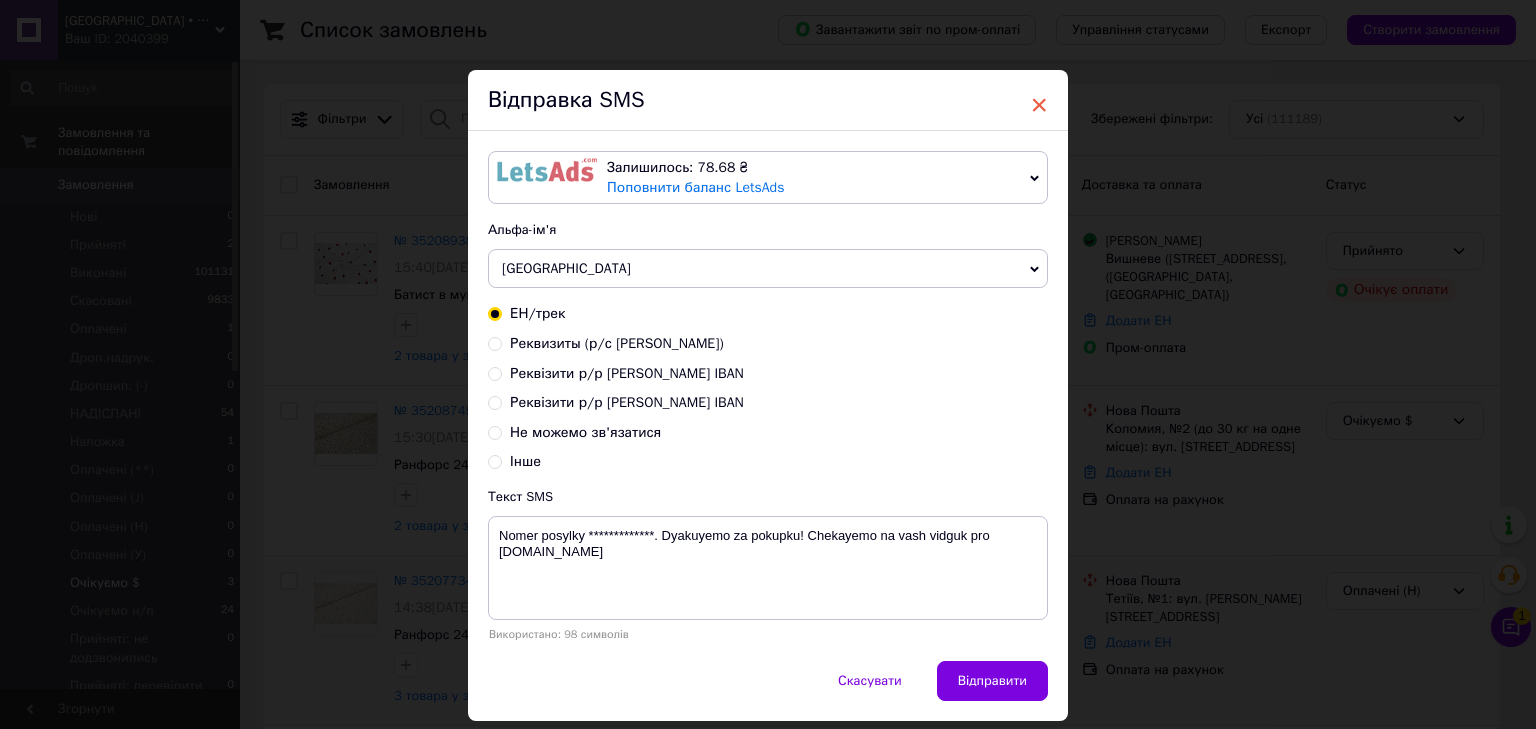 click on "×" at bounding box center [1039, 105] 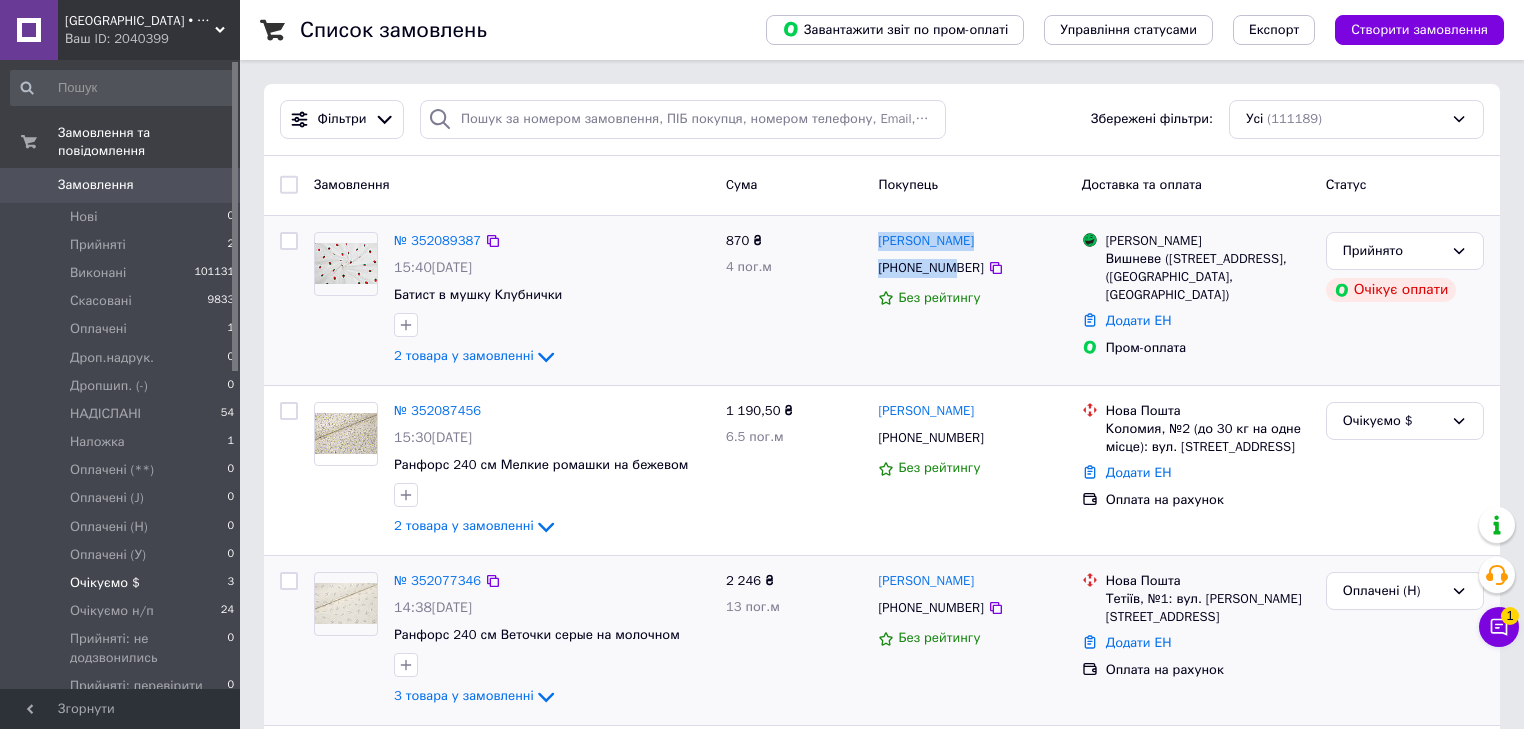 drag, startPoint x: 878, startPoint y: 273, endPoint x: 955, endPoint y: 269, distance: 77.10383 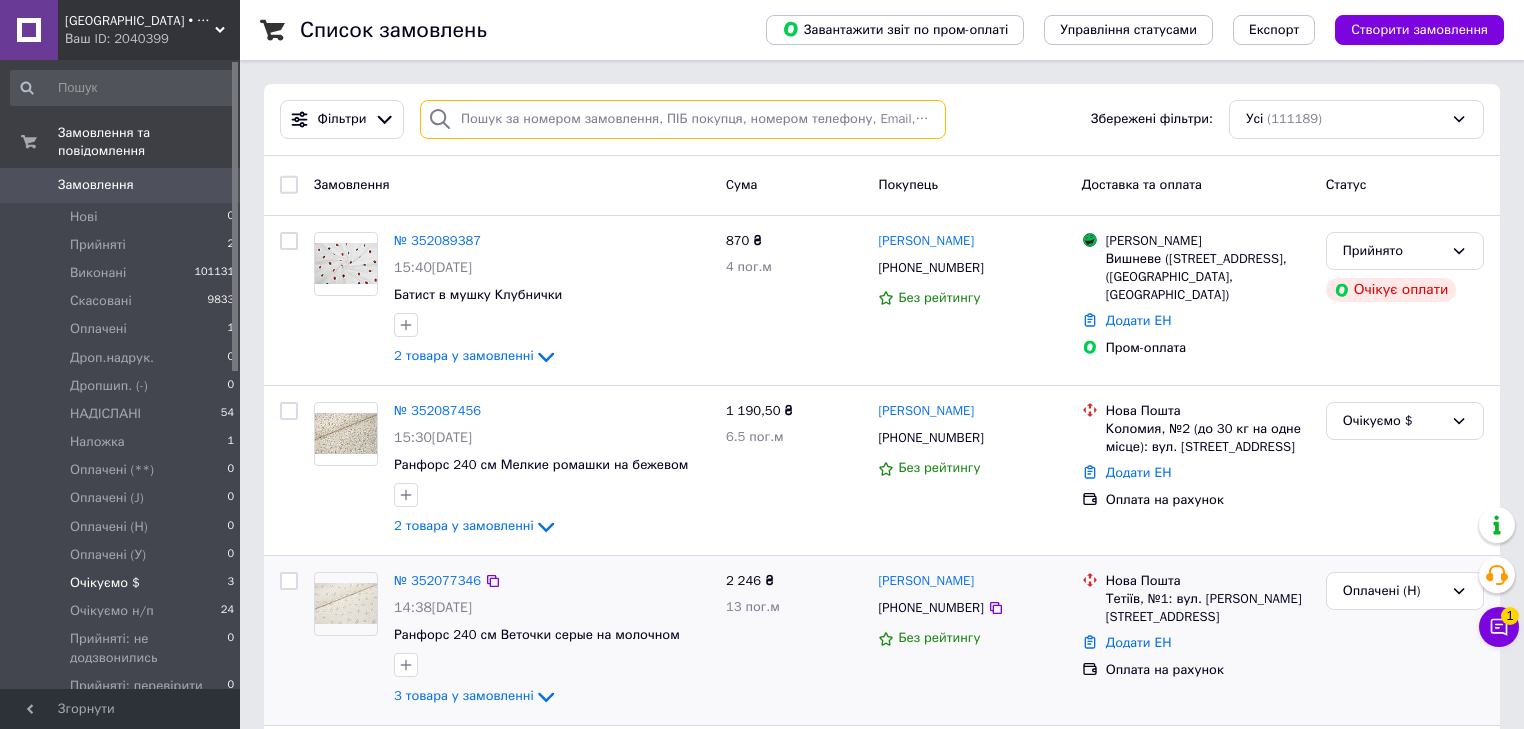 click at bounding box center (683, 119) 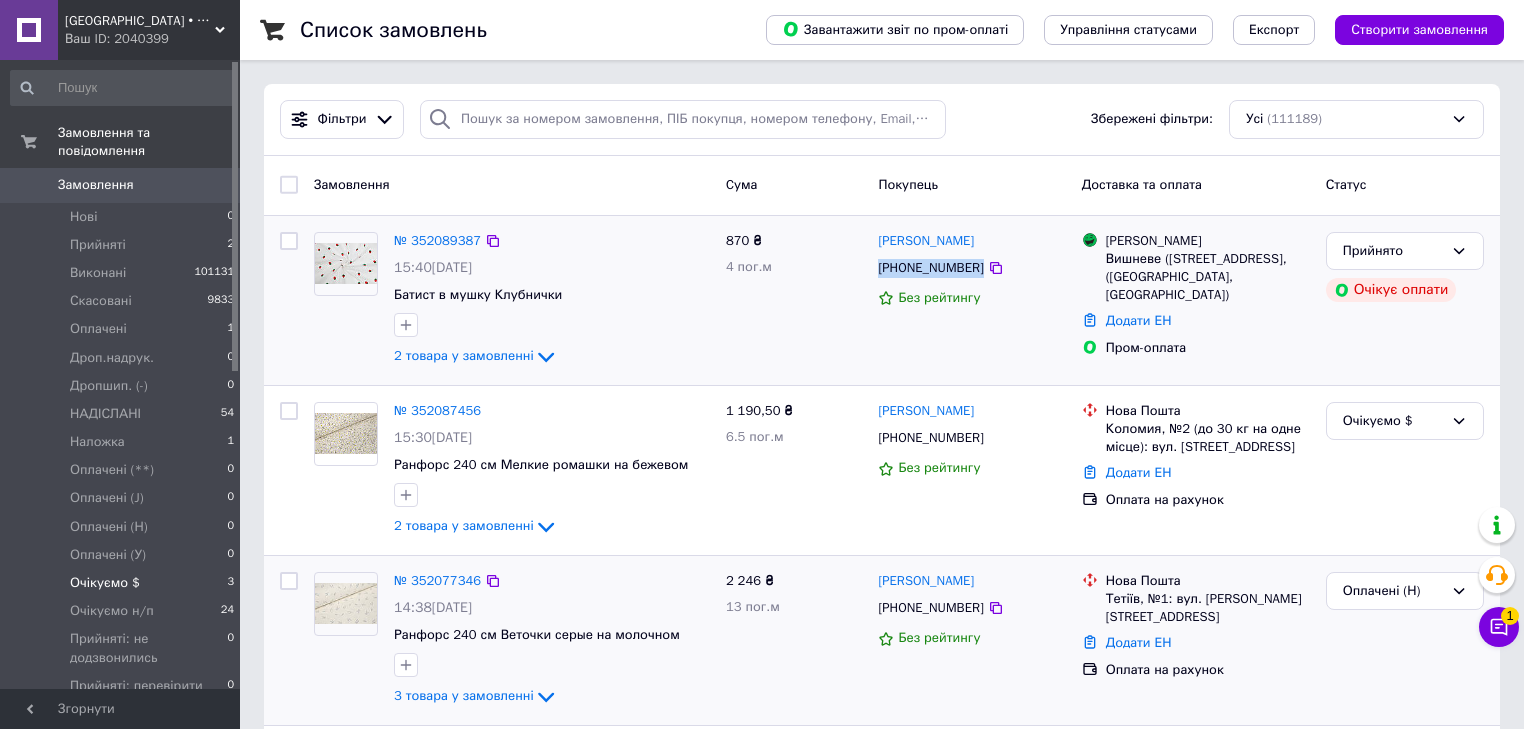 copy on "+380977123228" 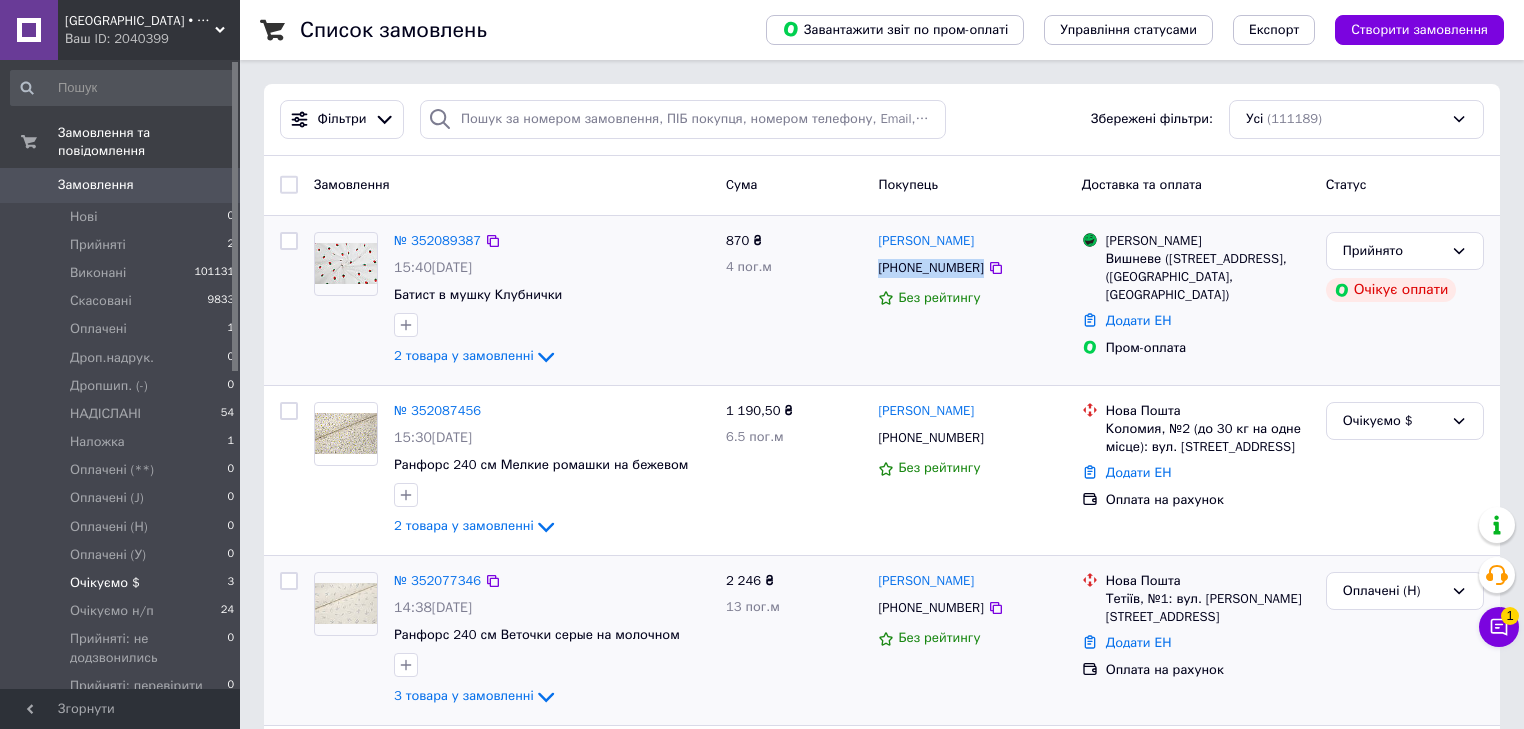drag, startPoint x: 972, startPoint y: 268, endPoint x: 874, endPoint y: 269, distance: 98.005104 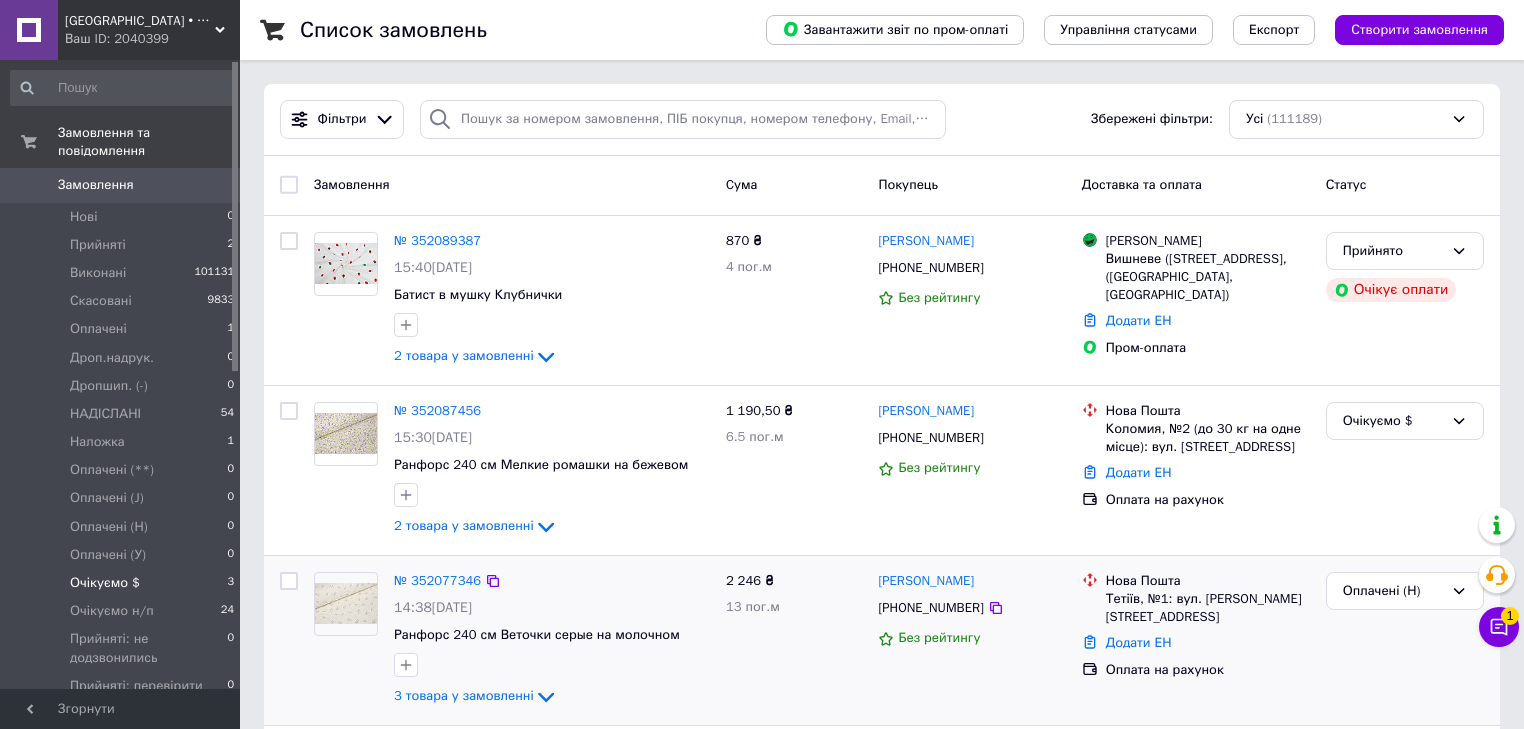 click on "Фільтри Збережені фільтри: Усі (111189)" at bounding box center (882, 120) 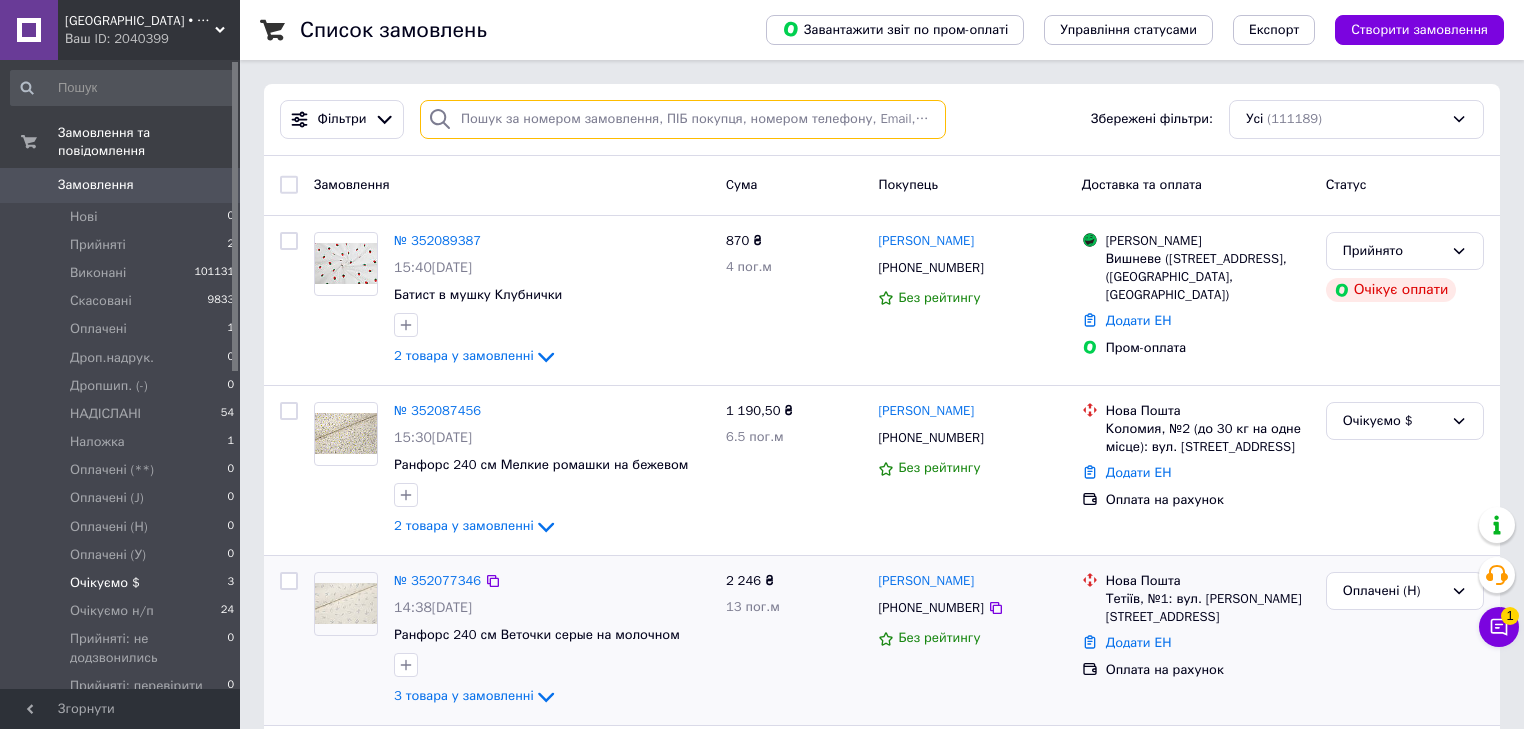 click at bounding box center (683, 119) 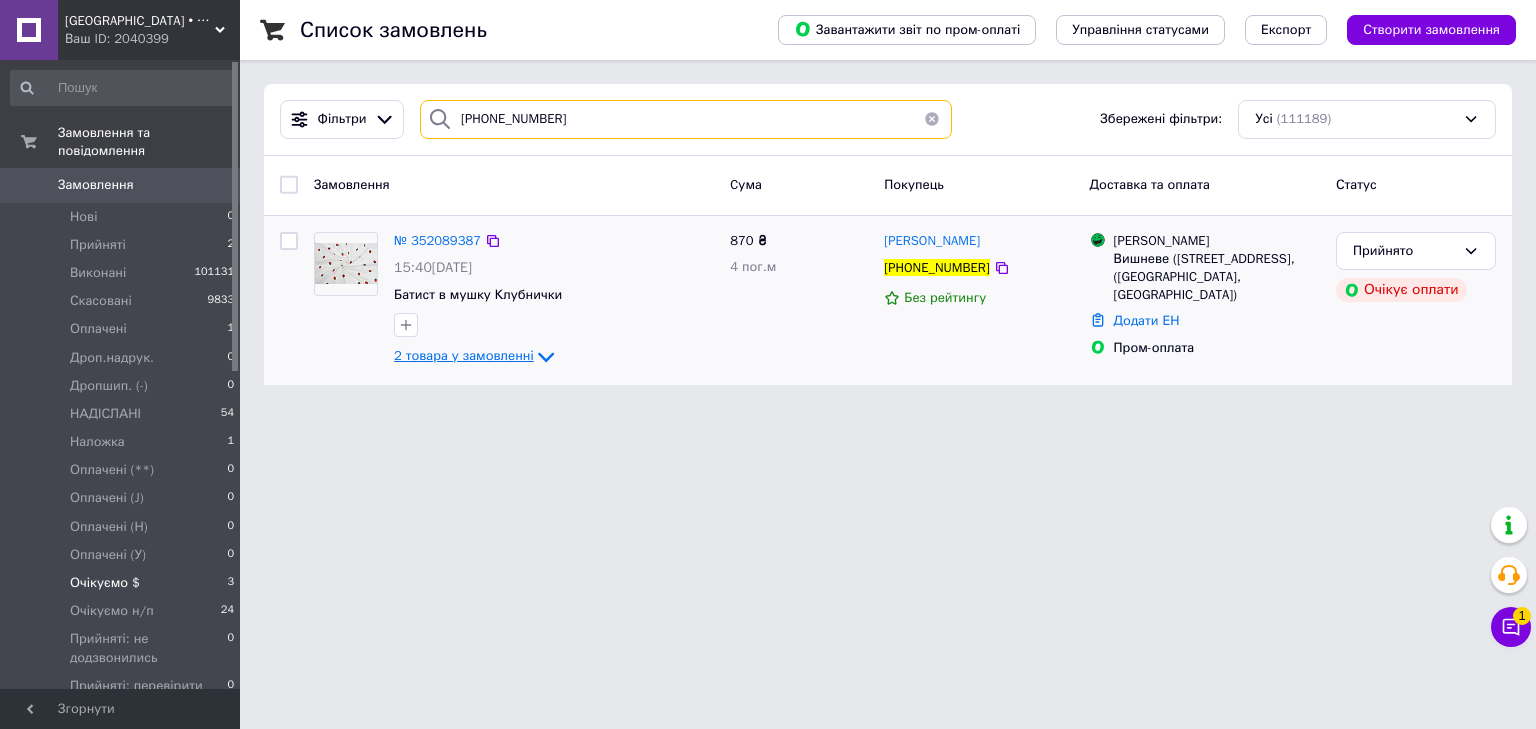 type on "[PHONE_NUMBER]" 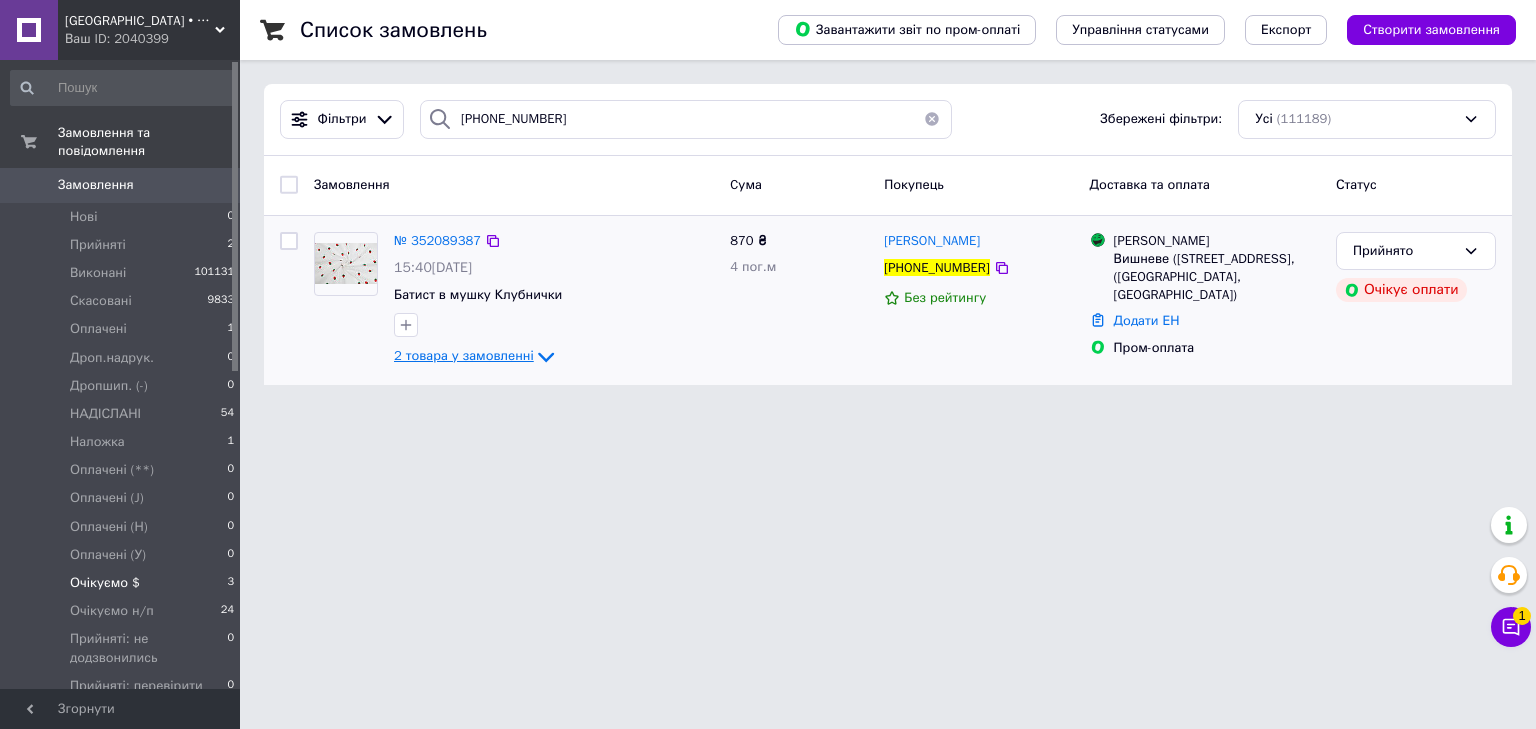 click 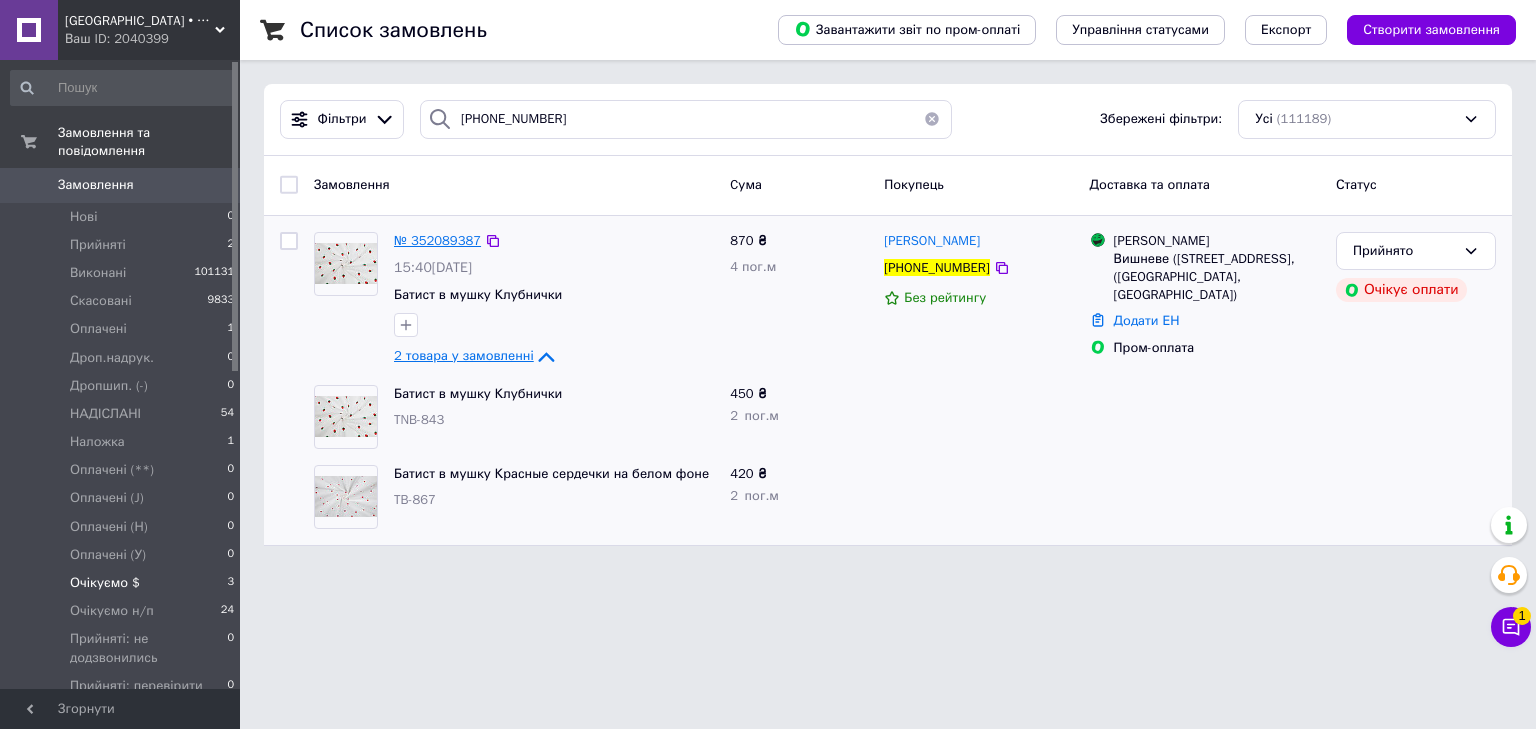 click on "№ 352089387" at bounding box center [437, 240] 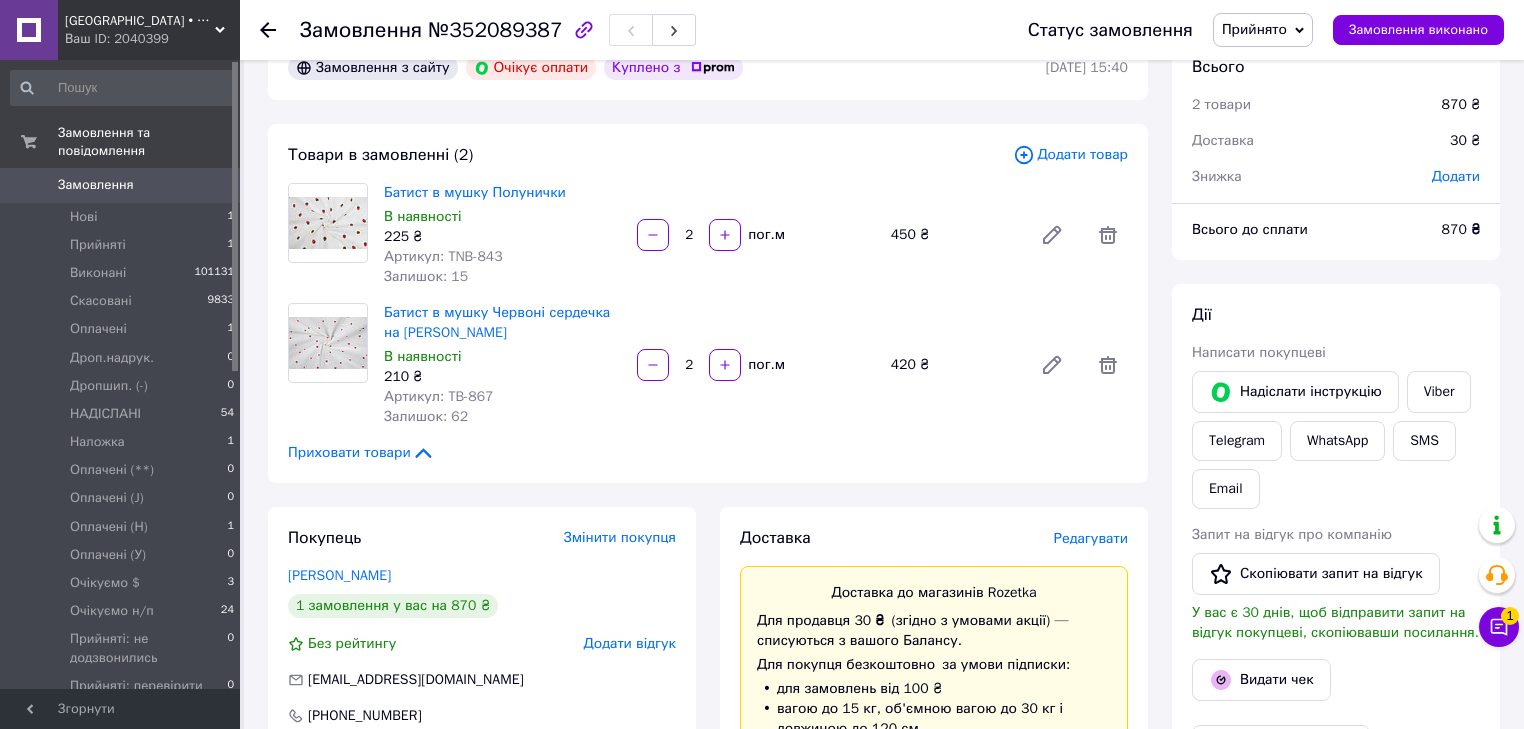 scroll, scrollTop: 0, scrollLeft: 0, axis: both 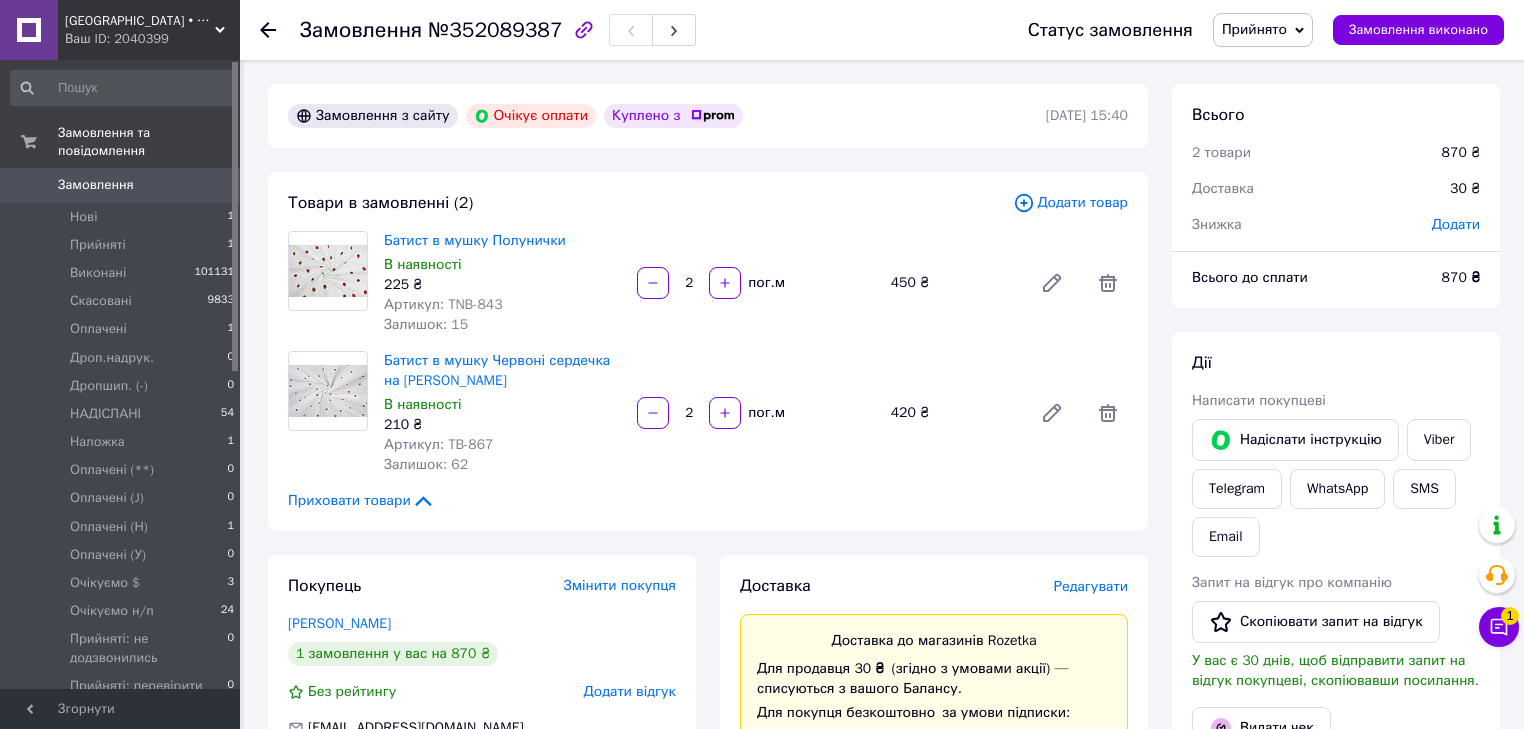 click on "Замовлення" at bounding box center [121, 185] 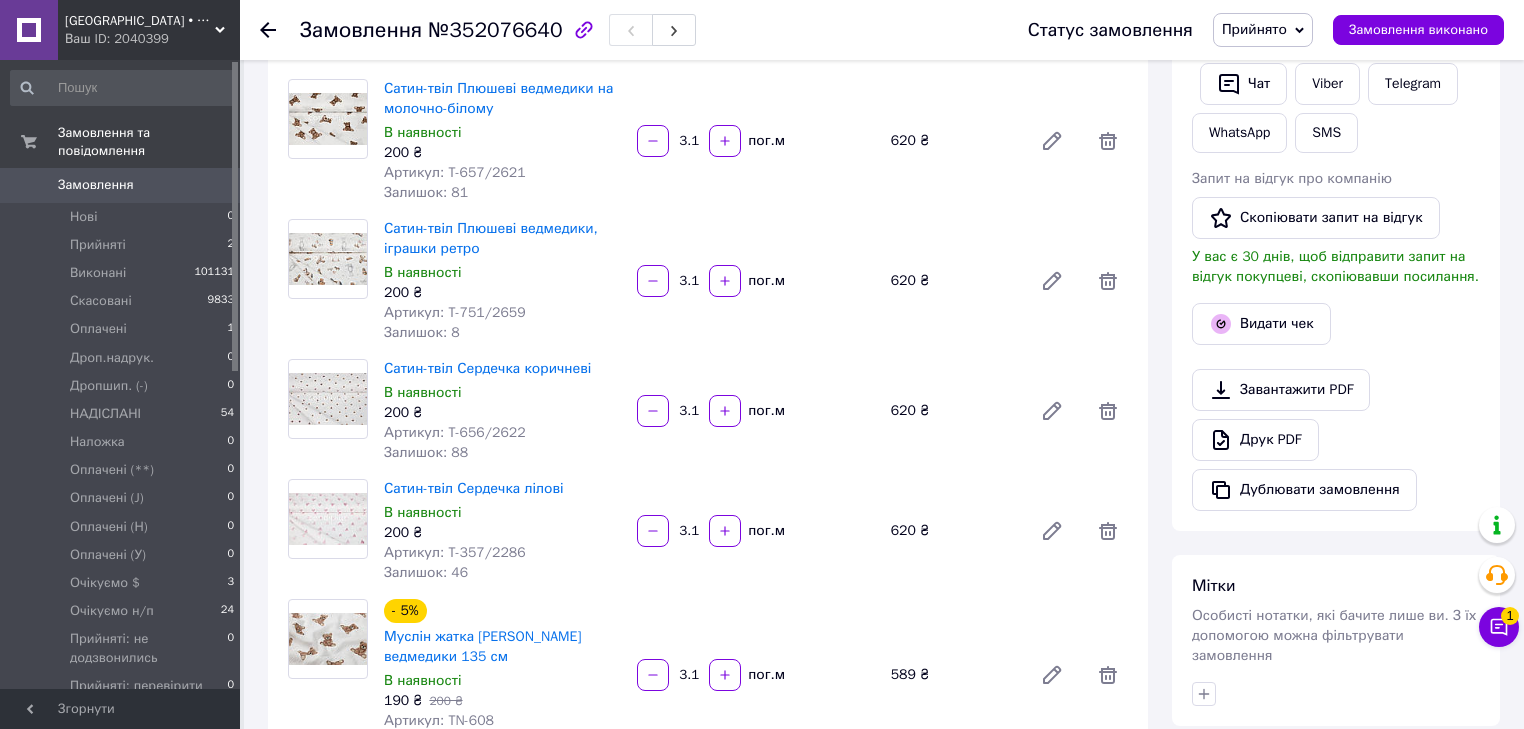 scroll, scrollTop: 652, scrollLeft: 0, axis: vertical 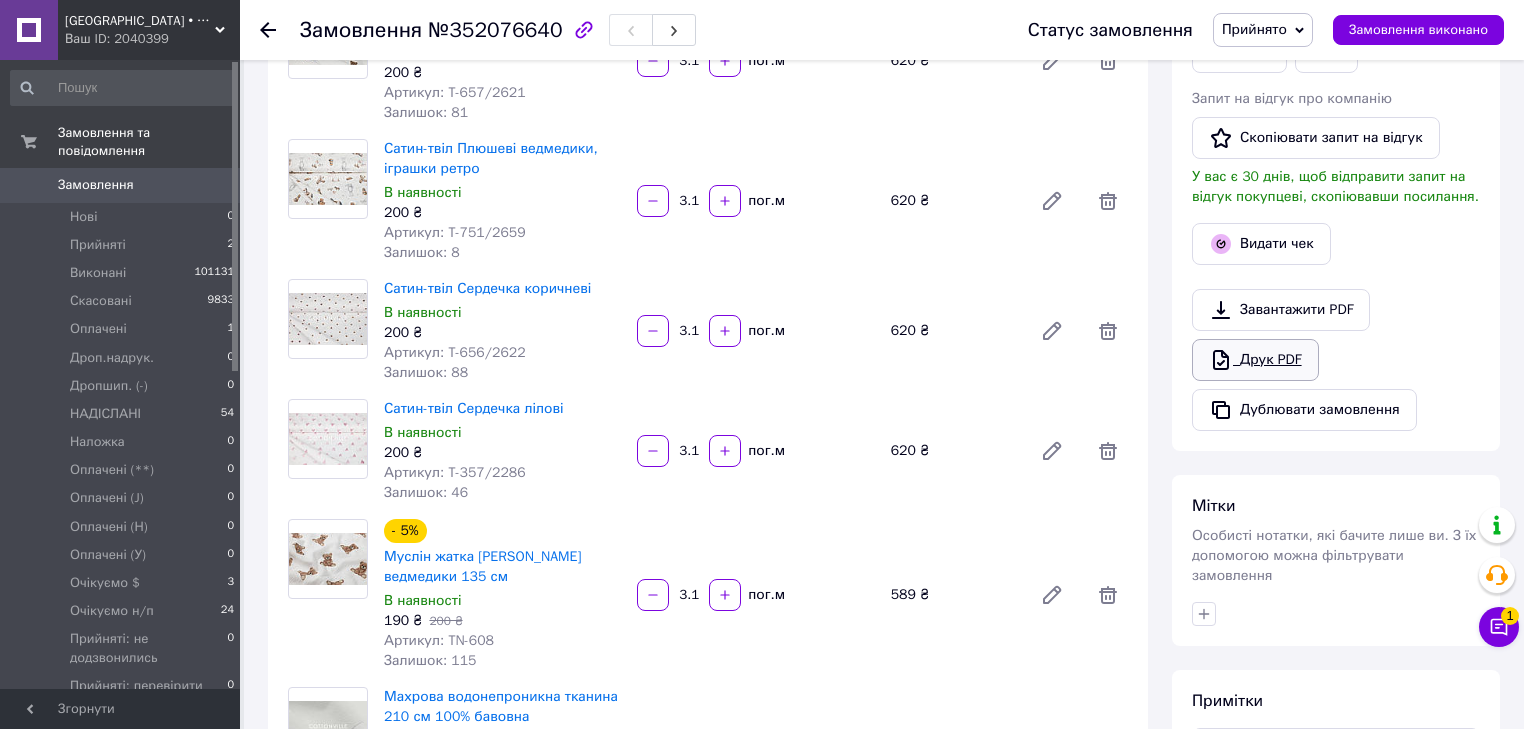 click on "Друк PDF" at bounding box center (1255, 360) 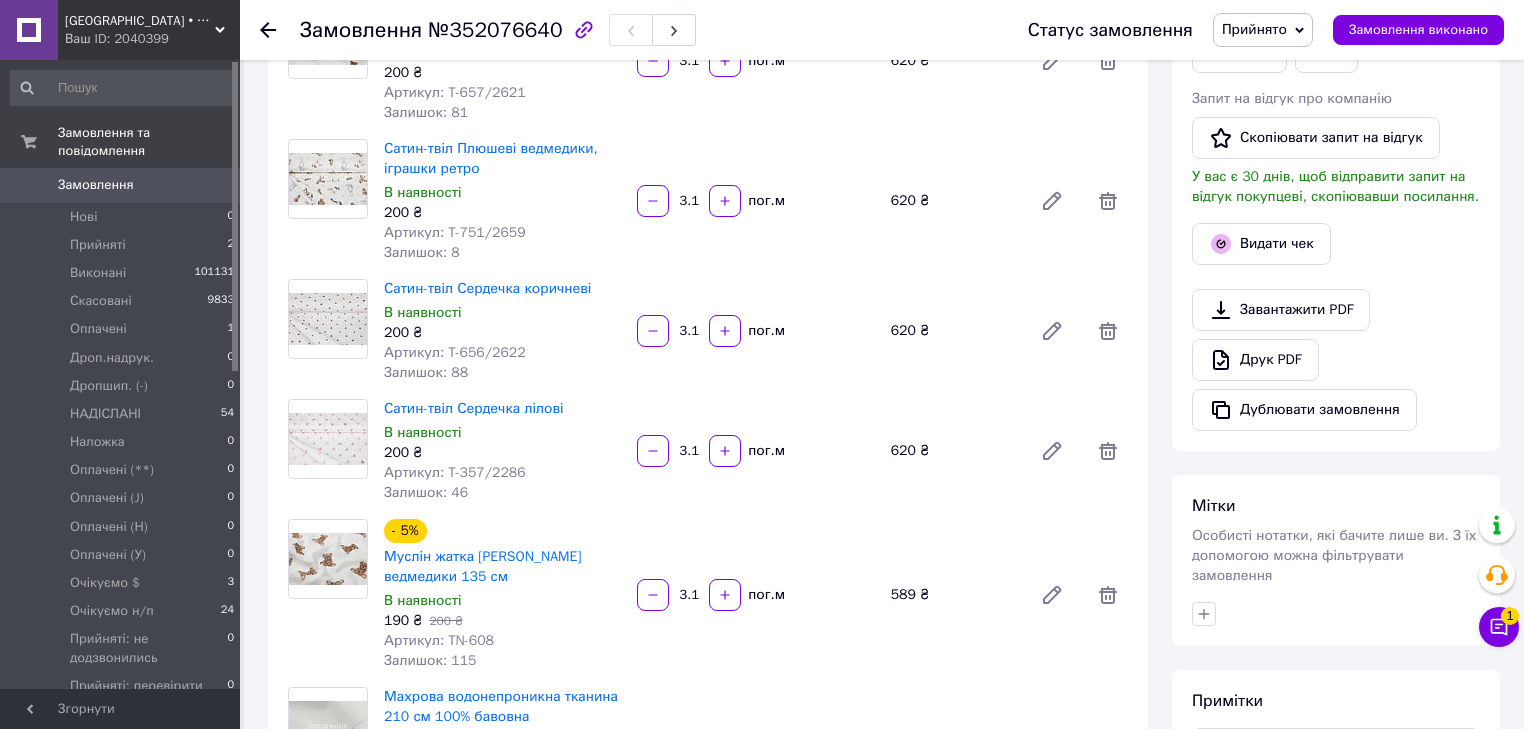 click on "Прийнято" at bounding box center (1263, 30) 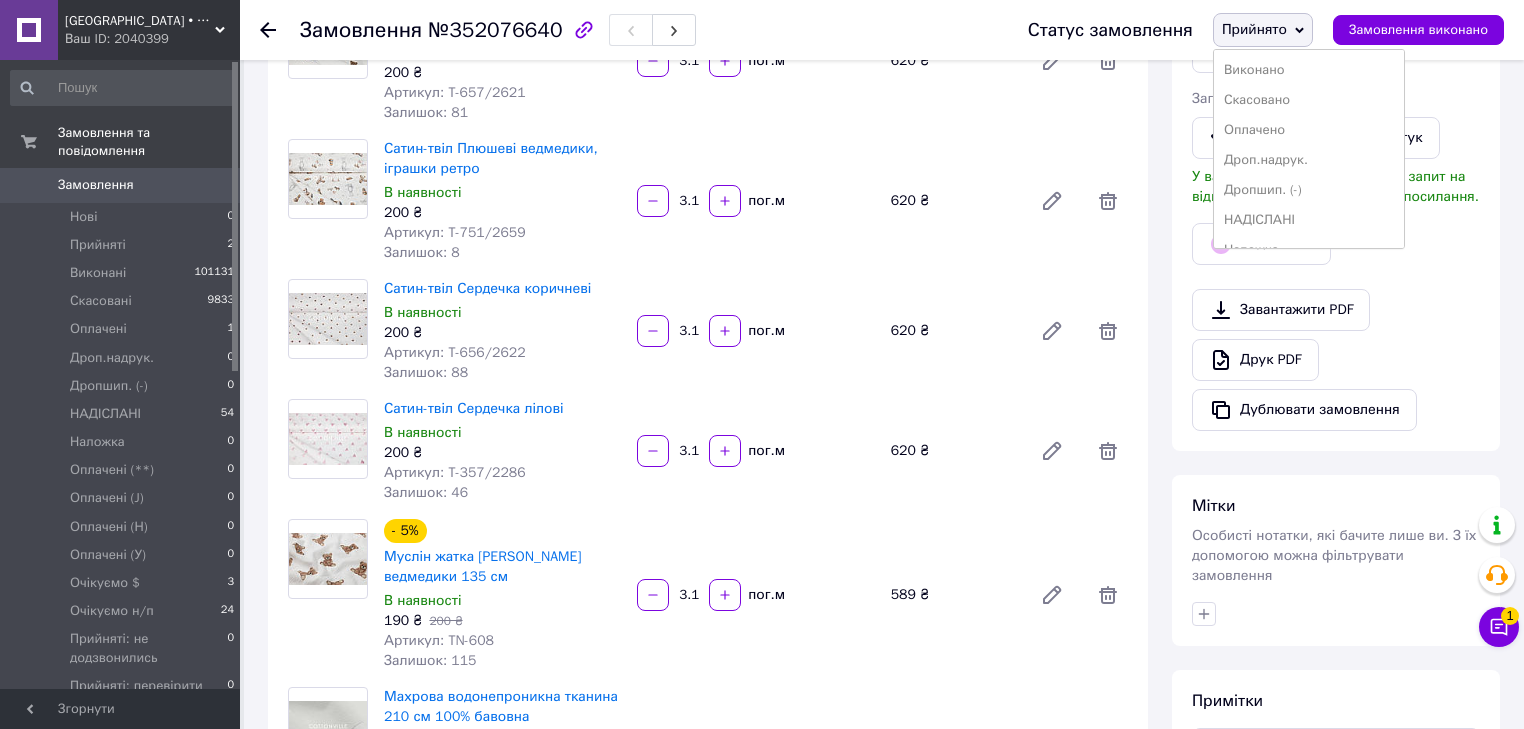 scroll, scrollTop: 560, scrollLeft: 0, axis: vertical 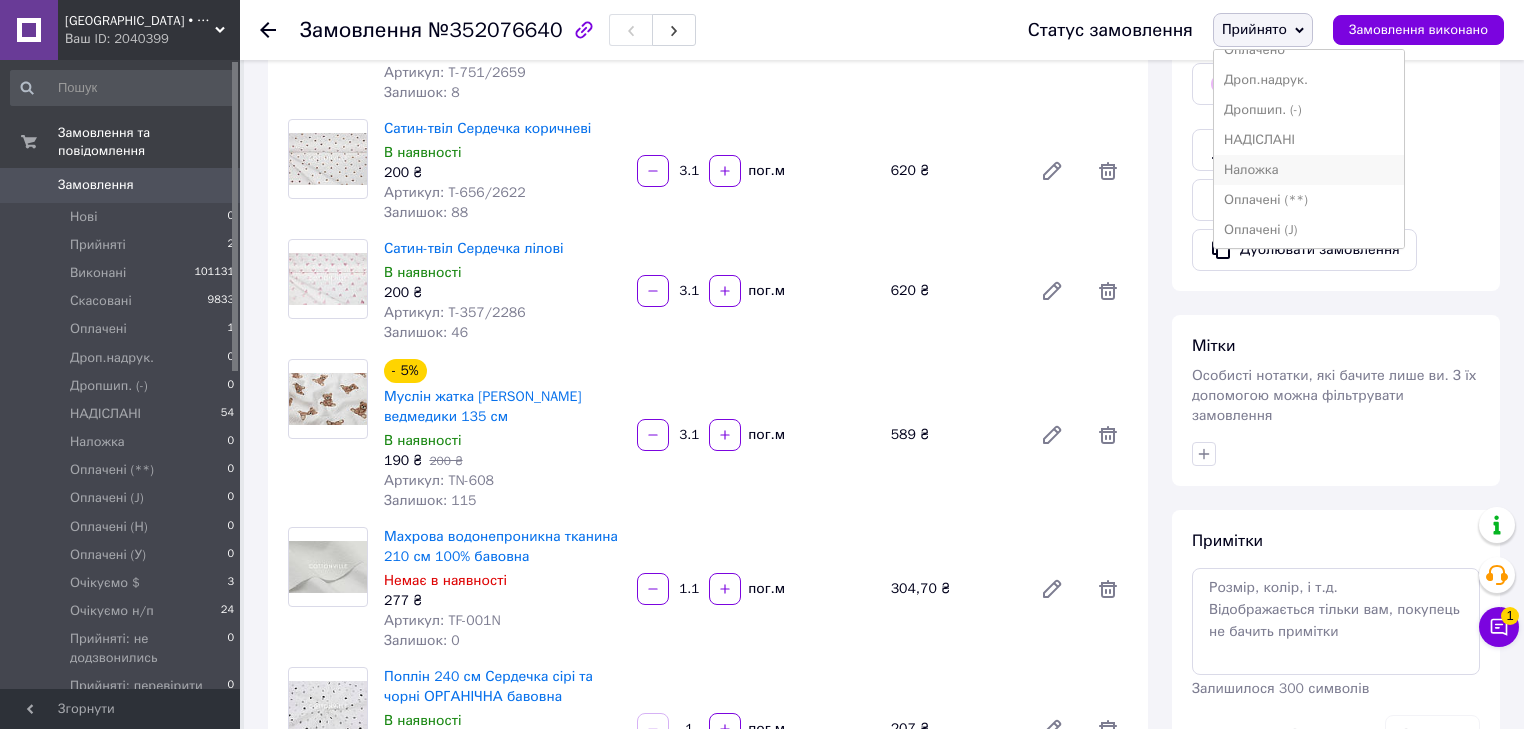 click on "Наложка" at bounding box center (1309, 170) 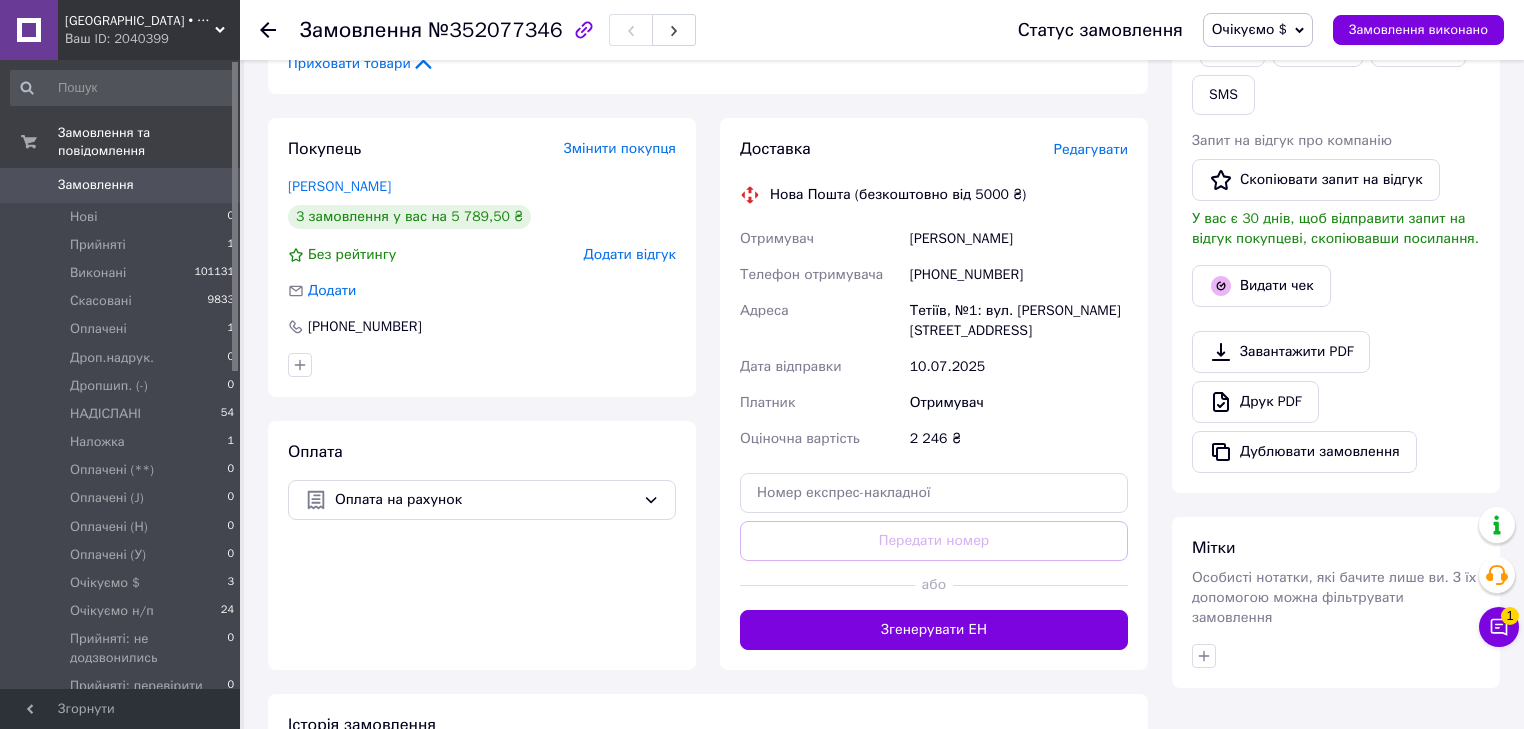 scroll, scrollTop: 800, scrollLeft: 0, axis: vertical 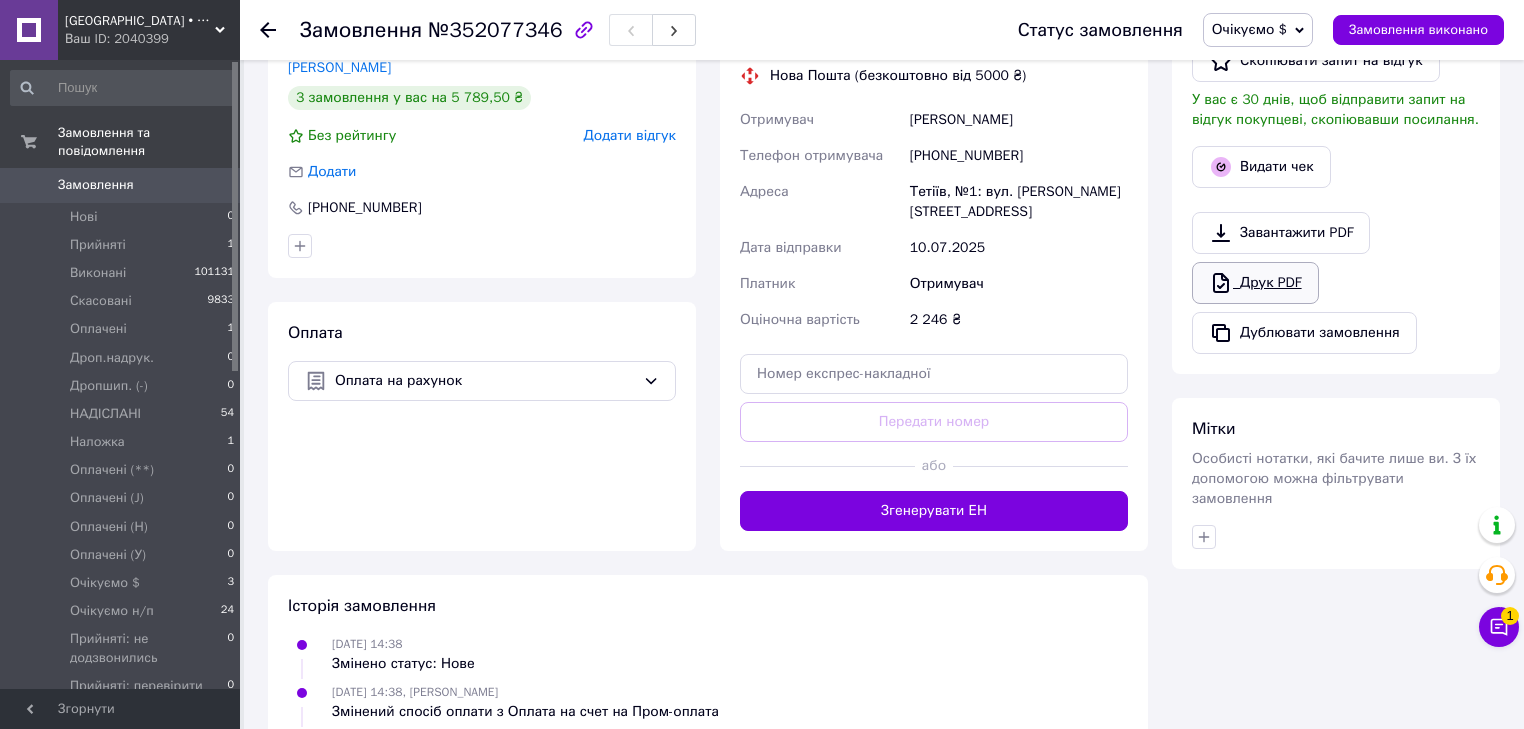click on "Друк PDF" at bounding box center (1255, 283) 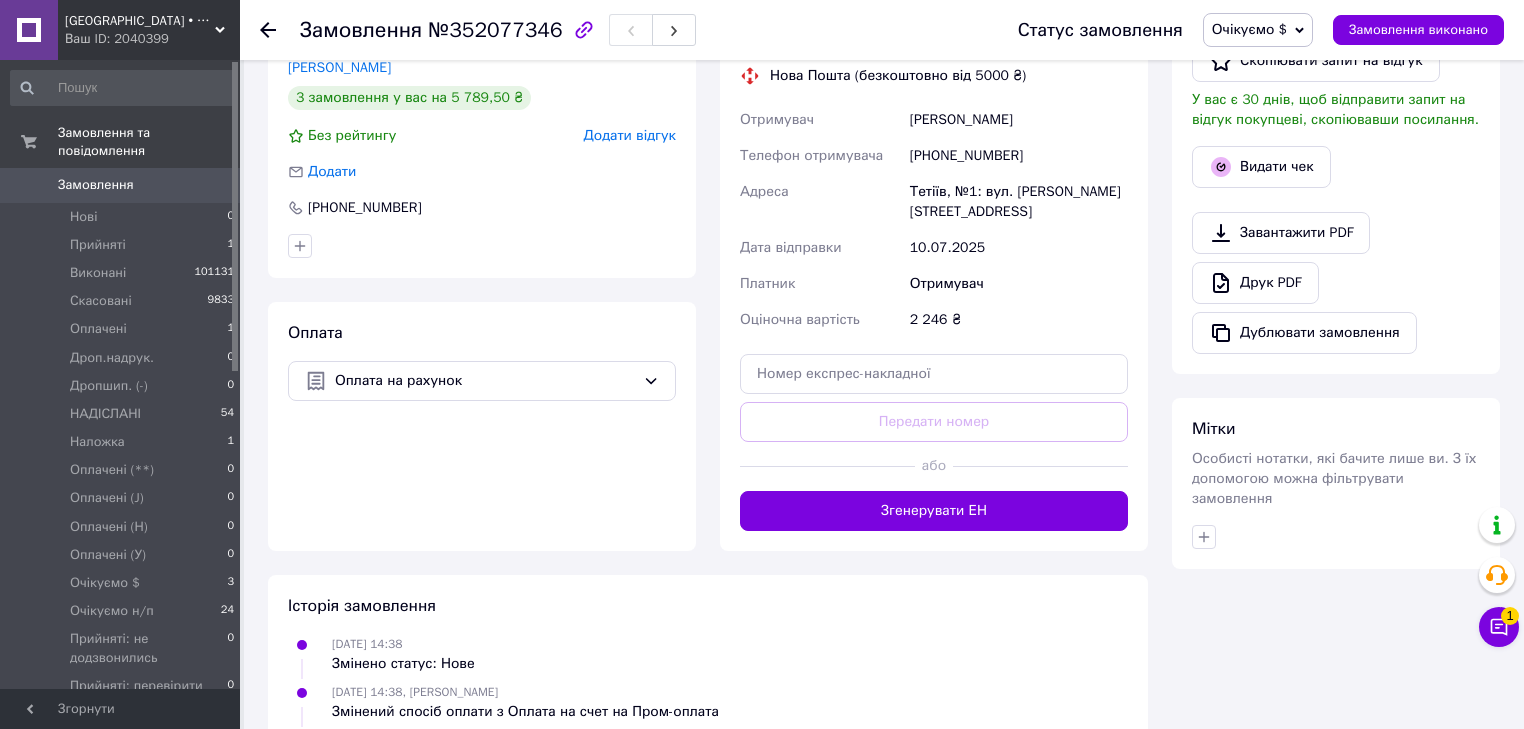click on "Очікуємо $" at bounding box center [1249, 29] 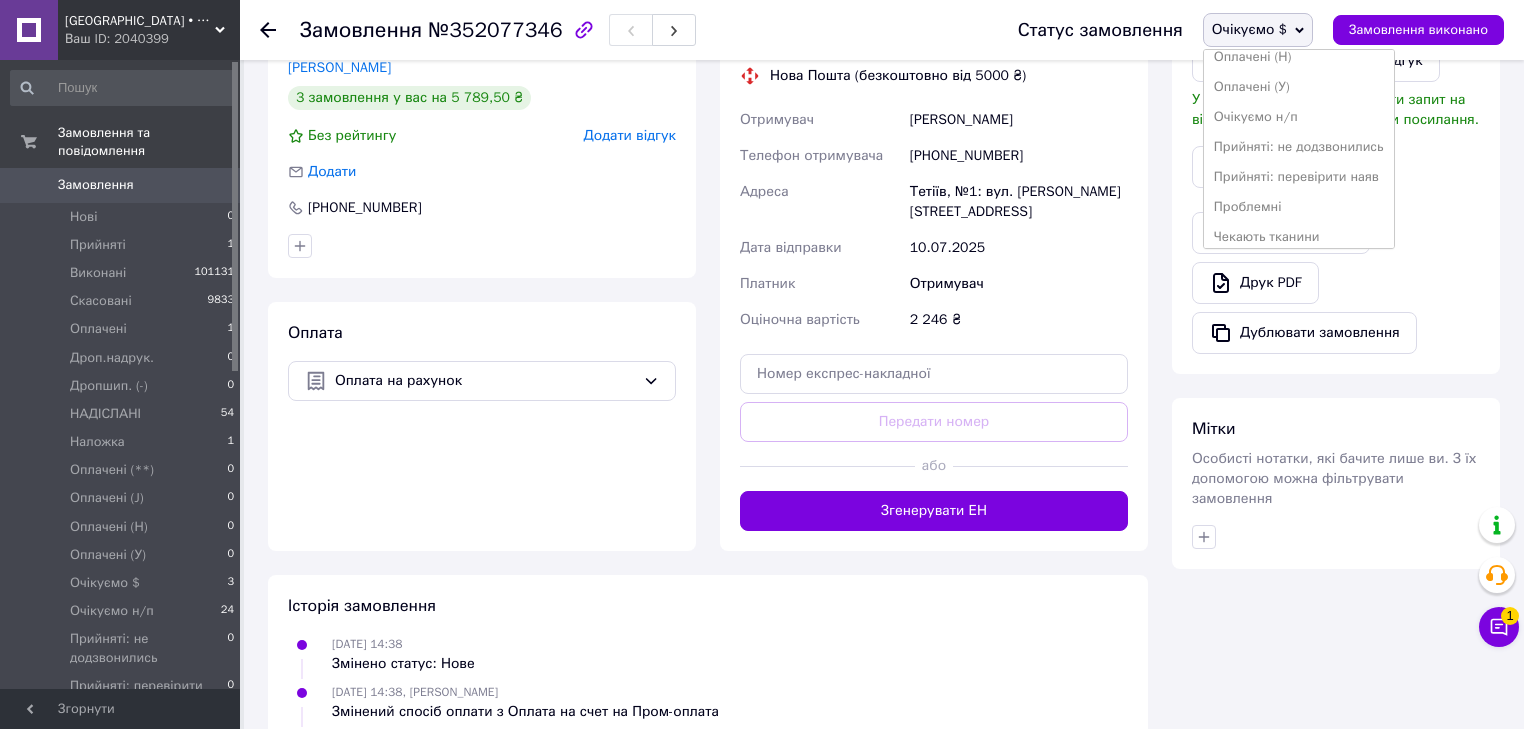 scroll, scrollTop: 320, scrollLeft: 0, axis: vertical 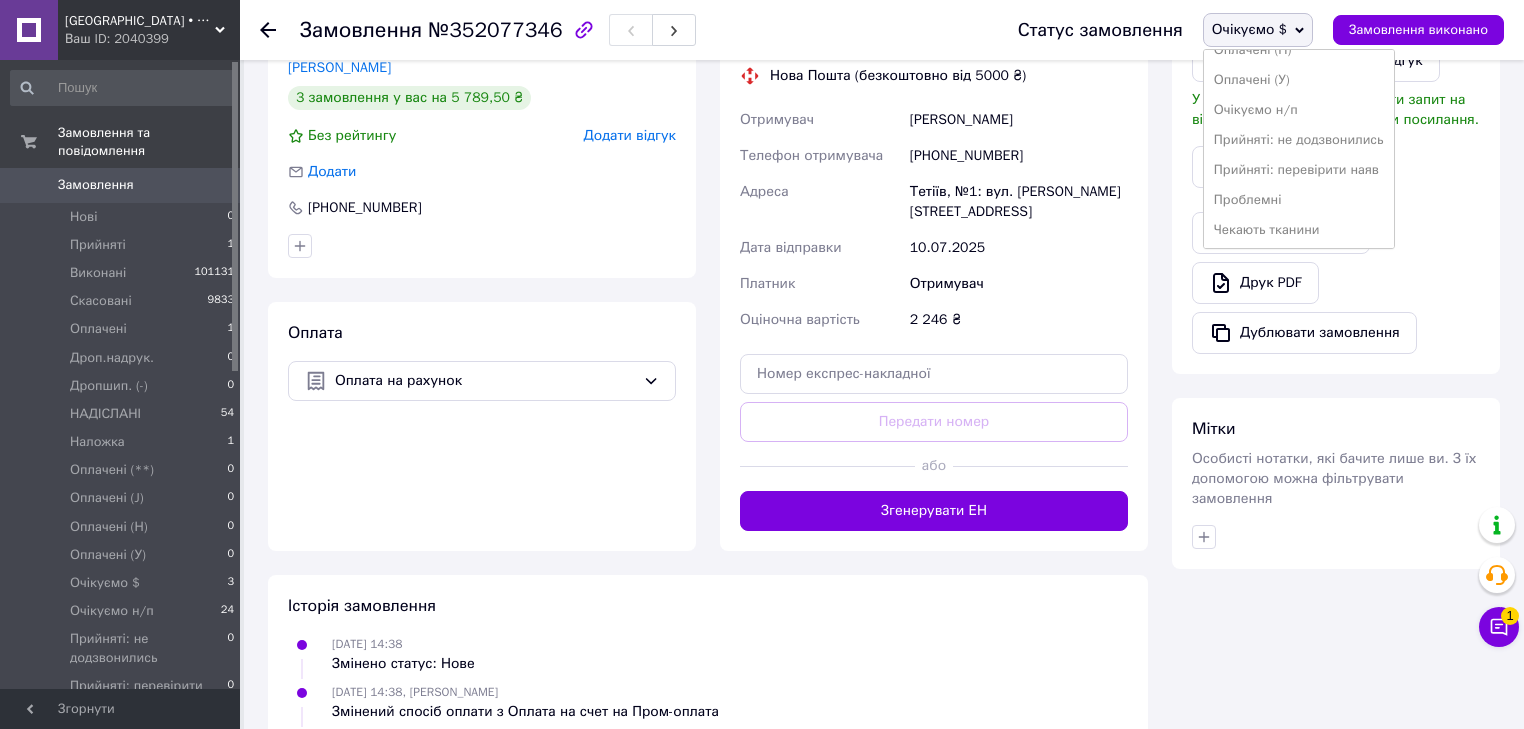 click on "Прийнято Виконано Скасовано Оплачено Дроп.надрук. Дропшип. (-) НАДІСЛАНІ Наложка Оплачені (**) Оплачені (J) Оплачені (Н) Оплачені (У) Очікуємо н/п Прийняті: не додзвонились Прийняті: перевірити наяв Проблемні Чекають тканини" at bounding box center (1299, 149) 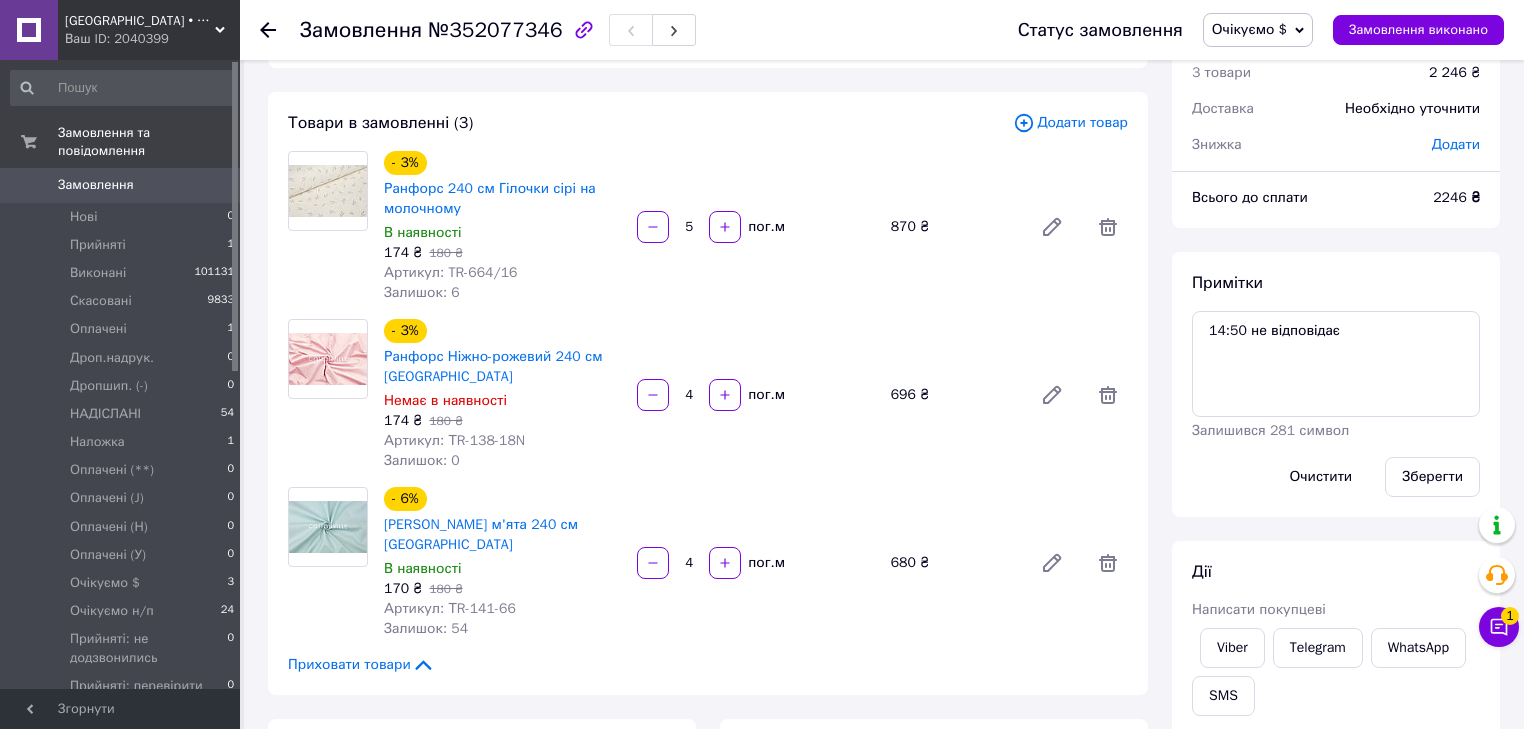 scroll, scrollTop: 0, scrollLeft: 0, axis: both 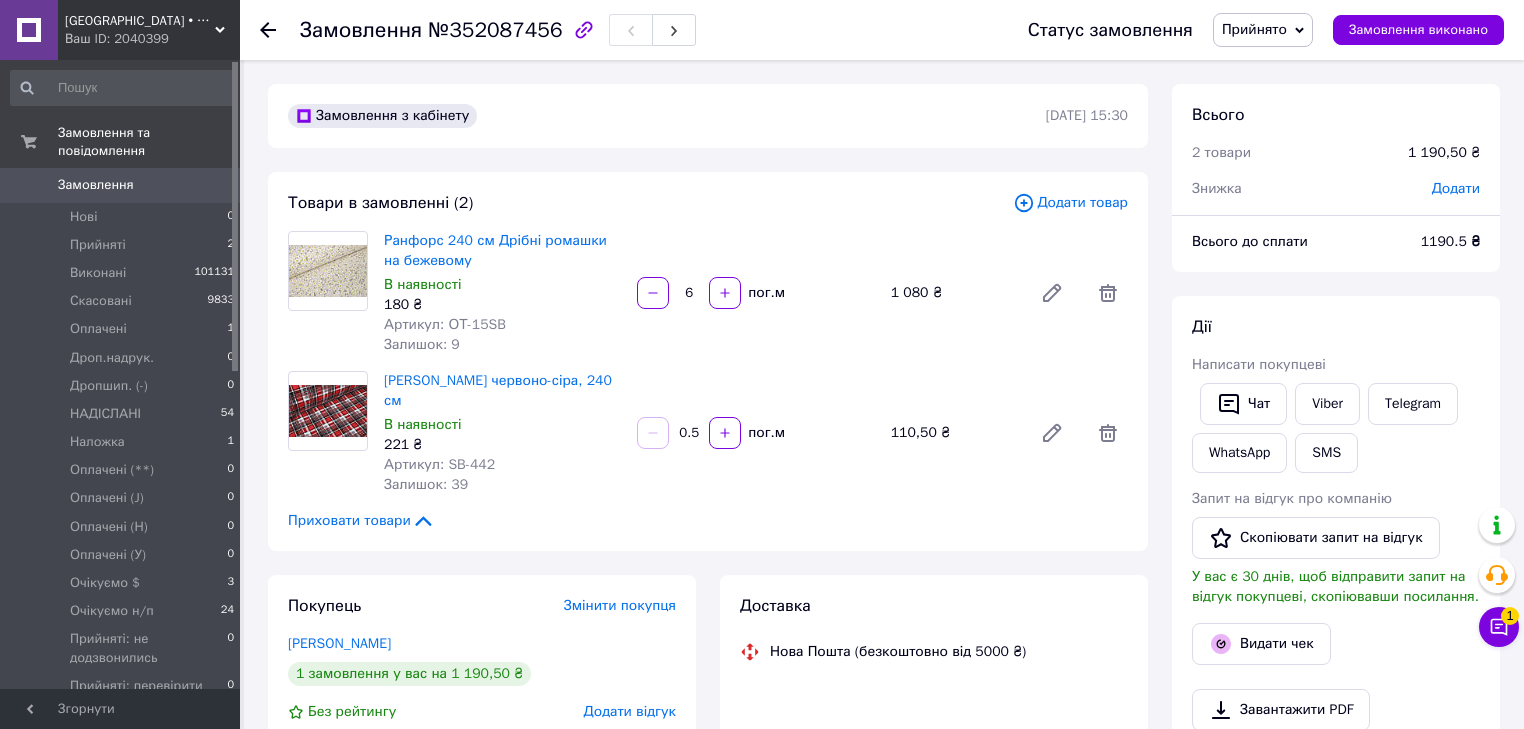 click on "Всього 2 товари 1 190,50 ₴ Знижка Додати Всього до сплати 1190.5 ₴ Дії Написати покупцеві   Чат Viber Telegram WhatsApp SMS Запит на відгук про компанію   Скопіювати запит на відгук У вас є 30 днів, щоб відправити запит на відгук покупцеві, скопіювавши посилання.   Видати чек   Завантажити PDF   Друк PDF   Дублювати замовлення Мітки Особисті нотатки, які бачите лише ви. З їх допомогою можна фільтрувати замовлення Примітки Залишилося 300 символів Очистити Зберегти" at bounding box center [1336, 709] 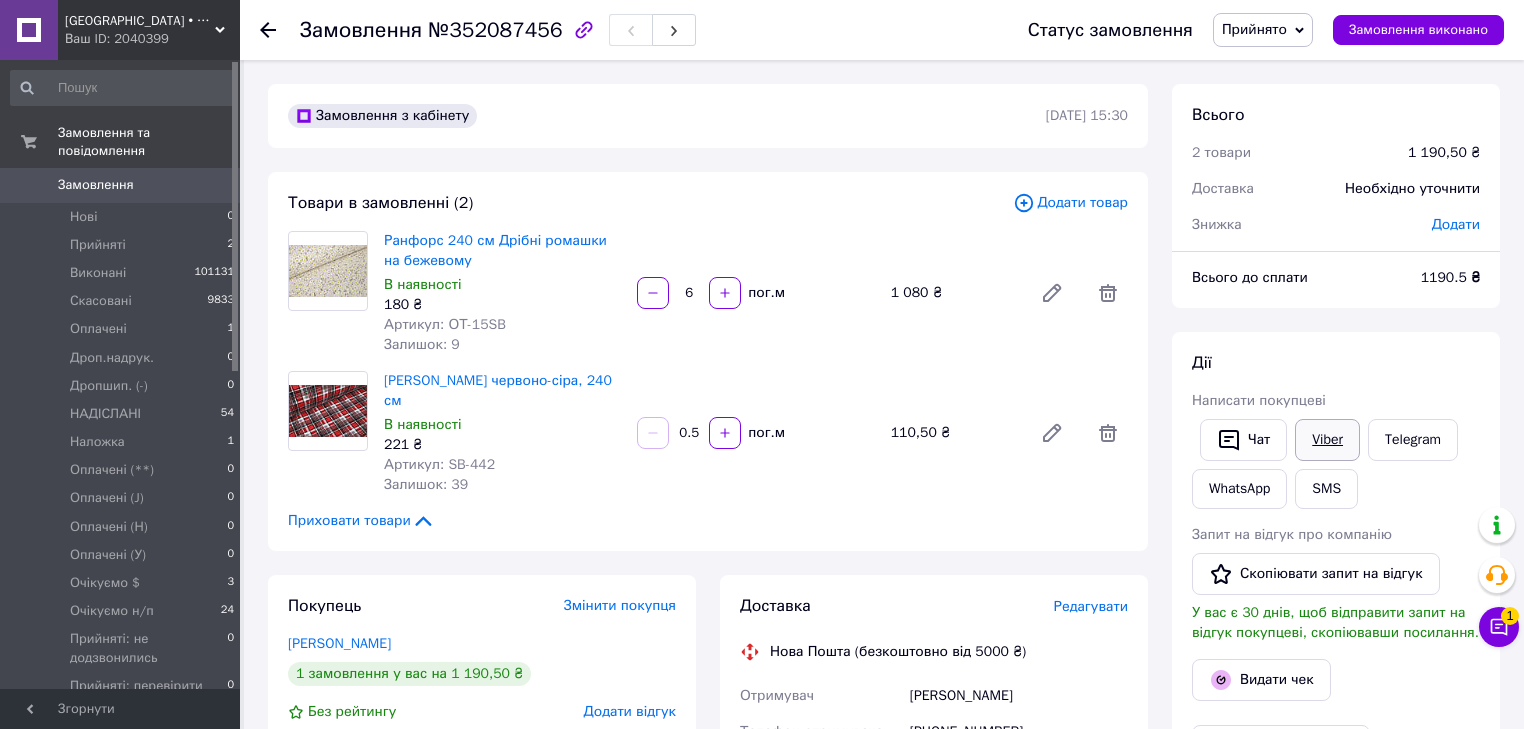 click on "Viber" at bounding box center (1327, 440) 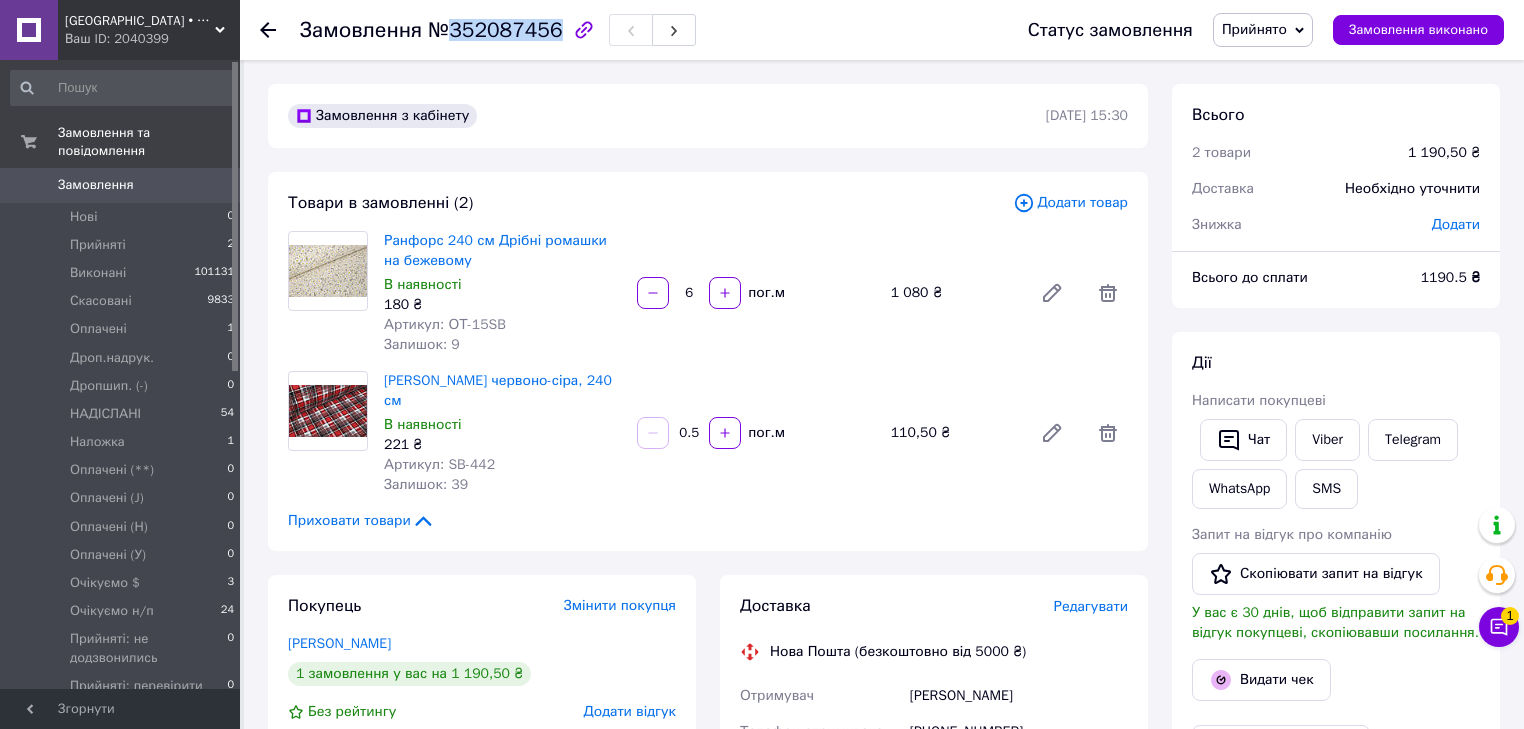 drag, startPoint x: 454, startPoint y: 28, endPoint x: 544, endPoint y: 39, distance: 90.66973 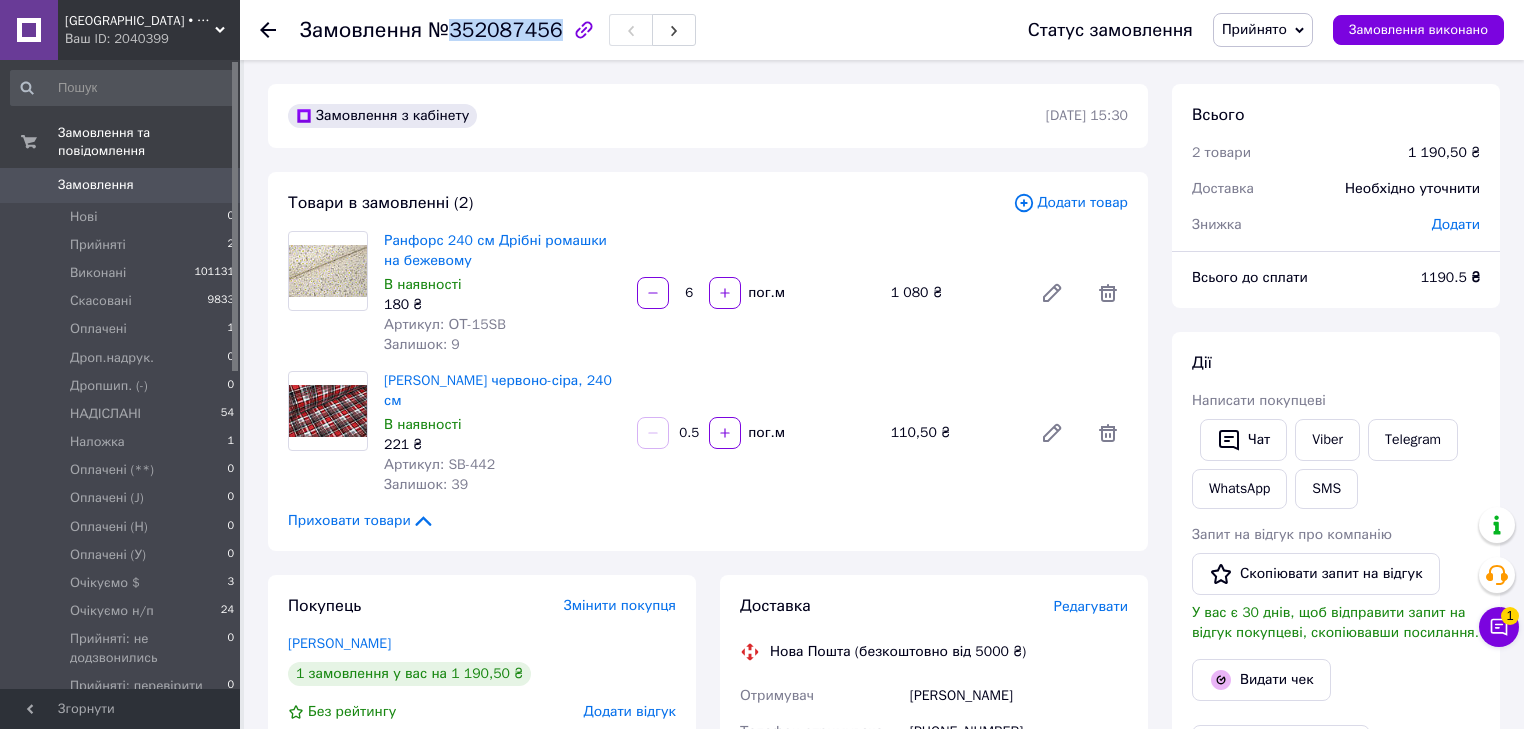 click on "№352087456" at bounding box center [495, 30] 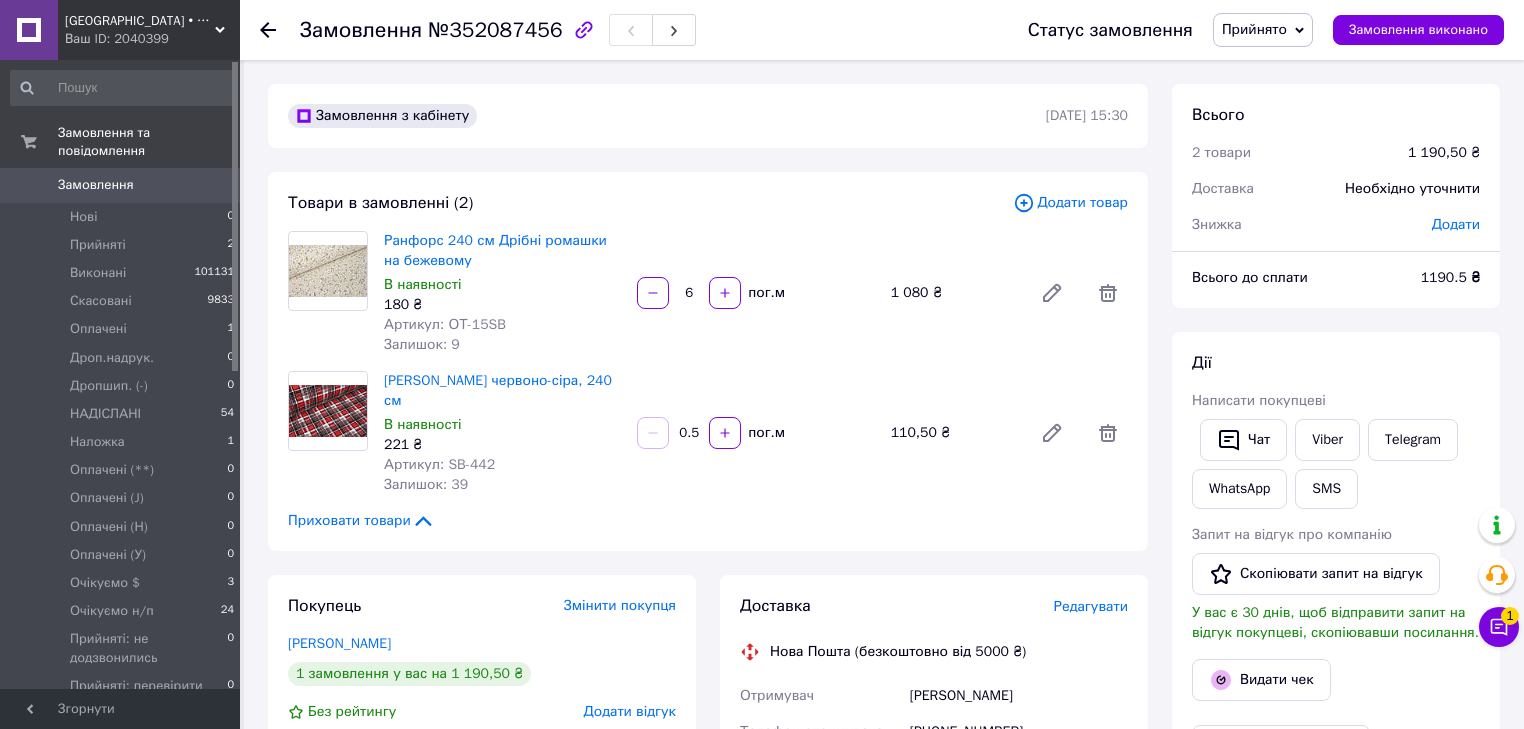 click on "[PERSON_NAME]" at bounding box center (482, 644) 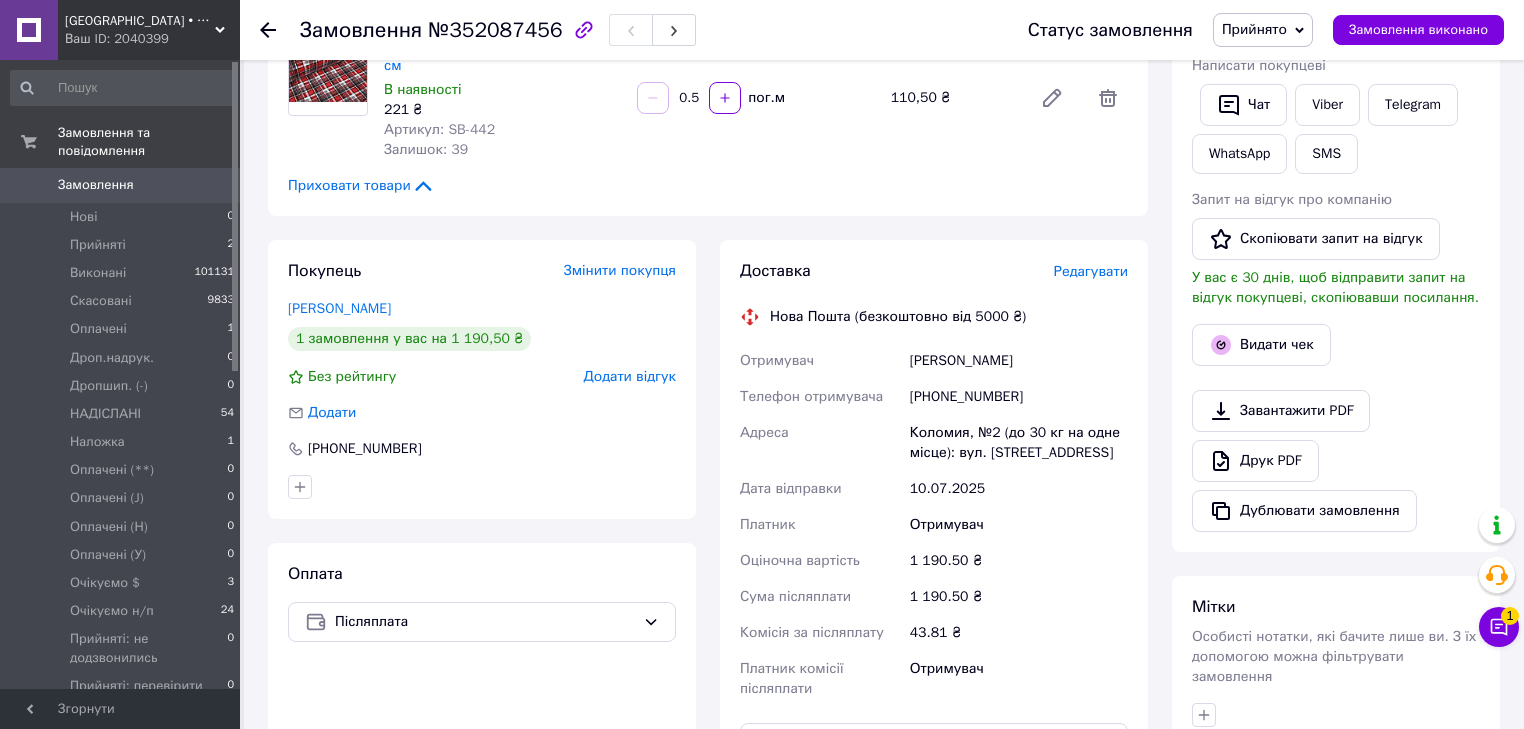 scroll, scrollTop: 480, scrollLeft: 0, axis: vertical 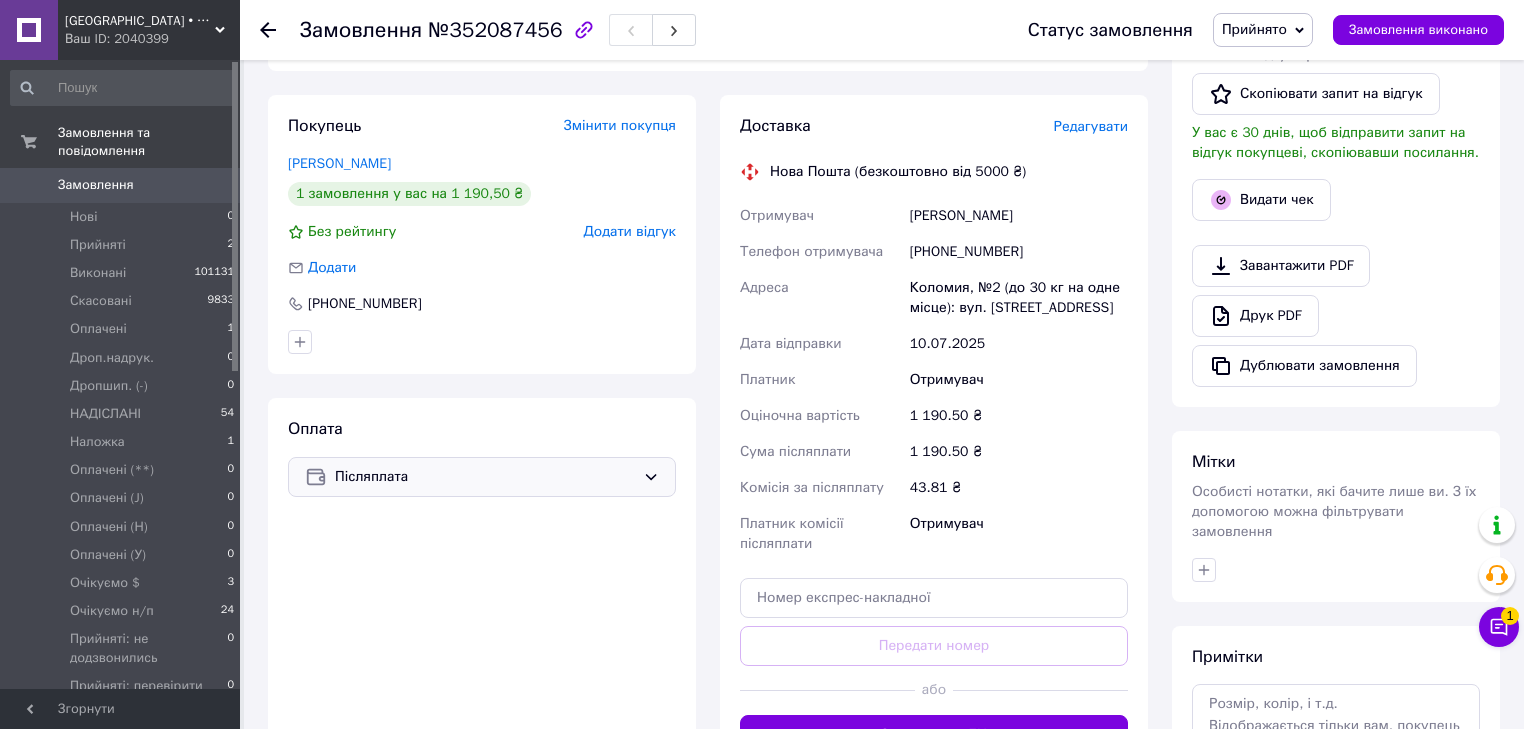 click on "Післяплата" at bounding box center (485, 477) 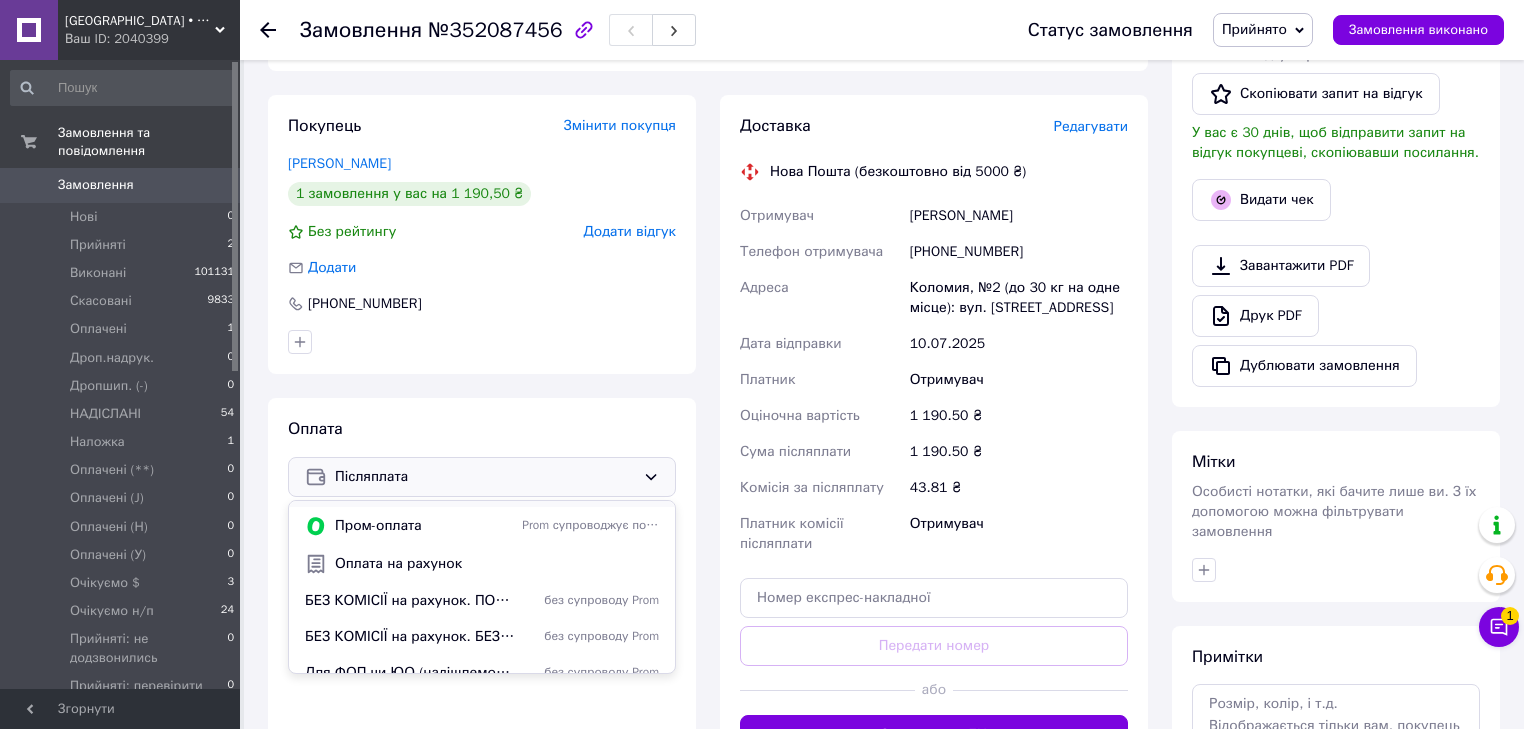 scroll, scrollTop: 50, scrollLeft: 0, axis: vertical 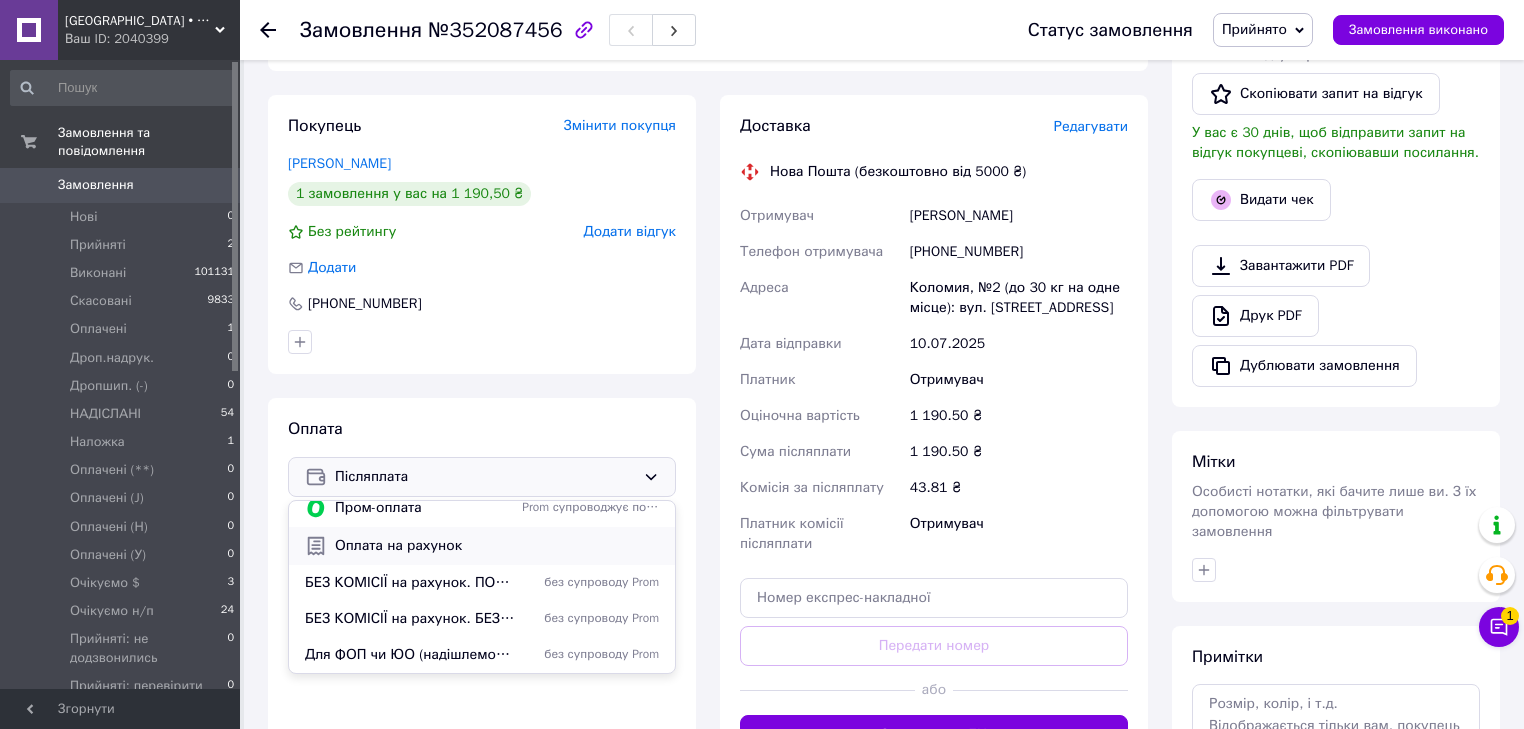 click on "Оплата на рахунок" at bounding box center (497, 546) 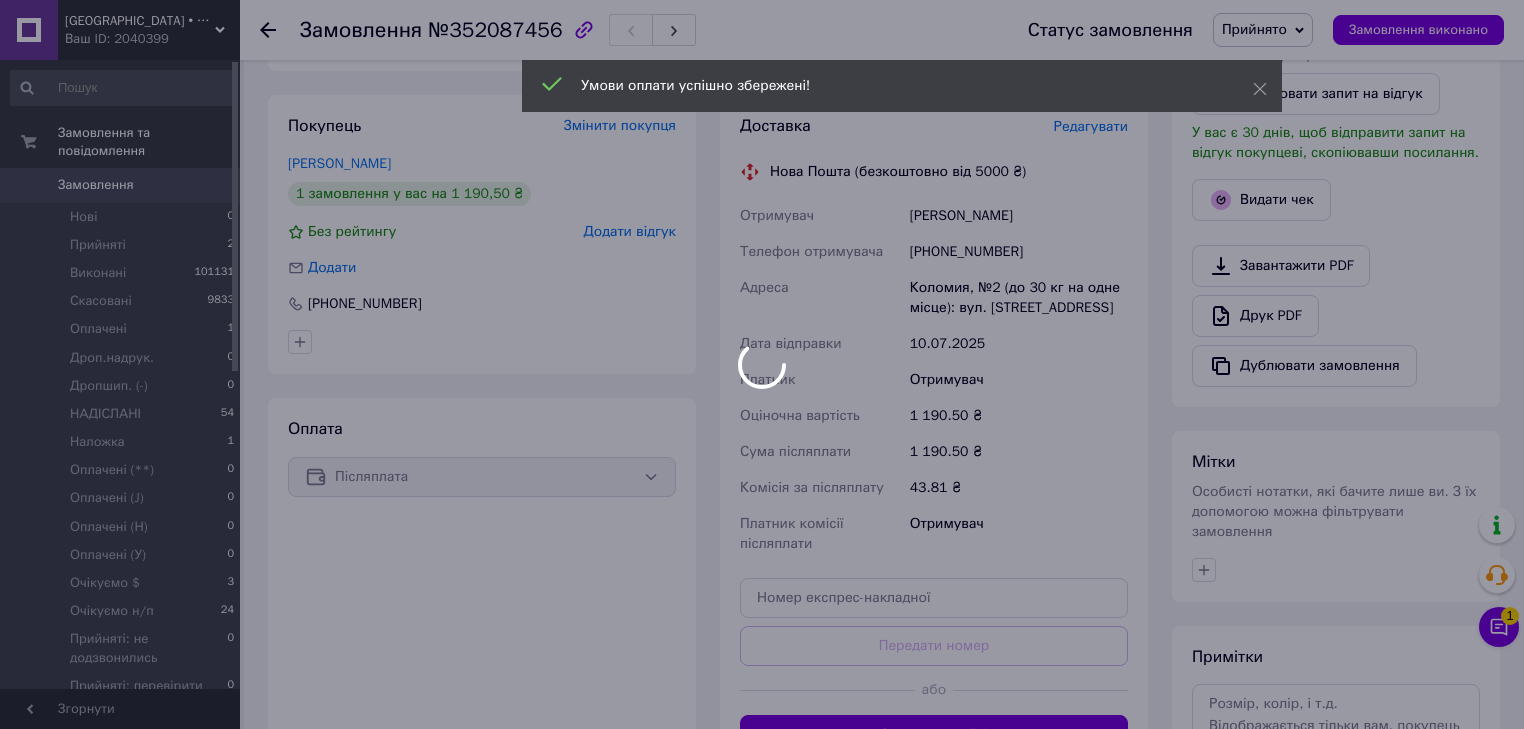 click at bounding box center (762, 364) 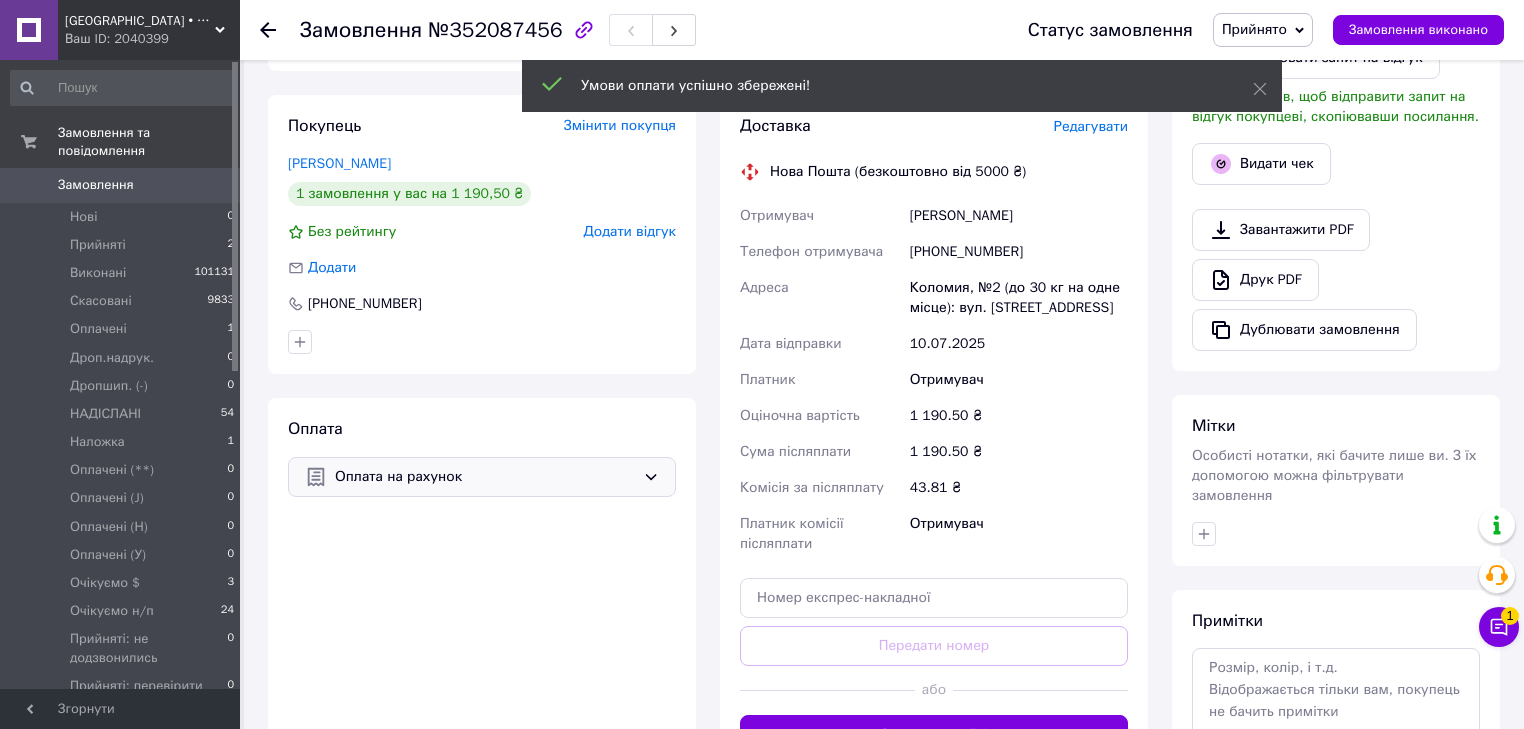 click on "Прийнято" at bounding box center [1263, 30] 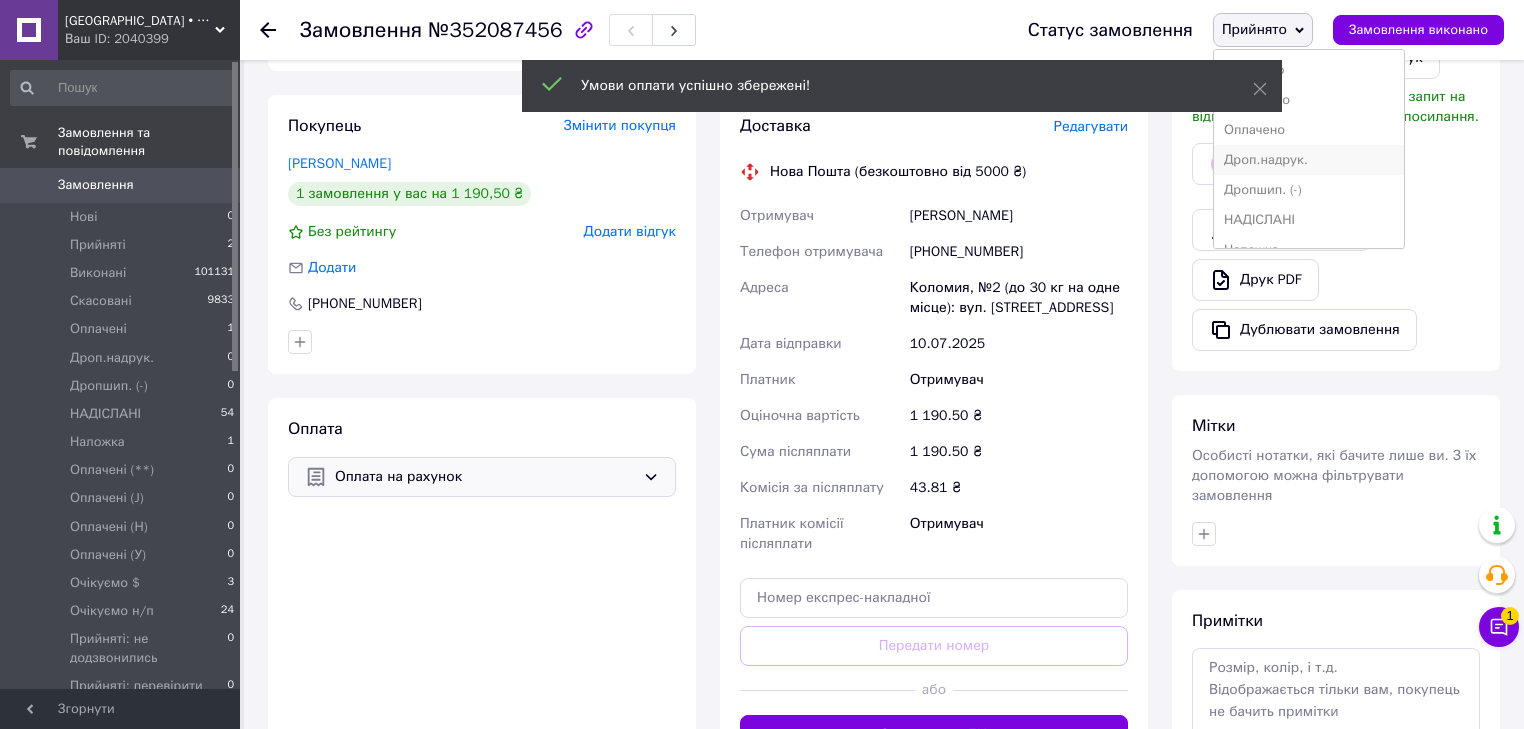 scroll, scrollTop: 160, scrollLeft: 0, axis: vertical 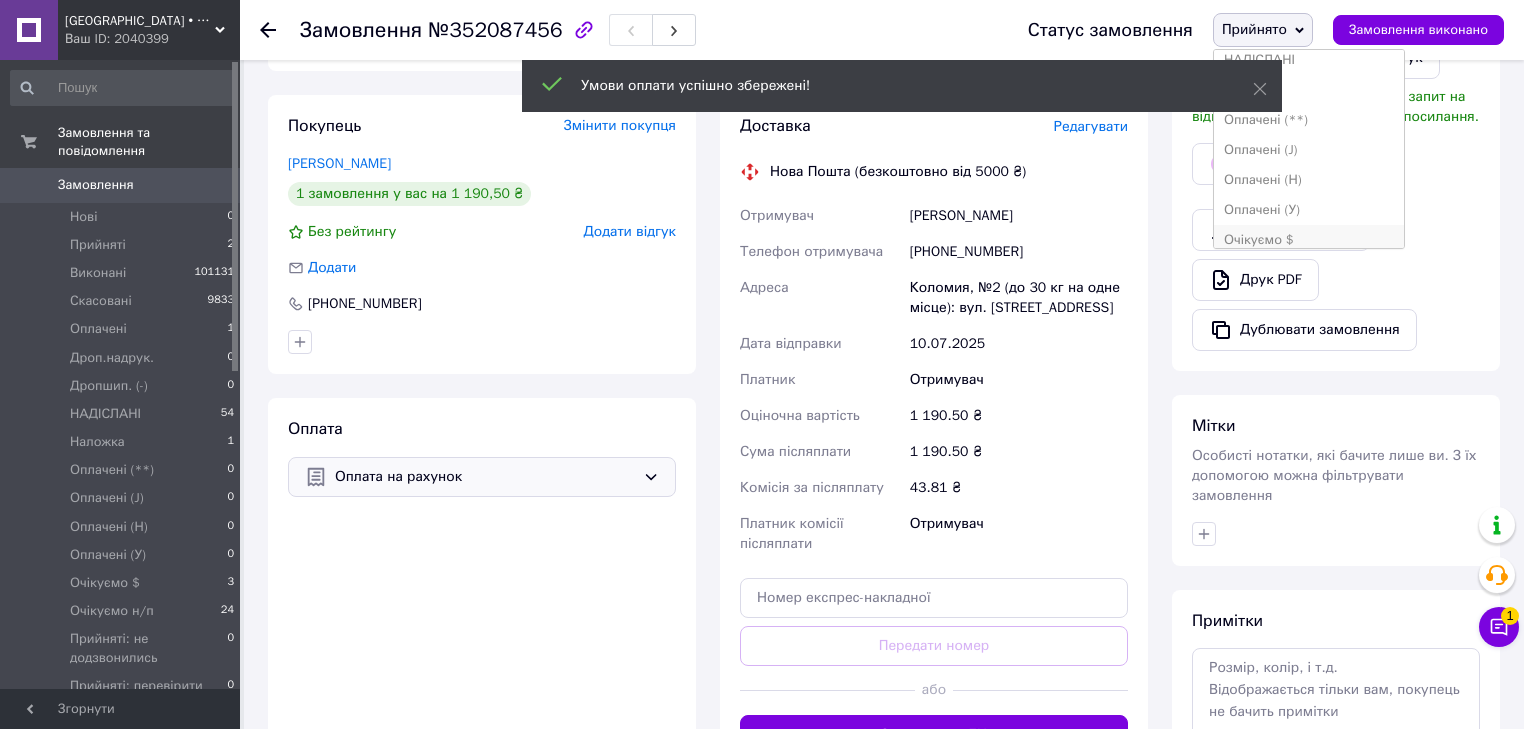 click on "Очікуємо $" at bounding box center (1309, 240) 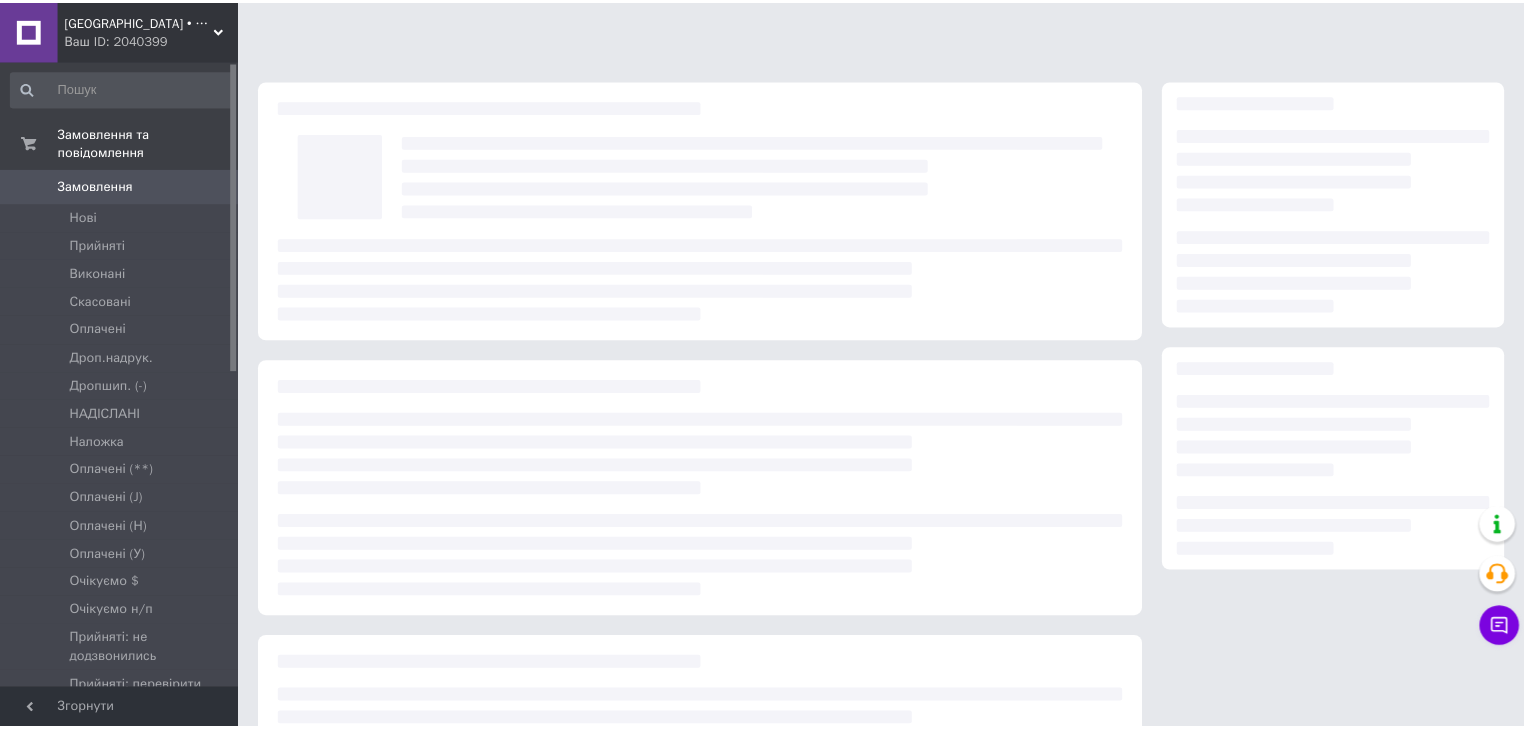 scroll, scrollTop: 0, scrollLeft: 0, axis: both 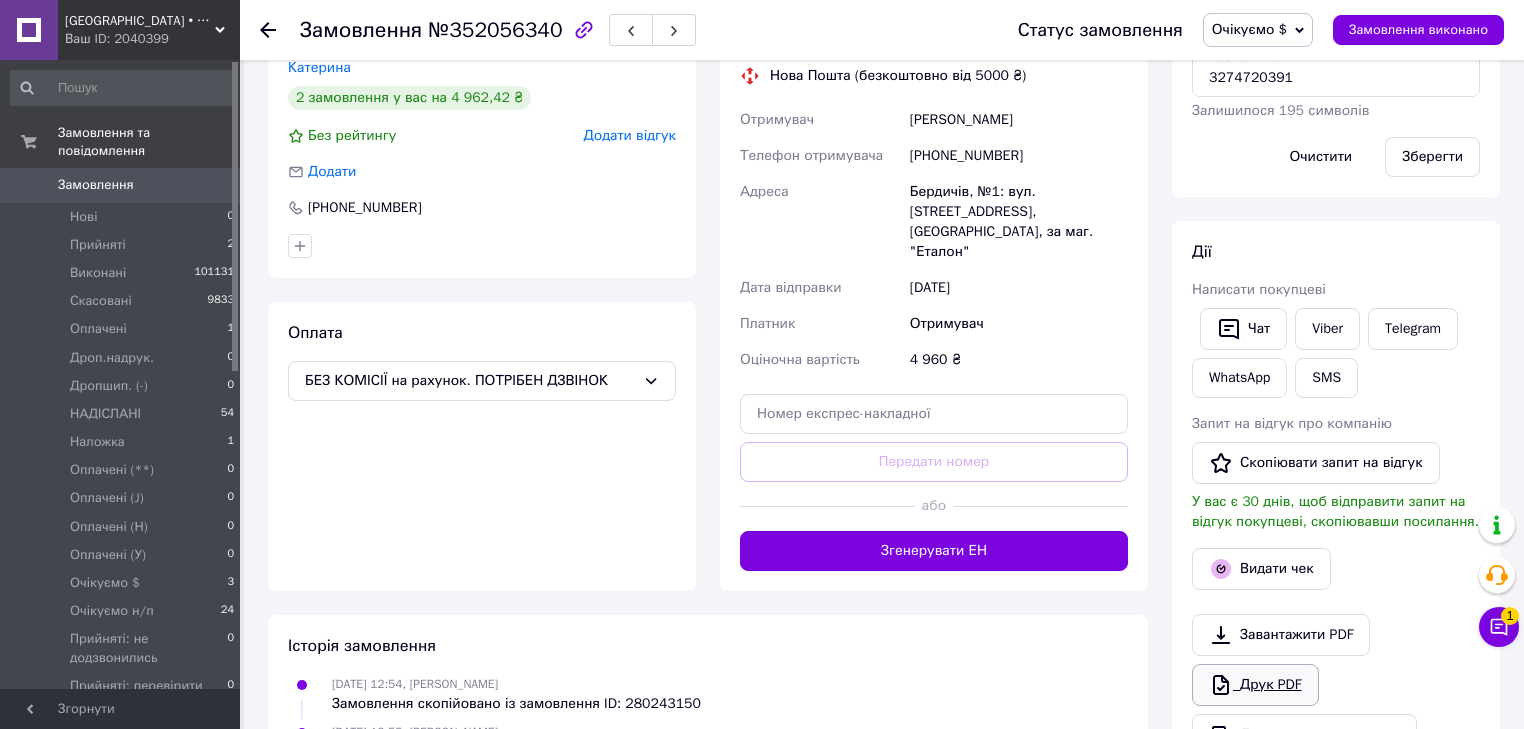 click on "Друк PDF" at bounding box center (1255, 685) 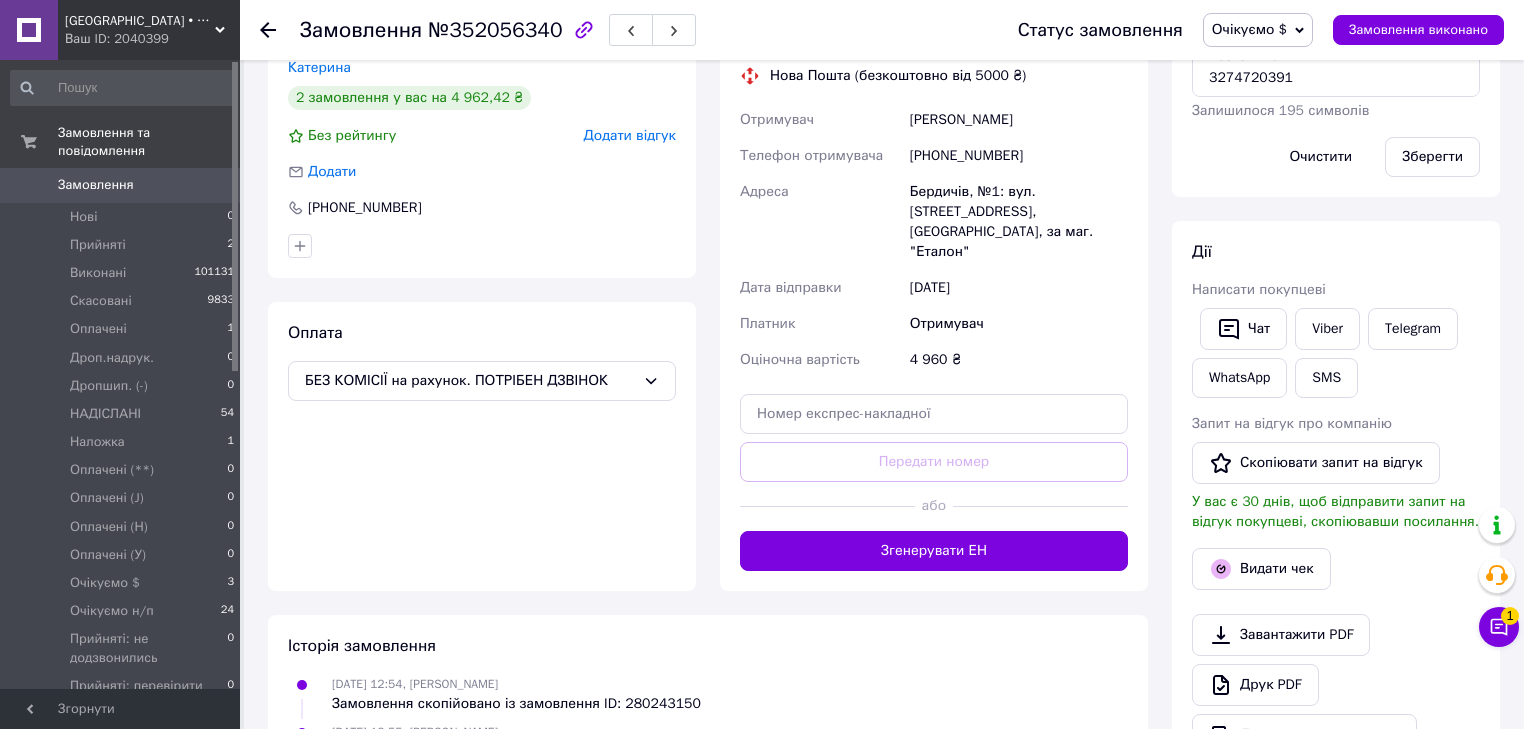 drag, startPoint x: 1272, startPoint y: 45, endPoint x: 1283, endPoint y: 38, distance: 13.038404 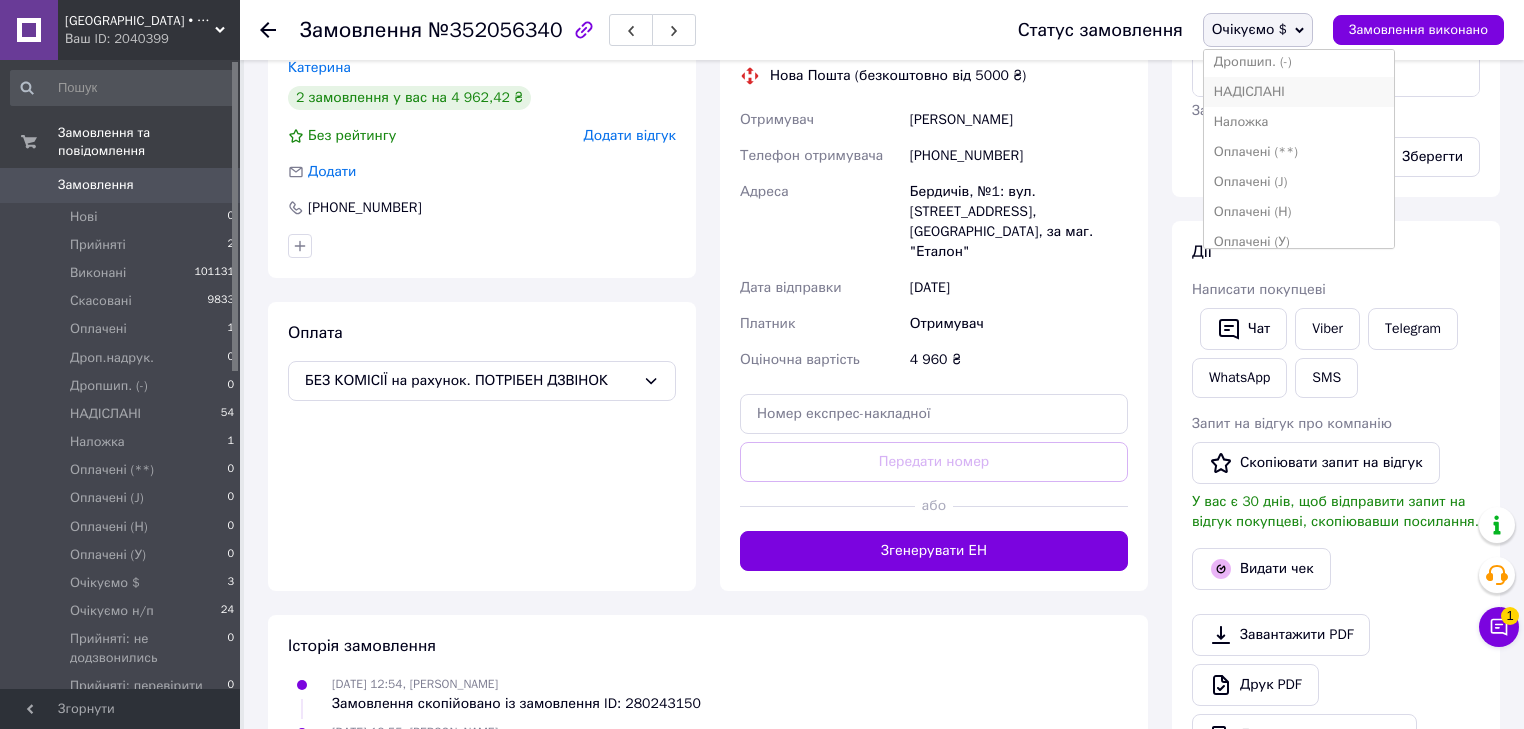 scroll, scrollTop: 160, scrollLeft: 0, axis: vertical 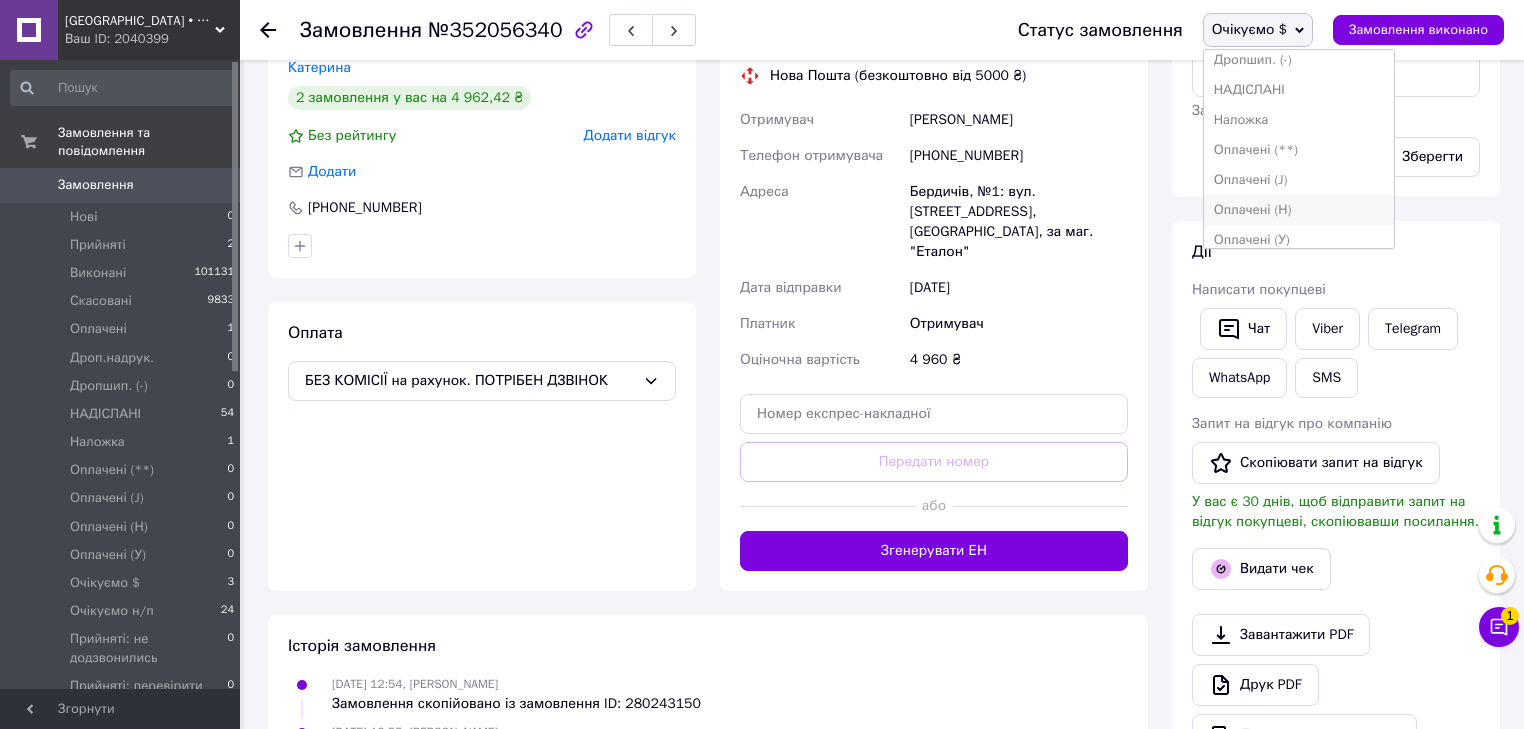 click on "Оплачені (Н)" at bounding box center (1299, 210) 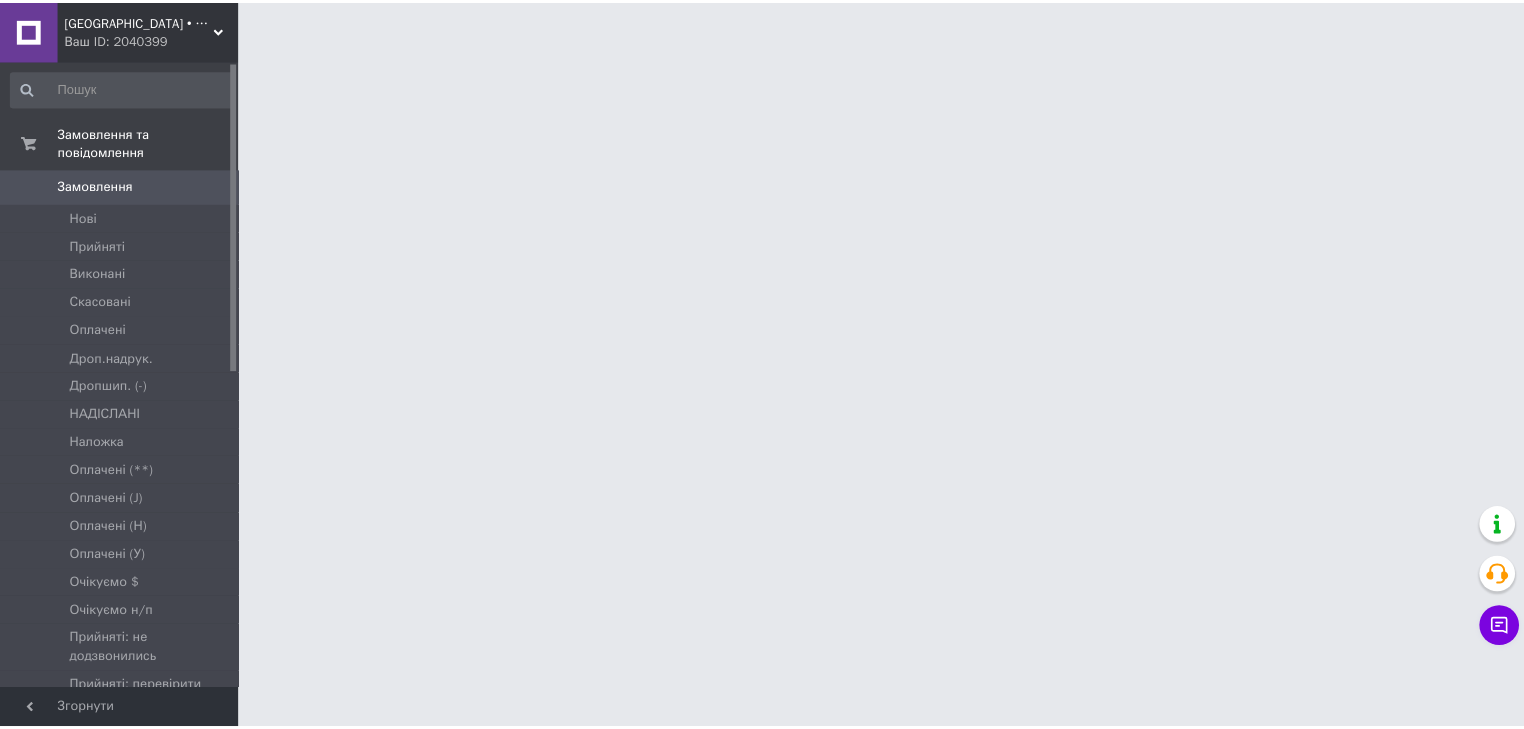 scroll, scrollTop: 0, scrollLeft: 0, axis: both 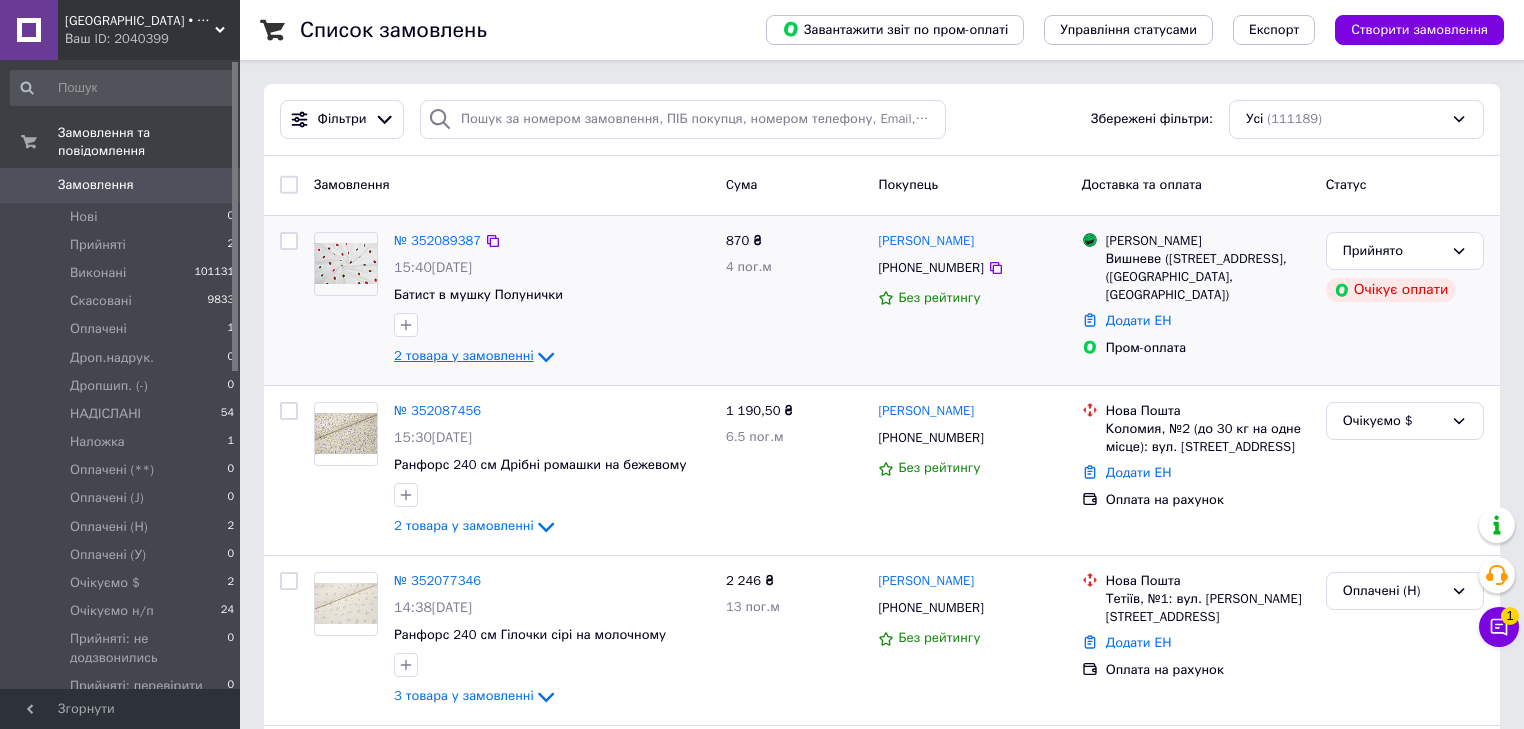 click 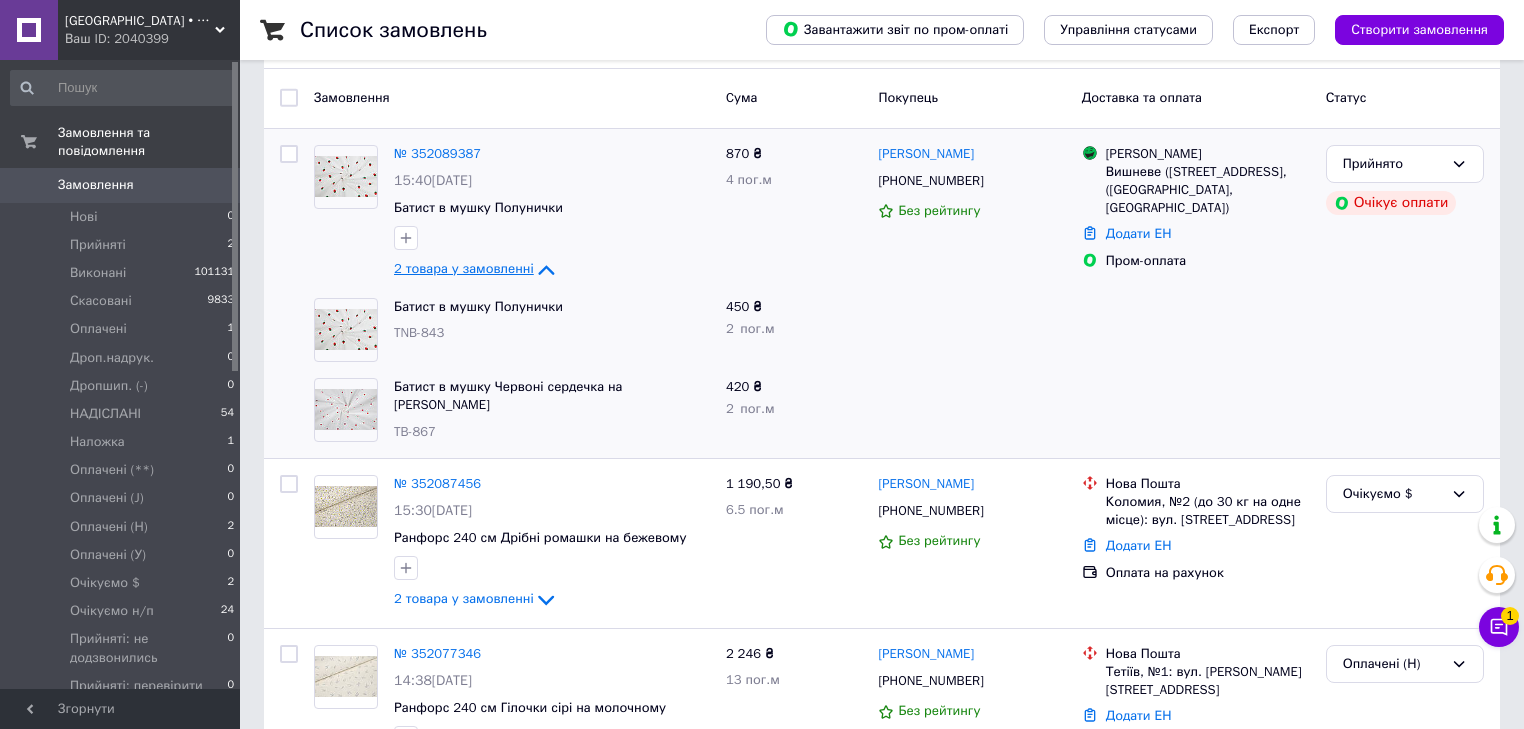 scroll, scrollTop: 0, scrollLeft: 0, axis: both 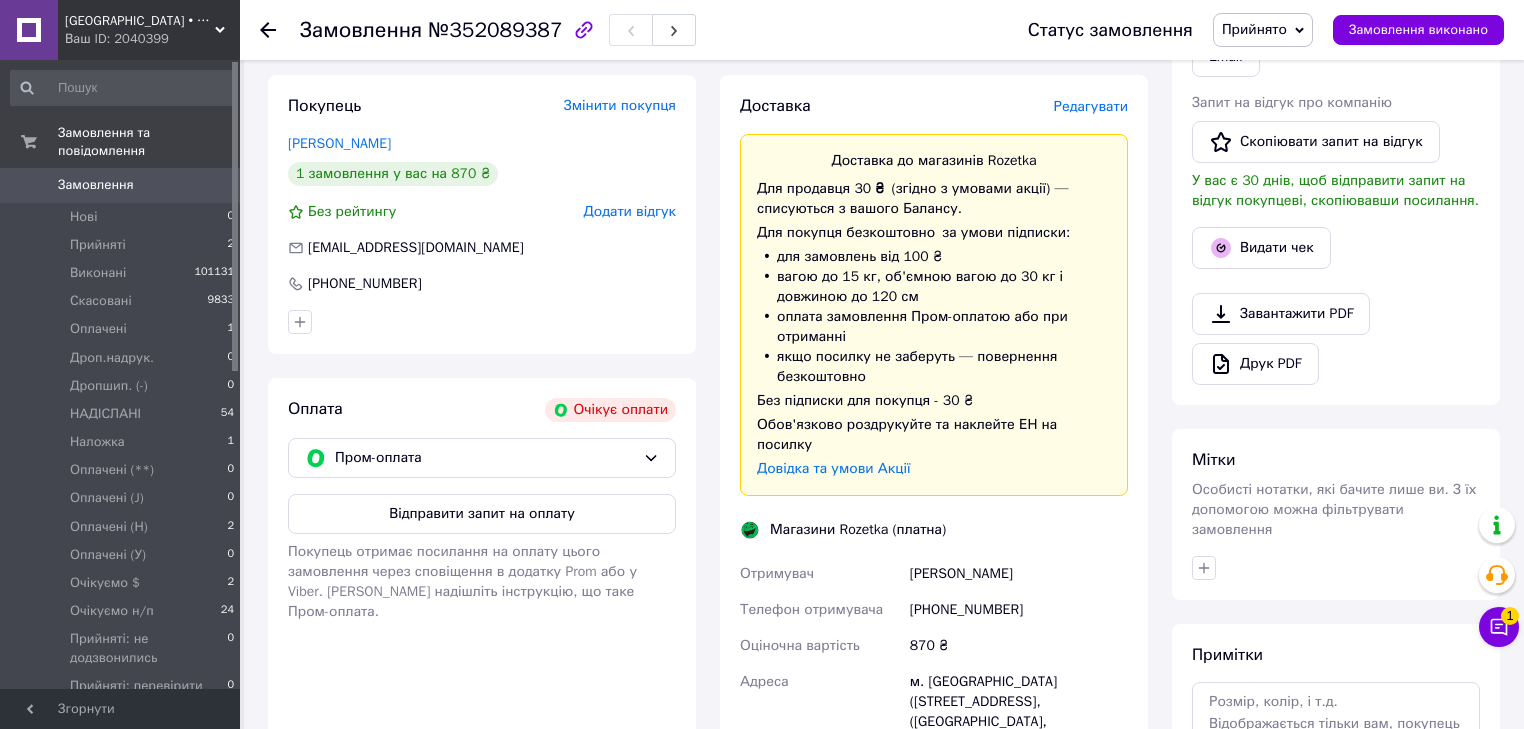 click on "Оплата Очікує оплати Пром-оплата Відправити запит на оплату Покупець отримає посилання на оплату цього замовлення через сповіщення в додатку Prom або у Viber. [PERSON_NAME] надішліть інструкцію, що таке Пром-оплата." at bounding box center (482, 731) 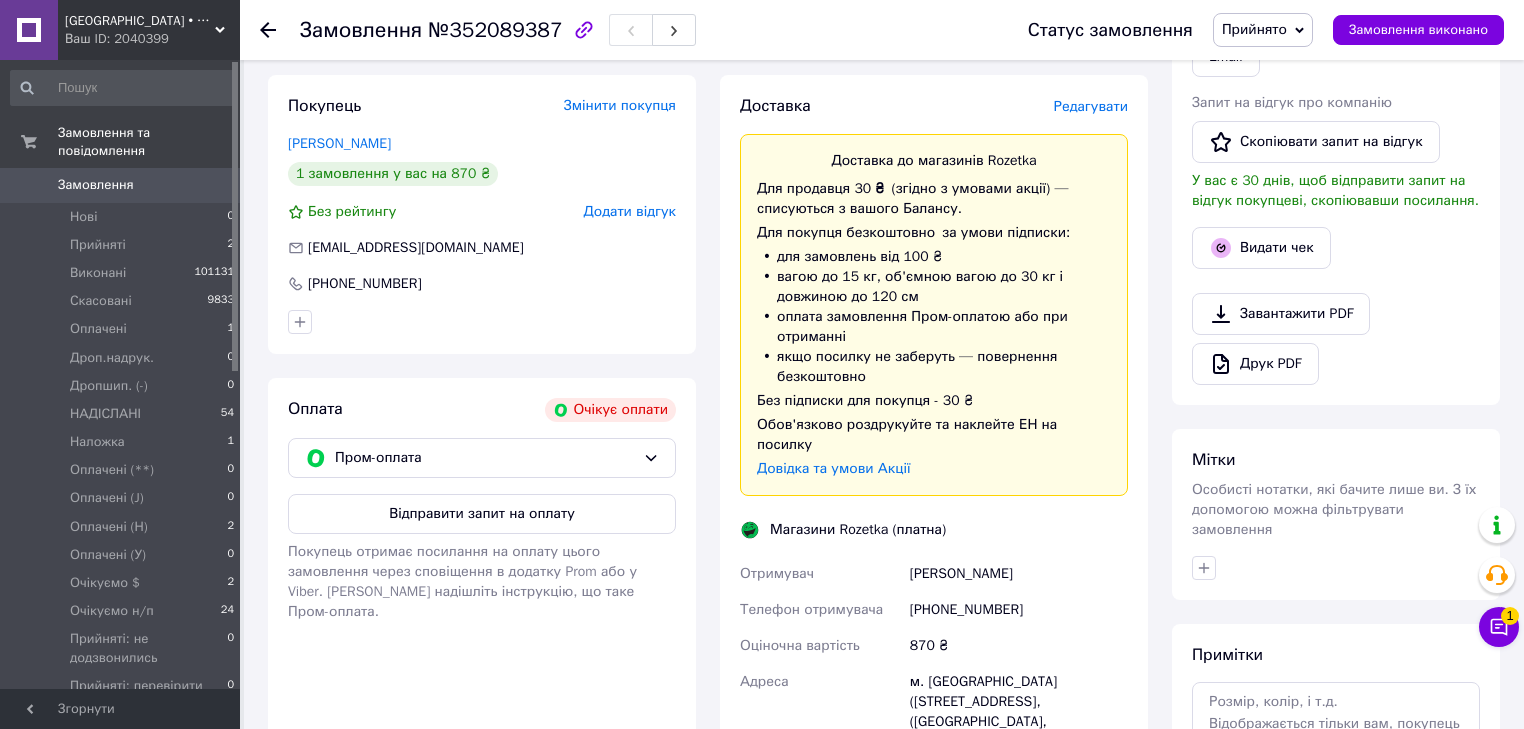 click on "[PHONE_NUMBER]" at bounding box center [482, 284] 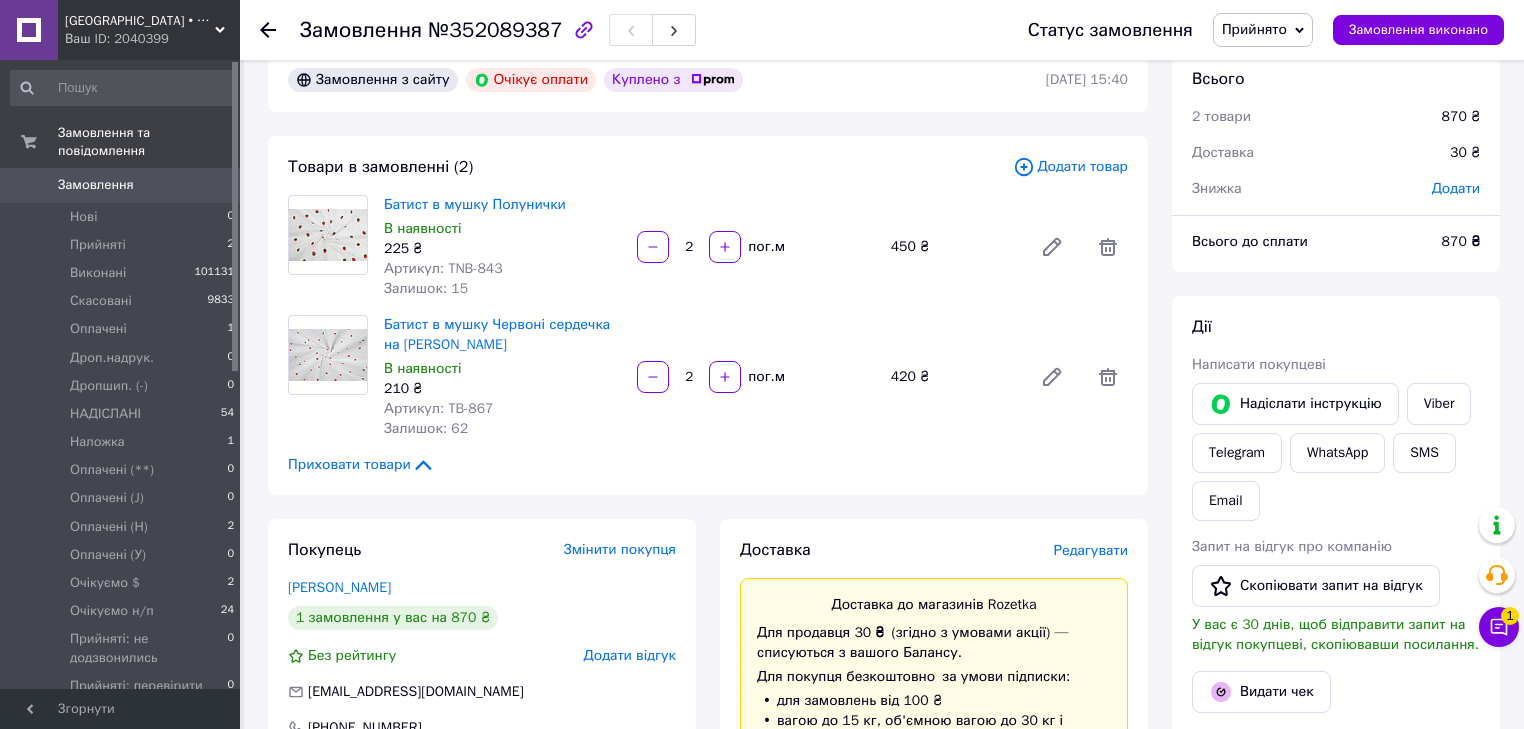 scroll, scrollTop: 0, scrollLeft: 0, axis: both 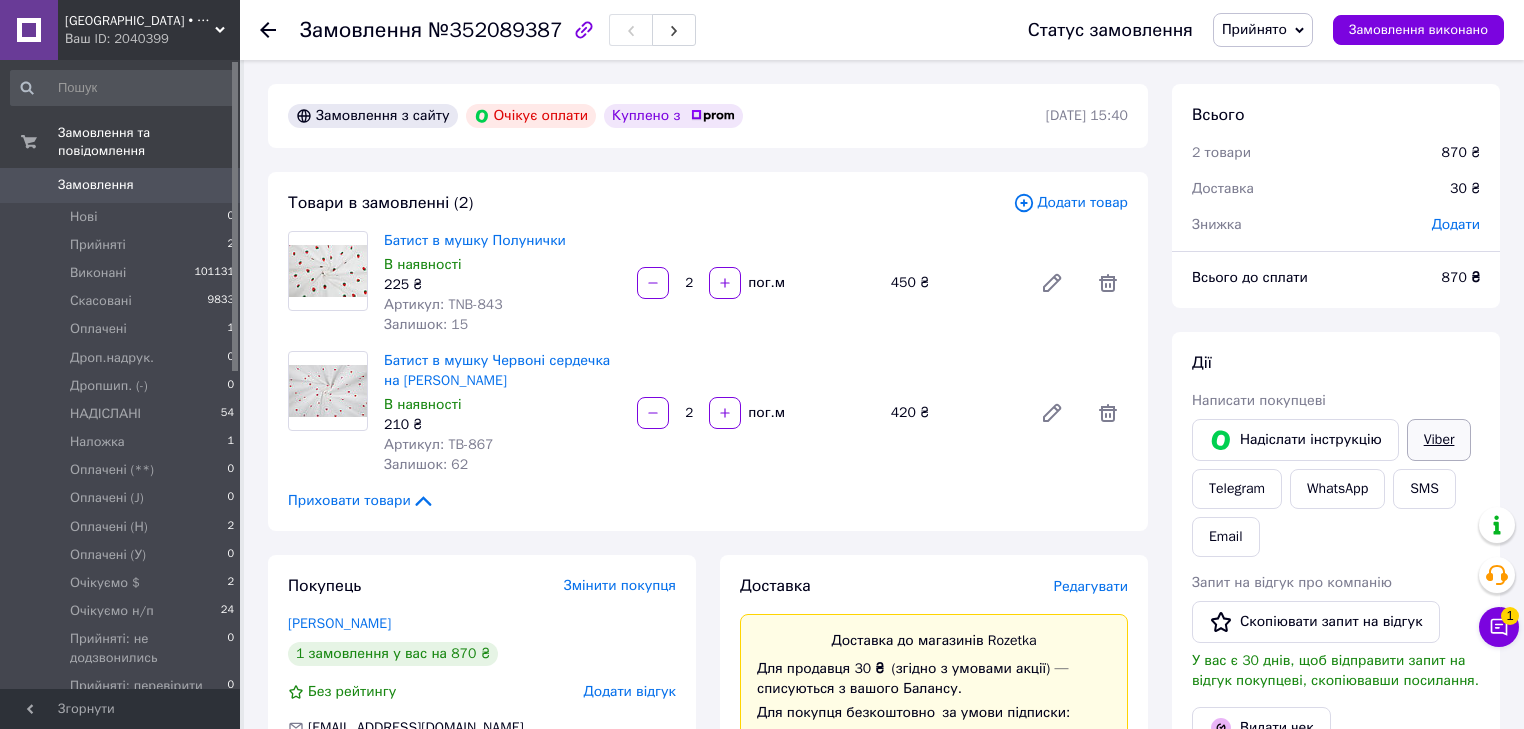 click on "Viber" at bounding box center [1439, 440] 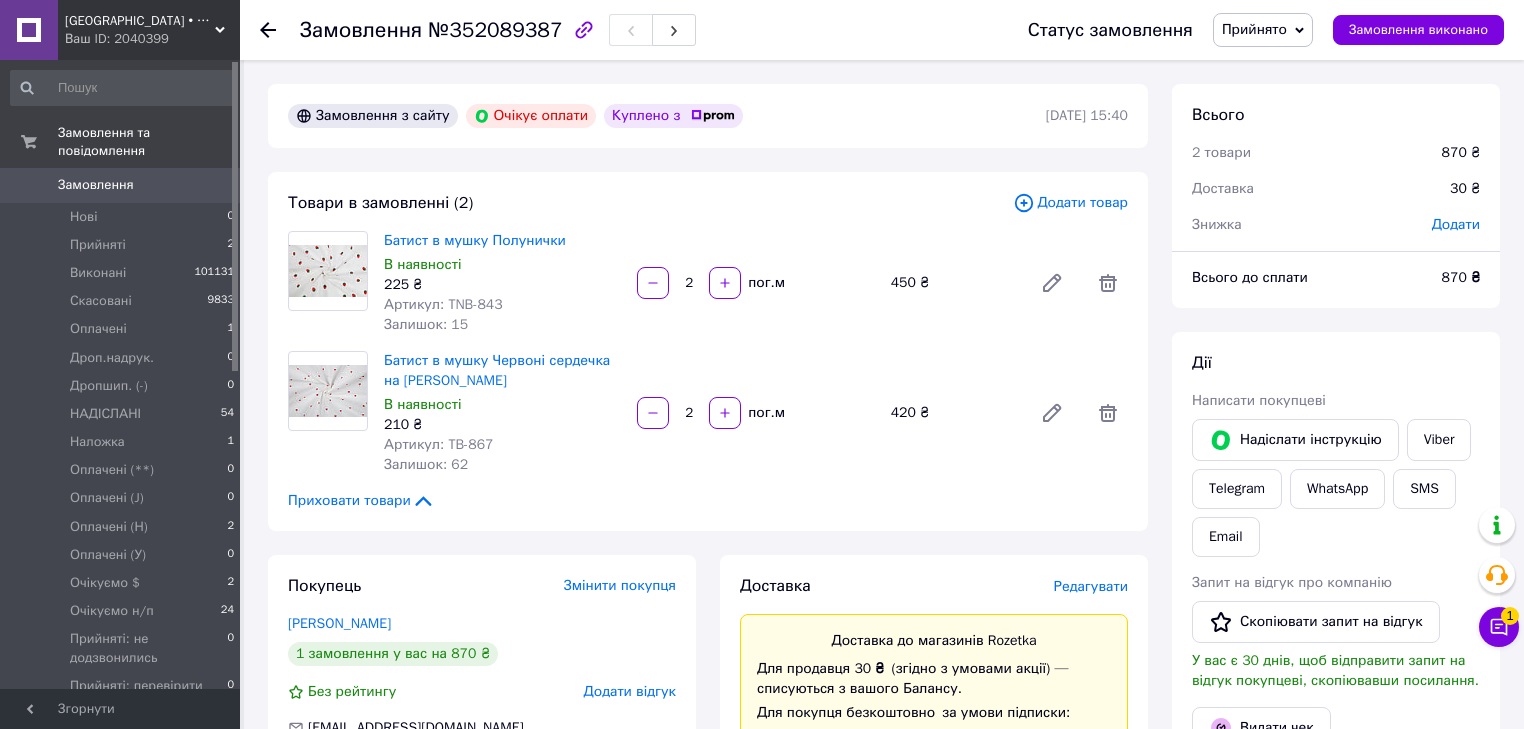 click on "Дії Написати покупцеві   Надіслати інструкцію Viber Telegram WhatsApp SMS Email Запит на відгук про компанію   Скопіювати запит на відгук У вас є 30 днів, щоб відправити запит на відгук покупцеві, скопіювавши посилання.   Видати чек   Завантажити PDF   Друк PDF" at bounding box center (1336, 608) 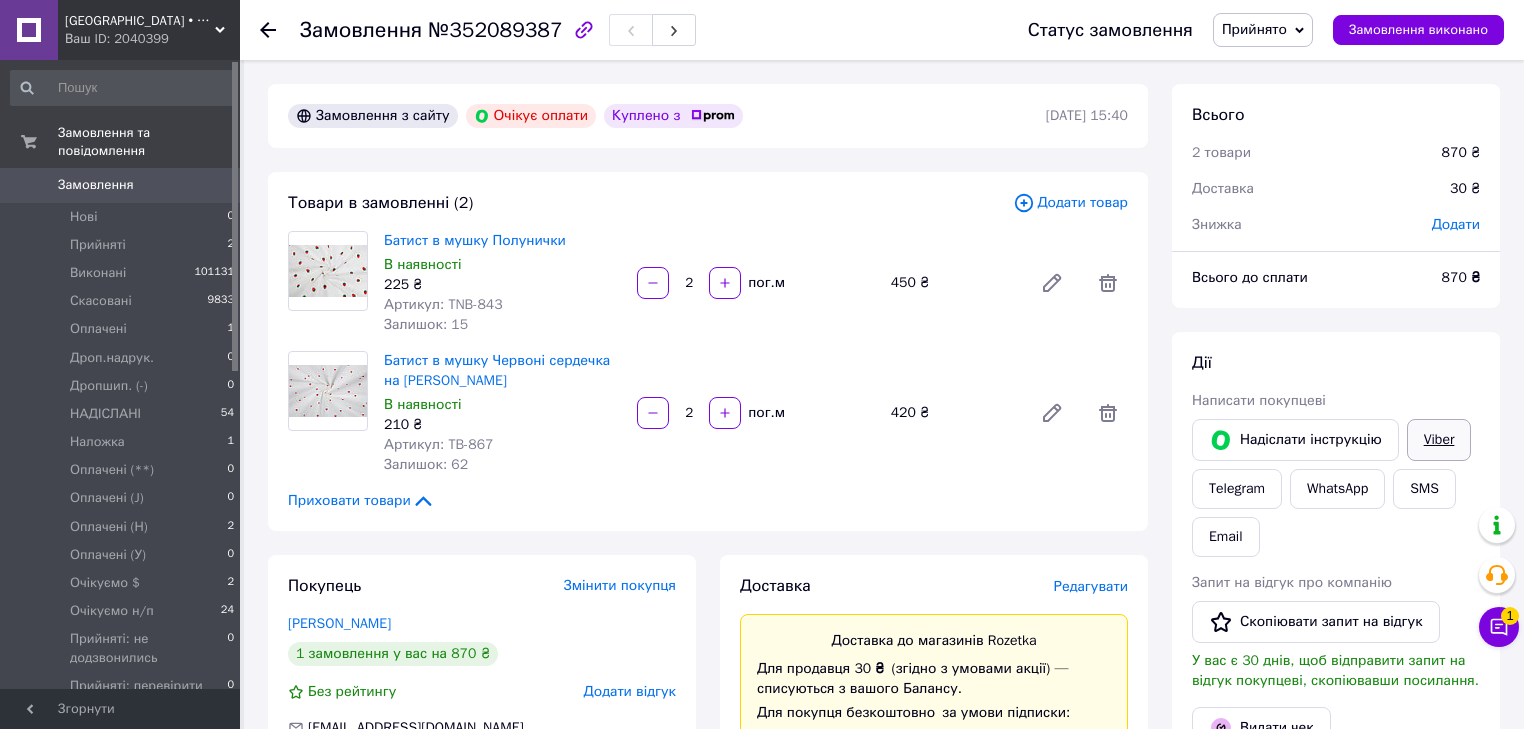 click on "Viber" at bounding box center [1439, 440] 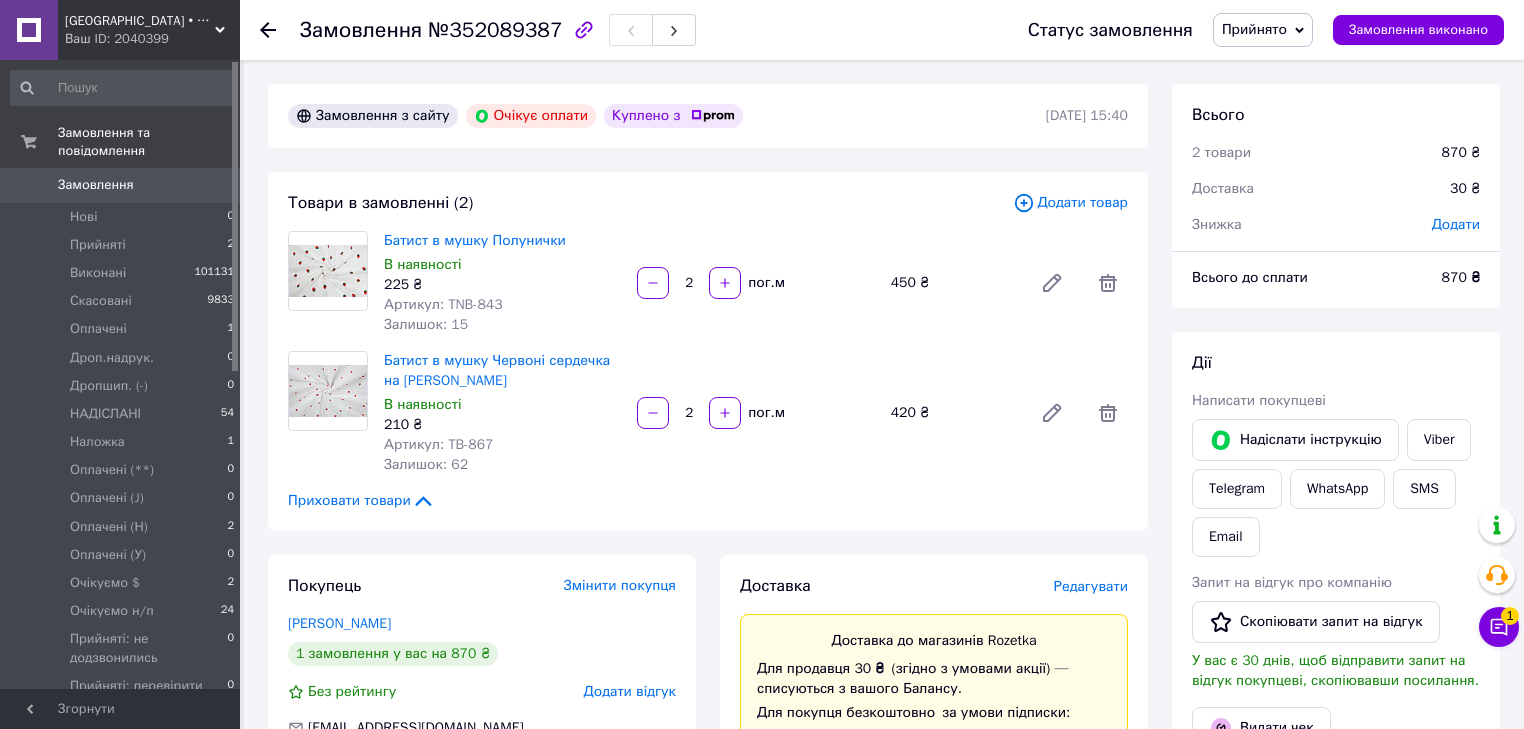 click on "Всього 2 товари 870 ₴ Доставка 30 ₴ Знижка Додати" at bounding box center (1336, 159) 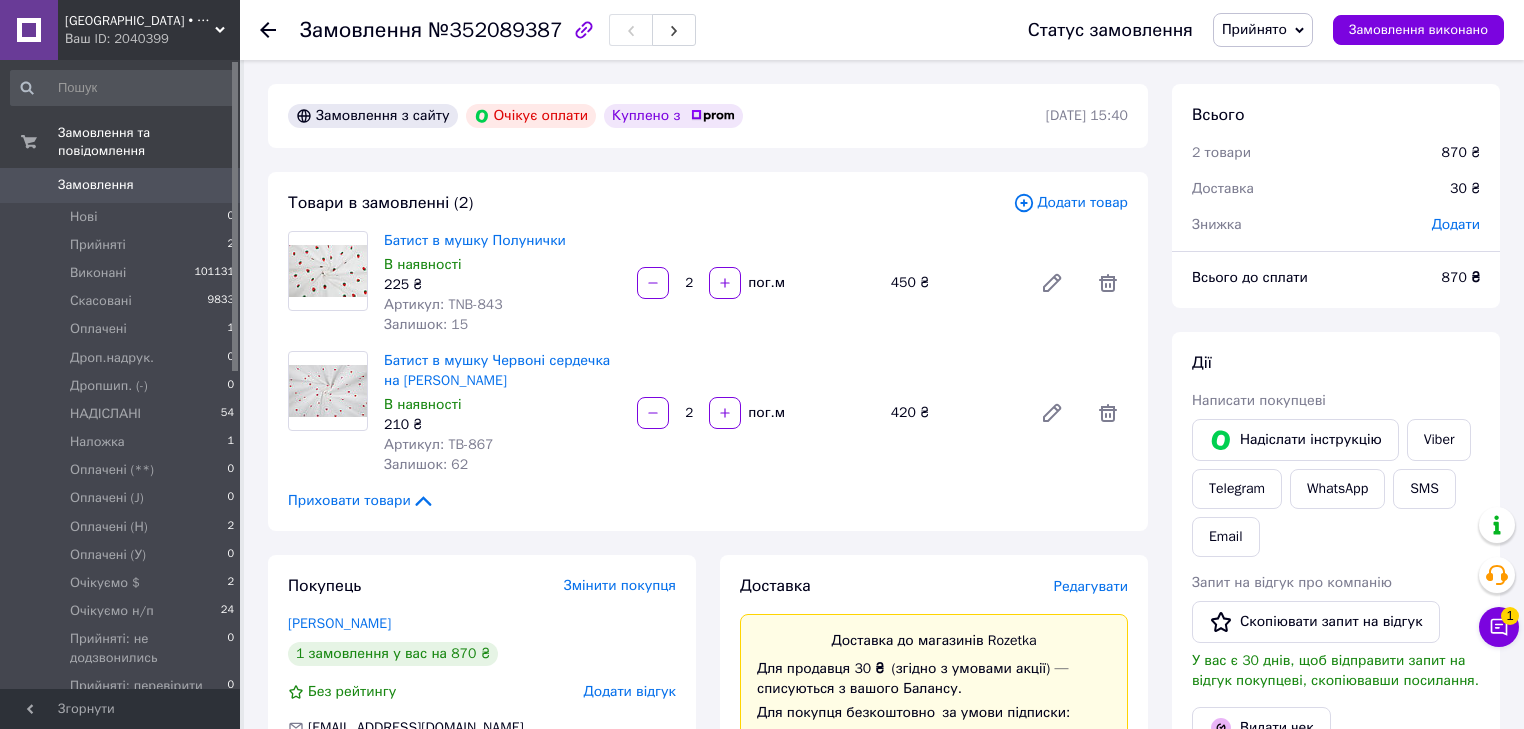 scroll, scrollTop: 240, scrollLeft: 0, axis: vertical 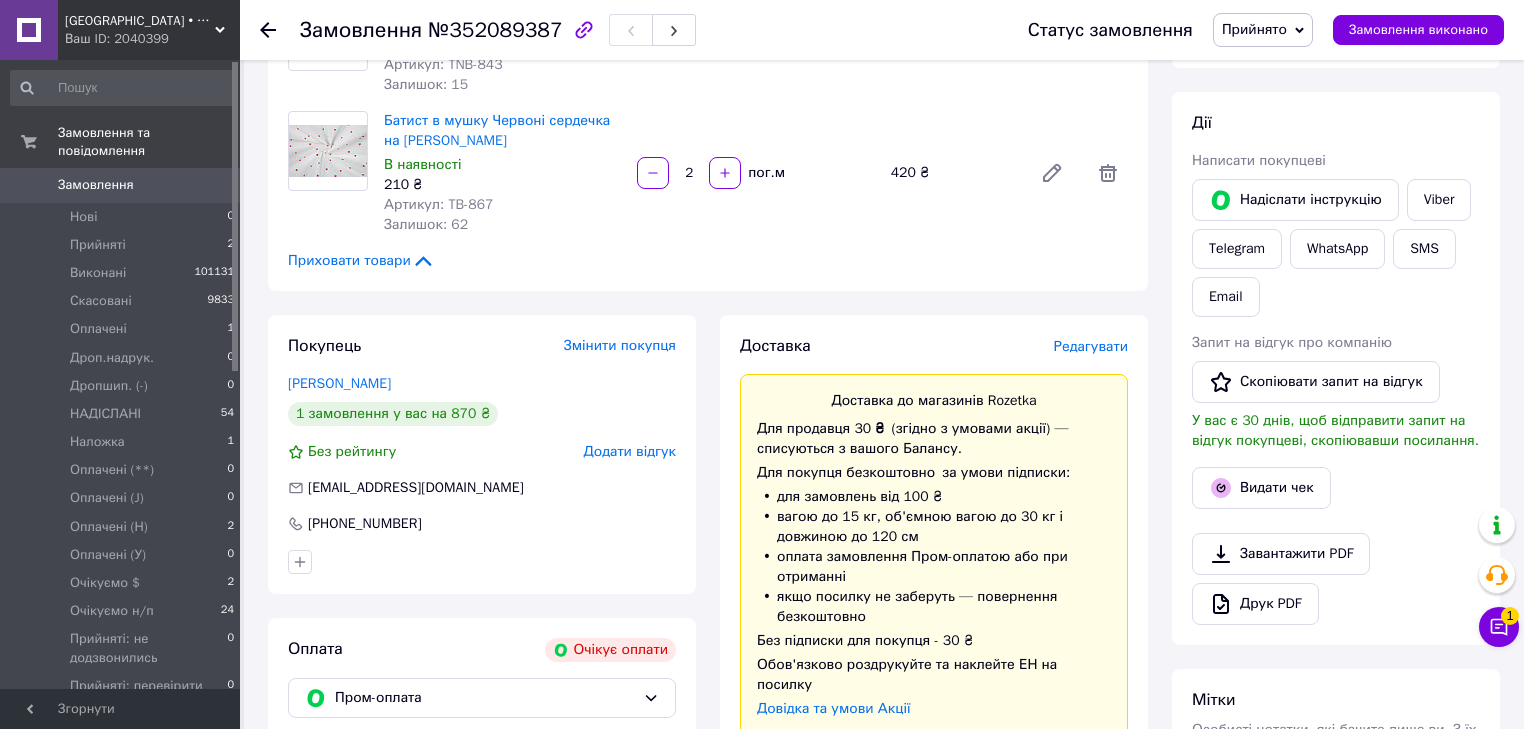 click on "Замовлення" at bounding box center (96, 185) 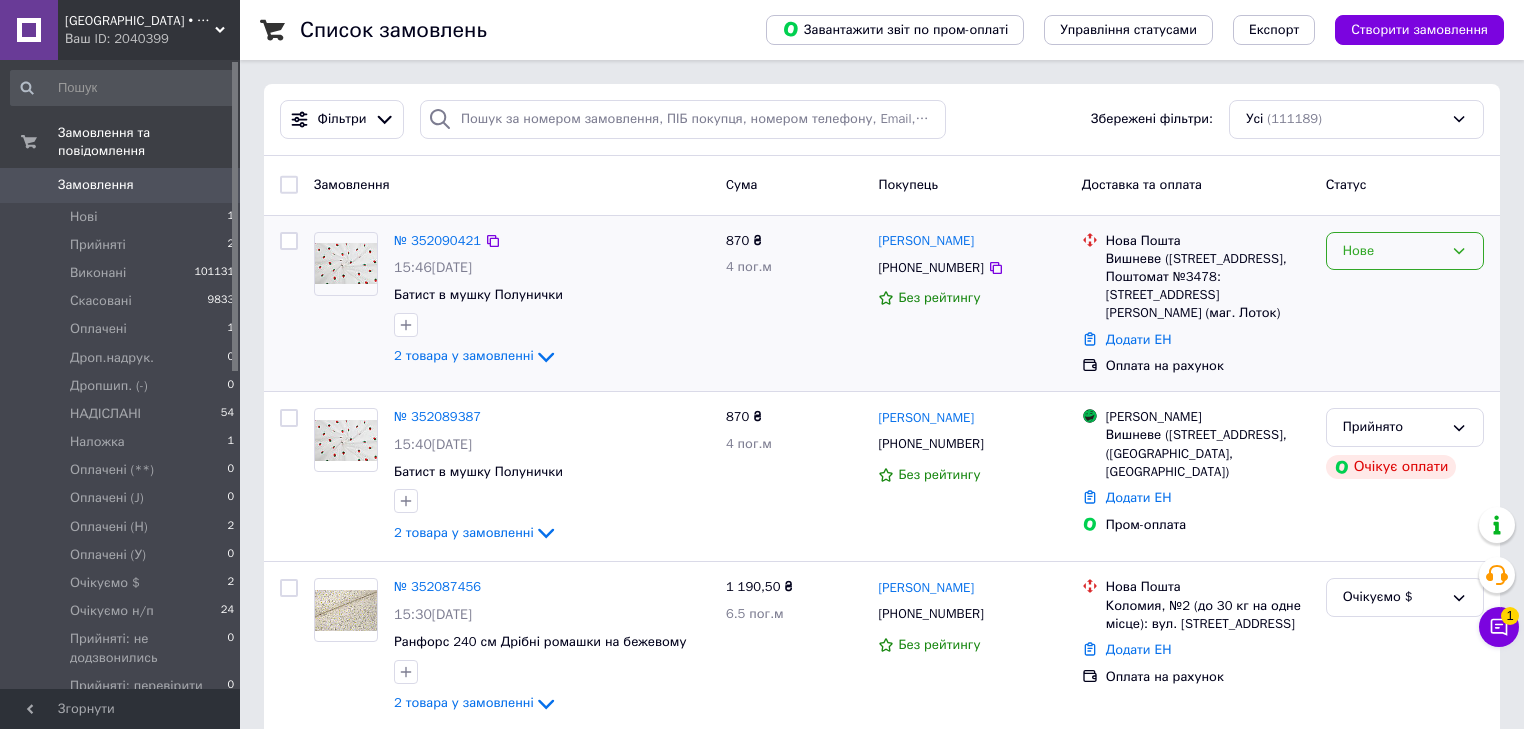 click on "Нове" at bounding box center [1393, 251] 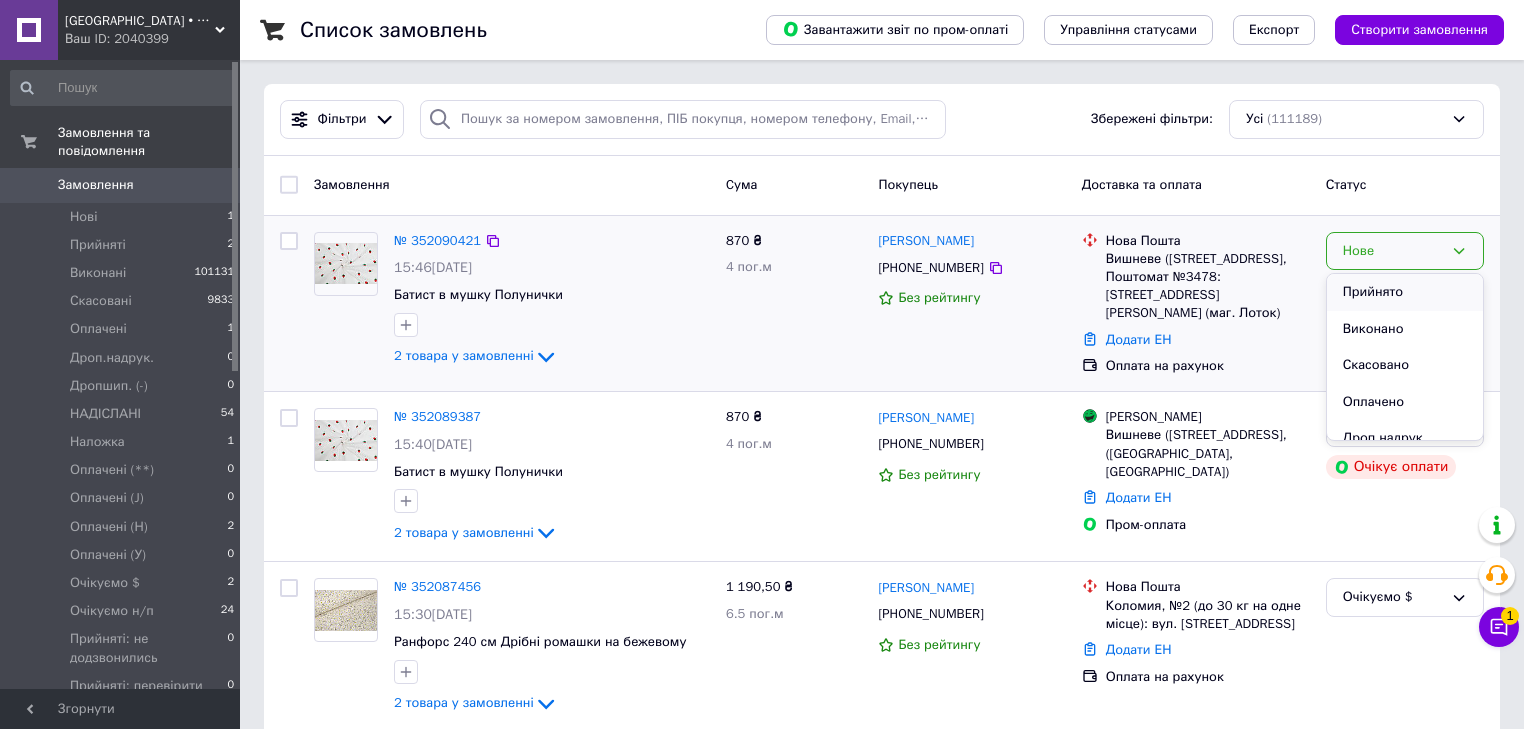 click on "Прийнято" at bounding box center [1405, 292] 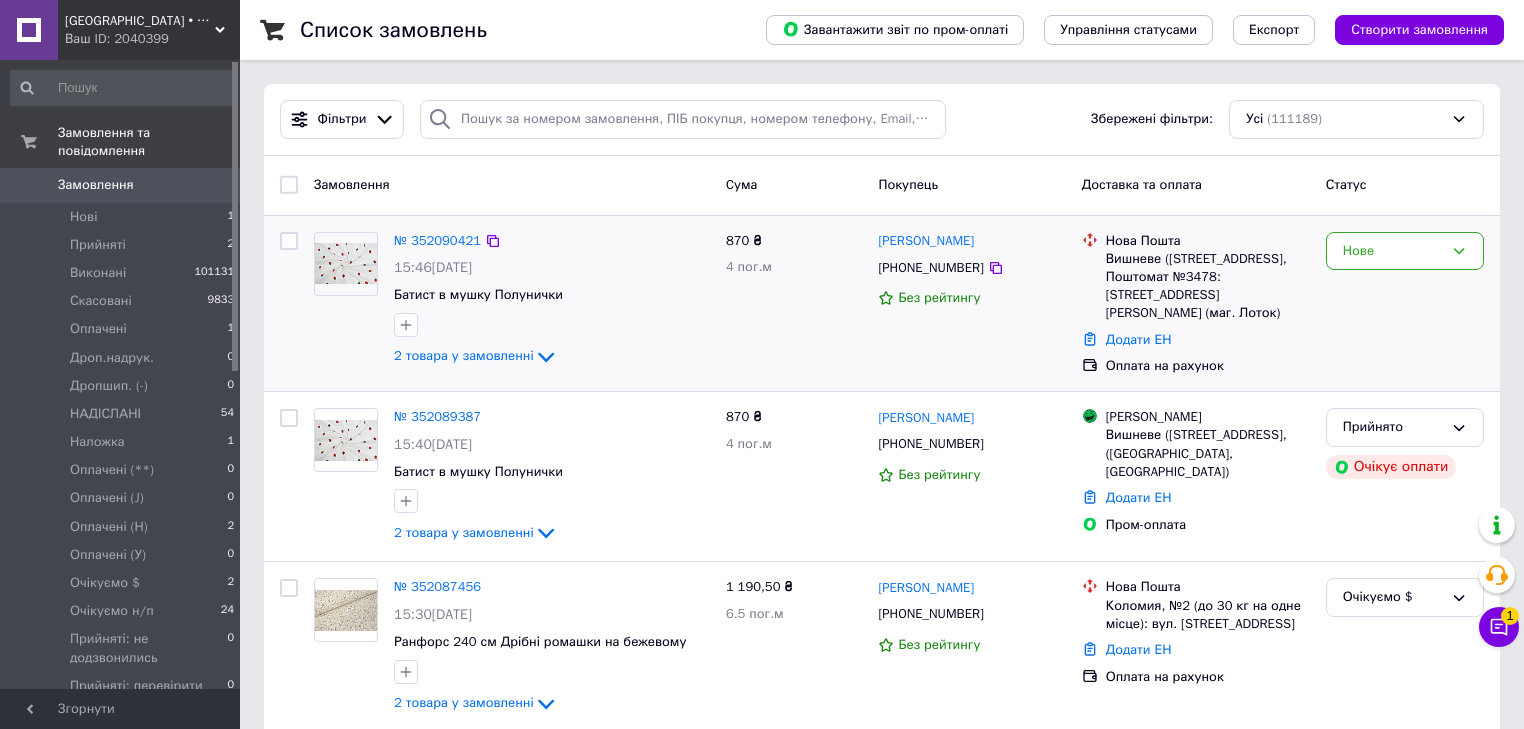 click on "Нове" at bounding box center (1405, 304) 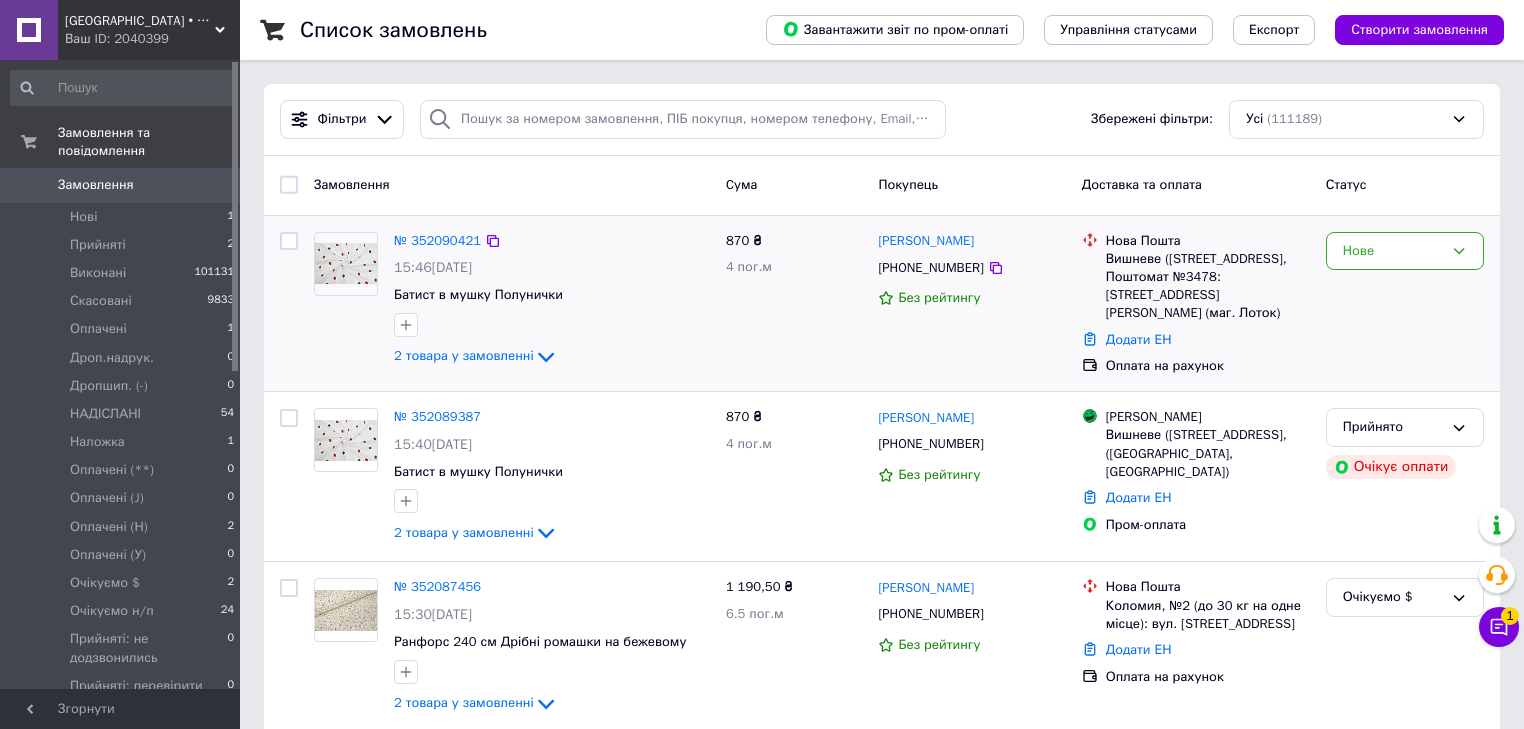 click at bounding box center (289, 304) 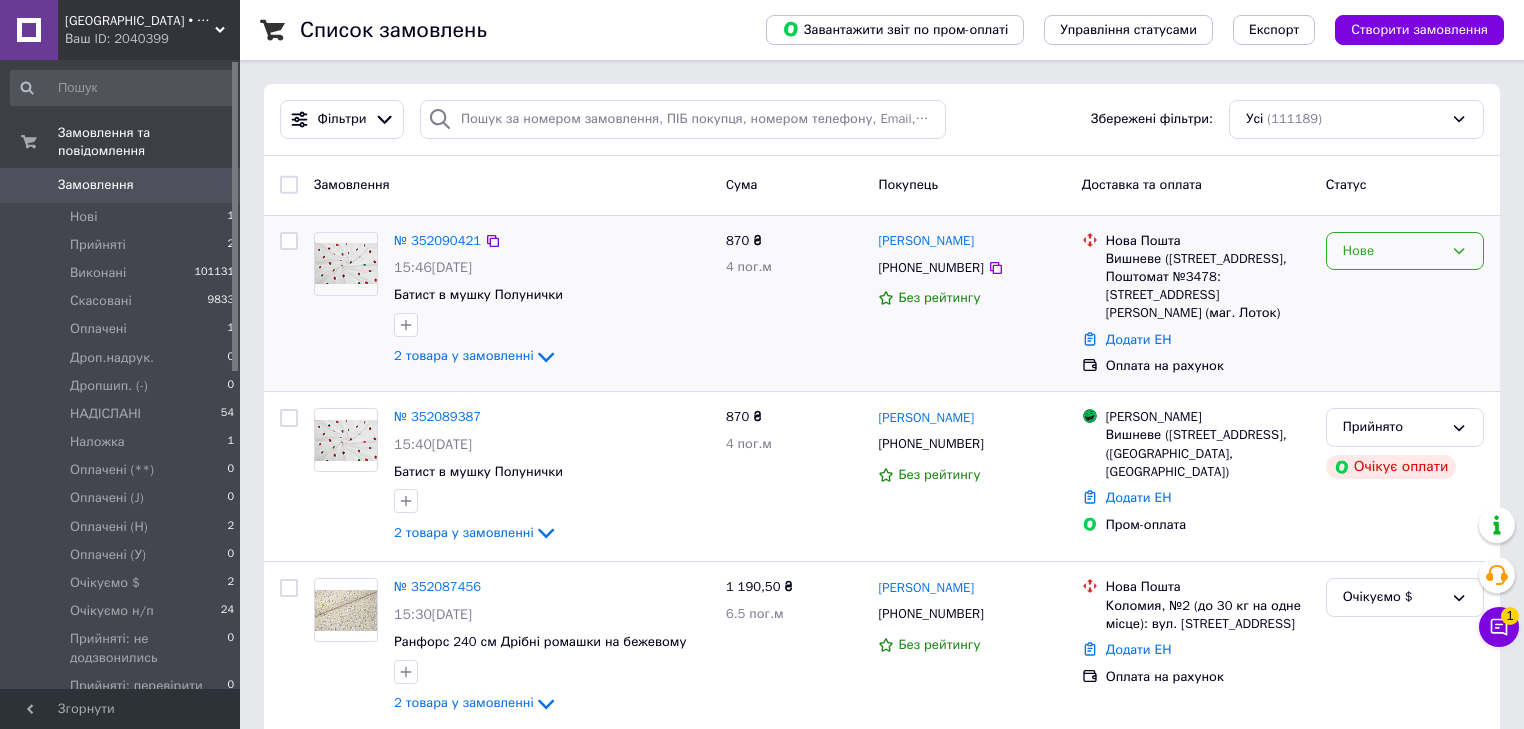 click on "Нове" at bounding box center (1405, 251) 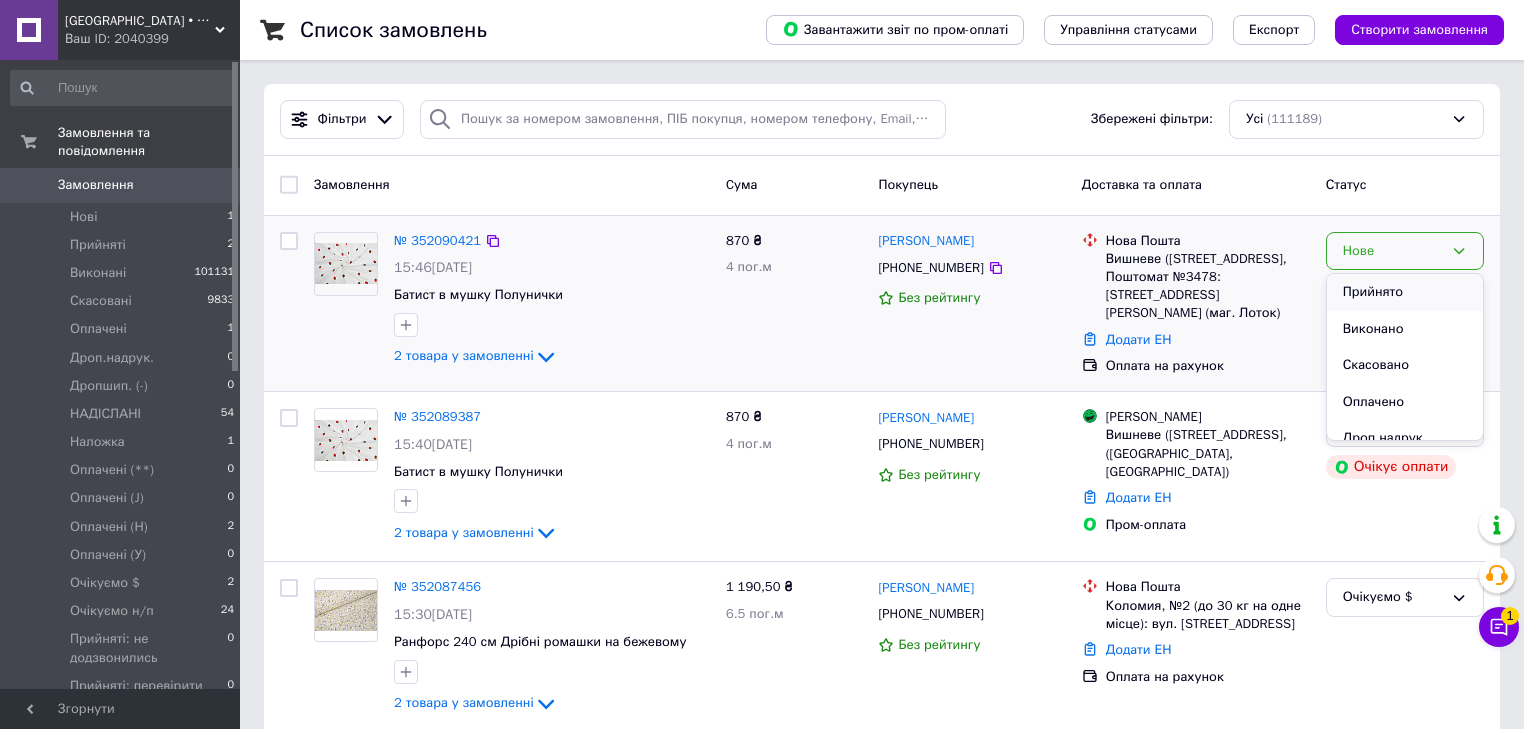 click on "Прийнято" at bounding box center (1405, 292) 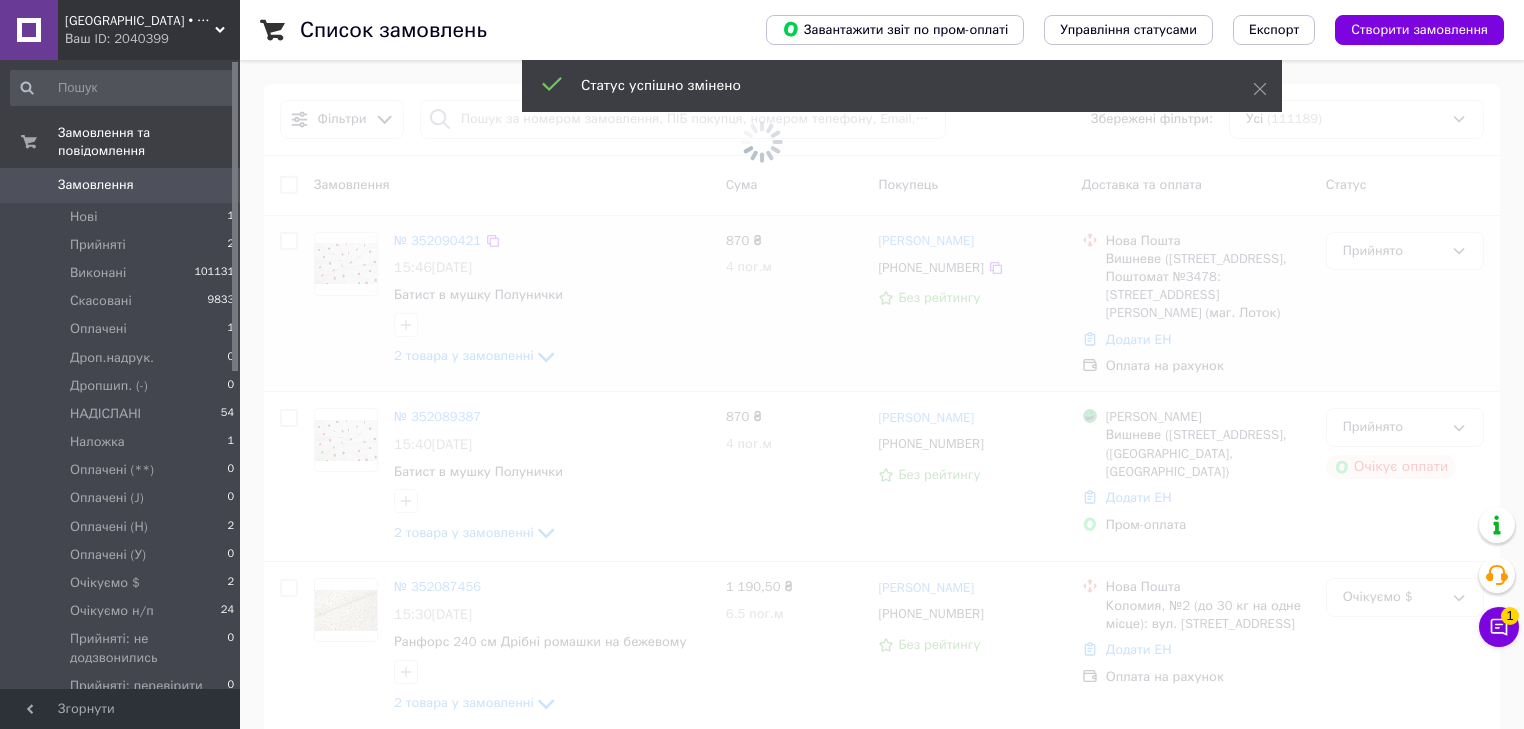 click on "Статус успішно змінено" at bounding box center (902, 88) 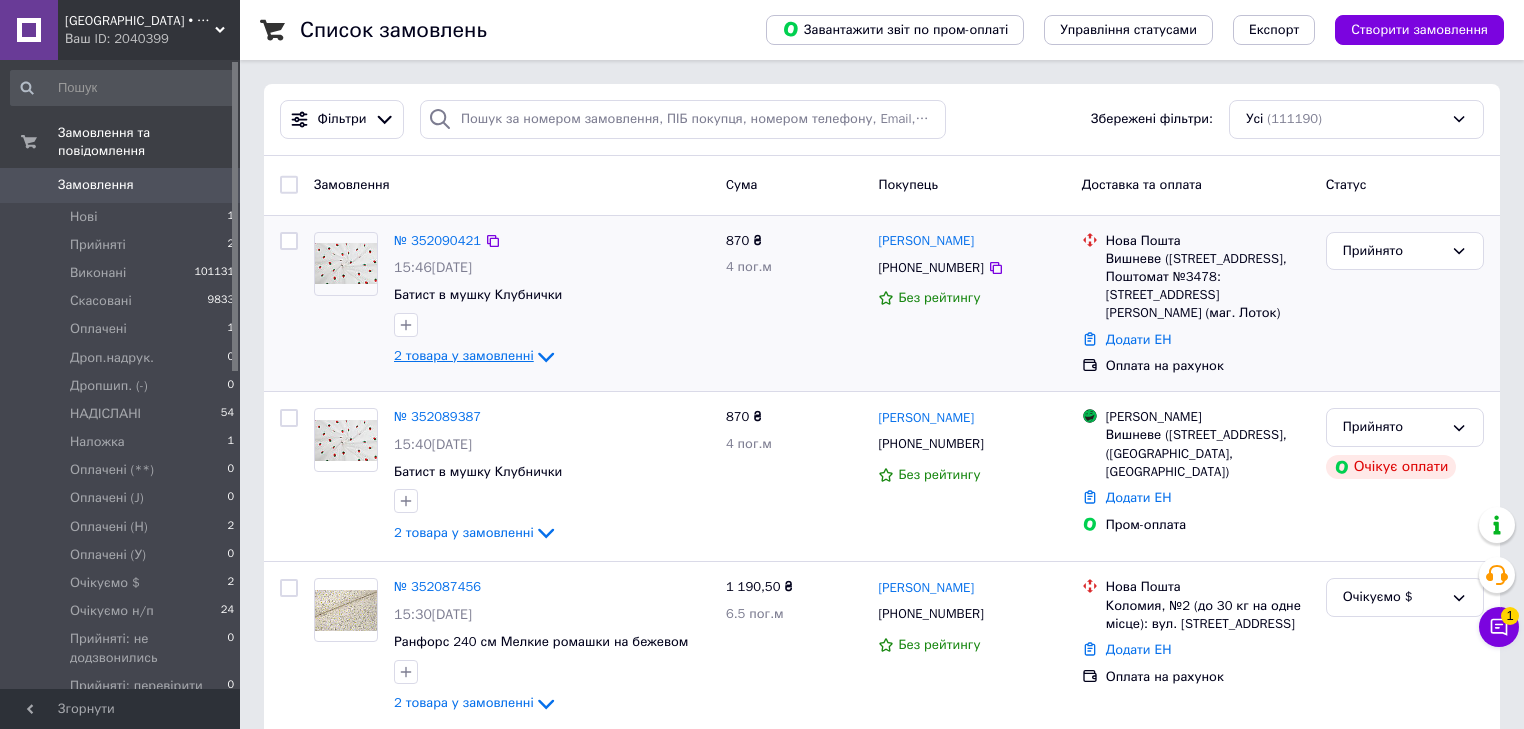 click 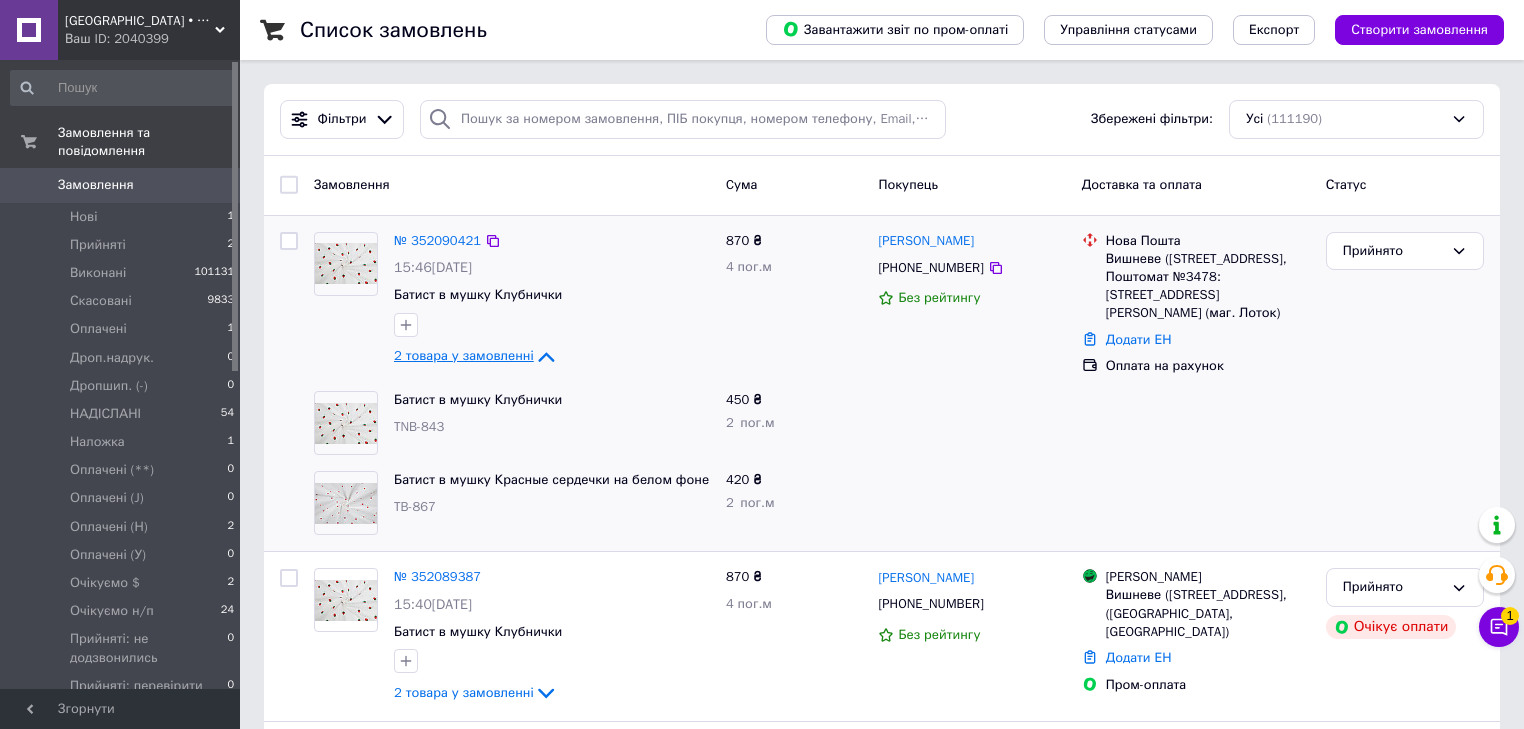 click 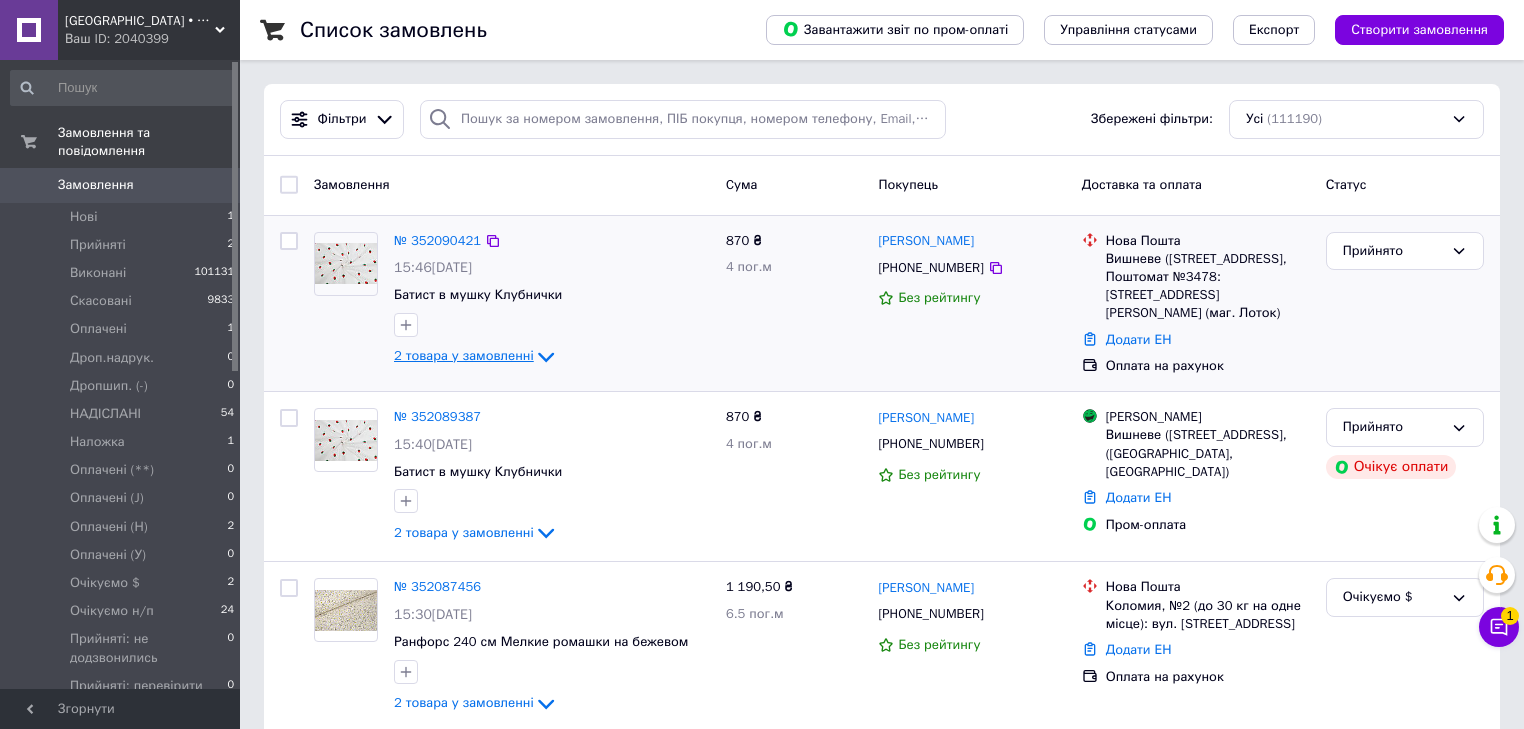 click at bounding box center [346, 300] 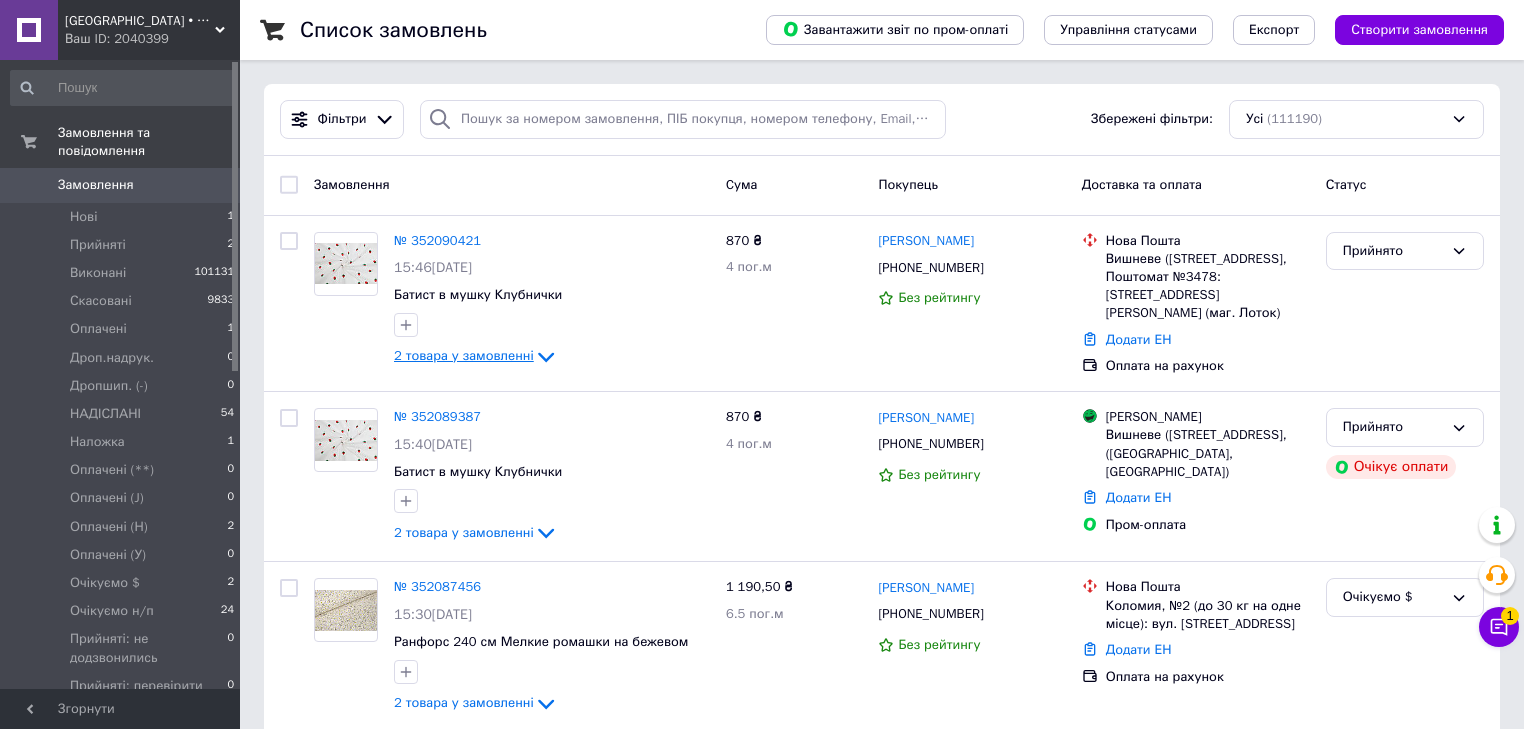 click 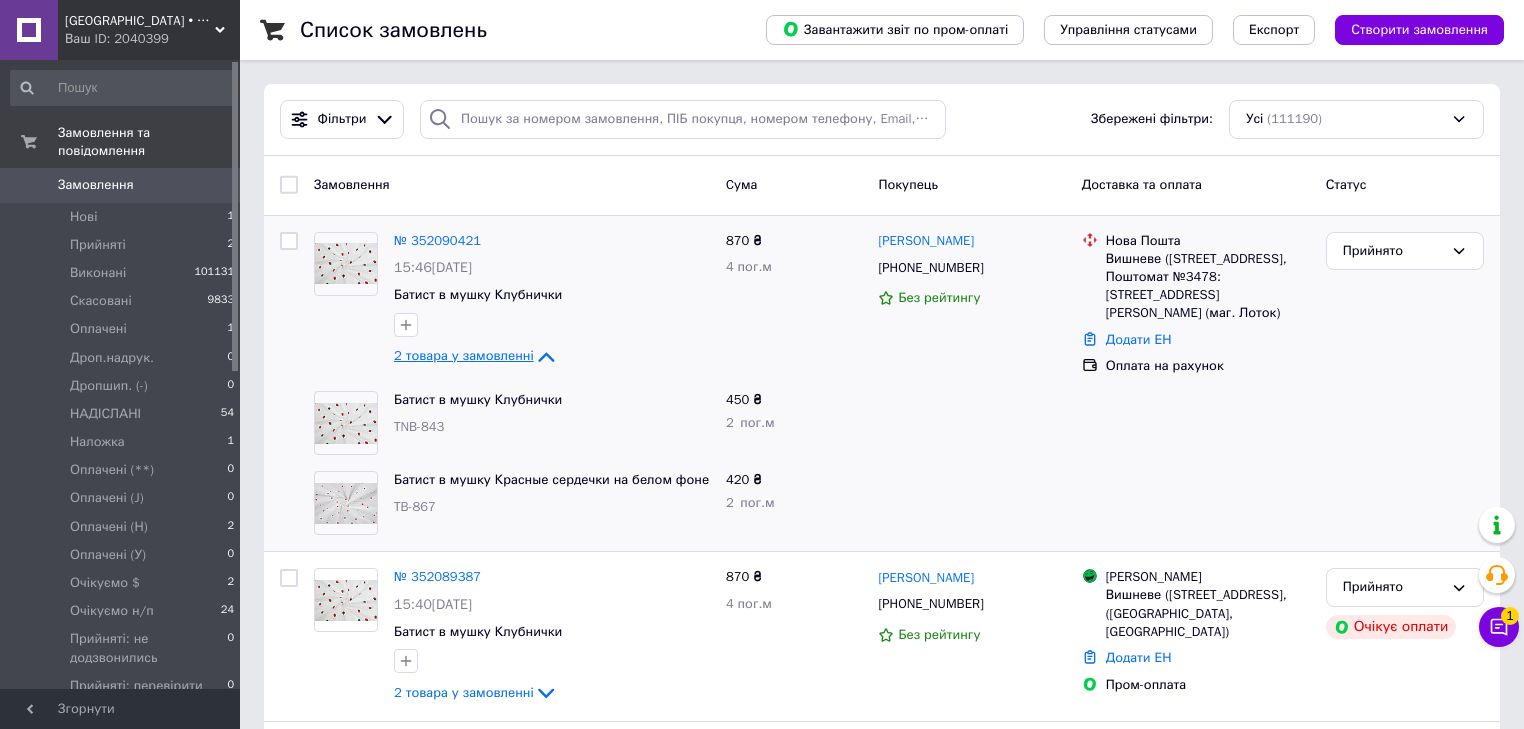 click 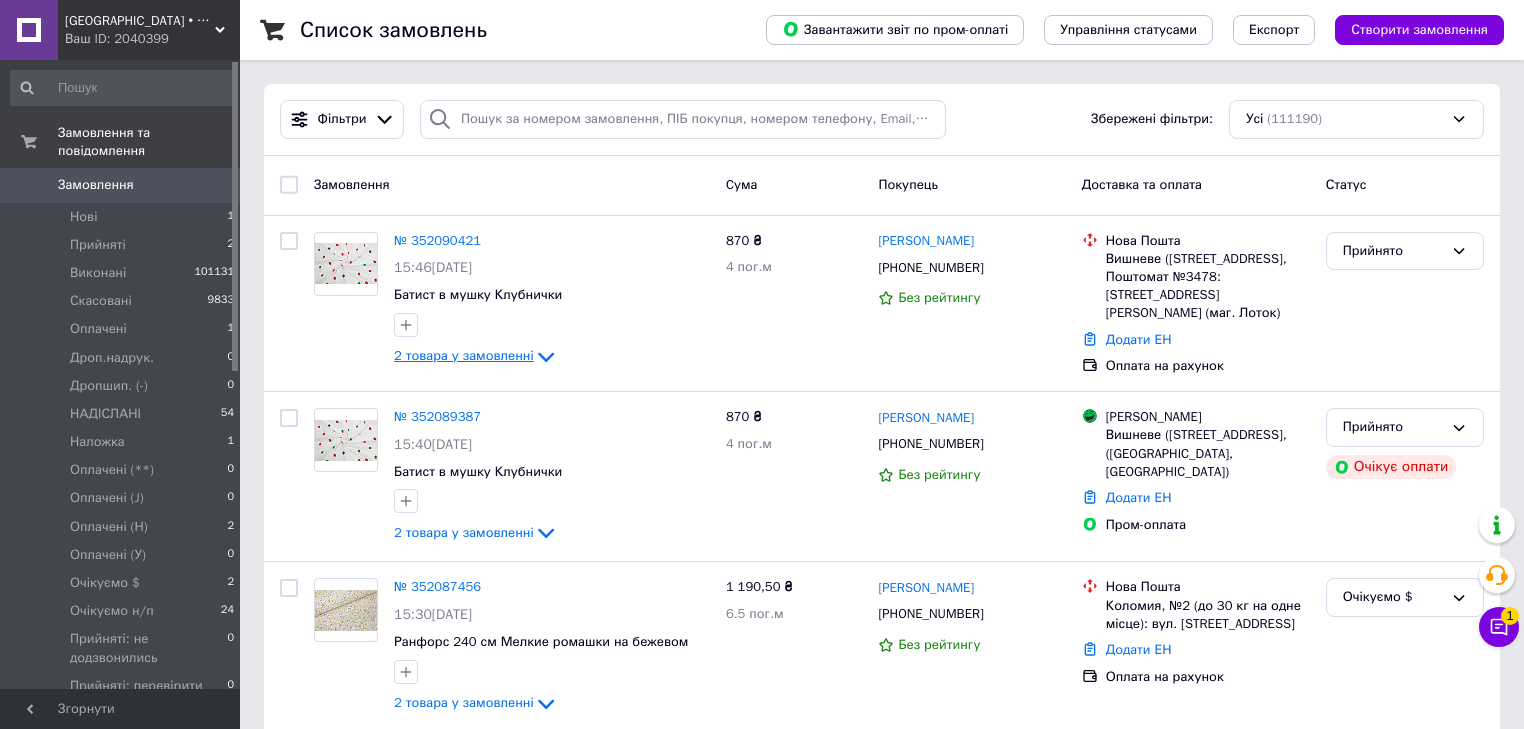 click on "Прийнято" at bounding box center (1405, 304) 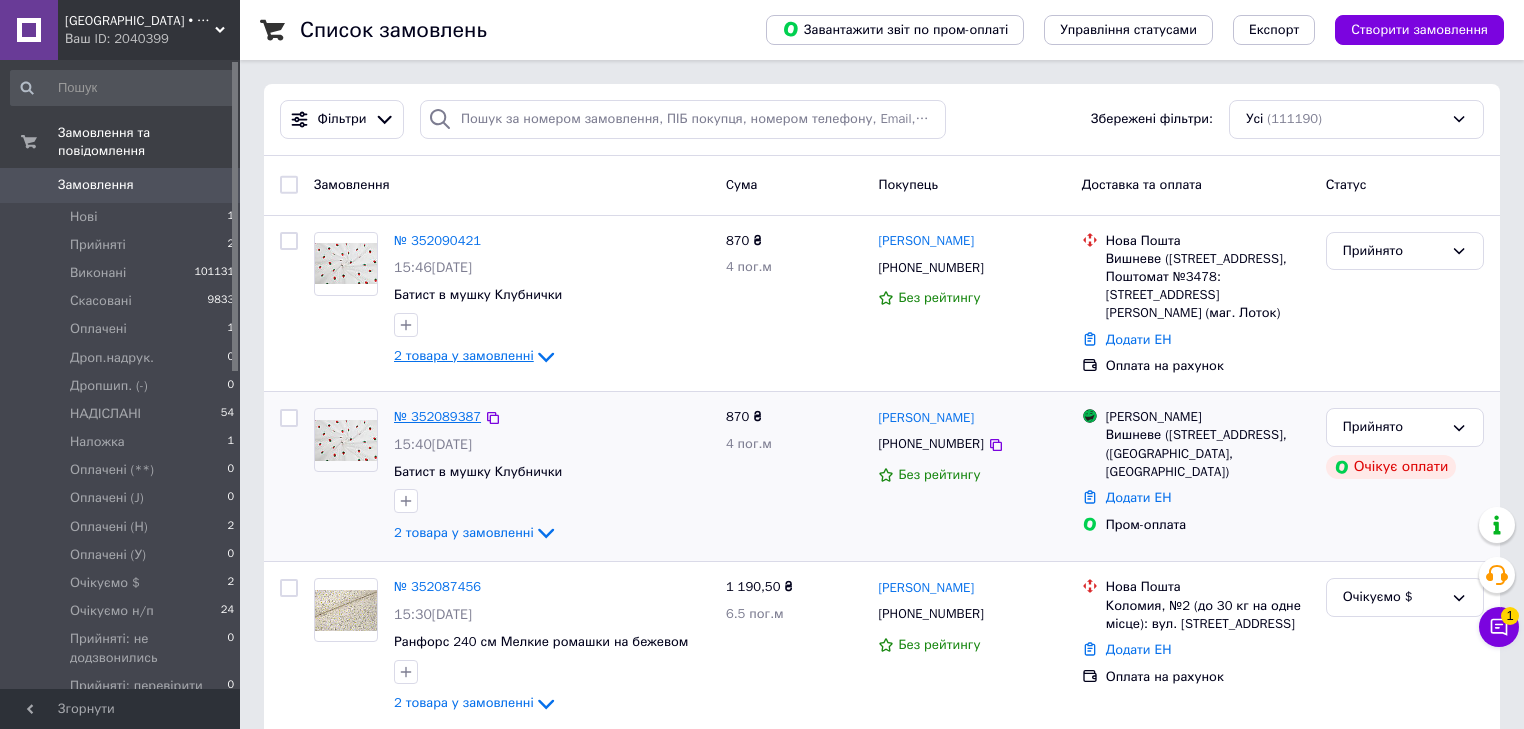 click on "№ 352089387" at bounding box center (437, 416) 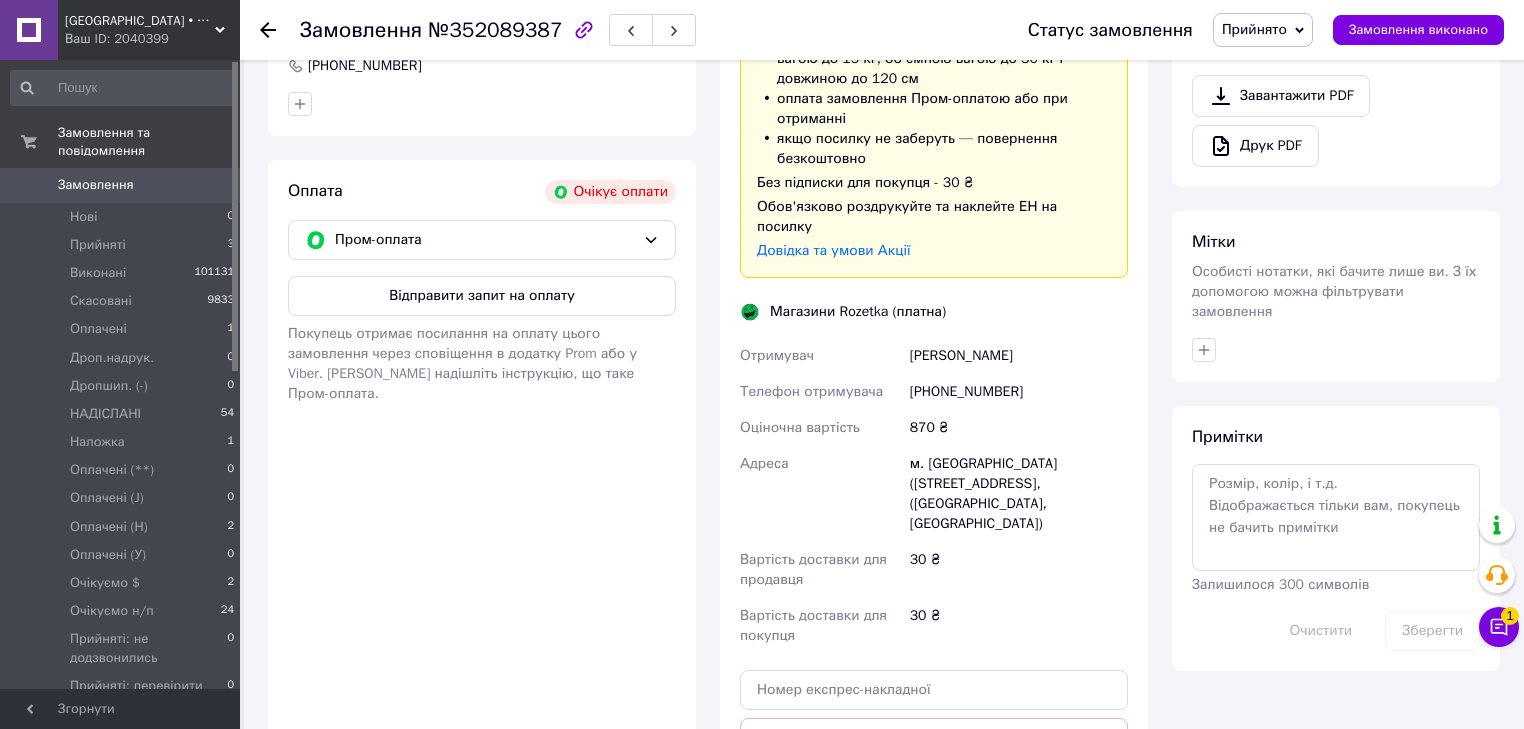 scroll, scrollTop: 720, scrollLeft: 0, axis: vertical 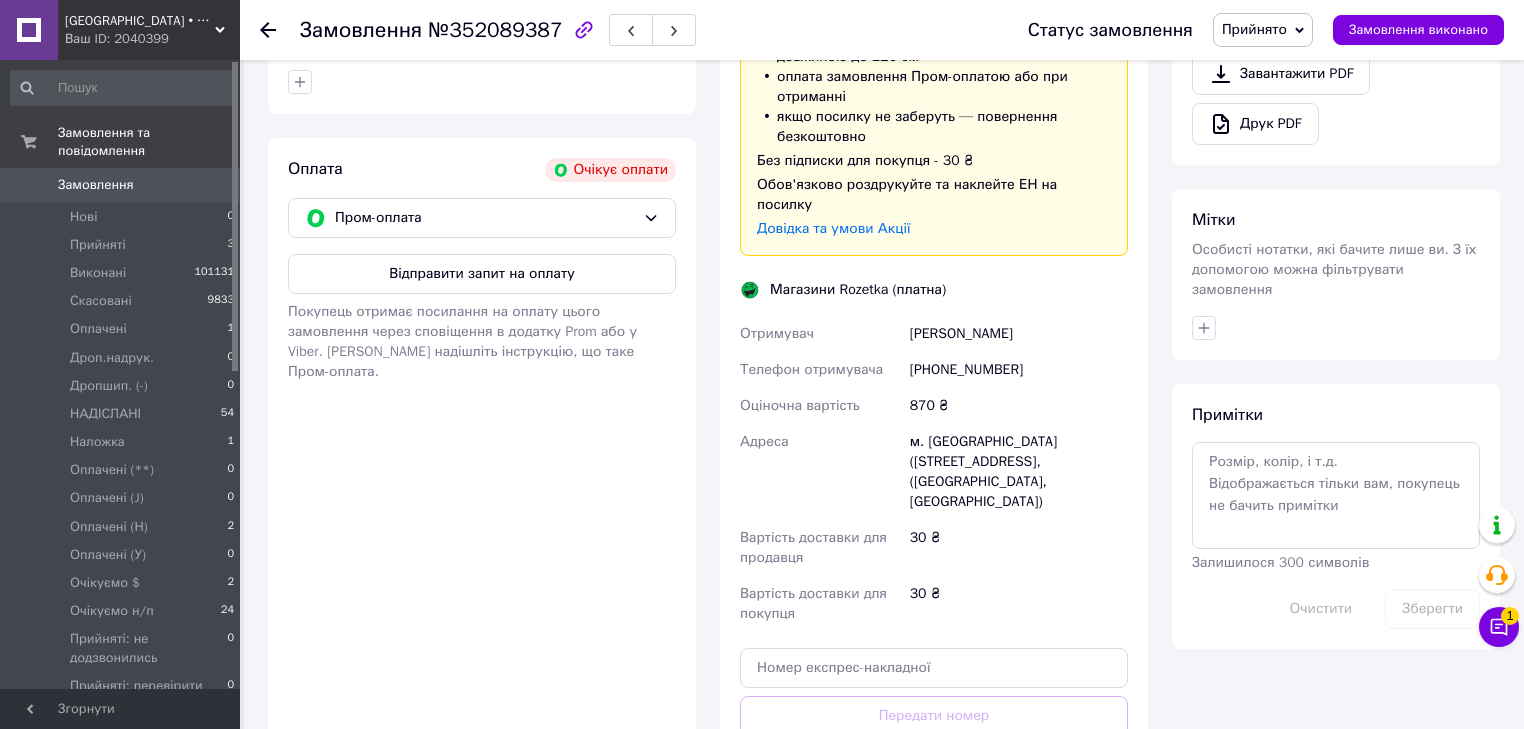 click on "Оплата Очікує оплати Пром-оплата Відправити запит на оплату Покупець отримає посилання на оплату цього замовлення через сповіщення в додатку Prom або у Viber. Або надішліть інструкцію, що таке Пром-оплата." at bounding box center [482, 491] 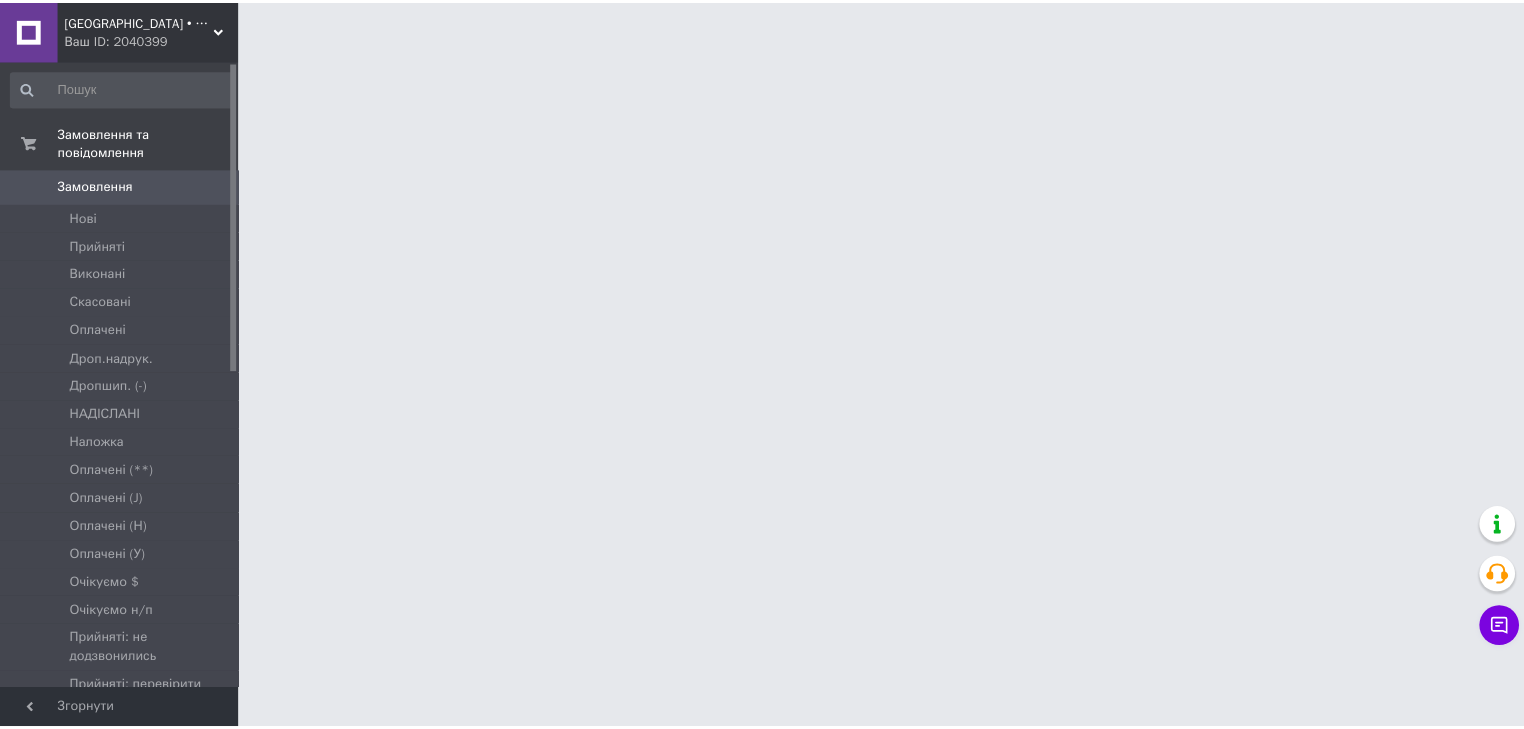 scroll, scrollTop: 0, scrollLeft: 0, axis: both 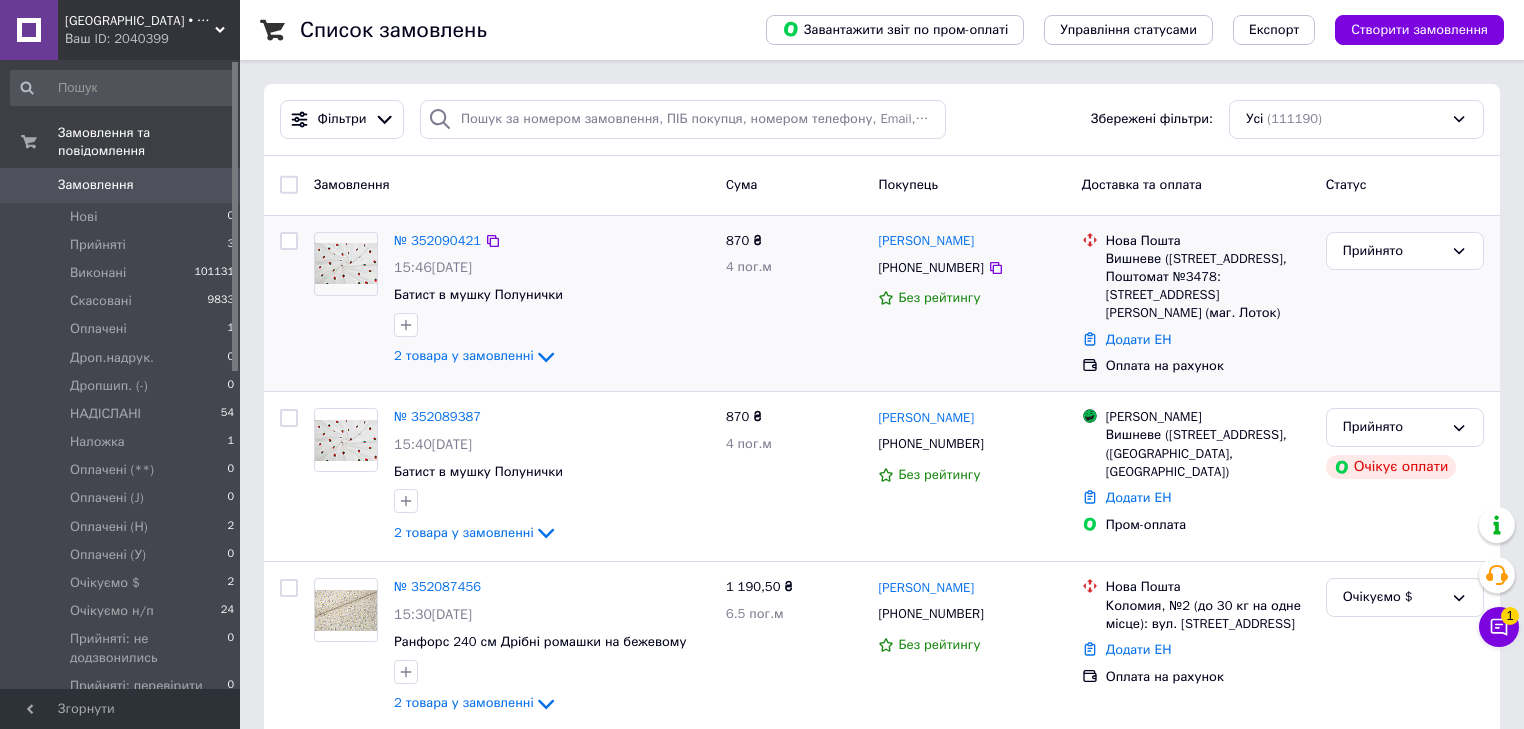 click on "Прийнято" at bounding box center (1405, 304) 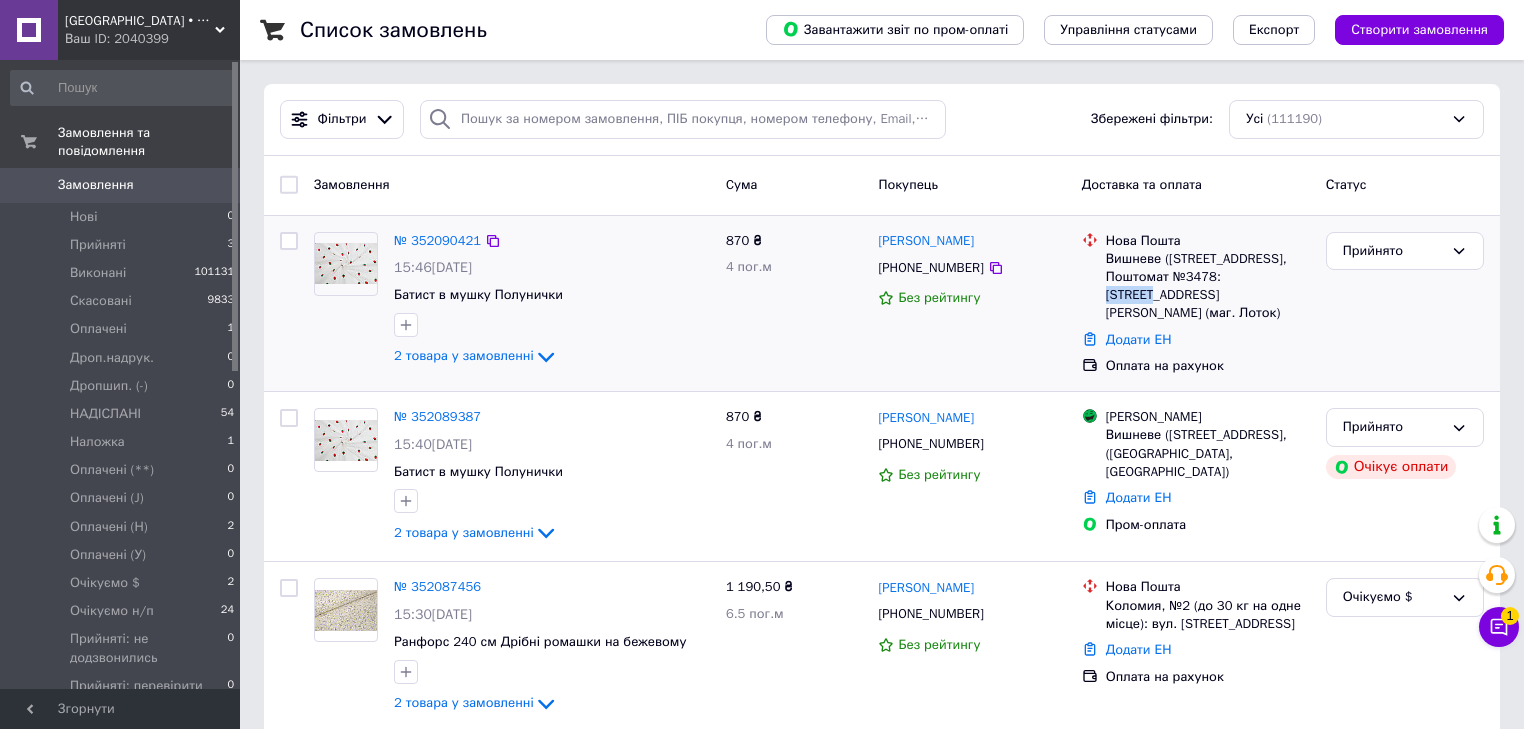 drag, startPoint x: 1272, startPoint y: 282, endPoint x: 1216, endPoint y: 279, distance: 56.0803 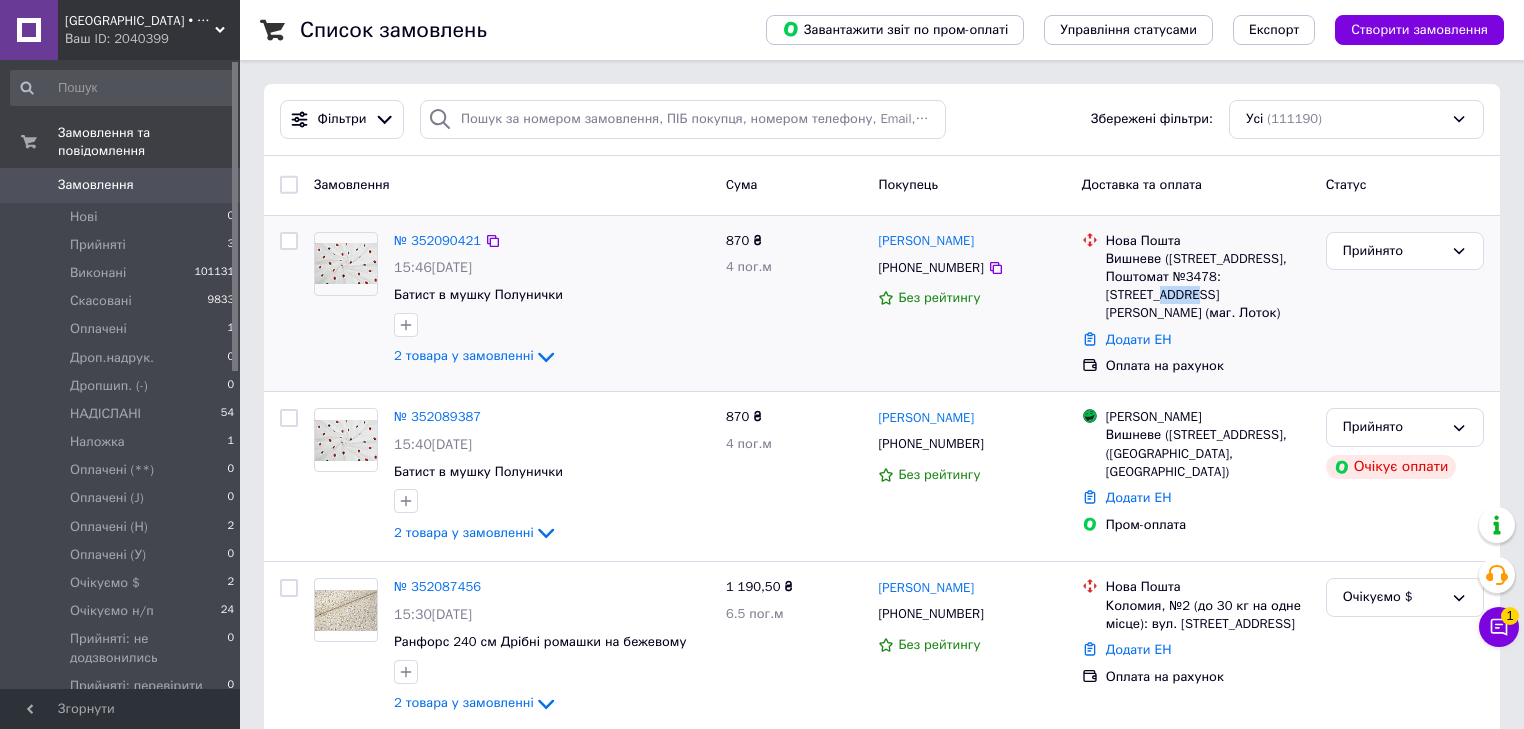 copy on "№3478" 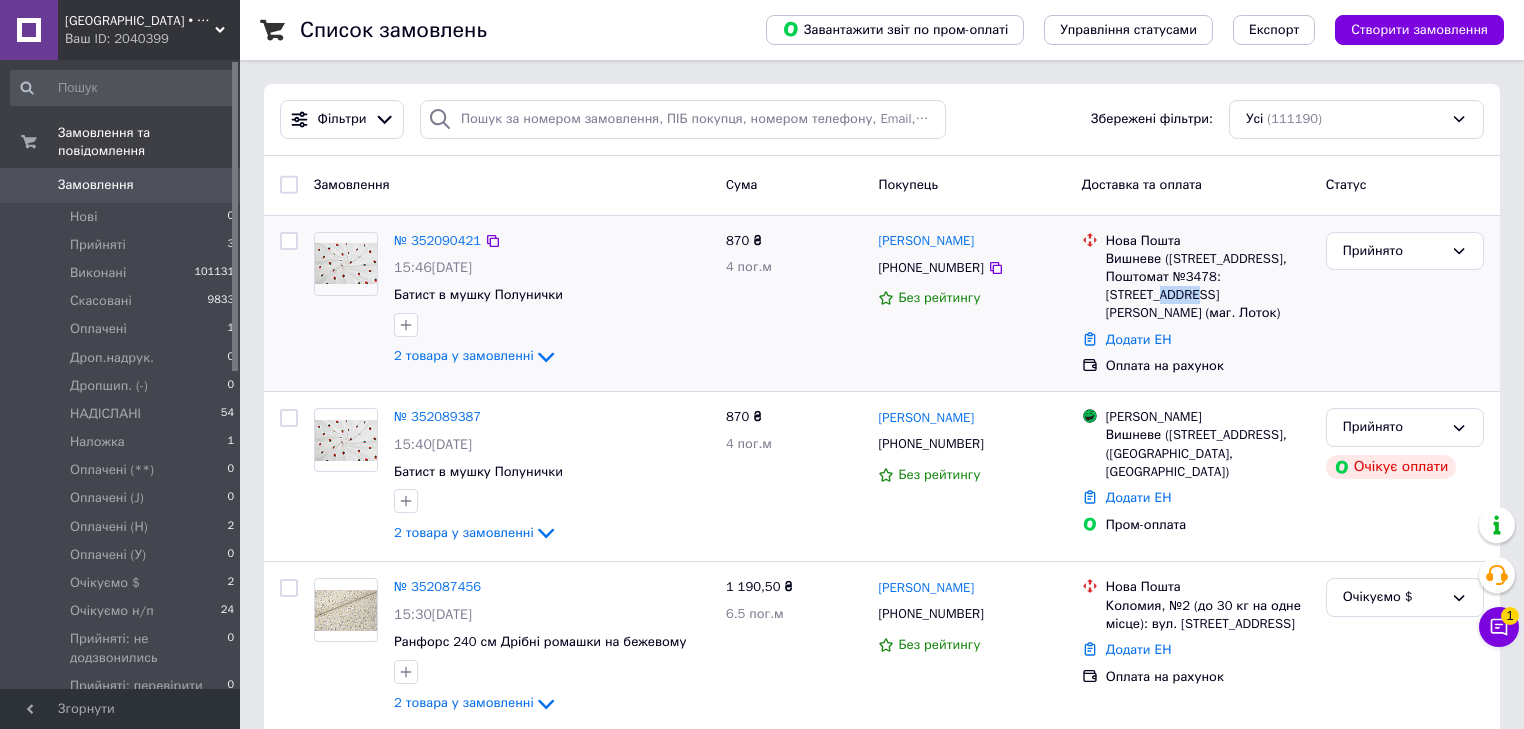 drag, startPoint x: 1146, startPoint y: 292, endPoint x: 1108, endPoint y: 296, distance: 38.209946 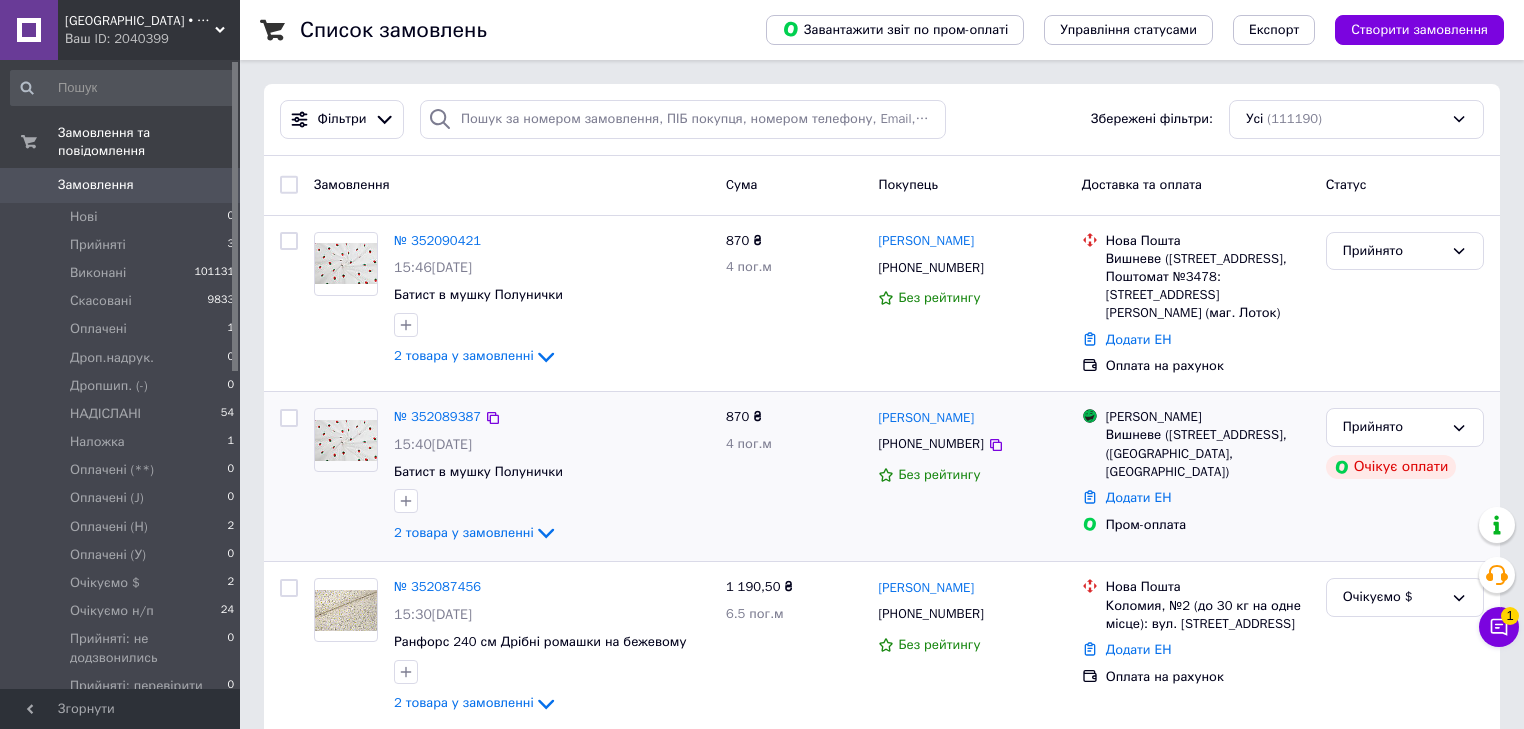 click on "№ 352089387" at bounding box center (437, 417) 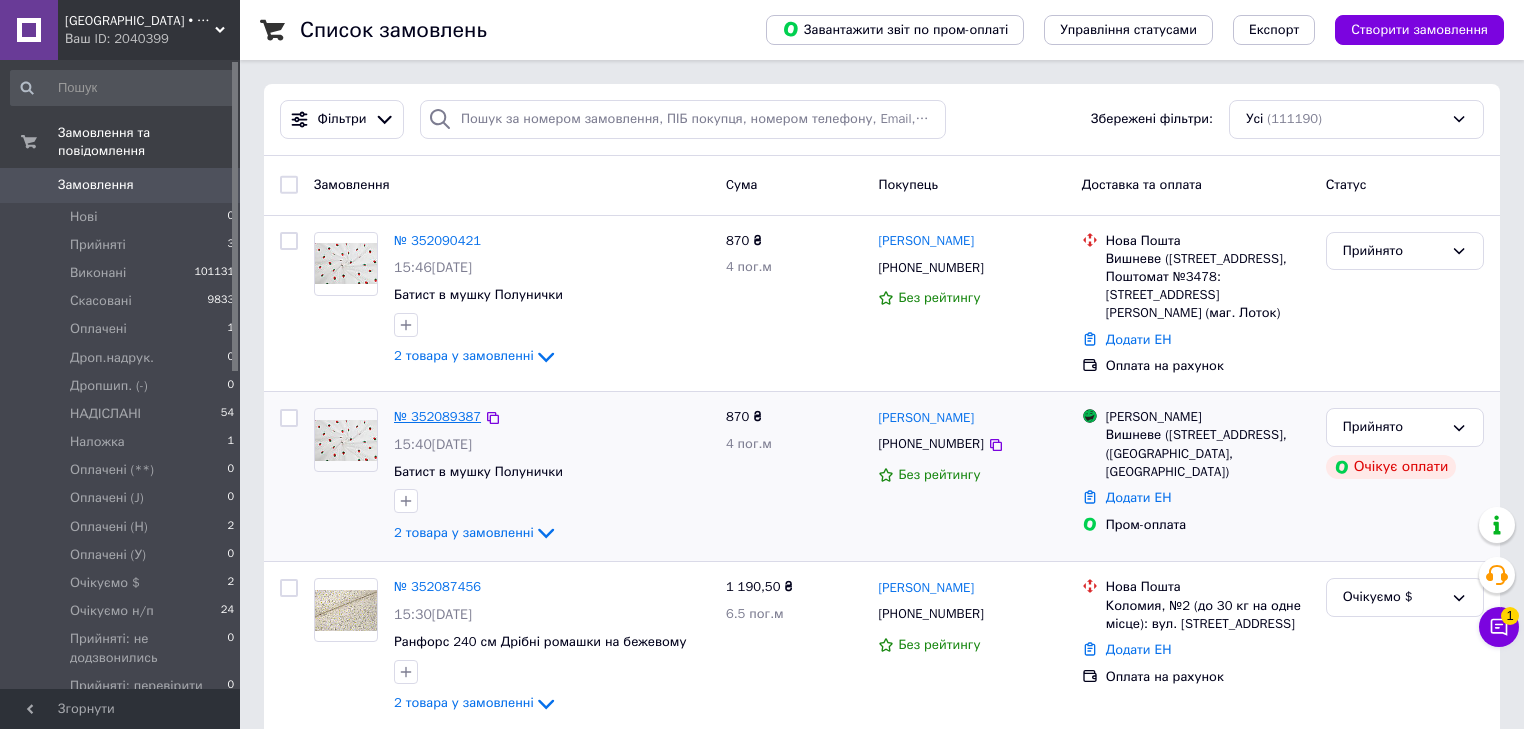 click on "№ 352089387" at bounding box center [437, 416] 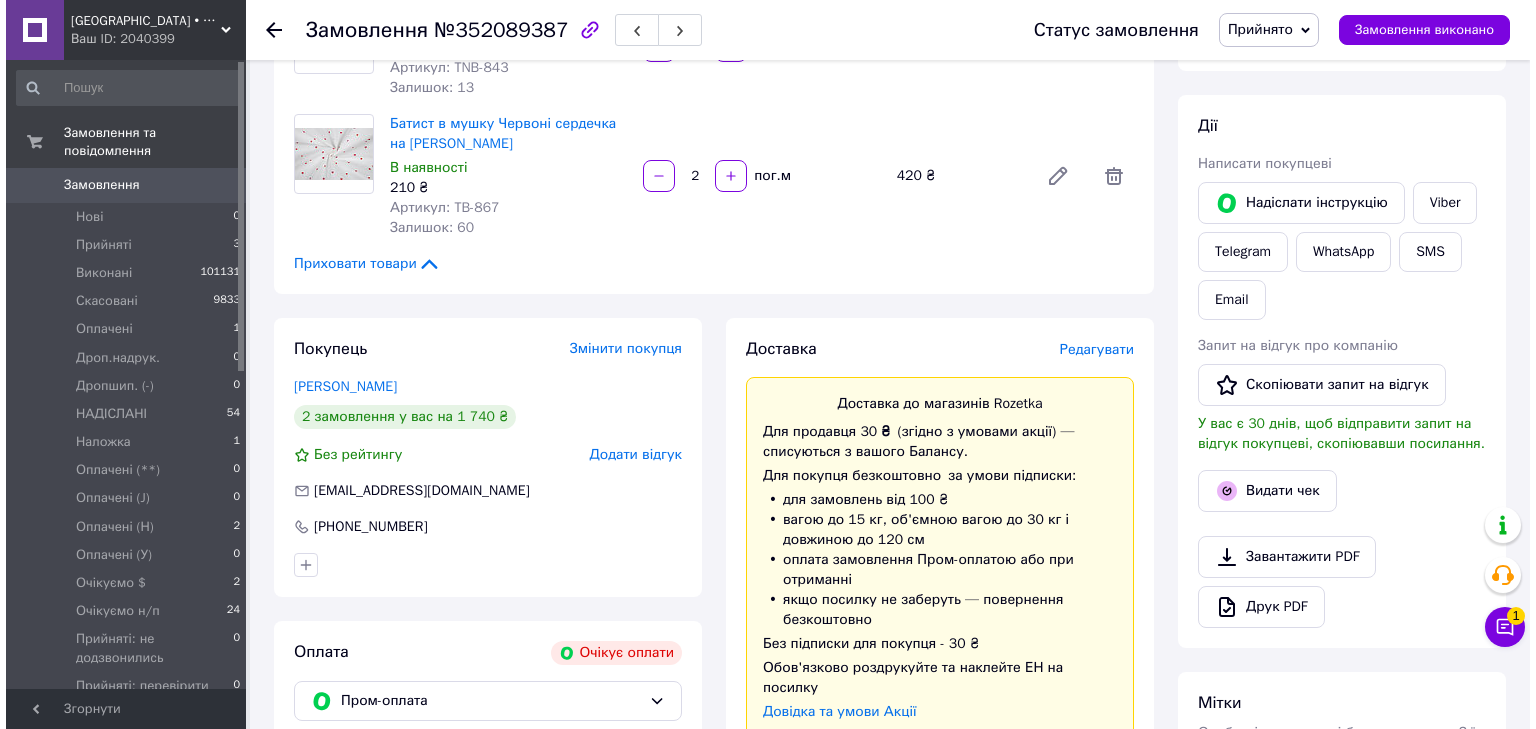 scroll, scrollTop: 240, scrollLeft: 0, axis: vertical 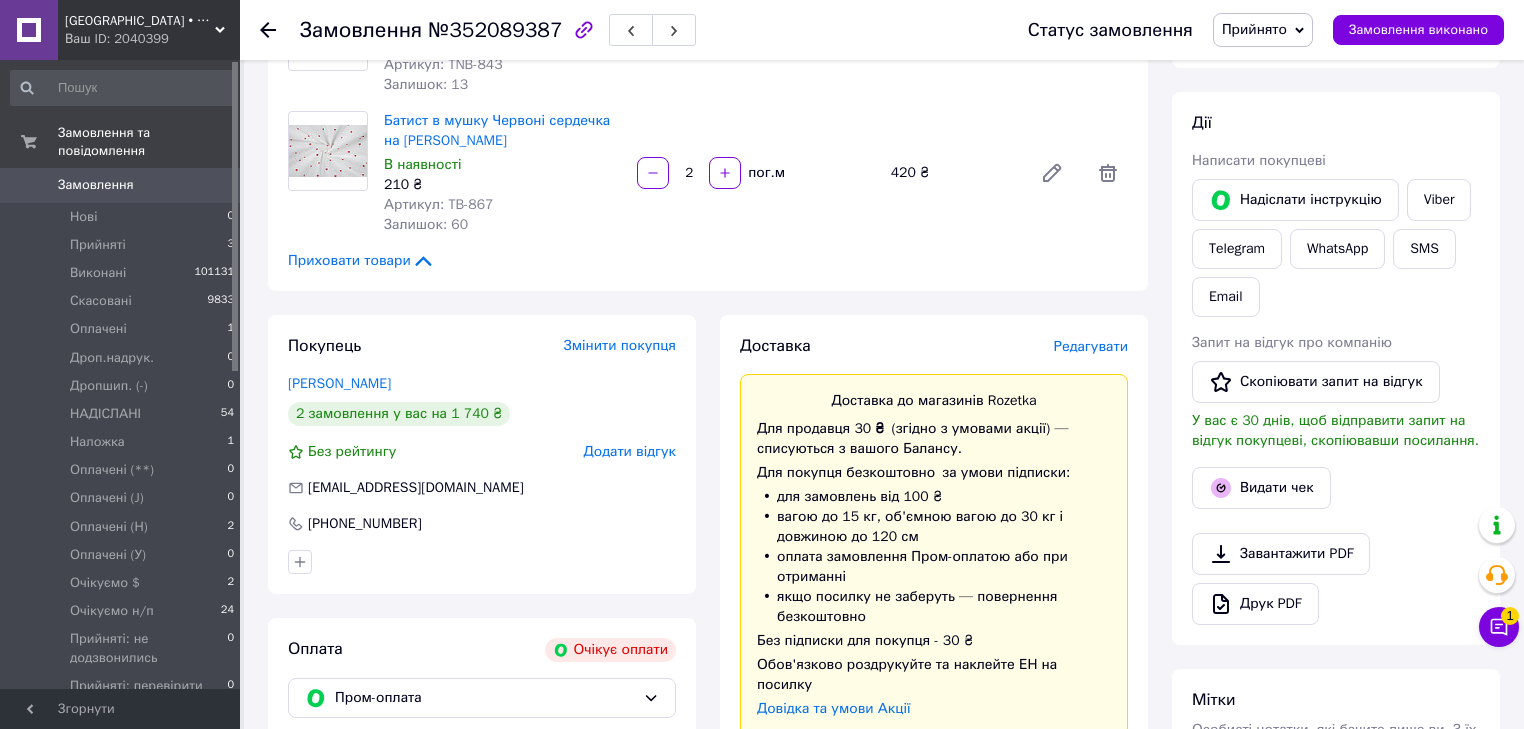 click on "Редагувати" at bounding box center (1091, 346) 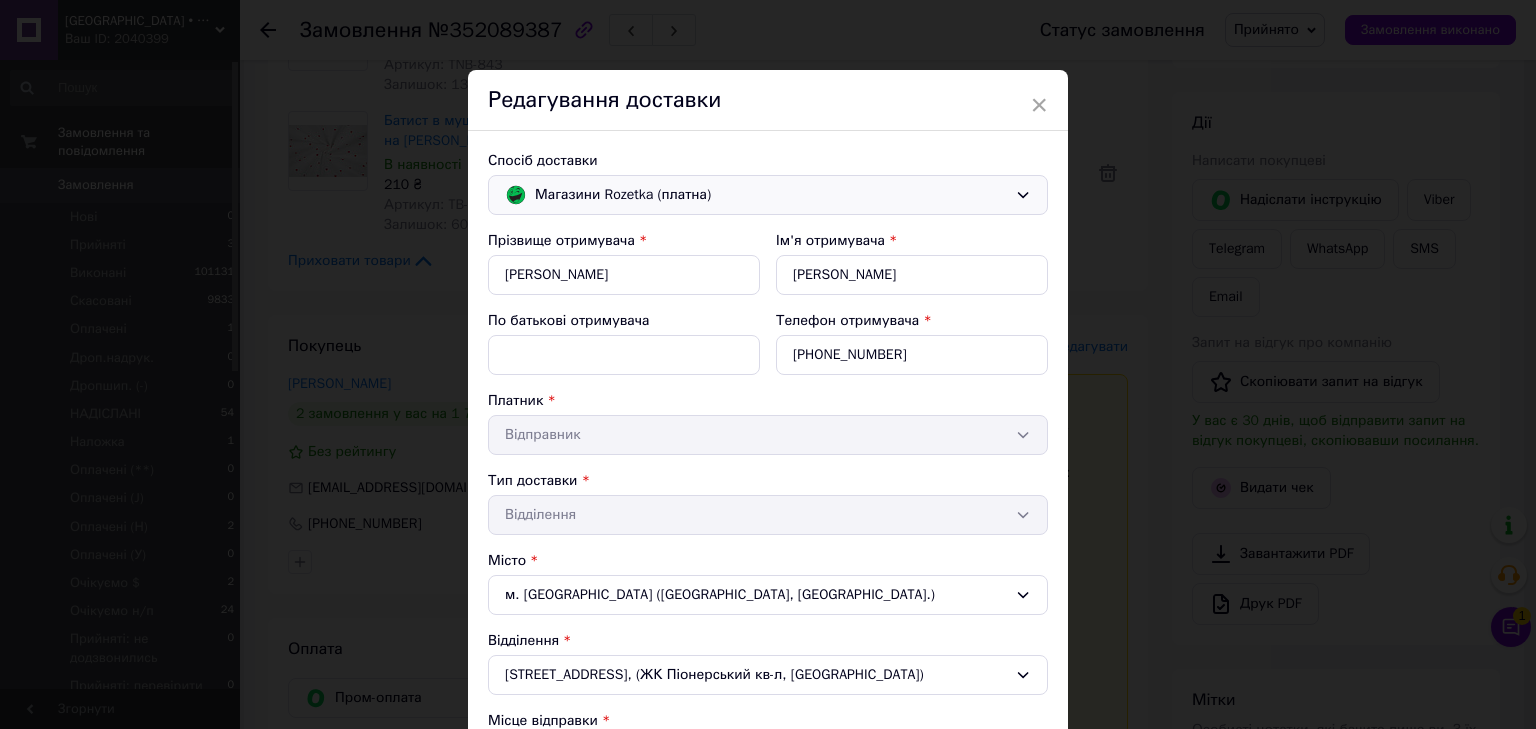 click on "Магазини Rozetka (платна)" at bounding box center (771, 195) 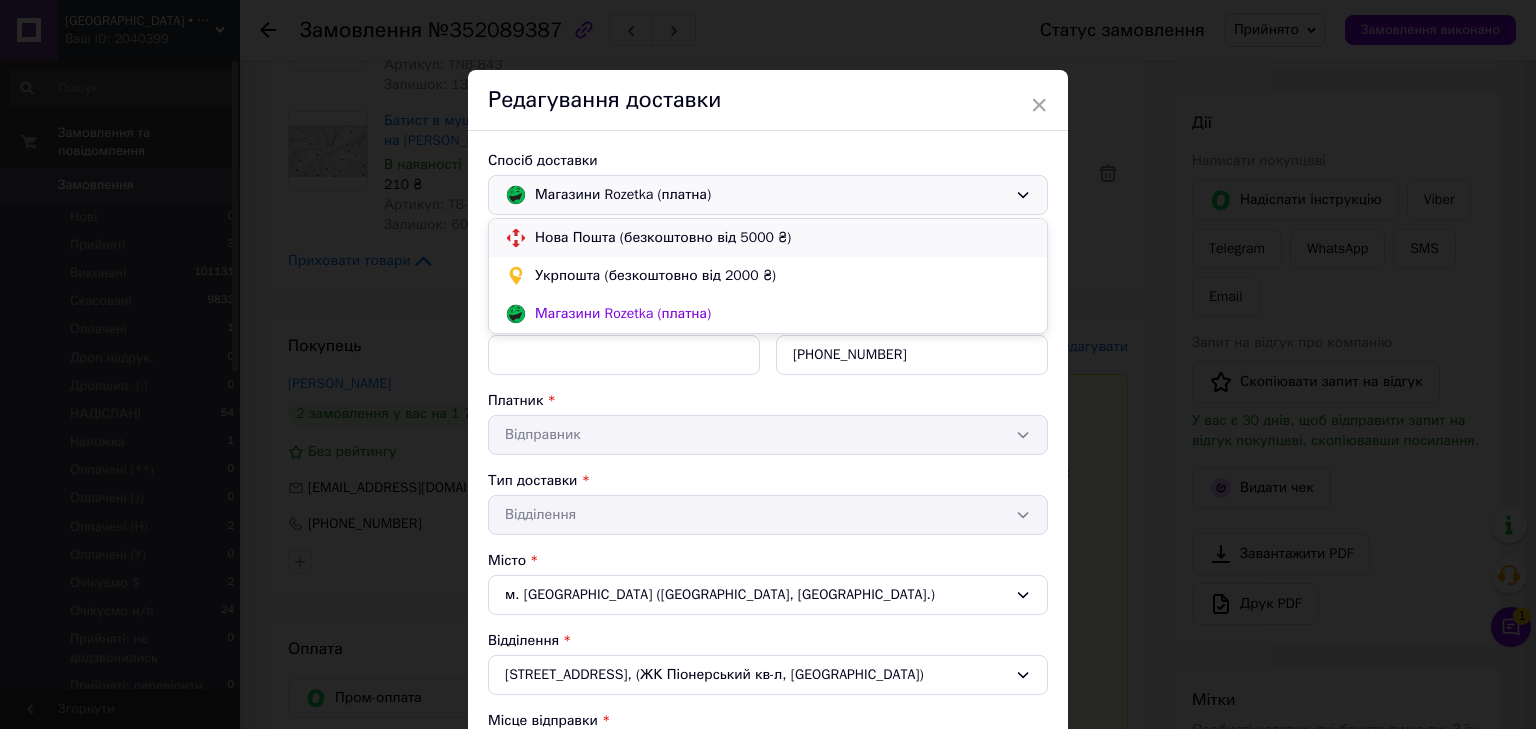 click on "Нова Пошта (безкоштовно від 5000 ₴)" at bounding box center (783, 238) 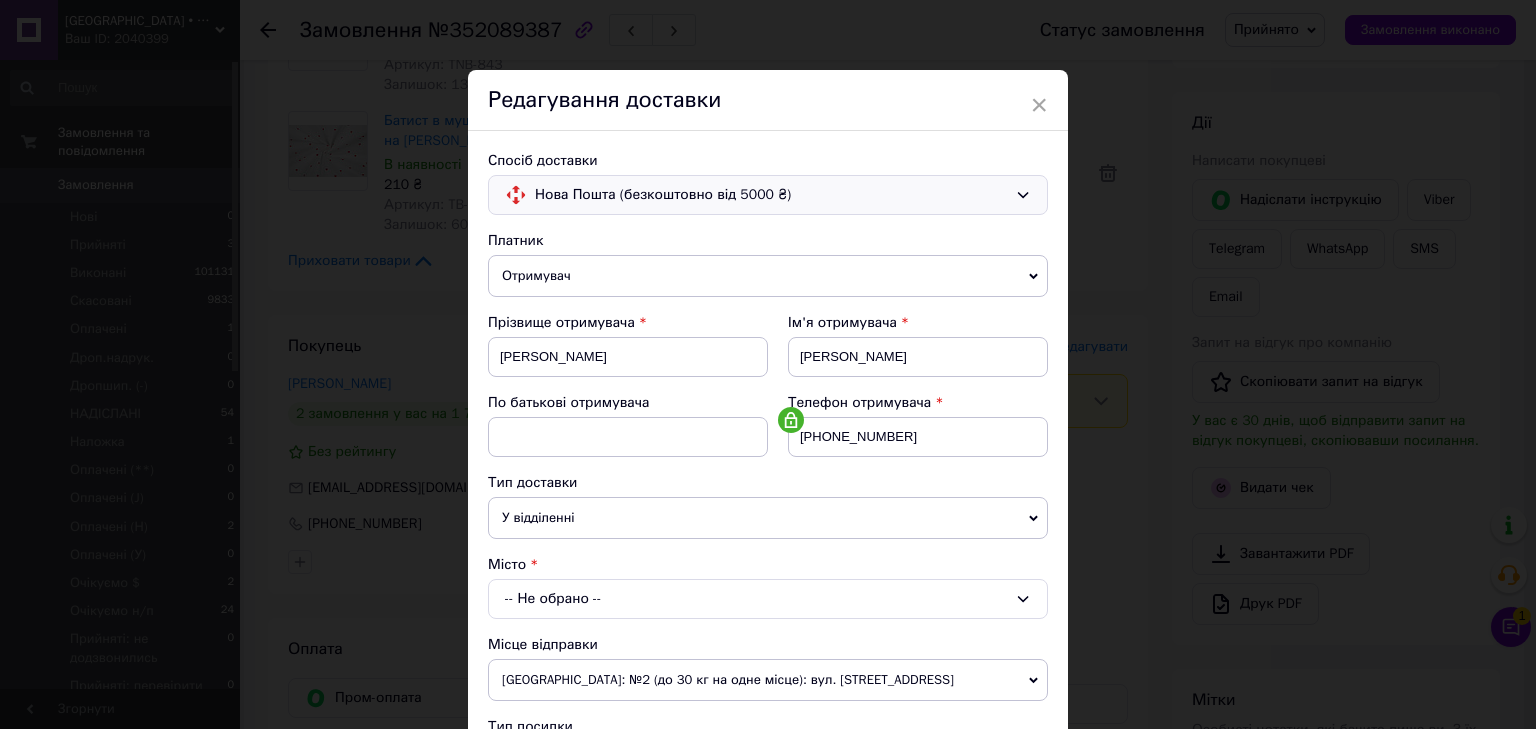 click on "У відділенні" at bounding box center (768, 518) 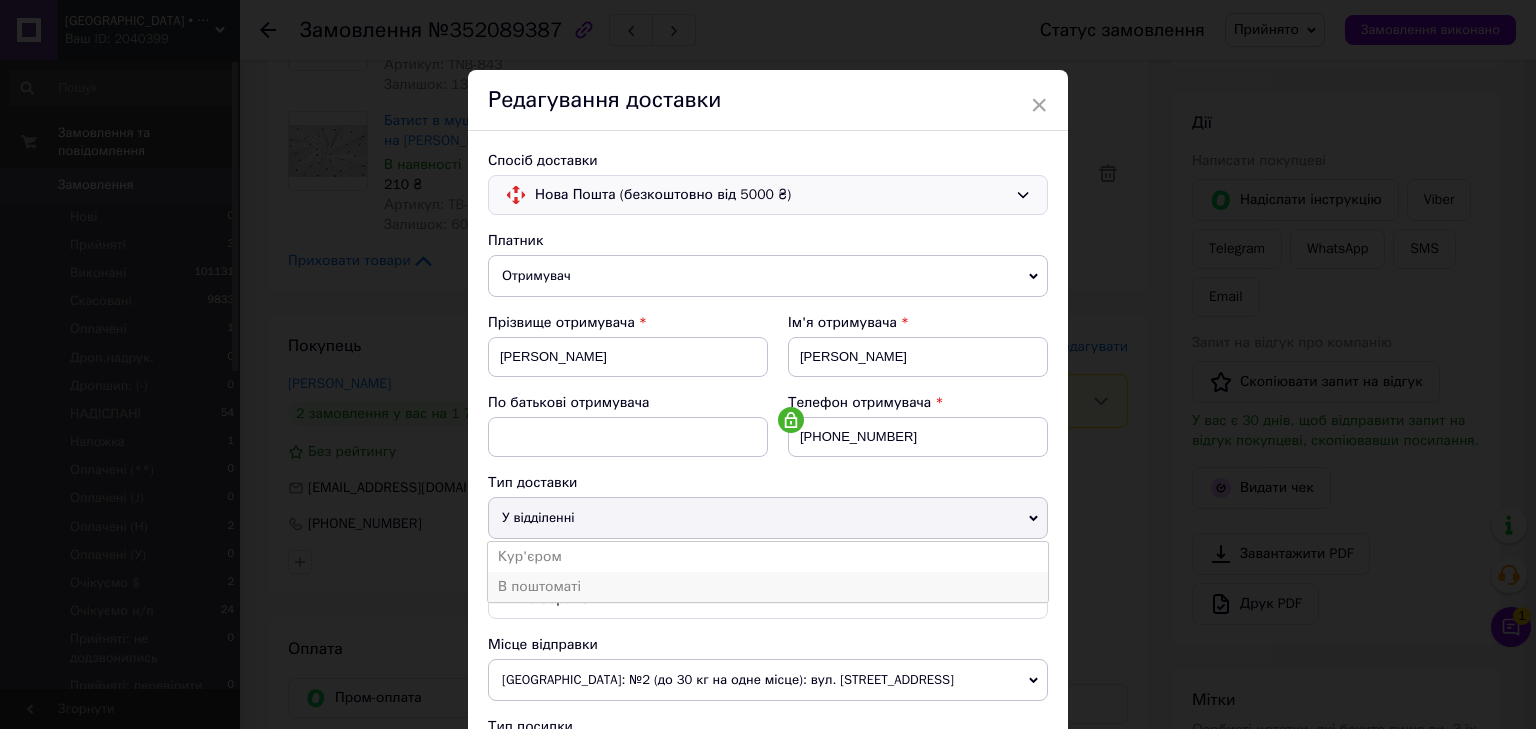 click on "В поштоматі" at bounding box center [768, 587] 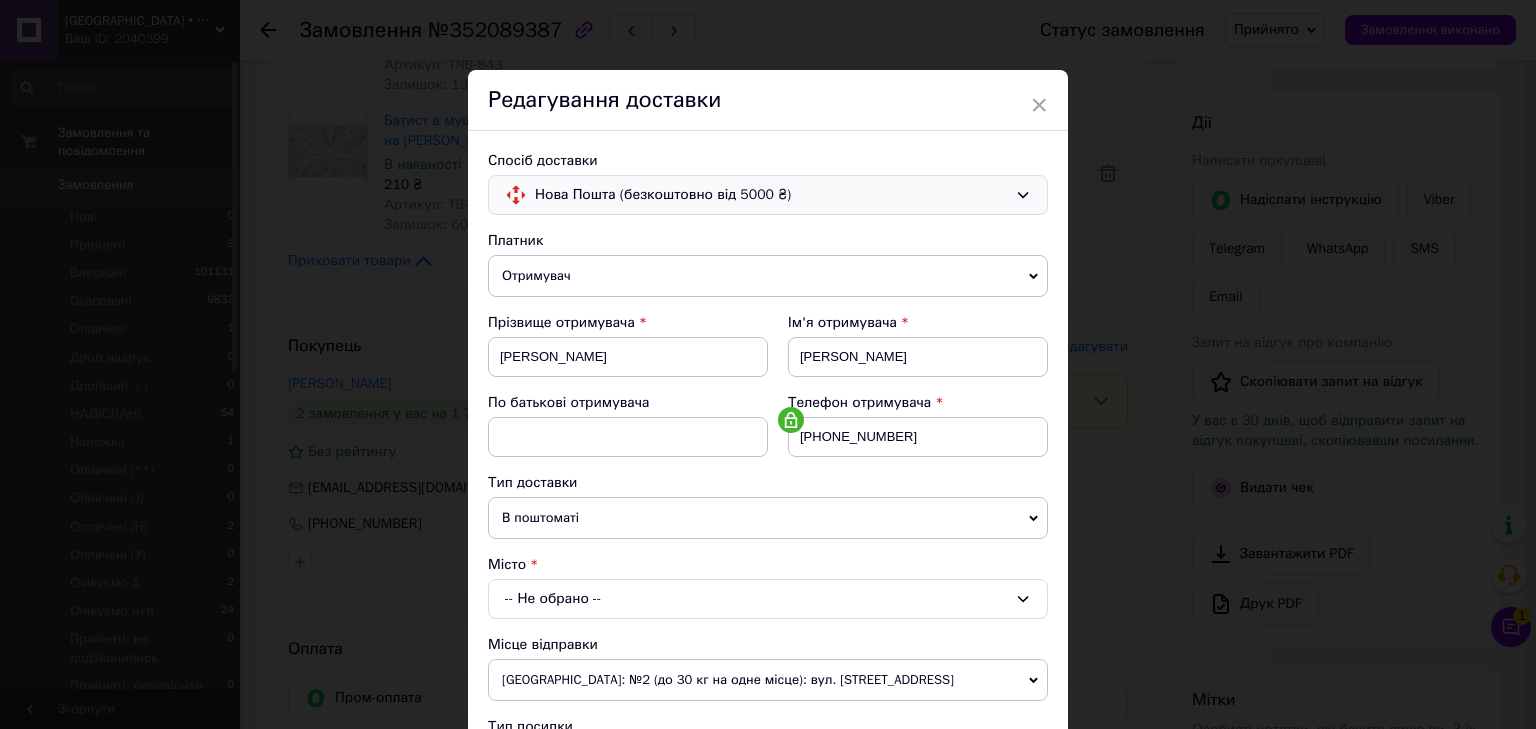 click on "-- Не обрано --" at bounding box center (768, 599) 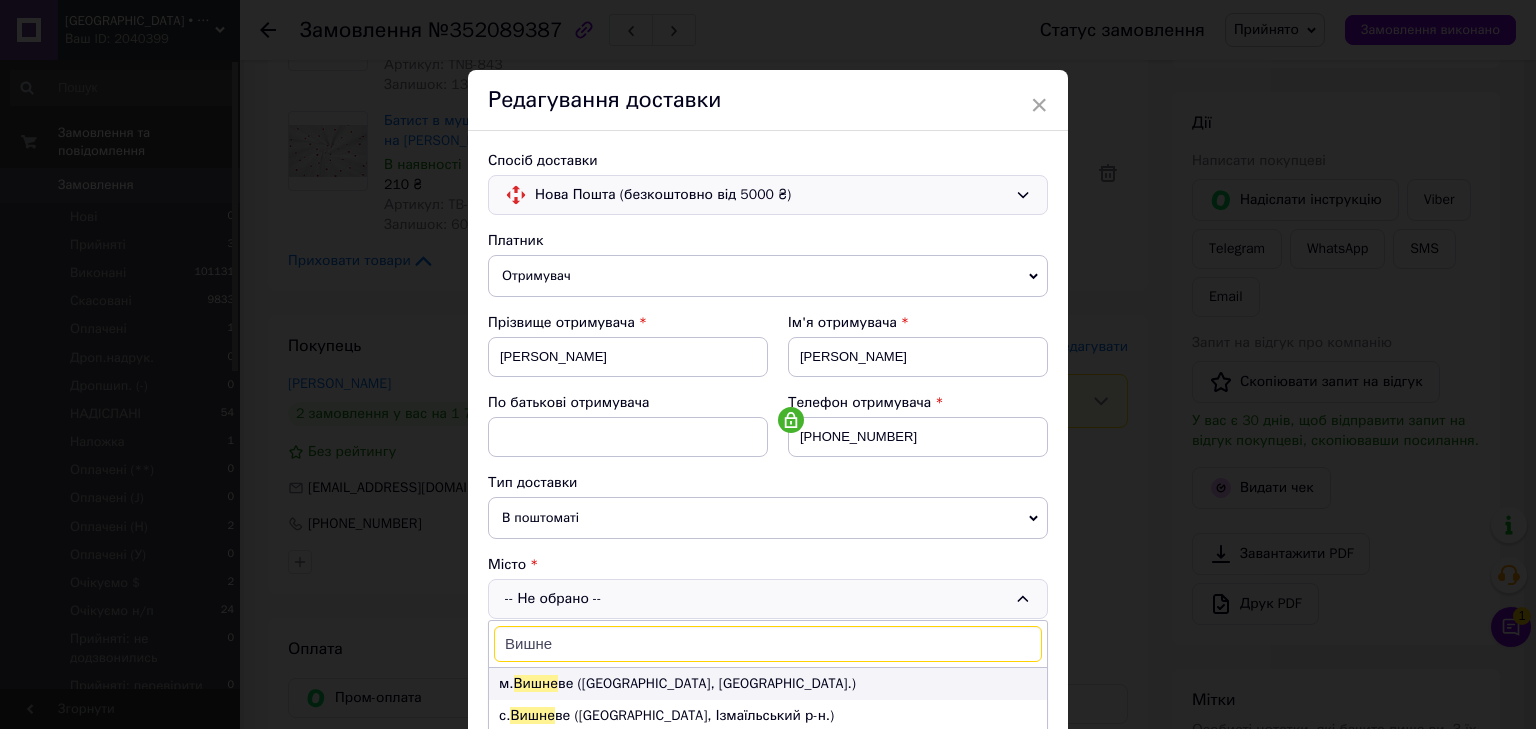type on "Вишне" 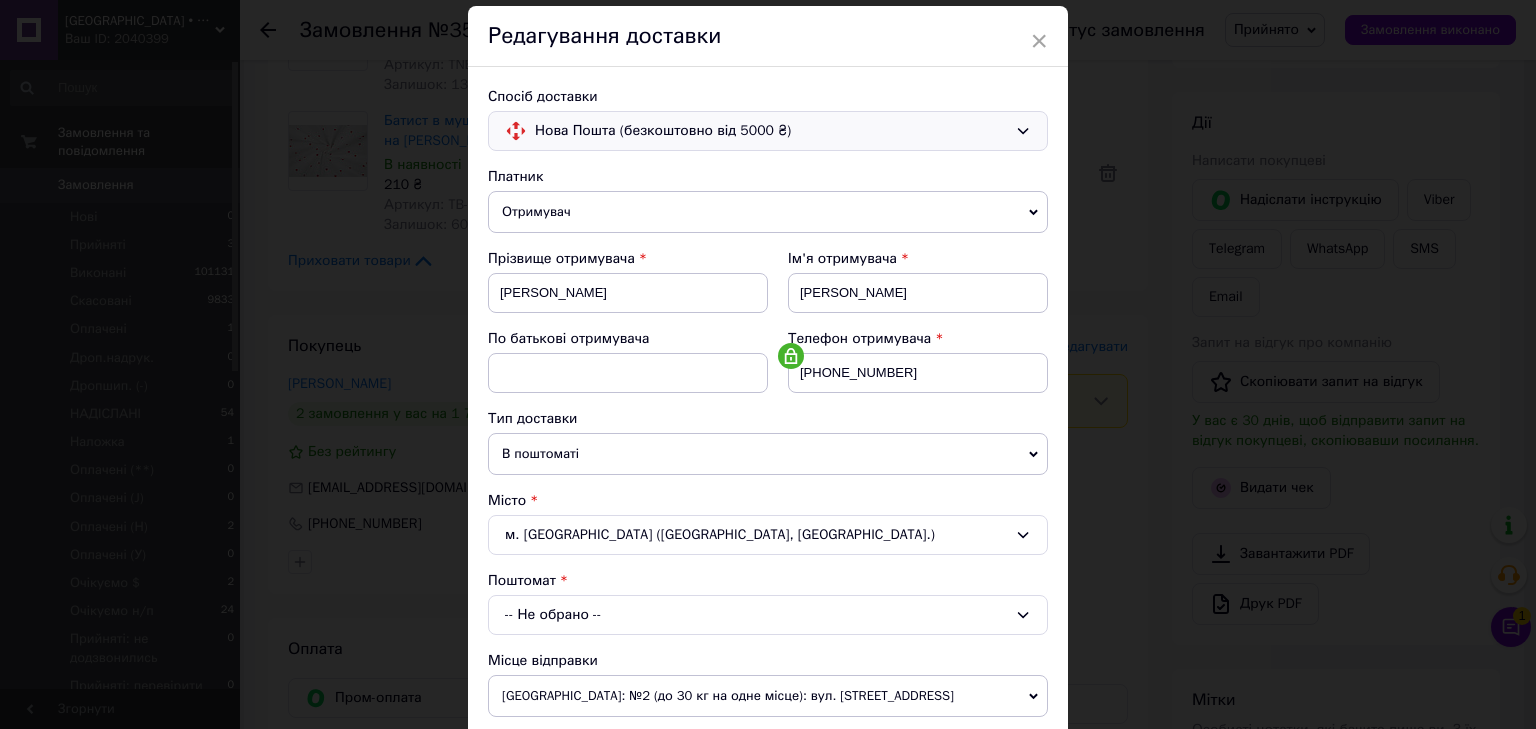 scroll, scrollTop: 160, scrollLeft: 0, axis: vertical 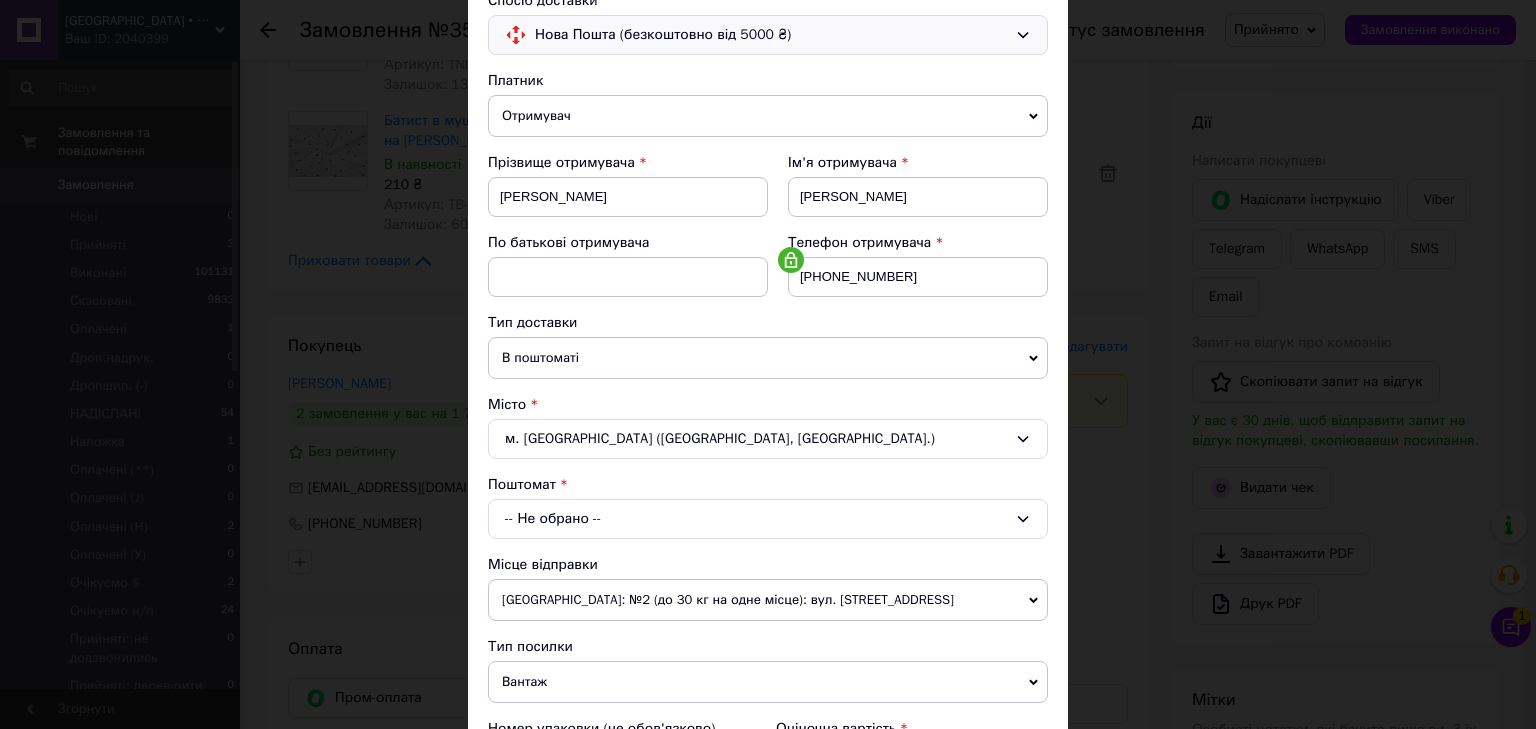 click on "-- Не обрано --" at bounding box center (768, 519) 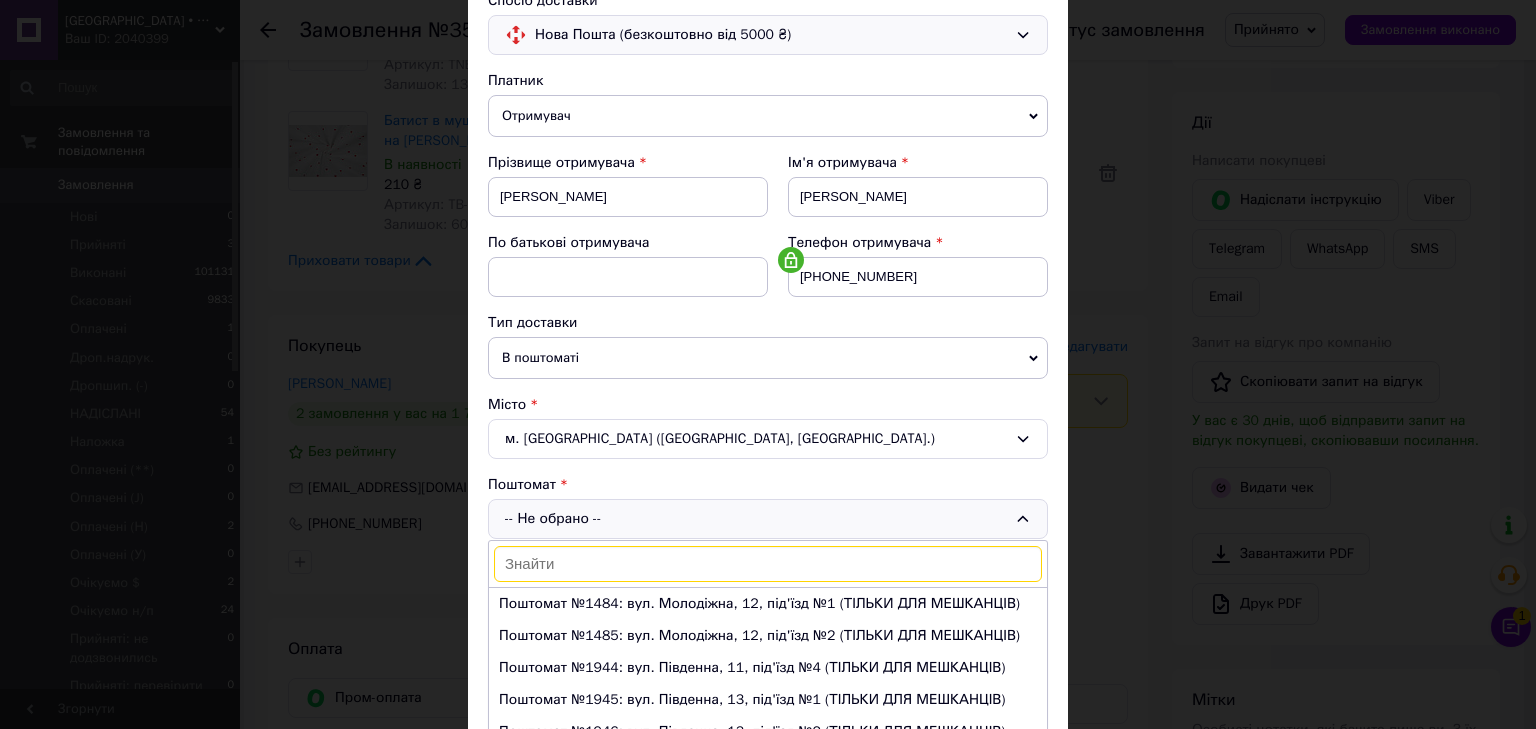 click at bounding box center (768, 564) 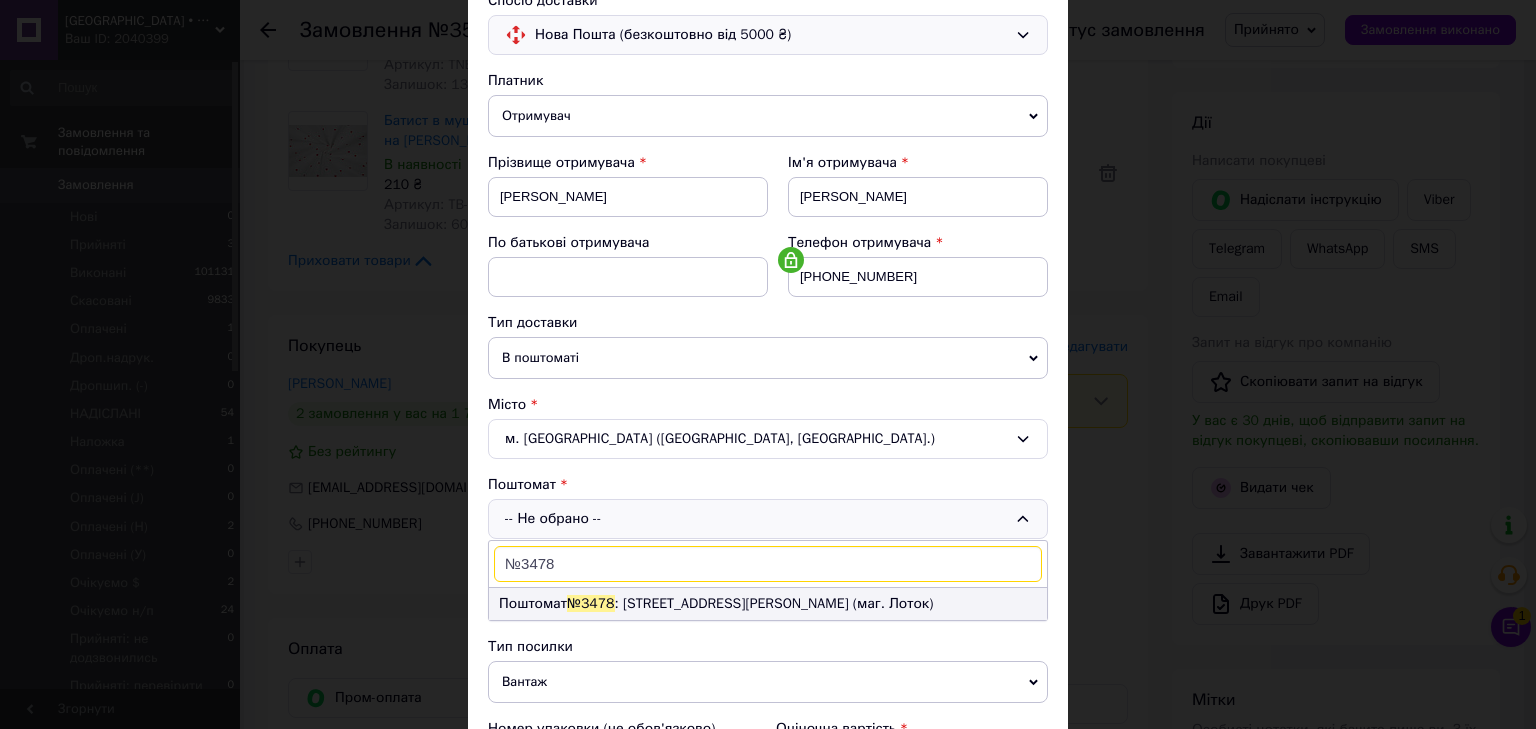 type on "№3478" 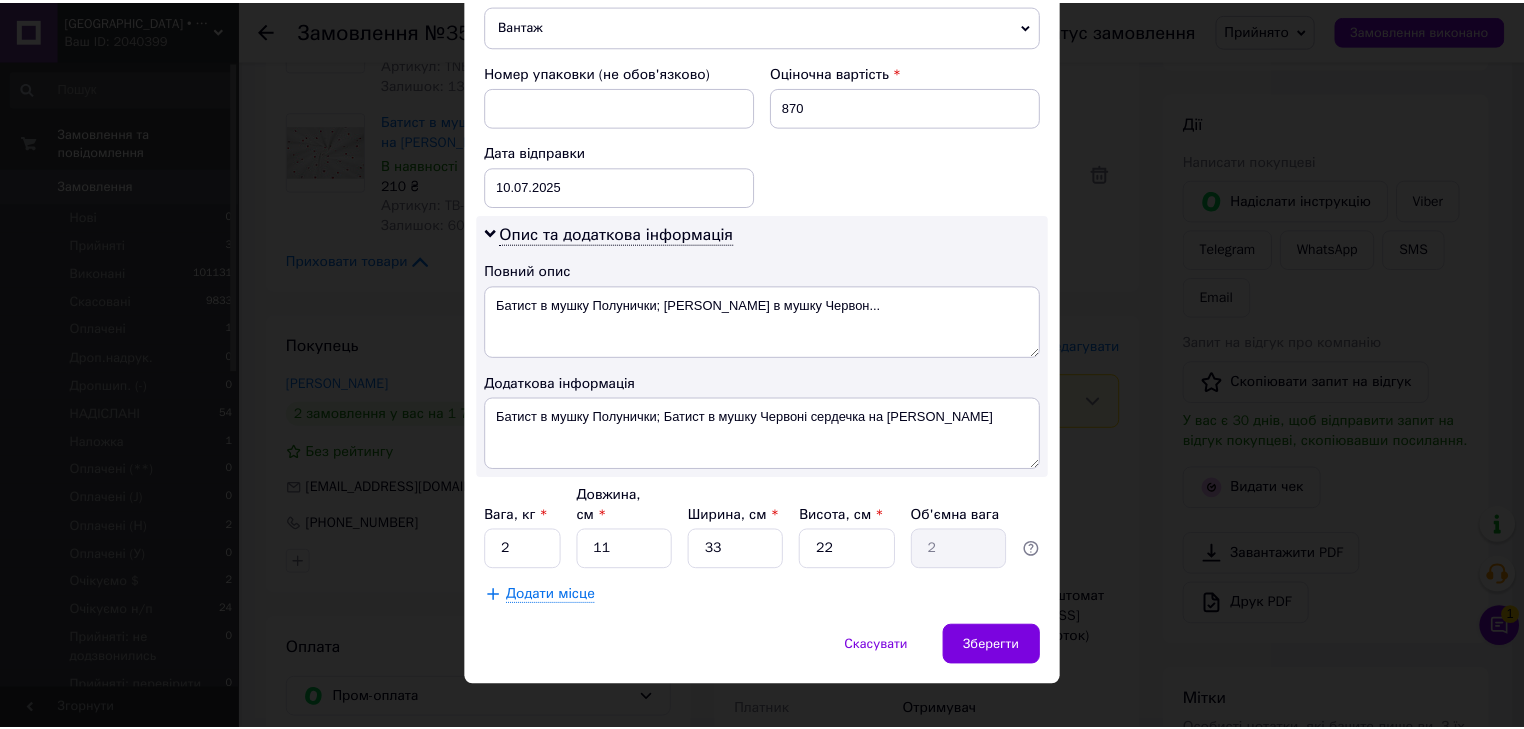 scroll, scrollTop: 816, scrollLeft: 0, axis: vertical 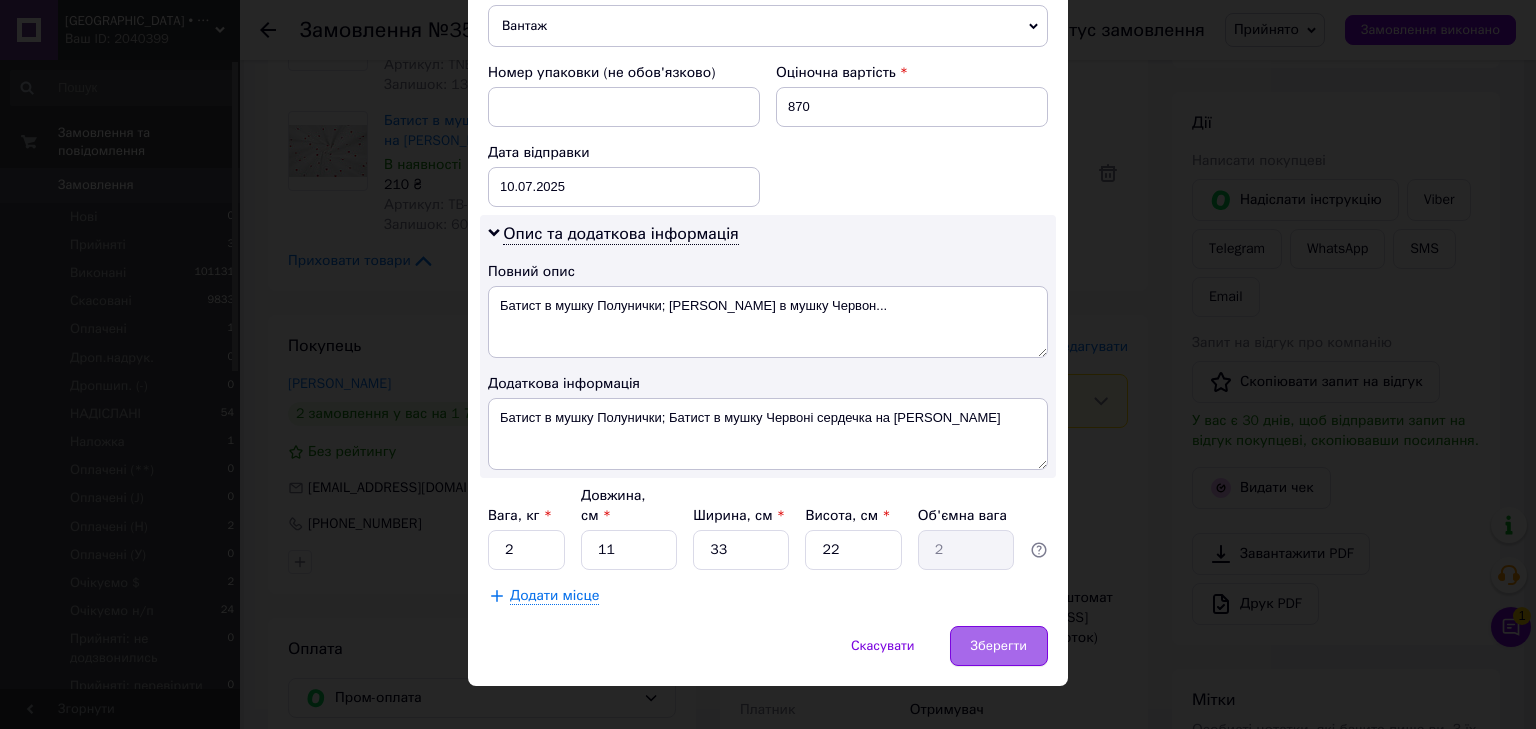 click on "Зберегти" at bounding box center [999, 646] 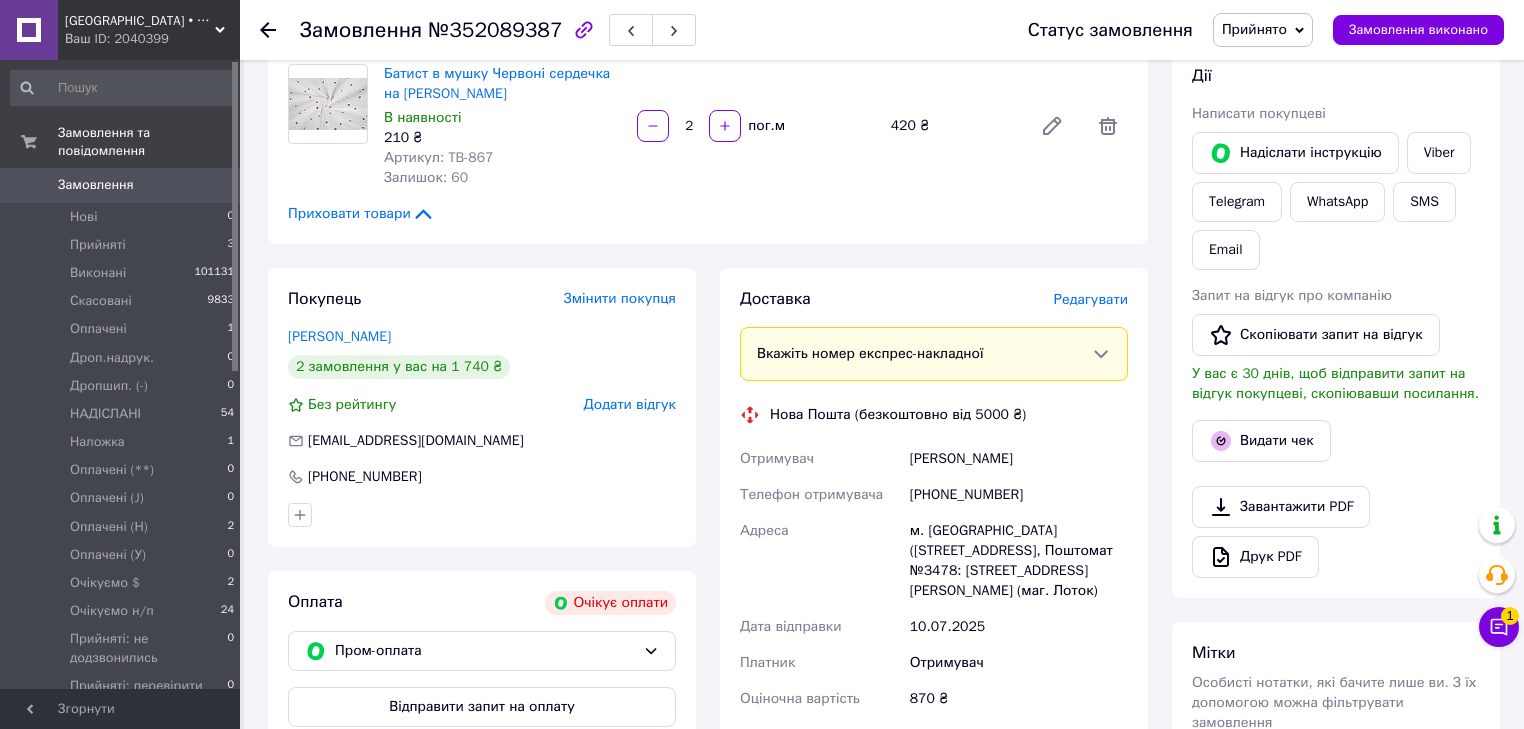 scroll, scrollTop: 400, scrollLeft: 0, axis: vertical 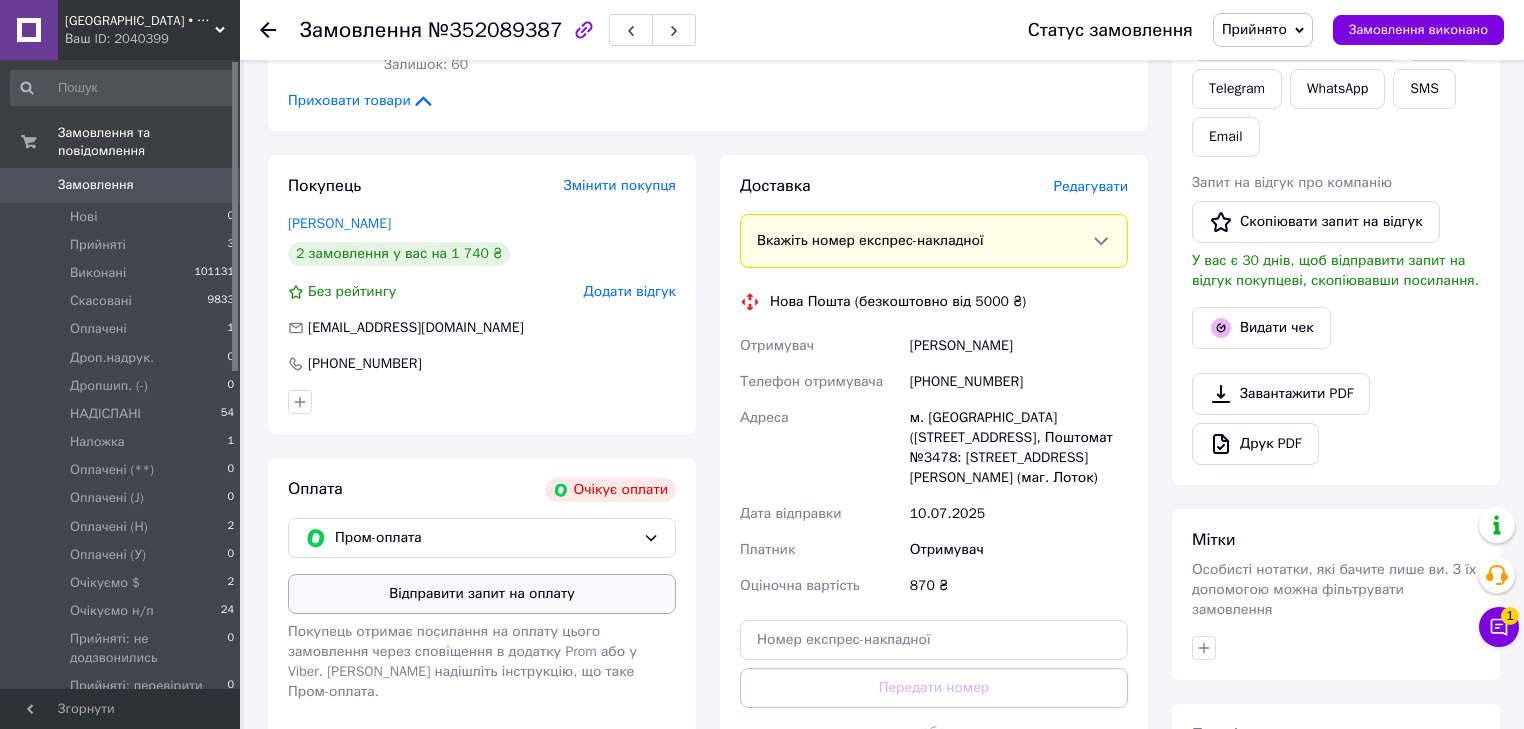 click on "Відправити запит на оплату" at bounding box center (482, 594) 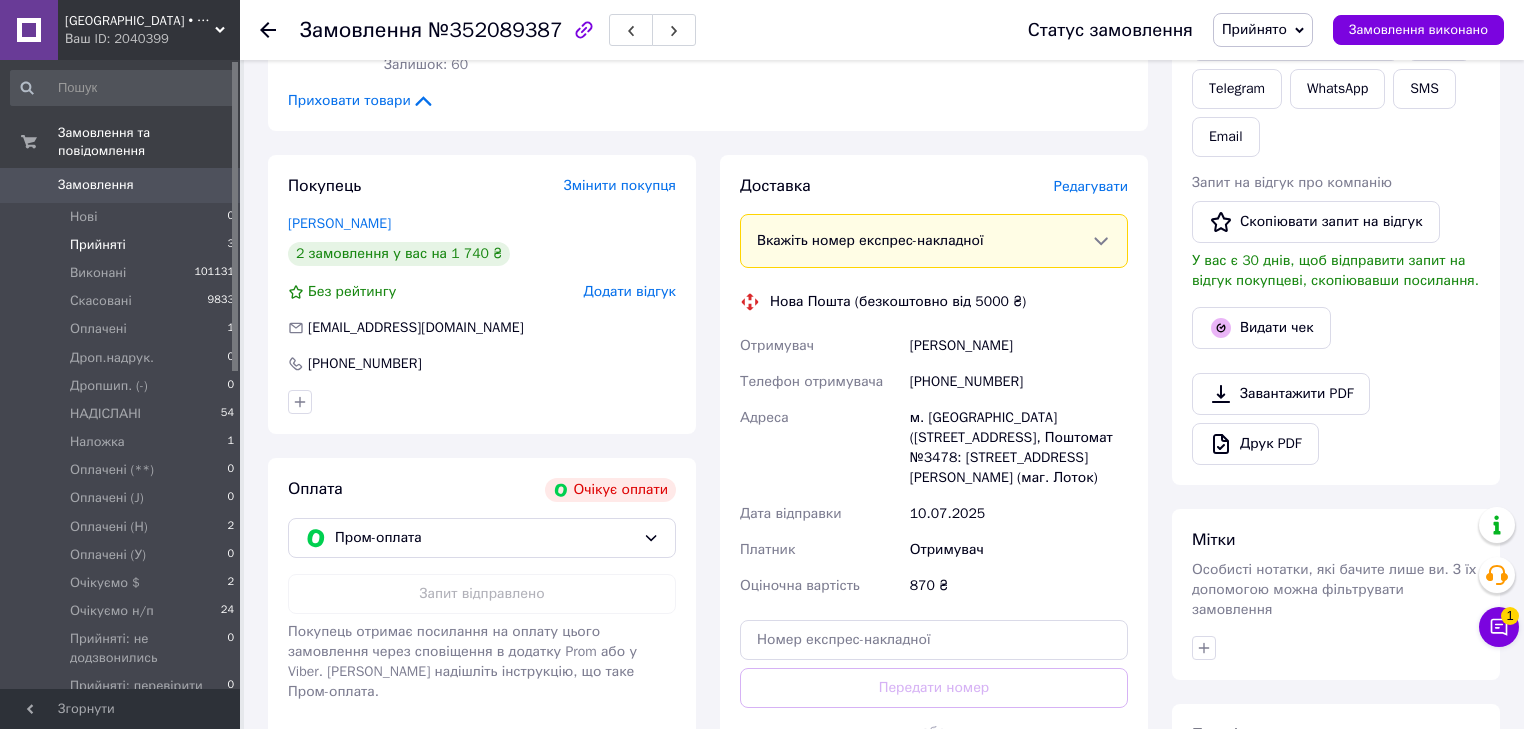 click on "Прийняті 3" at bounding box center [123, 245] 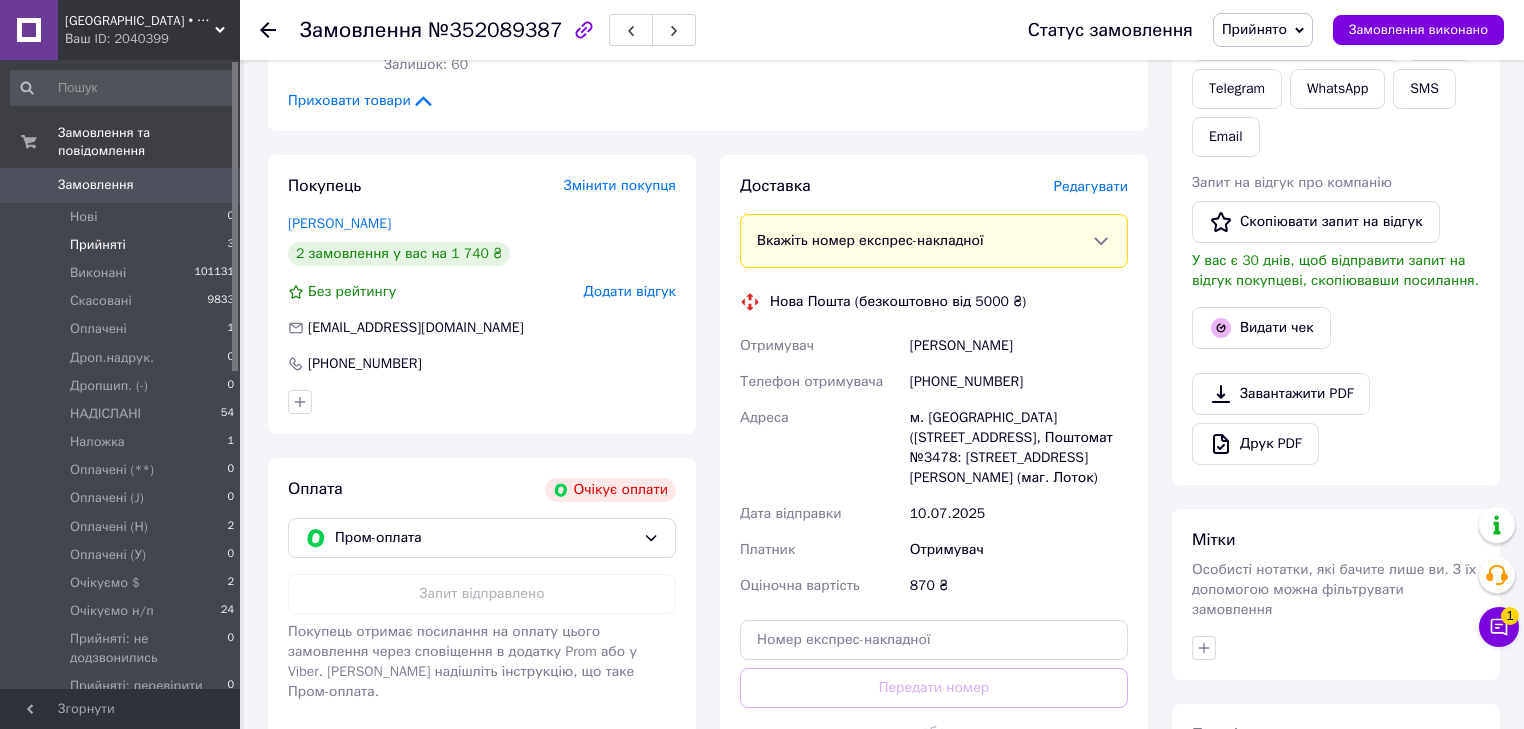 scroll, scrollTop: 0, scrollLeft: 0, axis: both 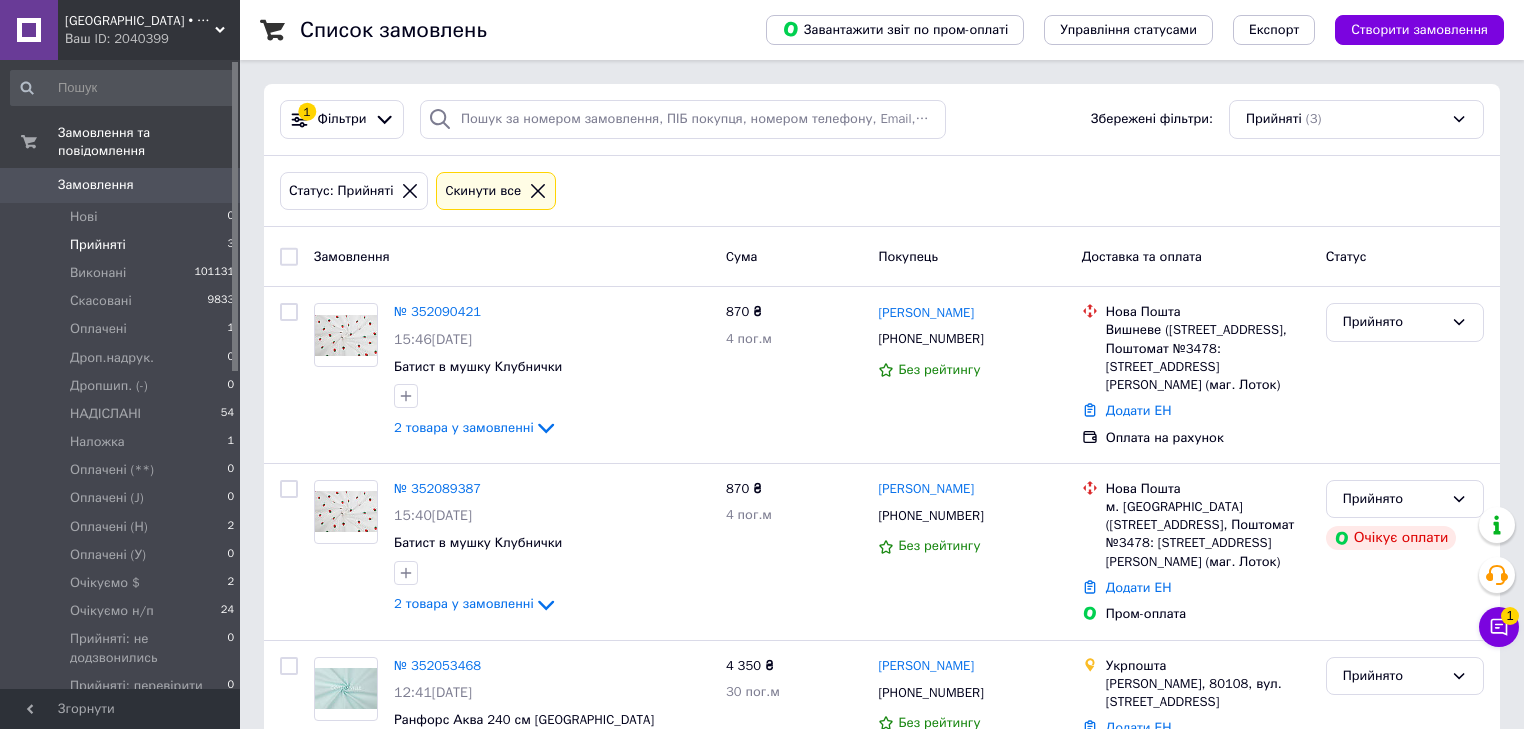 click on "Прийнято" at bounding box center (1393, 322) 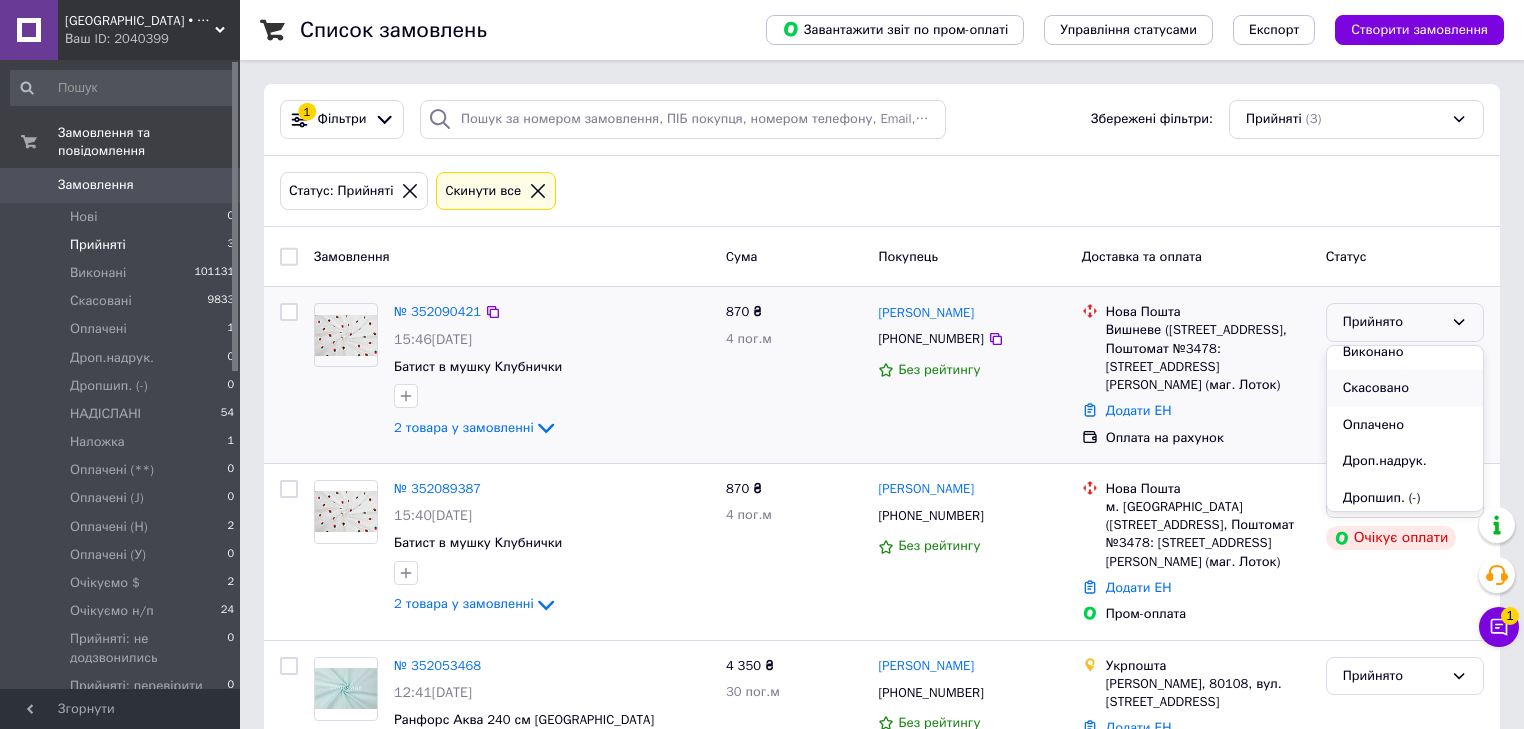 scroll, scrollTop: 0, scrollLeft: 0, axis: both 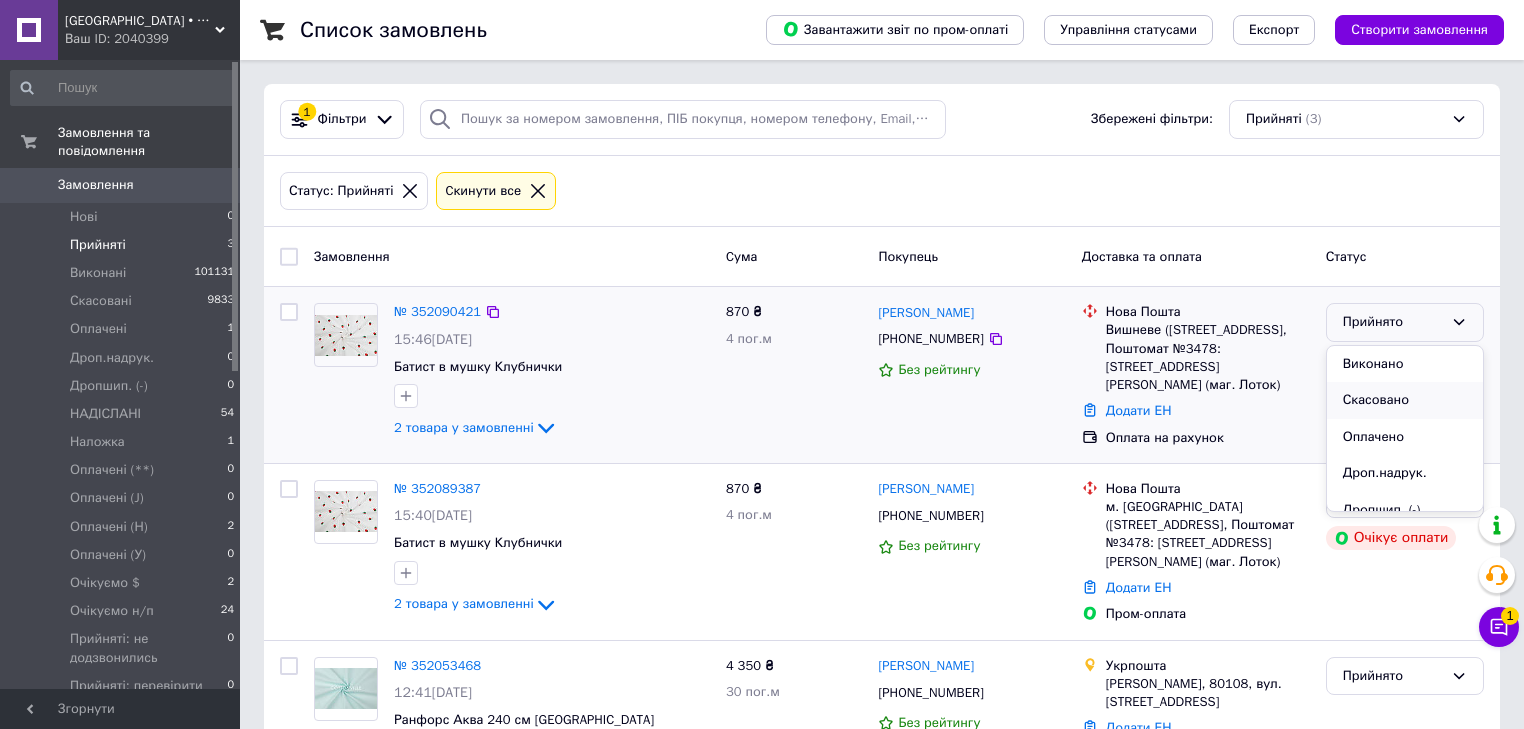 click on "Скасовано" at bounding box center [1405, 400] 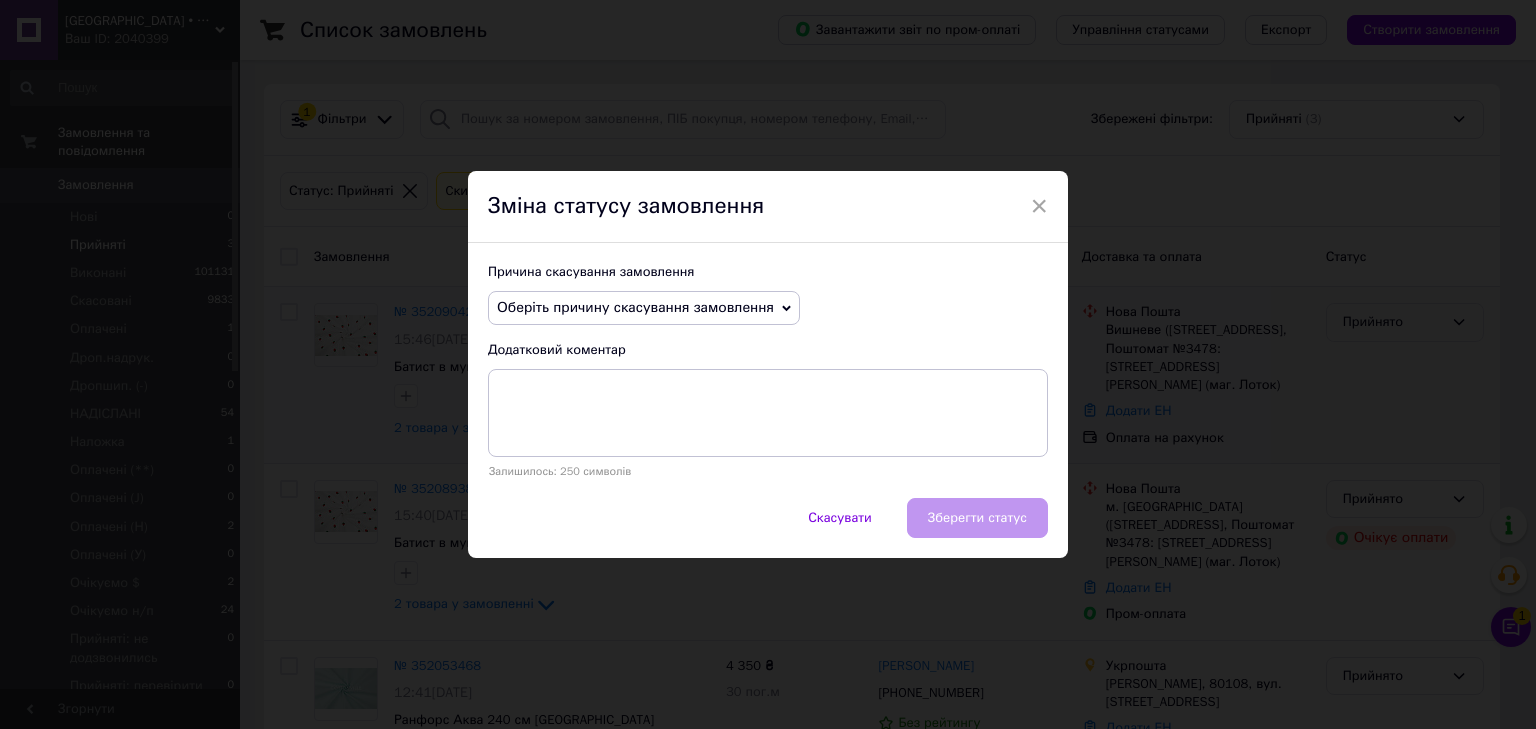 click on "Оберіть причину скасування замовлення" at bounding box center (635, 307) 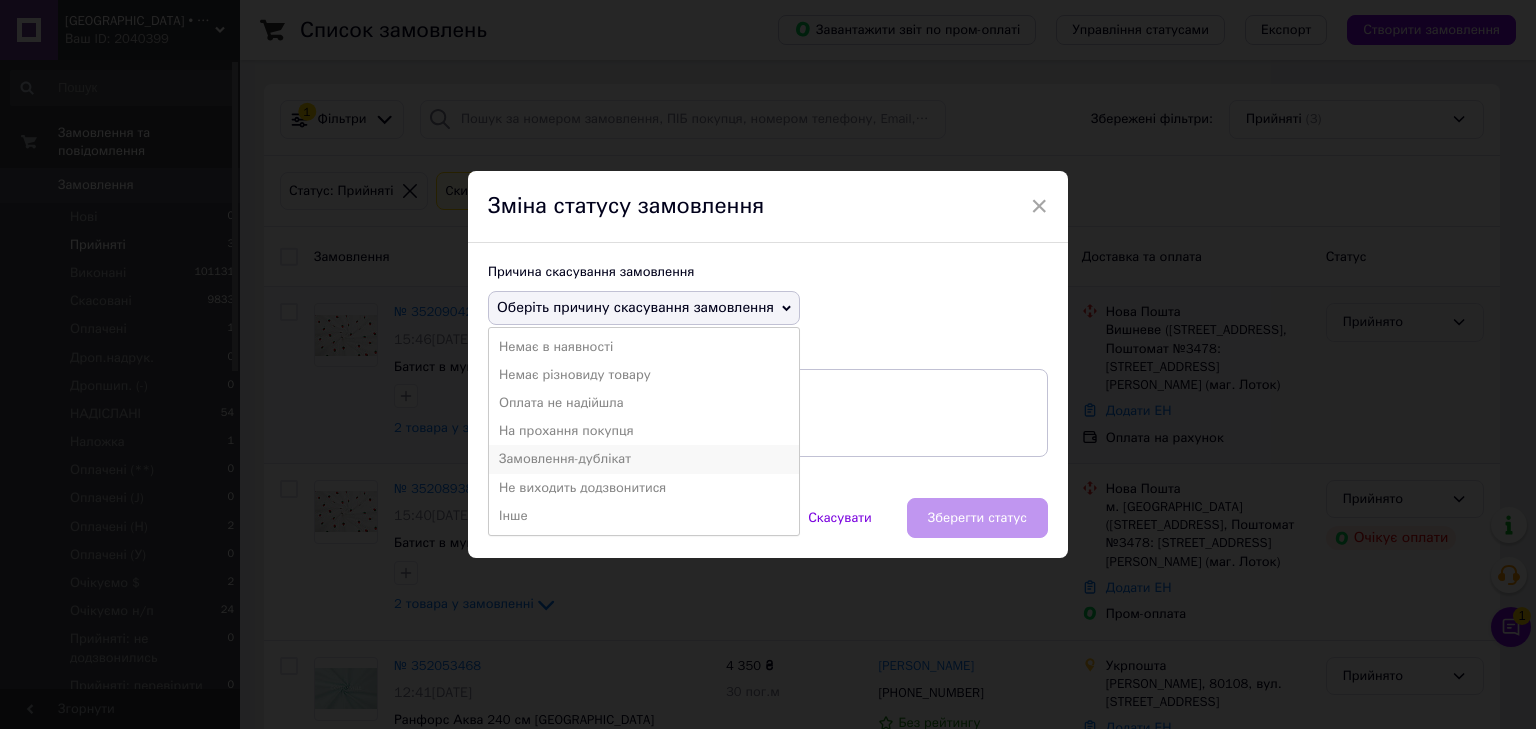 click on "Замовлення-дублікат" at bounding box center (644, 459) 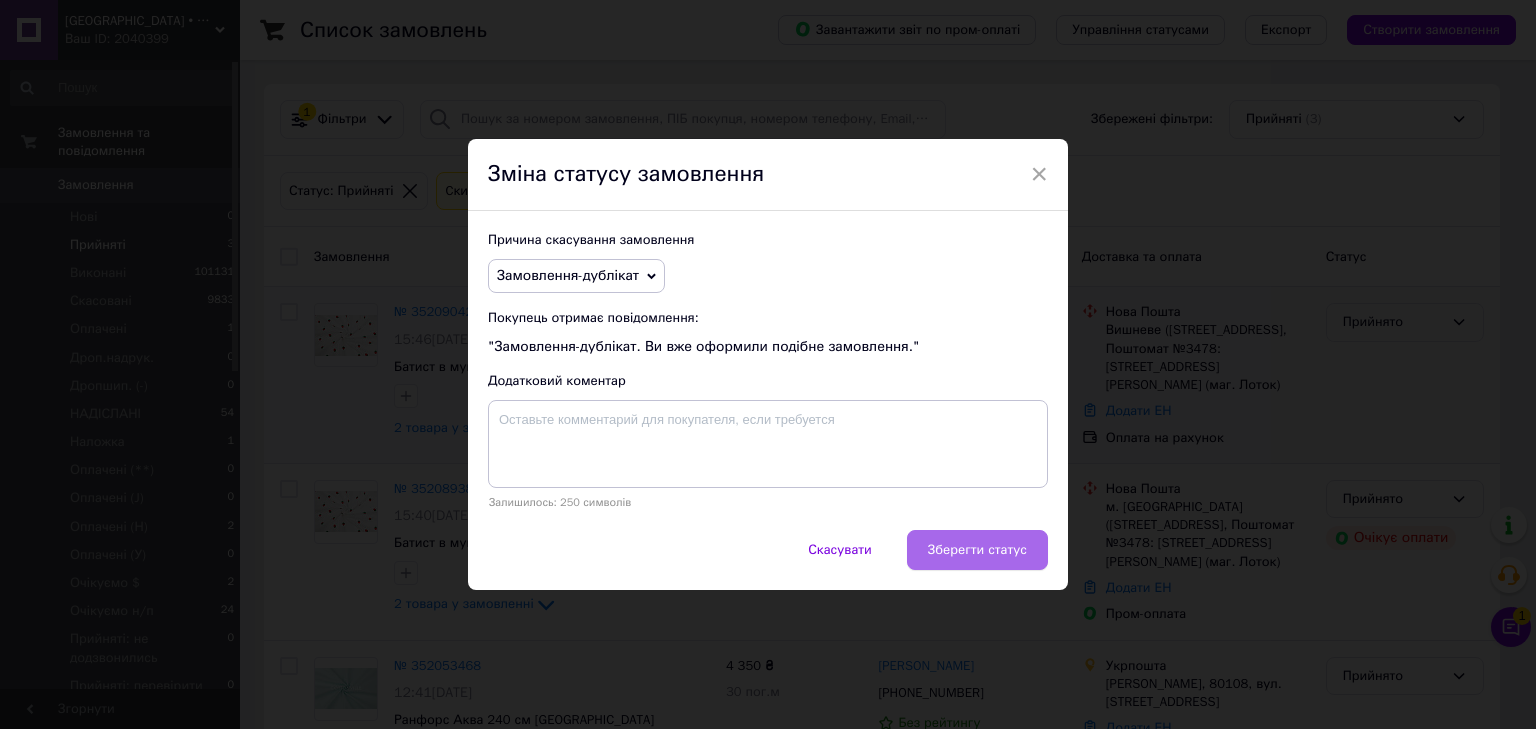 click on "Зберегти статус" at bounding box center (977, 550) 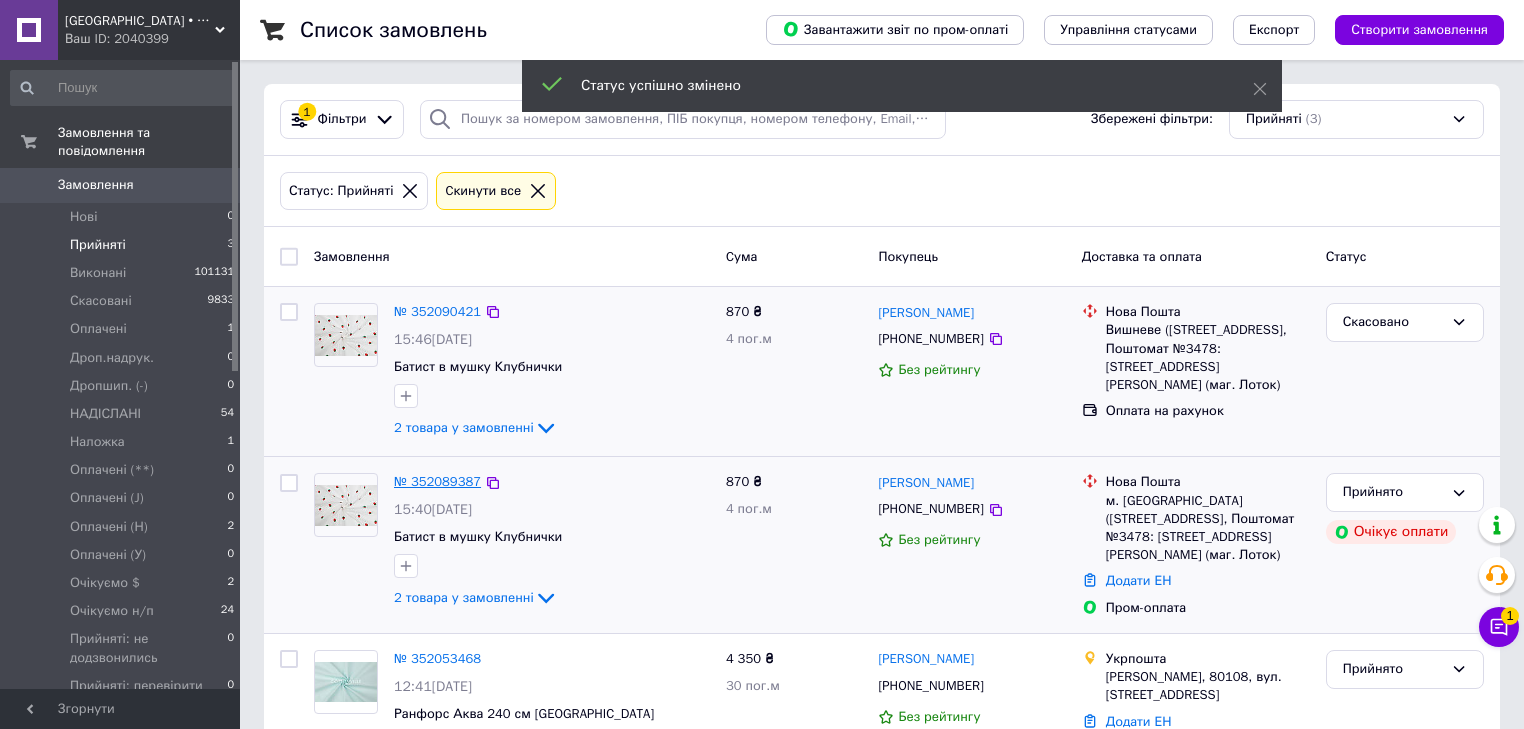 click on "№ 352089387" at bounding box center [437, 481] 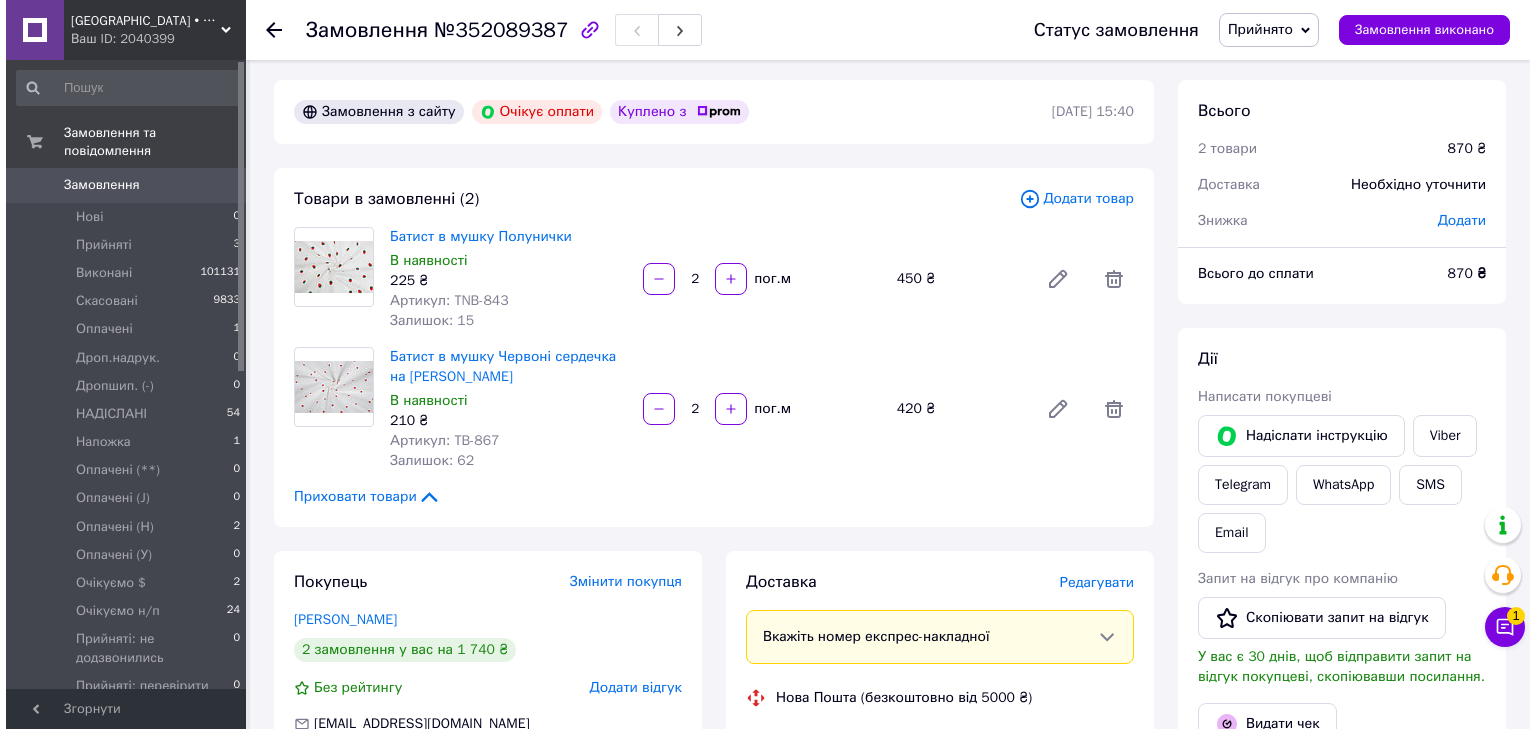 scroll, scrollTop: 0, scrollLeft: 0, axis: both 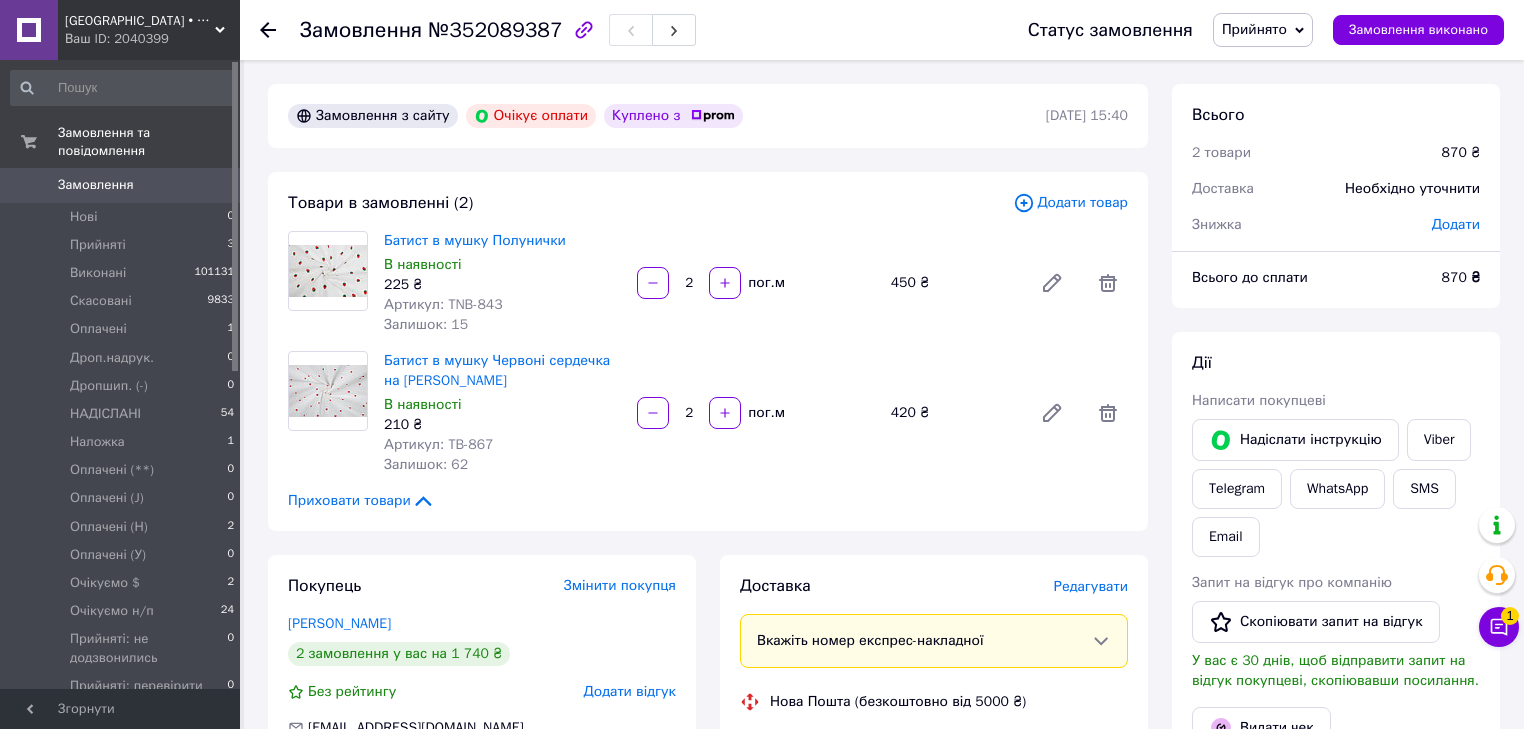 click on "Замовлення" at bounding box center (96, 185) 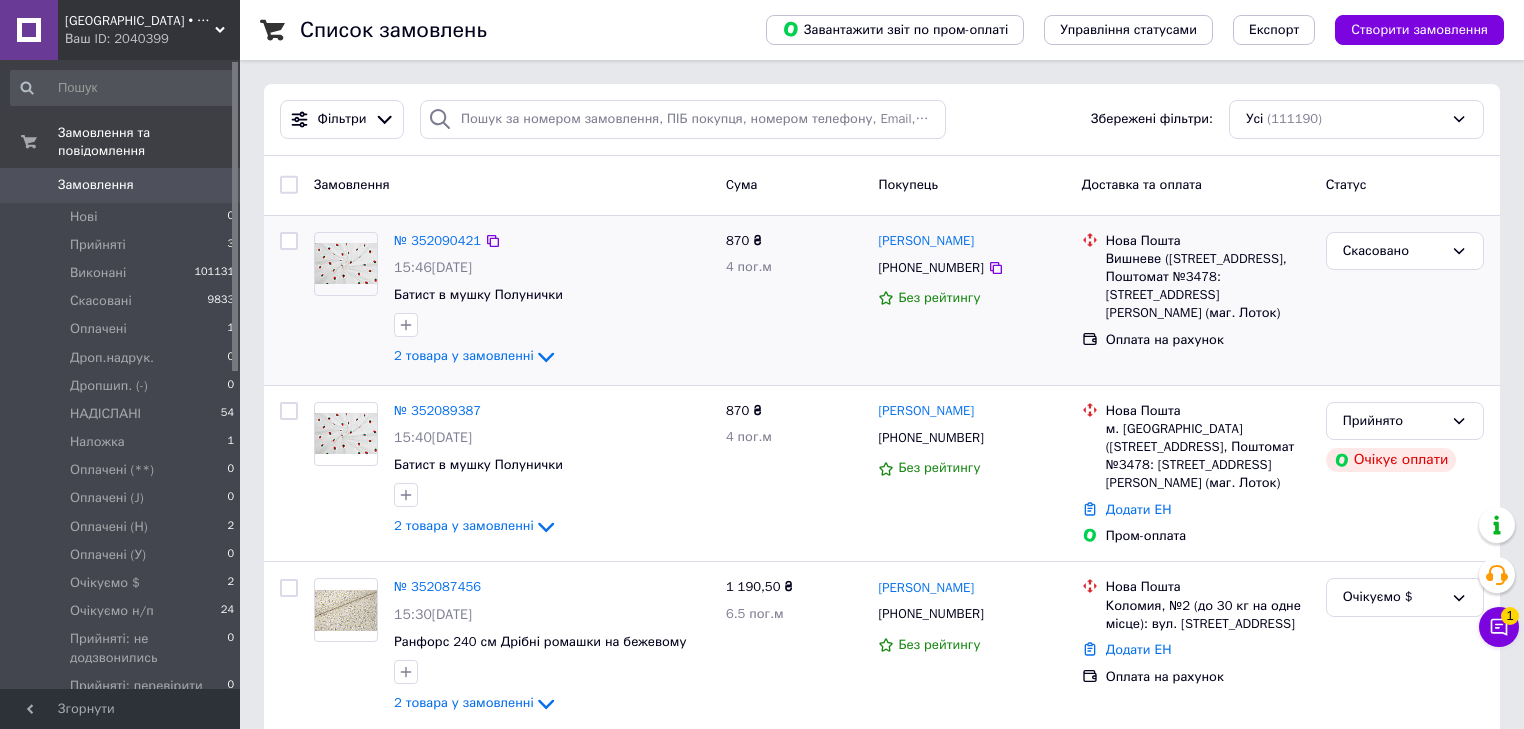 click on "Скасовано" at bounding box center (1405, 300) 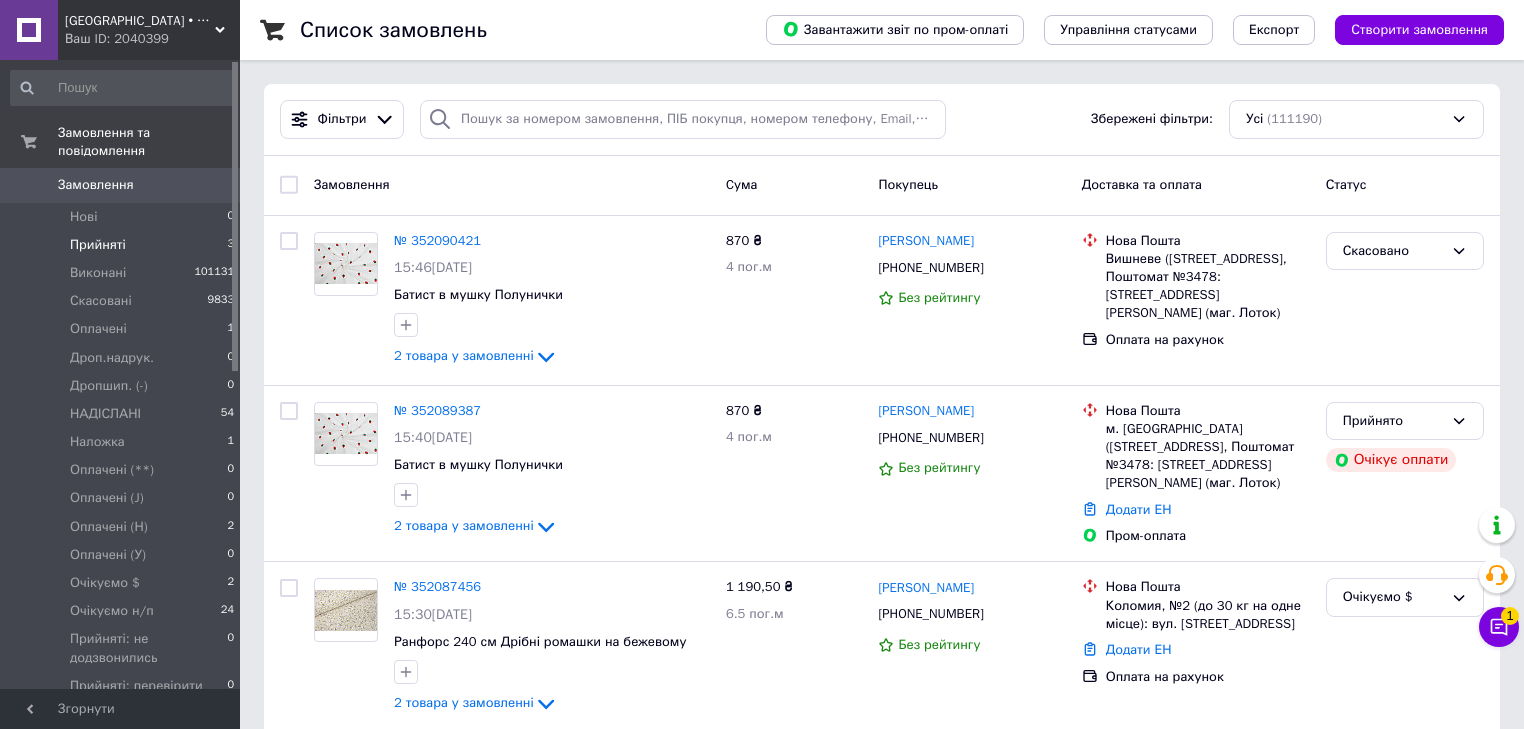 click on "Прийняті 3" at bounding box center (123, 245) 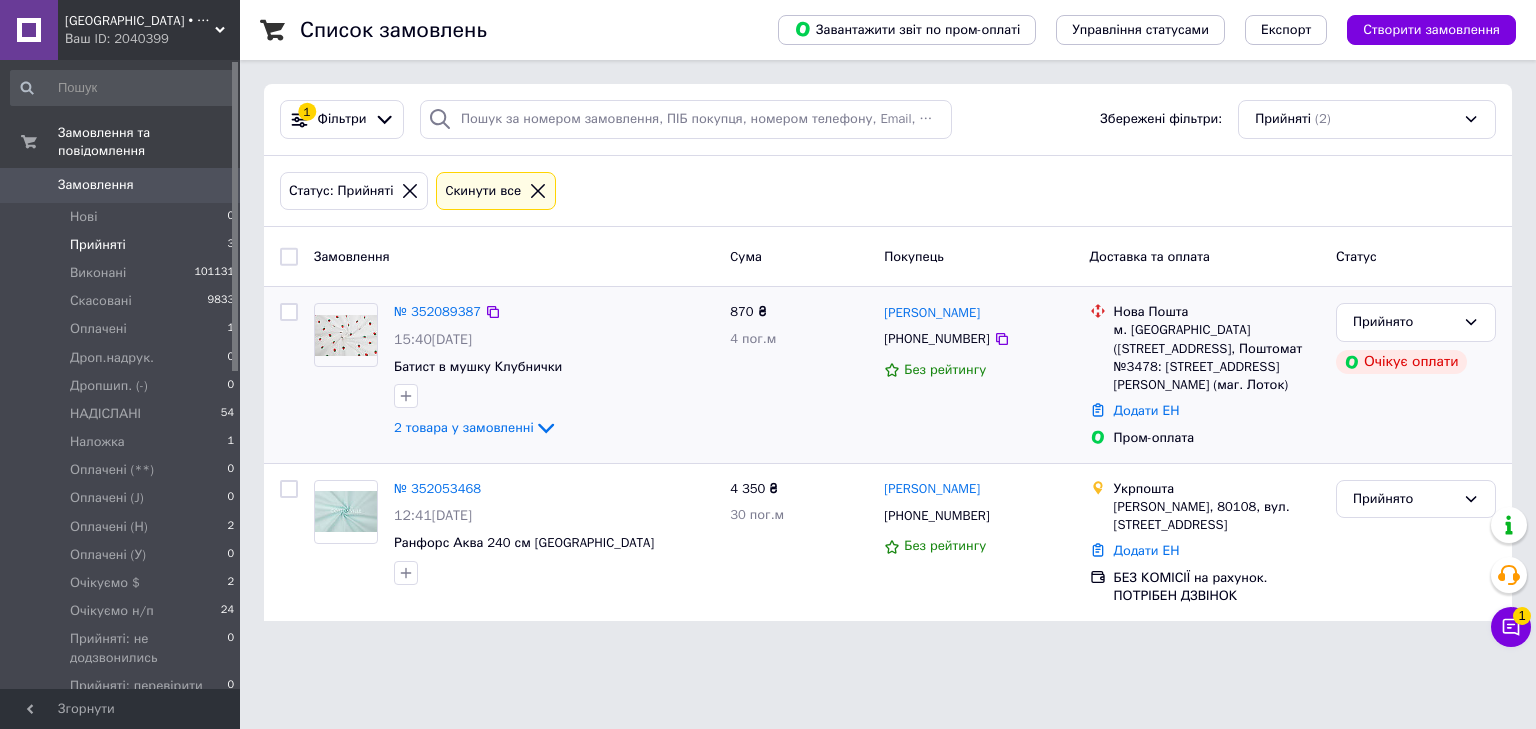 click on "Нова Пошта м. [GEOGRAPHIC_DATA] ([STREET_ADDRESS], Поштомат №3478: [STREET_ADDRESS][PERSON_NAME] (маг. Лоток) Додати ЕН Пром-оплата" at bounding box center (1205, 375) 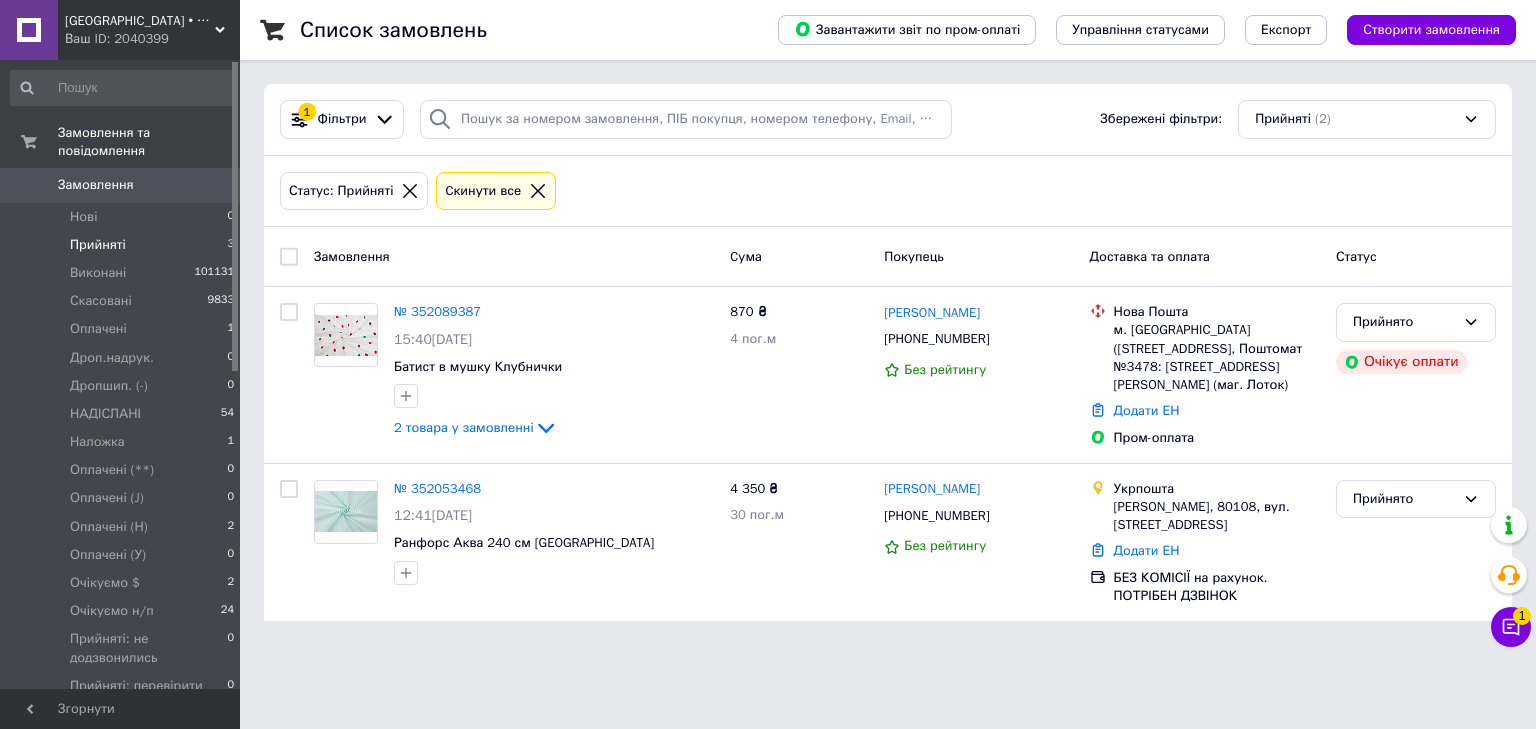 click on "Список замовлень" at bounding box center [519, 30] 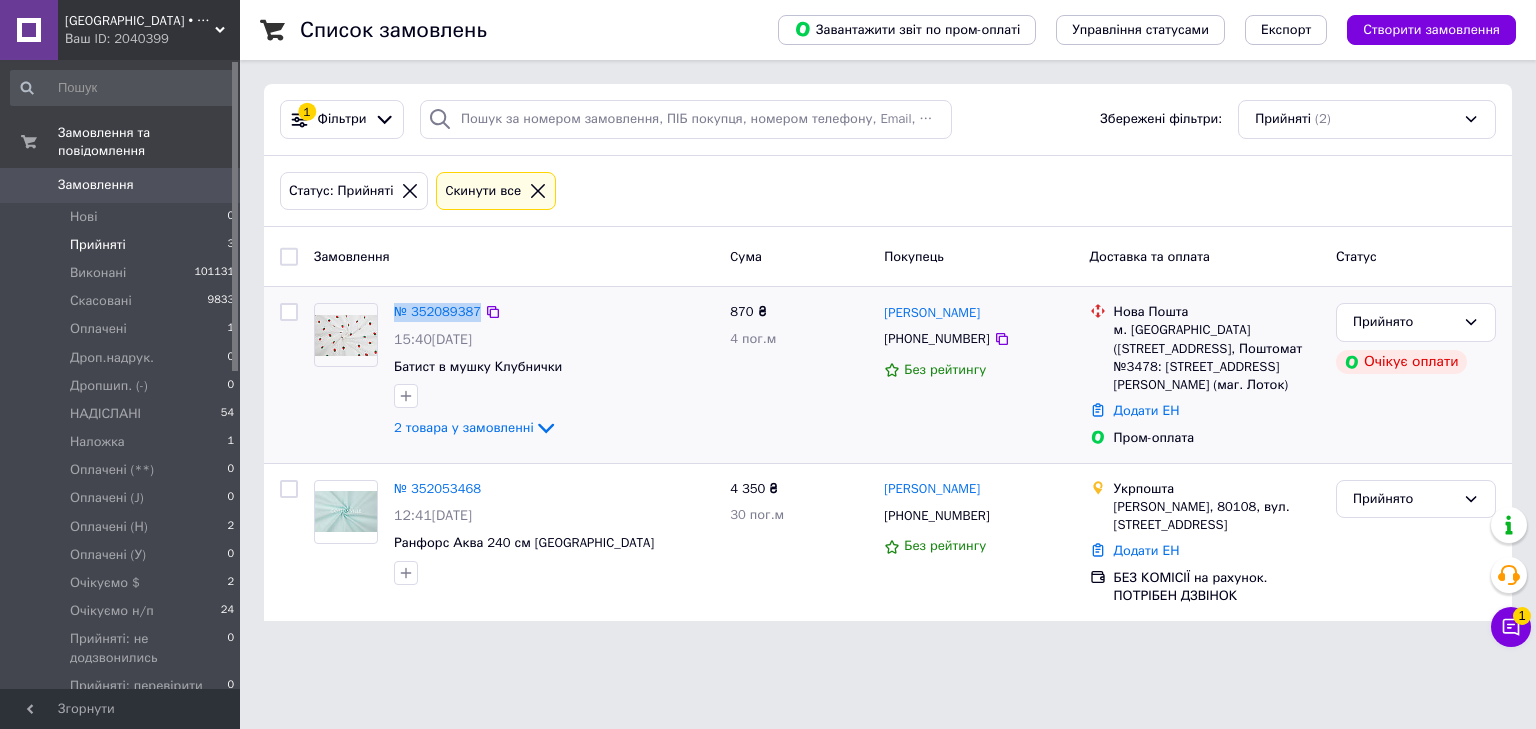 drag, startPoint x: 392, startPoint y: 308, endPoint x: 504, endPoint y: 383, distance: 134.79243 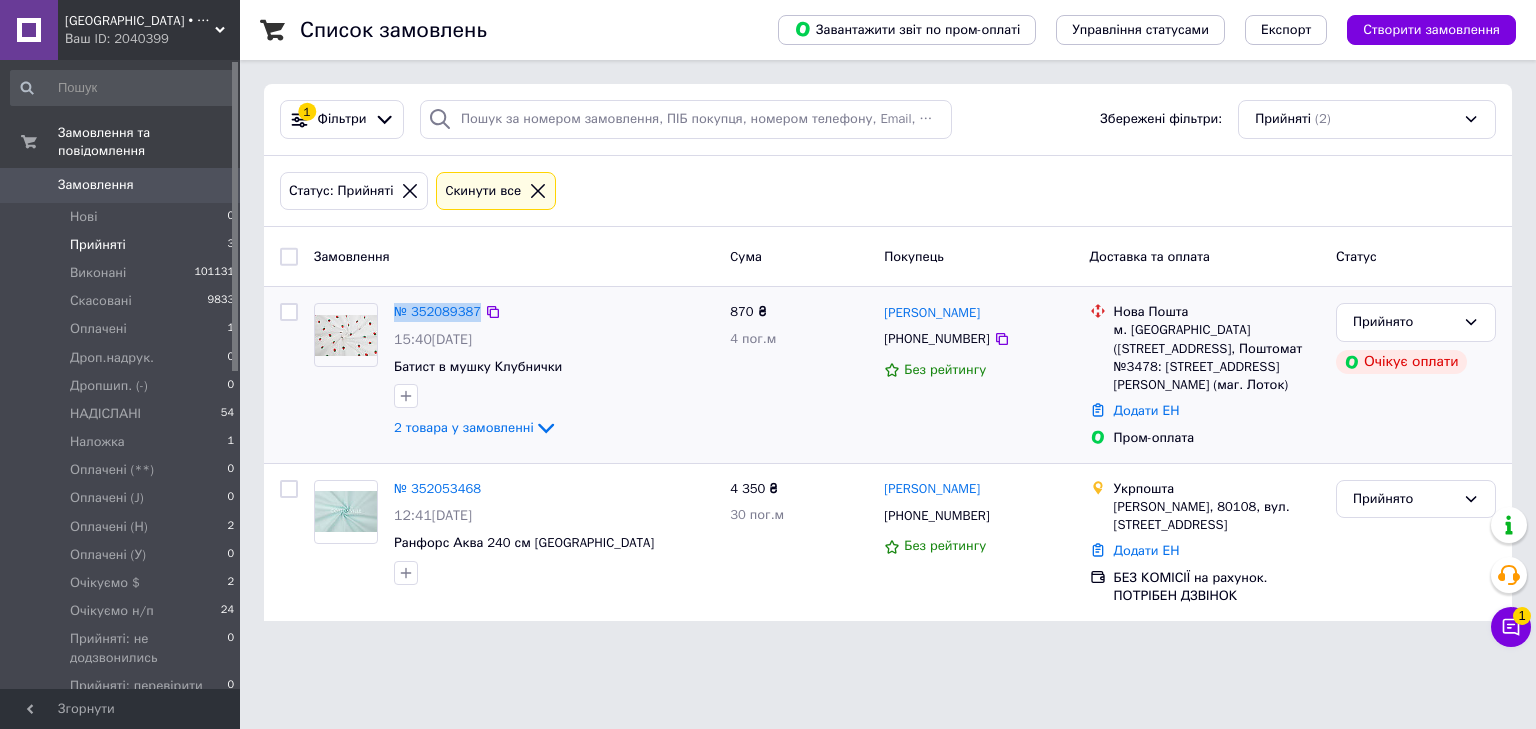 click on "№ 352089387" at bounding box center [437, 312] 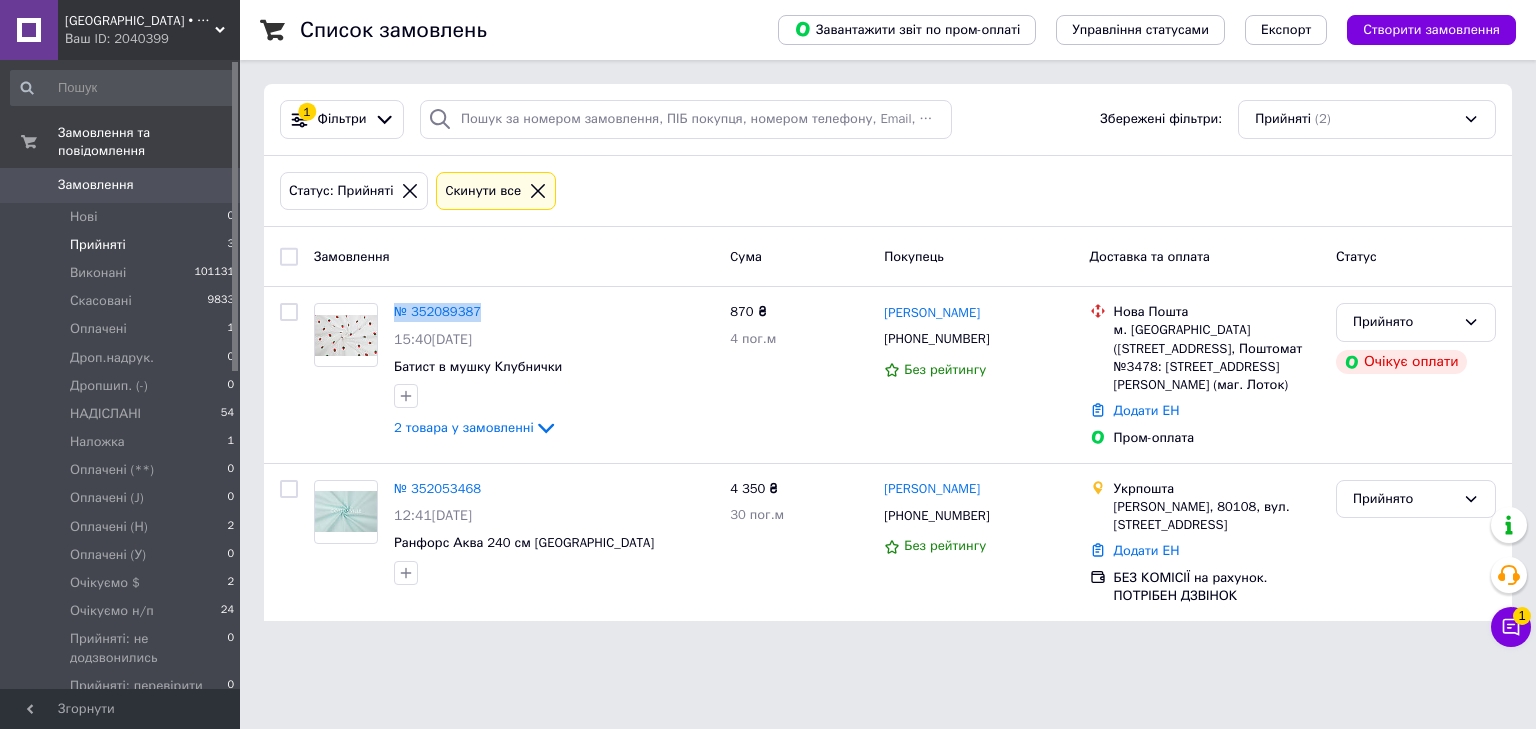 click on "Список замовлень   Завантажити звіт по пром-оплаті Управління статусами Експорт Створити замовлення 1 Фільтри Збережені фільтри: Прийняті (2) Статус: Прийняті Cкинути все Замовлення Cума Покупець Доставка та оплата Статус № 352089387 15:40[DATE] Батист в мушку Клубнички 2 товара у замовленні 870 ₴ 4 пог.м [PERSON_NAME] [PHONE_NUMBER] Без рейтингу Нова Пошта м. [GEOGRAPHIC_DATA] ([STREET_ADDRESS], Поштомат №3478: [STREET_ADDRESS][PERSON_NAME] (маг. Лоток) Додати ЕН Пром-оплата Прийнято Очікує оплати № 352053468 12:41[DATE] Ранфорс Аква 240 см Турция 4 350 ₴ 30 пог.м [PERSON_NAME]" at bounding box center [888, 322] 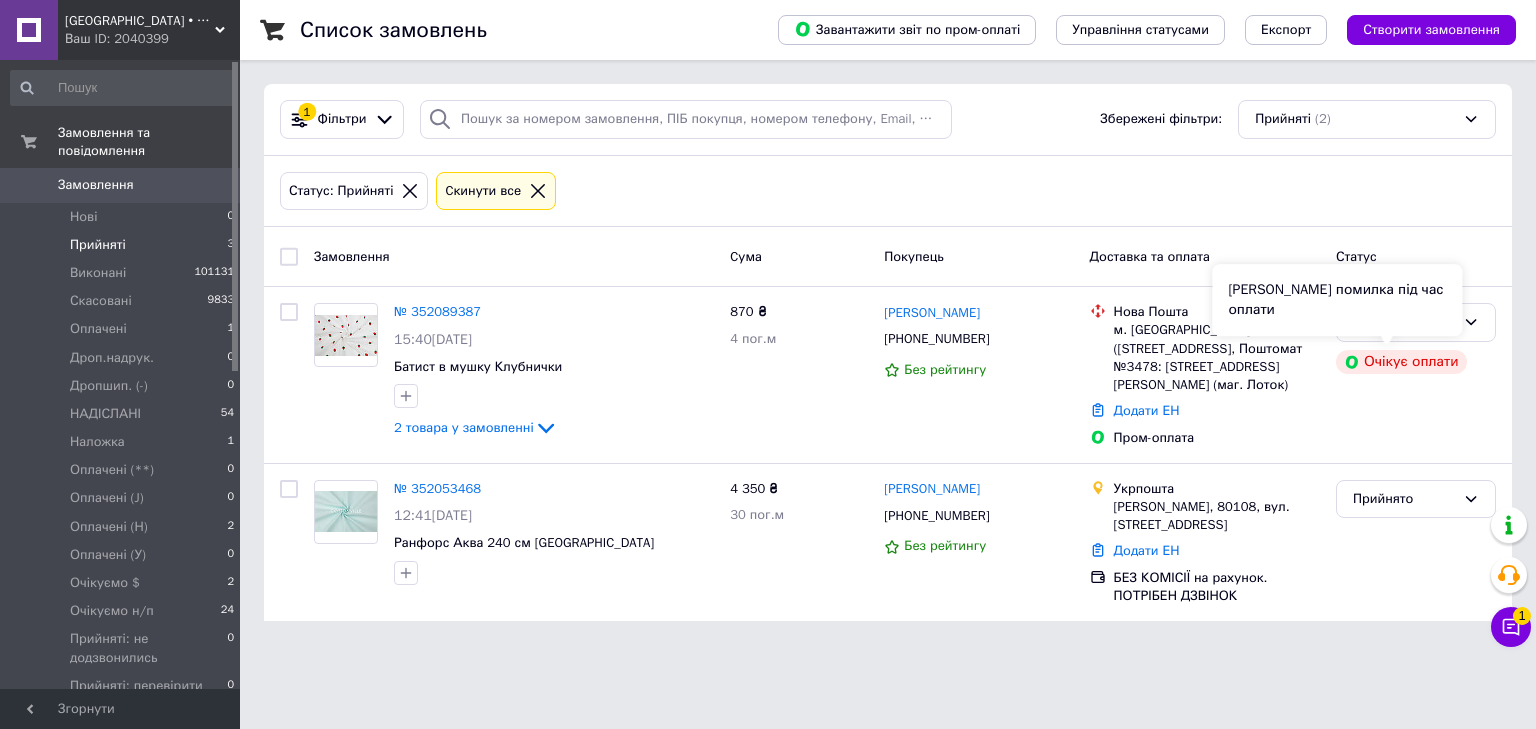 click on "[PERSON_NAME] помилка під час оплати" at bounding box center [1337, 300] 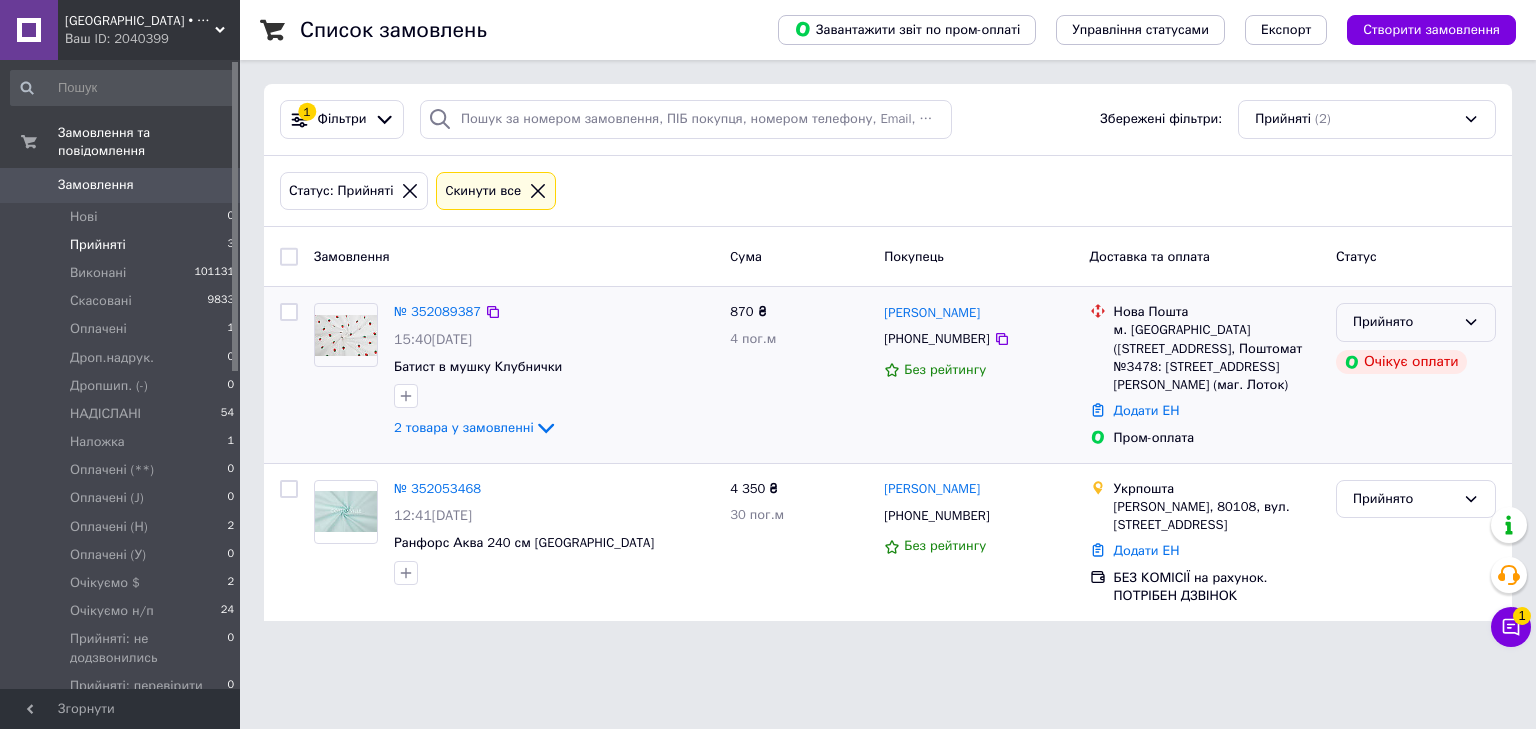 click on "Прийнято" at bounding box center [1416, 322] 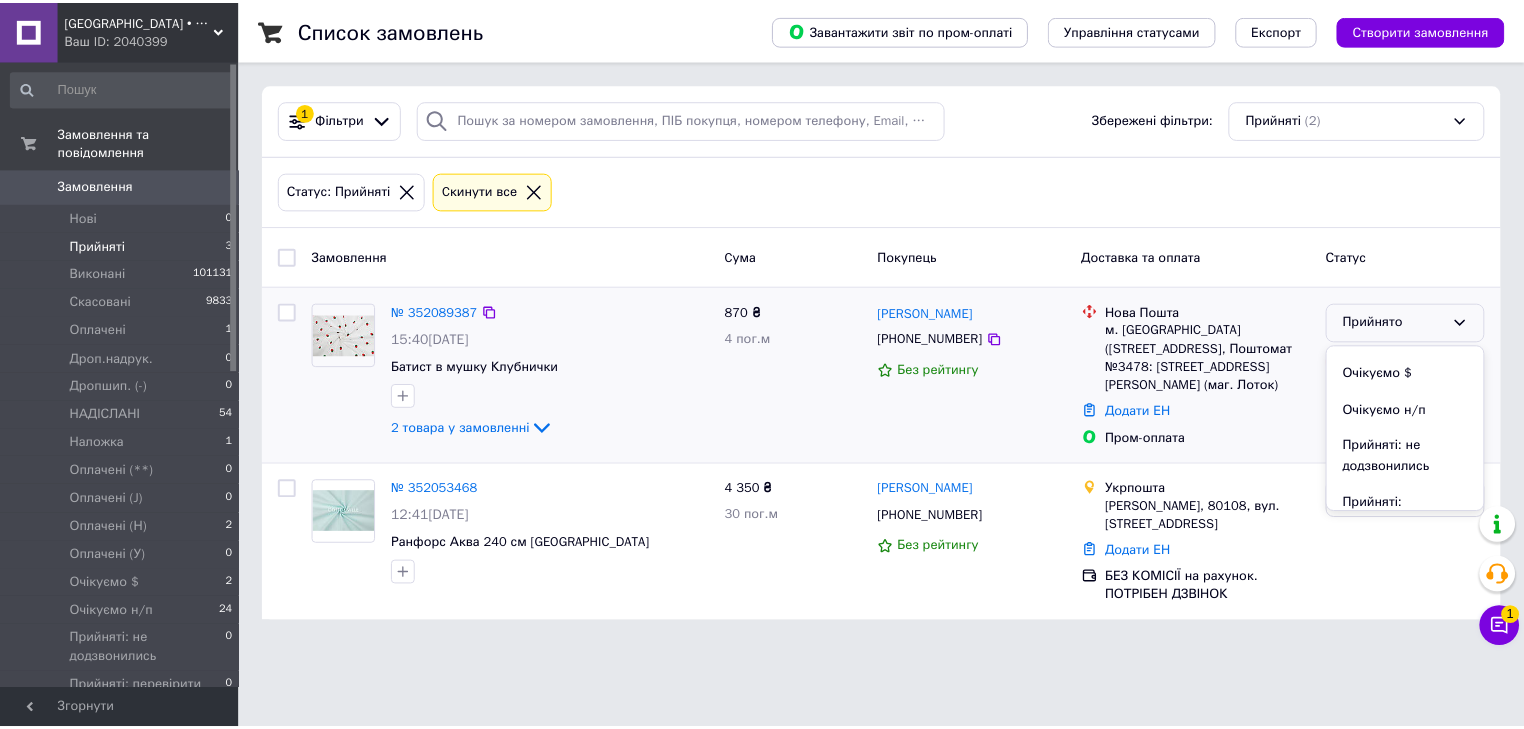 scroll, scrollTop: 400, scrollLeft: 0, axis: vertical 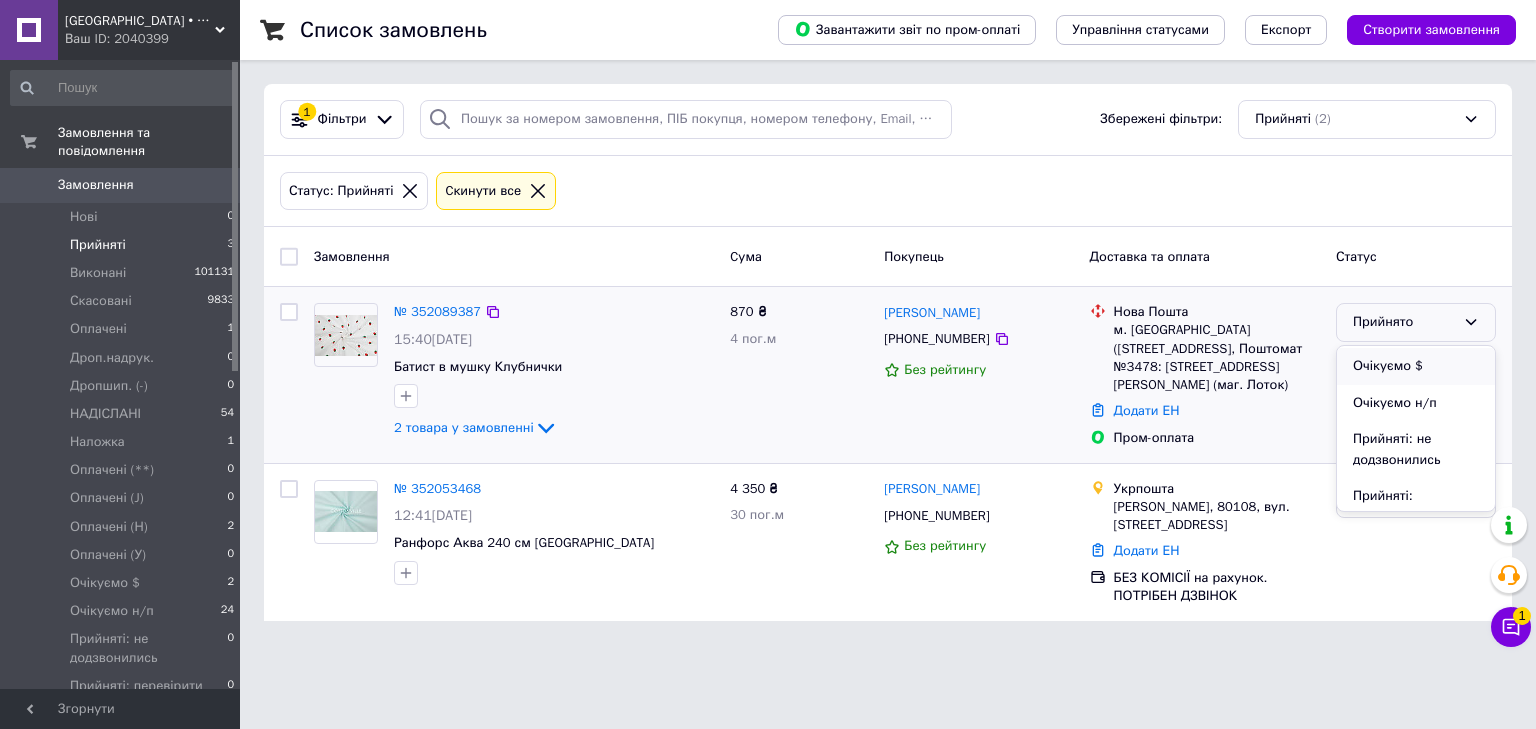click on "Очікуємо $" at bounding box center (1416, 366) 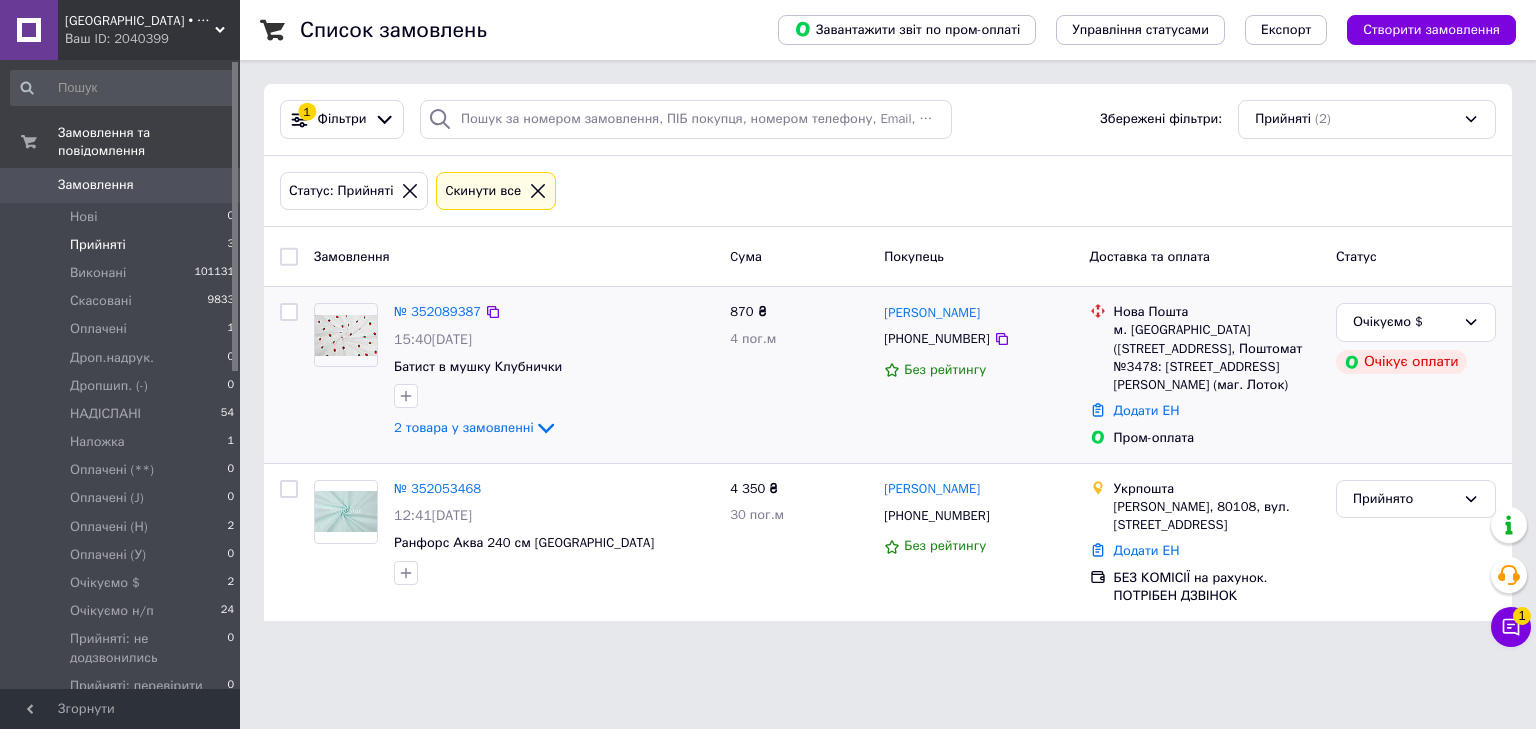 click 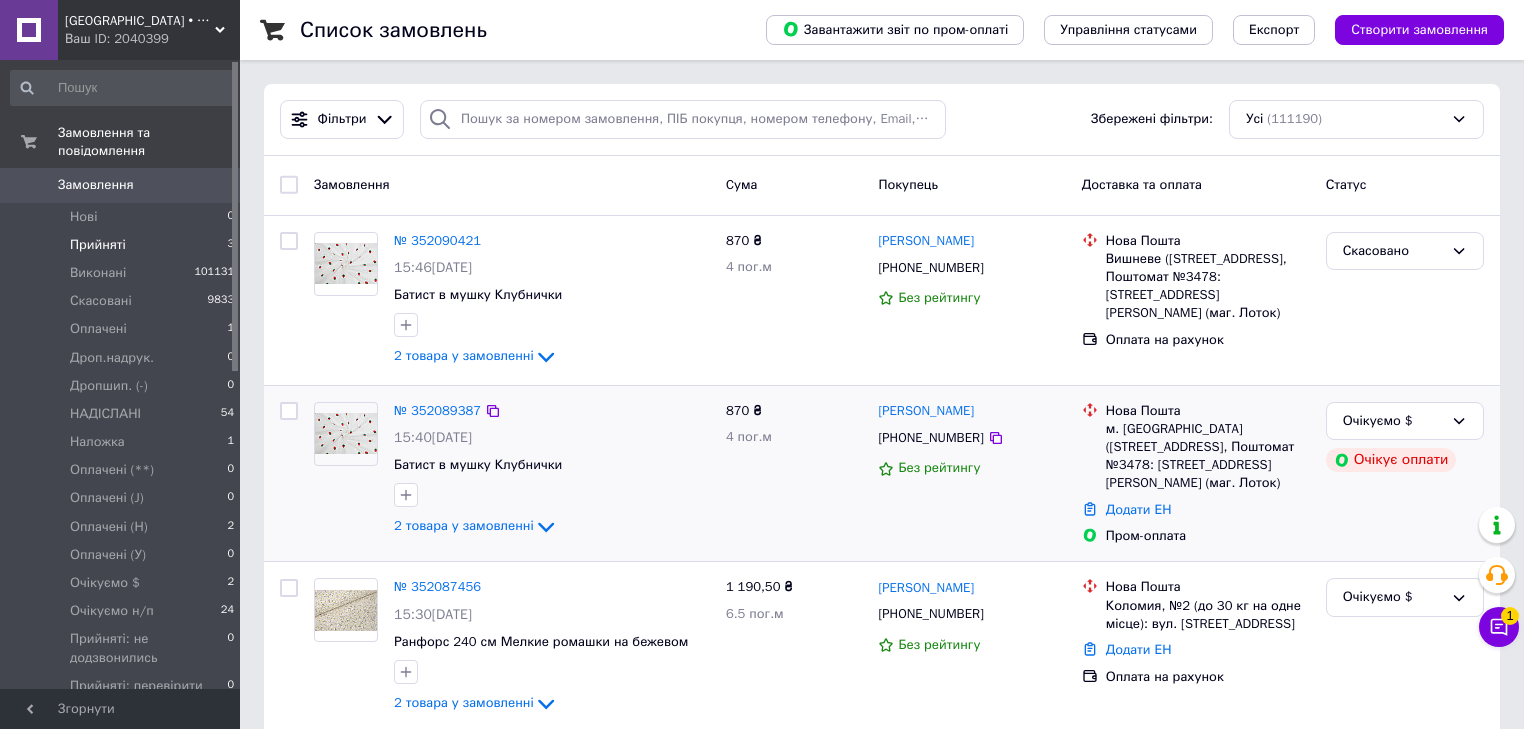 click on "Статус" at bounding box center (1405, 185) 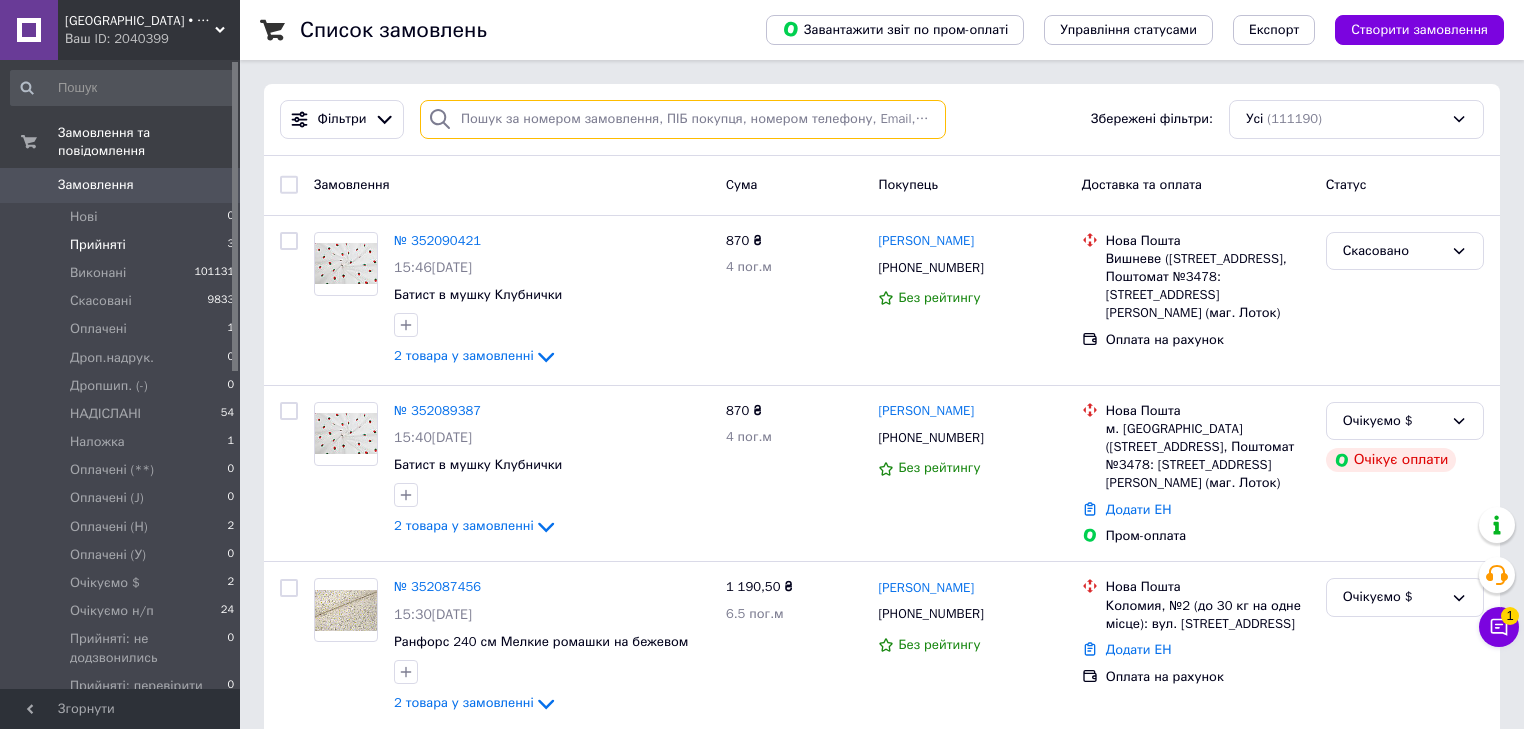 click at bounding box center (683, 119) 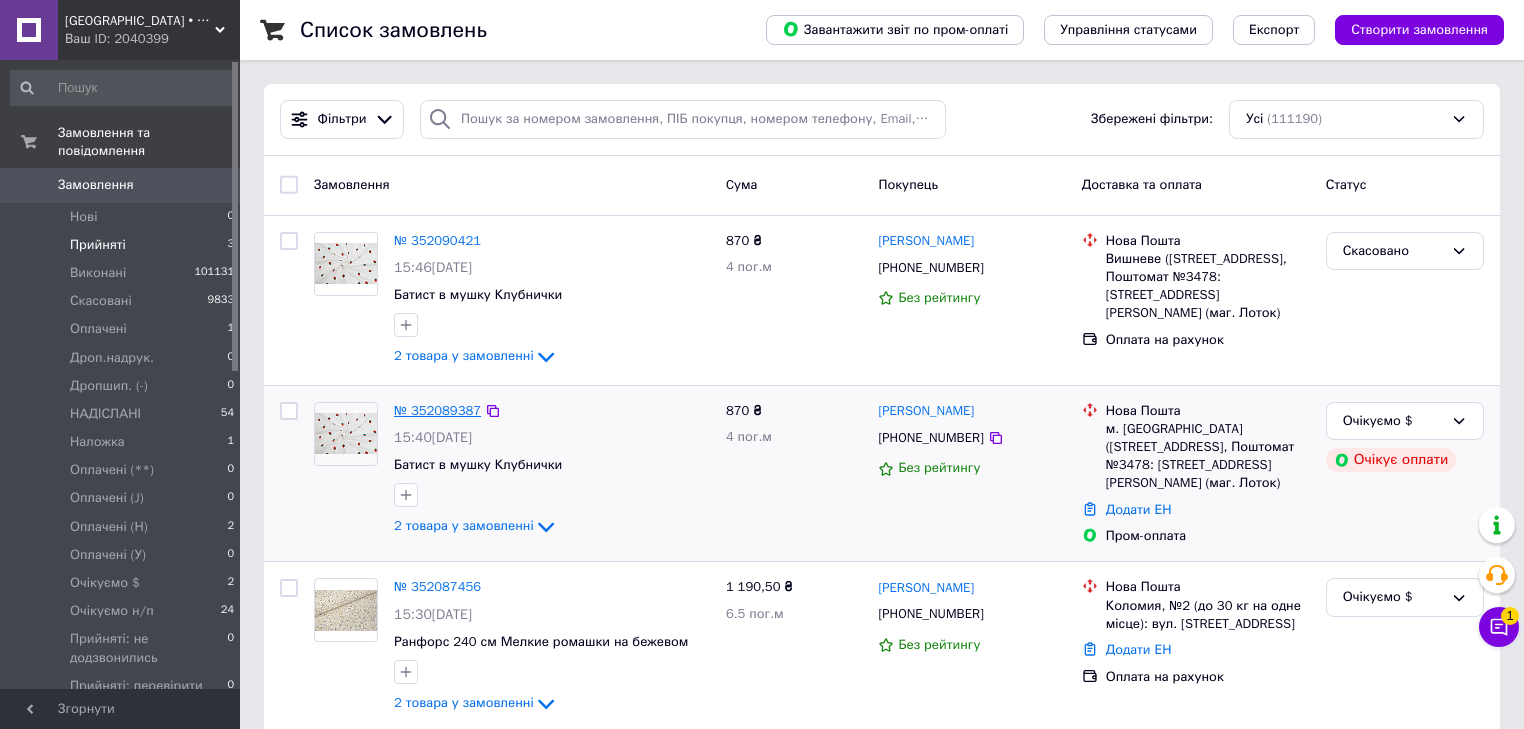 click on "№ 352089387" at bounding box center (437, 410) 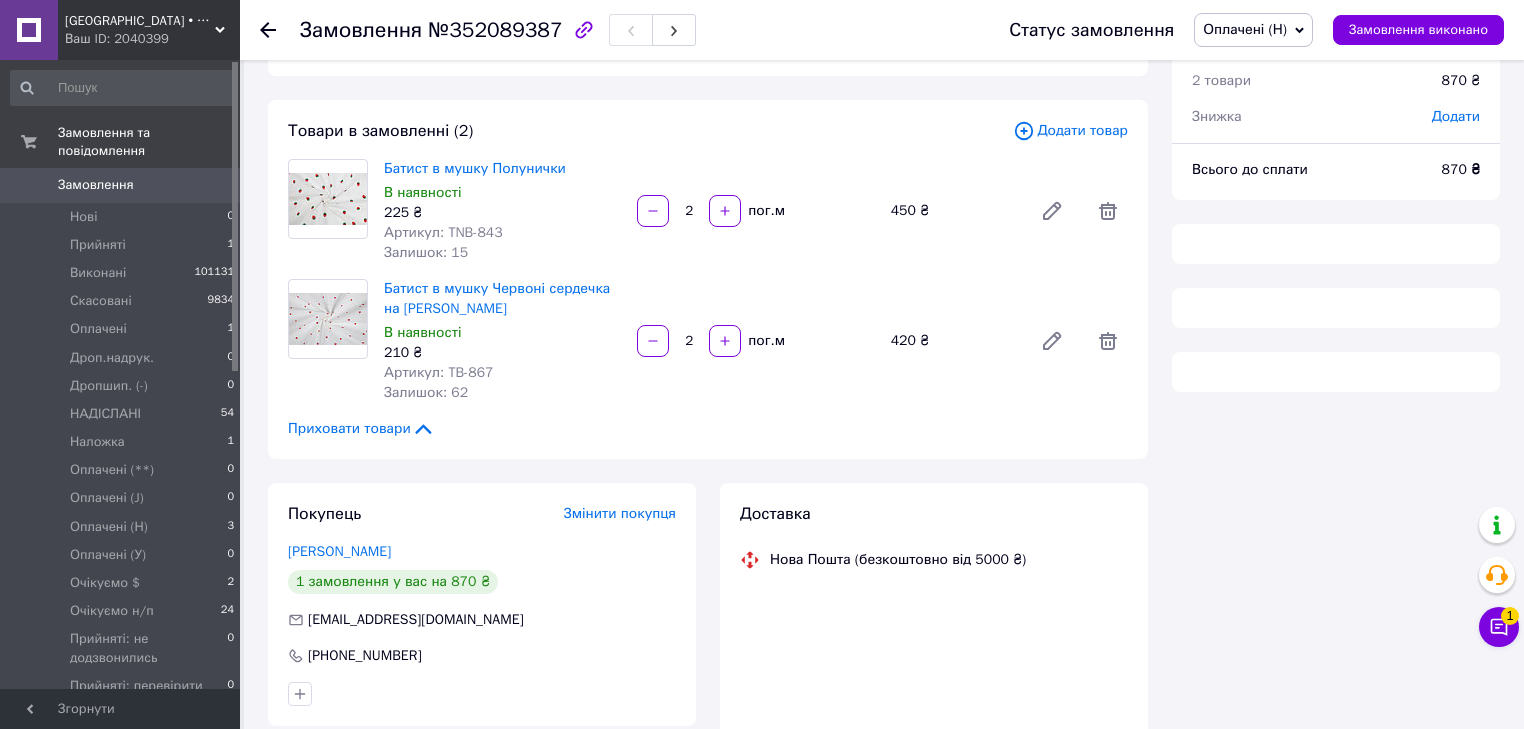 scroll, scrollTop: 300, scrollLeft: 0, axis: vertical 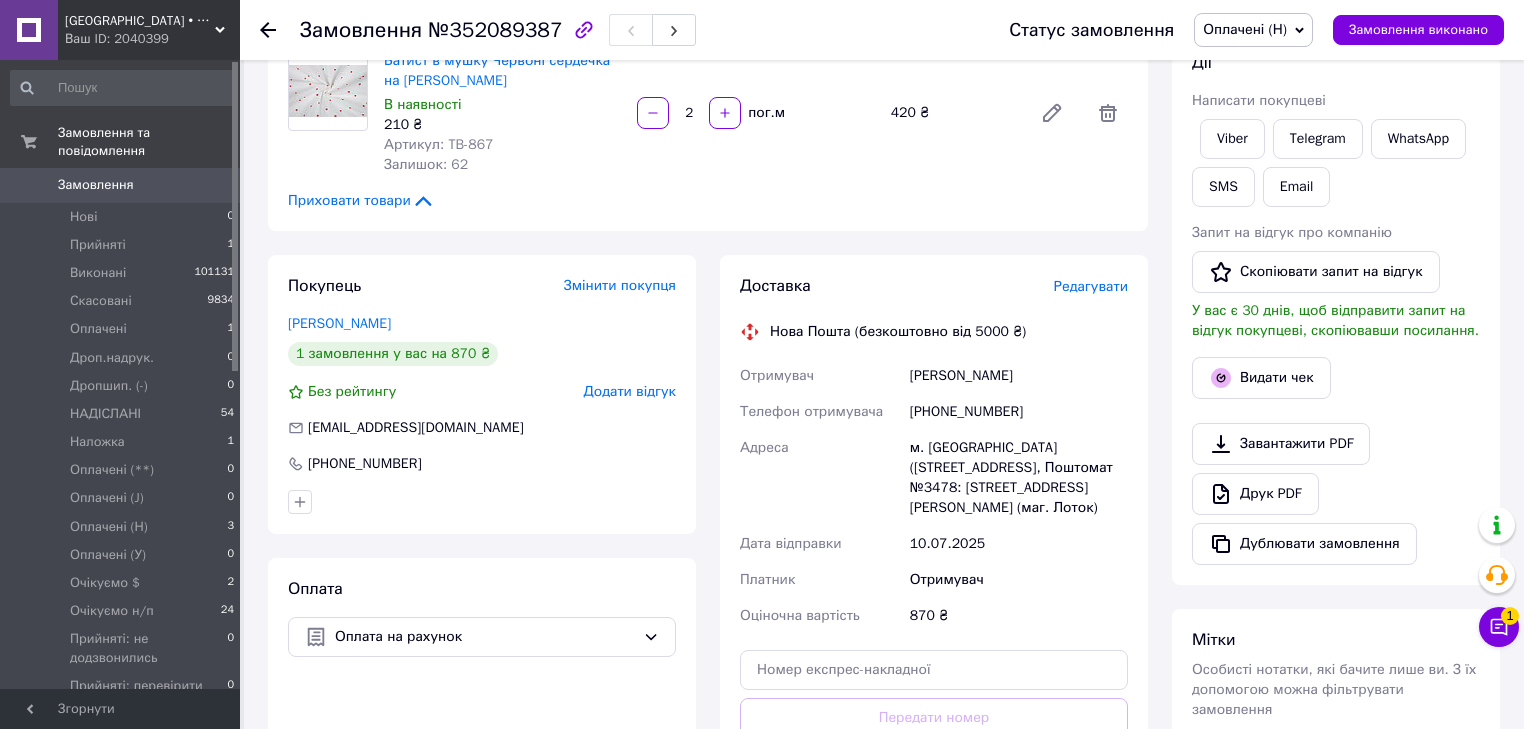 click on "Замовлення" at bounding box center [96, 185] 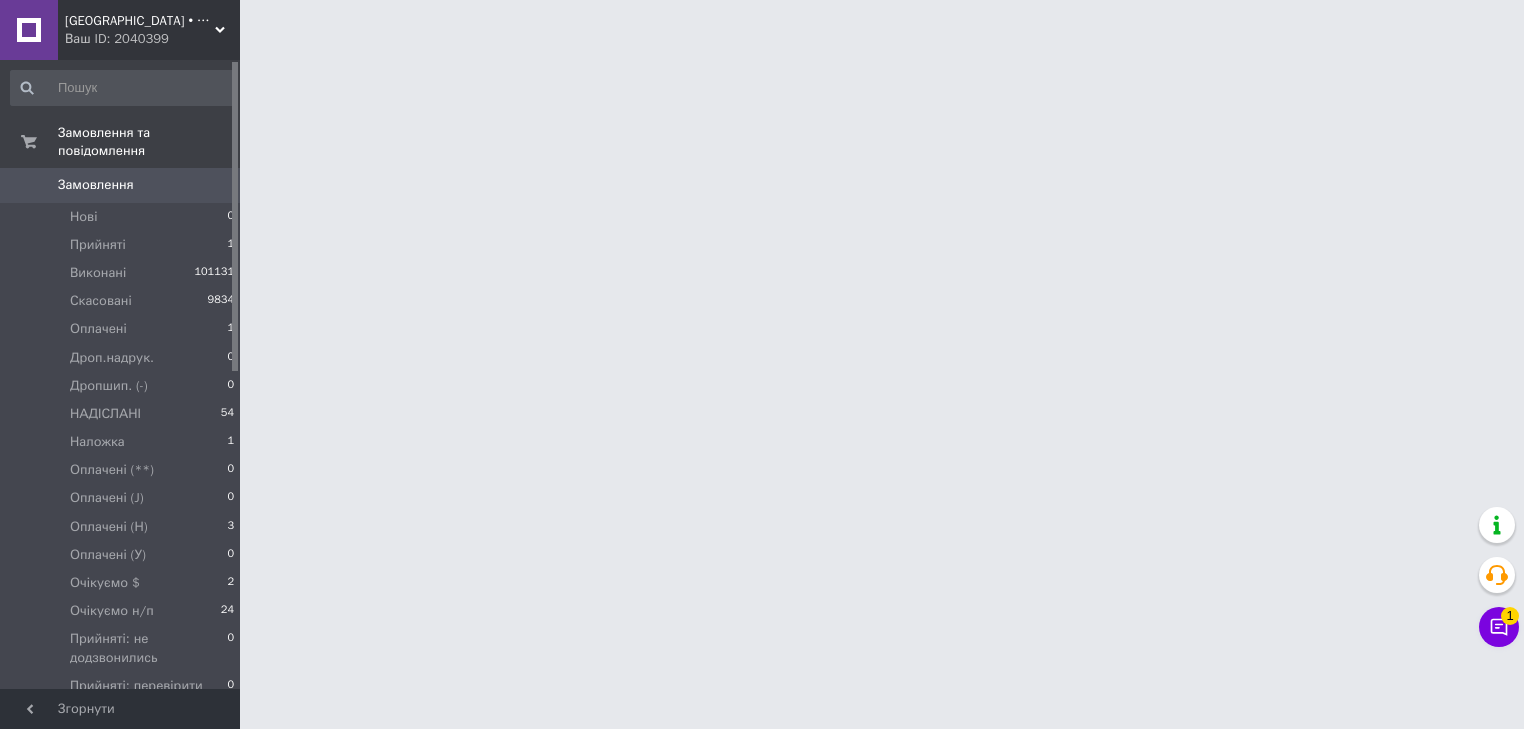 scroll, scrollTop: 0, scrollLeft: 0, axis: both 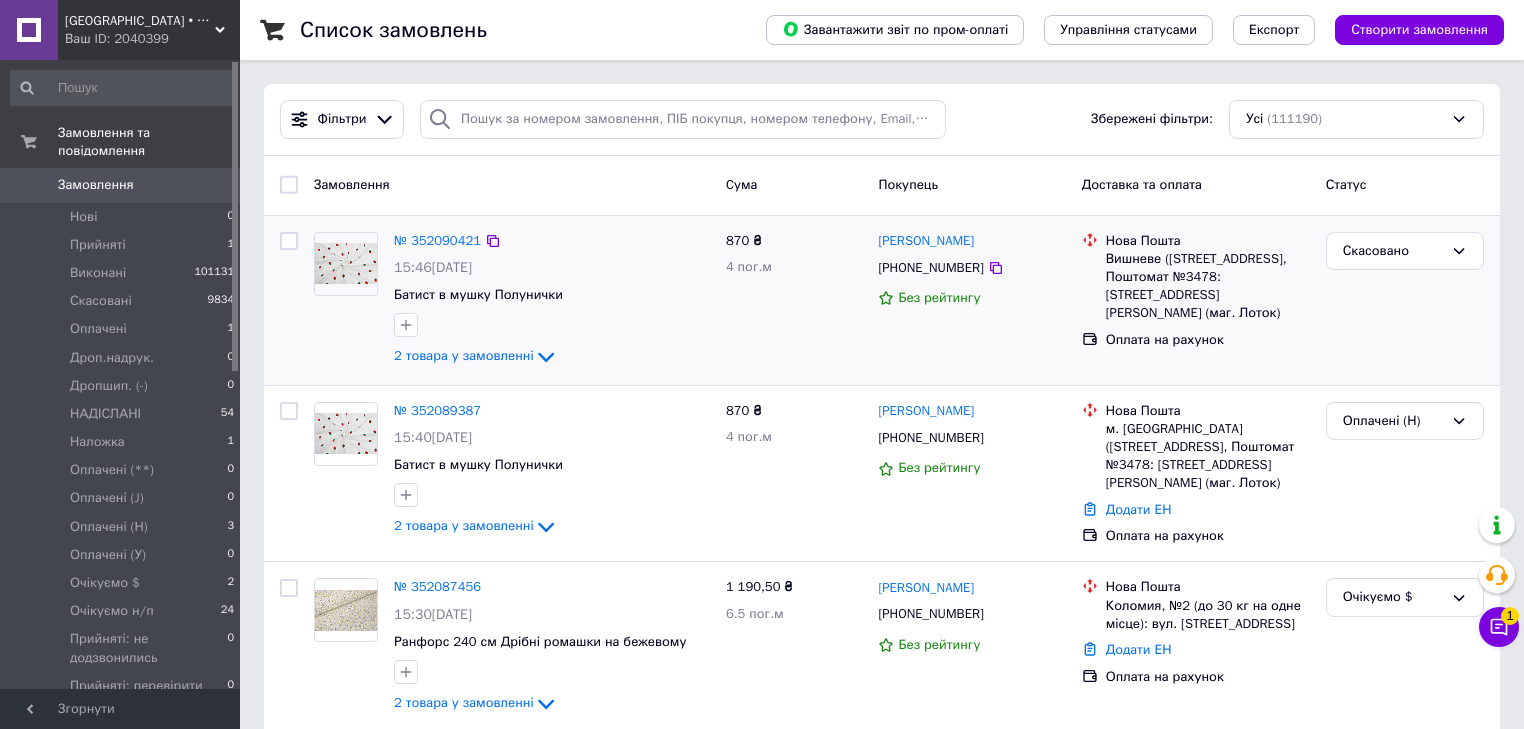 click at bounding box center [346, 300] 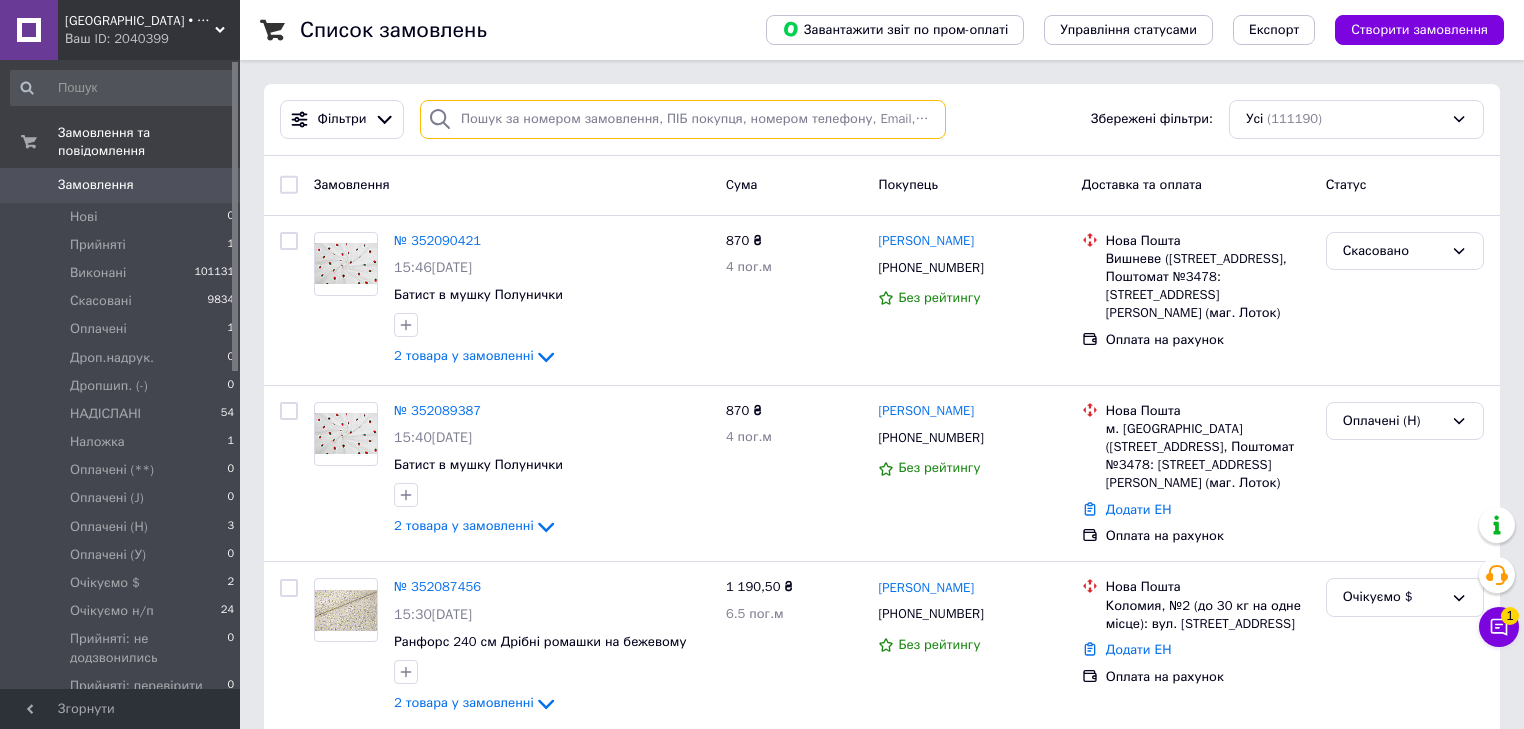 click at bounding box center [683, 119] 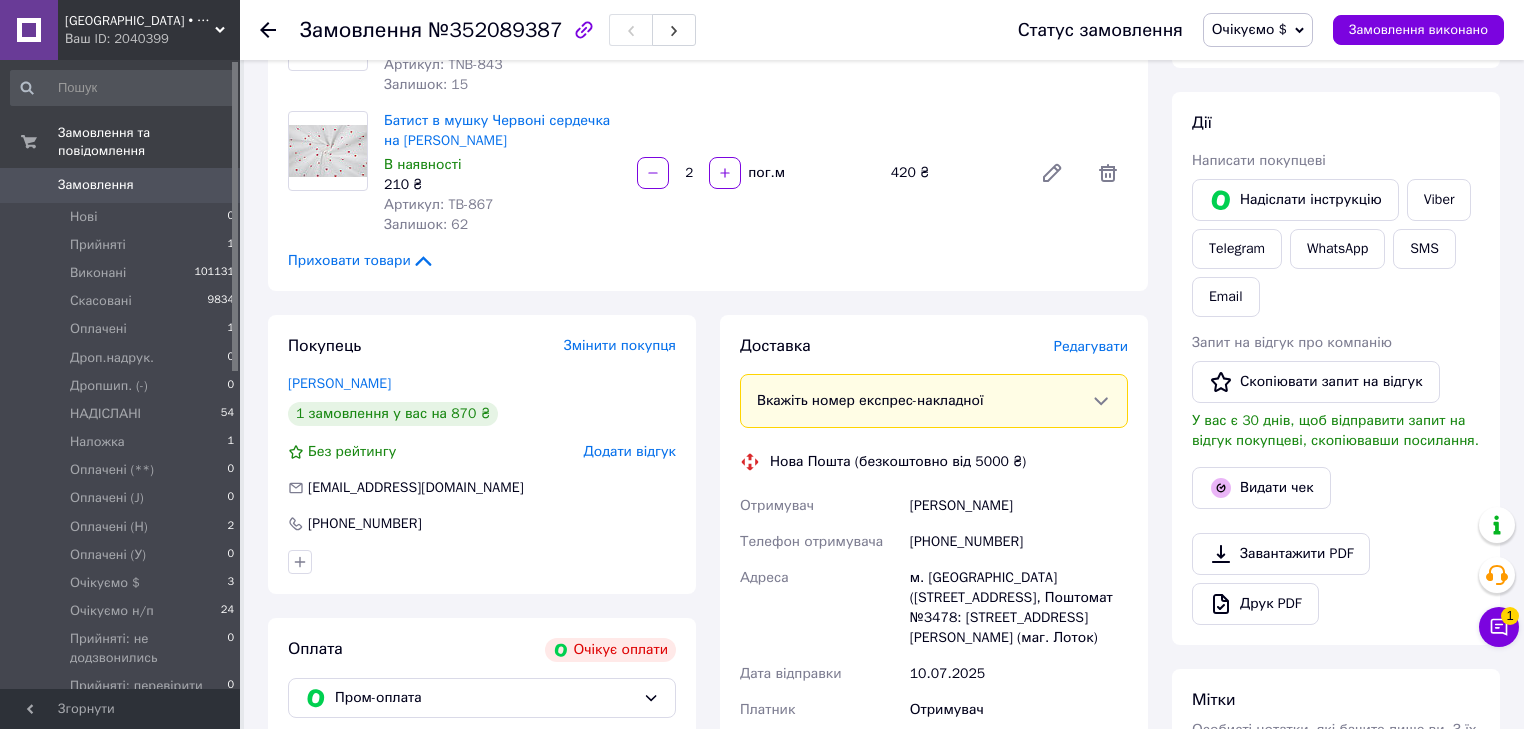scroll, scrollTop: 480, scrollLeft: 0, axis: vertical 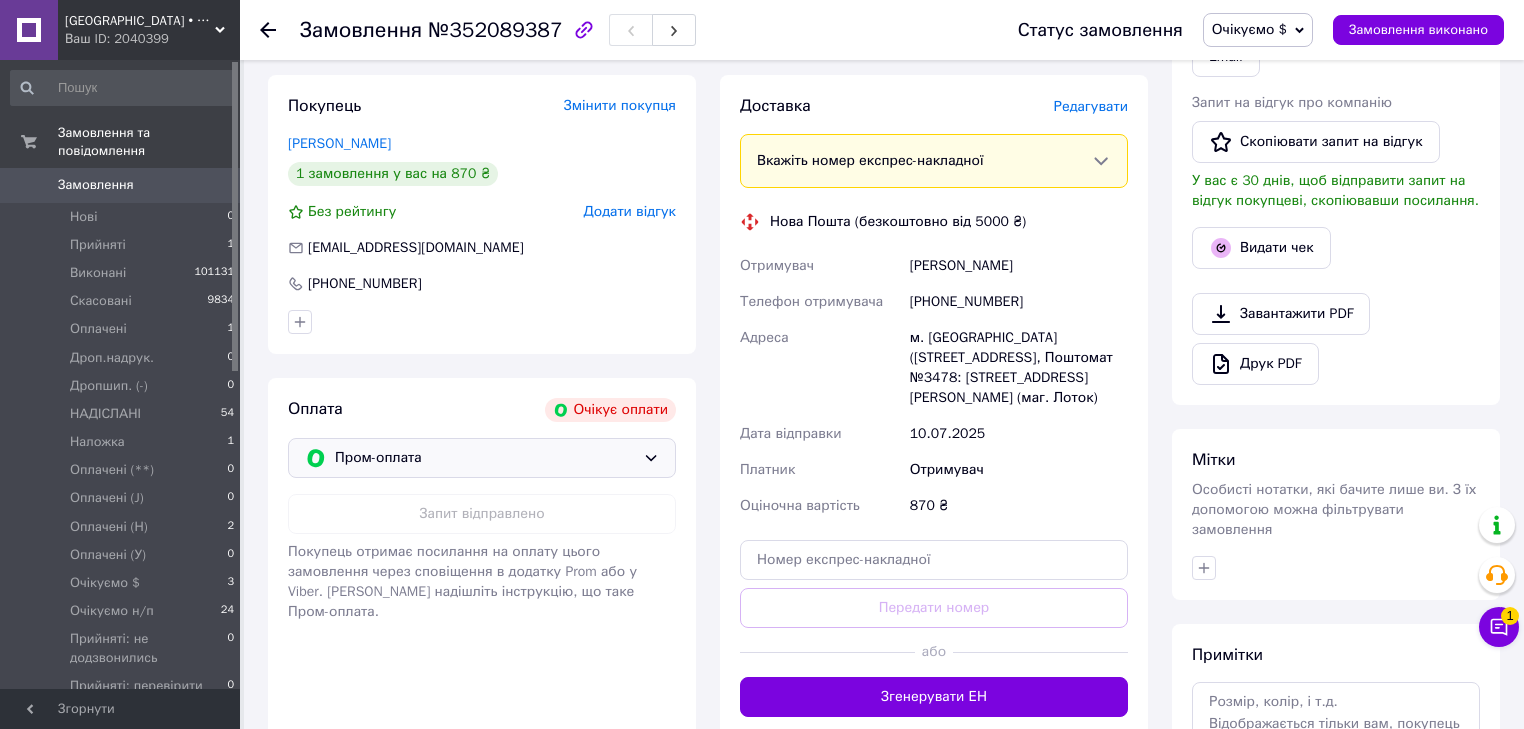 click on "Пром-оплата" at bounding box center (482, 458) 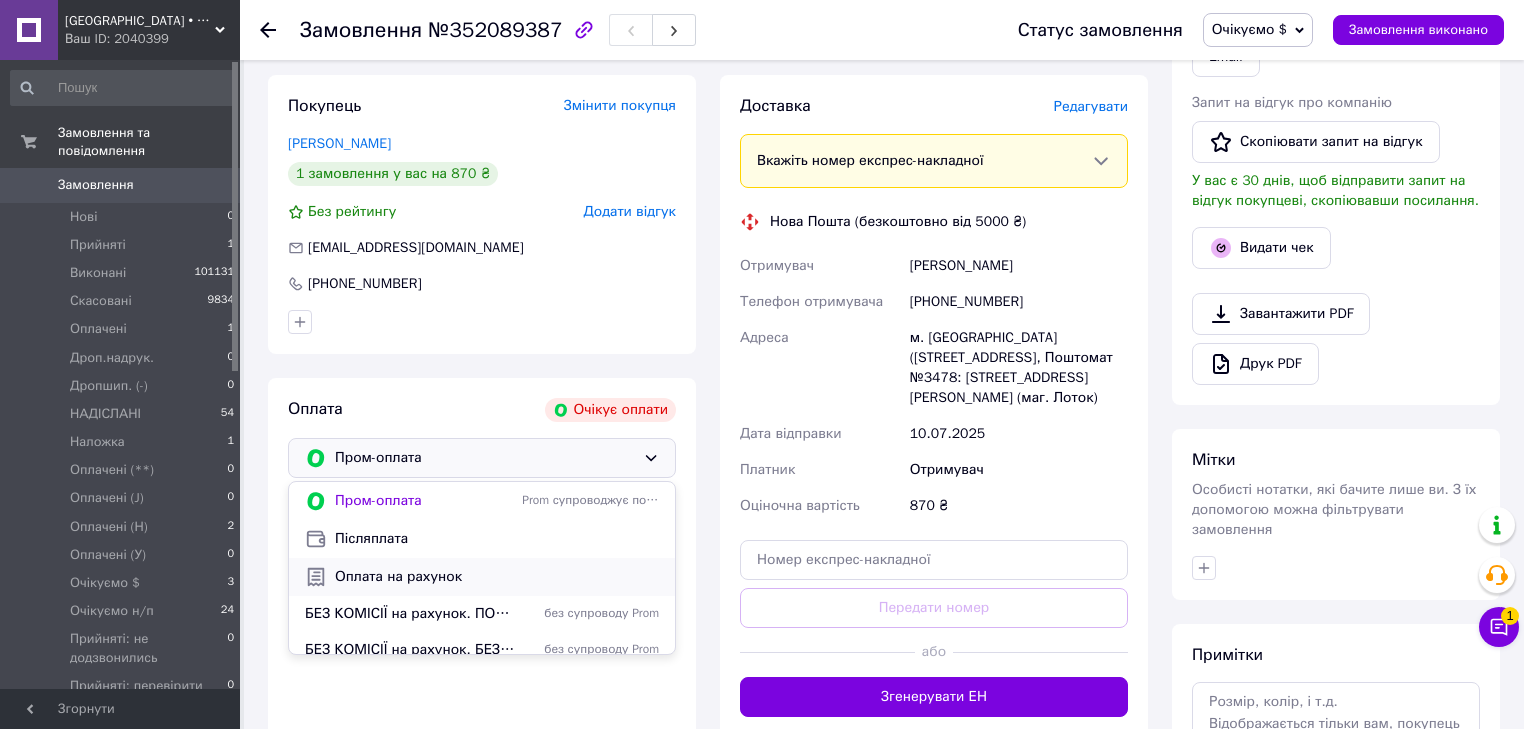 click on "Оплата на рахунок" at bounding box center (497, 577) 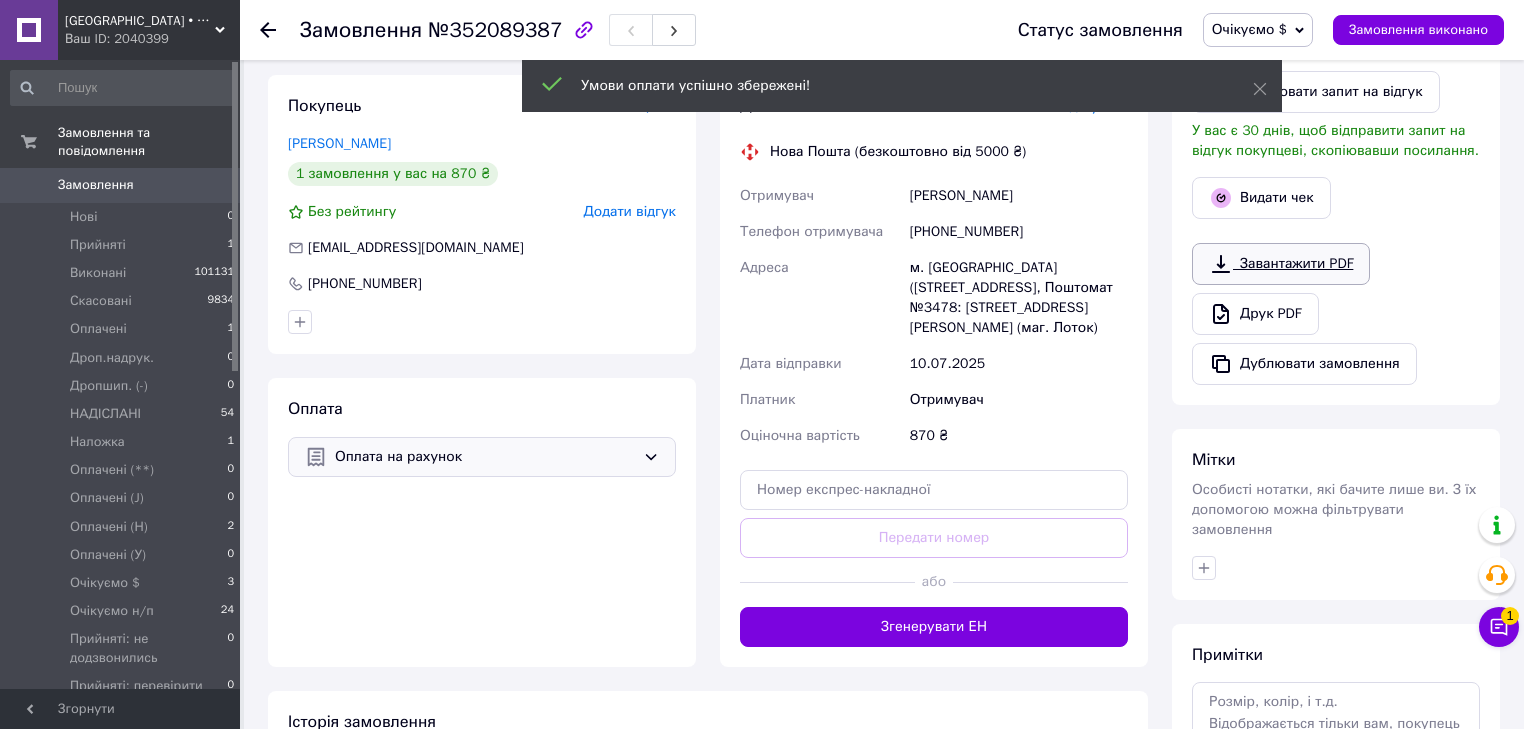 click on "Завантажити PDF" at bounding box center (1281, 264) 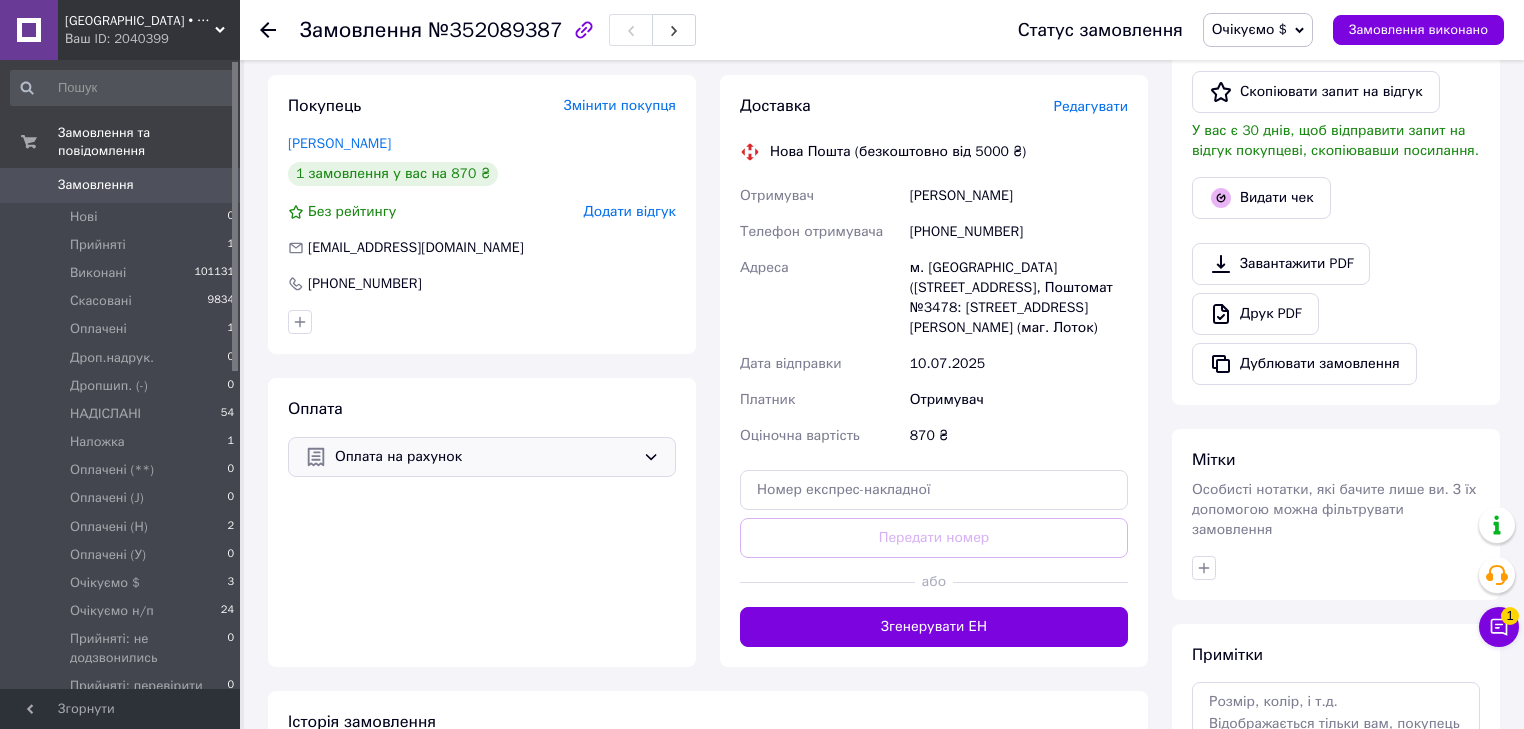click on "Очікуємо $" at bounding box center [1258, 30] 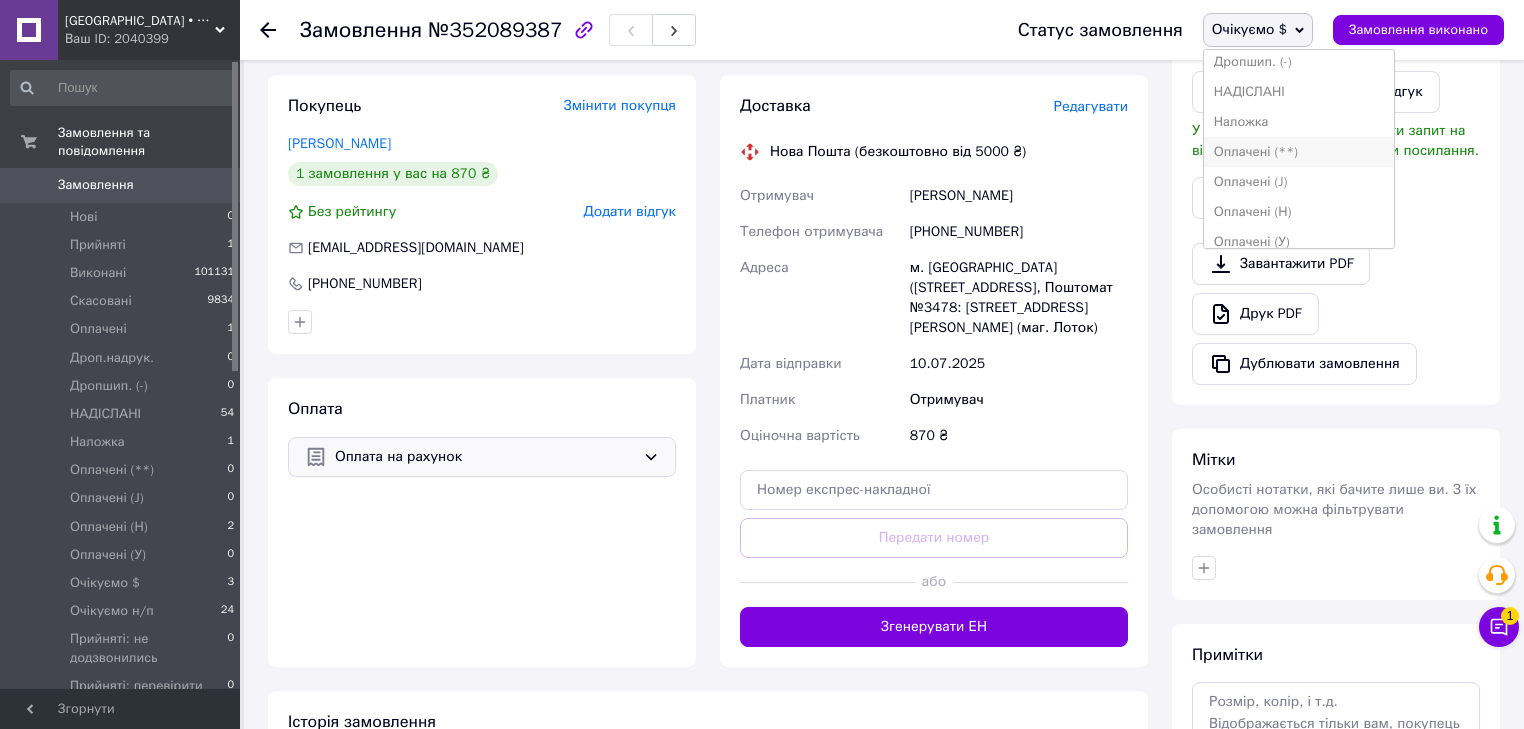 scroll, scrollTop: 160, scrollLeft: 0, axis: vertical 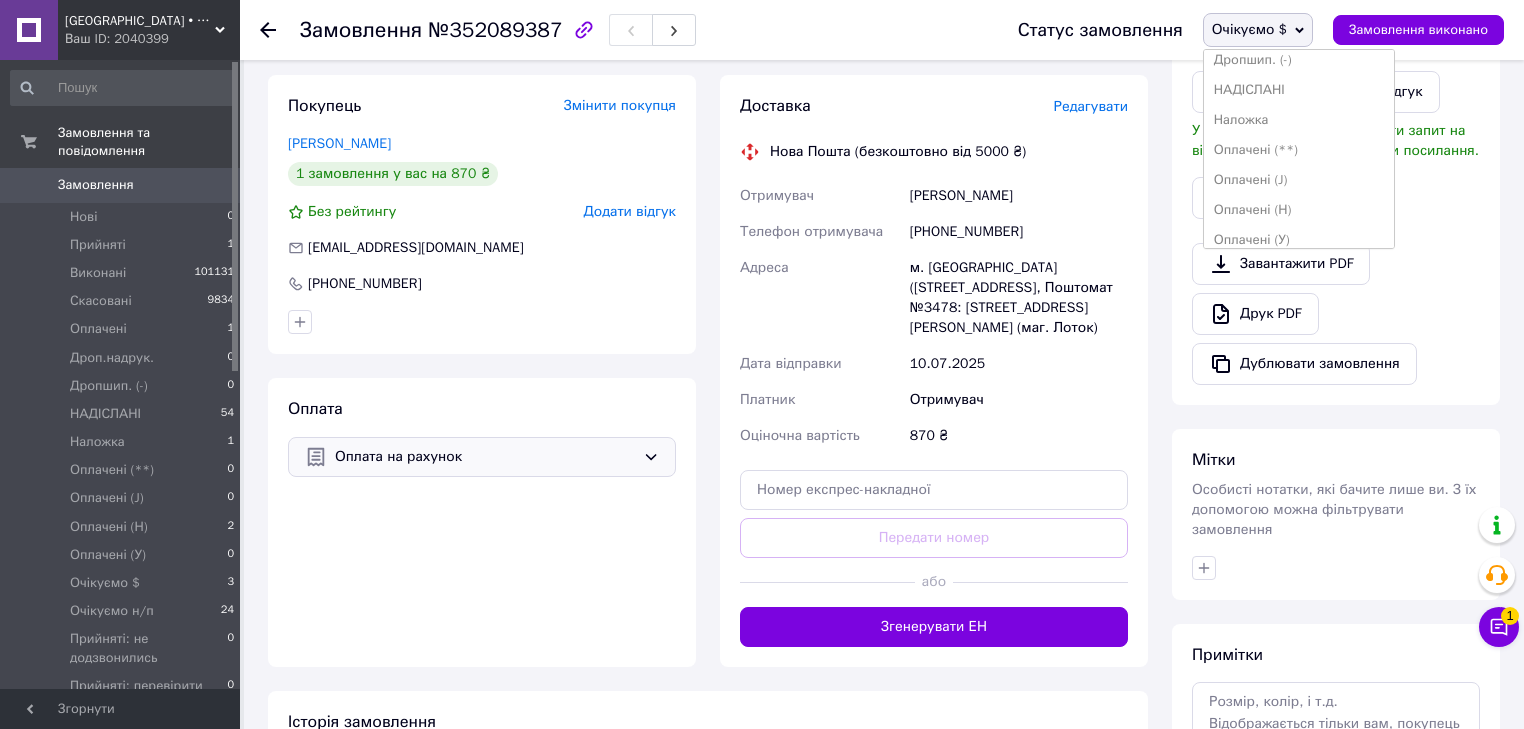 drag, startPoint x: 1305, startPoint y: 210, endPoint x: 1291, endPoint y: 238, distance: 31.304953 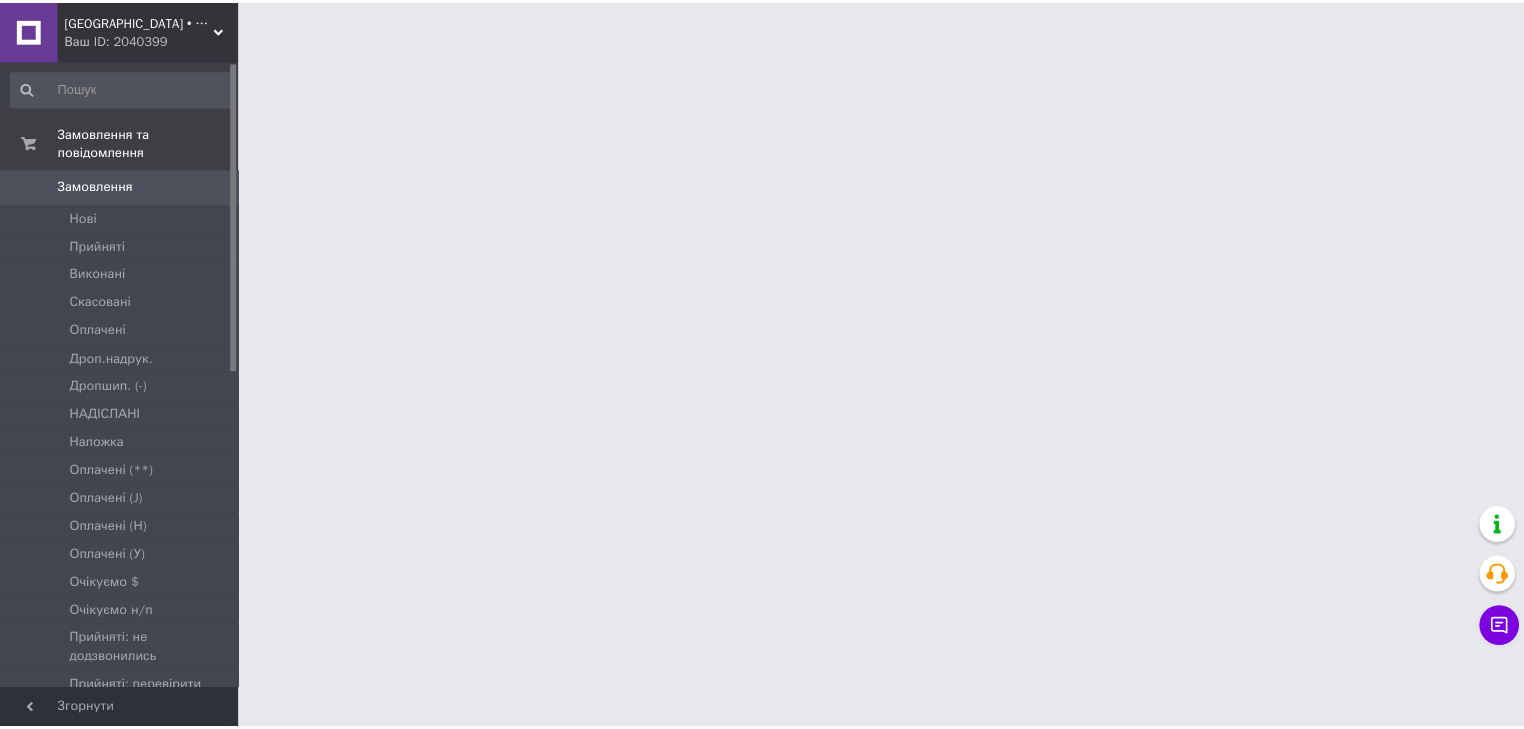 scroll, scrollTop: 0, scrollLeft: 0, axis: both 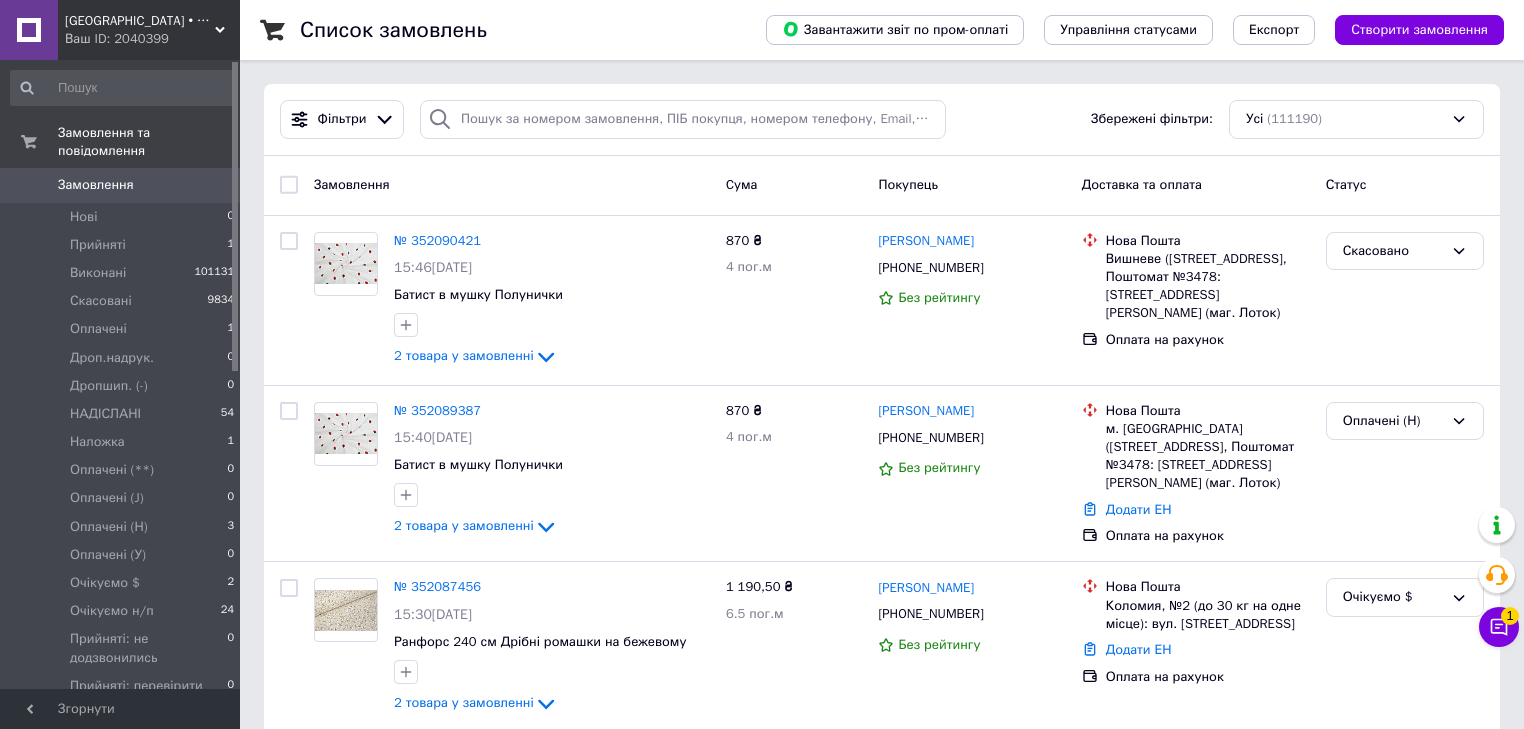 click on "Замовлення" at bounding box center [352, 184] 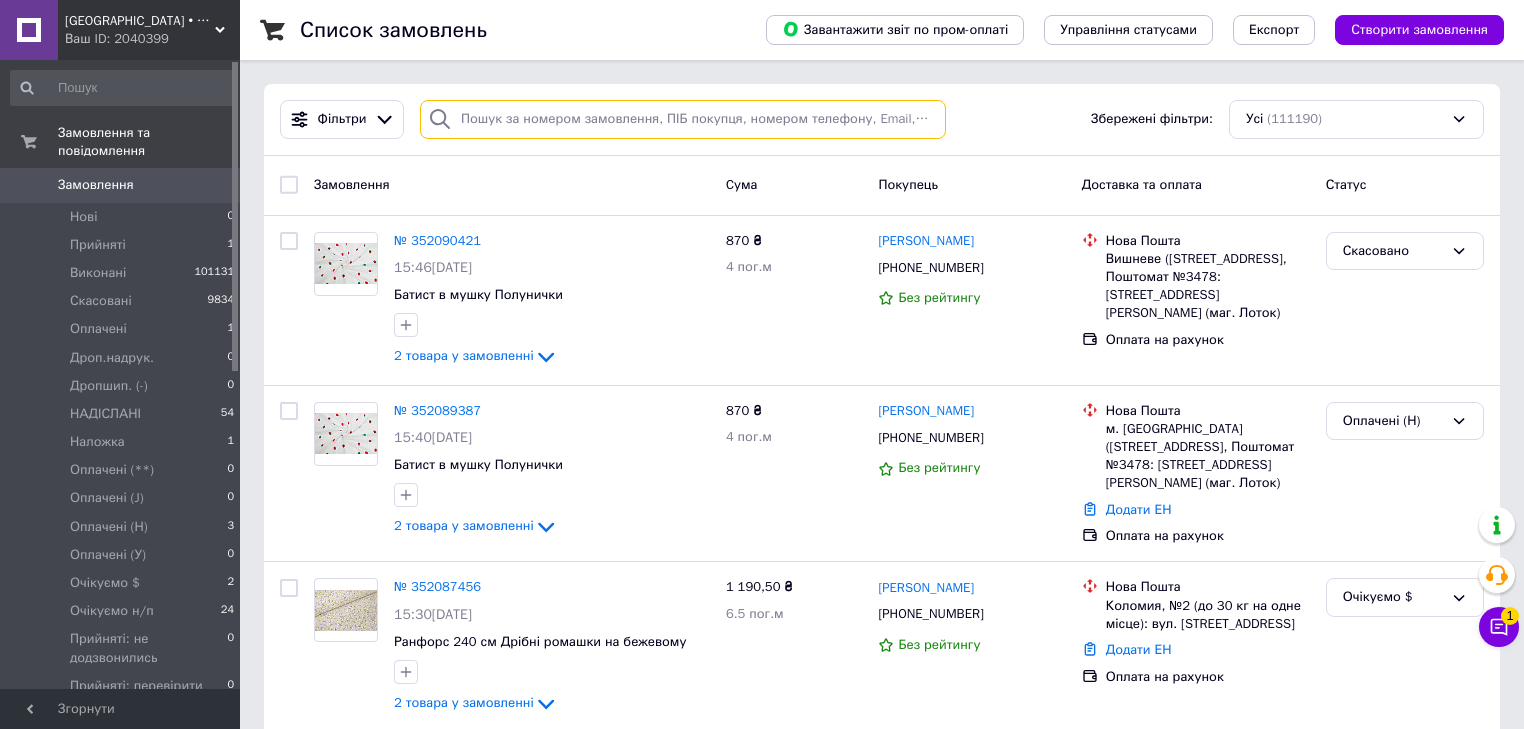 click at bounding box center (683, 119) 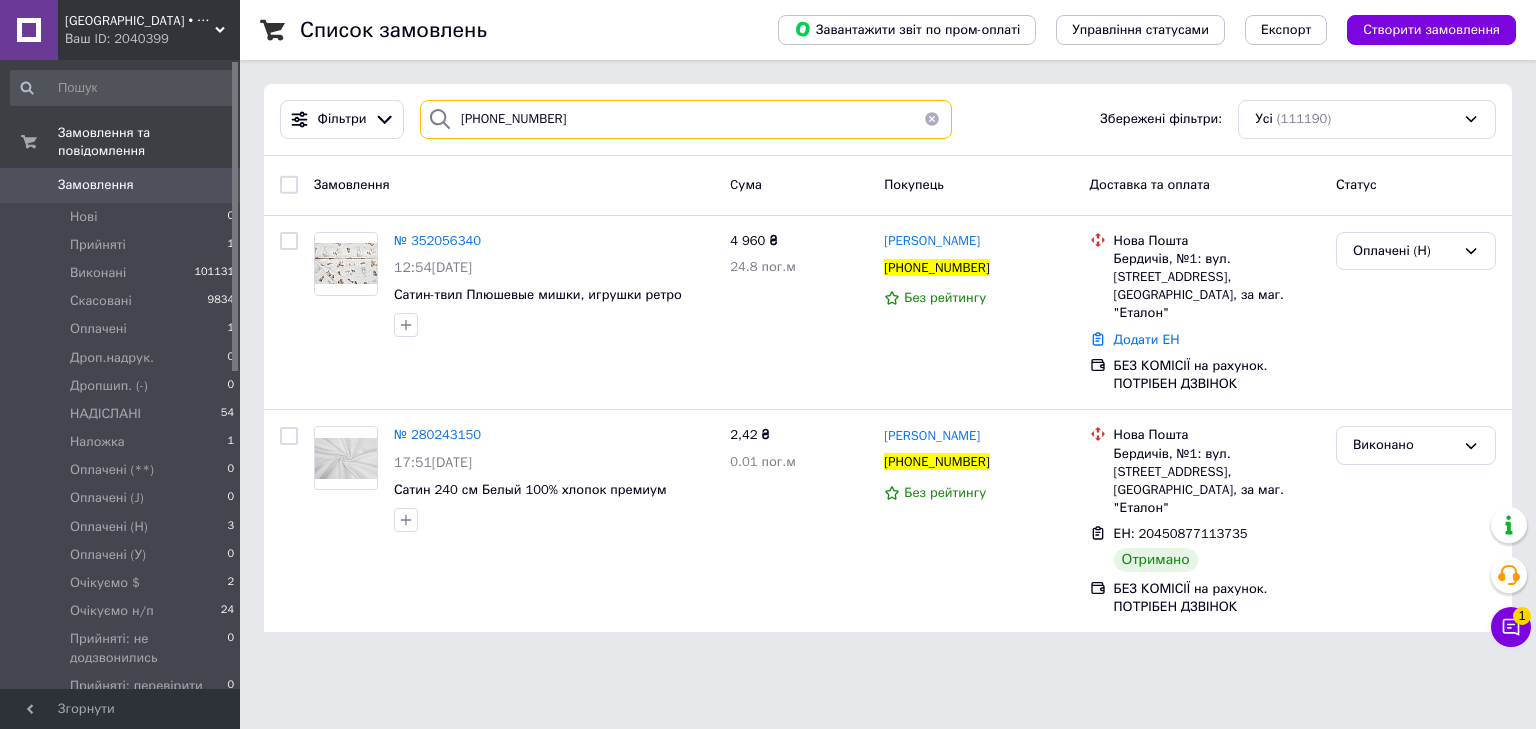 type on "+380681498279" 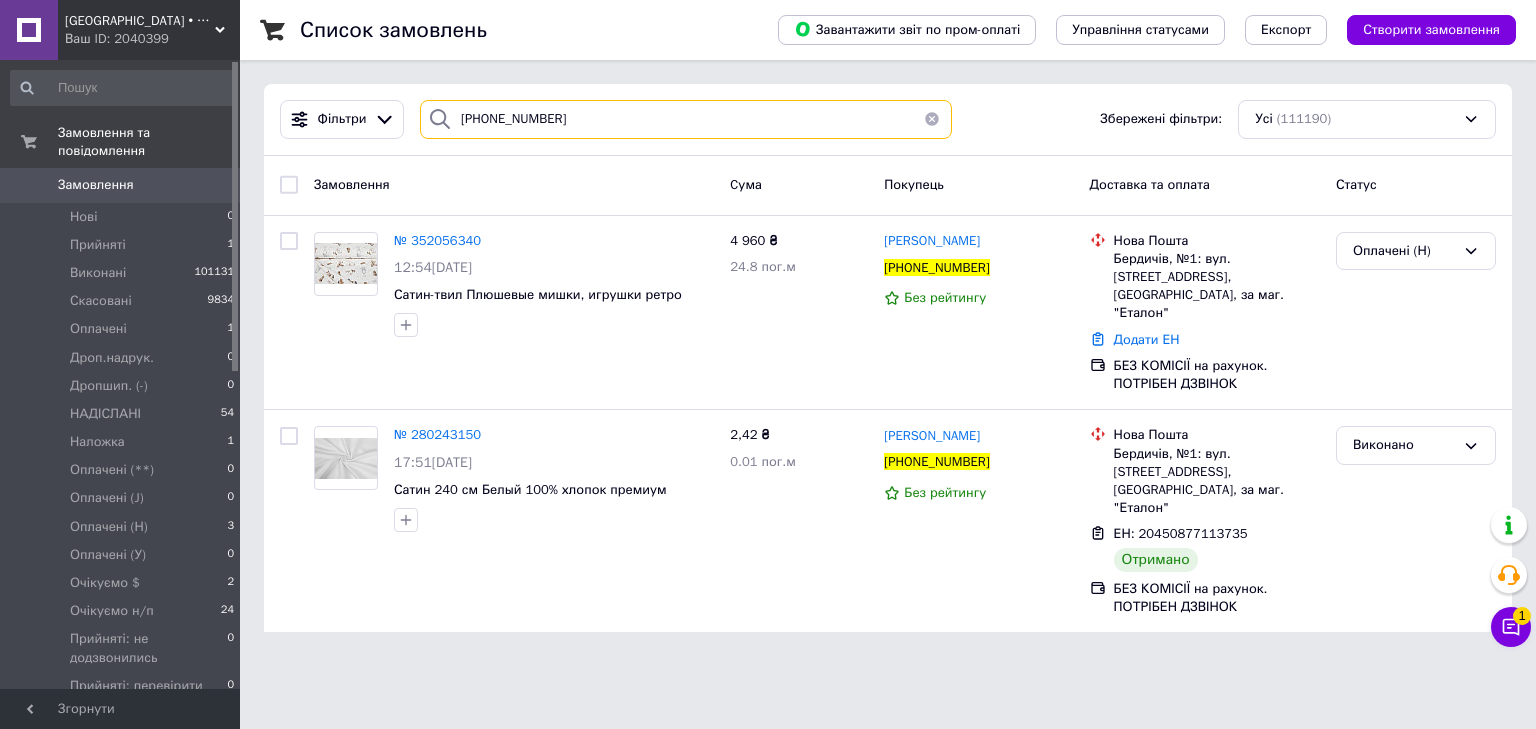 drag, startPoint x: 467, startPoint y: 112, endPoint x: 429, endPoint y: 114, distance: 38.052597 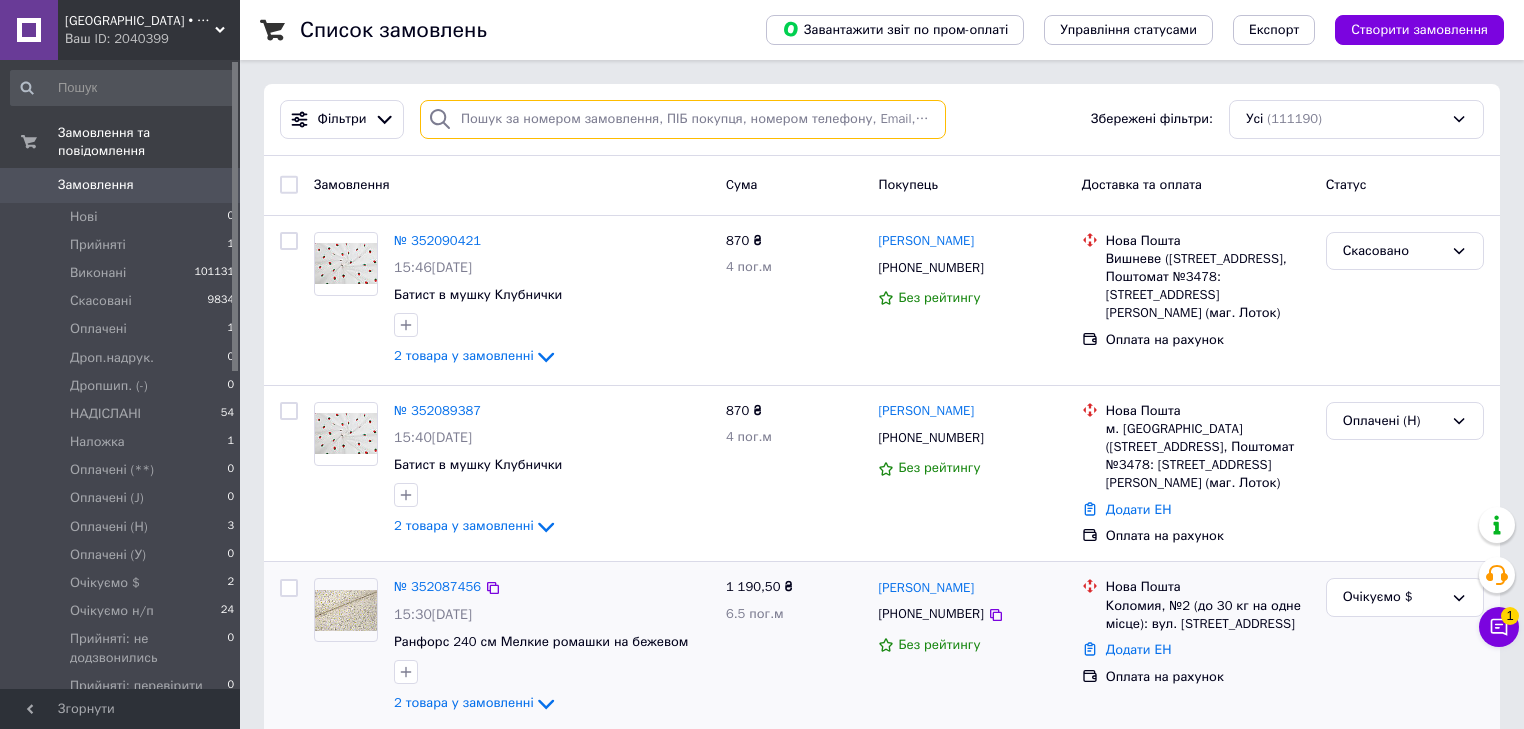 type 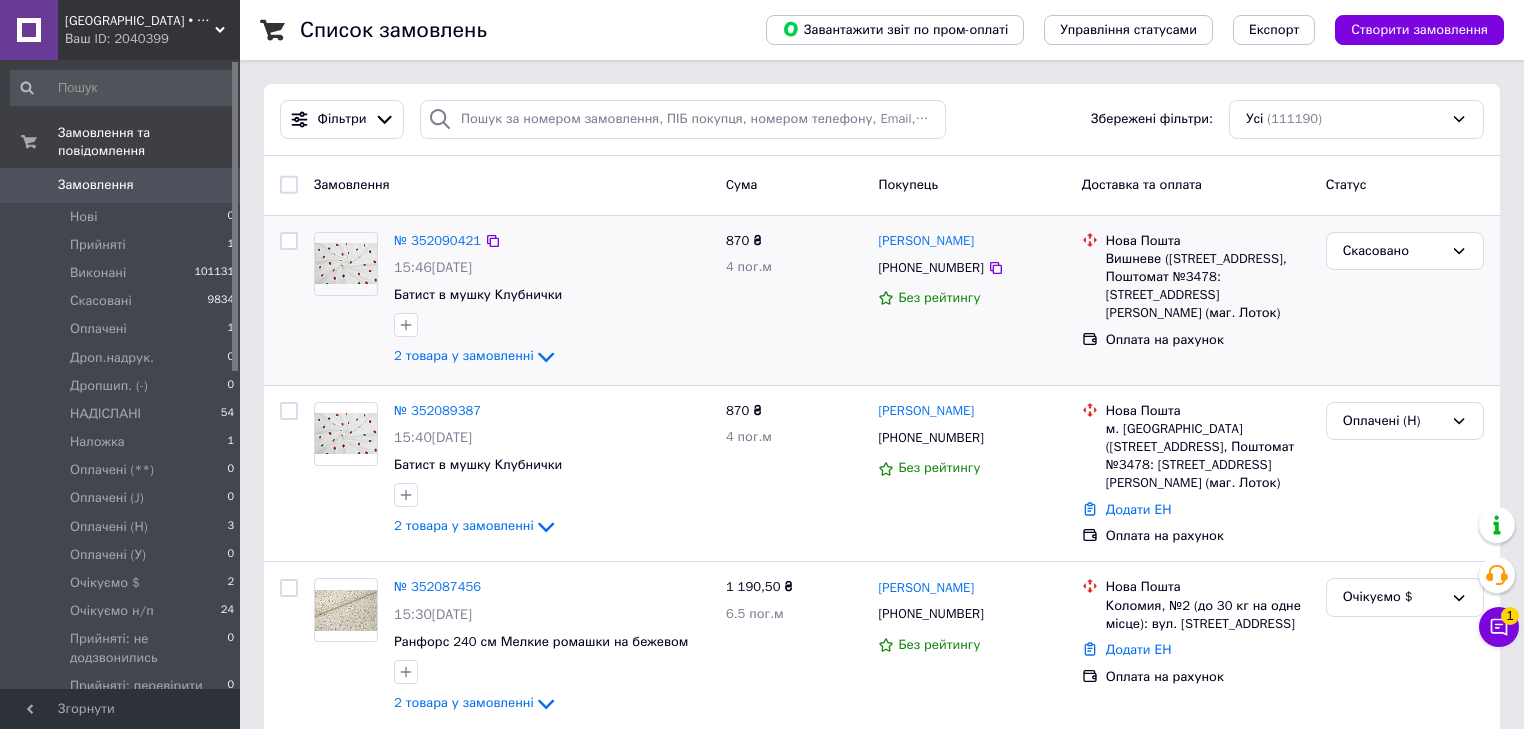 click at bounding box center (346, 300) 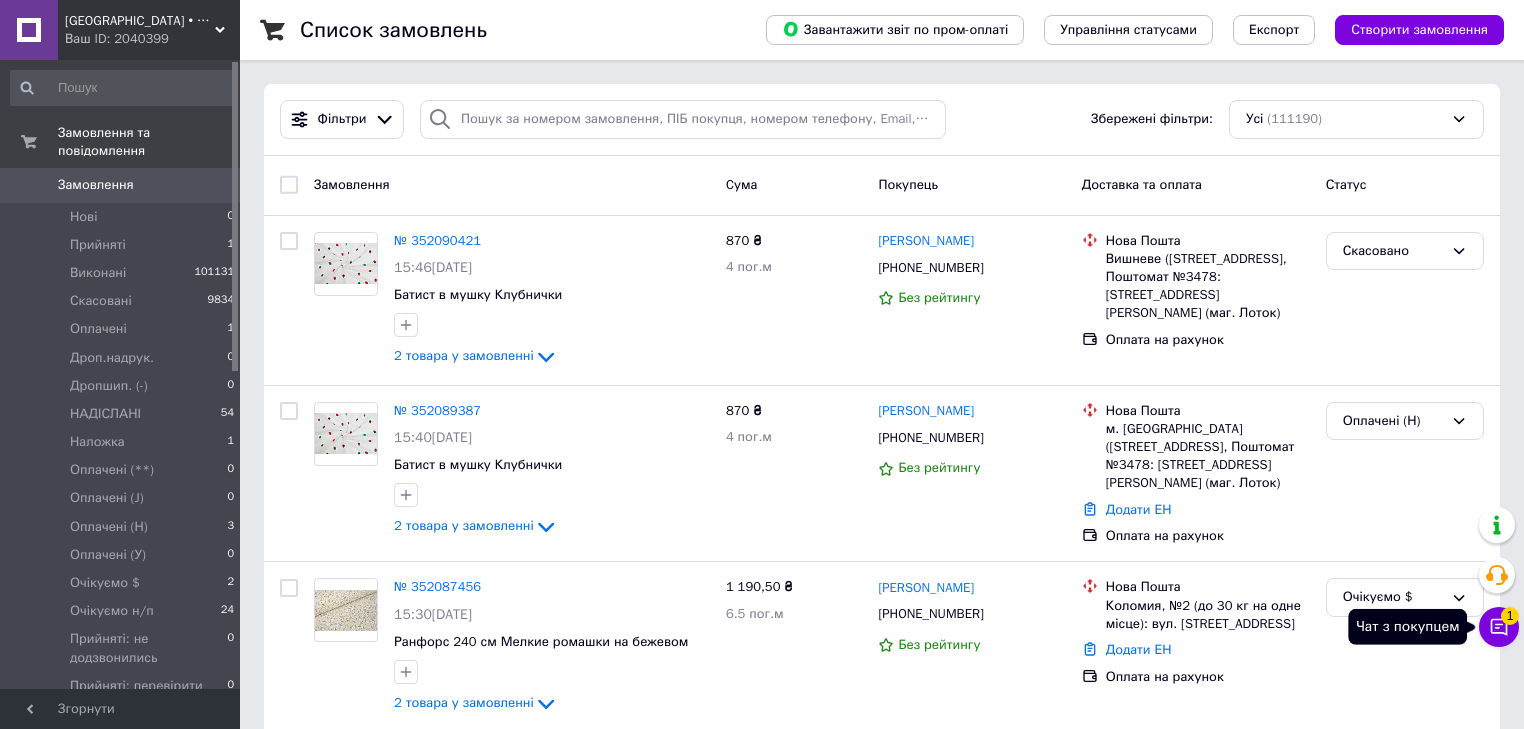 click on "Чат з покупцем 1" at bounding box center (1499, 627) 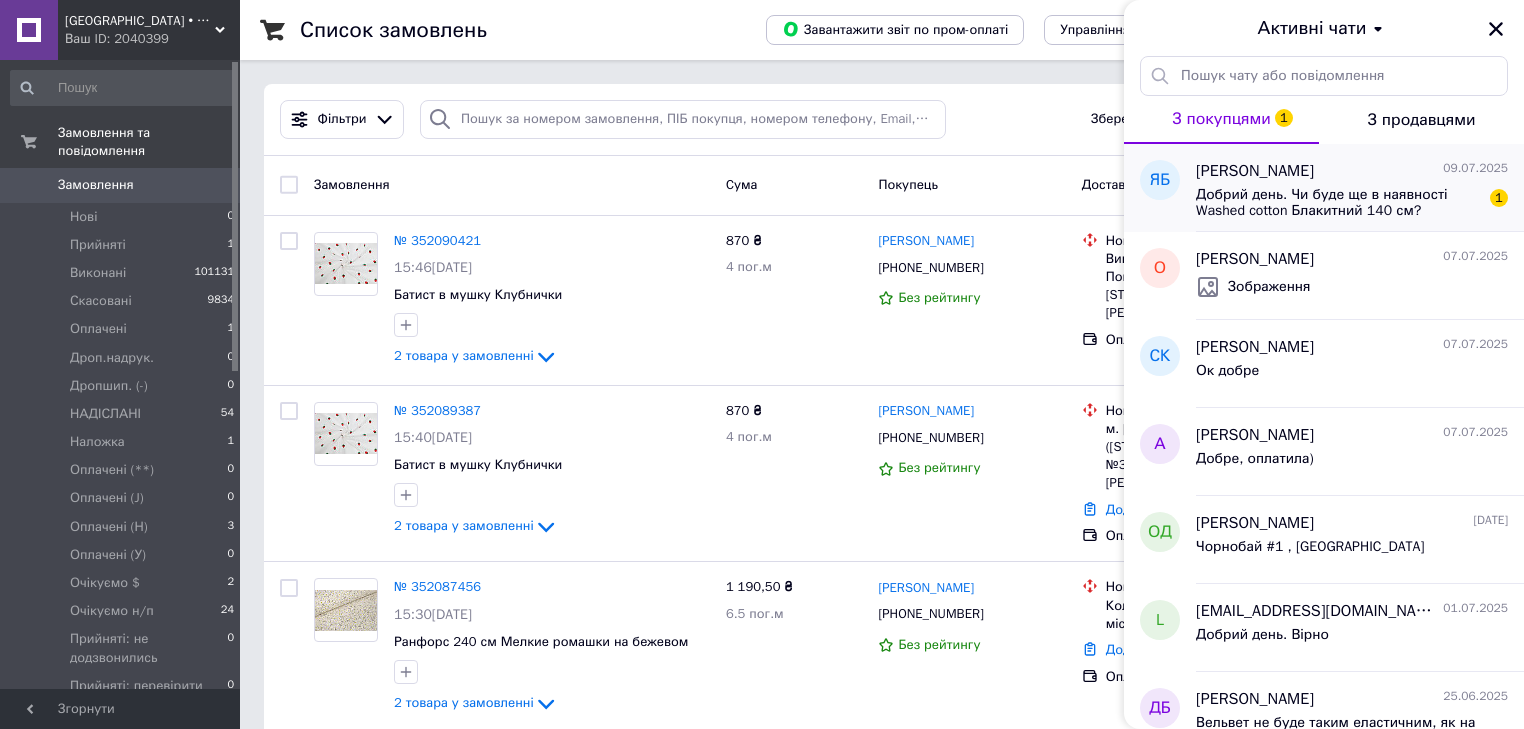 click on "Добрий день. Чи буде ще в наявності Washed cotton Блакитний 140 см?" at bounding box center [1338, 203] 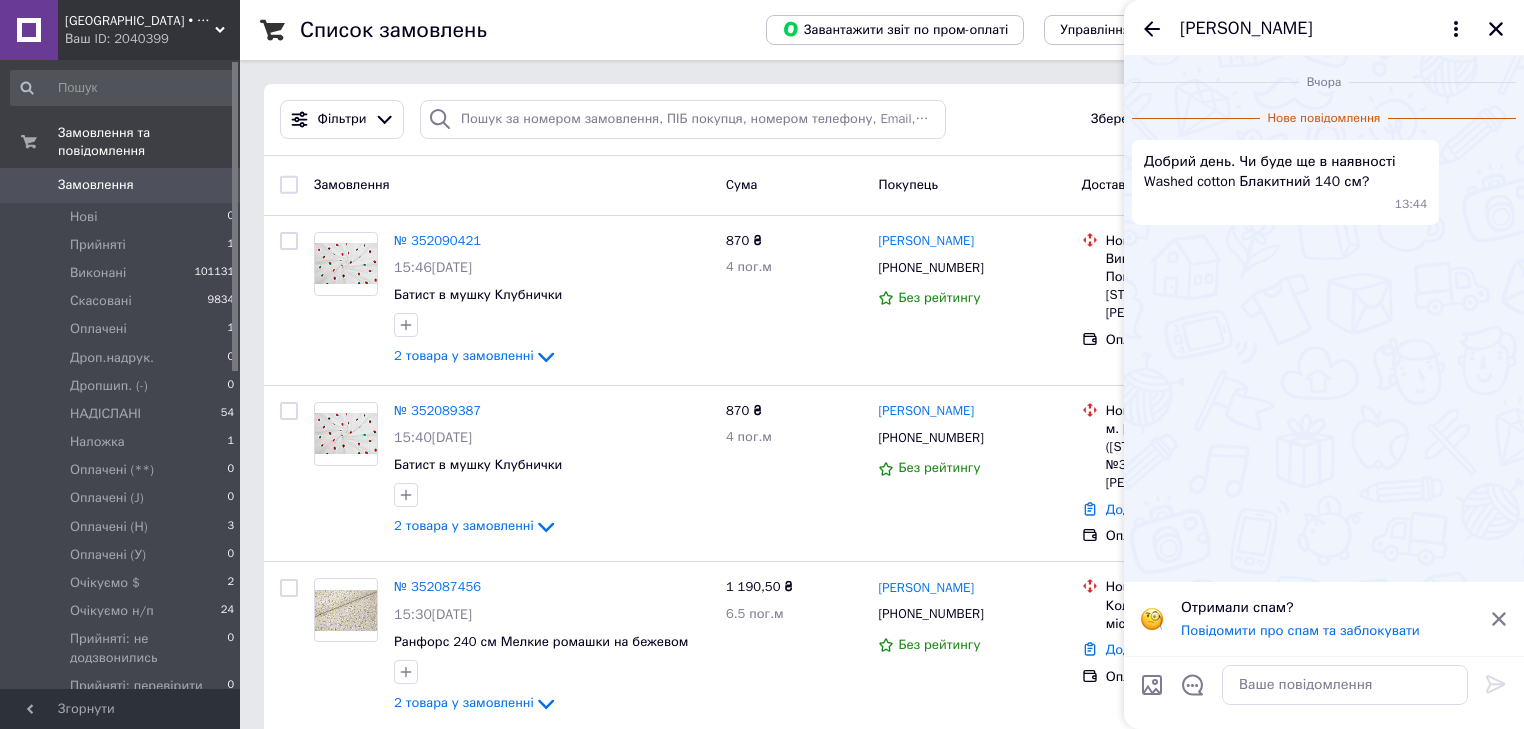 drag, startPoint x: 1247, startPoint y: 28, endPoint x: 1344, endPoint y: 496, distance: 477.94666 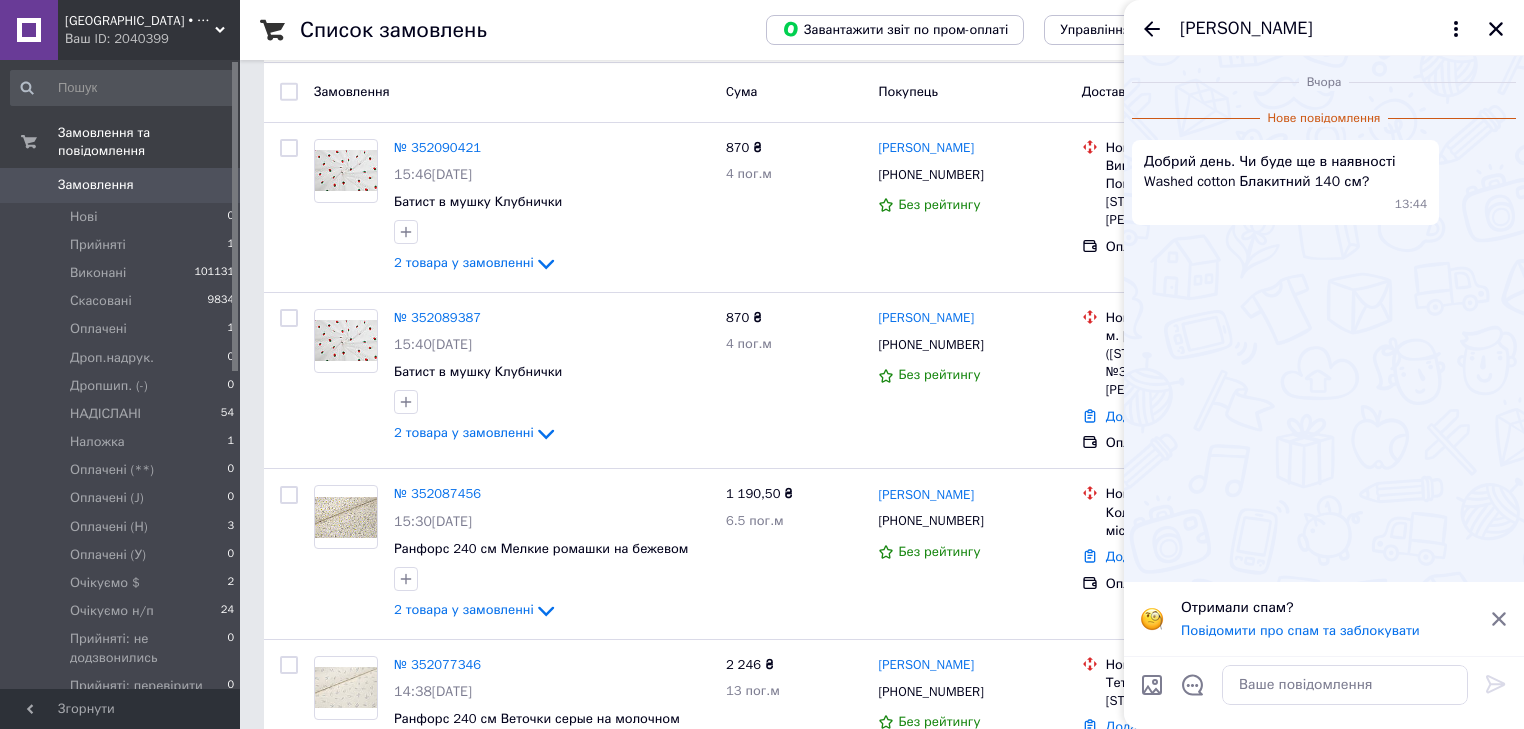 scroll, scrollTop: 80, scrollLeft: 0, axis: vertical 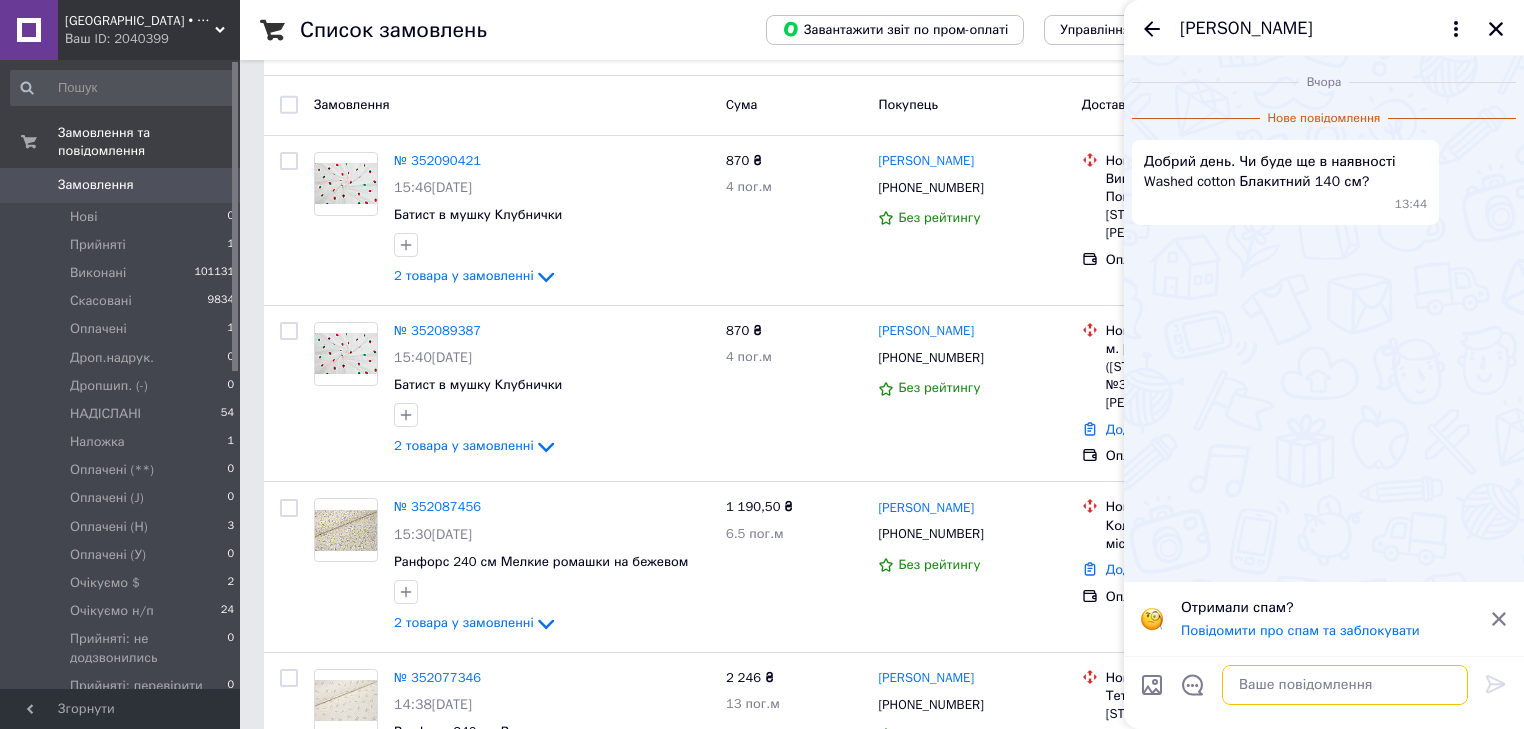 click at bounding box center (1345, 685) 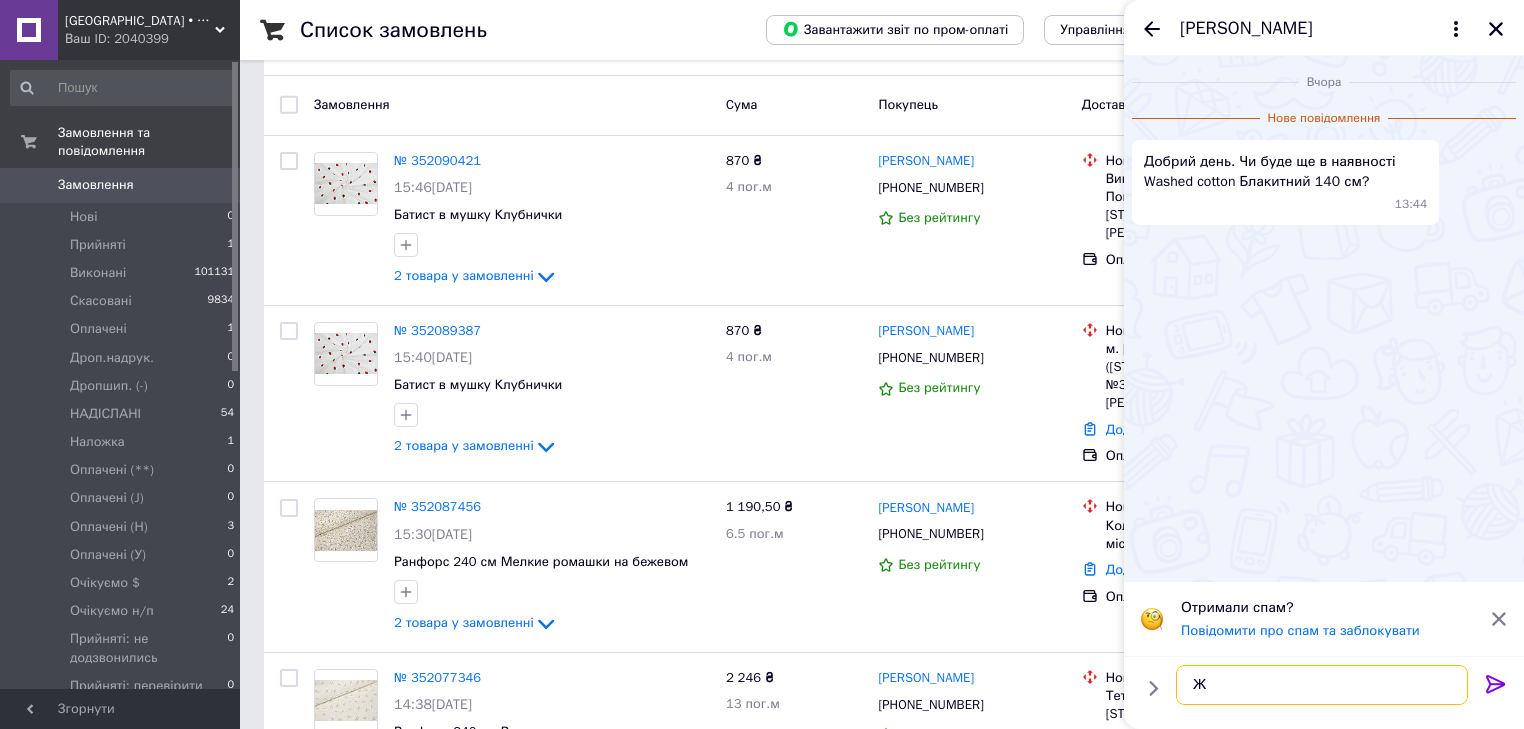 type on "Ж" 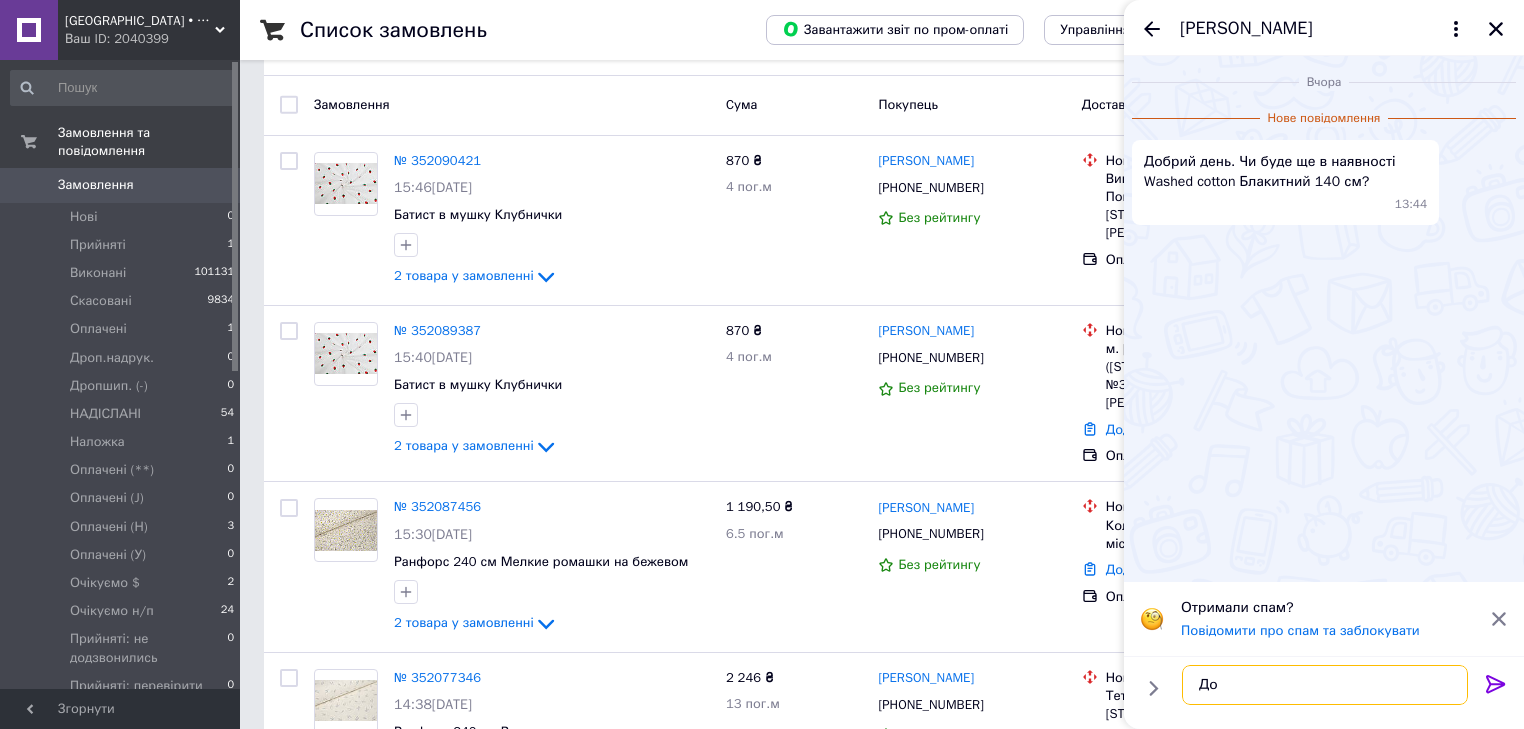 type on "Д" 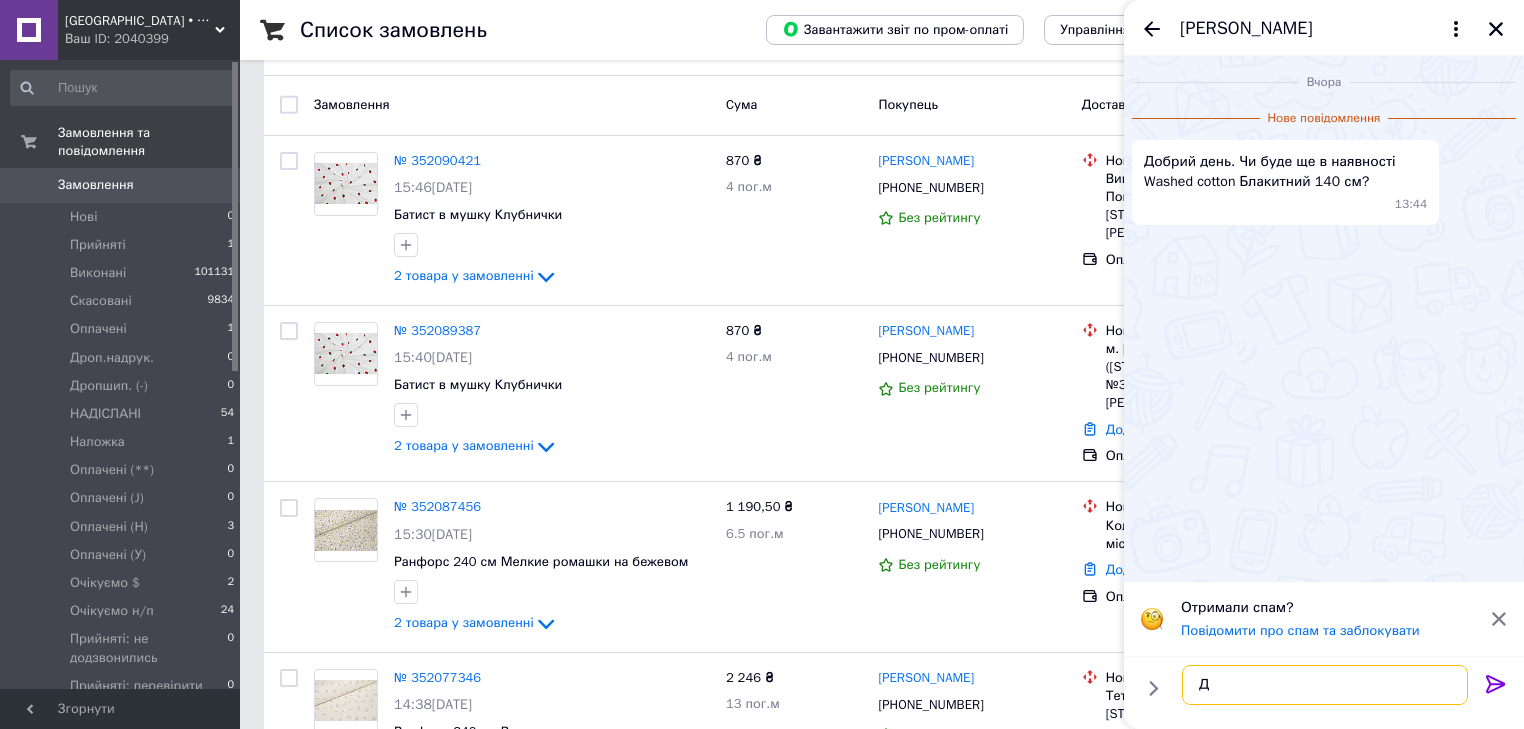 type 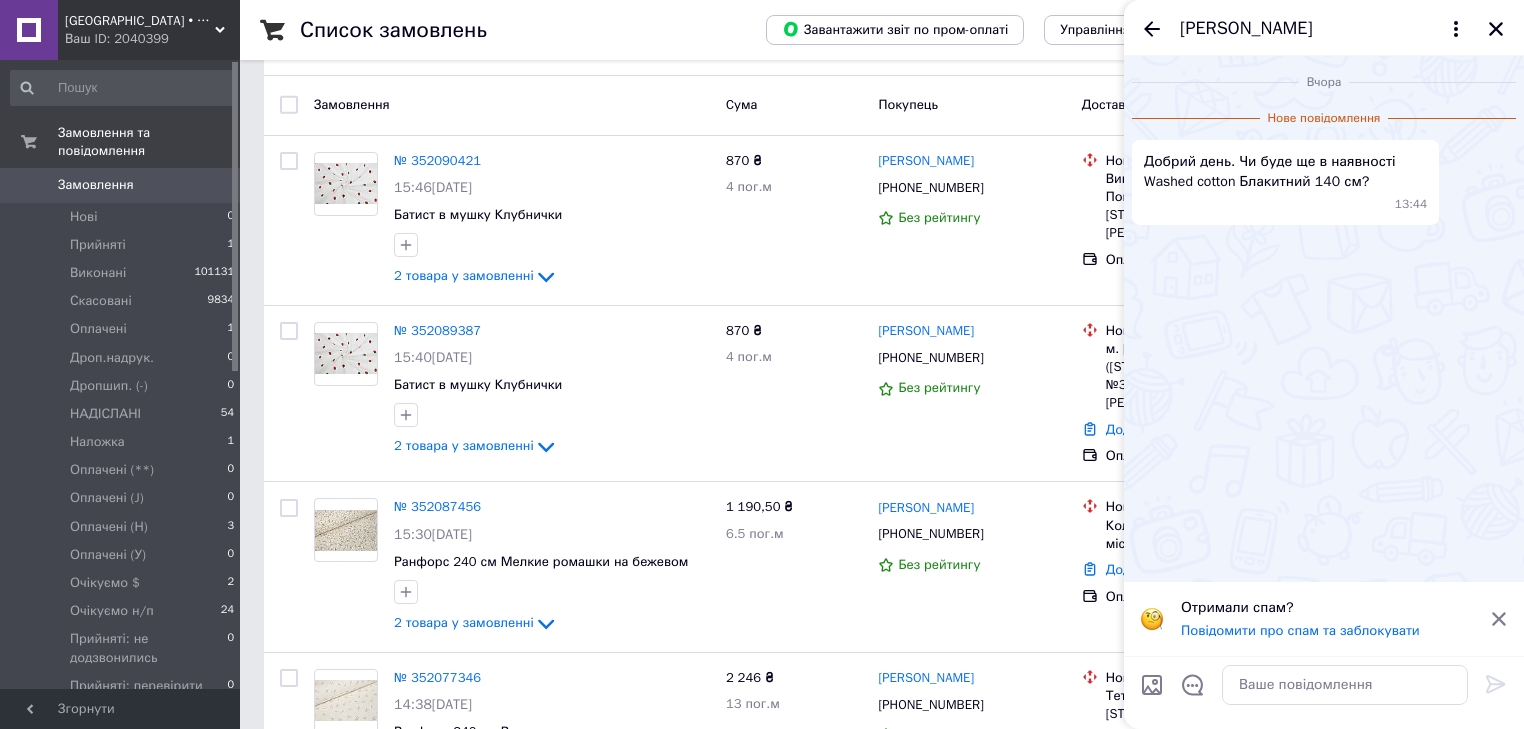 click 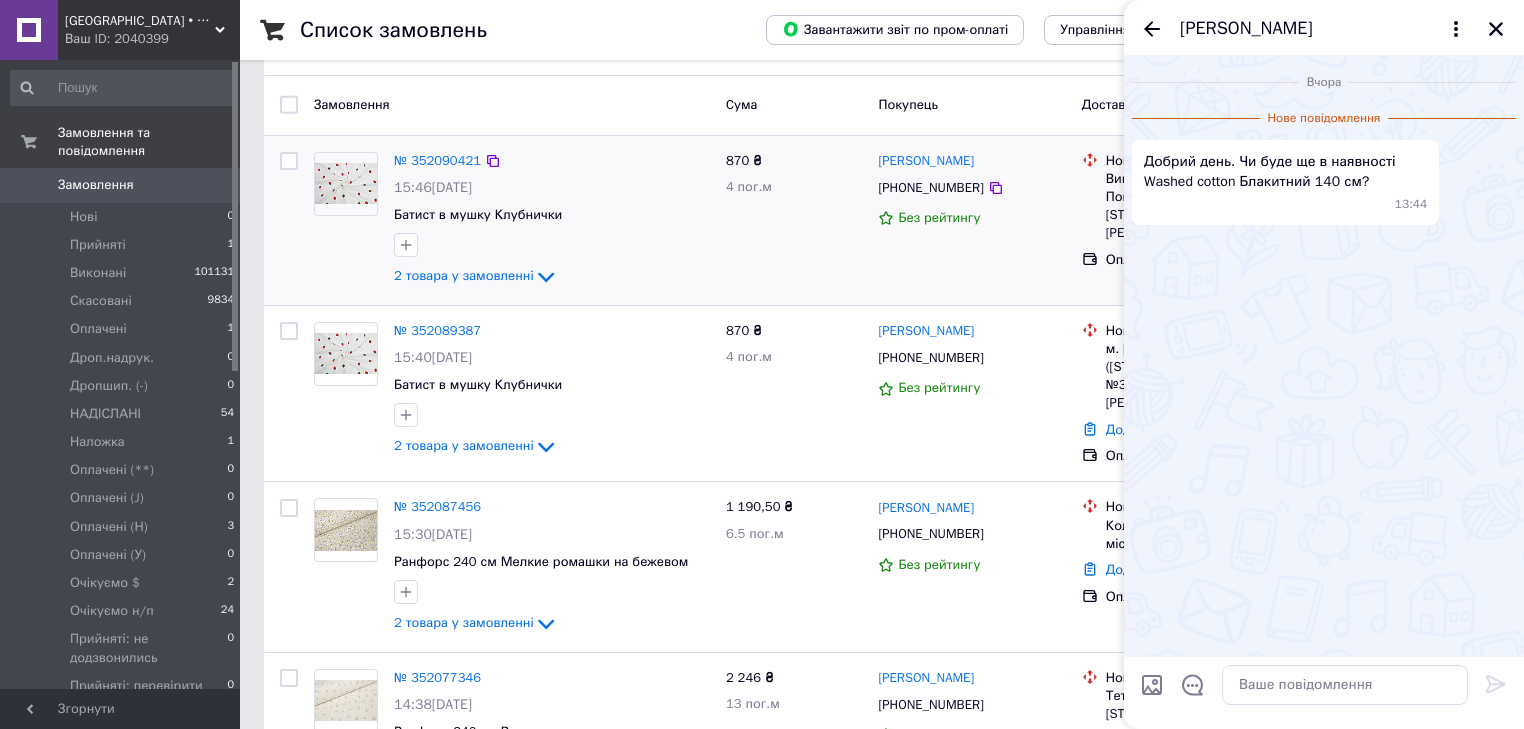 click at bounding box center [346, 220] 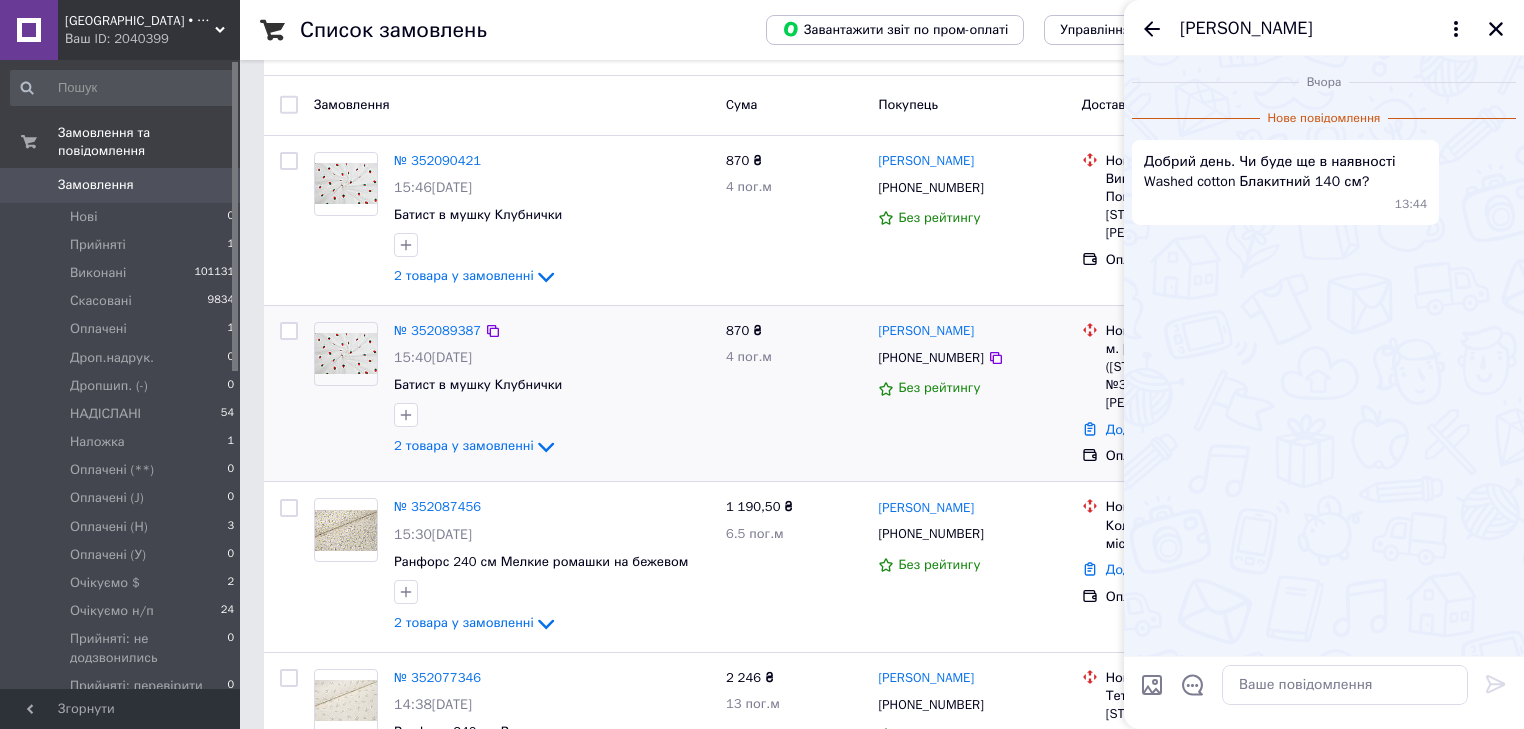 scroll, scrollTop: 0, scrollLeft: 0, axis: both 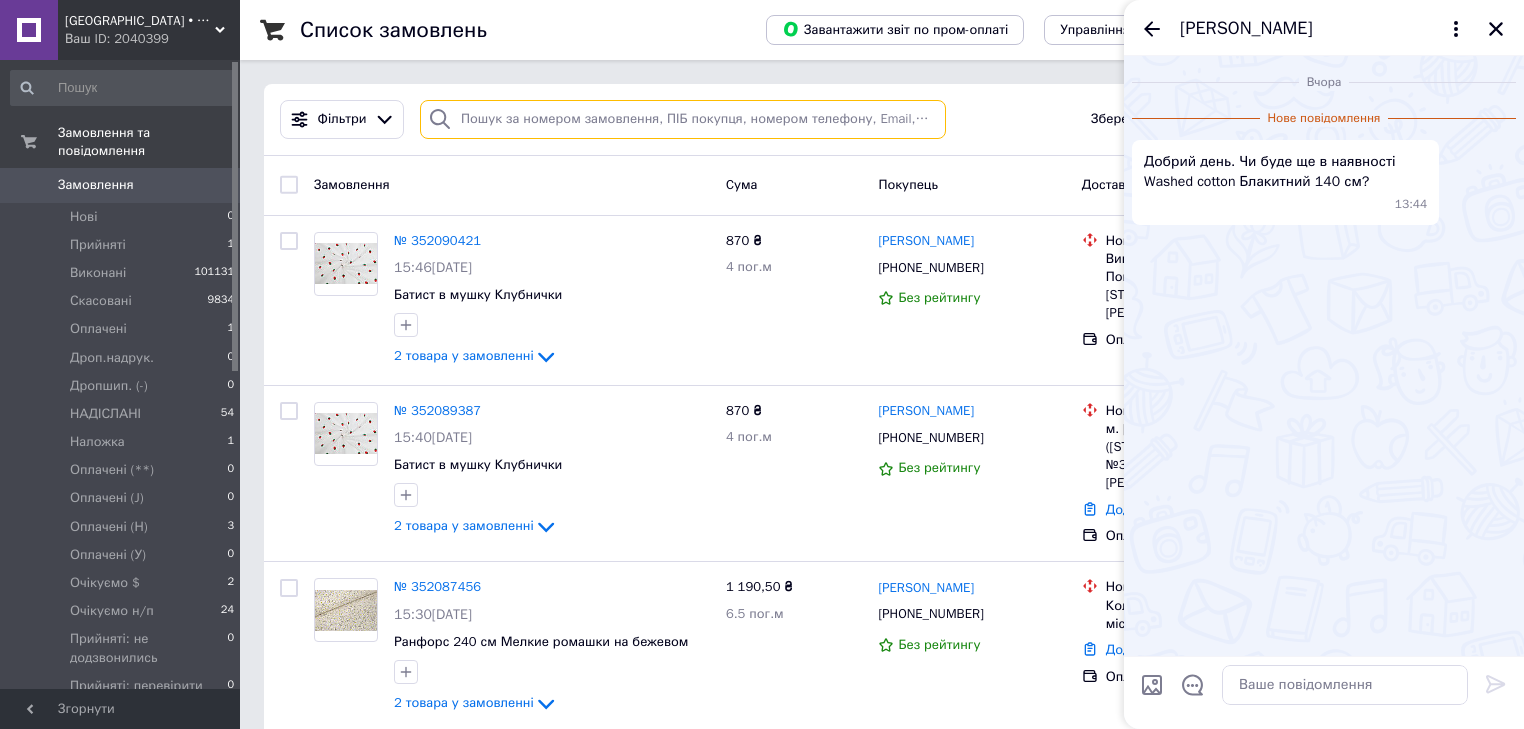 click at bounding box center (683, 119) 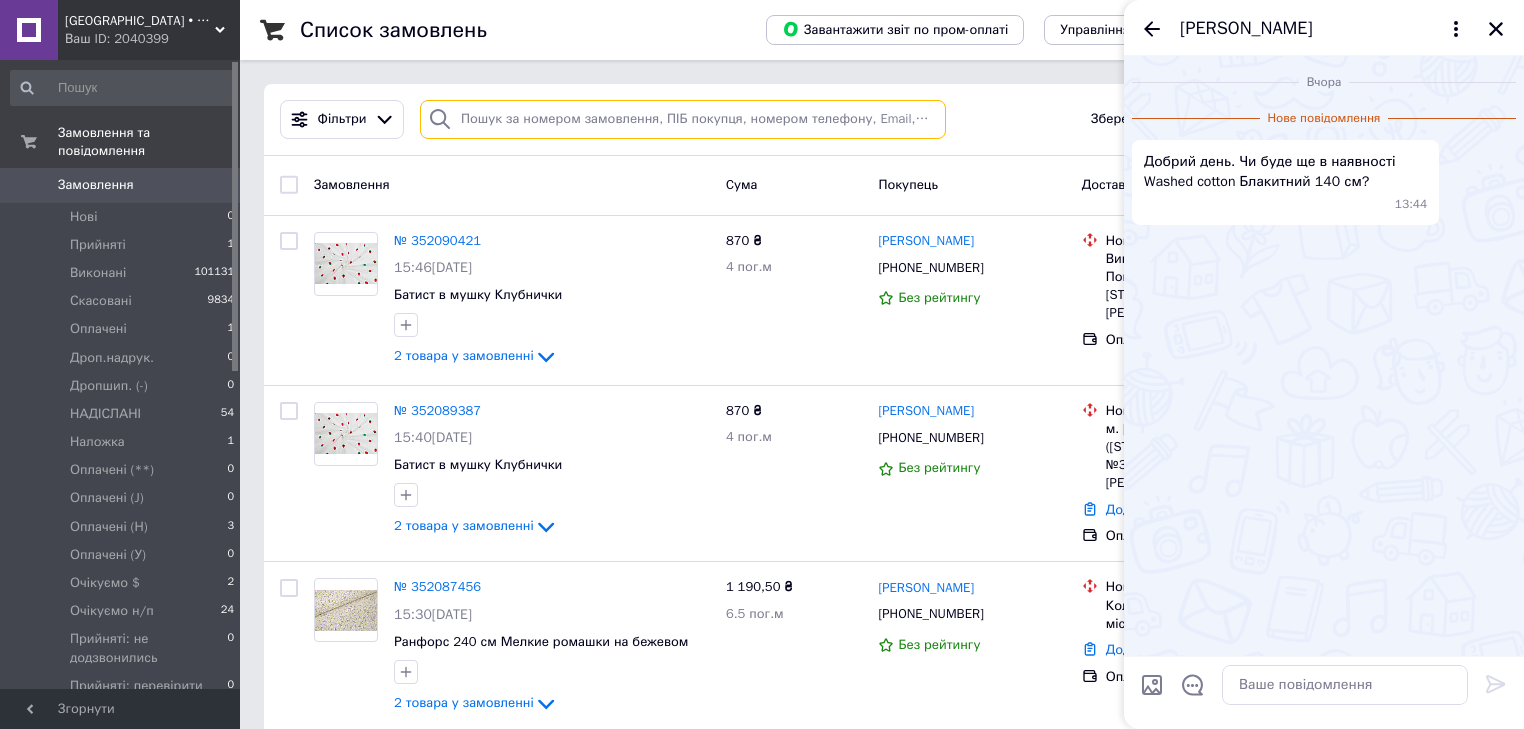 paste on "+380930479236" 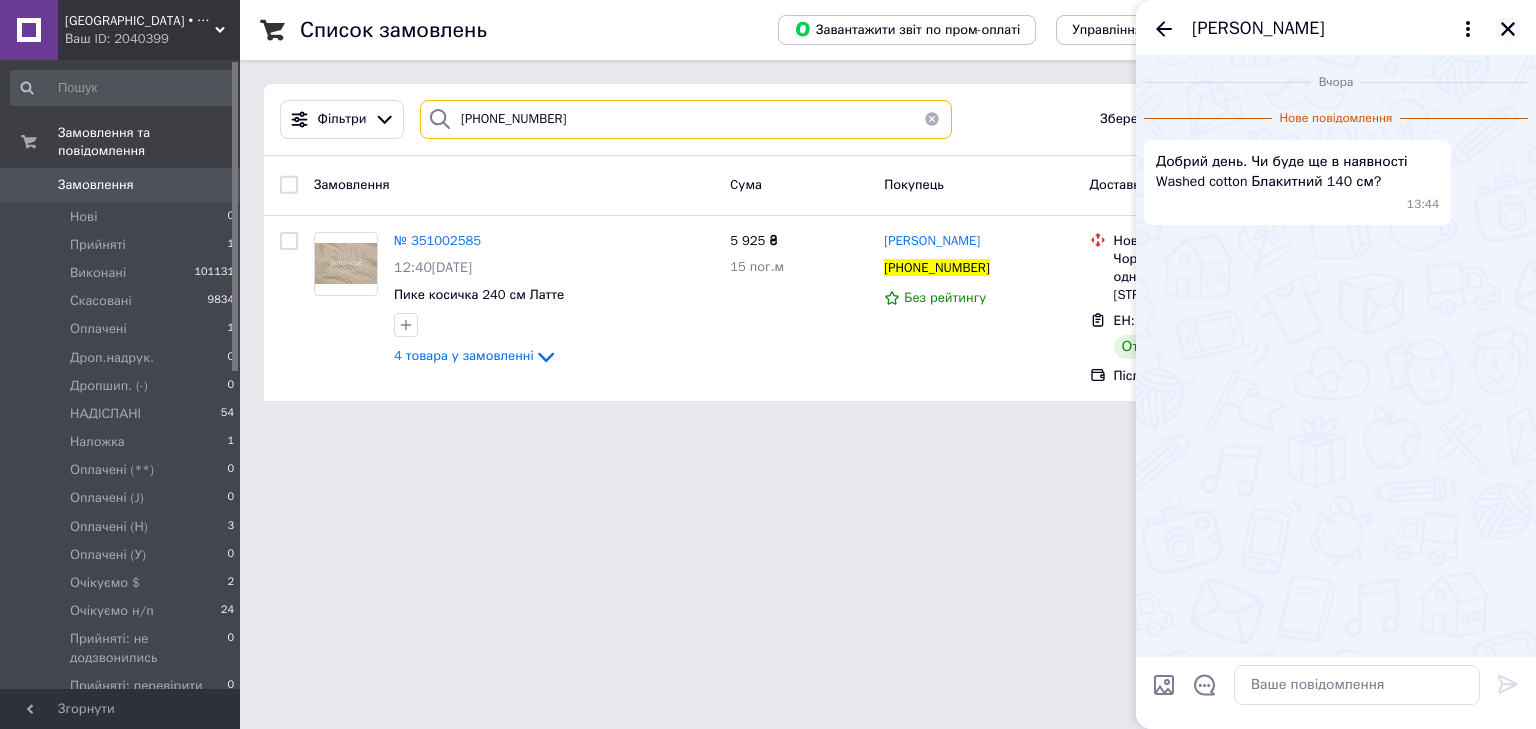 type on "+380930479236" 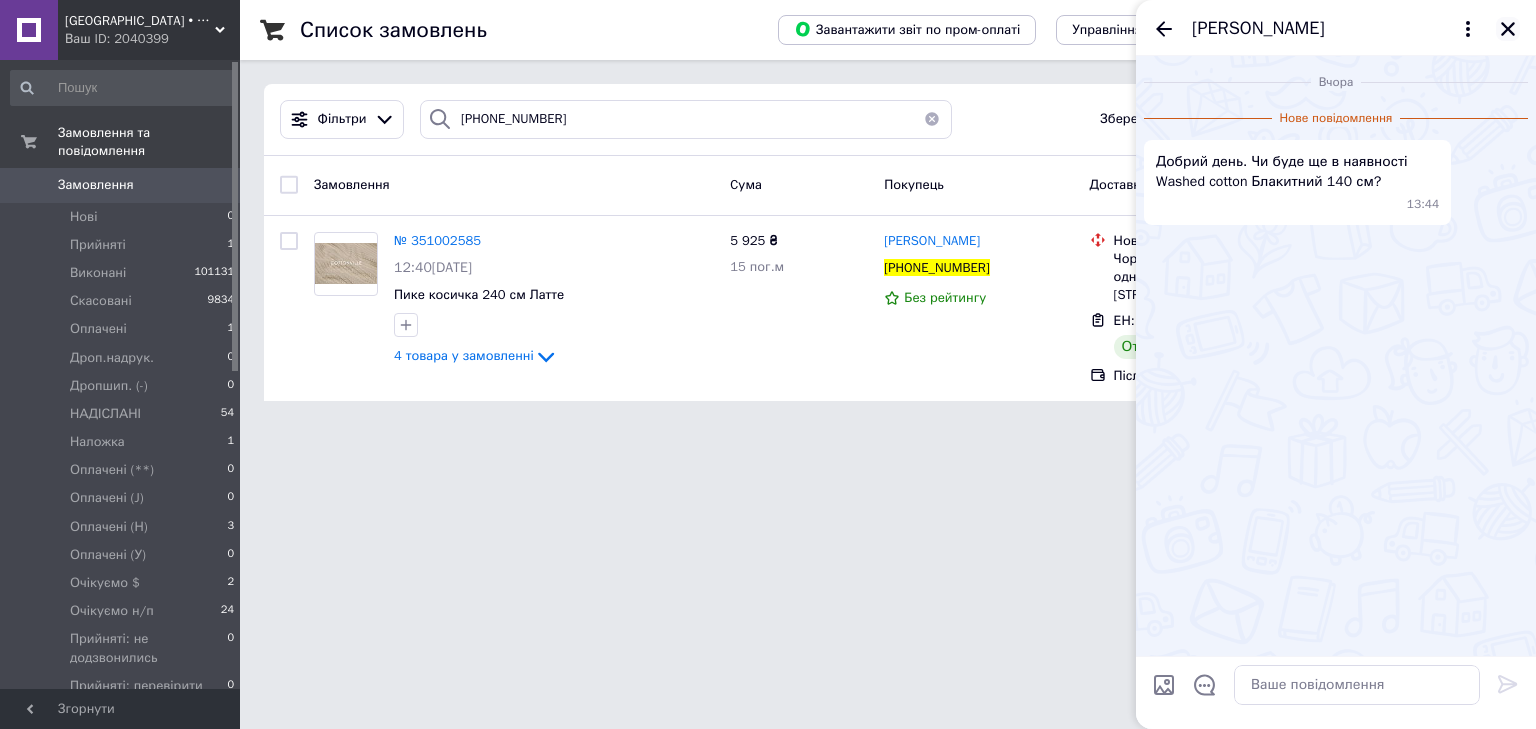 click 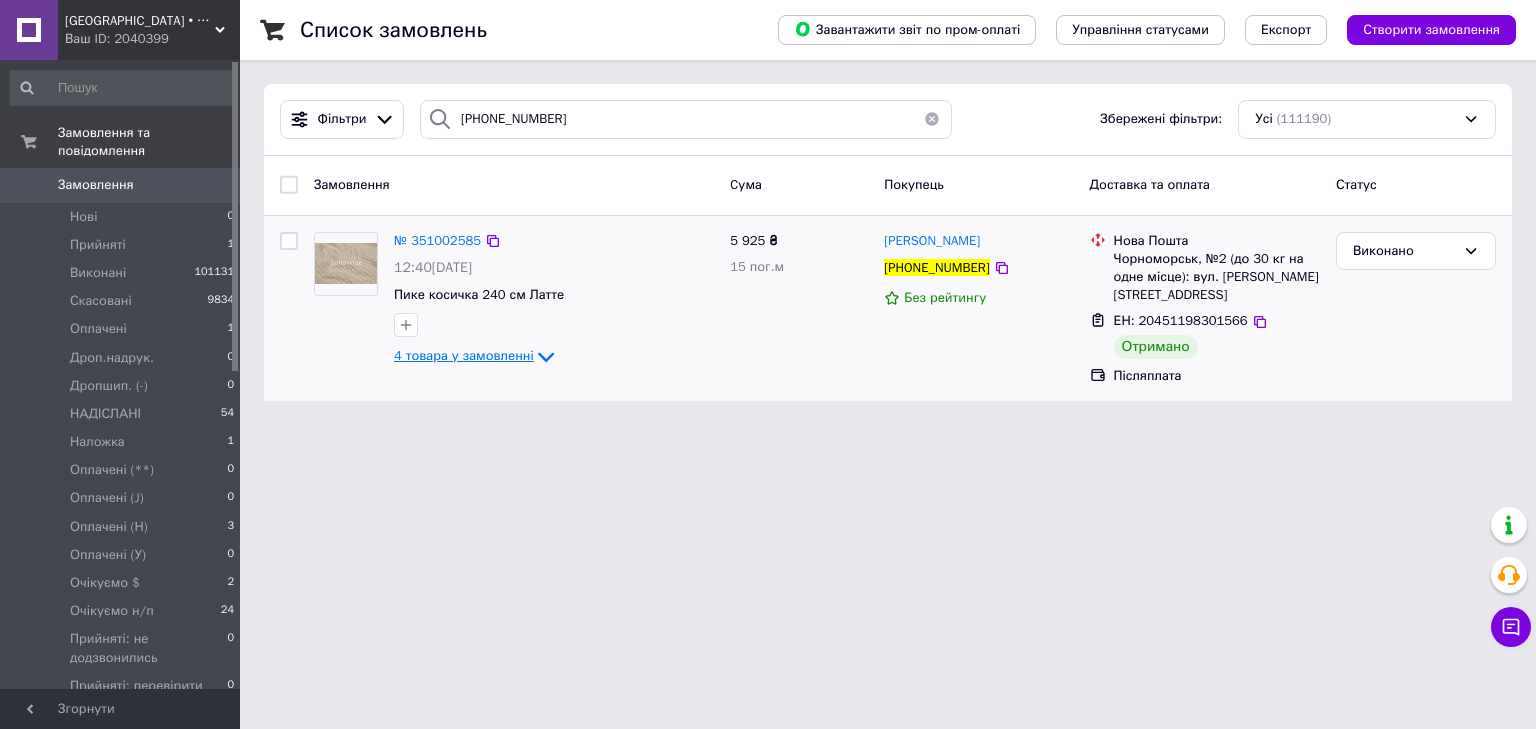click 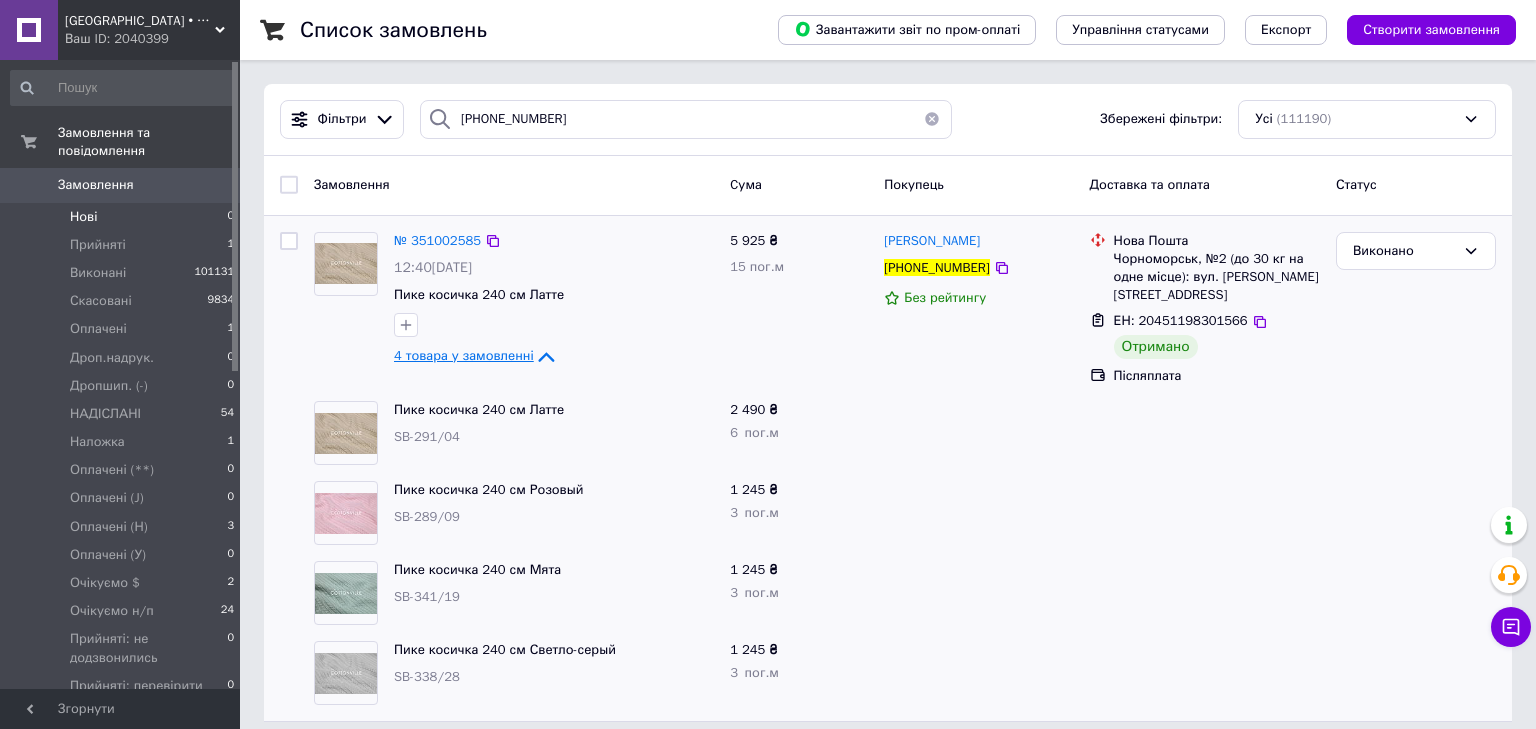 click on "Нові 0" at bounding box center [123, 217] 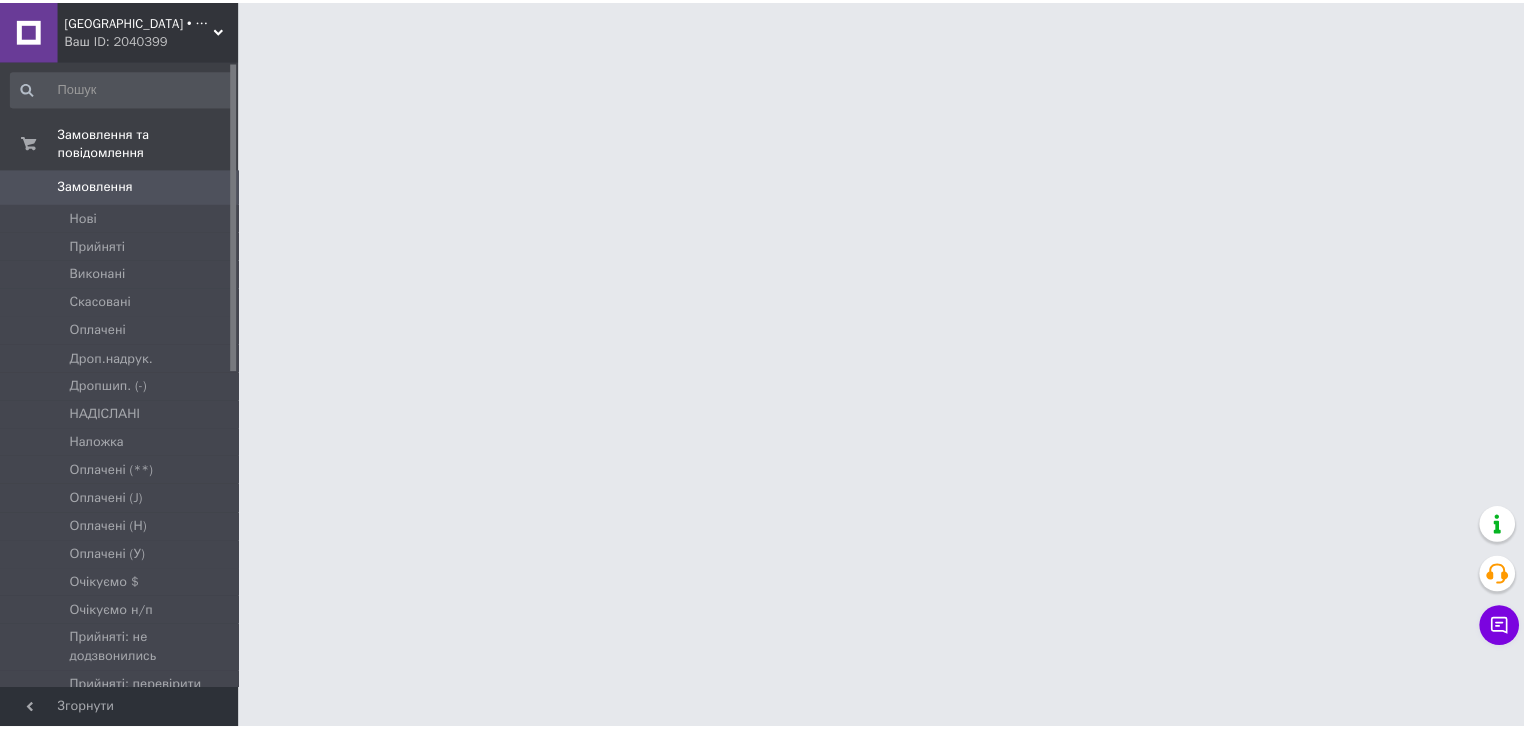 scroll, scrollTop: 0, scrollLeft: 0, axis: both 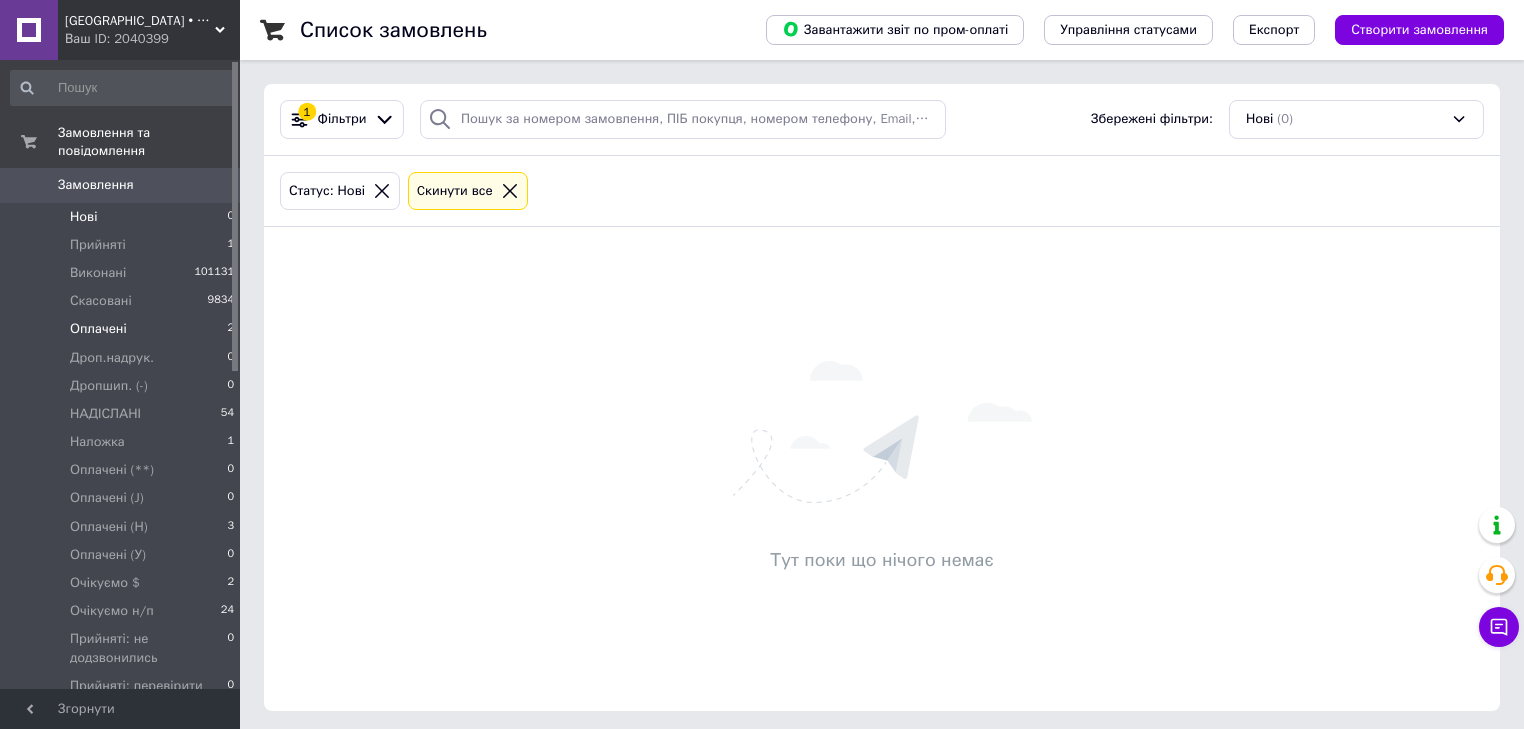 click on "Оплачені 2" at bounding box center [123, 329] 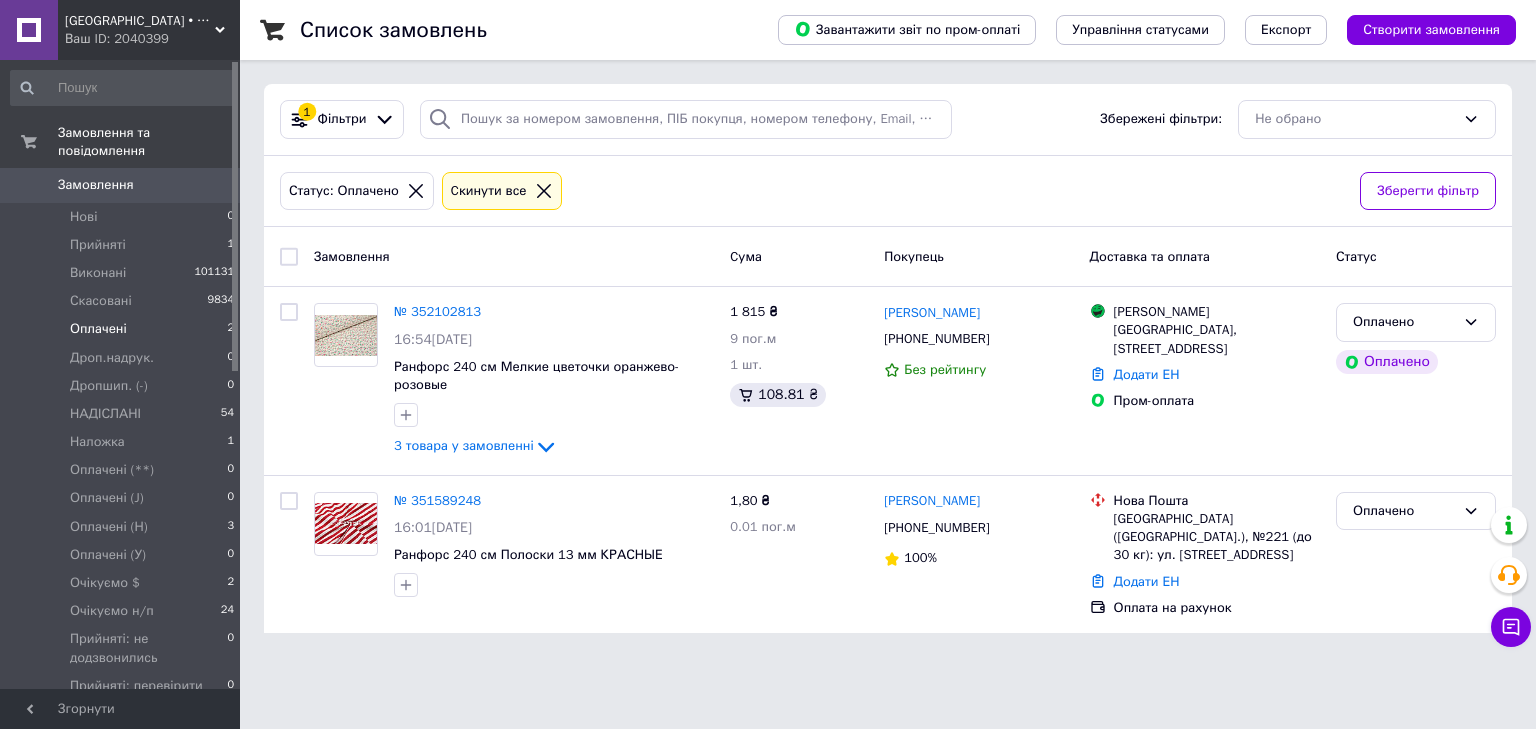 drag, startPoint x: 444, startPoint y: 300, endPoint x: 682, endPoint y: 216, distance: 252.3886 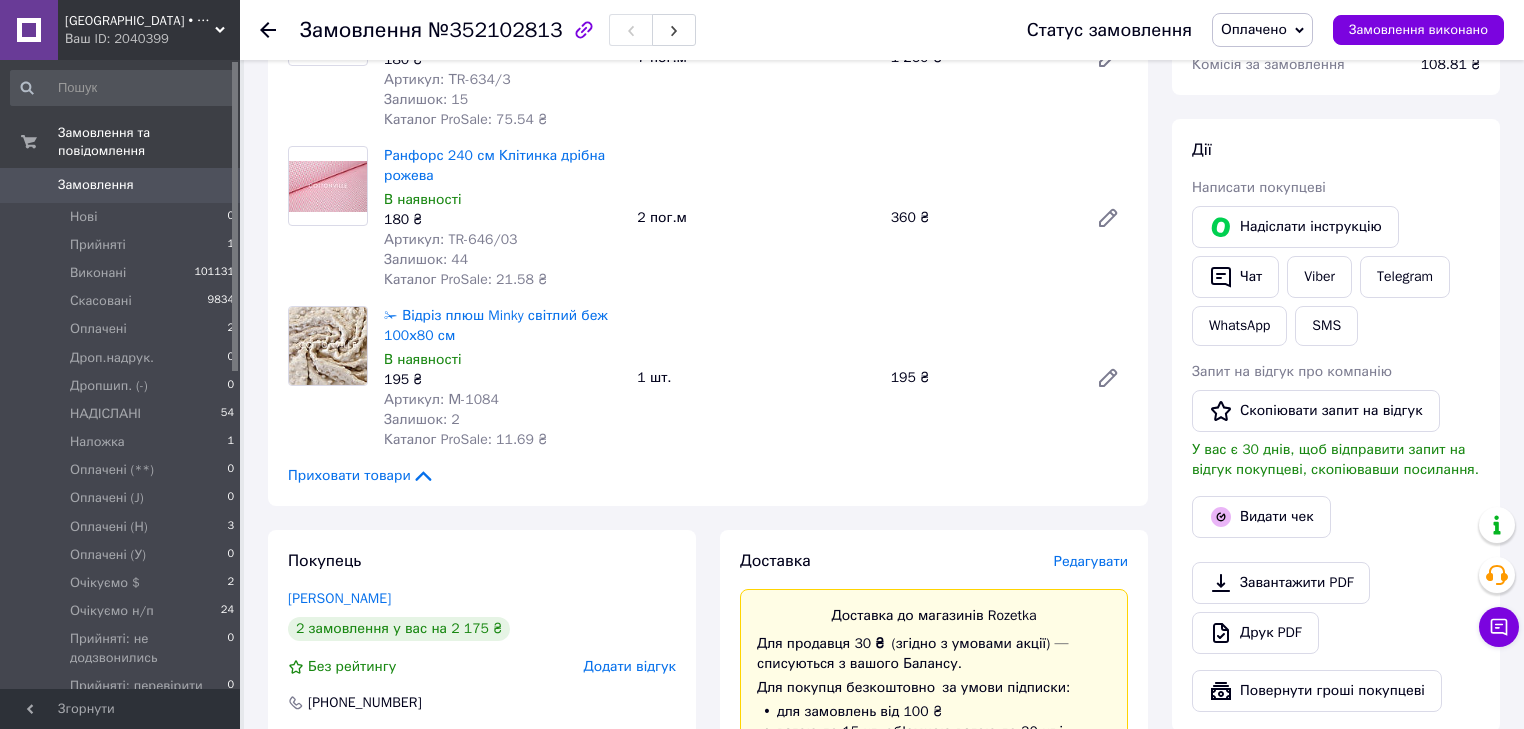 scroll, scrollTop: 400, scrollLeft: 0, axis: vertical 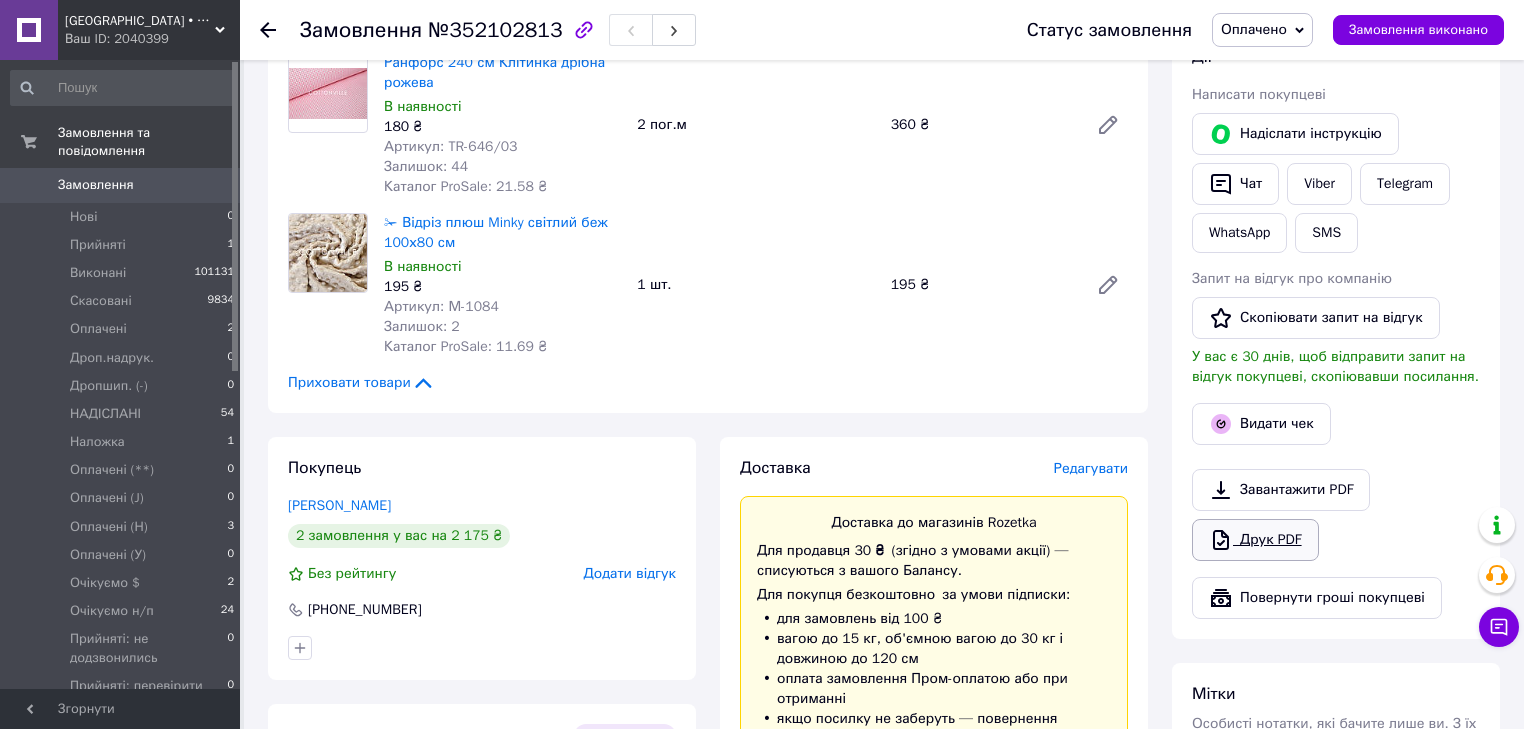 click on "Друк PDF" at bounding box center (1255, 540) 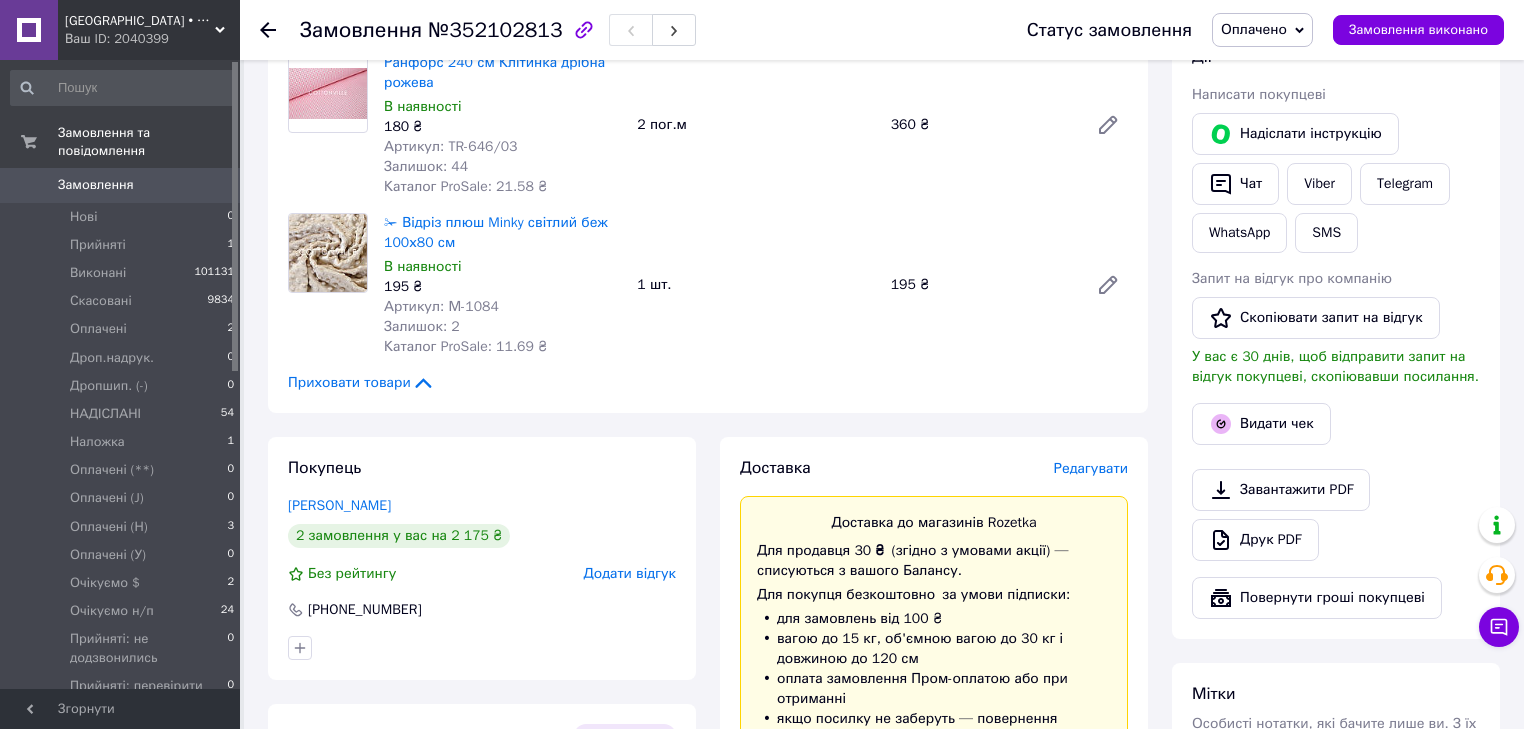 drag, startPoint x: 1276, startPoint y: 21, endPoint x: 1285, endPoint y: 46, distance: 26.57066 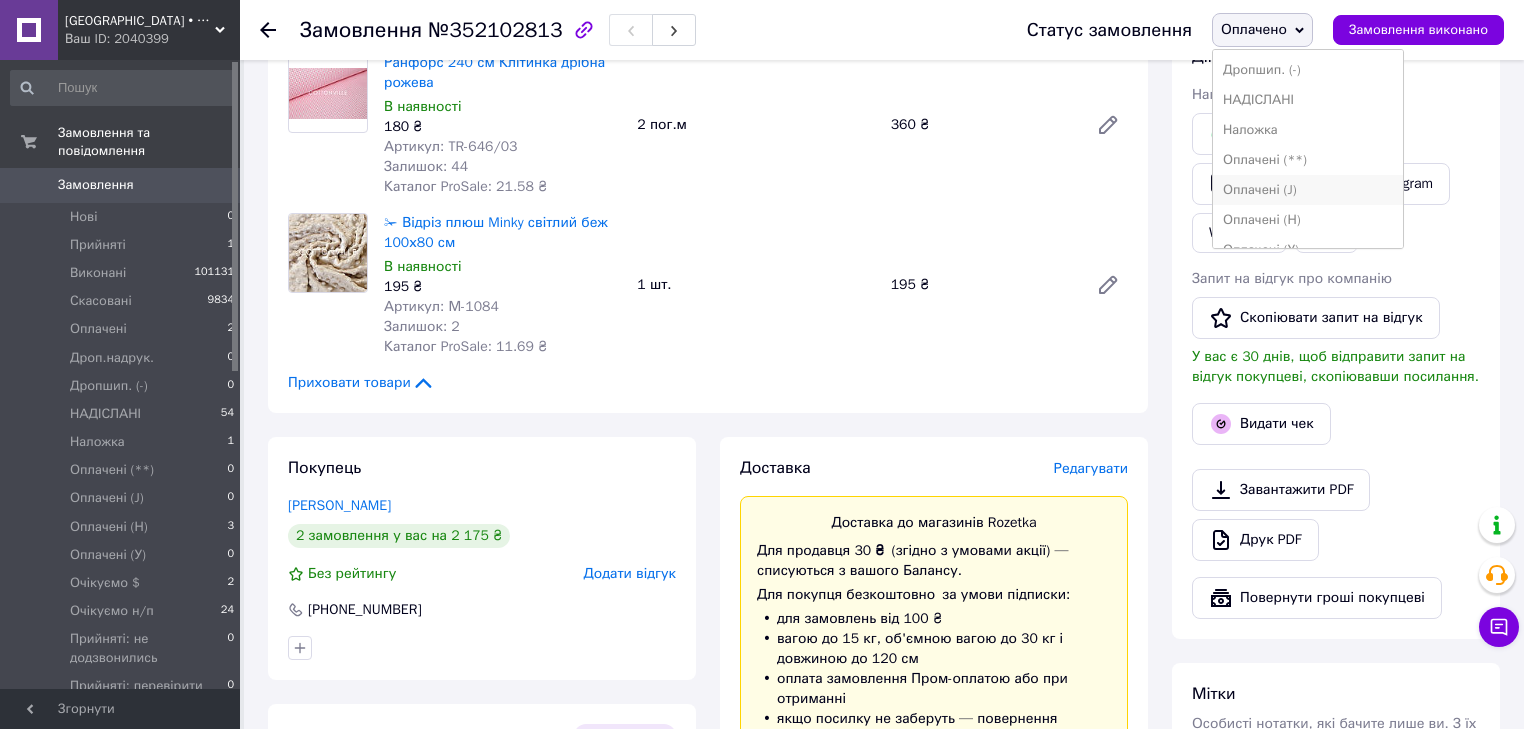 scroll, scrollTop: 240, scrollLeft: 0, axis: vertical 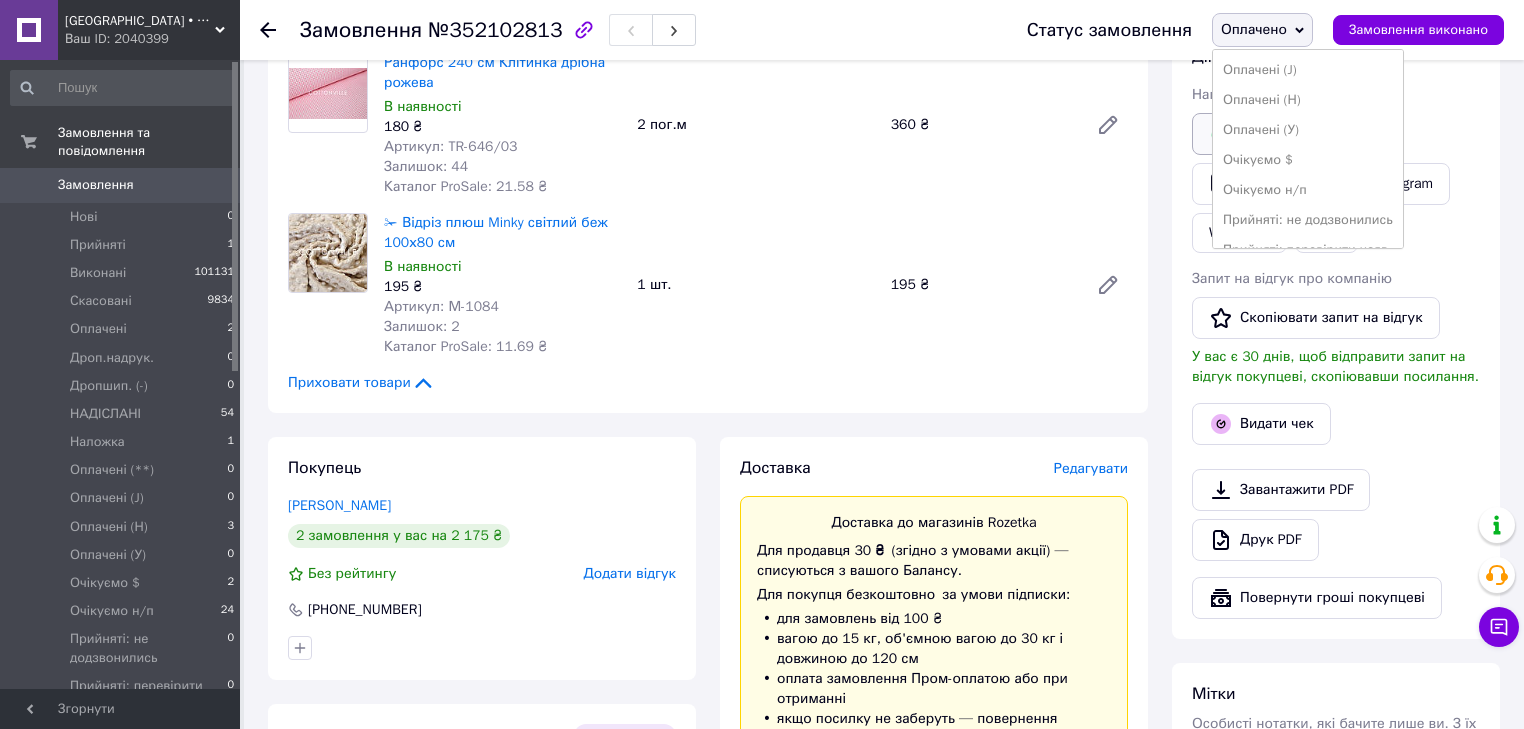 drag, startPoint x: 1301, startPoint y: 100, endPoint x: 1243, endPoint y: 138, distance: 69.339745 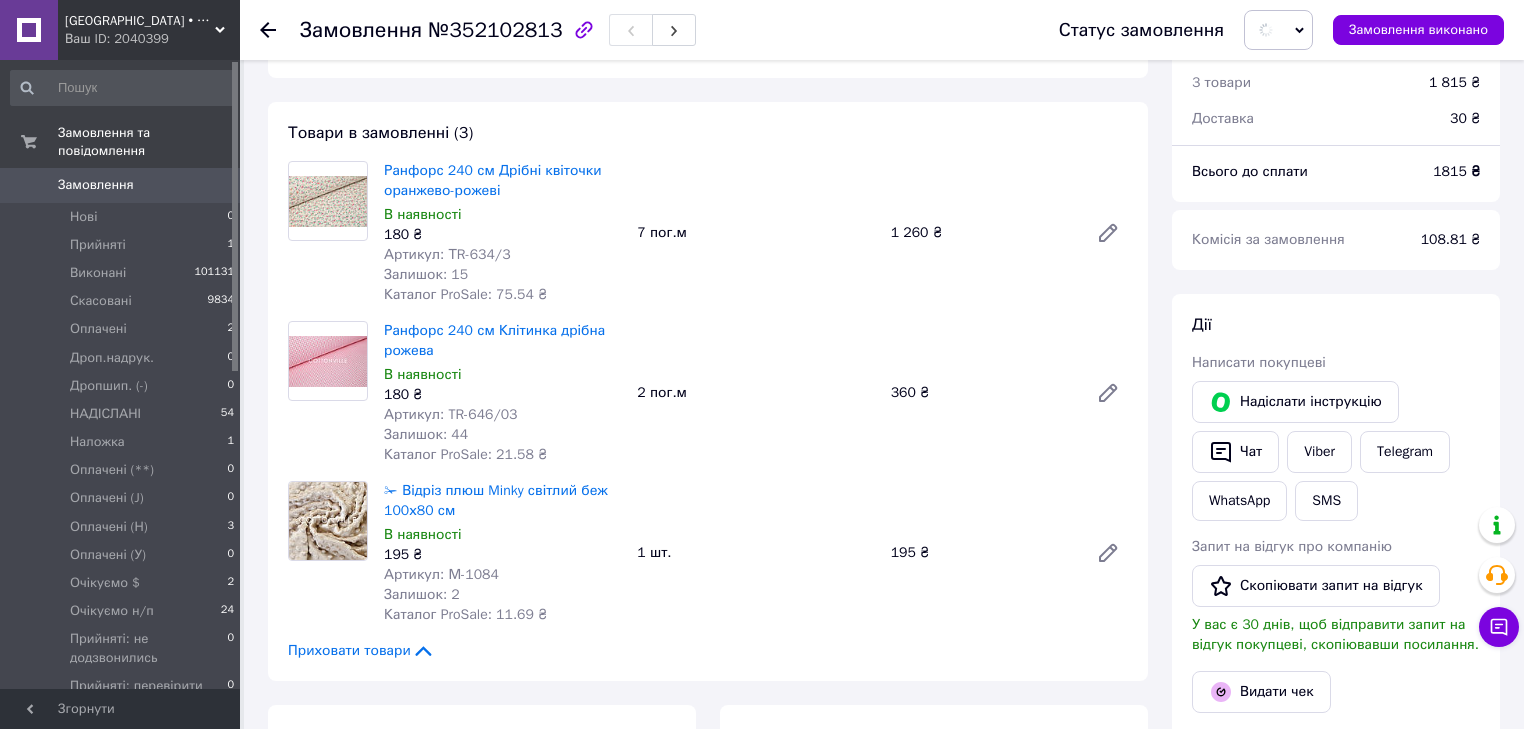 scroll, scrollTop: 80, scrollLeft: 0, axis: vertical 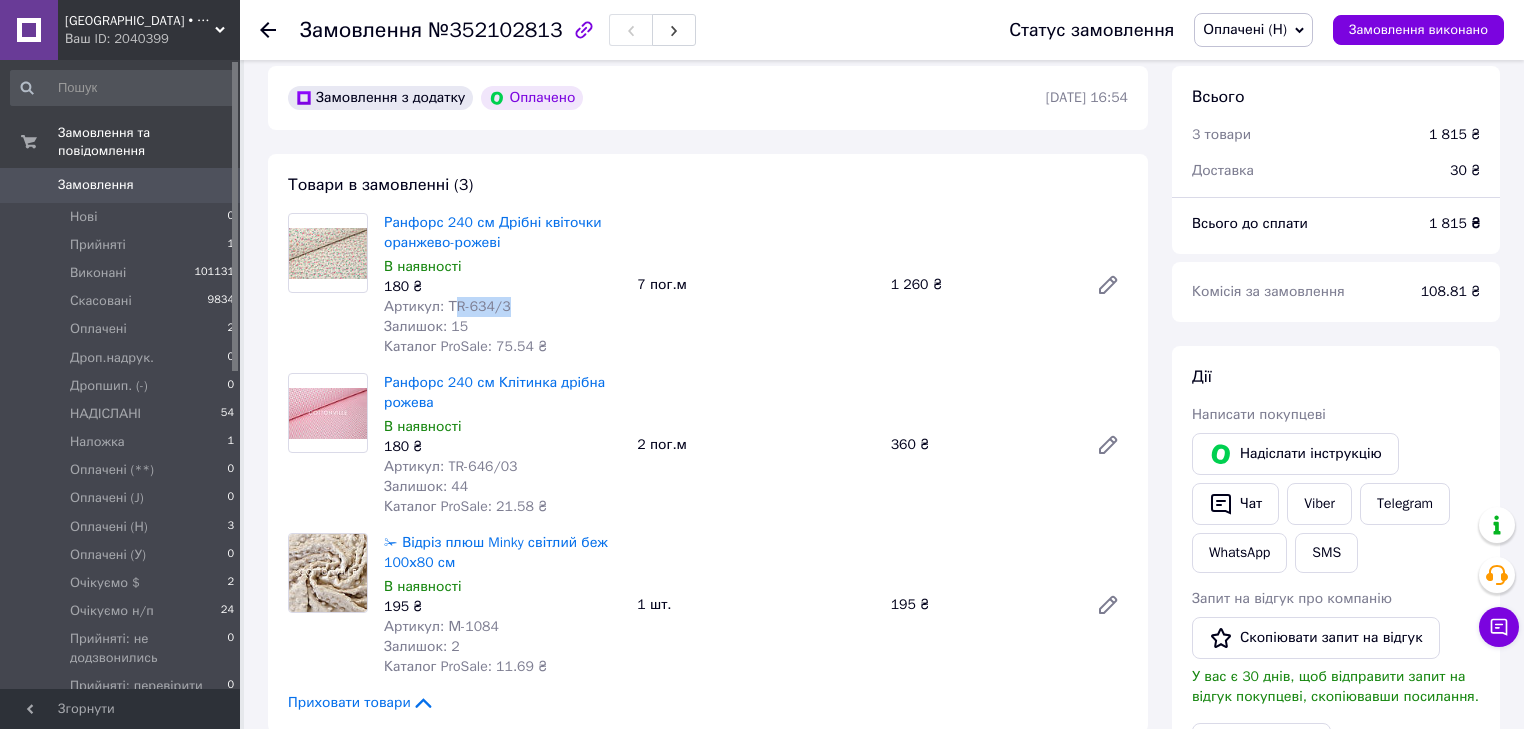 drag, startPoint x: 509, startPoint y: 310, endPoint x: 449, endPoint y: 312, distance: 60.033325 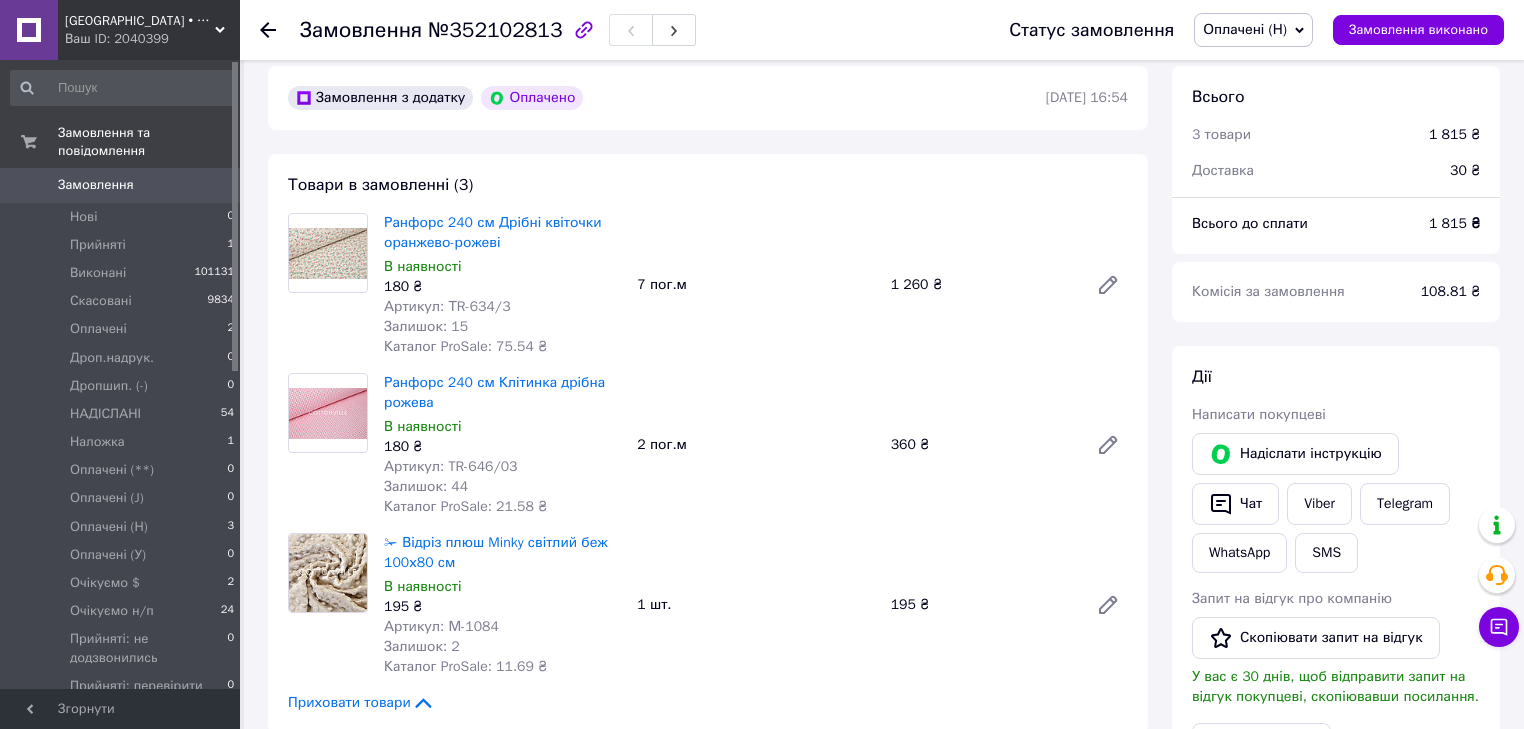 click on "Залишок: 15" at bounding box center (502, 327) 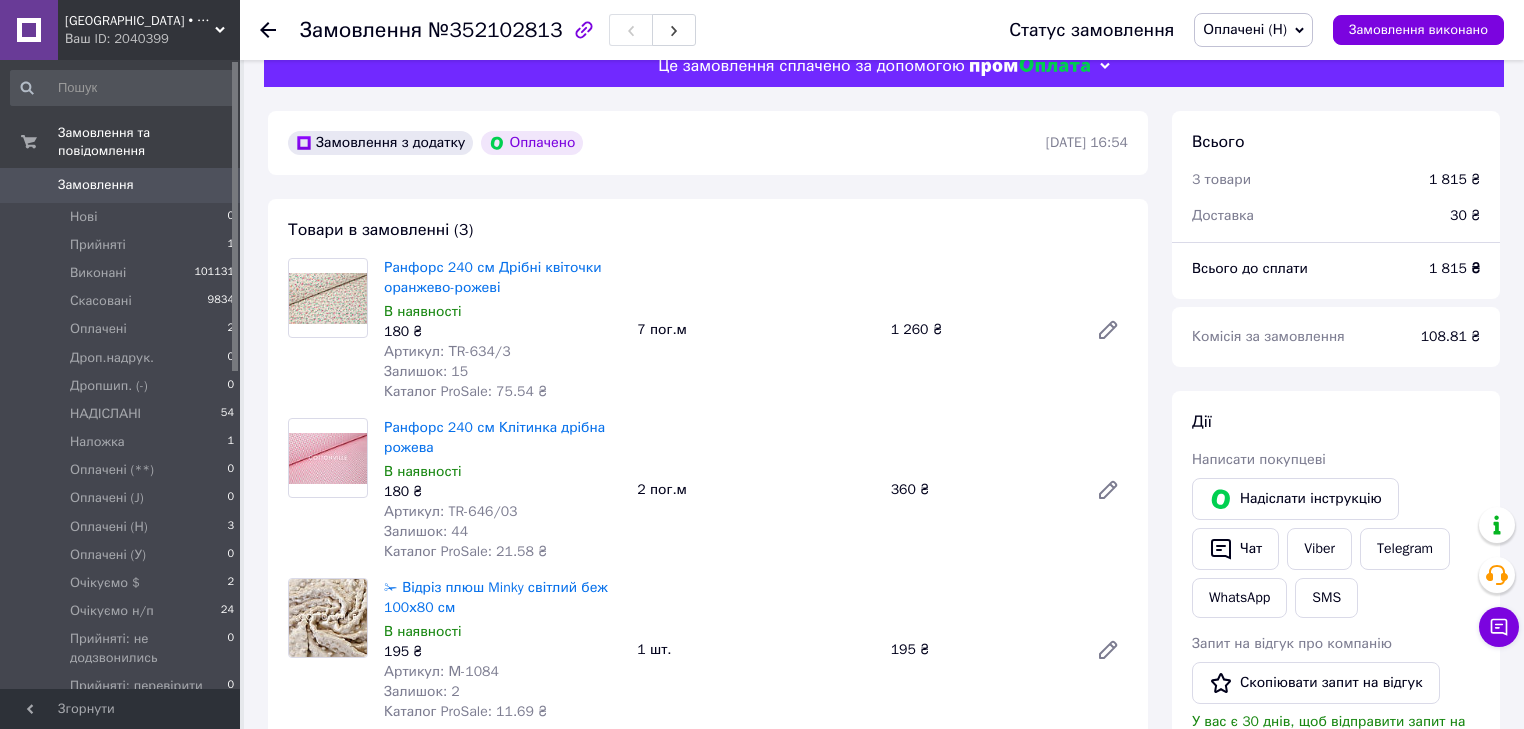 scroll, scrollTop: 0, scrollLeft: 0, axis: both 